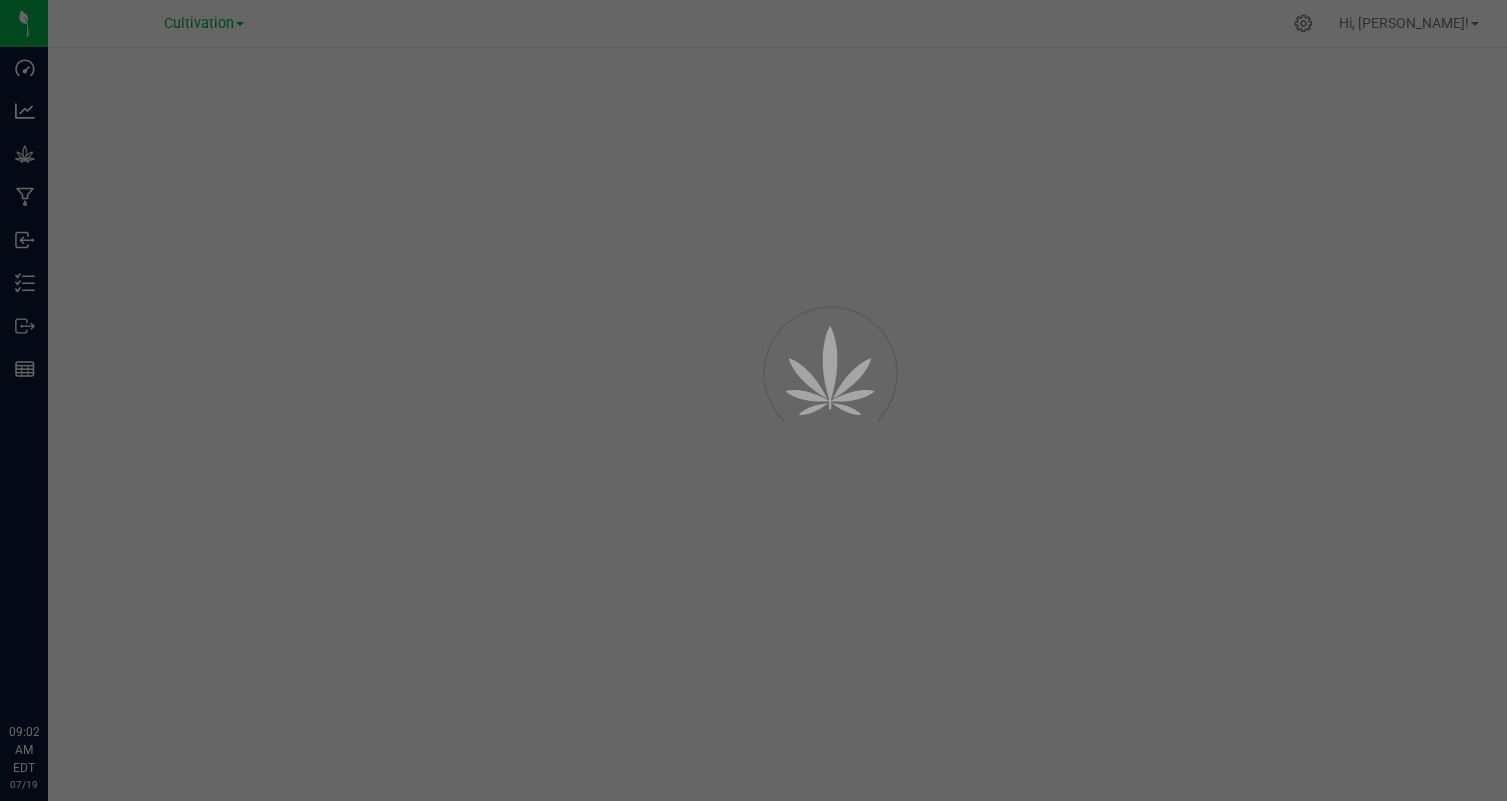 scroll, scrollTop: 0, scrollLeft: 0, axis: both 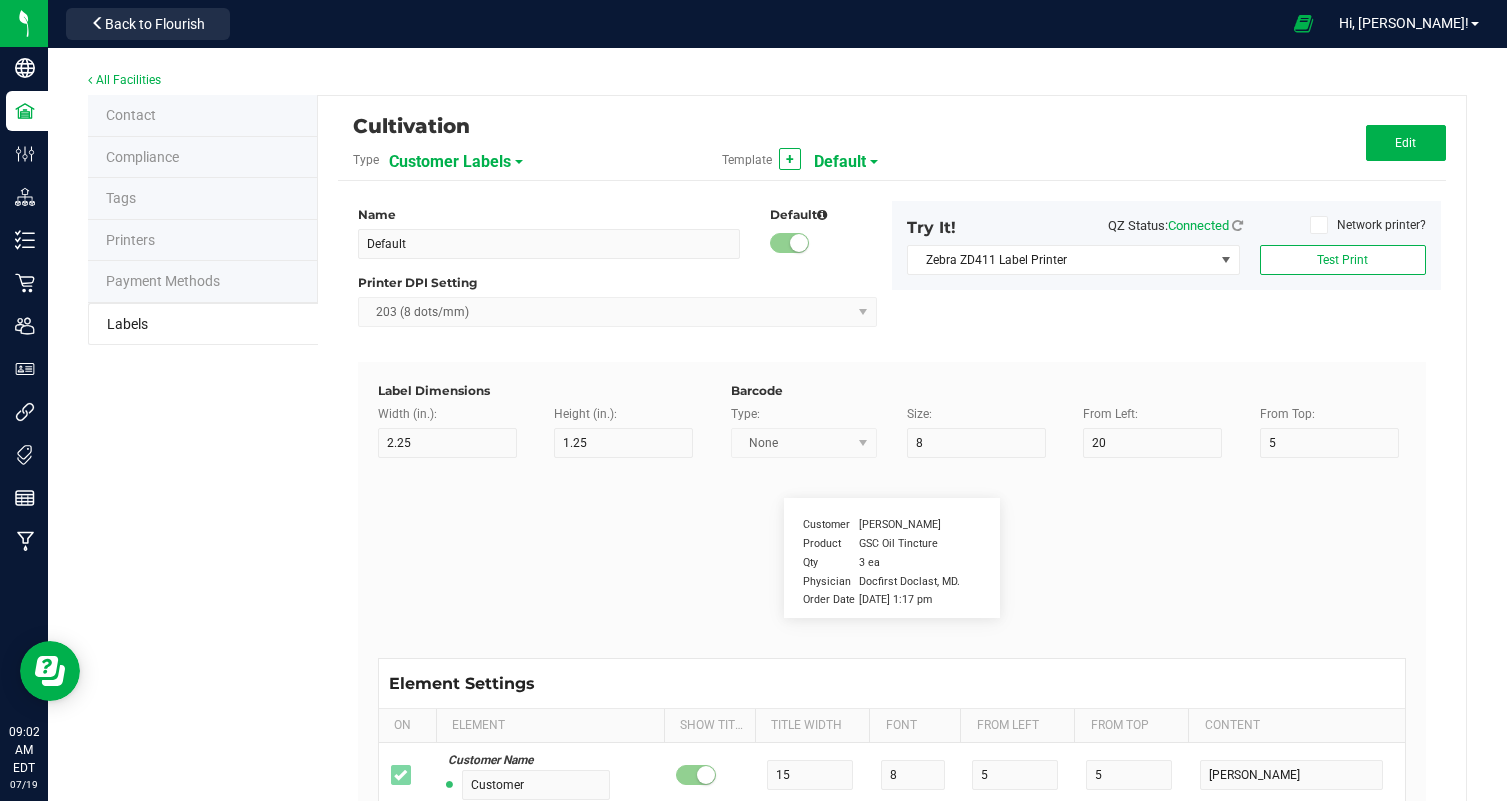 click on "Customer Labels" at bounding box center (450, 162) 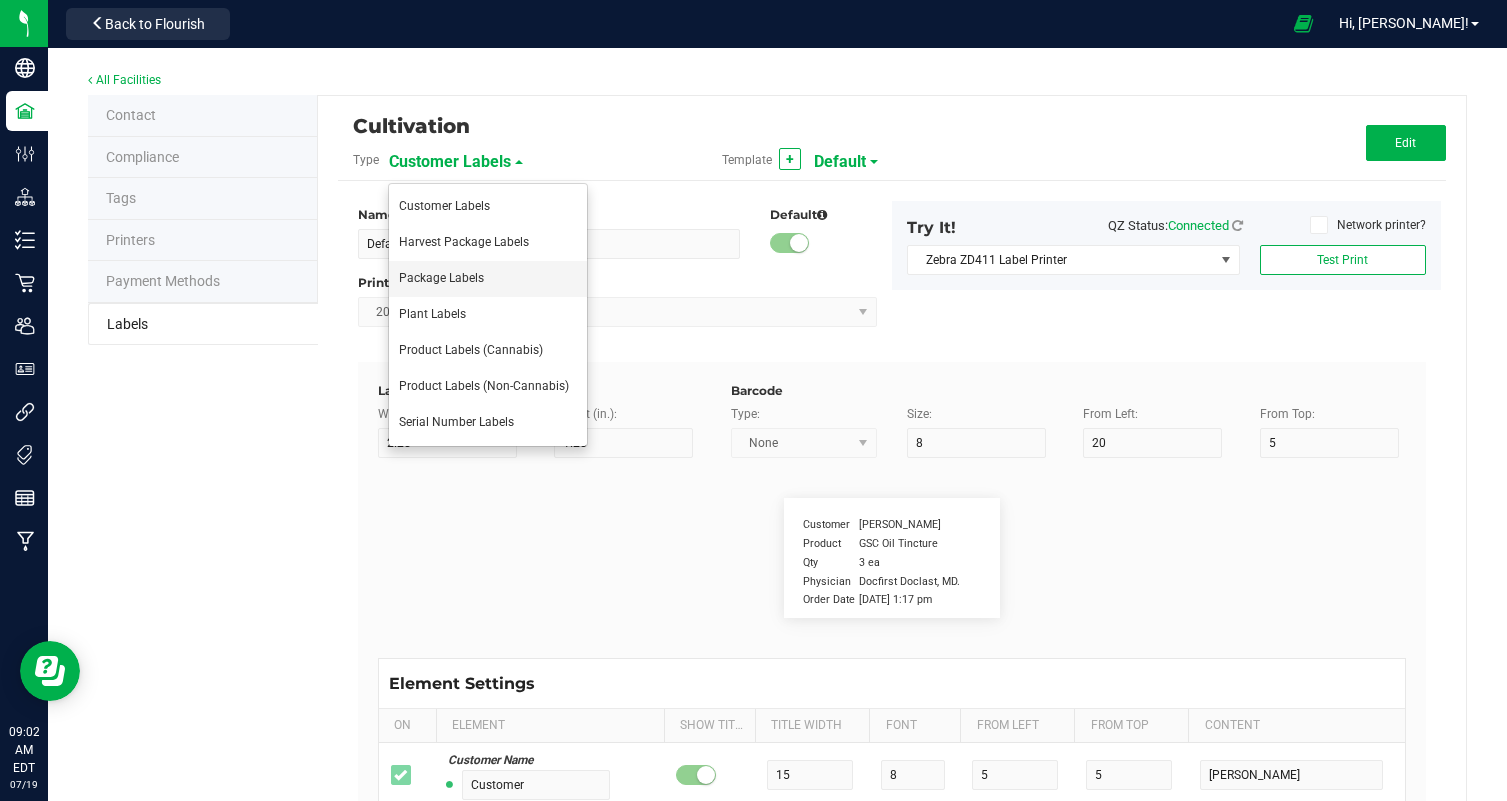 click on "Package Labels" at bounding box center [488, 279] 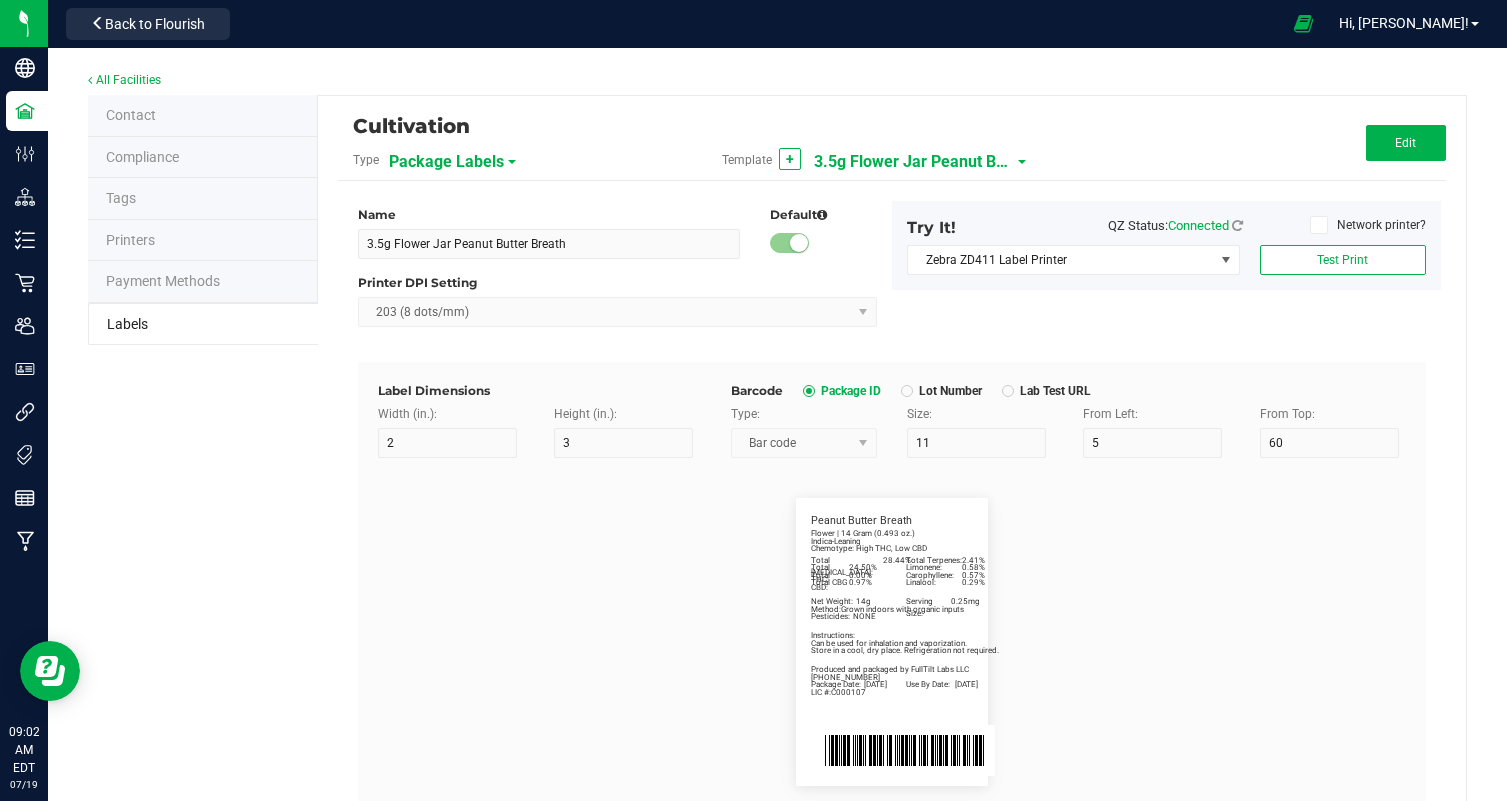 click on "3.5g Flower Jar Peanut Butter Breath" at bounding box center [914, 162] 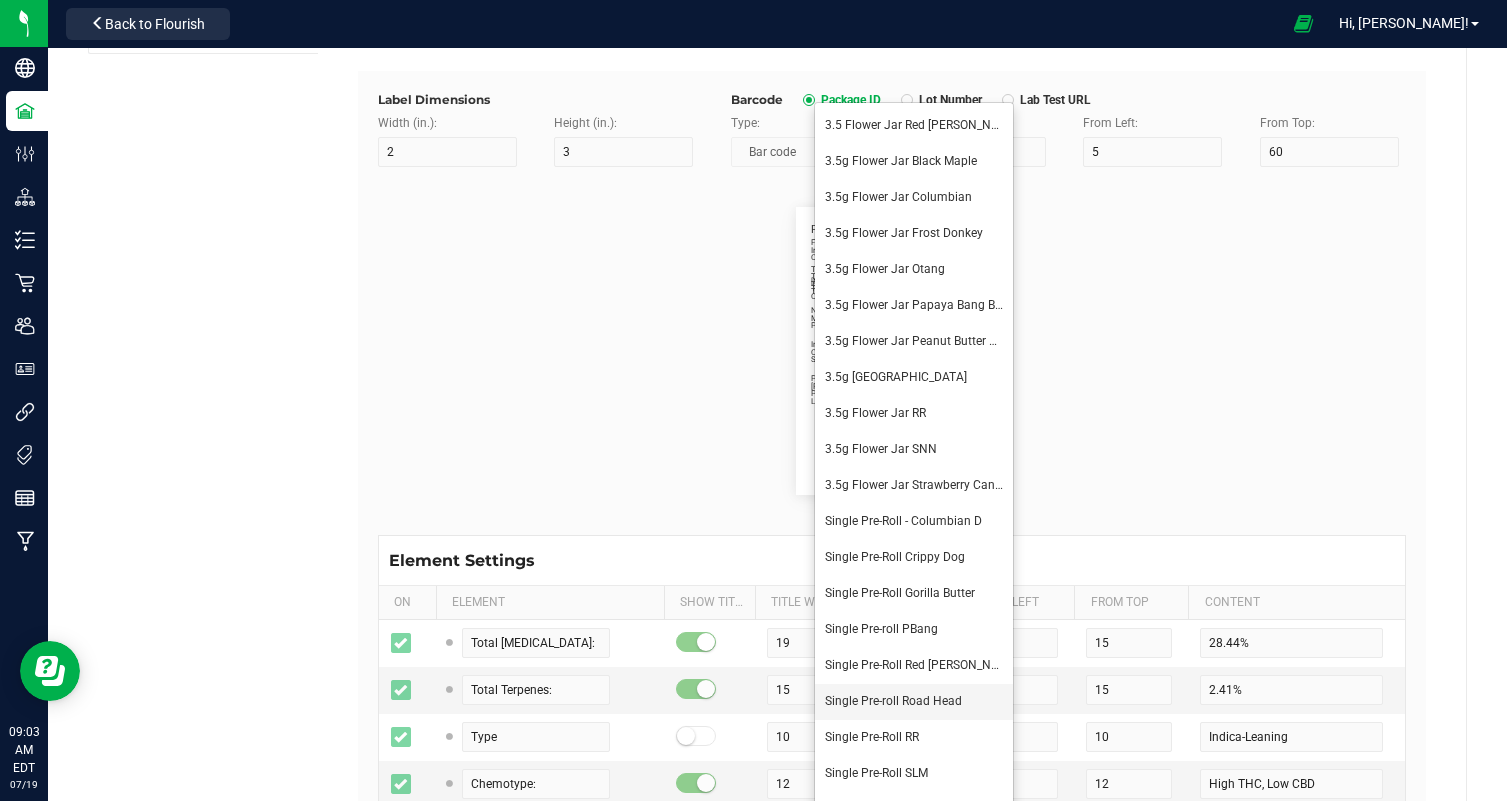 scroll, scrollTop: 293, scrollLeft: 0, axis: vertical 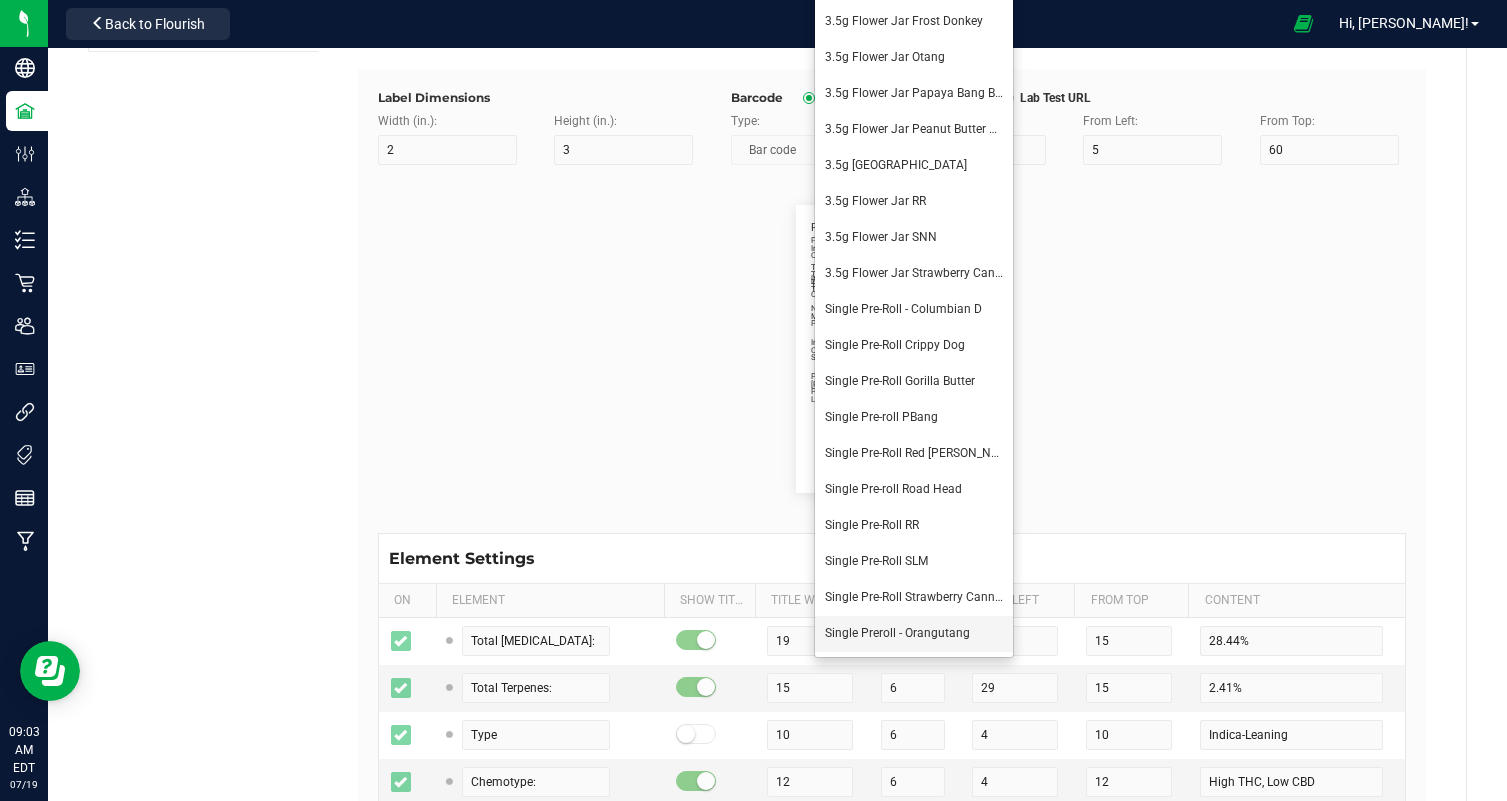 click on "Single Preroll - Orangutang" at bounding box center [897, 633] 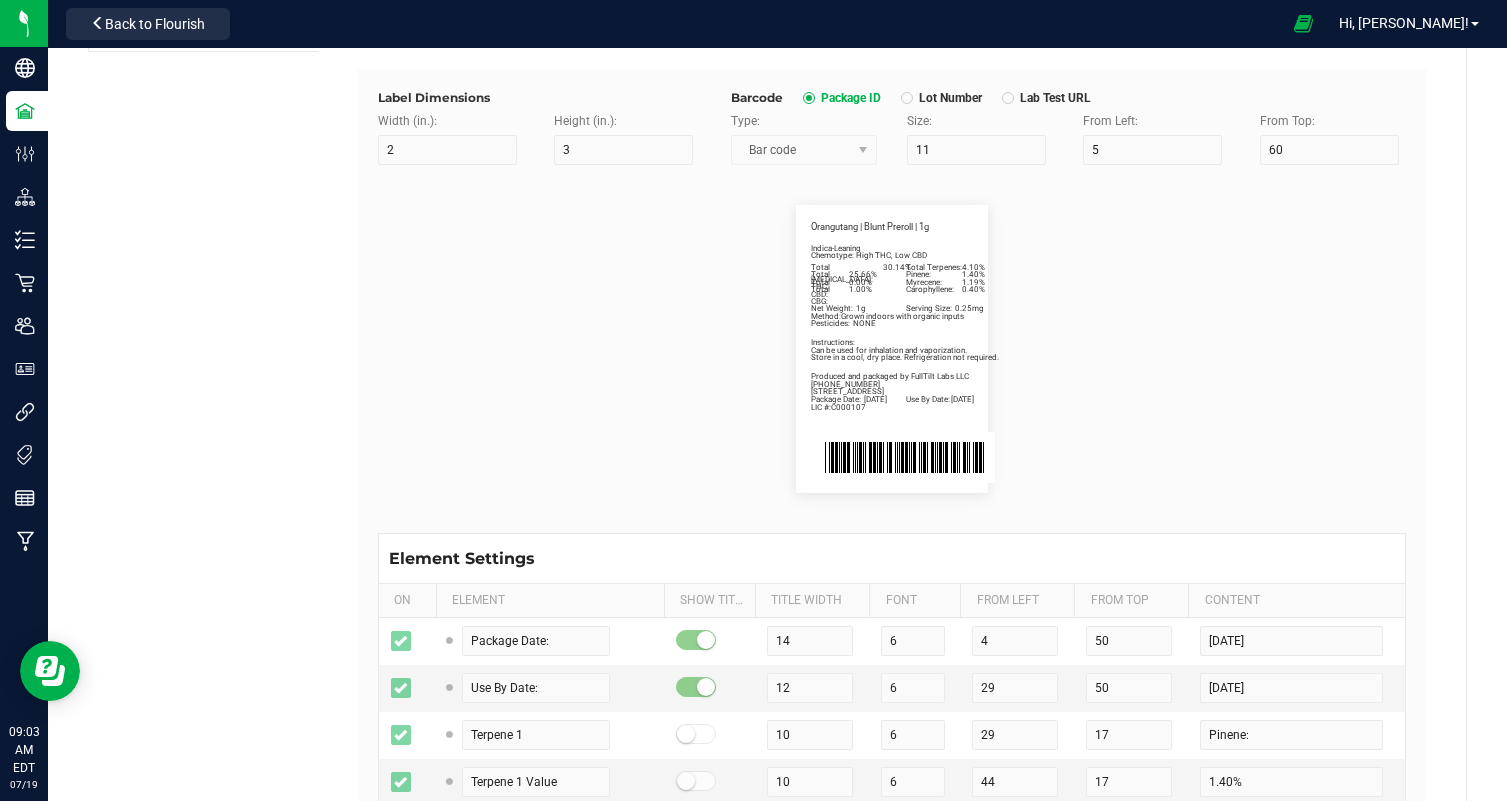 scroll, scrollTop: 0, scrollLeft: 0, axis: both 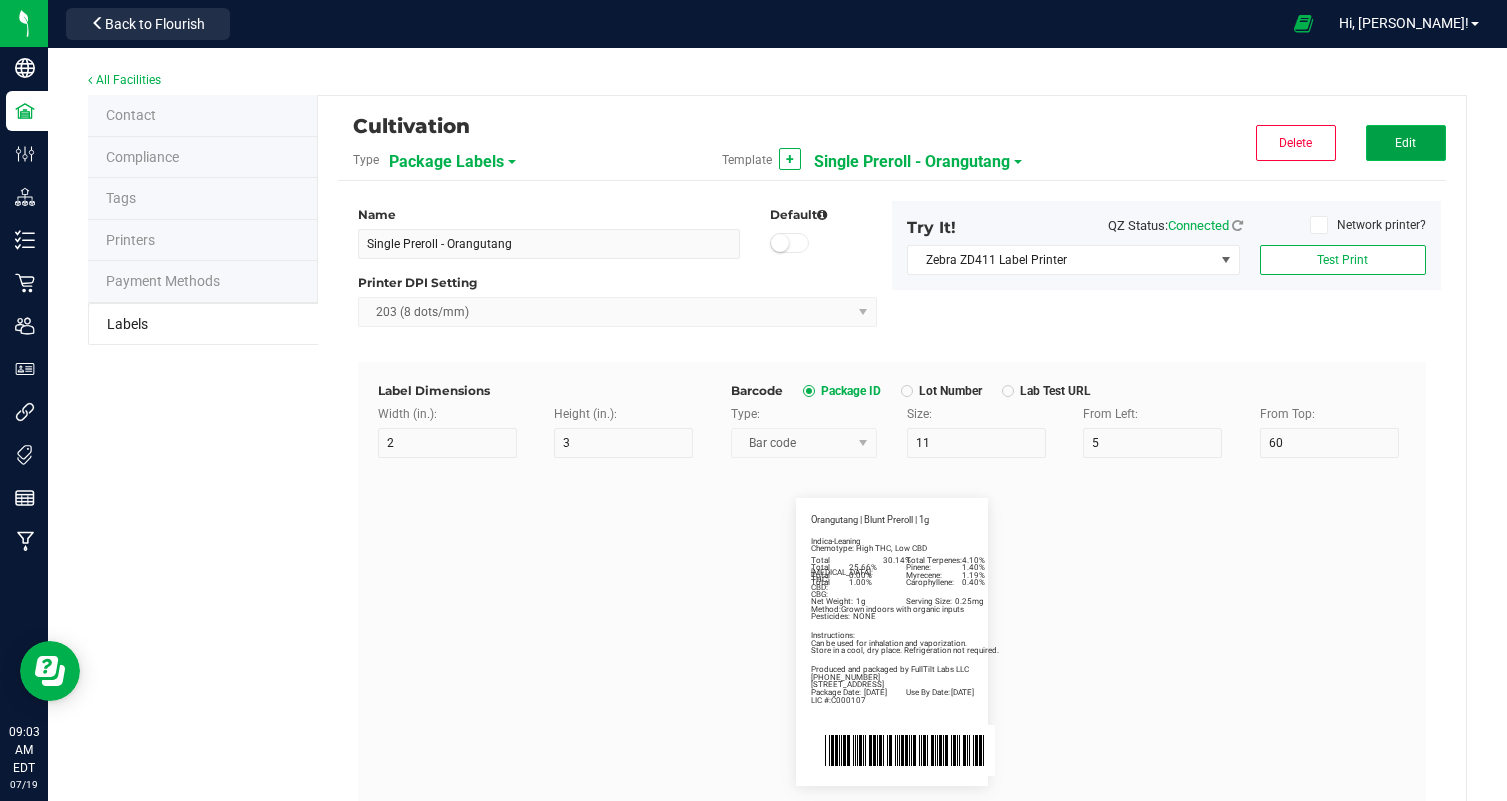 click on "Edit" at bounding box center (1406, 143) 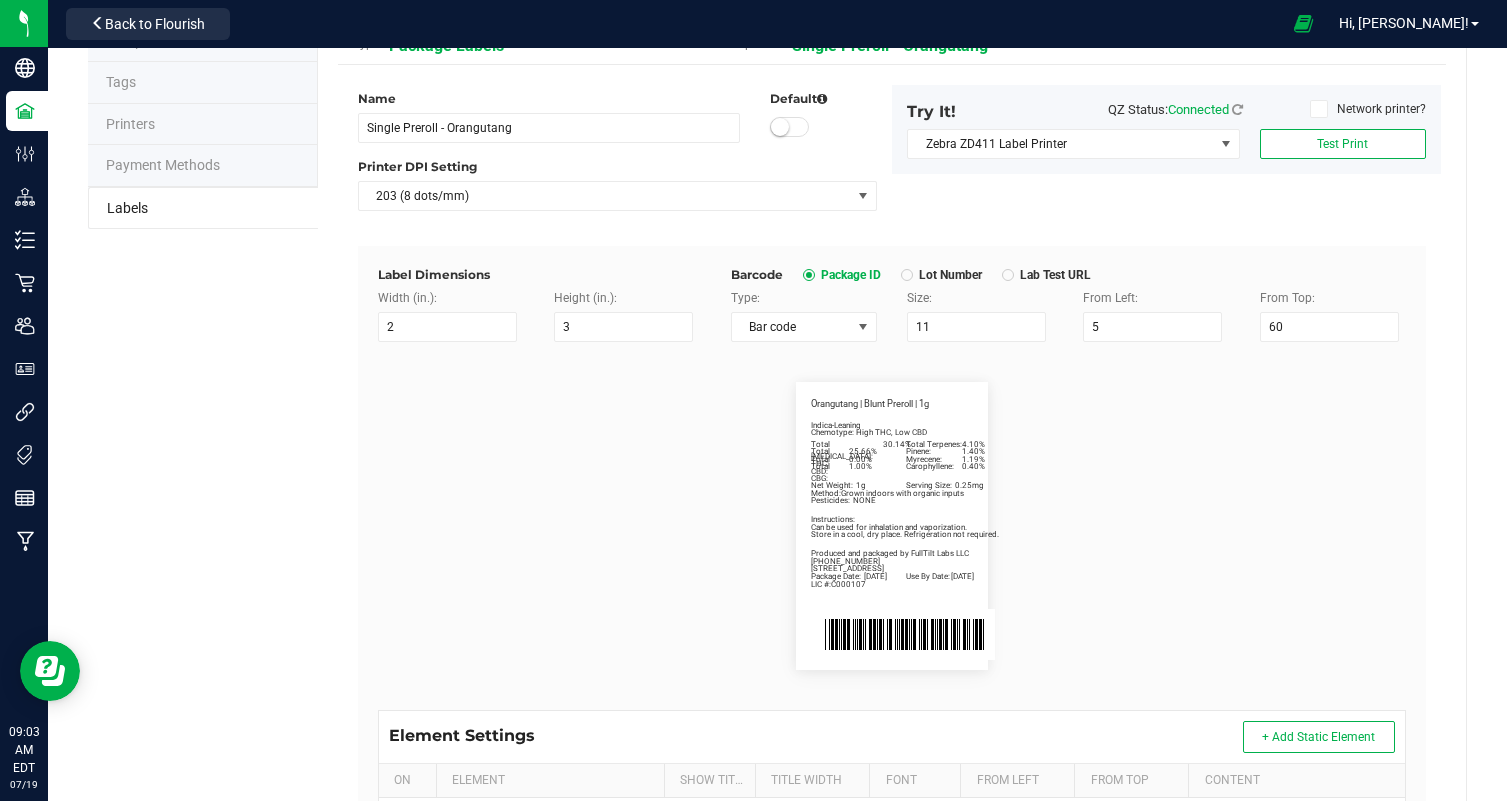 scroll, scrollTop: 481, scrollLeft: 0, axis: vertical 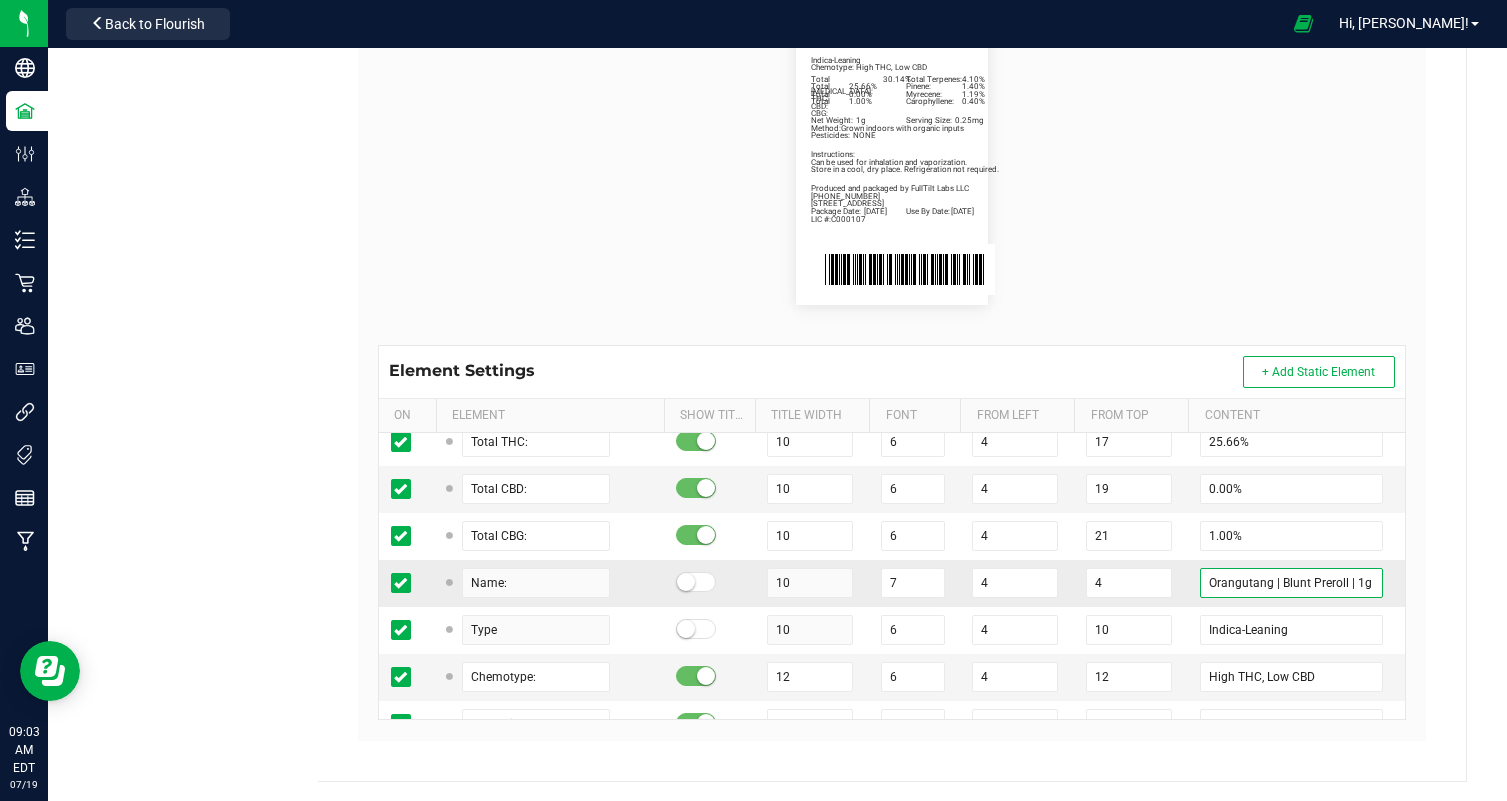 click on "Orangutang | Blunt Preroll | 1g" at bounding box center (1291, 583) 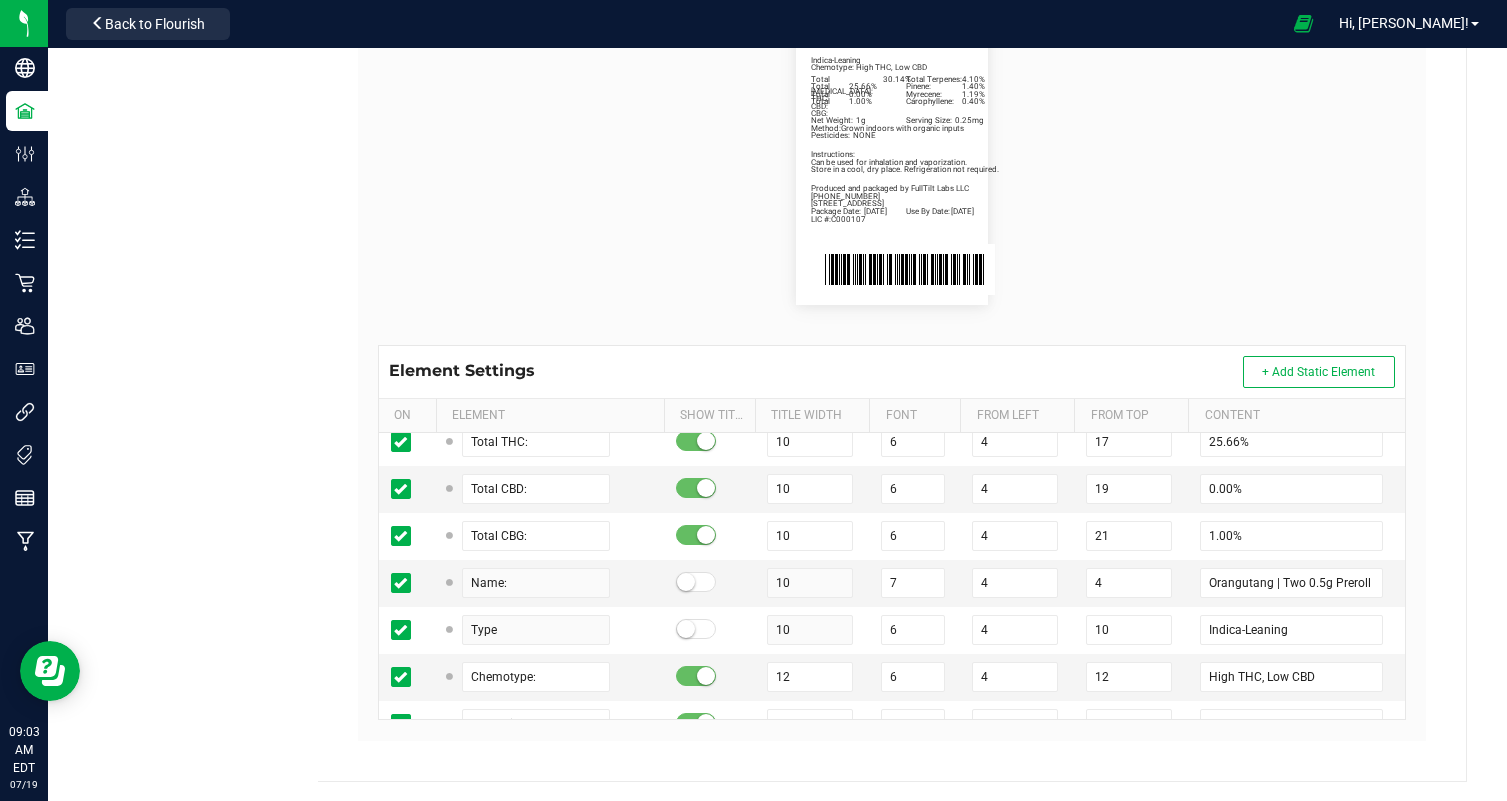 click on "Package Date:   [DATE]   Use By Date:   [DATE]   Pinene:   1.40%   Myrecene:   1.19%   Carophyllene:   0.40%   Total [MEDICAL_DATA]:   30.14%   Total Terpenes:   4.10%   Total THC:   25.66%   Total CBD:   0.00%    Total CBG:   1.00%   Orangutang | Two 0.5g Preroll | 1g   Indica-Leaning   Chemotype:   High THC, Low CBD   Net Weight:   1g   Serving Size:   0.25mg   Produced and packaged by FullTilt Labs LLC   Instructions:      Can be used for inhalation and vaporization.   Method:   Grown indoors with organic inputs   Pesticides:   NONE   [PHONE_NUMBER]   LIC #:C000107      Store in a cool, dry place. Refrigeration not required.   [STREET_ADDRESS]" at bounding box center [892, 161] 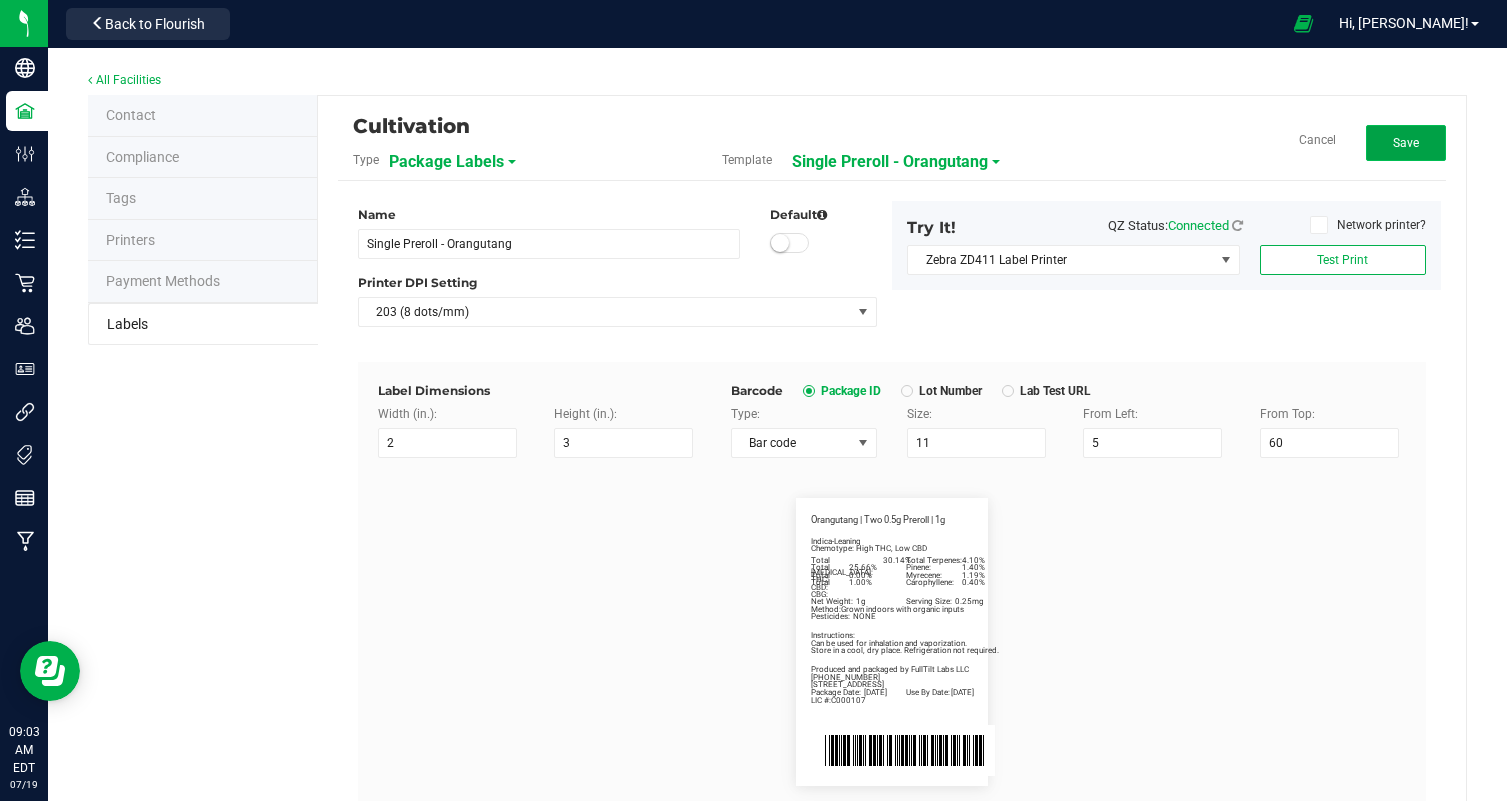 click on "Save" at bounding box center [1406, 143] 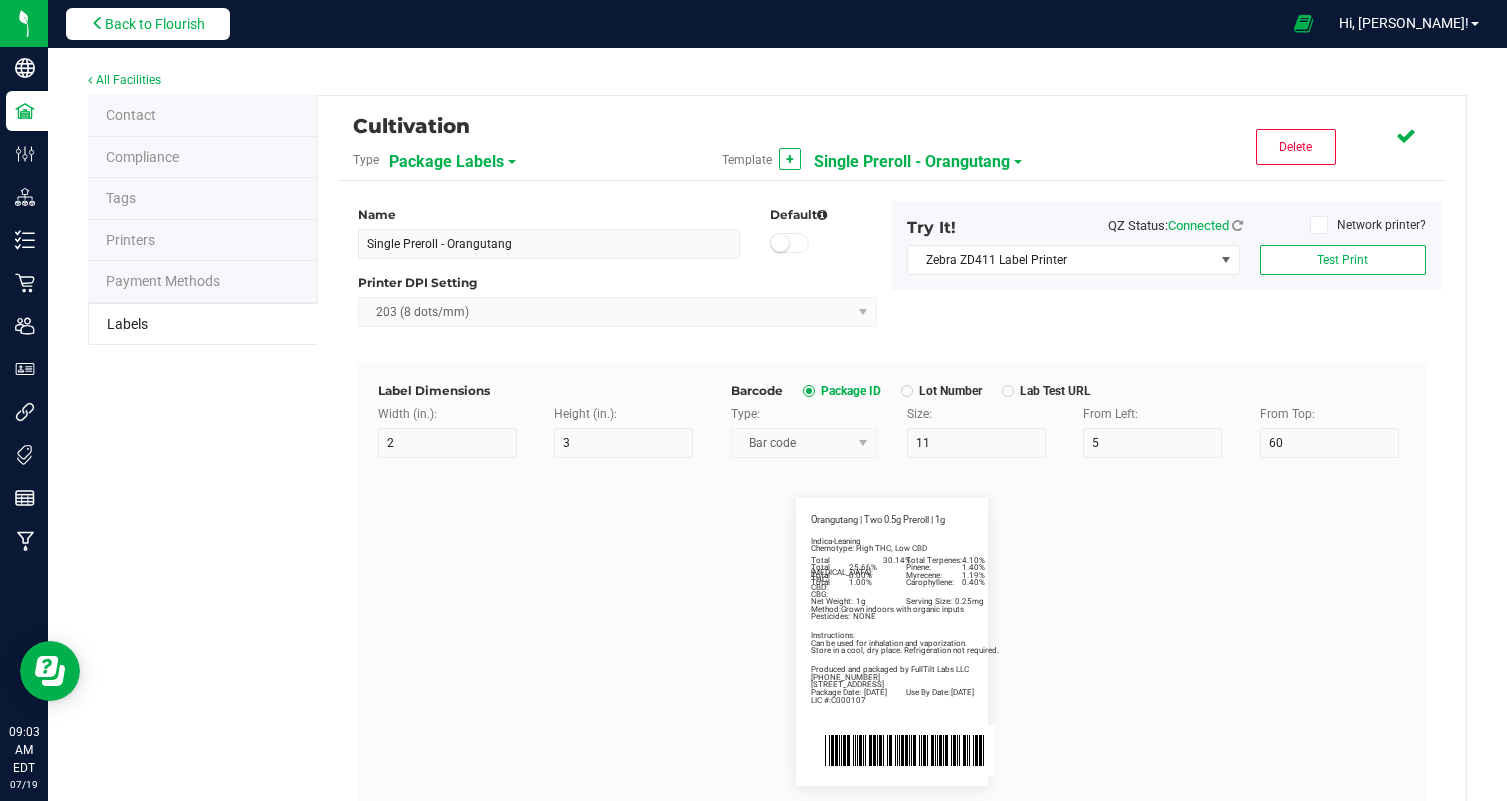 click on "Back to Flourish" at bounding box center [155, 24] 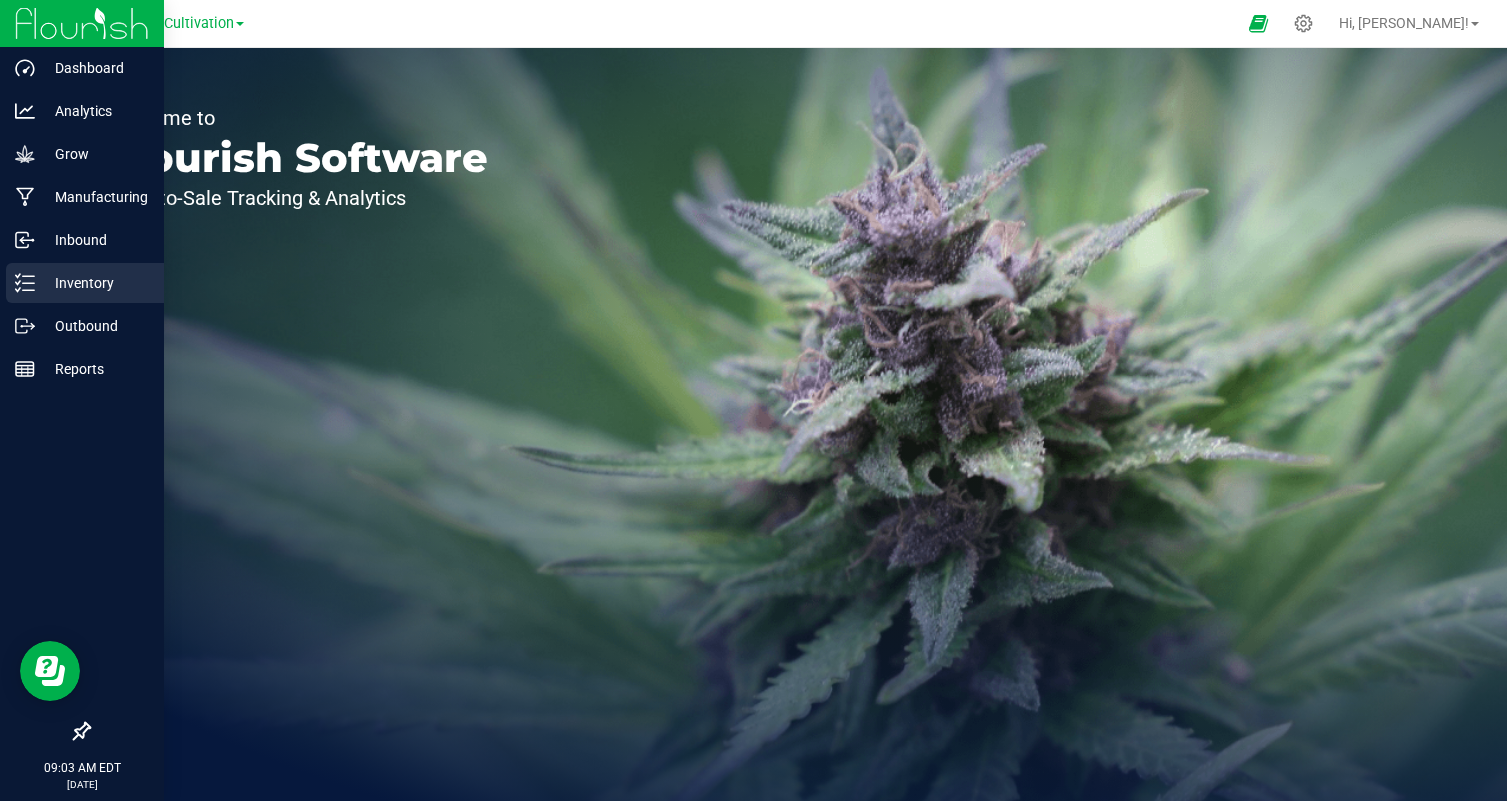 click on "Inventory" at bounding box center (95, 283) 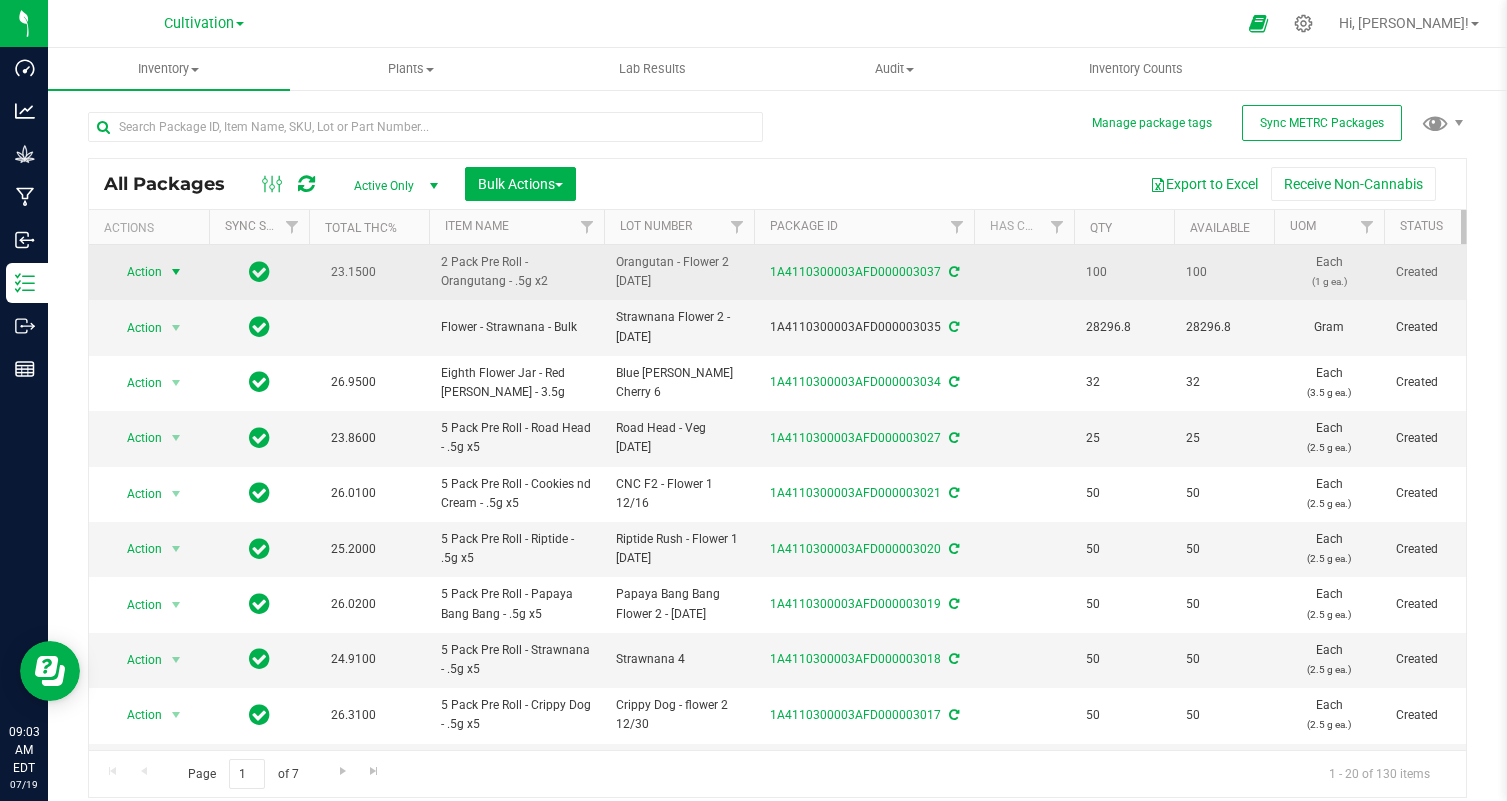 click on "Action" at bounding box center [136, 272] 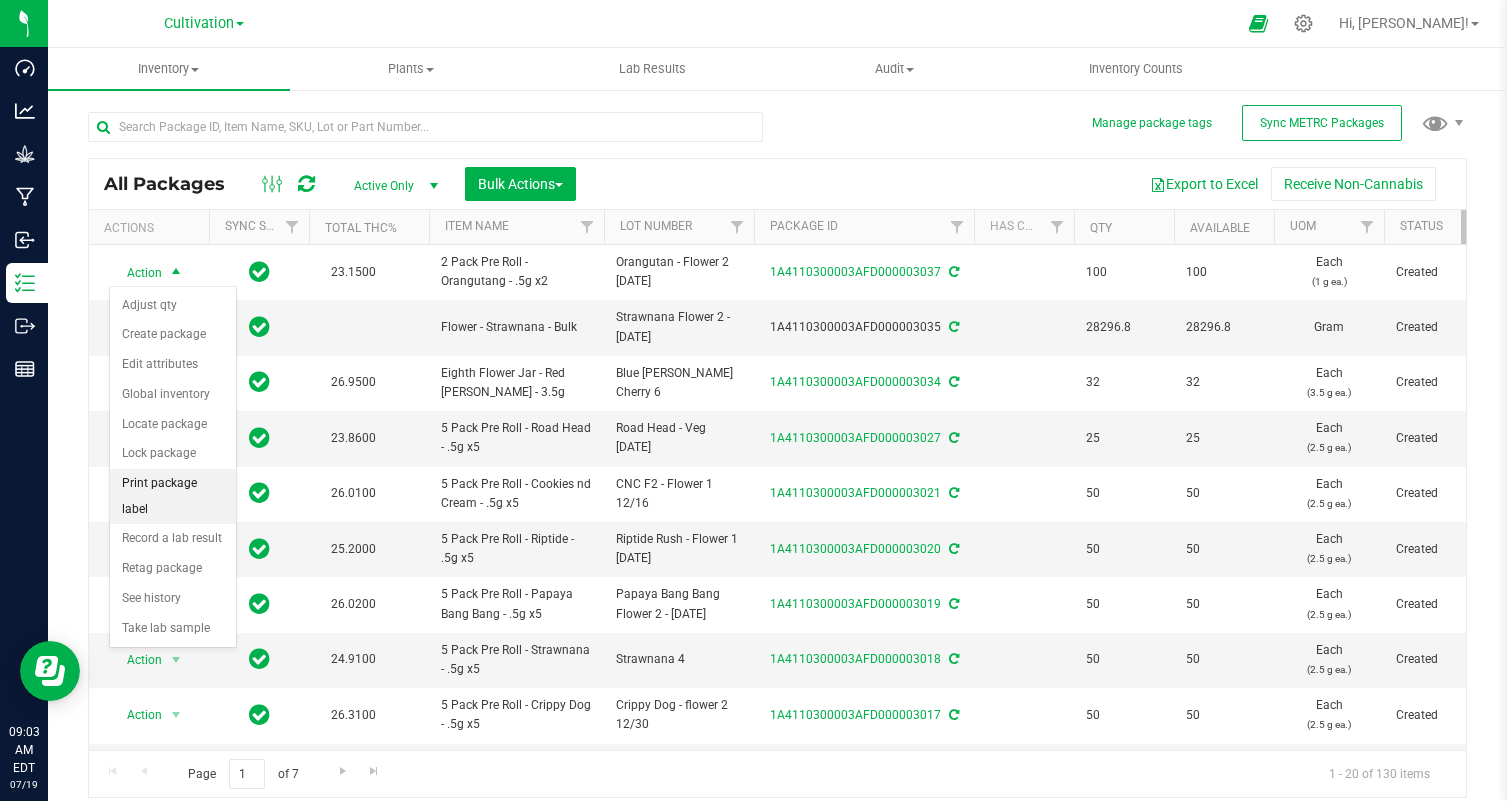 click on "Print package label" at bounding box center [173, 496] 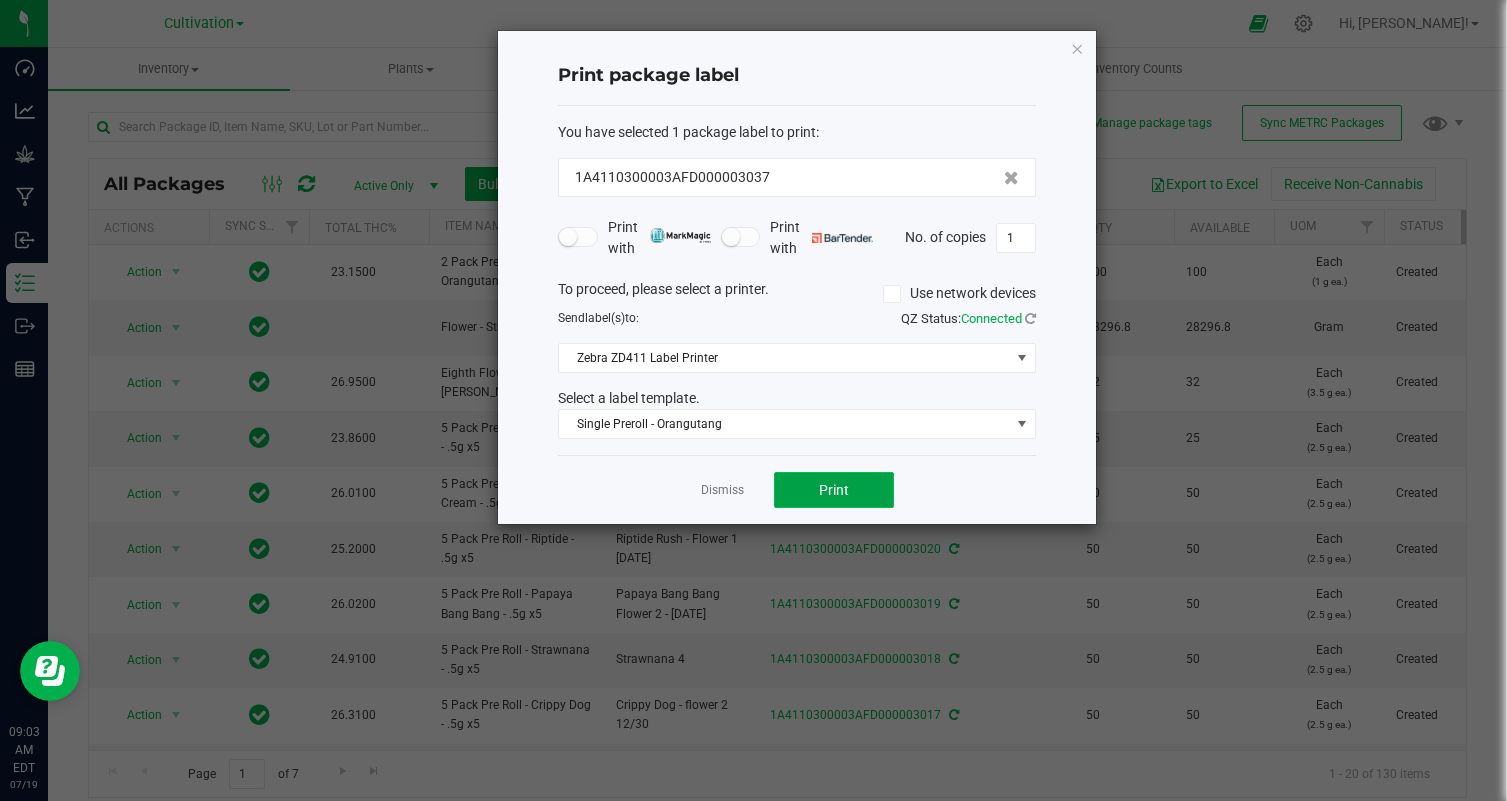 click on "Print" 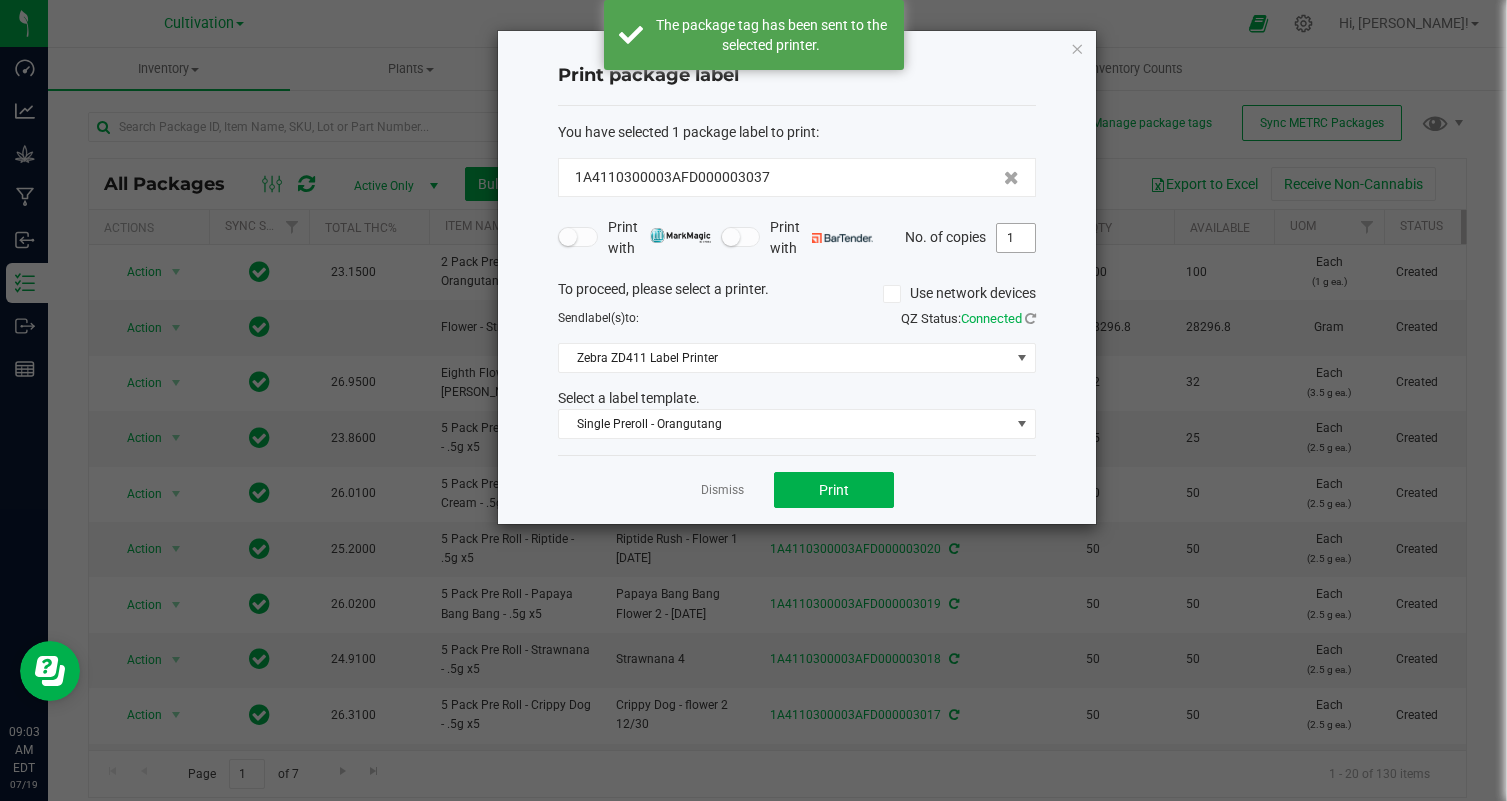 click on "1" at bounding box center (1016, 238) 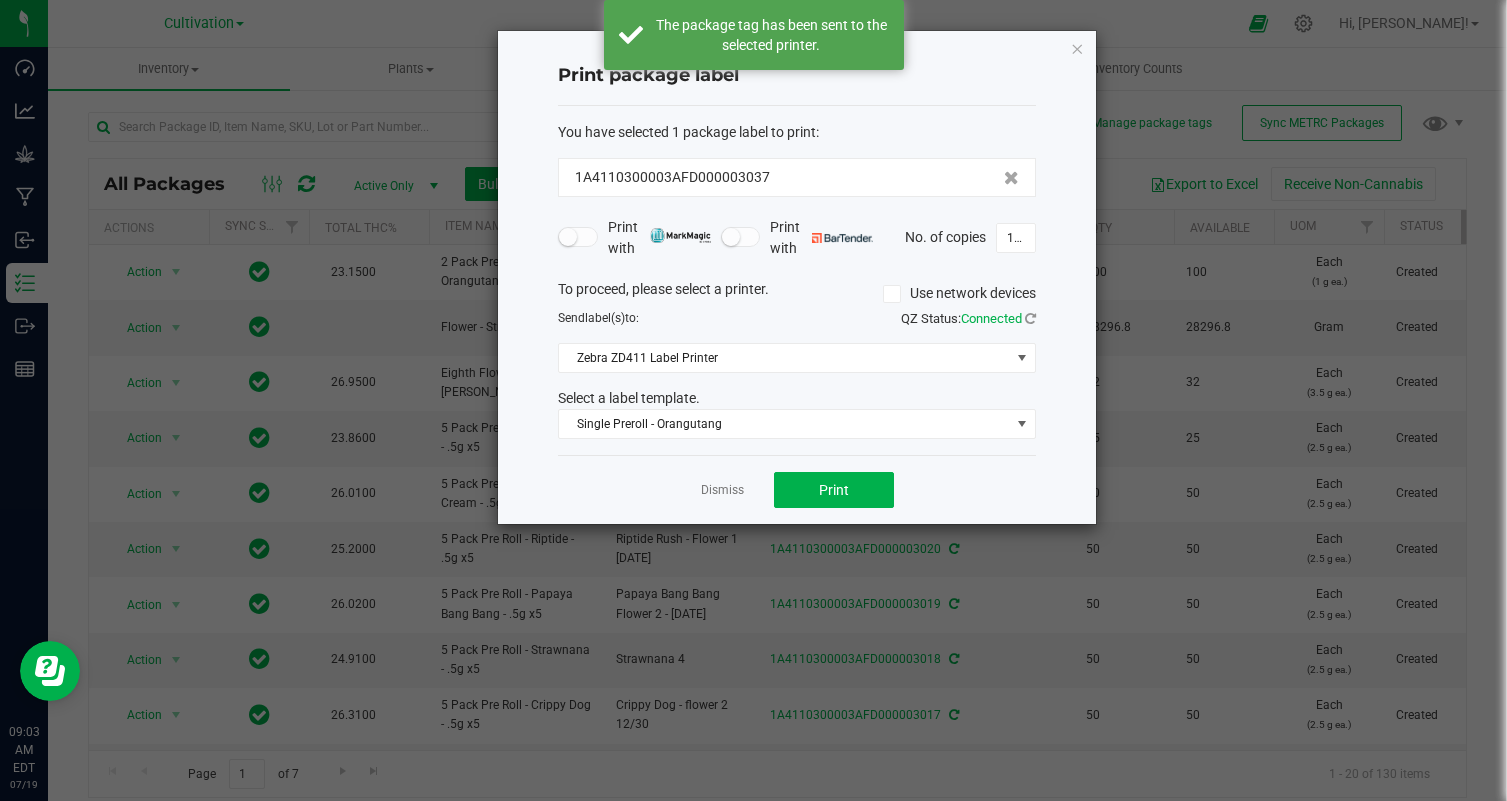 click on "Dismiss   Print" 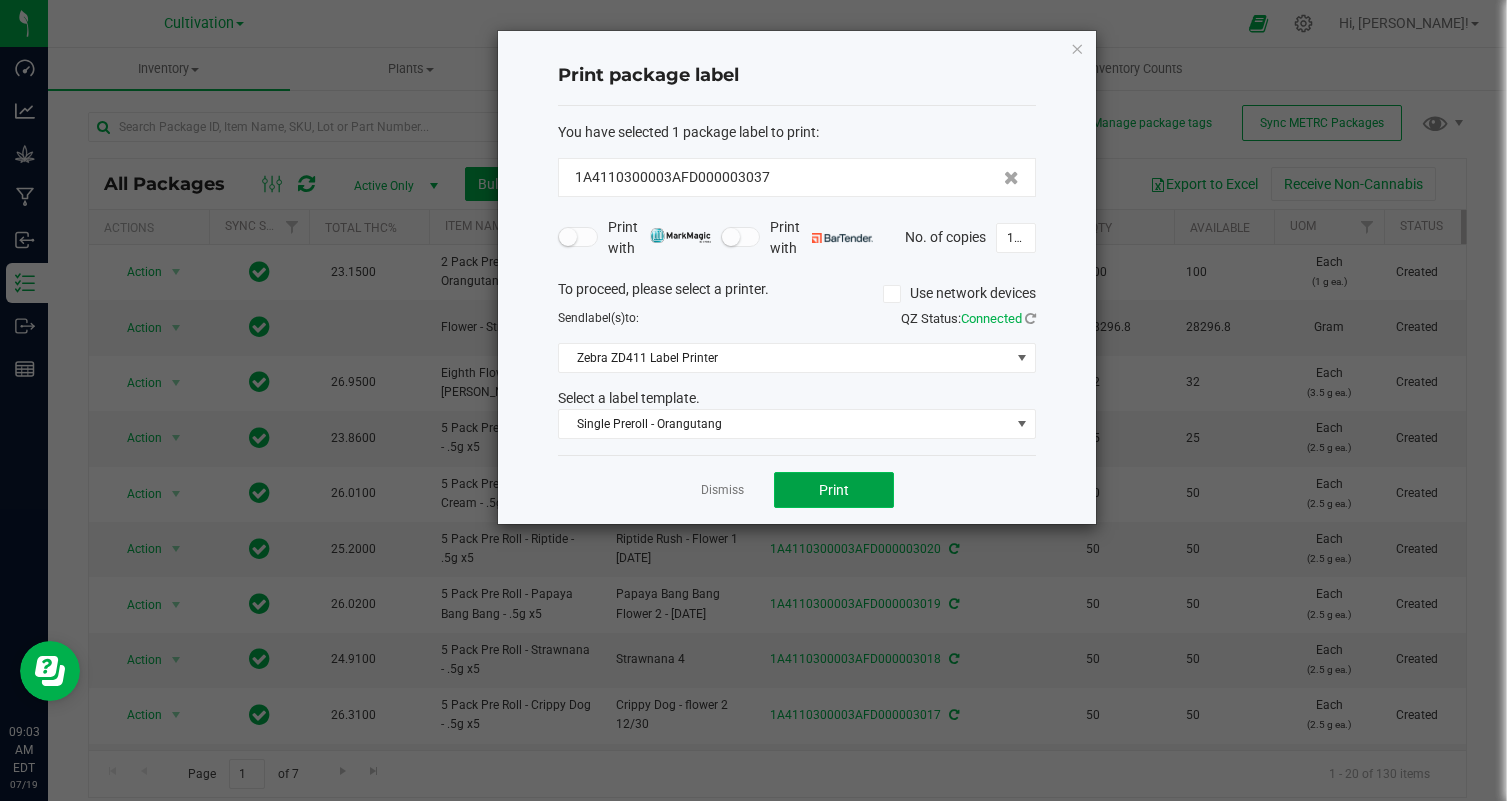 click on "Print" 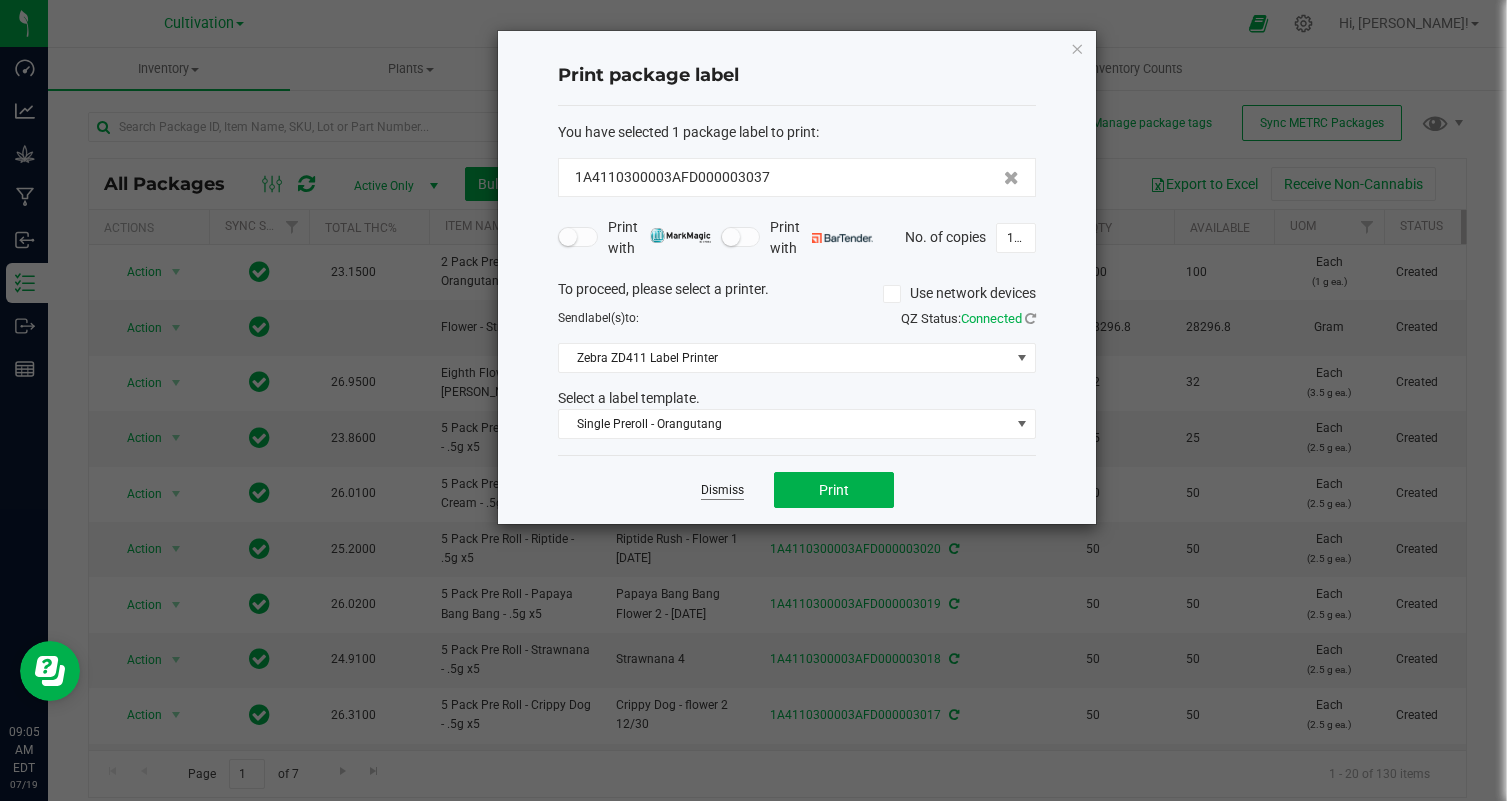 click on "Dismiss" 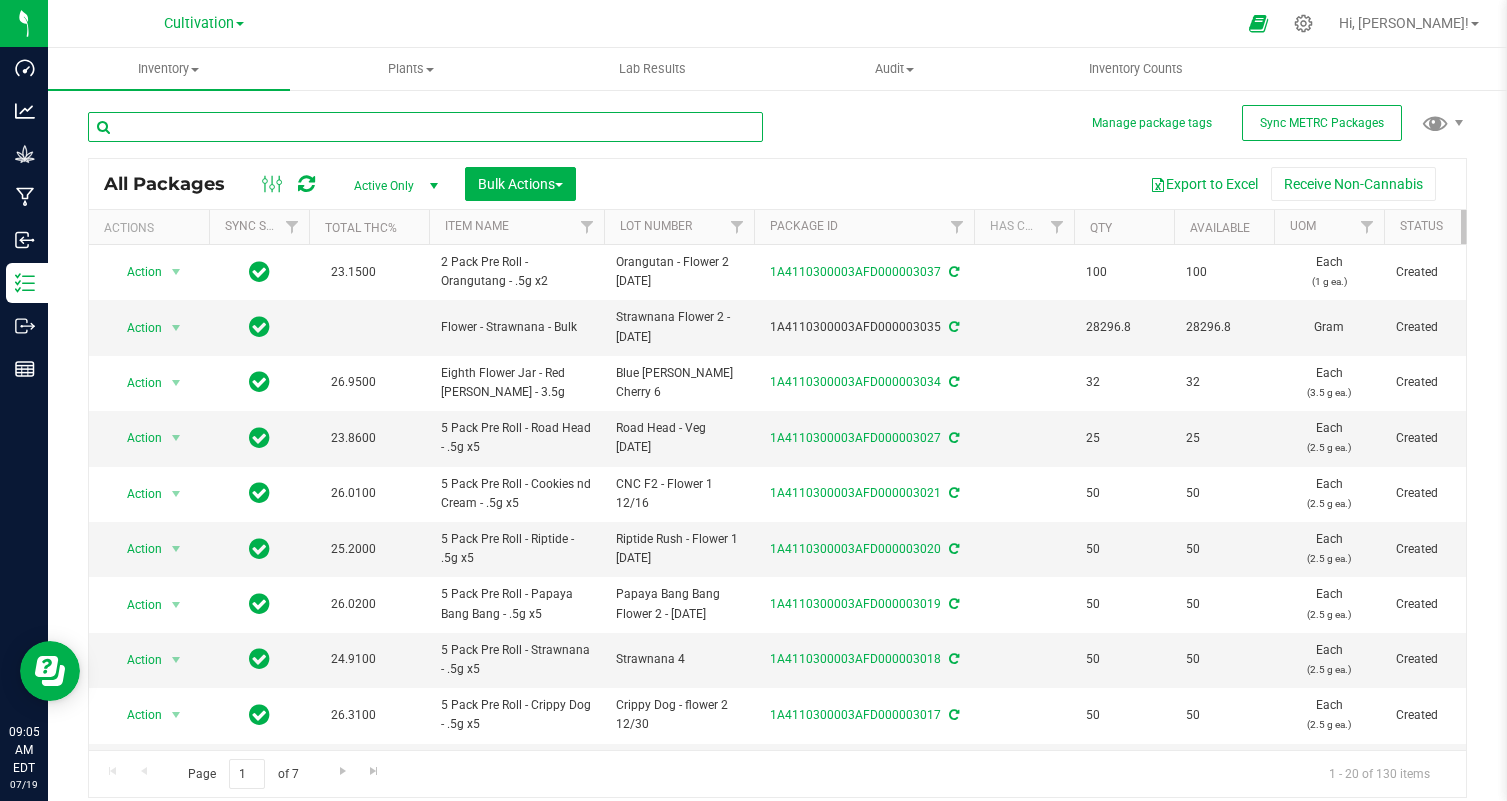 click at bounding box center (425, 127) 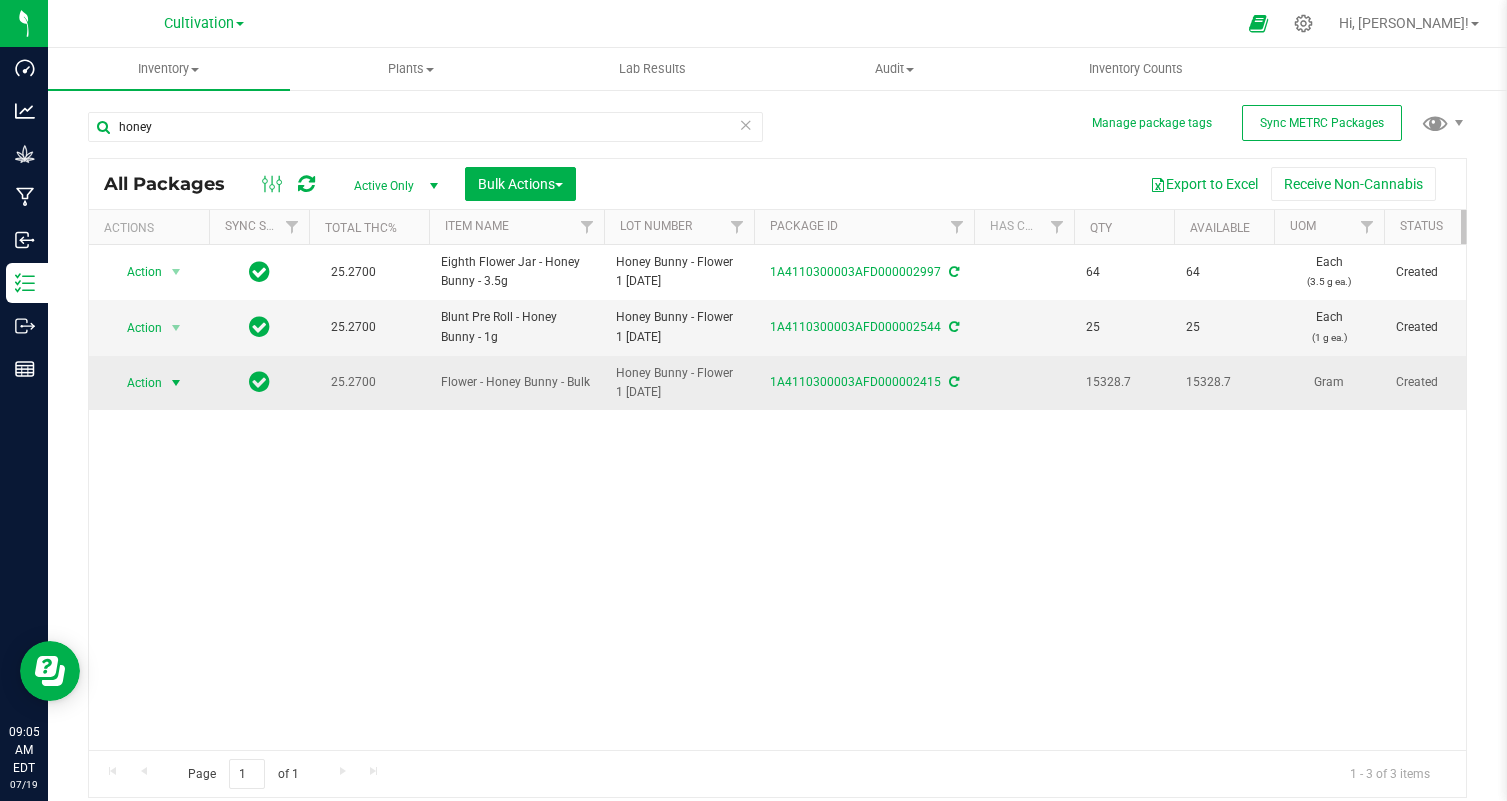 click on "Action" at bounding box center (136, 383) 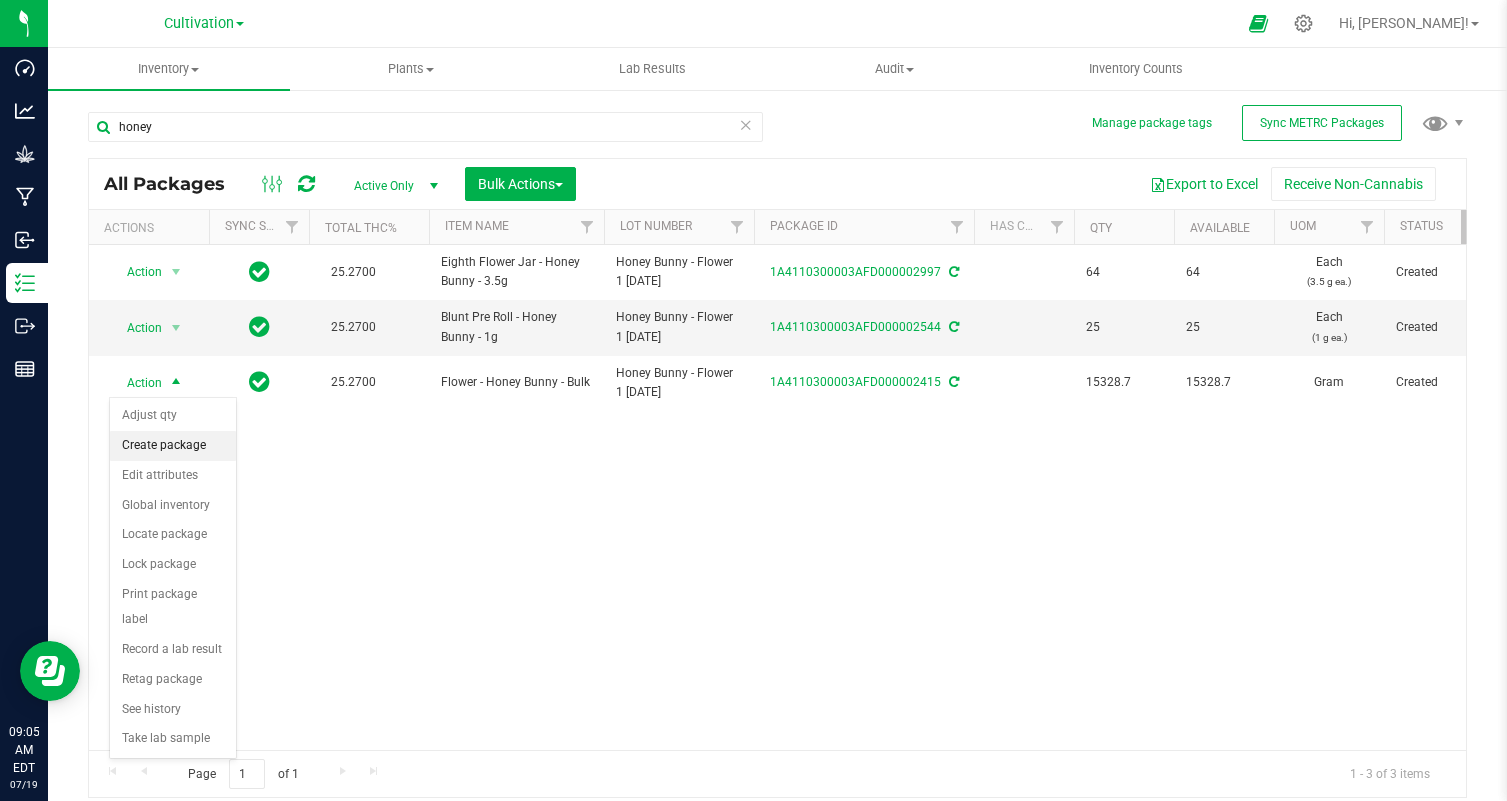 click on "Create package" at bounding box center (173, 446) 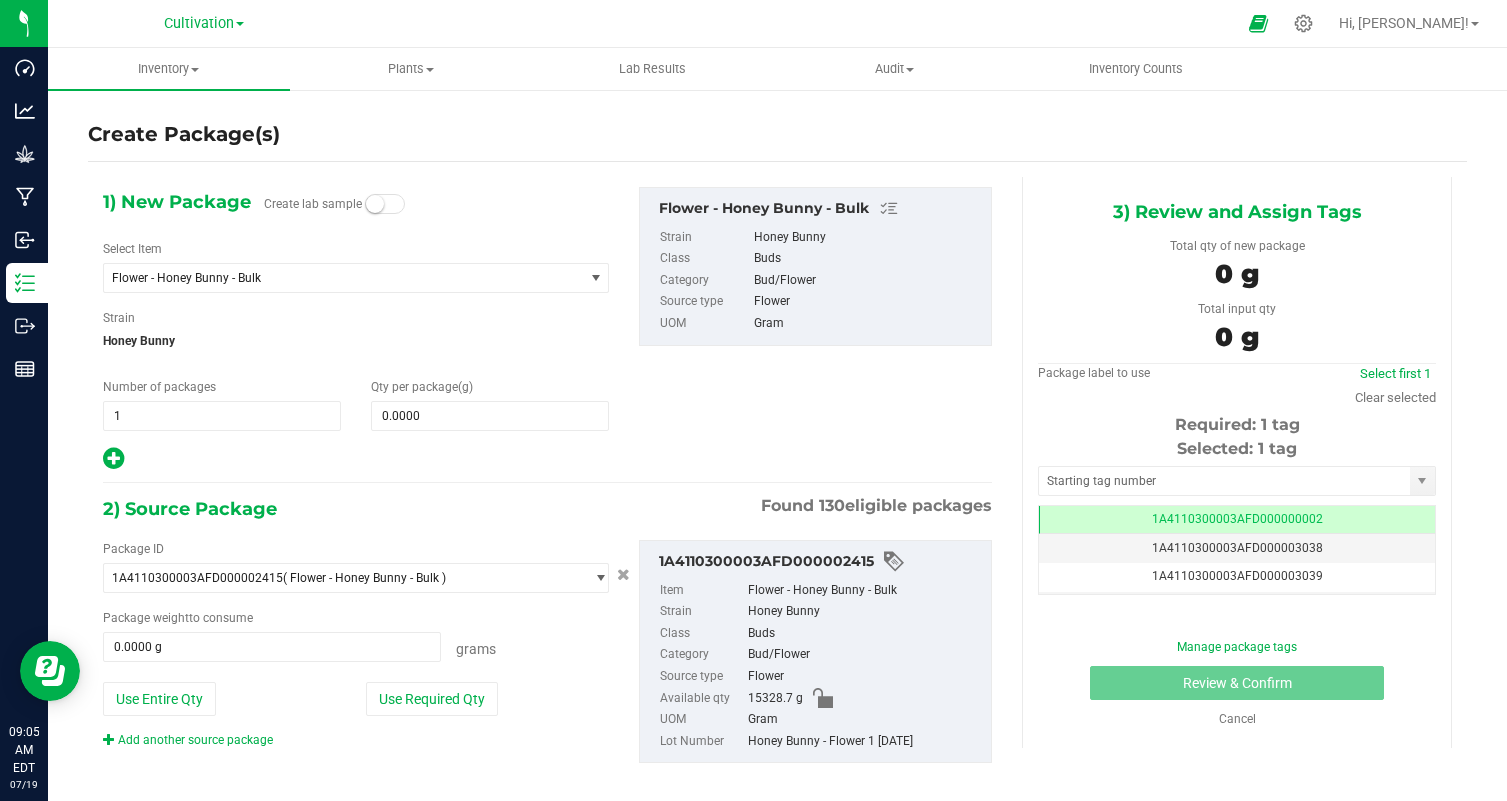 scroll, scrollTop: 0, scrollLeft: 0, axis: both 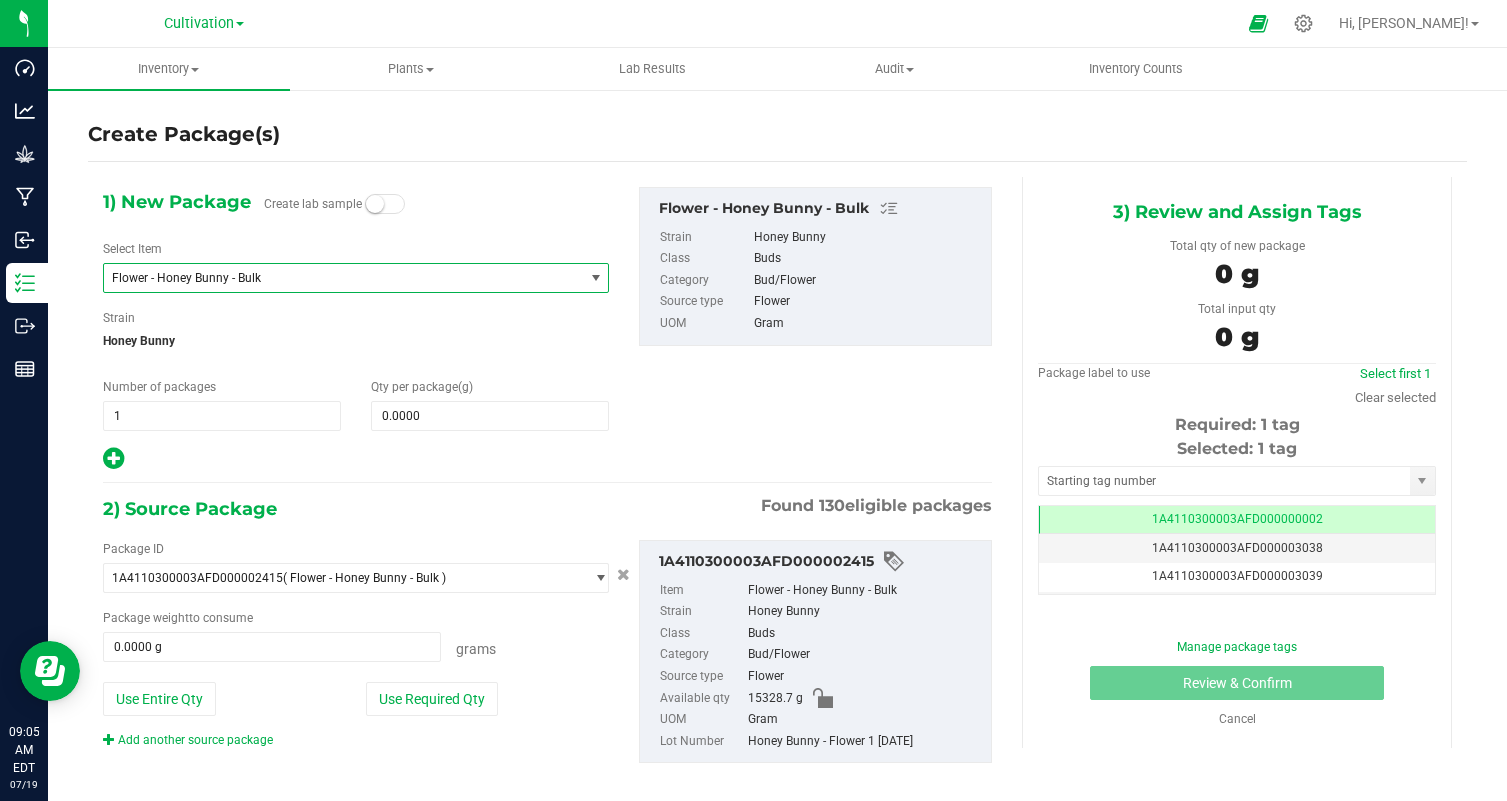 click on "Flower - Honey Bunny - Bulk" at bounding box center [334, 278] 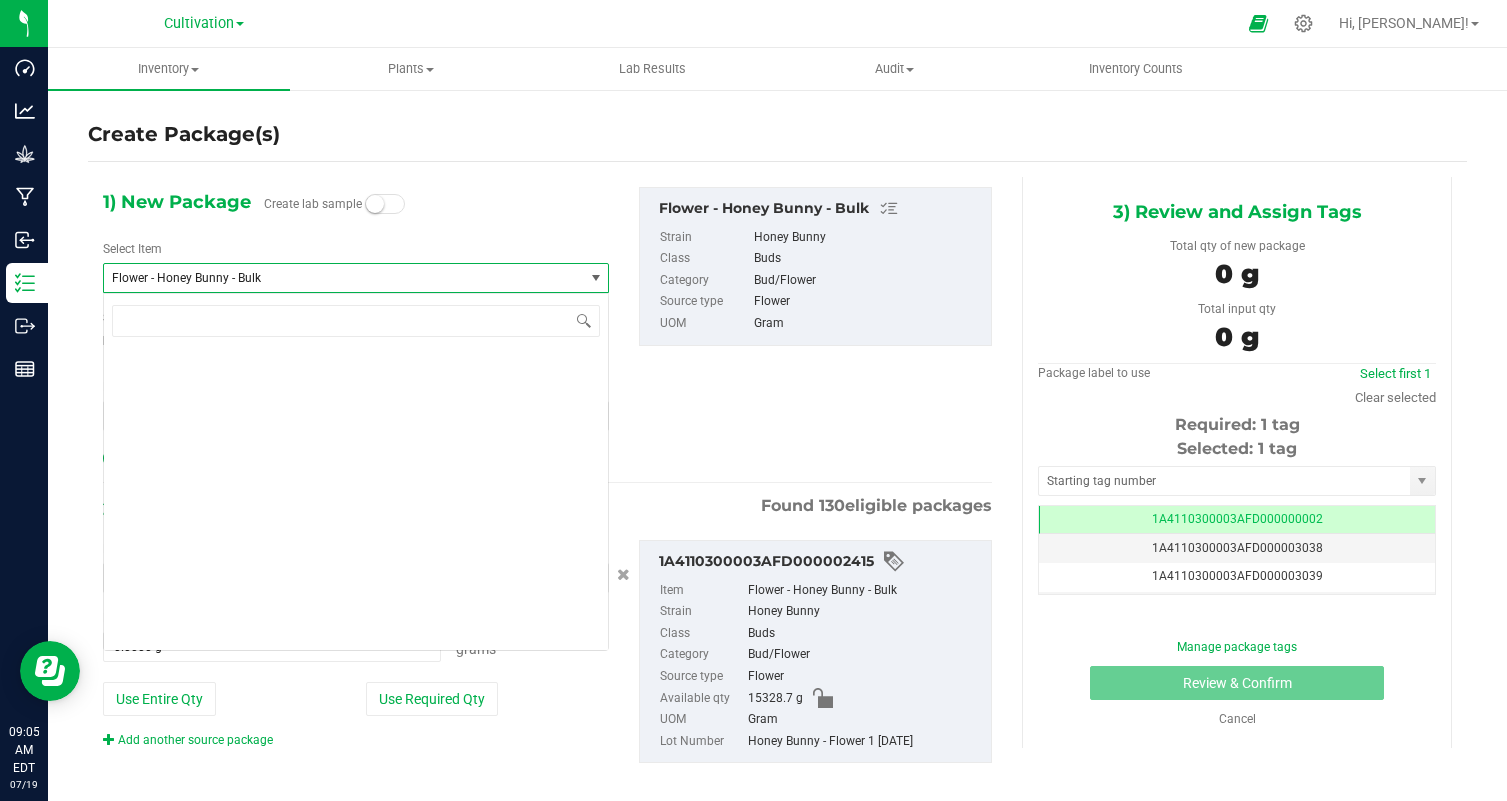 scroll, scrollTop: 5096, scrollLeft: 0, axis: vertical 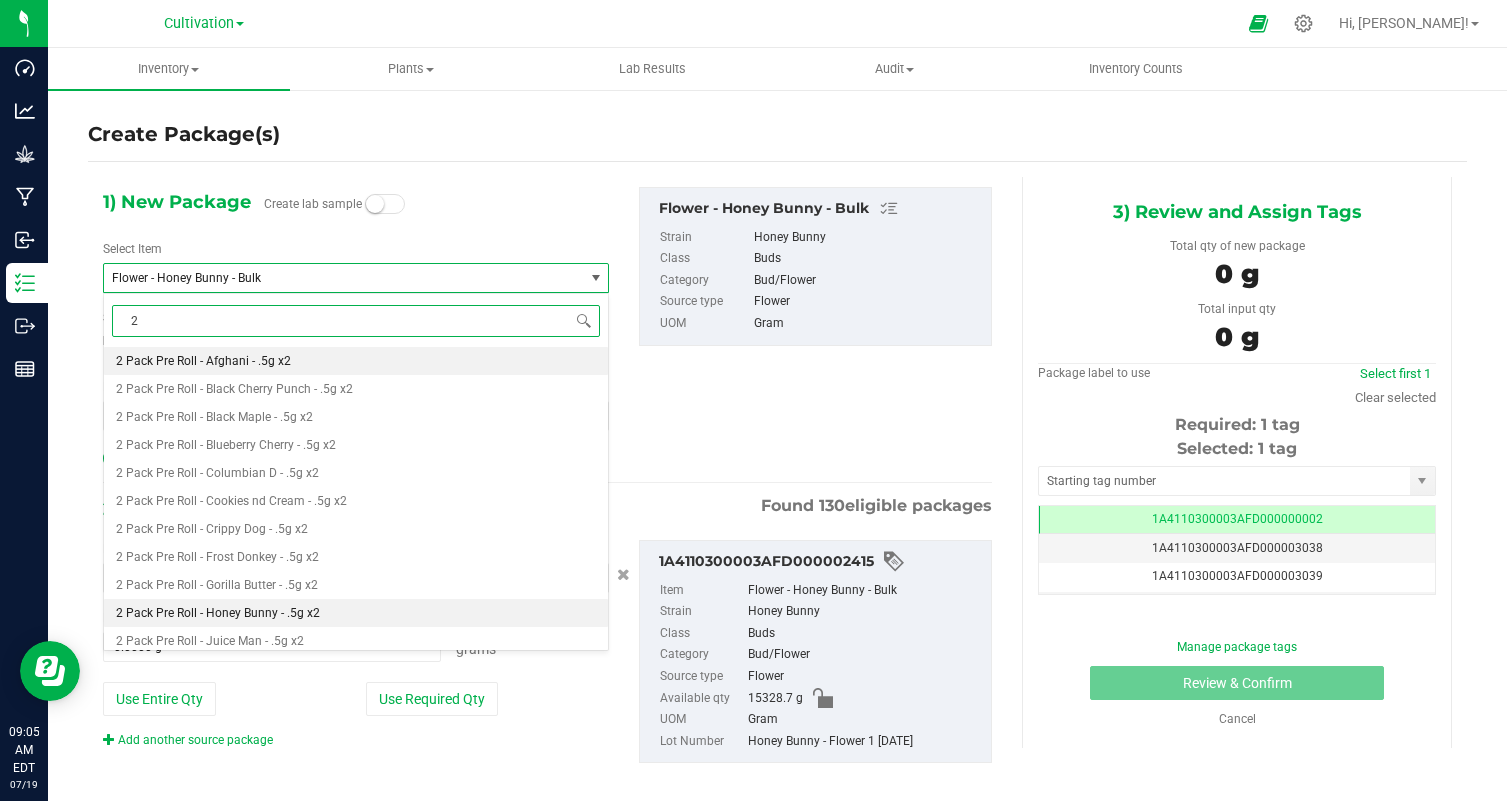 click on "2 Pack Pre Roll - Honey Bunny - .5g x2" at bounding box center [218, 613] 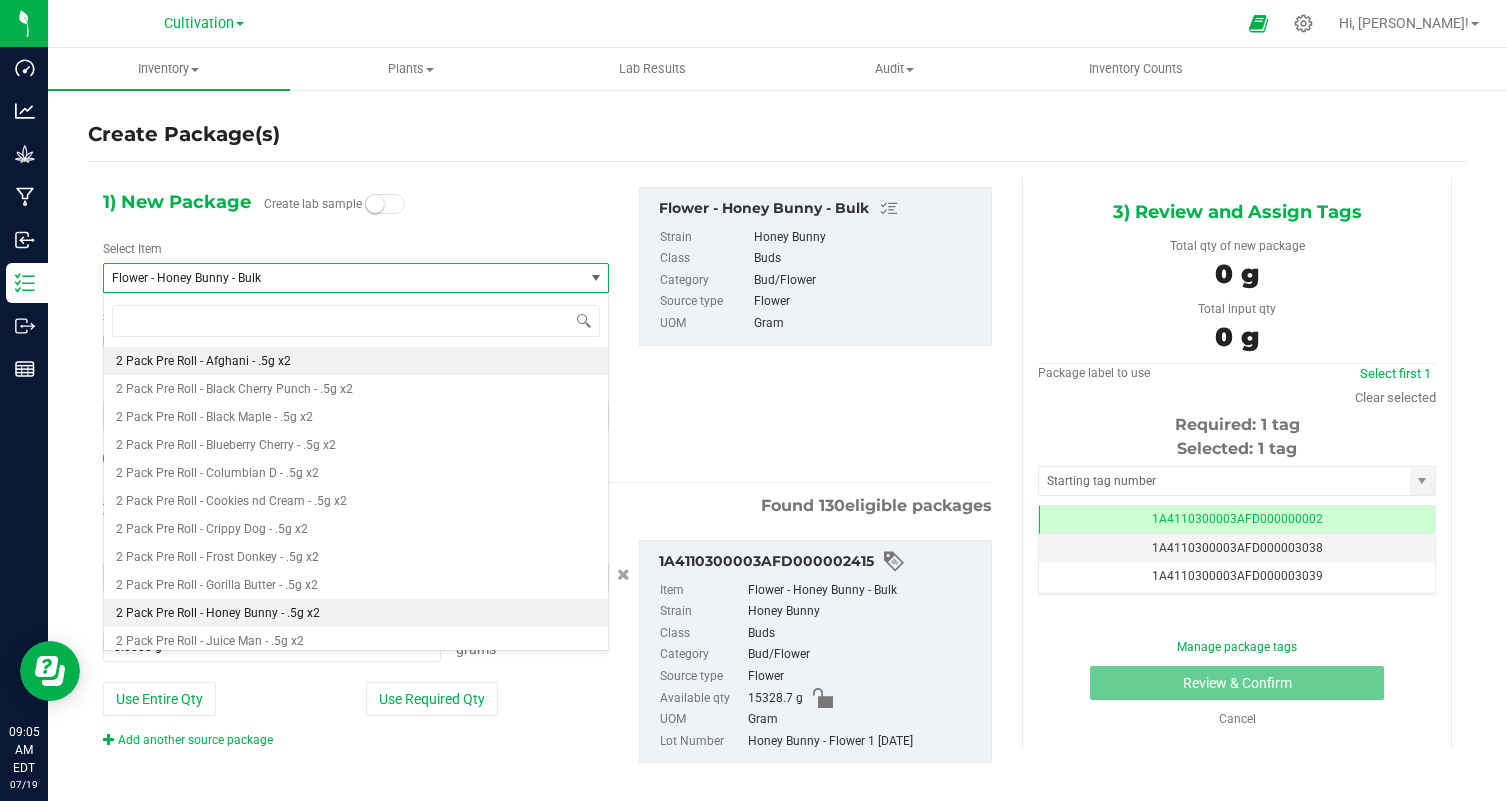 scroll, scrollTop: 0, scrollLeft: 0, axis: both 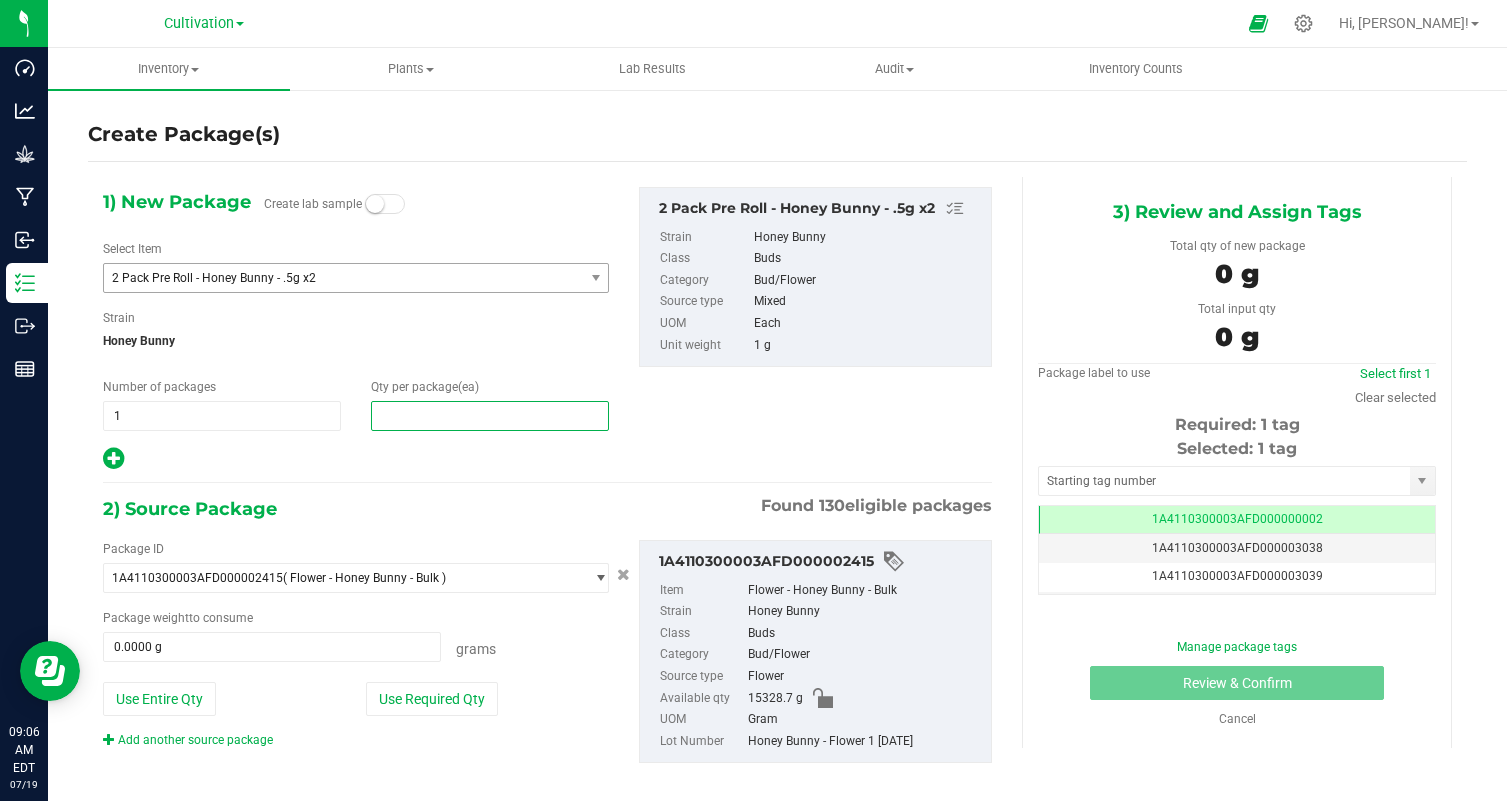 click at bounding box center [490, 416] 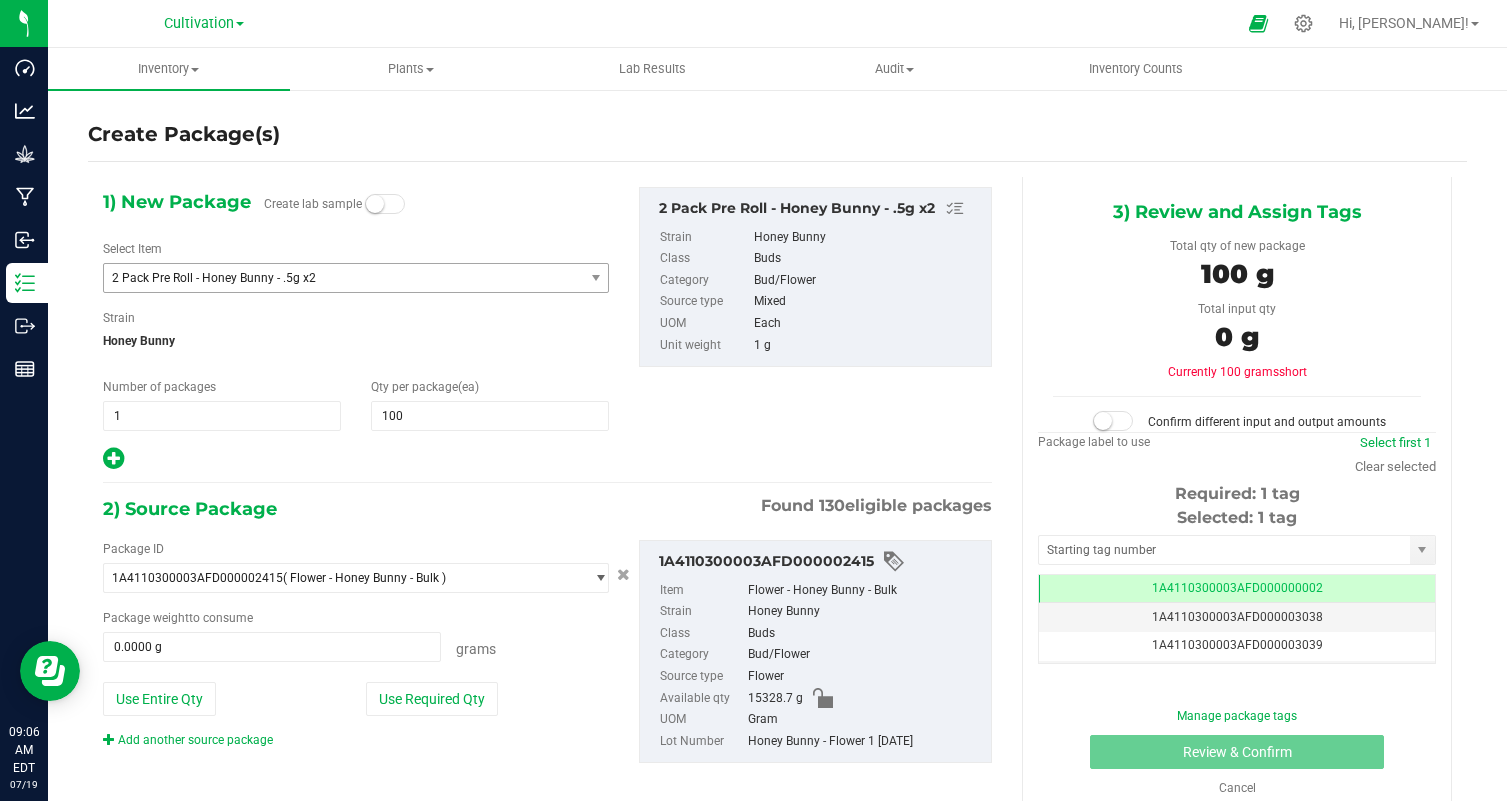 click at bounding box center (356, 459) 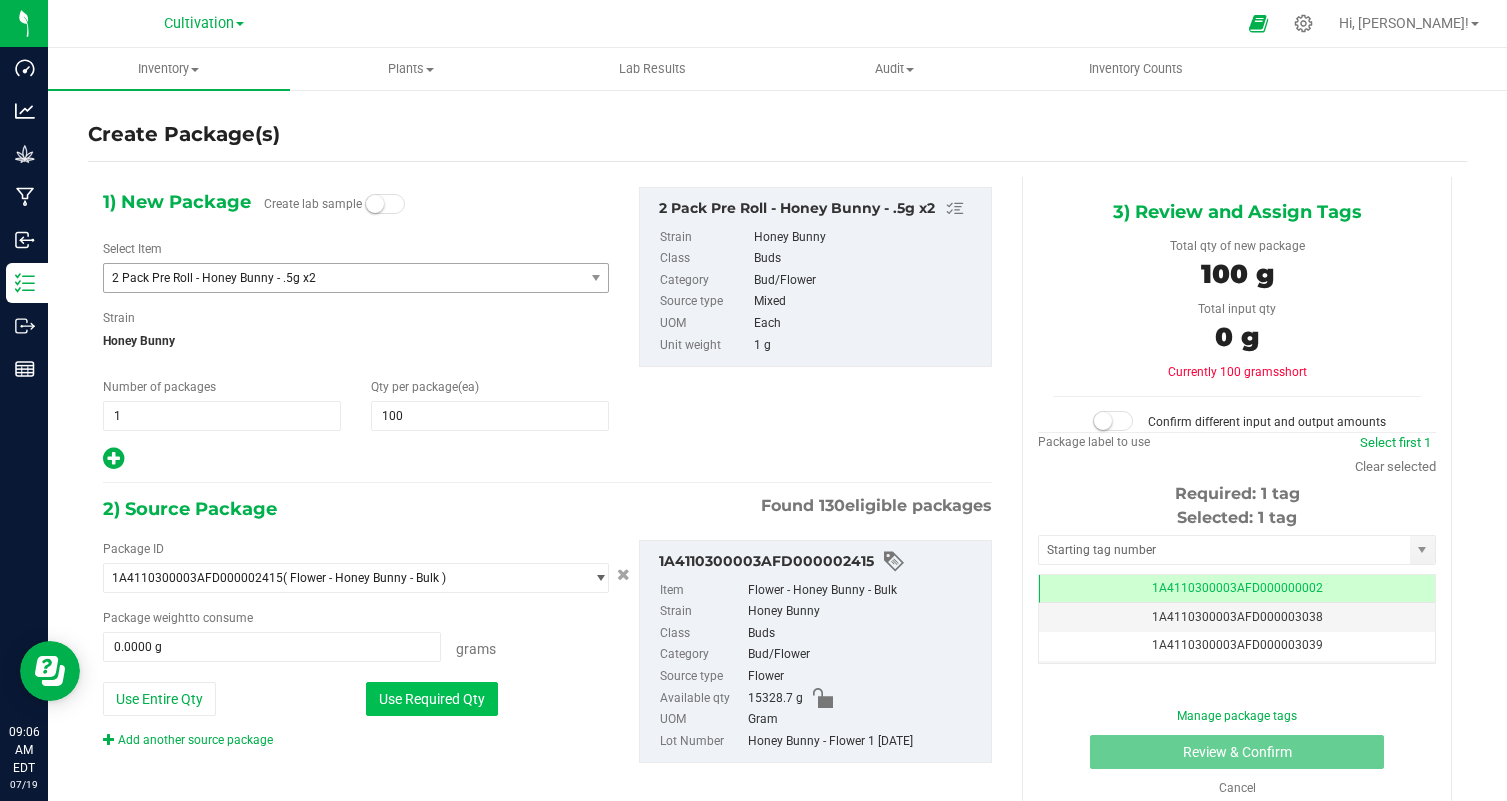 click on "Use Required Qty" at bounding box center [432, 699] 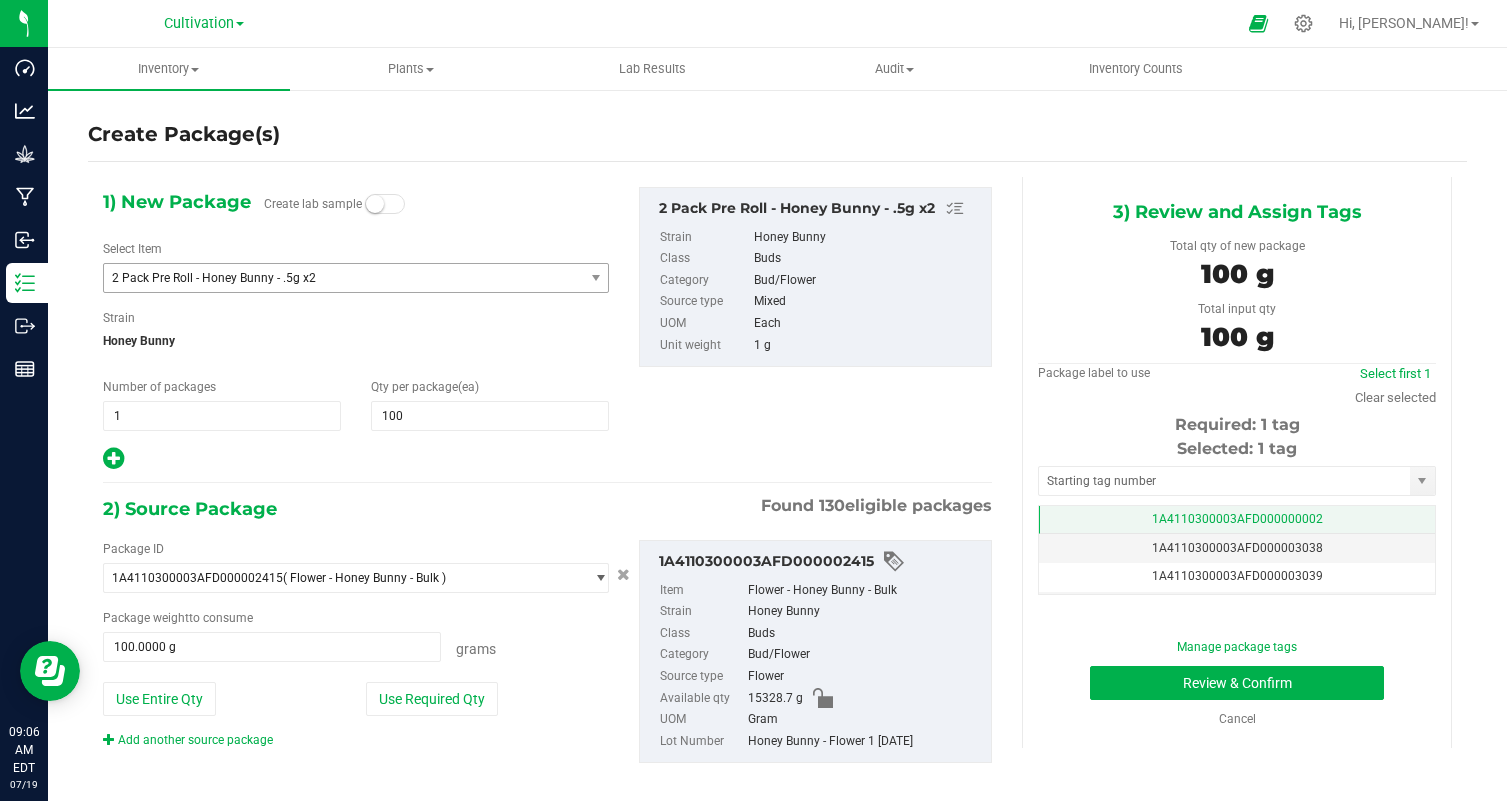 click on "1A4110300003AFD000000002" at bounding box center [1237, 520] 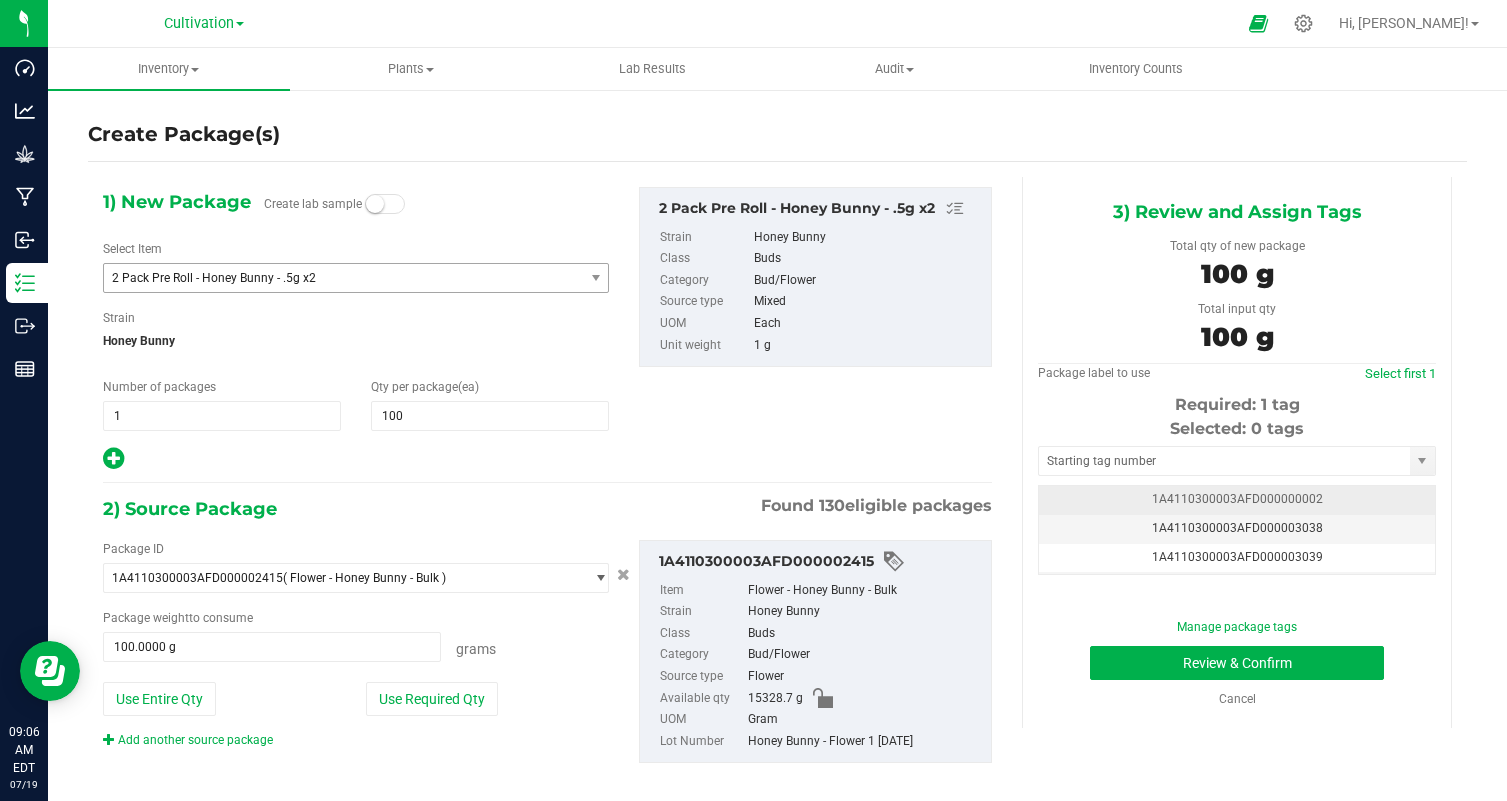 click on "1A4110300003AFD000003038" at bounding box center [1237, 529] 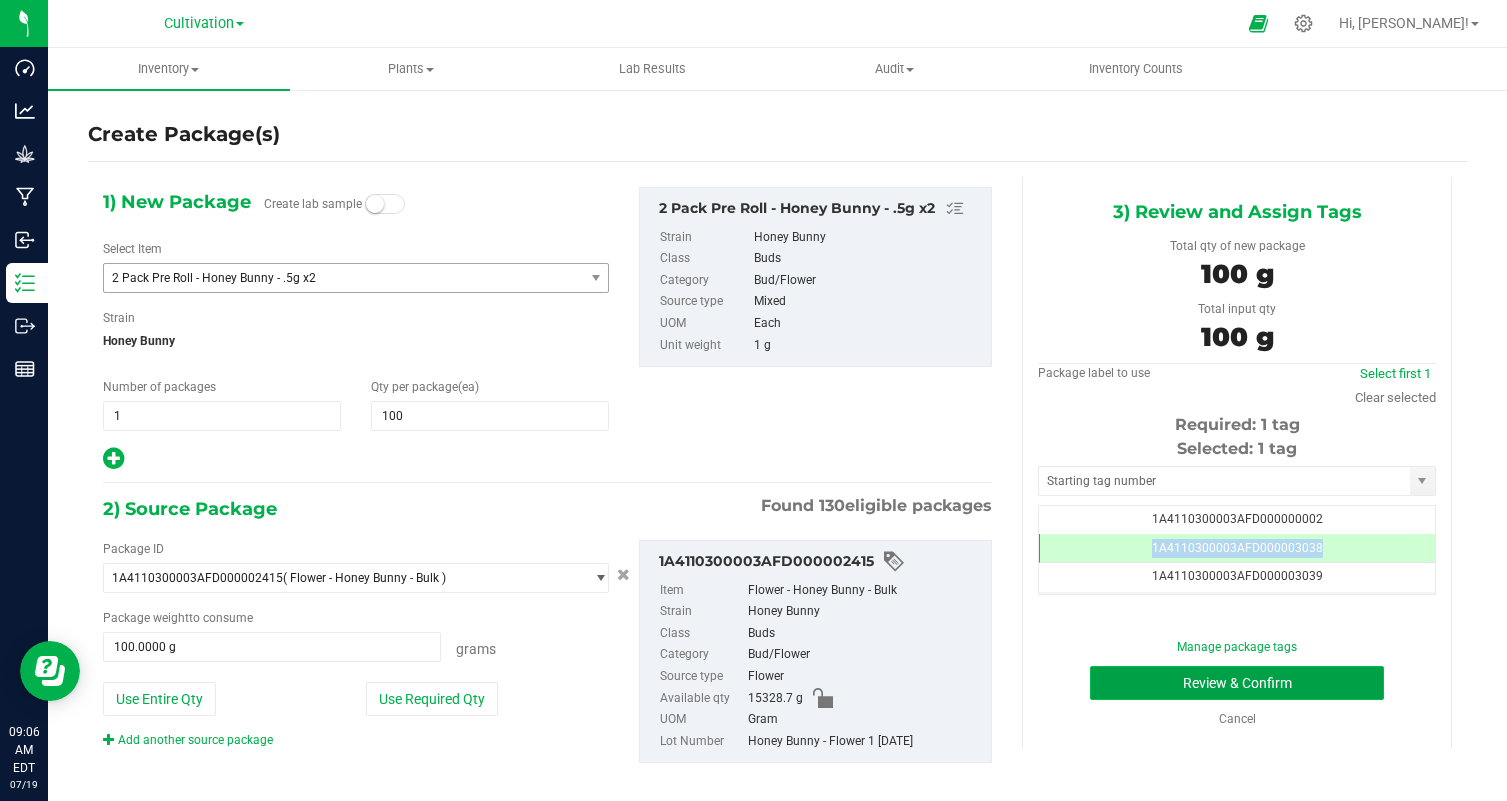 click on "Review & Confirm" at bounding box center (1237, 683) 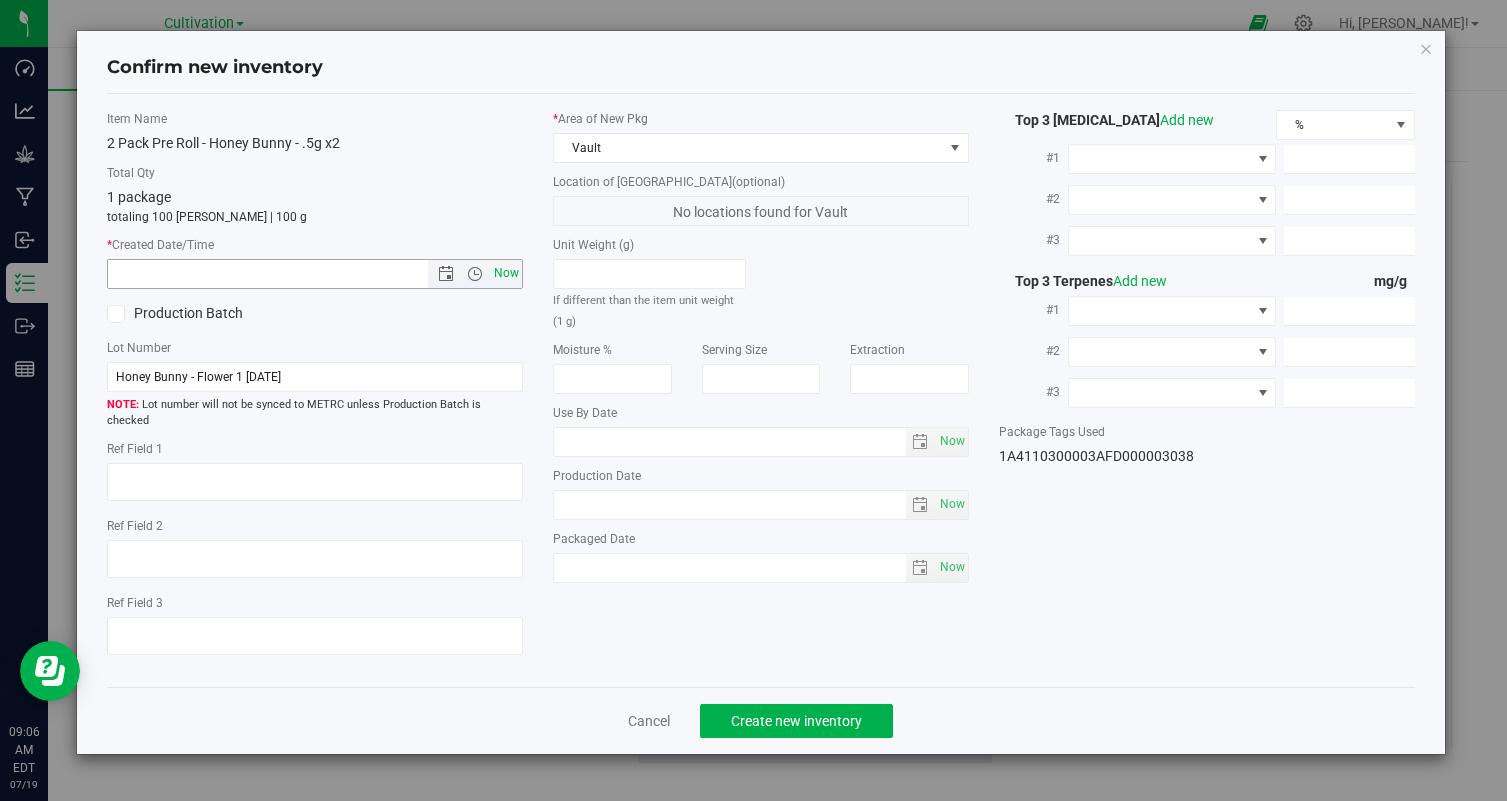 click on "Now" at bounding box center [507, 273] 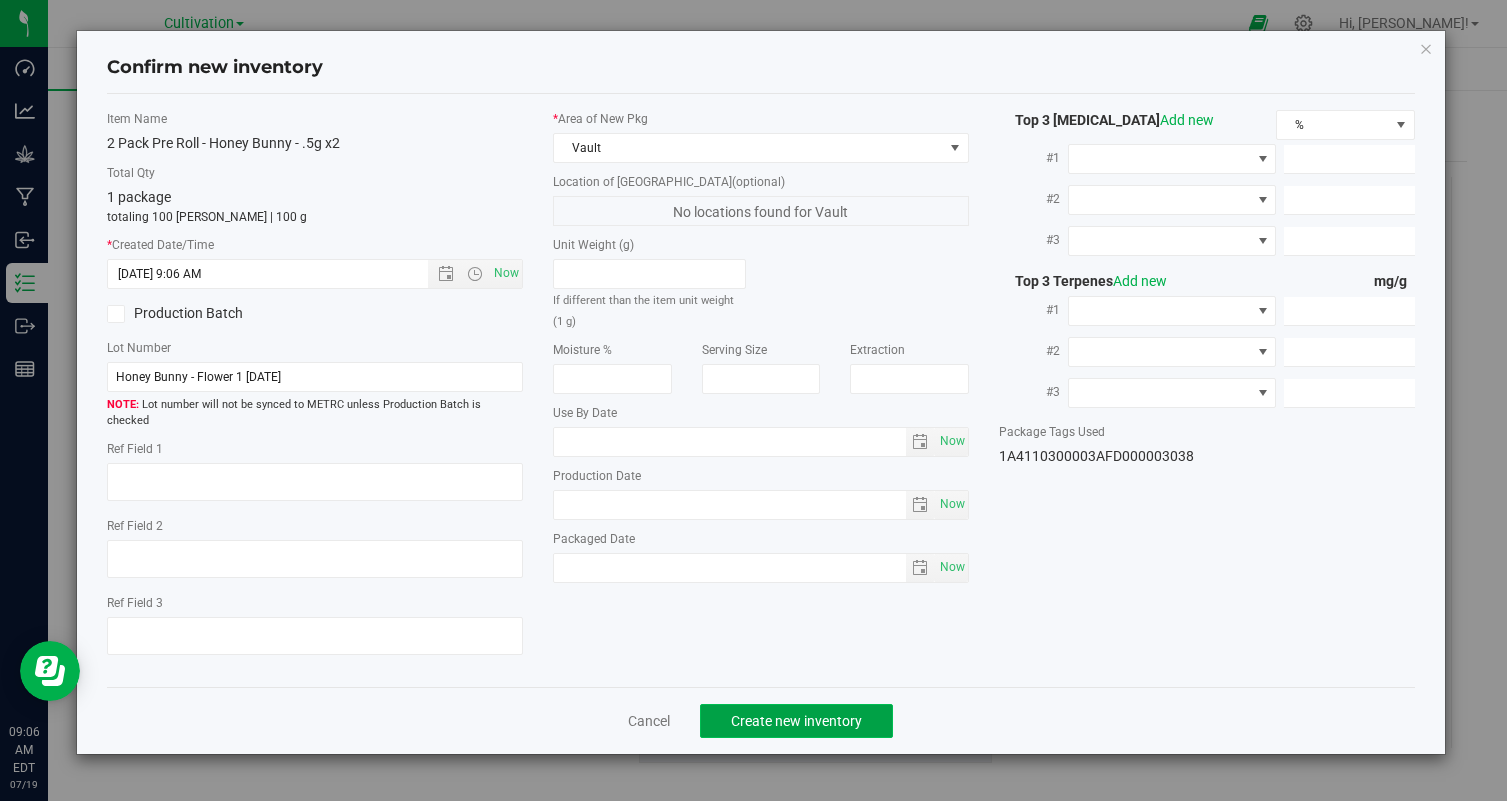 click on "Create new inventory" 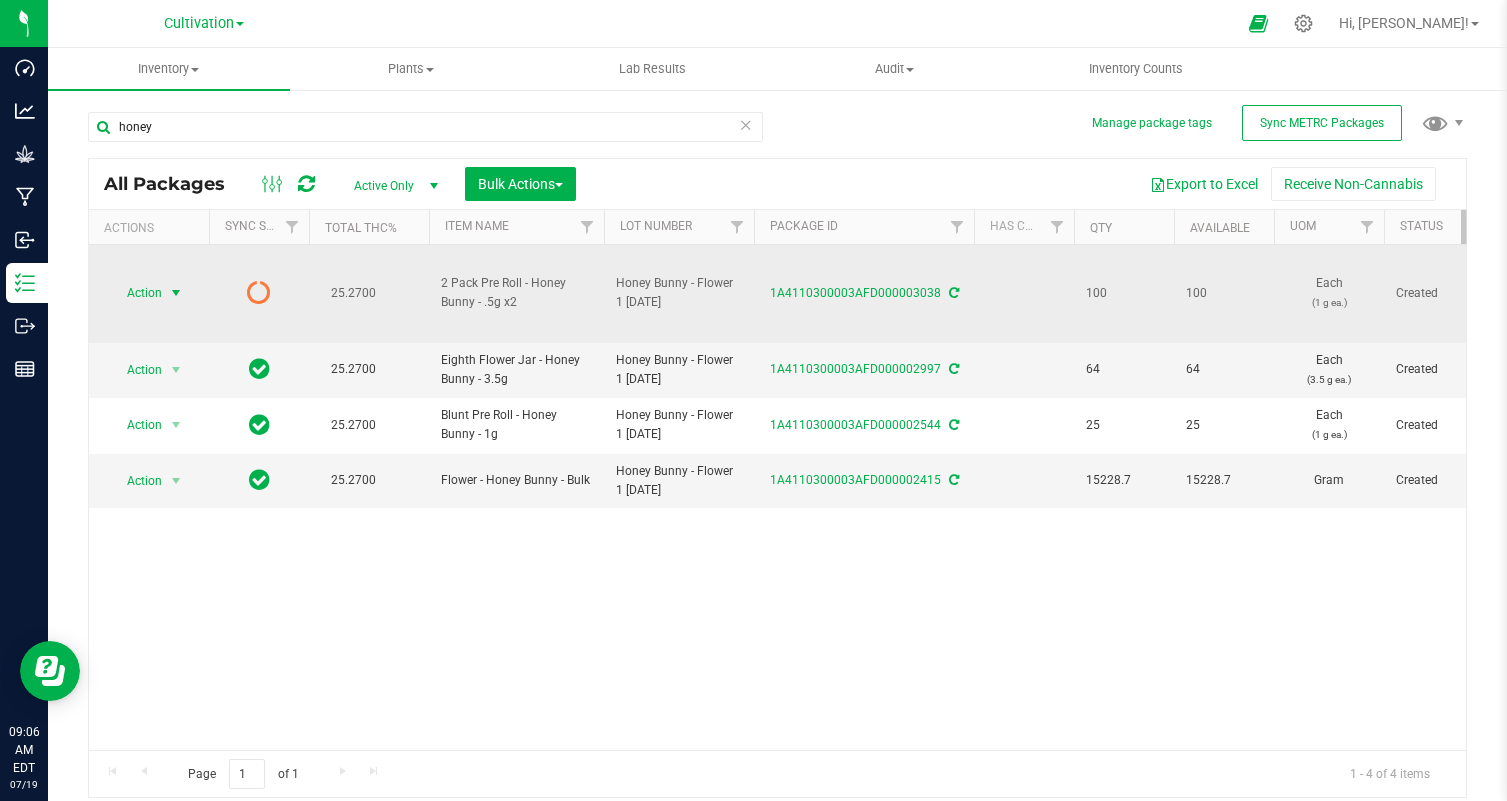 click on "Action" at bounding box center [136, 293] 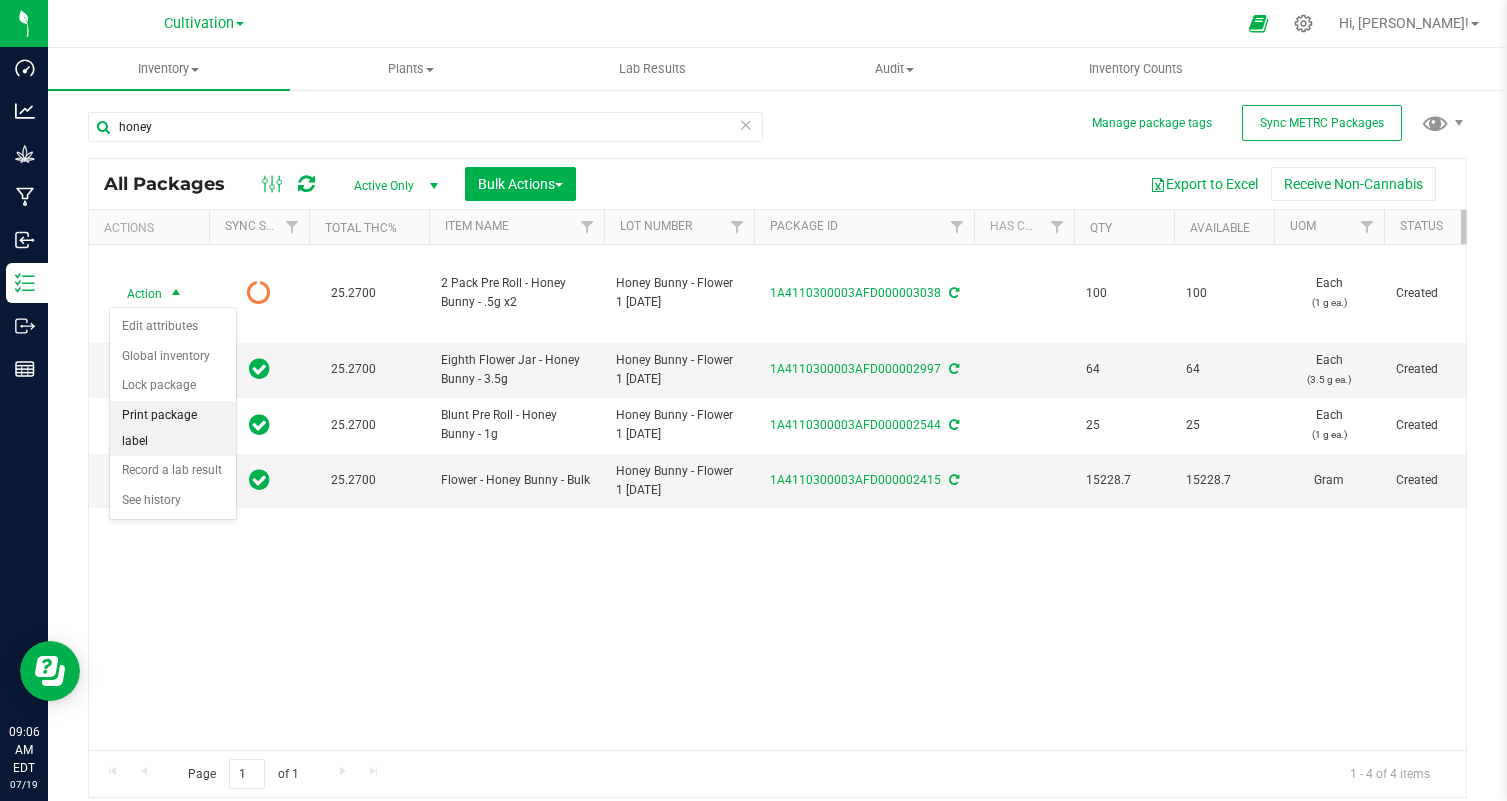 click on "Print package label" at bounding box center [173, 428] 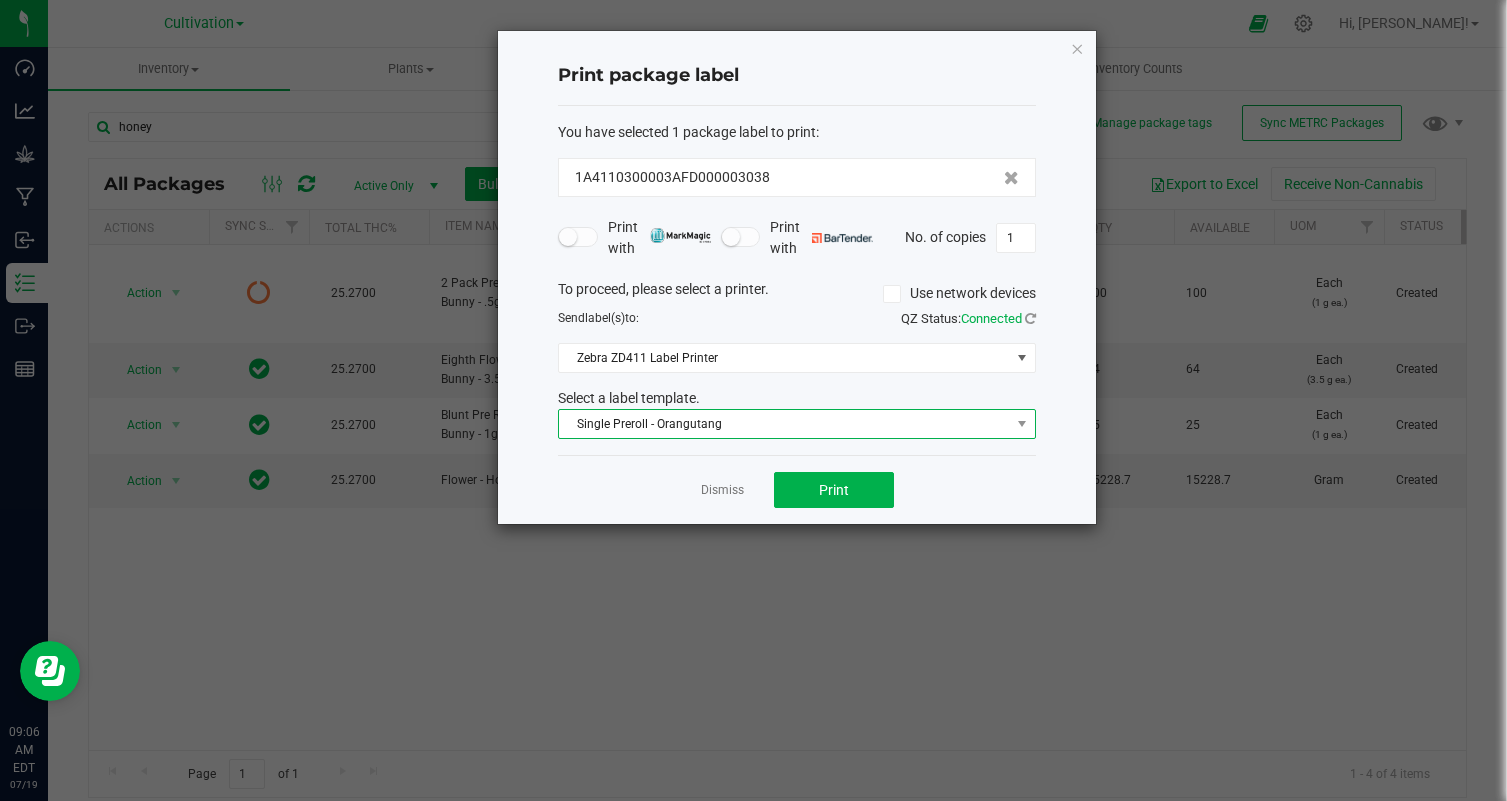 click on "Single Preroll - Orangutang" at bounding box center [797, 424] 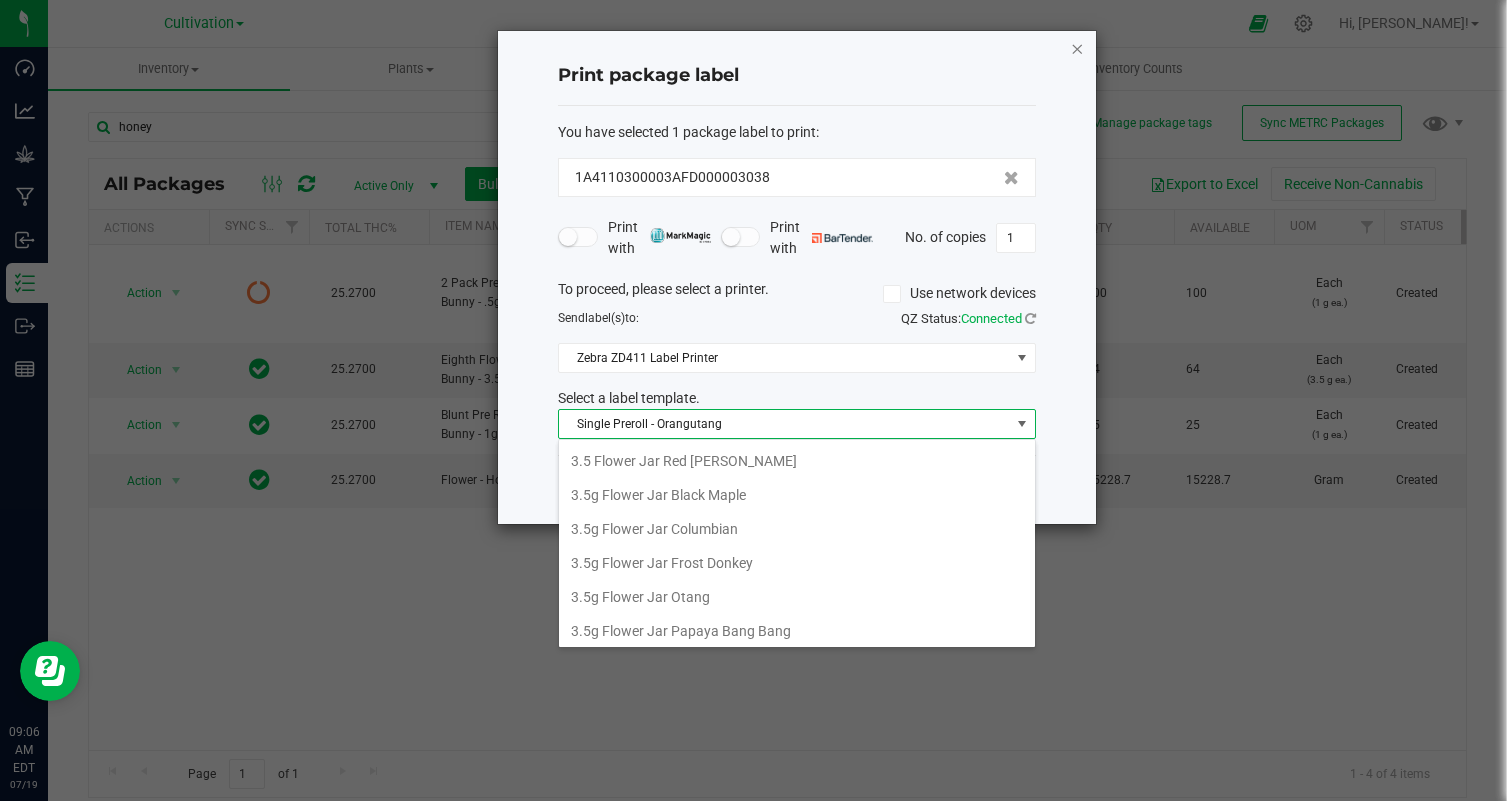 click 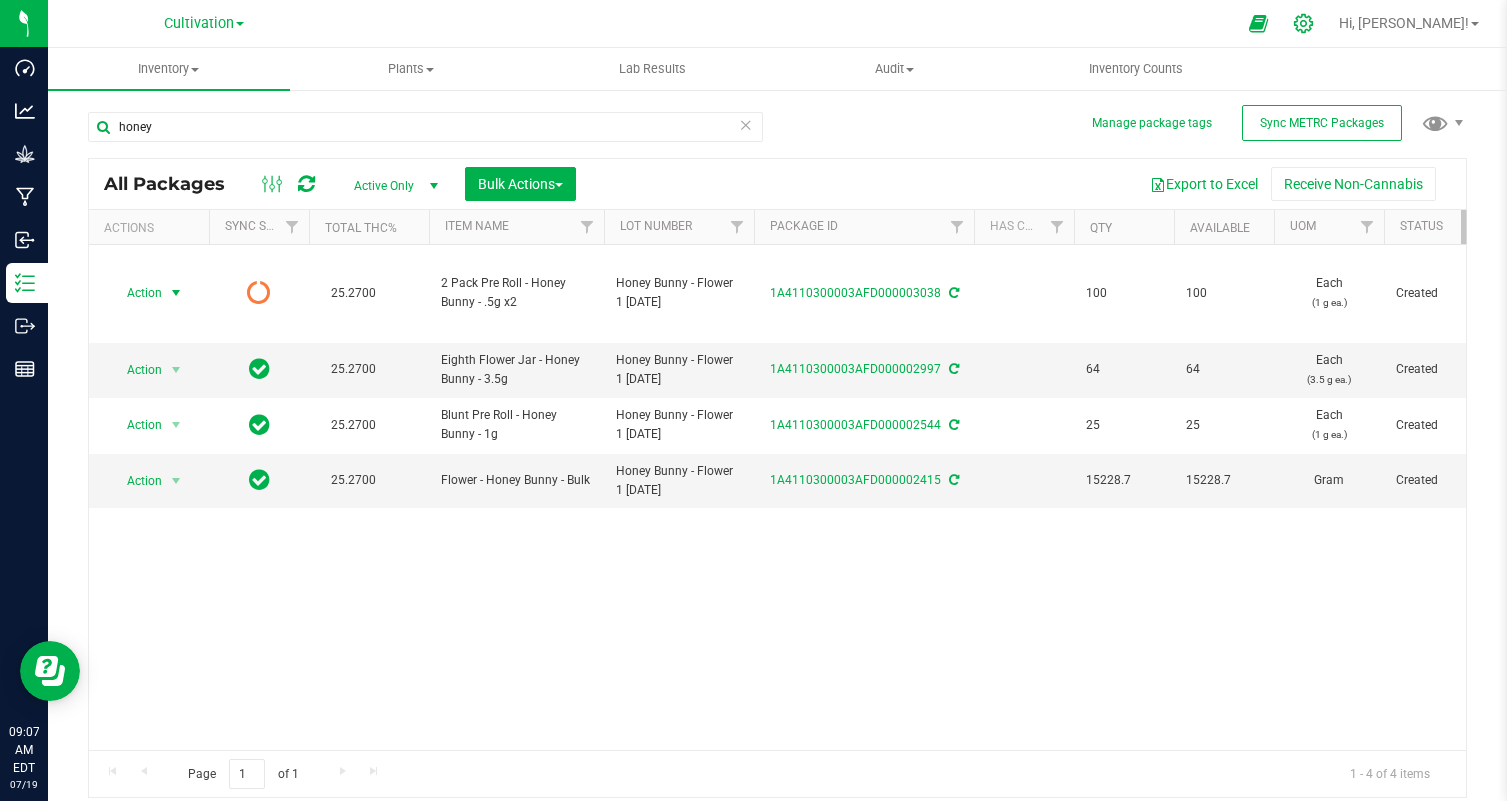 click 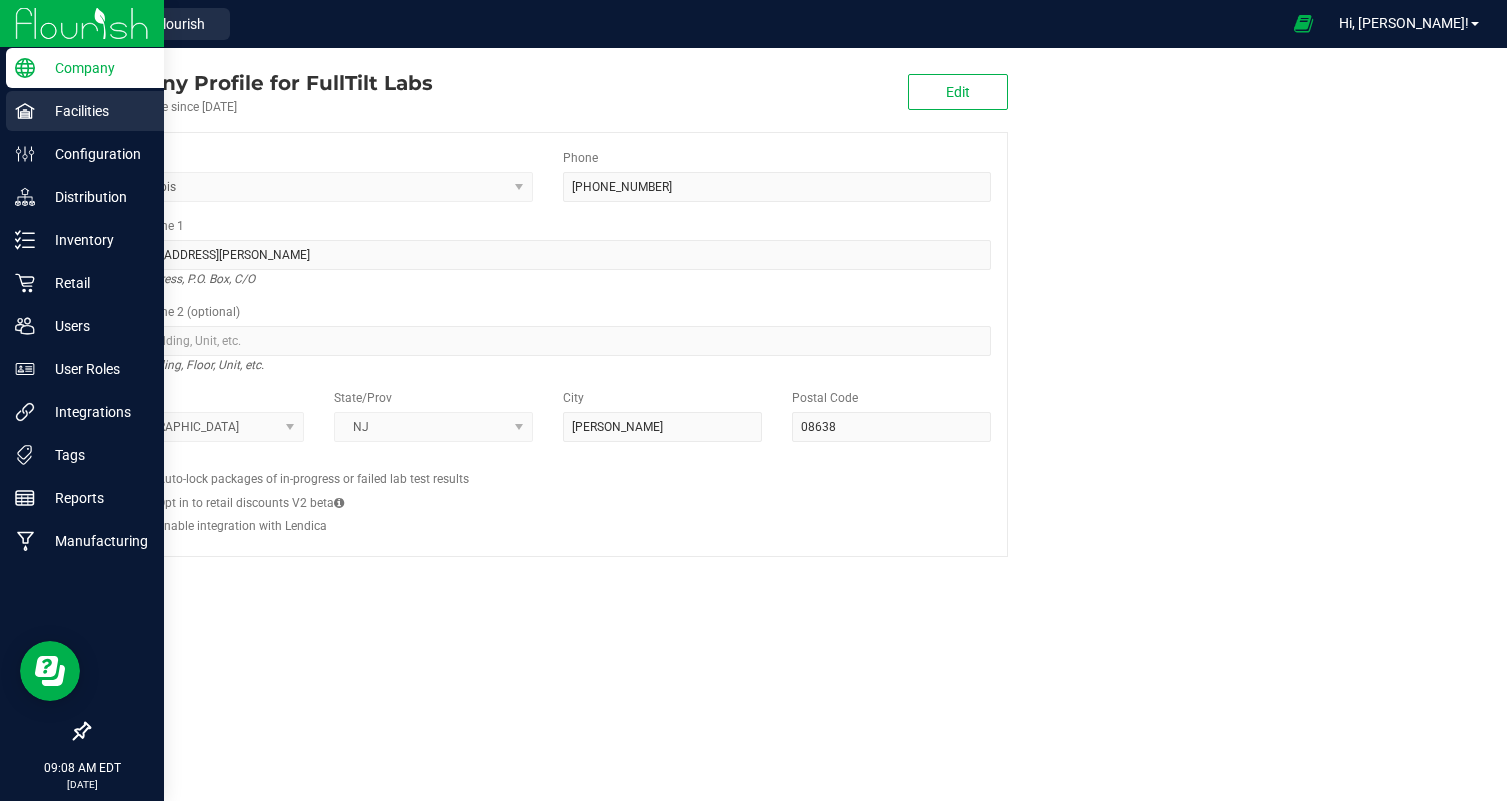 click on "Facilities" at bounding box center (95, 111) 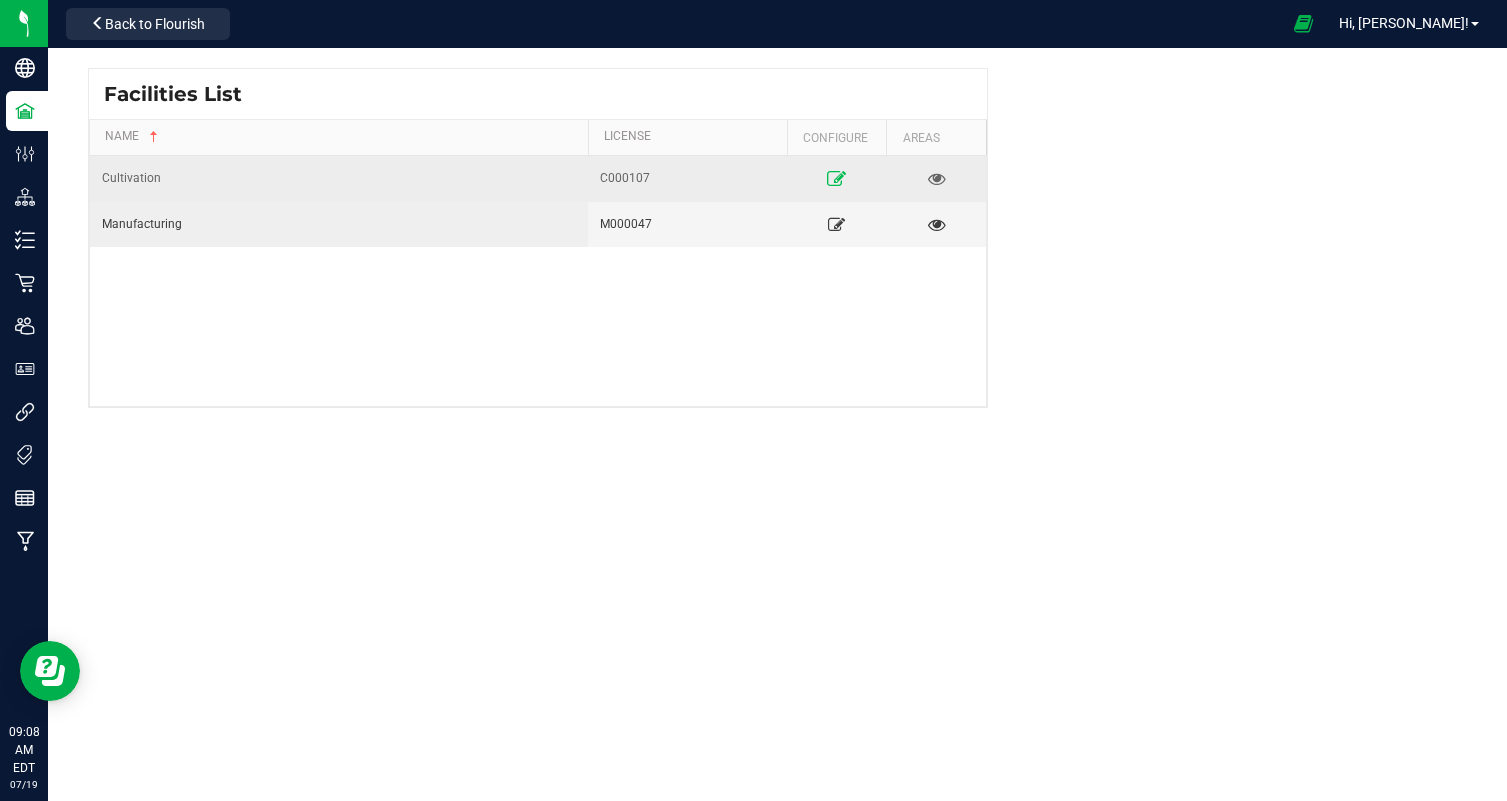 click at bounding box center [836, 178] 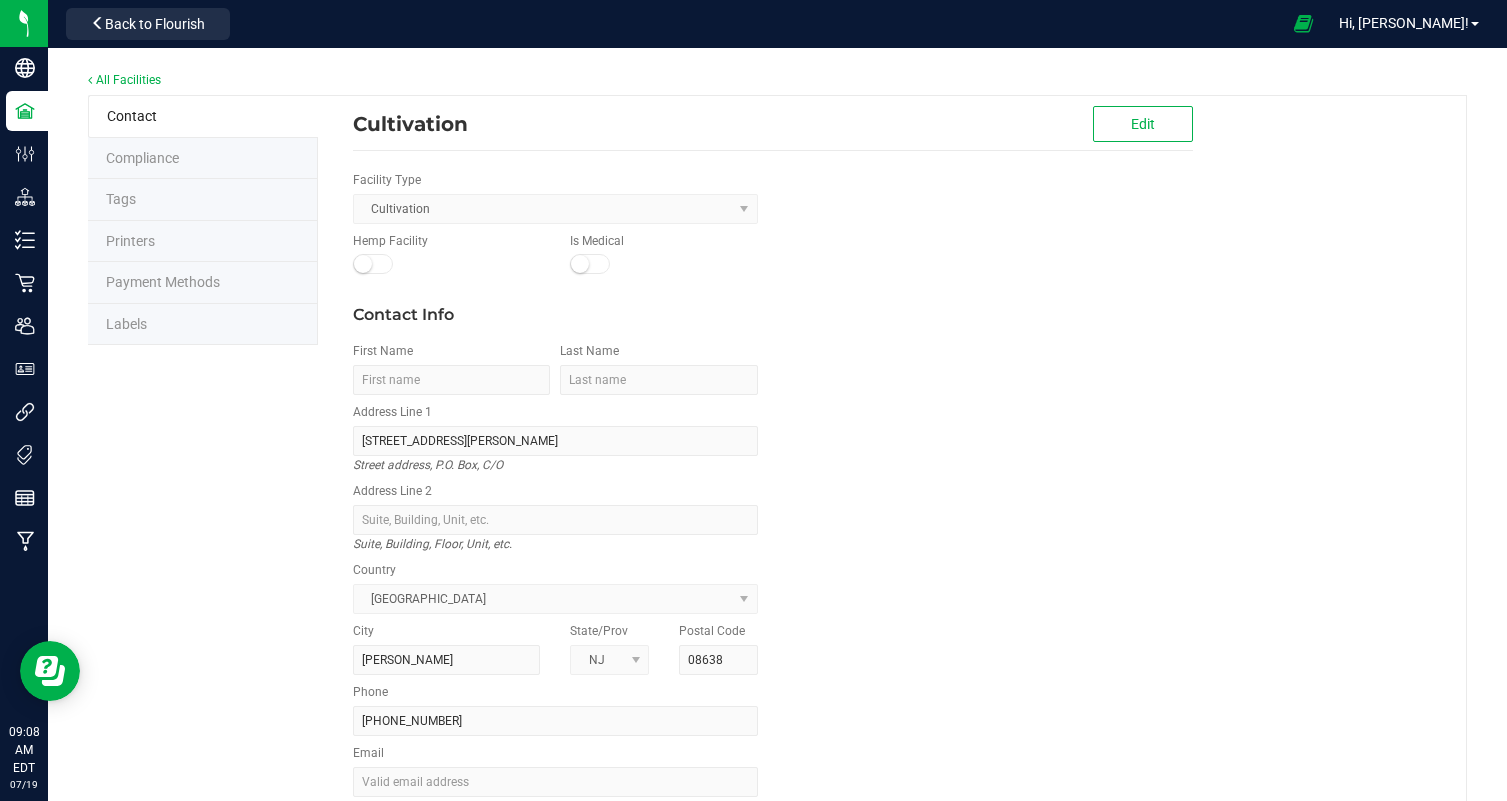 click on "Contact
Compliance
Tags
Printers
Payment Methods
Labels
Cultivation   Edit   Facility Type  Cultivation  Hemp Facility   Is Medical   Contact Info   First Name   Last Name   Address Line 1  [STREET_ADDRESS][PERSON_NAME] address, P.O. Box, C/O   Address Line [GEOGRAPHIC_DATA], Floor, Unit, etc.   Country  [GEOGRAPHIC_DATA]  Ewing  State/Prov  NJ  Postal Code  08638  Phone  [PHONE_NUMBER]  Email   Website" at bounding box center [777, 505] 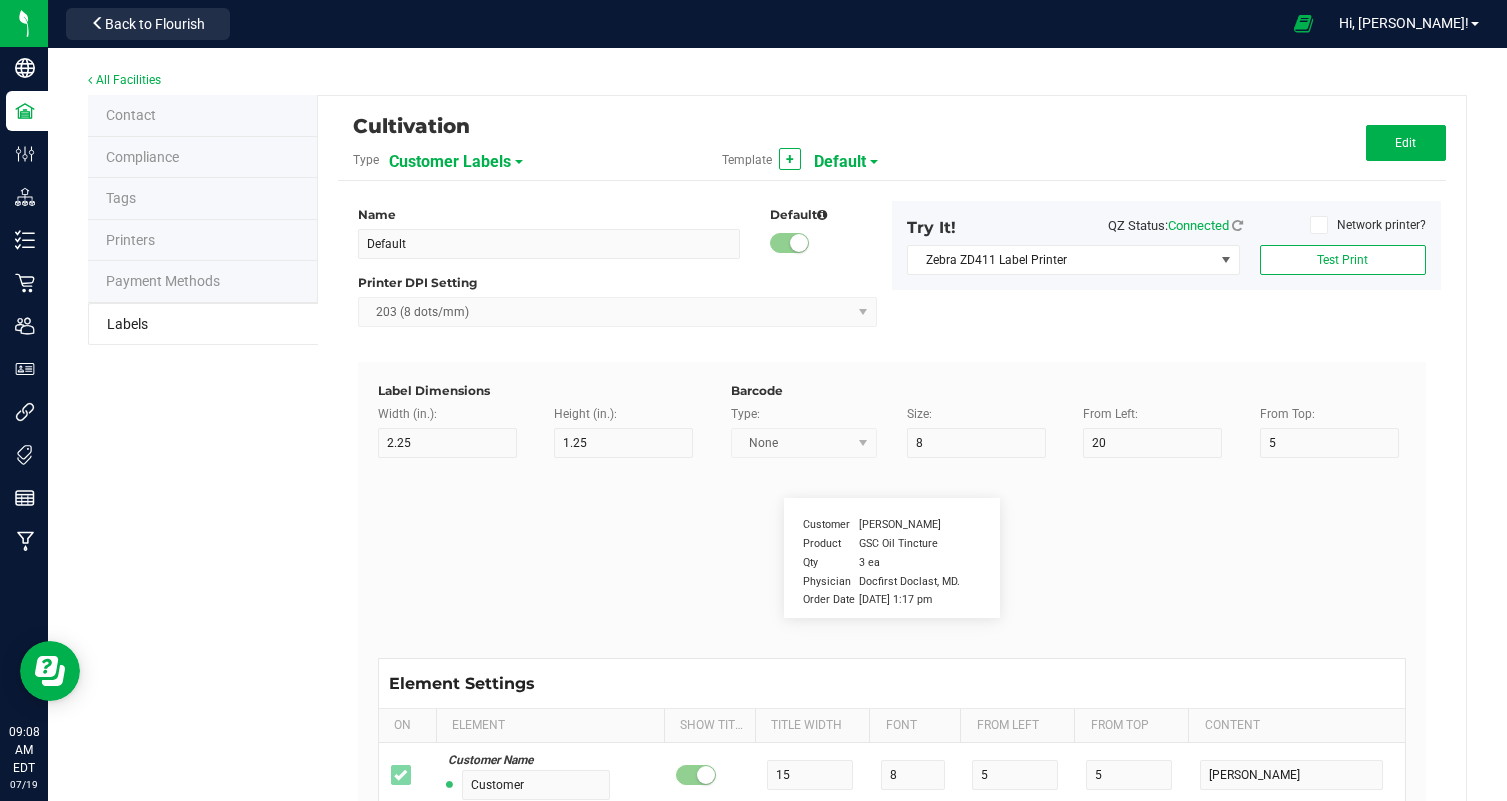 click on "Customer Labels" at bounding box center [450, 162] 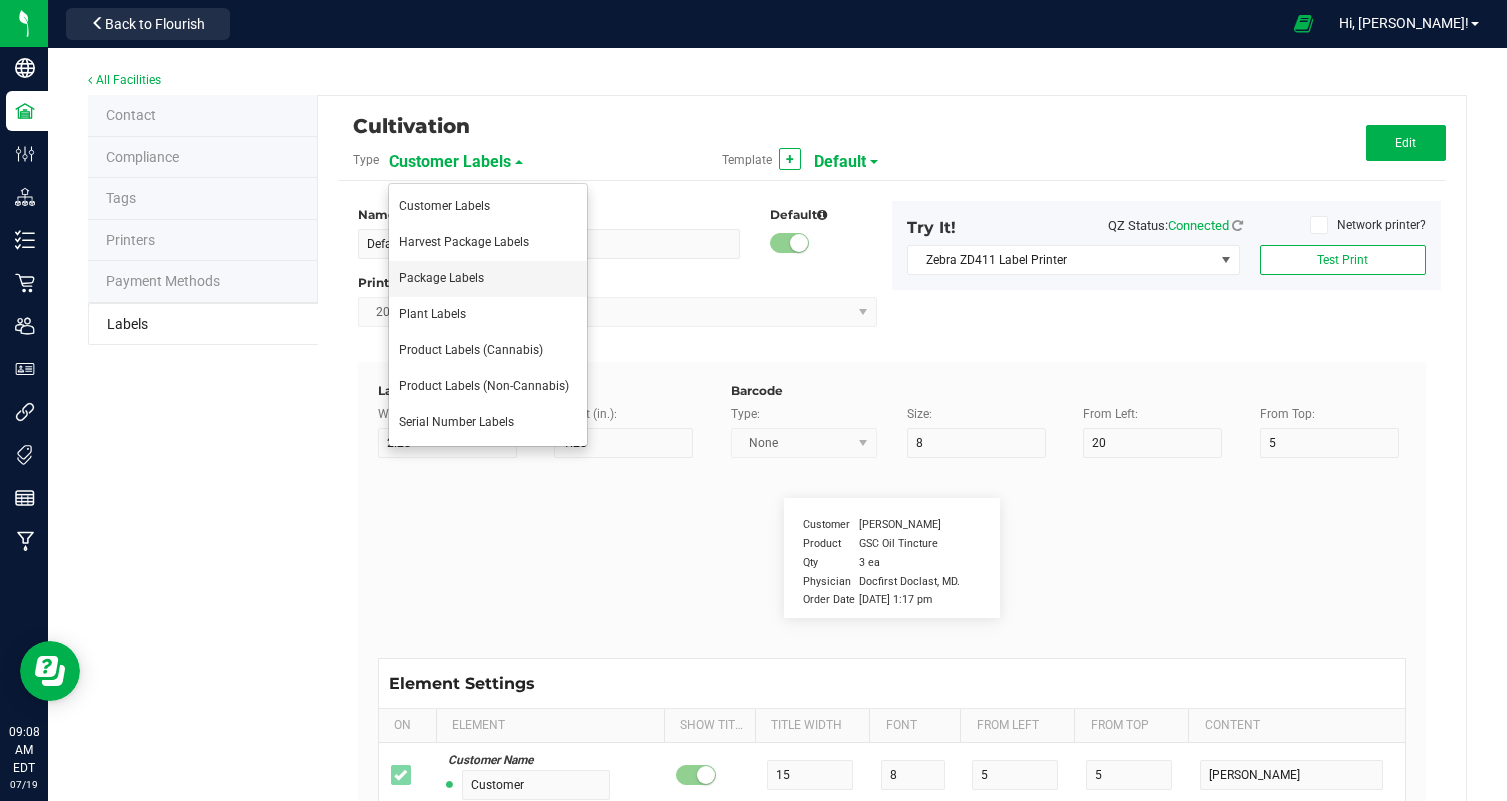 click on "Package Labels" at bounding box center (488, 279) 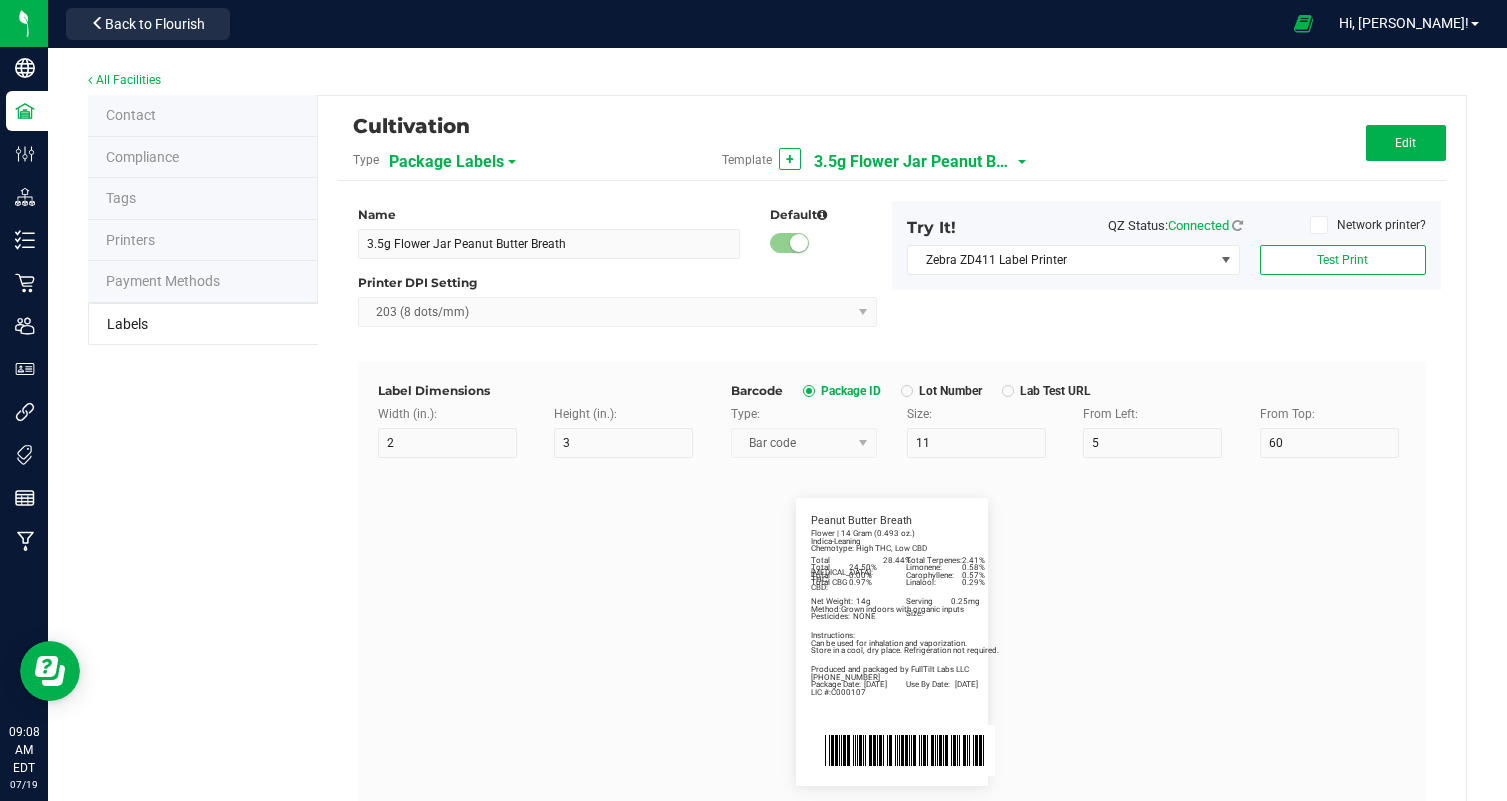 click on "3.5g Flower Jar Peanut Butter Breath" at bounding box center [914, 162] 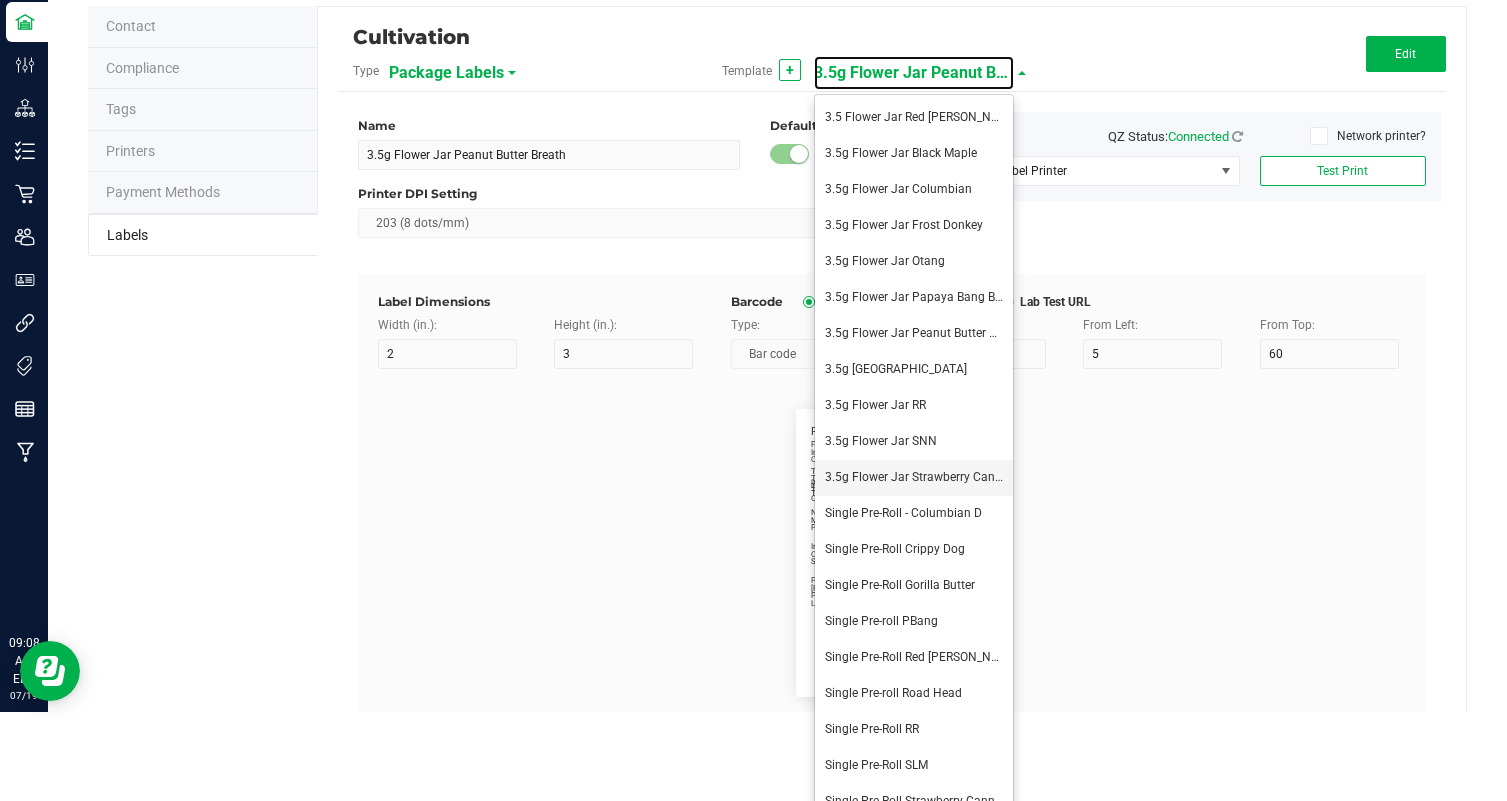 scroll, scrollTop: 150, scrollLeft: 0, axis: vertical 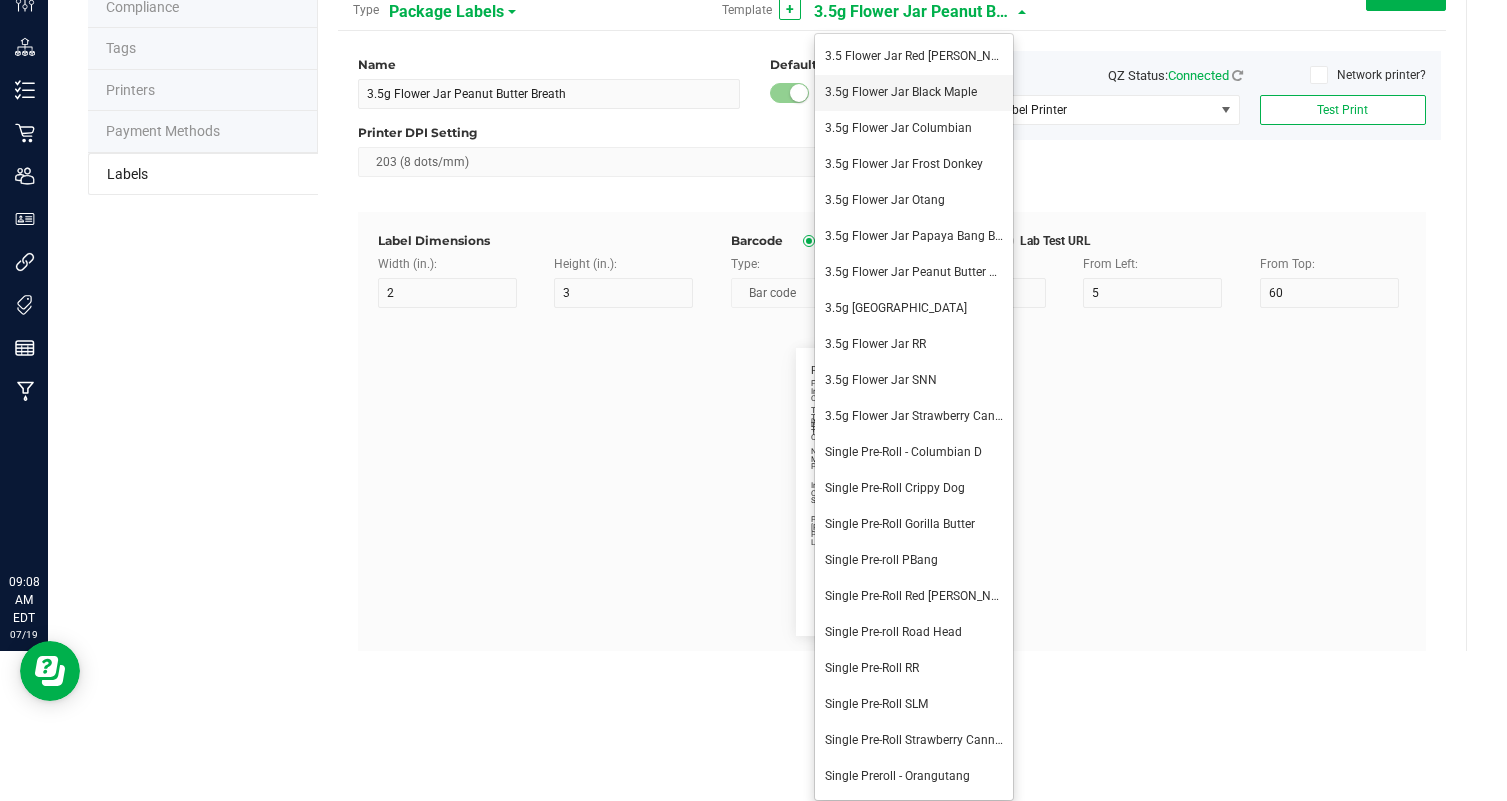 click on "3.5g Flower Jar Black Maple" at bounding box center (901, 92) 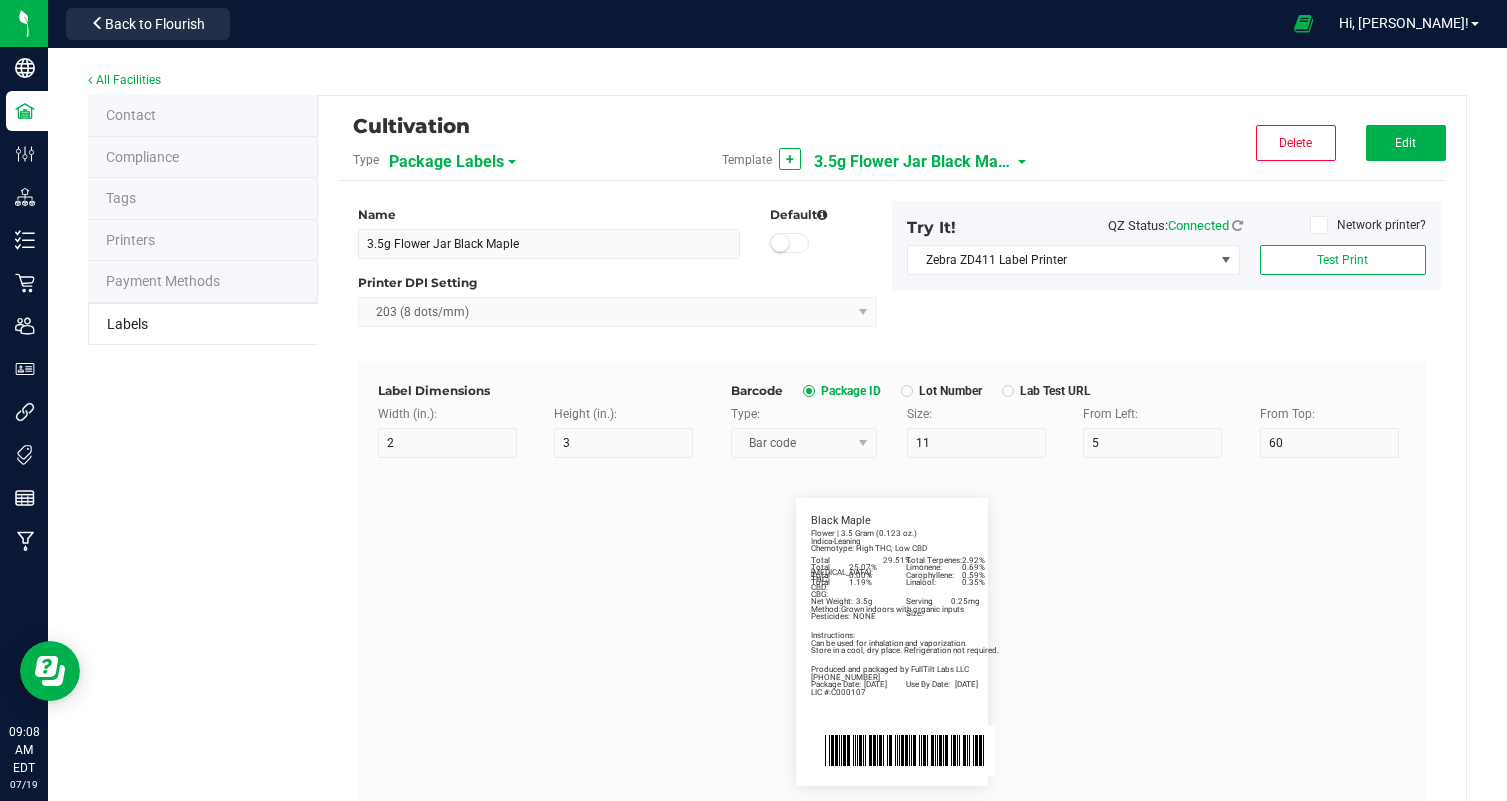 scroll, scrollTop: 0, scrollLeft: 0, axis: both 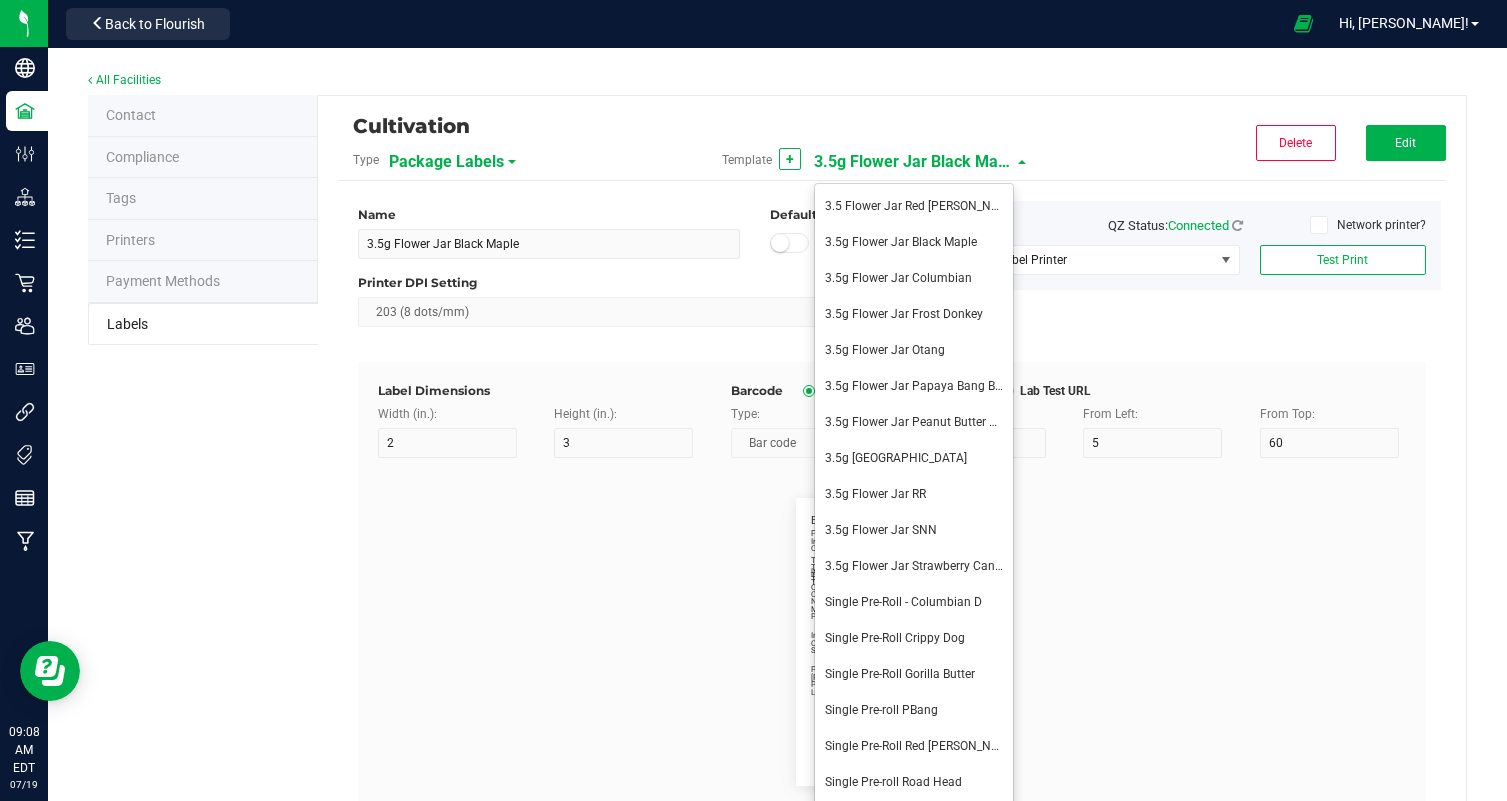 click on "Name  3.5g Flower Jar Black Maple  Default   Printer DPI Setting  203 (8 dots/mm)  Try It!   QZ Status:   Connected   Network printer?  Zebra ZD411 Label Printer  Test Print   Label Dimensions   Width (in.):  2  Height (in.):  3  Barcode   Package ID   Lot Number   Lab Test URL   Type:  Bar code  Size:  11  From Left:  5  From Top:  60  Total [MEDICAL_DATA]:   29.51%    Total Terpenes:   2.92%   Indica-Leaning   Chemotype:   High THC, Low CBD   Produced and packaged by FullTilt Labs LLC   Store in a cool, dry place. Refrigeration not required.   Instructions:      Can be used for inhalation and vaporization.   Method:   Grown indoors with organic inputs   Pesticides:   NONE   [PHONE_NUMBER]   LIC #:C000107      Limonene:   0.69%   Carophyllene:   0.59%   Linalool:   0.35%   Black Maple   Package Date:   [DATE]   Use By Date:    [DATE]   Total THC:   25.07%    Total CBD:   0.00%    Total CBG:   1.19%    Net Weight:   3.5g   Serving Size:   0.25mg   Flower | 3.5 Gram (0.123 oz.)     Element Settings On 6" at bounding box center (892, 711) 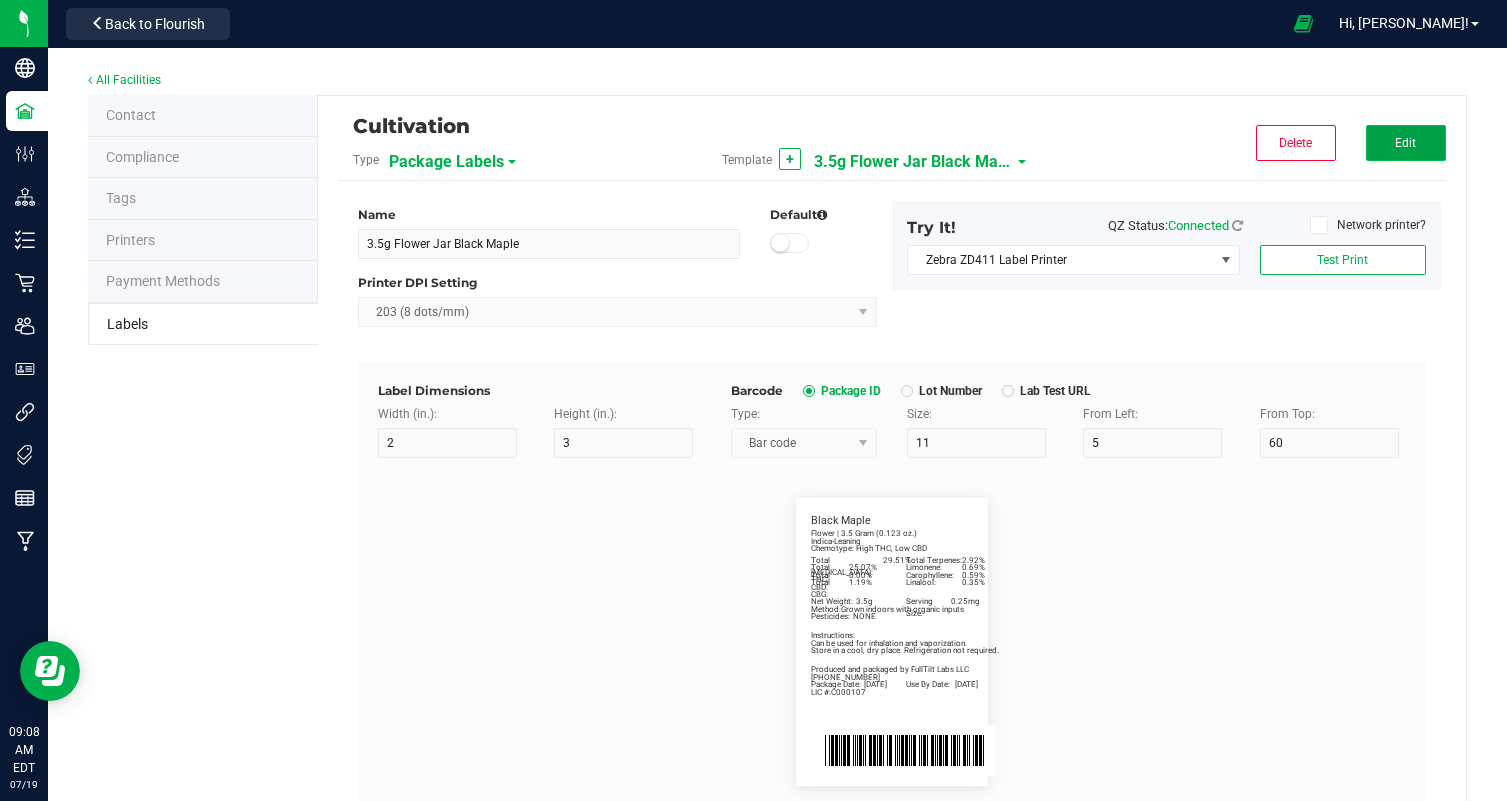 click on "Edit" at bounding box center [1406, 143] 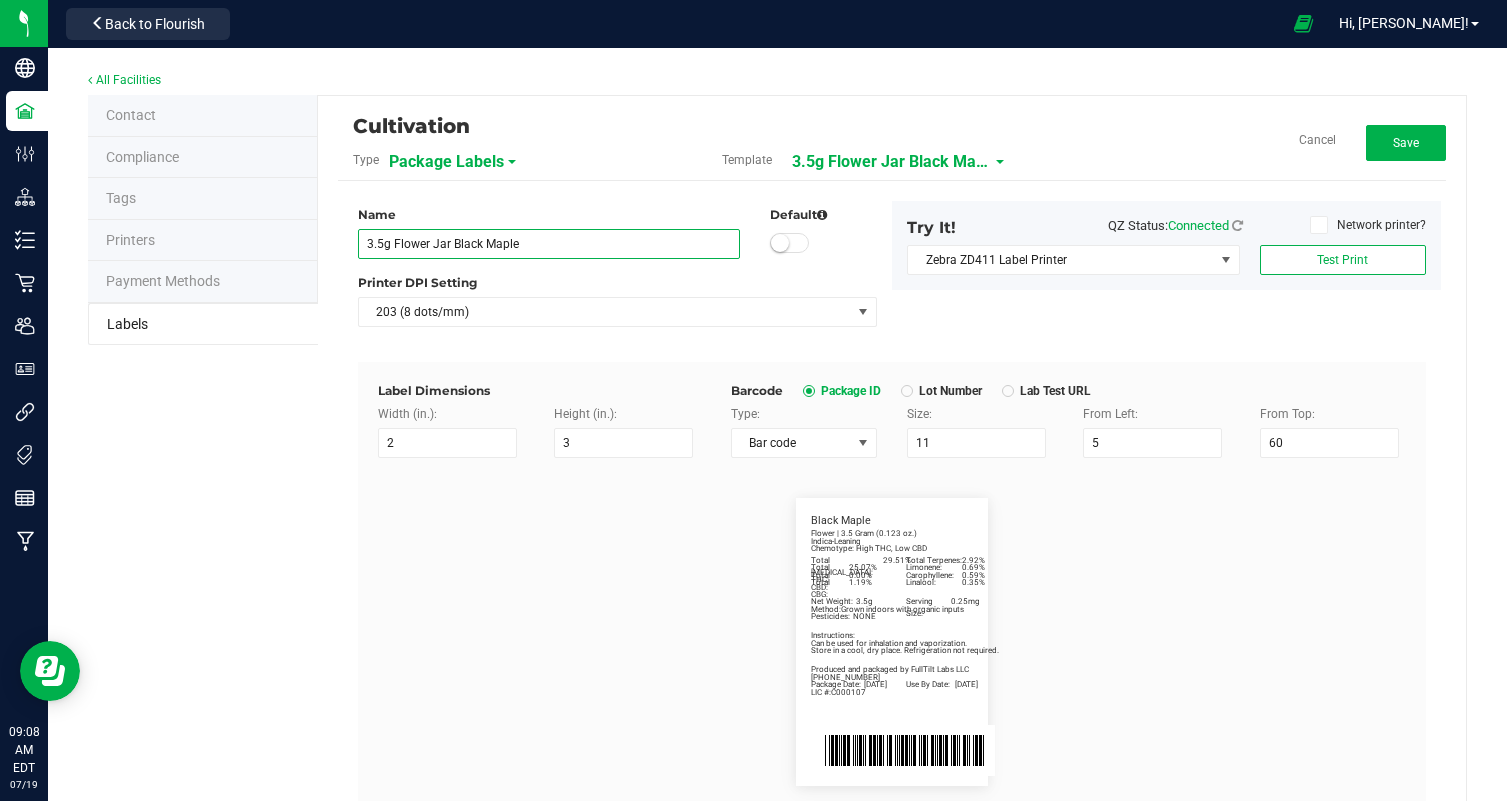 drag, startPoint x: 520, startPoint y: 248, endPoint x: 451, endPoint y: 244, distance: 69.115845 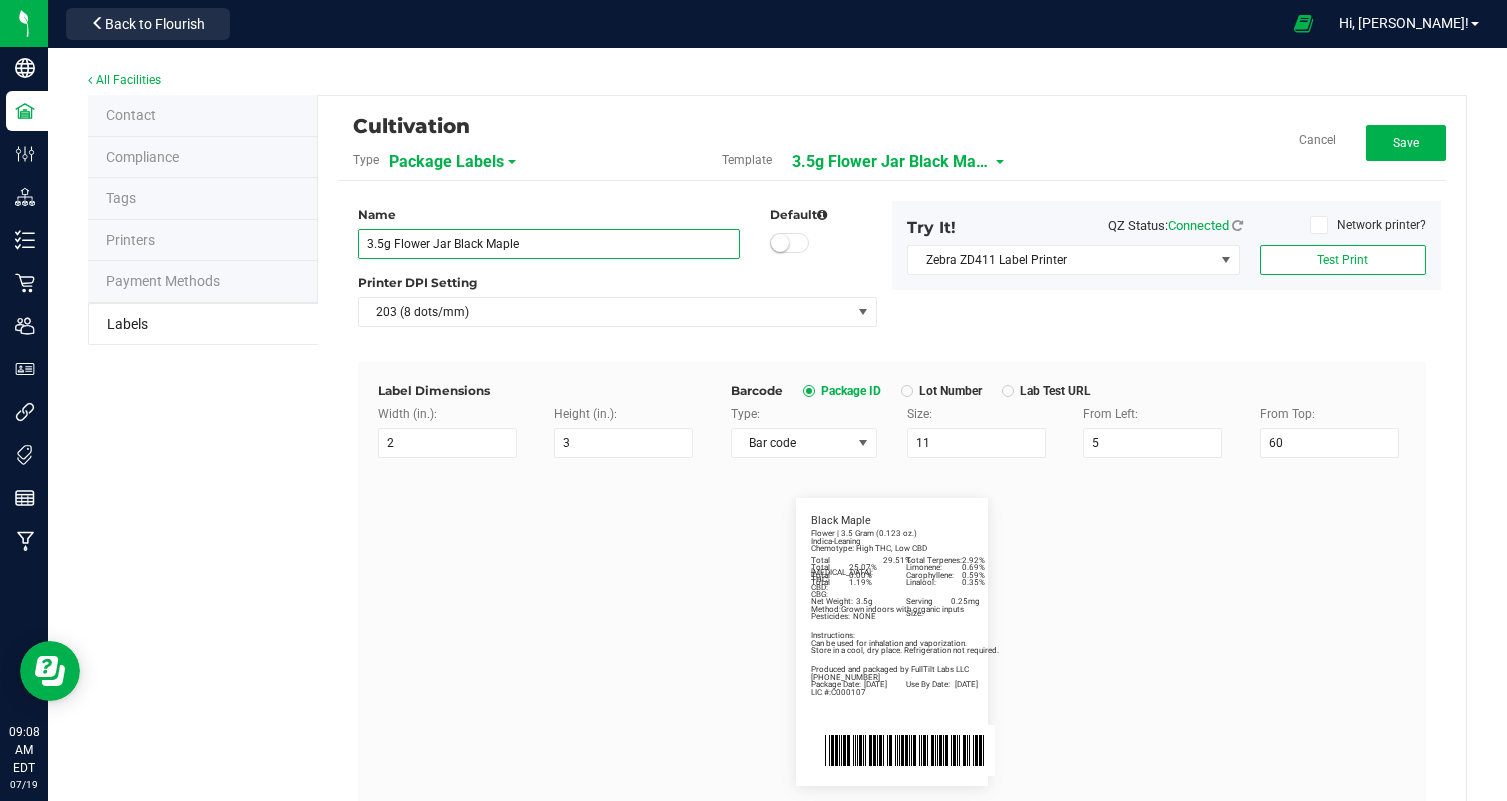 click on "3.5g Flower Jar Black Maple" at bounding box center [549, 244] 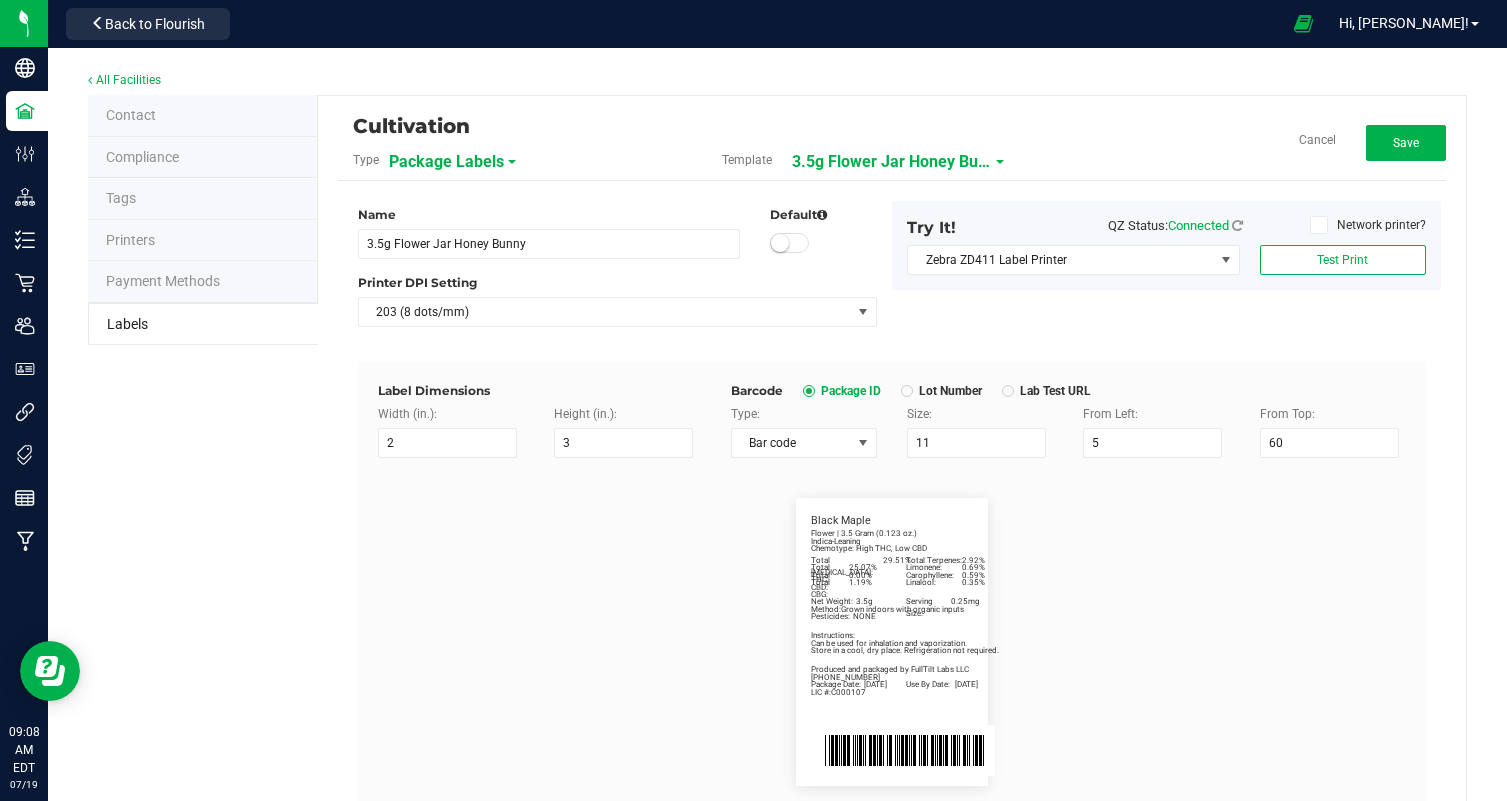 click on "Total [MEDICAL_DATA]:   29.51%    Total Terpenes:   2.92%   Indica-Leaning   Chemotype:   High THC, Low CBD   Produced and packaged by FullTilt Labs LLC   Store in a cool, dry place. Refrigeration not required.   Instructions:      Can be used for inhalation and vaporization.   Method:   Grown indoors with organic inputs   Pesticides:   NONE   [PHONE_NUMBER]   LIC #:C000107      Limonene:   0.69%   Carophyllene:   0.59%   Linalool:   0.35%   Black Maple   Package Date:   [DATE]   Use By Date:    [DATE]   Total THC:   25.07%    Total CBD:   0.00%    Total CBG:   1.19%    Net Weight:   3.5g   Serving Size:   0.25mg   Flower | 3.5 Gram (0.123 oz.)" at bounding box center (892, 642) 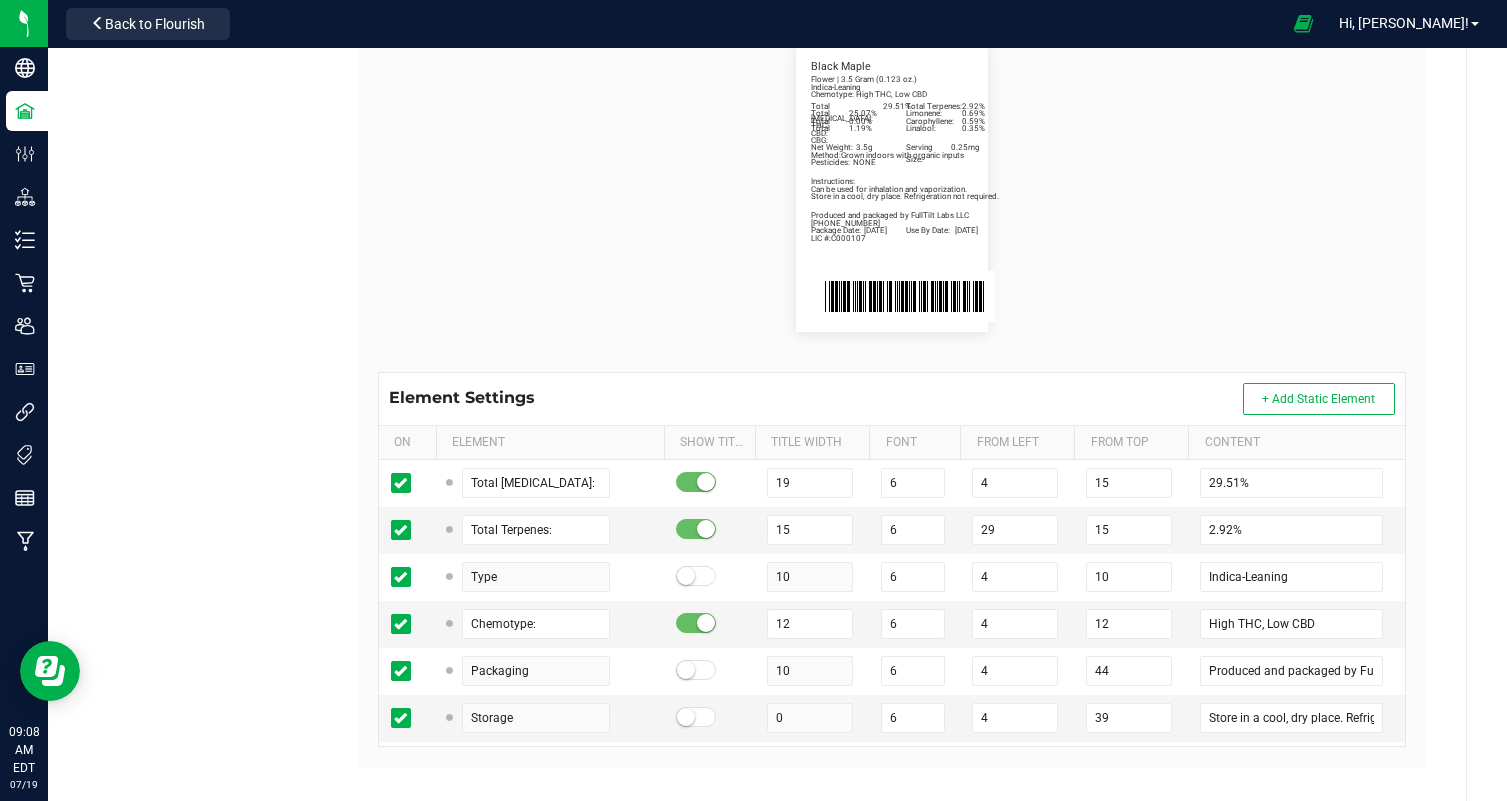 scroll, scrollTop: 481, scrollLeft: 0, axis: vertical 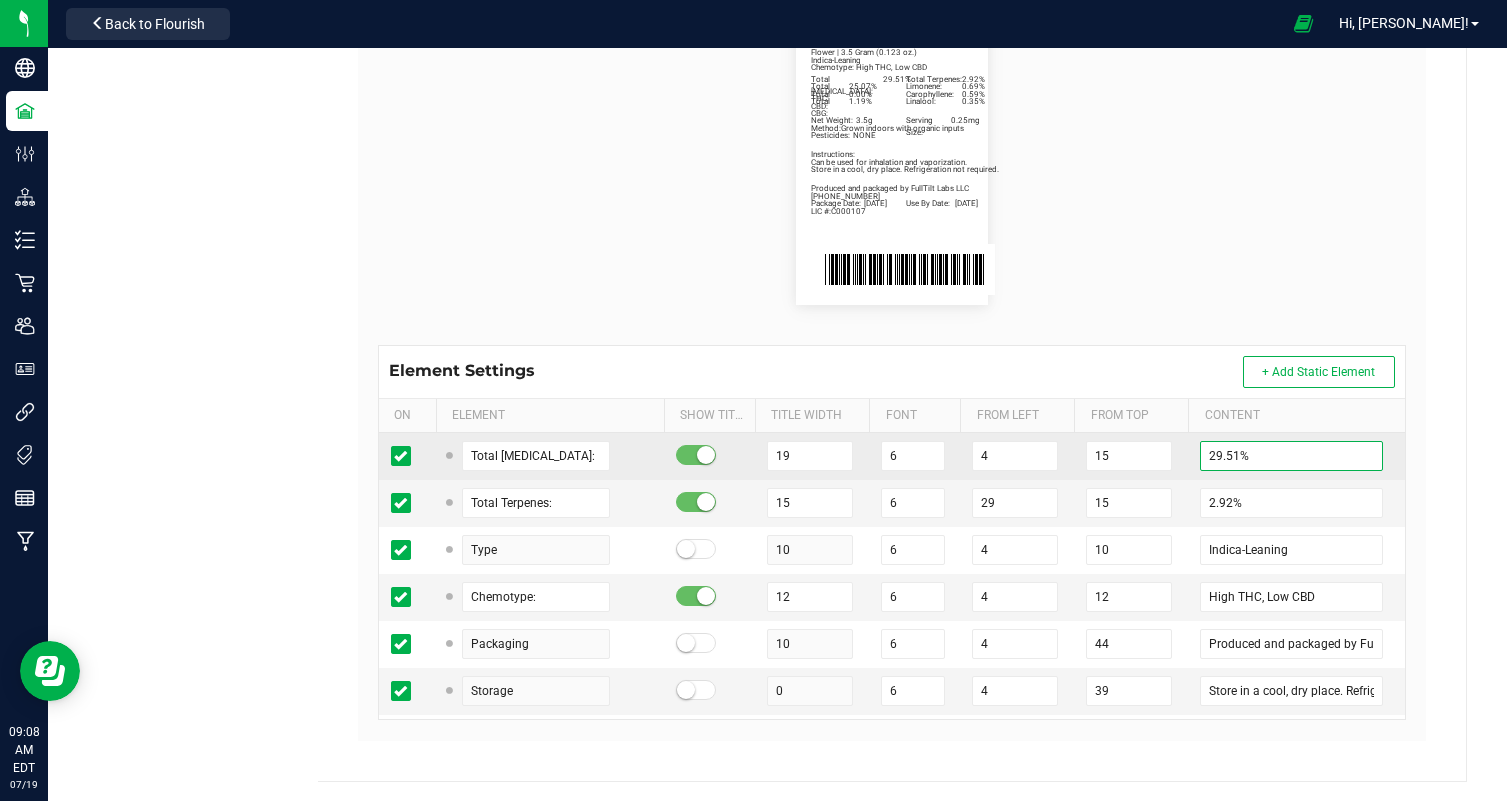 click on "29.51%" at bounding box center [1291, 456] 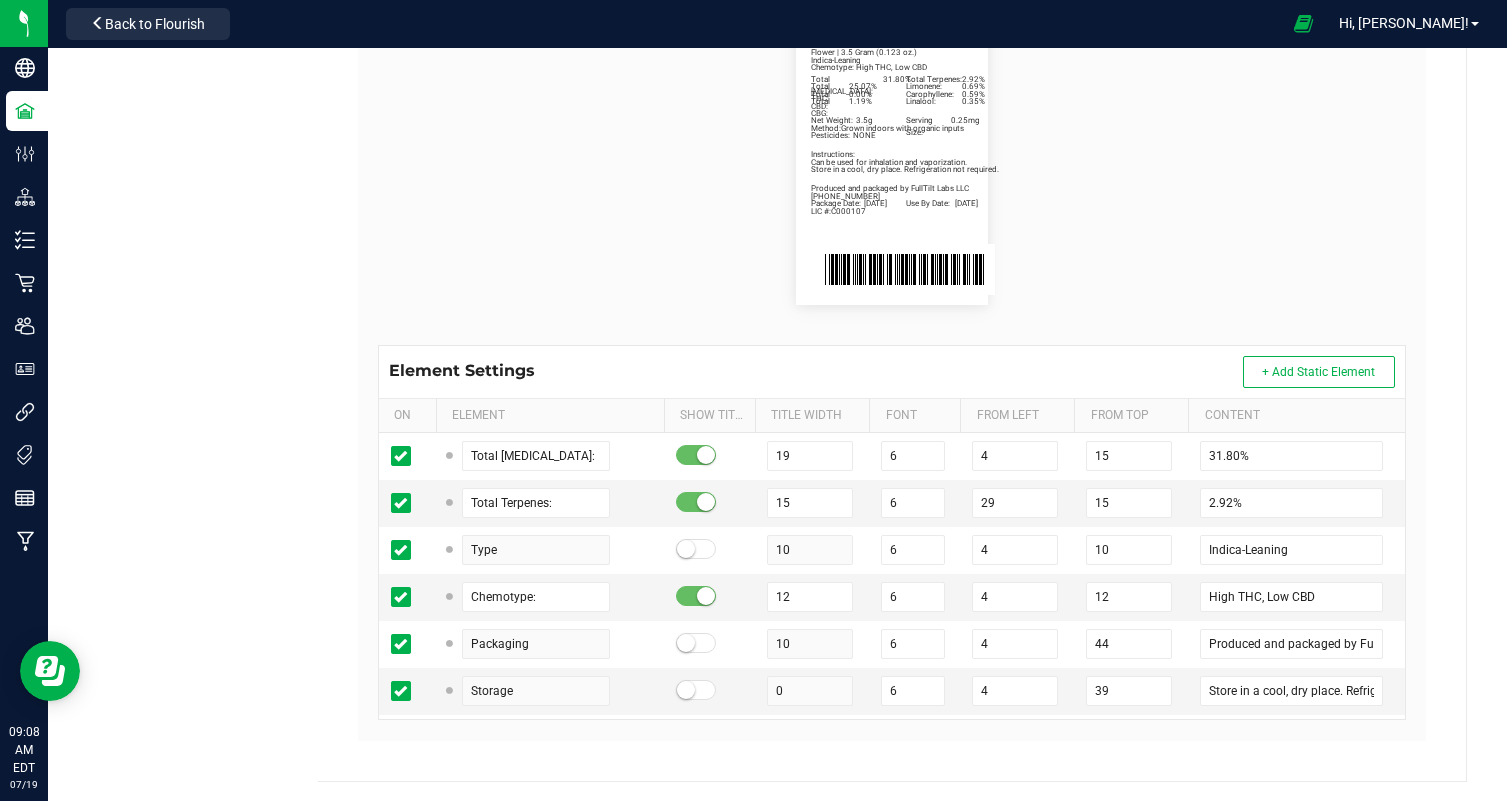 click on "Total [MEDICAL_DATA]:   31.80%    Total Terpenes:   2.92%   Indica-Leaning   Chemotype:   High THC, Low CBD   Produced and packaged by FullTilt Labs LLC   Store in a cool, dry place. Refrigeration not required.   Instructions:      Can be used for inhalation and vaporization.   Method:   Grown indoors with organic inputs   Pesticides:   NONE   [PHONE_NUMBER]   LIC #:C000107      Limonene:   0.69%   Carophyllene:   0.59%   Linalool:   0.35%   Black Maple   Package Date:   [DATE]   Use By Date:    [DATE]   Total THC:   25.07%    Total CBD:   0.00%    Total CBG:   1.19%    Net Weight:   3.5g   Serving Size:   0.25mg   Flower | 3.5 Gram (0.123 oz.)" at bounding box center [892, 161] 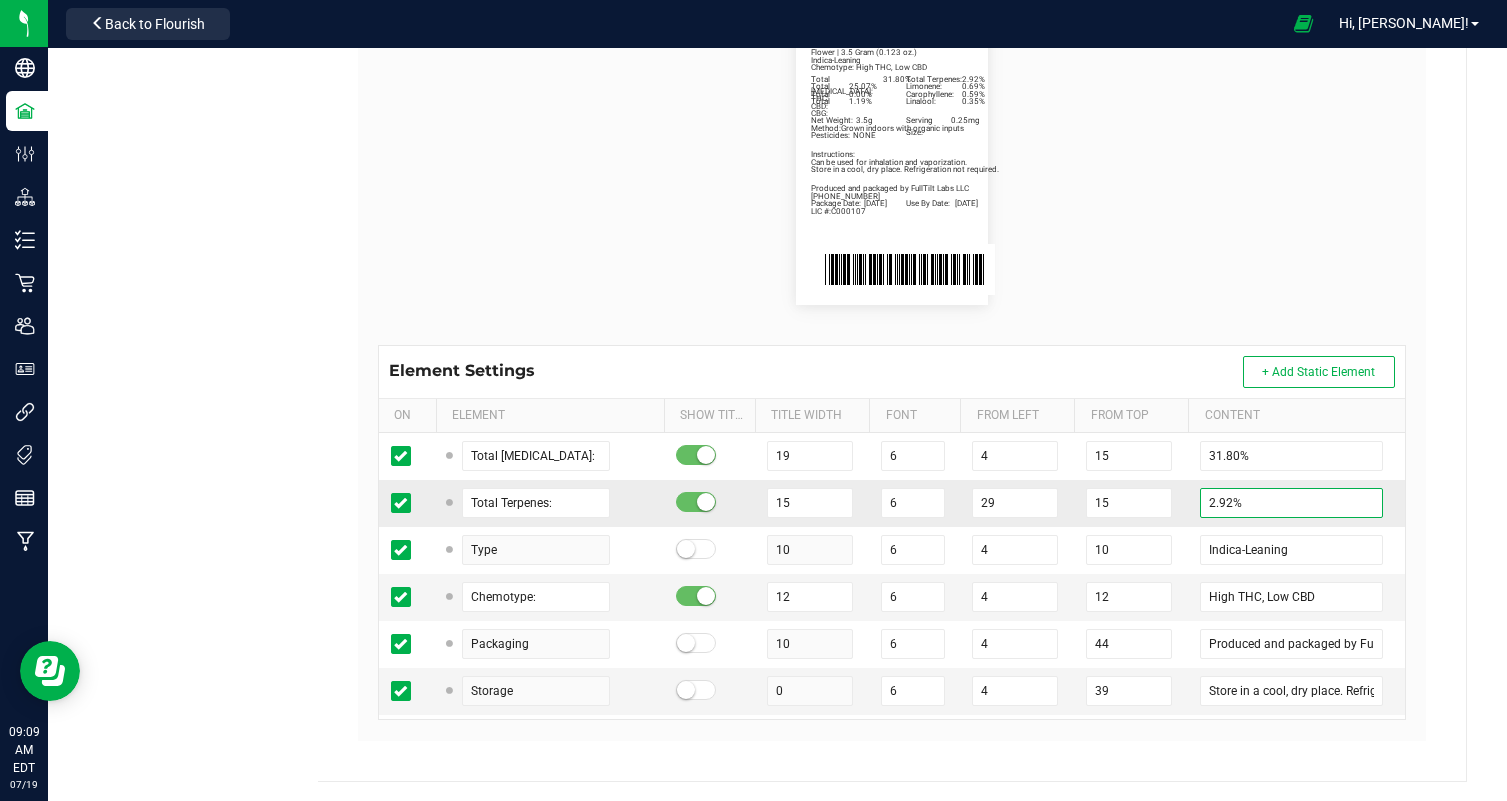 click on "2.92%" at bounding box center [1291, 503] 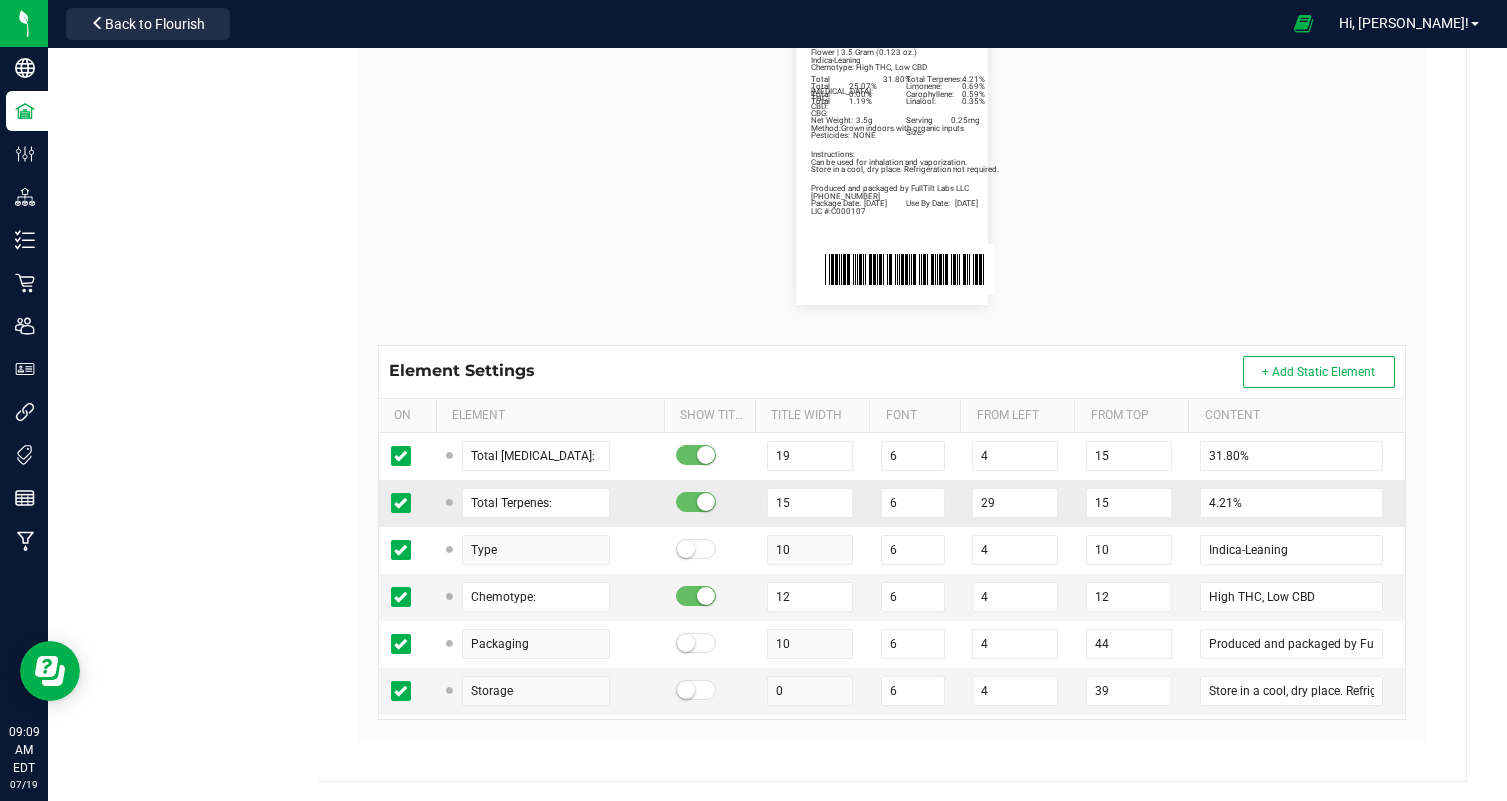 click on "4.21%" at bounding box center (1296, 503) 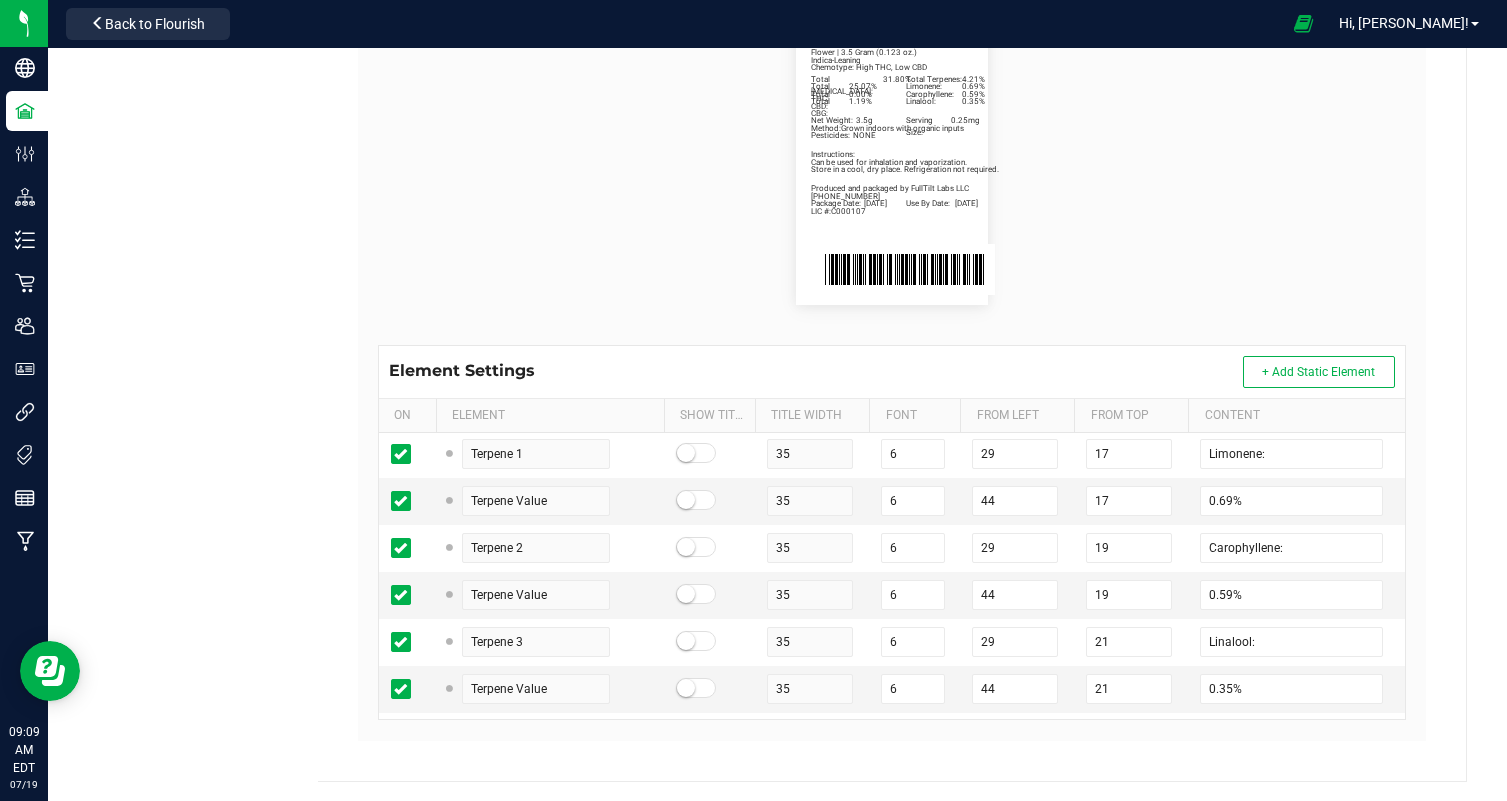 scroll, scrollTop: 568, scrollLeft: 0, axis: vertical 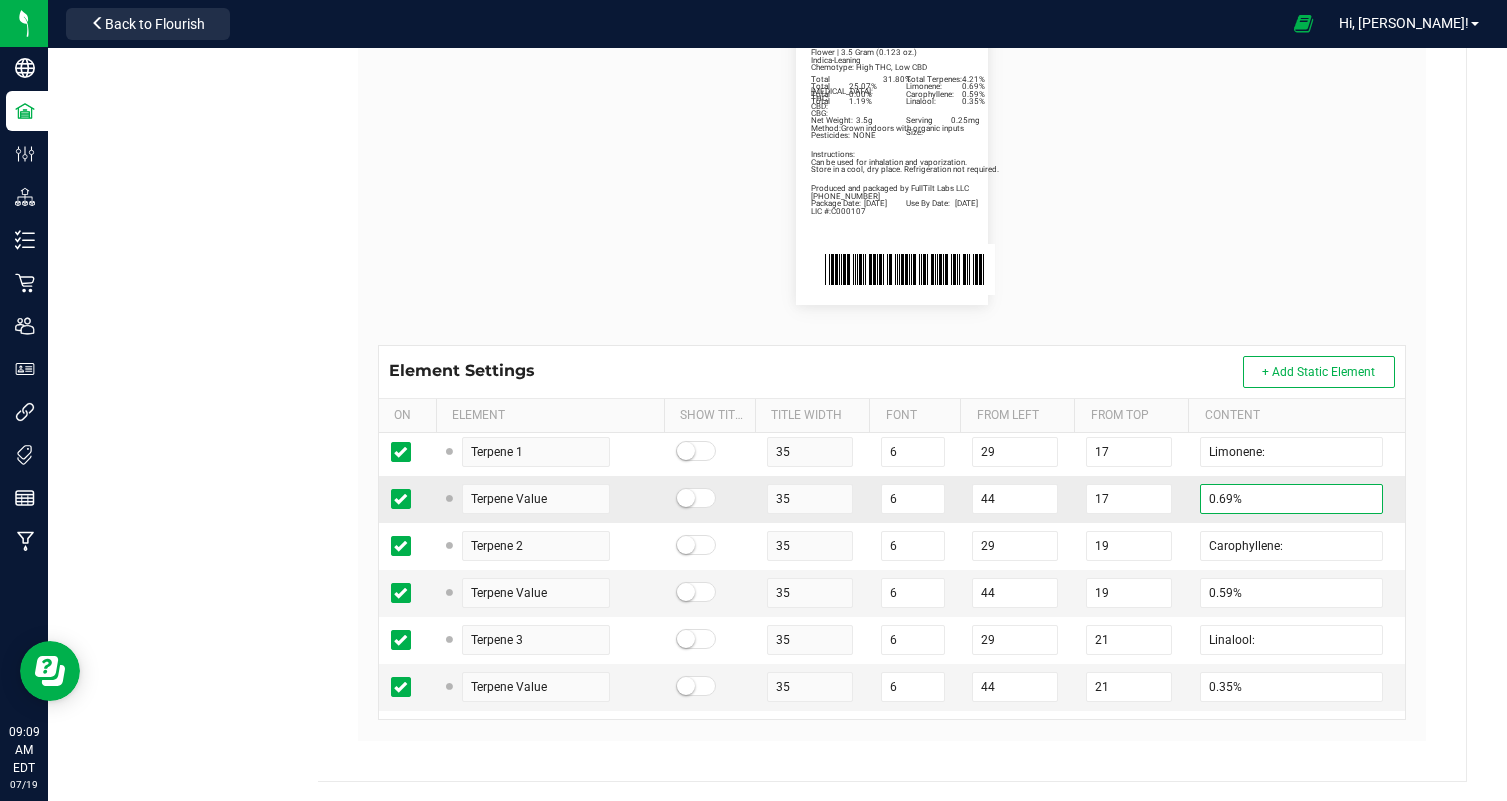 click on "0.69%" at bounding box center (1291, 499) 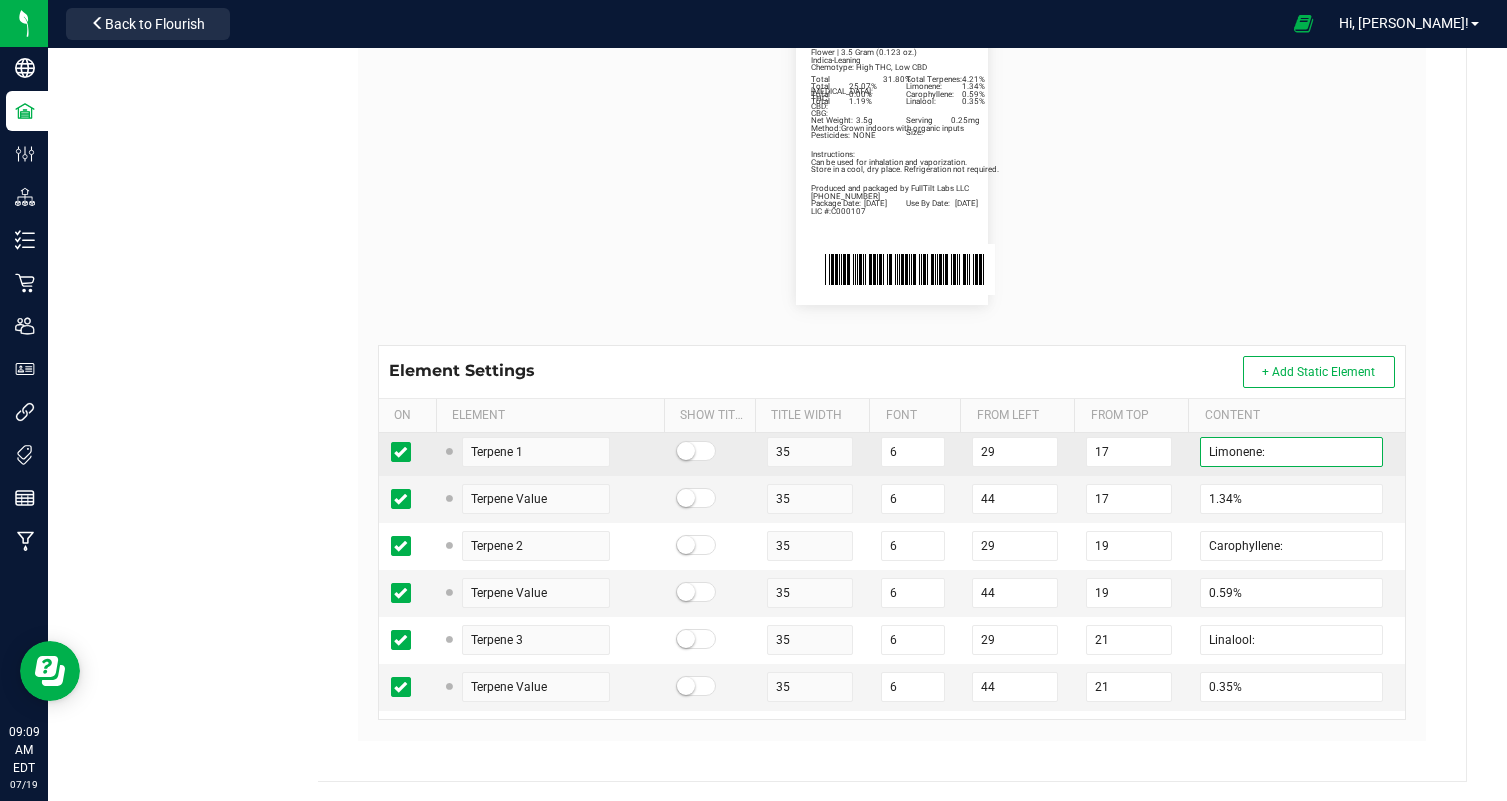 click on "Limonene:" at bounding box center (1291, 452) 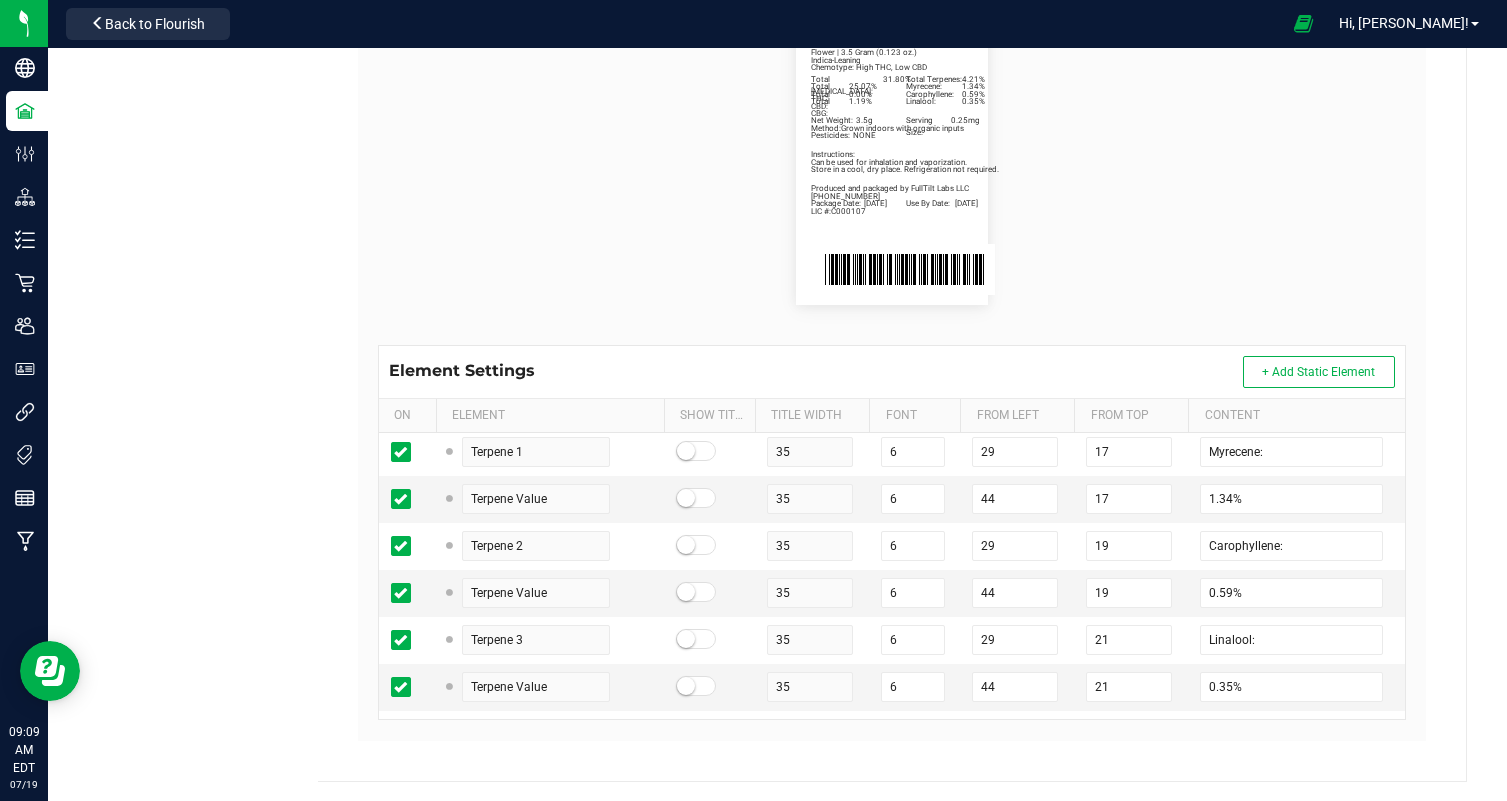 click on "Total [MEDICAL_DATA]:   31.80%    Total Terpenes:   4.21%   Indica-Leaning   Chemotype:   High THC, Low CBD   Produced and packaged by FullTilt Labs LLC   Store in a cool, dry place. Refrigeration not required.   Instructions:      Can be used for inhalation and vaporization.   Method:   Grown indoors with organic inputs   Pesticides:   NONE   [PHONE_NUMBER]   LIC #:C000107      Myrecene:   1.34%   Carophyllene:   0.59%   Linalool:   0.35%   Black Maple   Package Date:   [DATE]   Use By Date:    [DATE]   Total THC:   25.07%    Total CBD:   0.00%    Total CBG:   1.19%    Net Weight:   3.5g   Serving Size:   0.25mg   Flower | 3.5 Gram (0.123 oz.)" at bounding box center [892, 161] 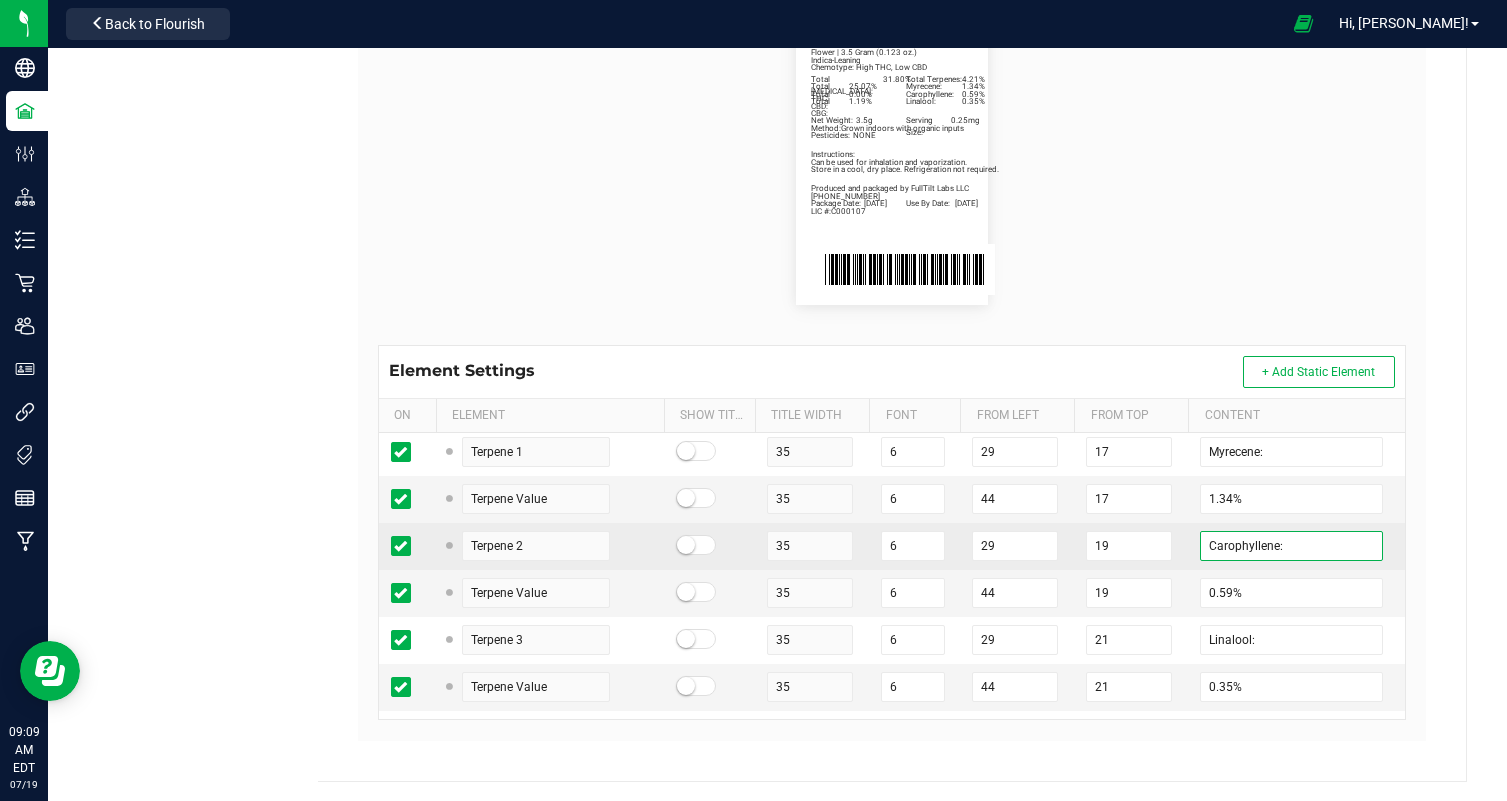 click on "Carophyllene:" at bounding box center [1291, 546] 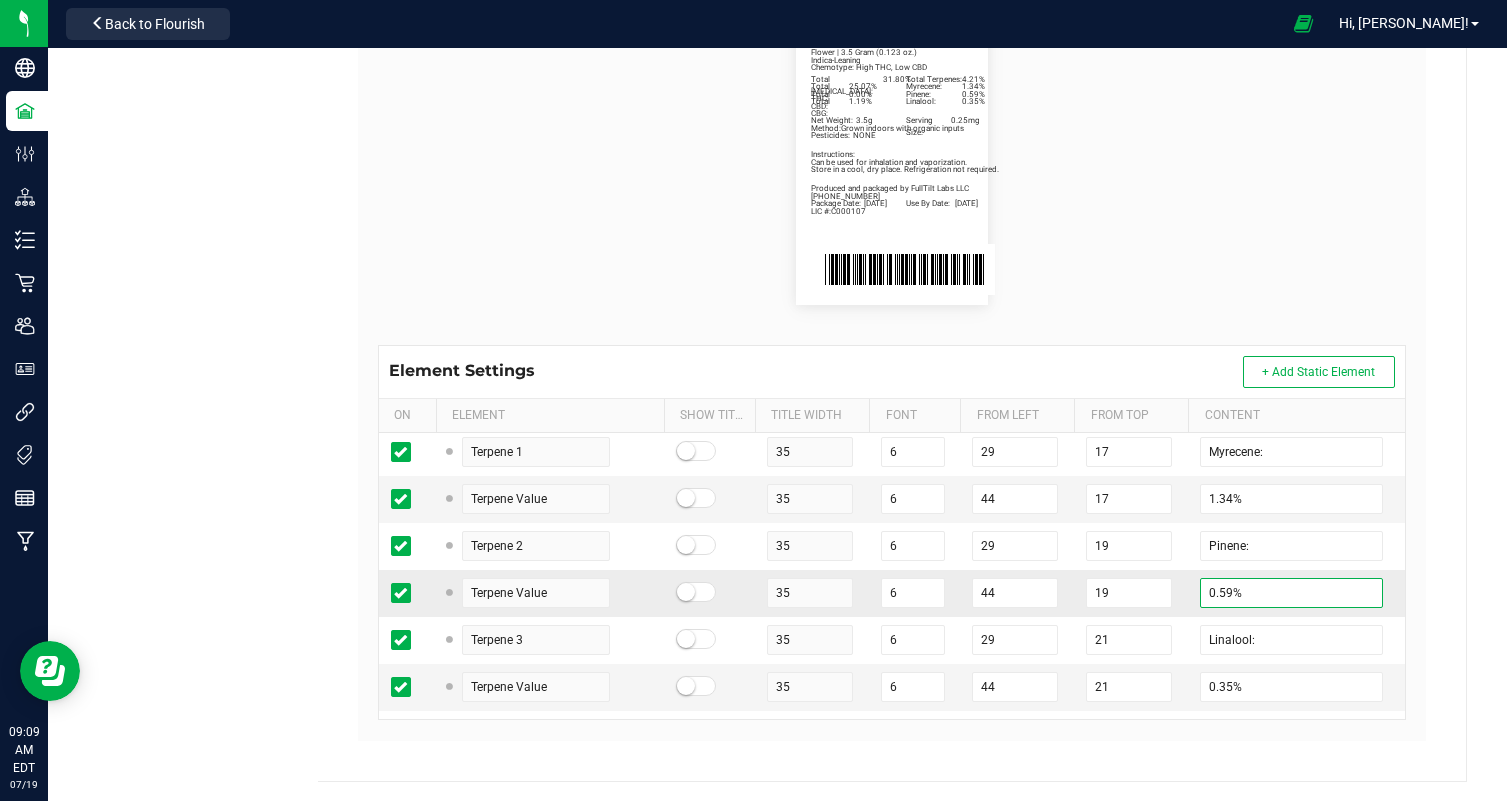 click on "0.59%" at bounding box center (1291, 593) 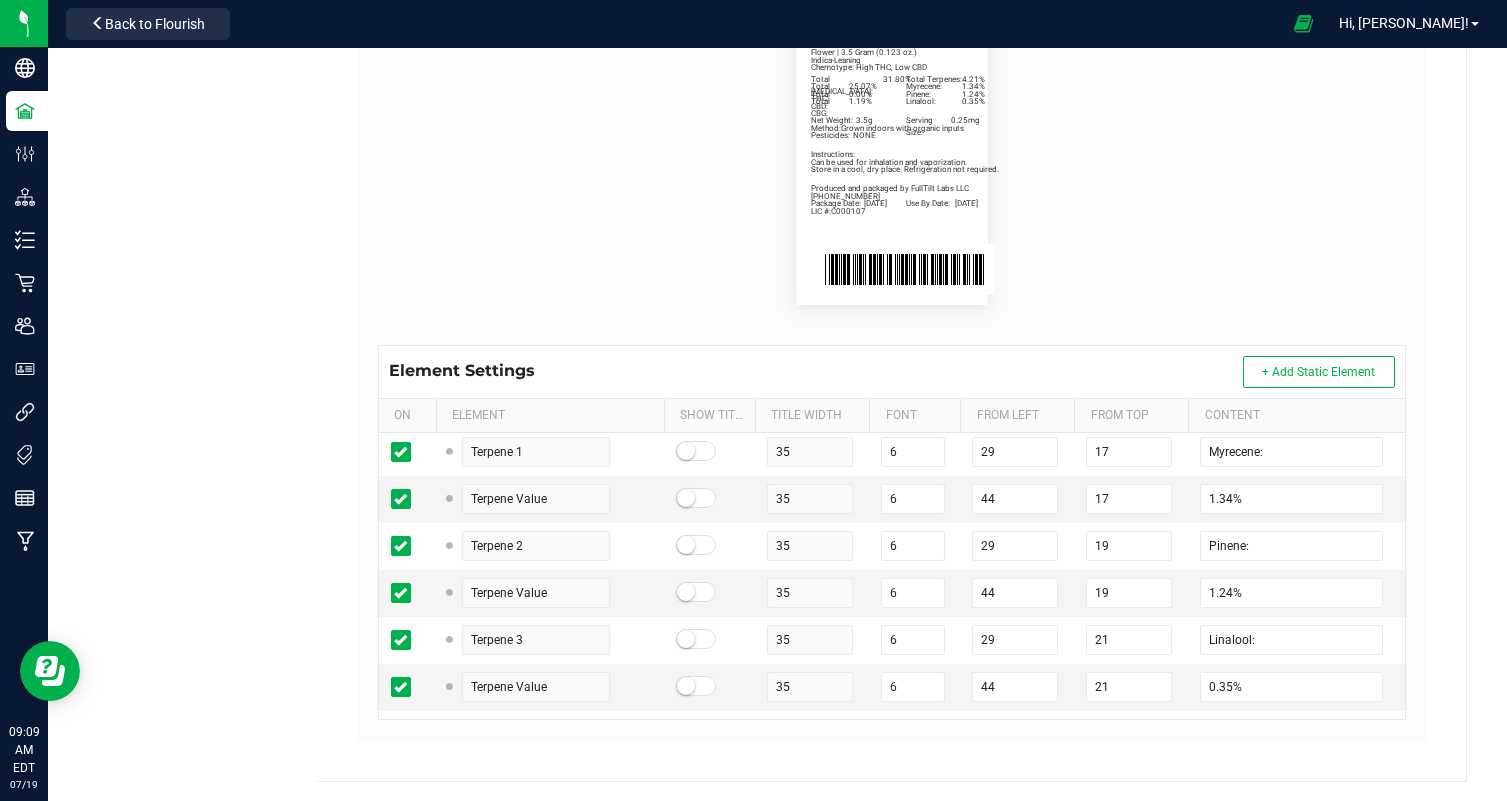 click on "Total [MEDICAL_DATA]:   31.80%    Total Terpenes:   4.21%   Indica-Leaning   Chemotype:   High THC, Low CBD   Produced and packaged by FullTilt Labs LLC   Store in a cool, dry place. Refrigeration not required.   Instructions:      Can be used for inhalation and vaporization.   Method:   Grown indoors with organic inputs   Pesticides:   NONE   [PHONE_NUMBER]   LIC #:C000107      Myrecene:   1.34%   Pinene:   1.24%   Linalool:   0.35%   Black Maple   Package Date:   [DATE]   Use By Date:    [DATE]   Total THC:   25.07%    Total CBD:   0.00%    Total CBG:   1.19%    Net Weight:   3.5g   Serving Size:   0.25mg   Flower | 3.5 Gram (0.123 oz.)" at bounding box center [892, 161] 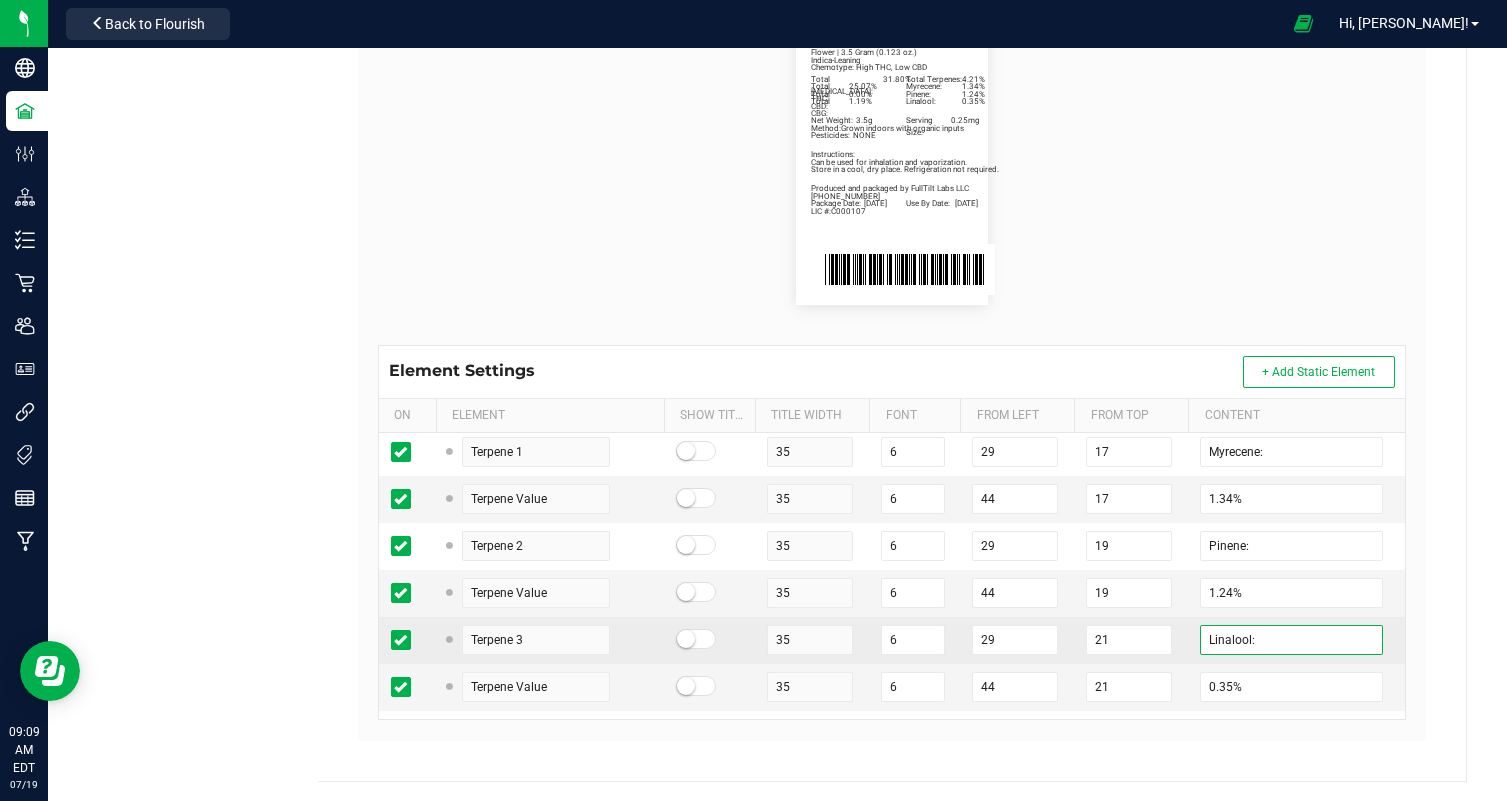 click on "Linalool:" at bounding box center (1291, 640) 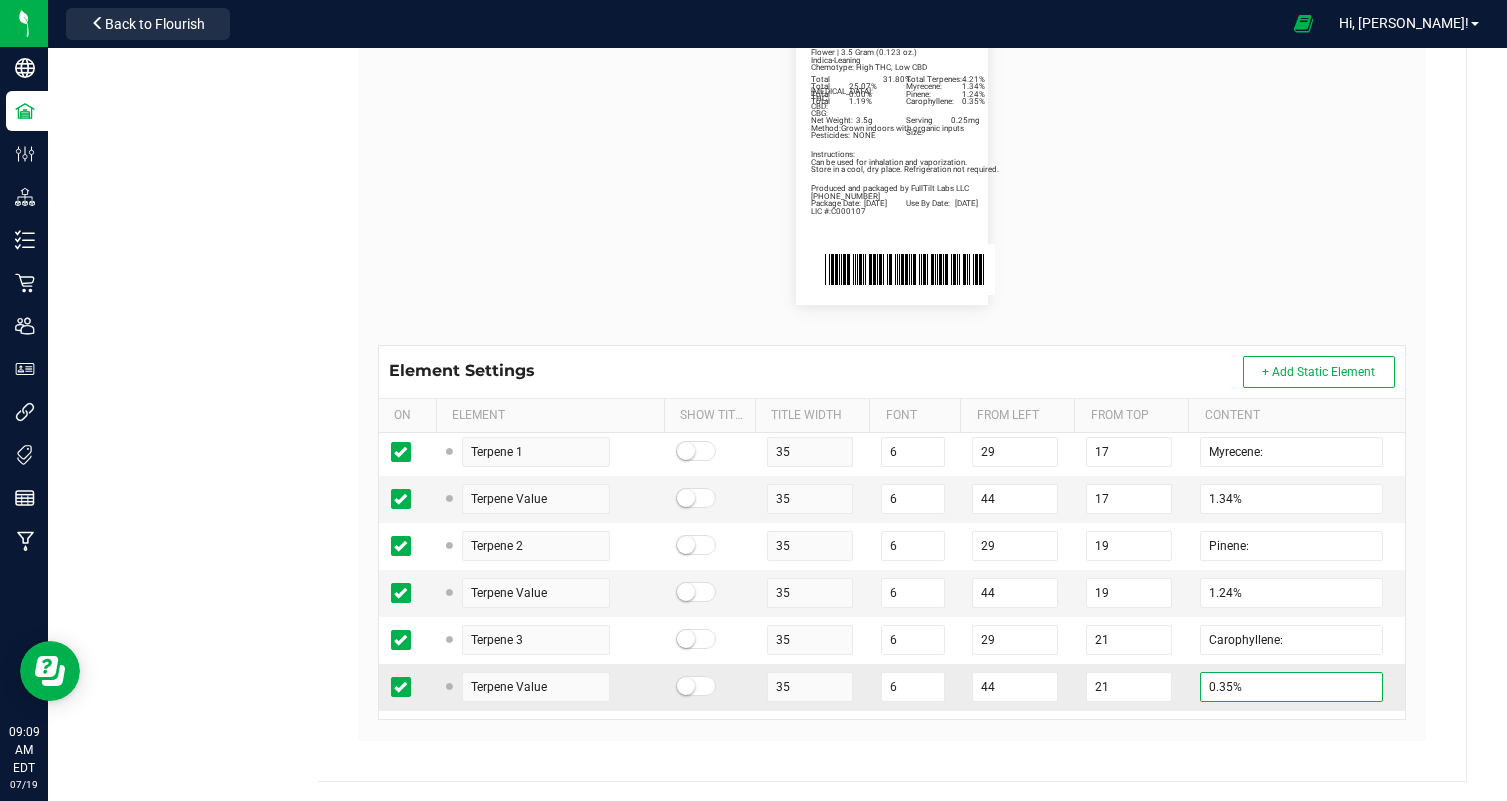 click on "0.35%" at bounding box center [1291, 687] 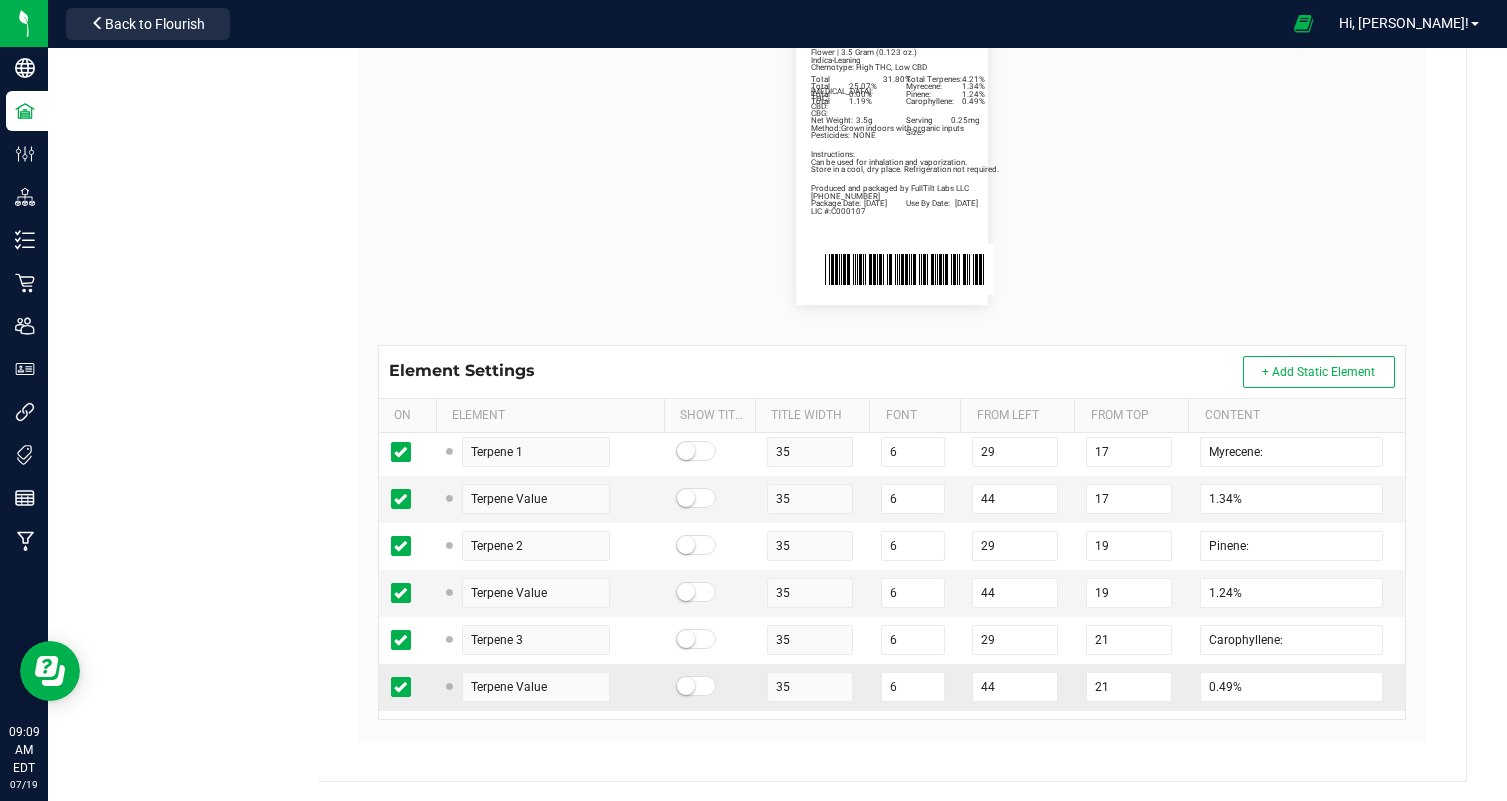 click on "21" at bounding box center [1131, 687] 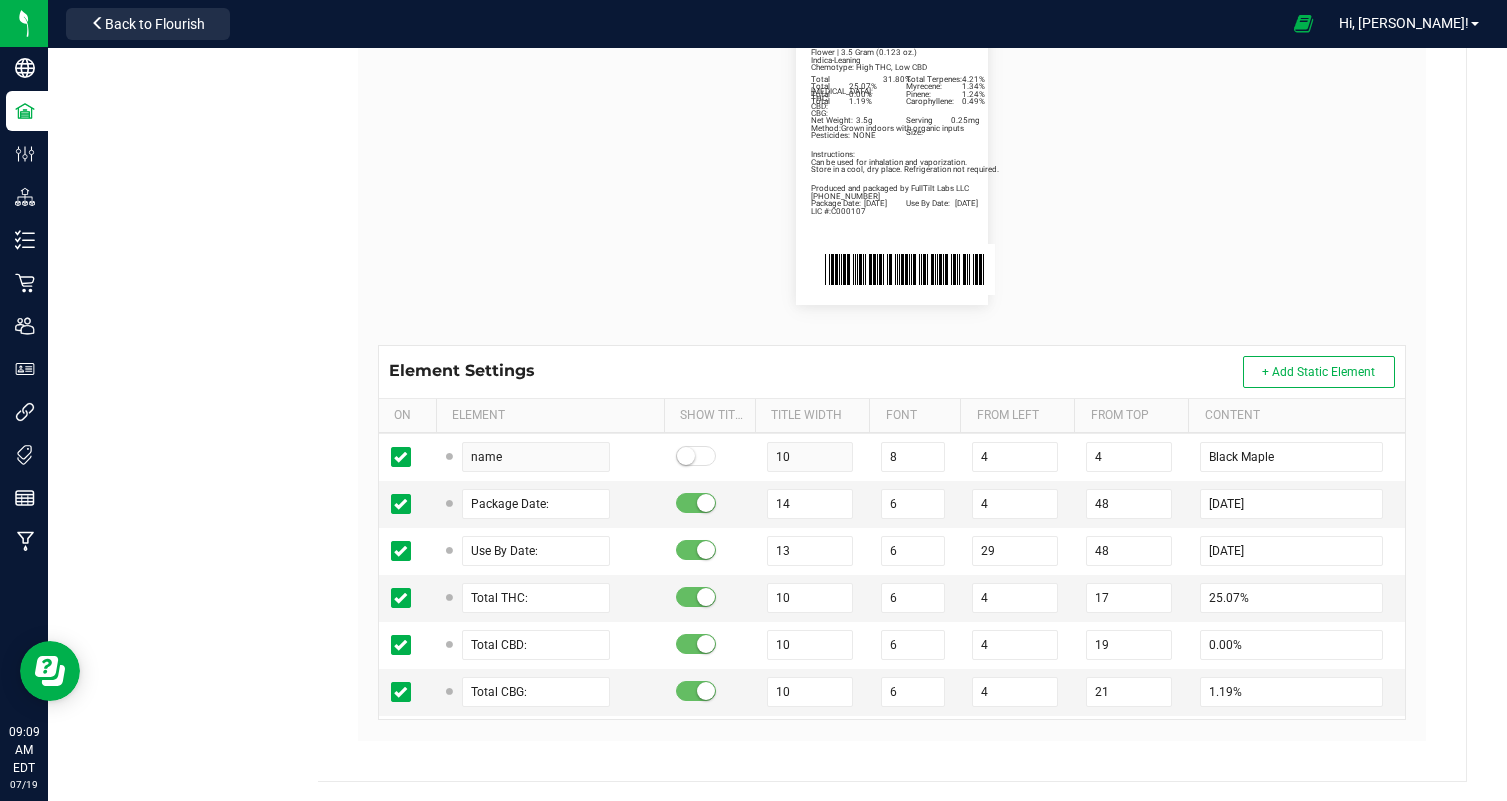 scroll, scrollTop: 849, scrollLeft: 0, axis: vertical 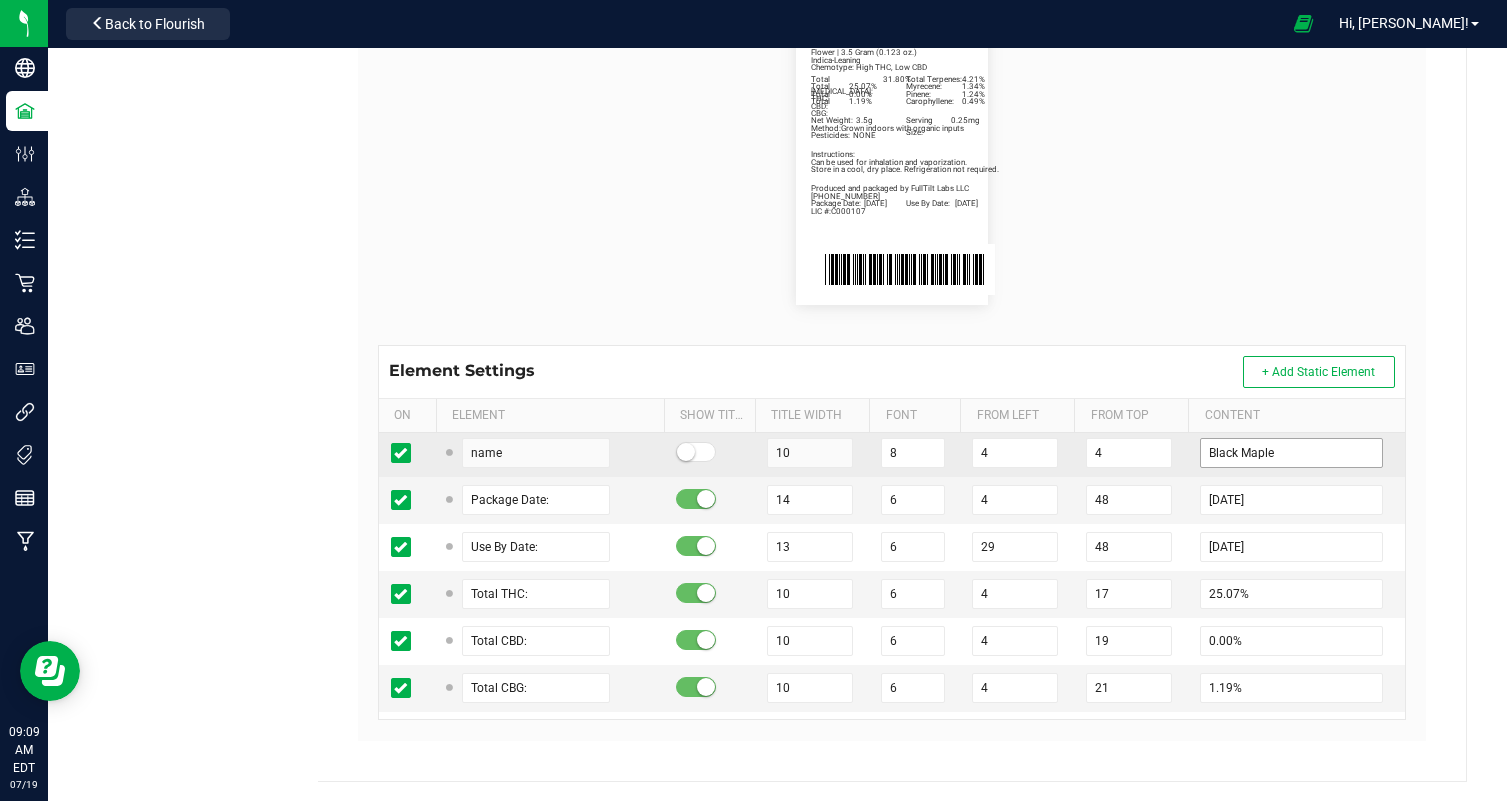 click on "Black Maple" at bounding box center (1296, 453) 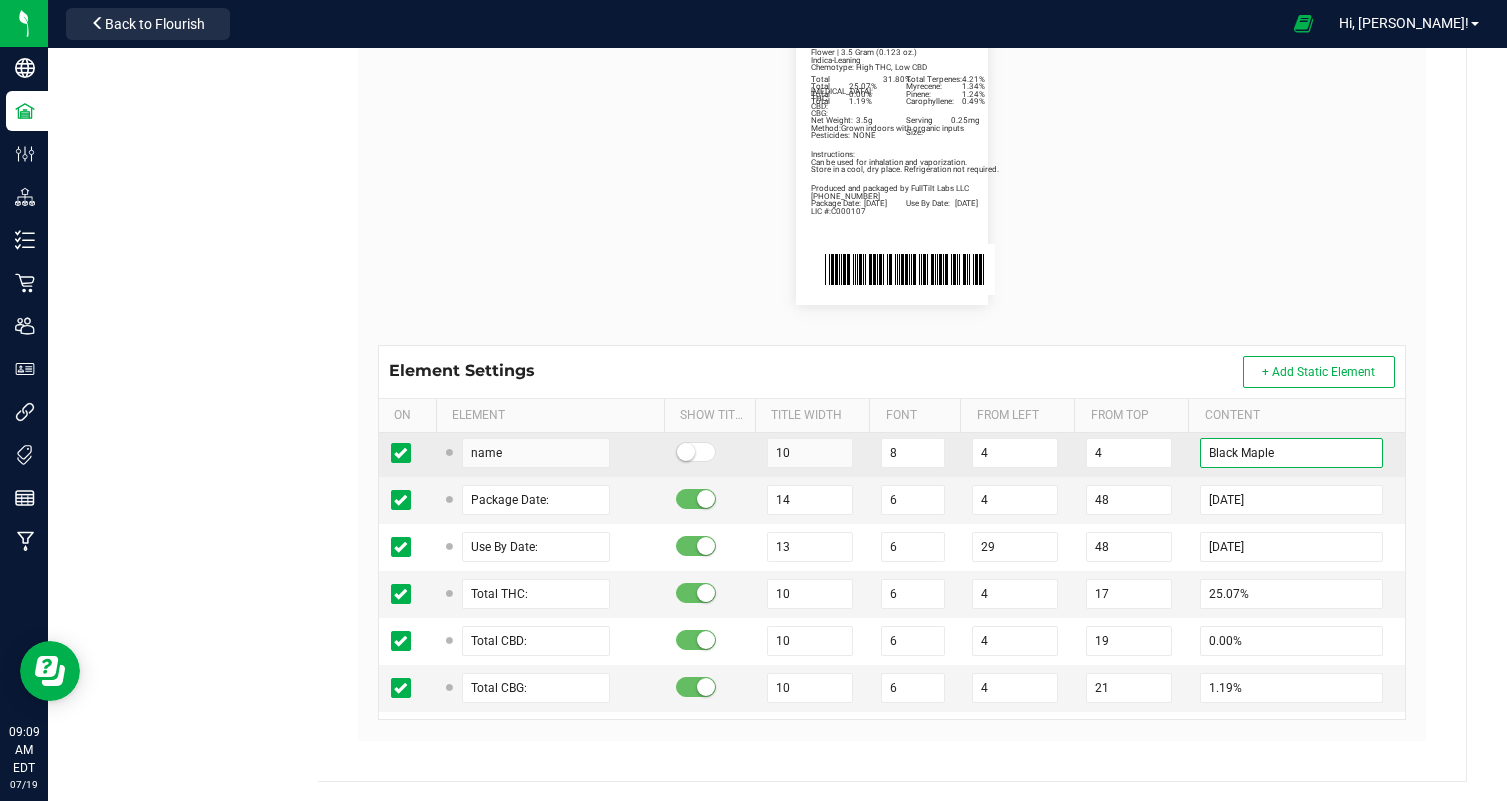 click on "Black Maple" at bounding box center (1291, 453) 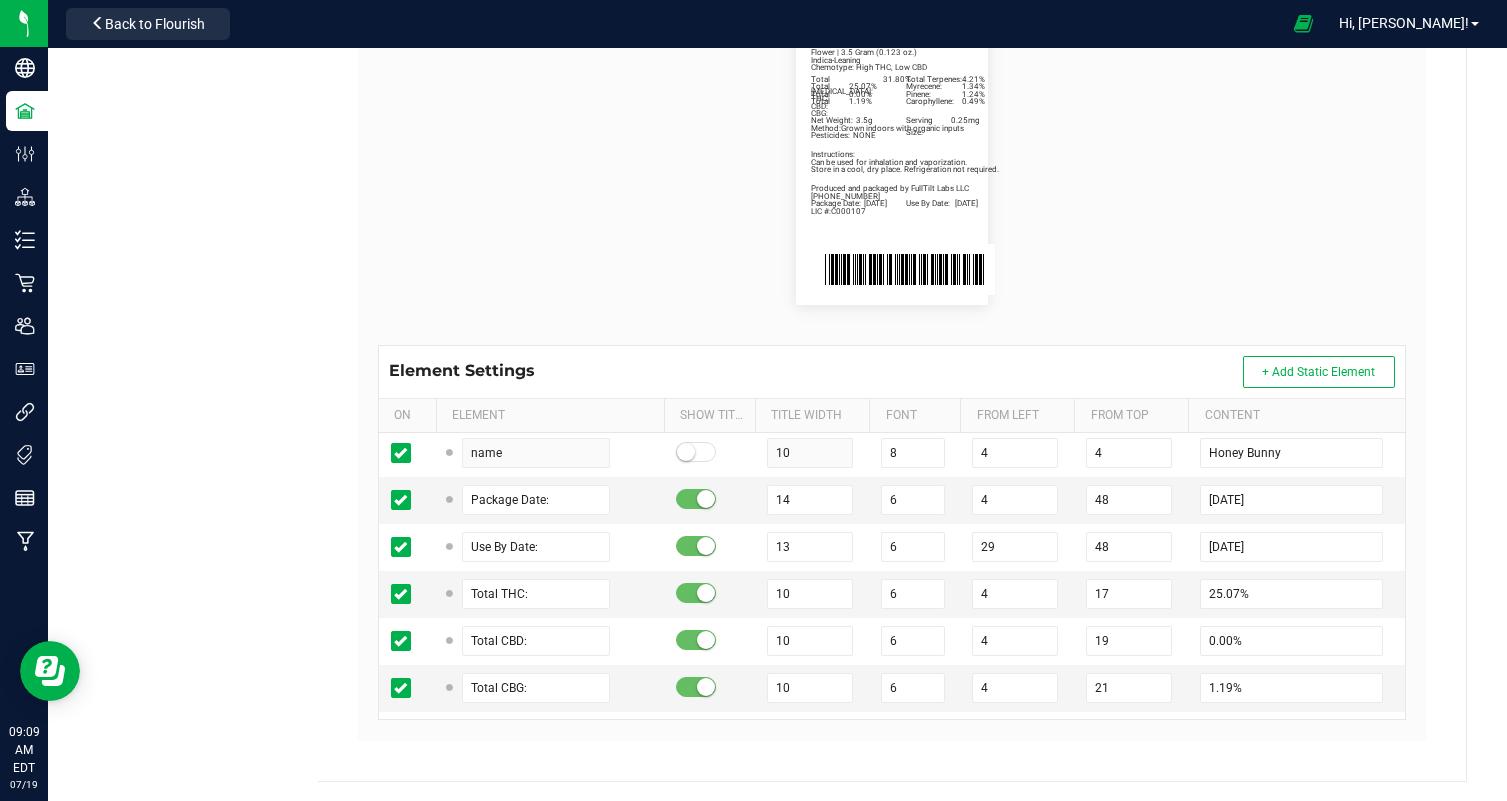 click on "Total [MEDICAL_DATA]:   31.80%    Total Terpenes:   4.21%   Indica-Leaning   Chemotype:   High THC, Low CBD   Produced and packaged by FullTilt Labs LLC   Store in a cool, dry place. Refrigeration not required.   Instructions:      Can be used for inhalation and vaporization.   Method:   Grown indoors with organic inputs   Pesticides:   NONE   [PHONE_NUMBER]   LIC #:C000107      Myrecene:   1.34%   Pinene:   1.24%   Carophyllene:   0.49%   Honey Bunny   Package Date:   [DATE]   Use By Date:    [DATE]   Total THC:   25.07%    Total CBD:   0.00%    Total CBG:   1.19%    Net Weight:   3.5g   Serving Size:   0.25mg   Flower | 3.5 Gram (0.123 oz.)" at bounding box center [892, 161] 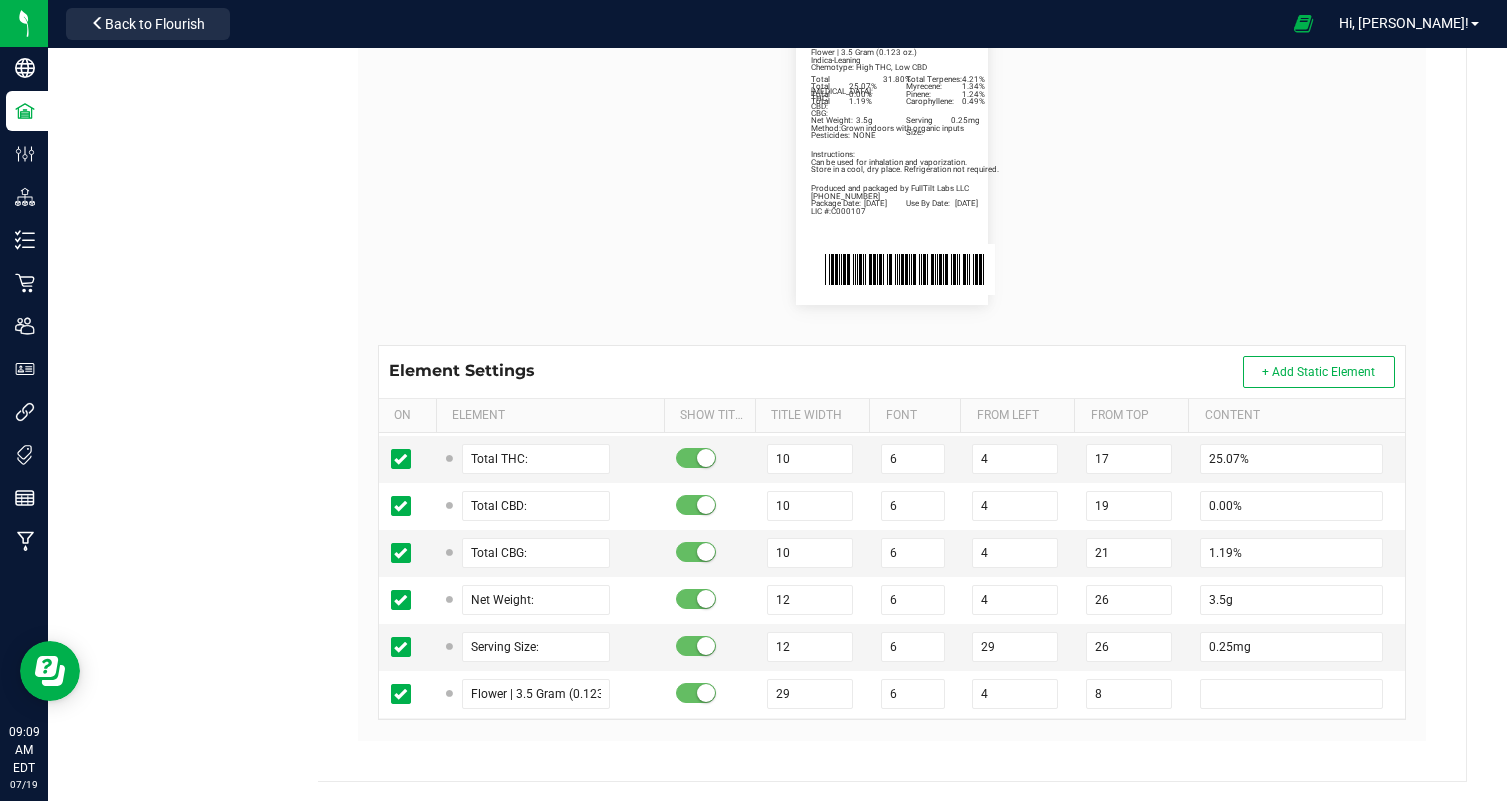 scroll, scrollTop: 988, scrollLeft: 0, axis: vertical 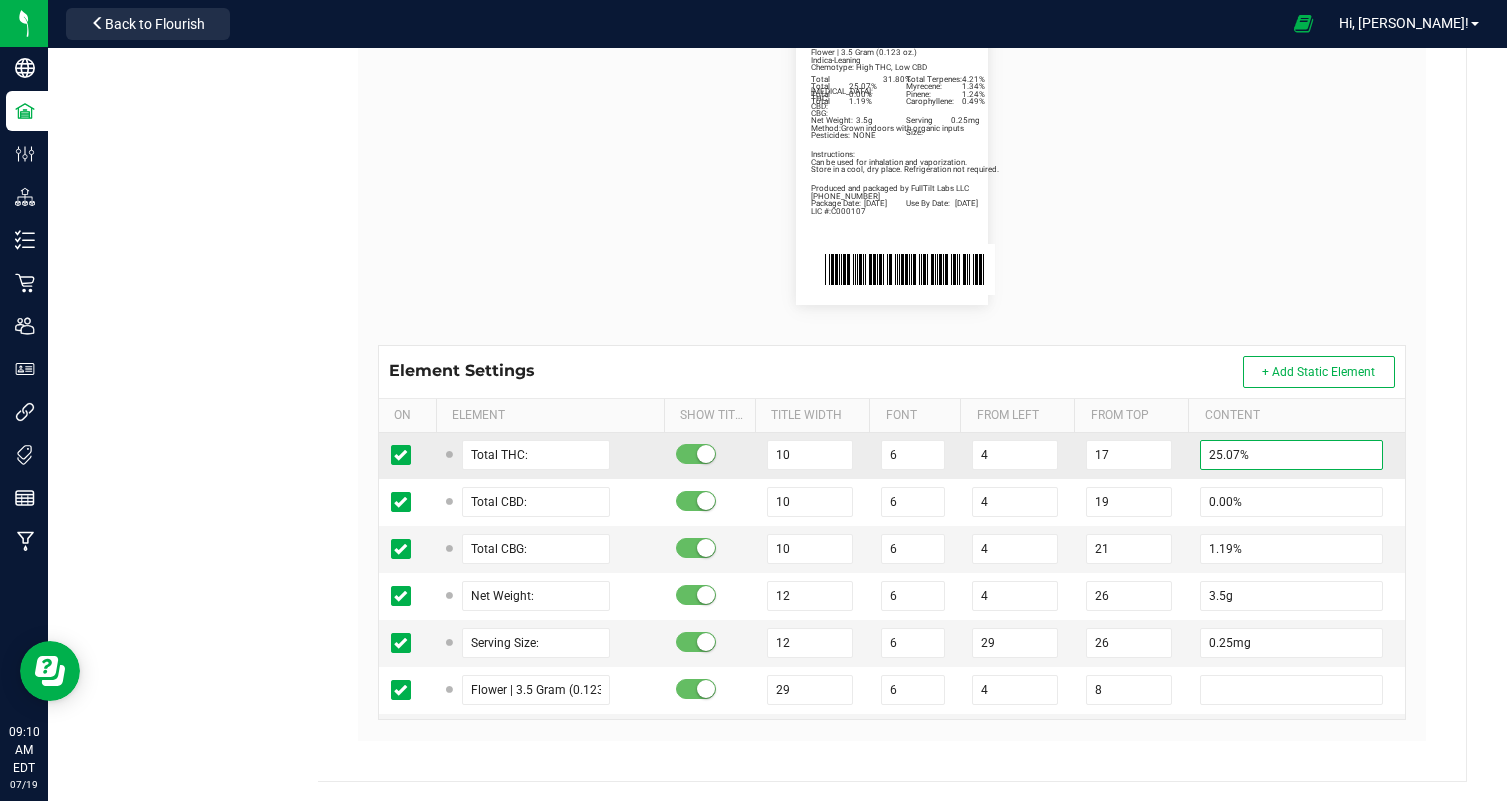click on "25.07%" at bounding box center [1291, 455] 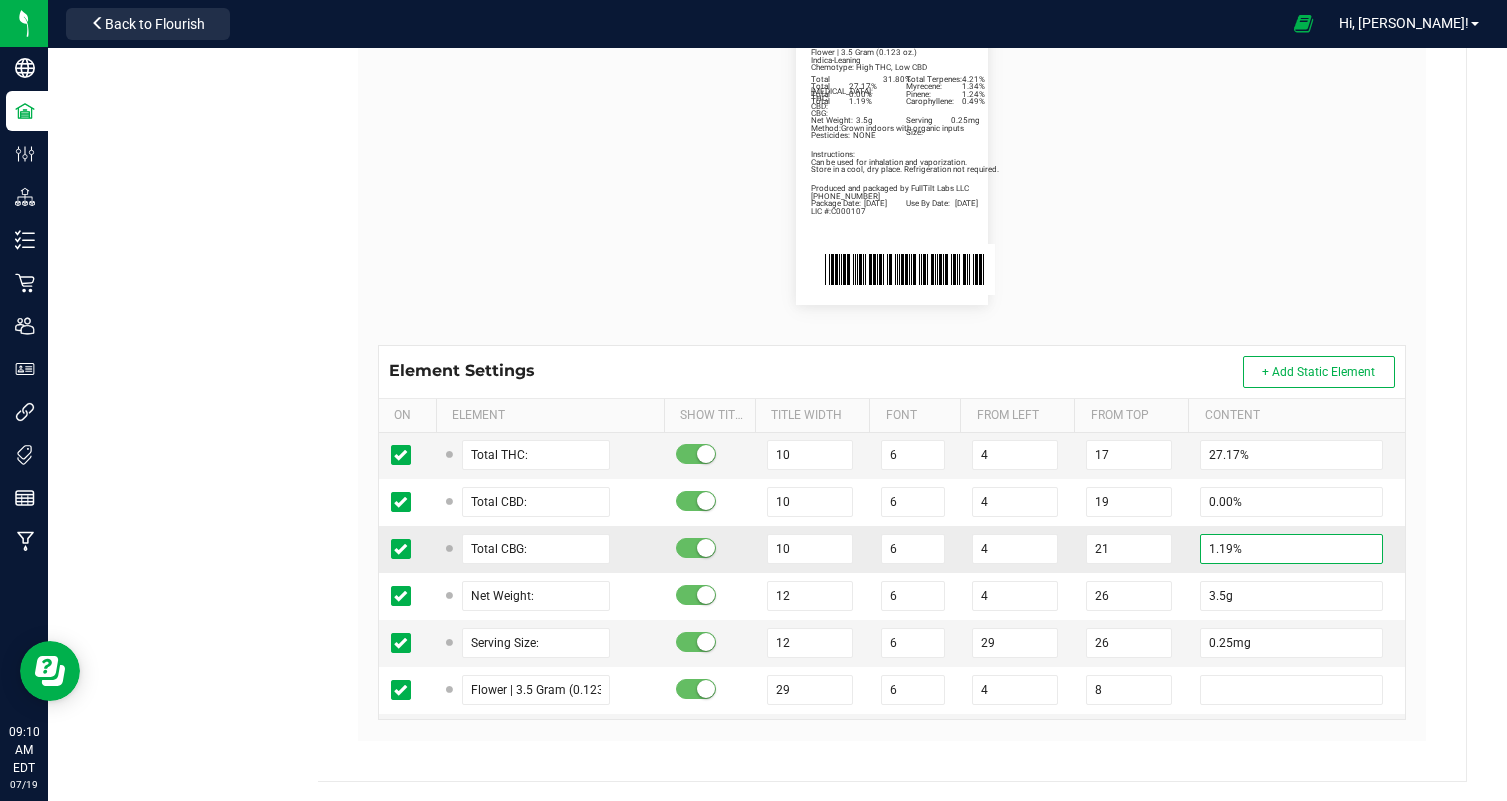 click on "1.19%" at bounding box center (1291, 549) 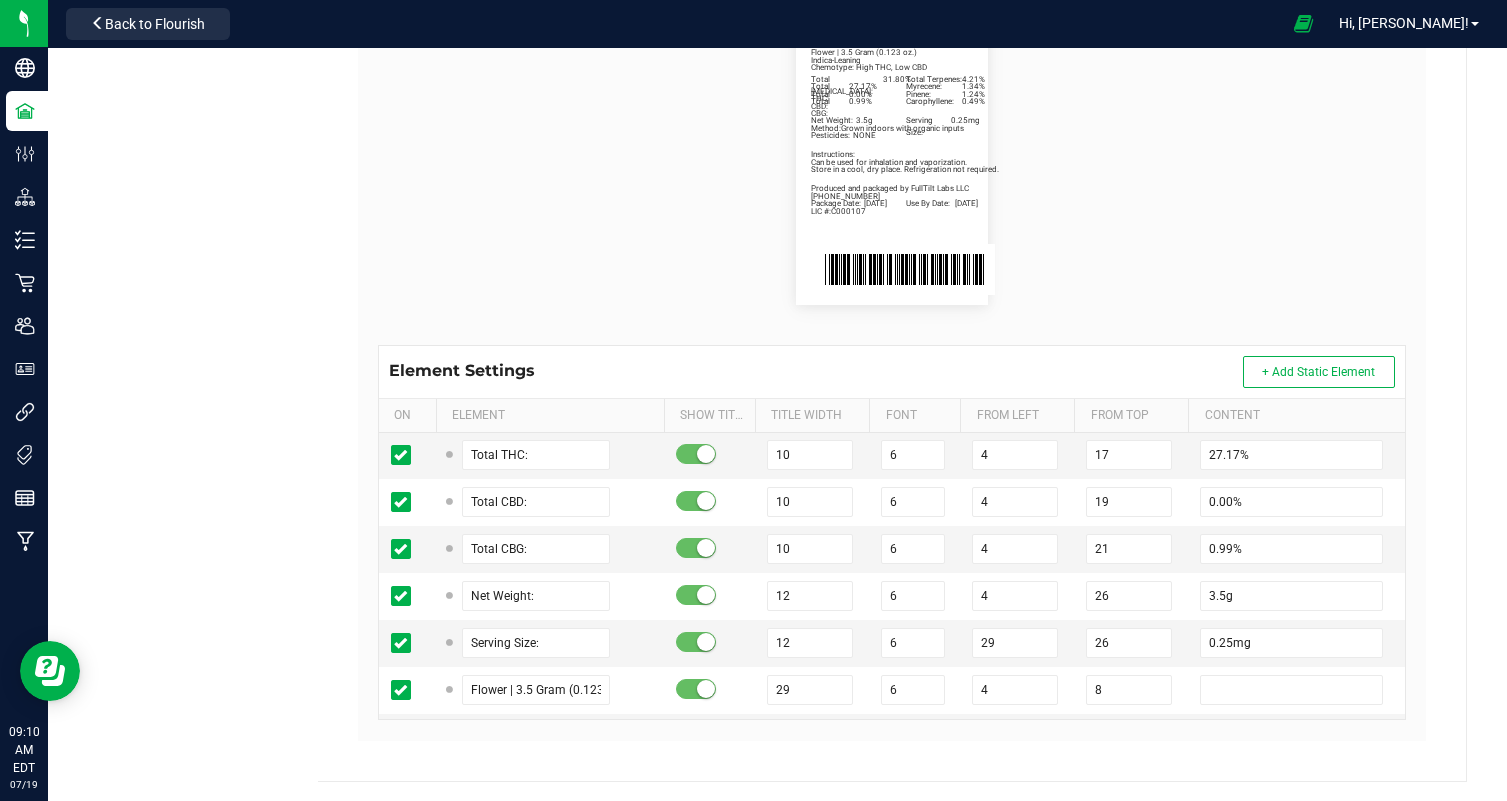 click on "Total [MEDICAL_DATA]:   31.80%    Total Terpenes:   4.21%   Indica-Leaning   Chemotype:   High THC, Low CBD   Produced and packaged by FullTilt Labs LLC   Store in a cool, dry place. Refrigeration not required.   Instructions:      Can be used for inhalation and vaporization.   Method:   Grown indoors with organic inputs   Pesticides:   NONE   [PHONE_NUMBER]   LIC #:C000107      Myrecene:   1.34%   Pinene:   1.24%   Carophyllene:   0.49%   Honey Bunny   Package Date:   [DATE]   Use By Date:    [DATE]   Total THC:   27.17%    Total CBD:   0.00%    Total CBG:   0.99%    Net Weight:   3.5g   Serving Size:   0.25mg   Flower | 3.5 Gram (0.123 oz.)" at bounding box center (892, 161) 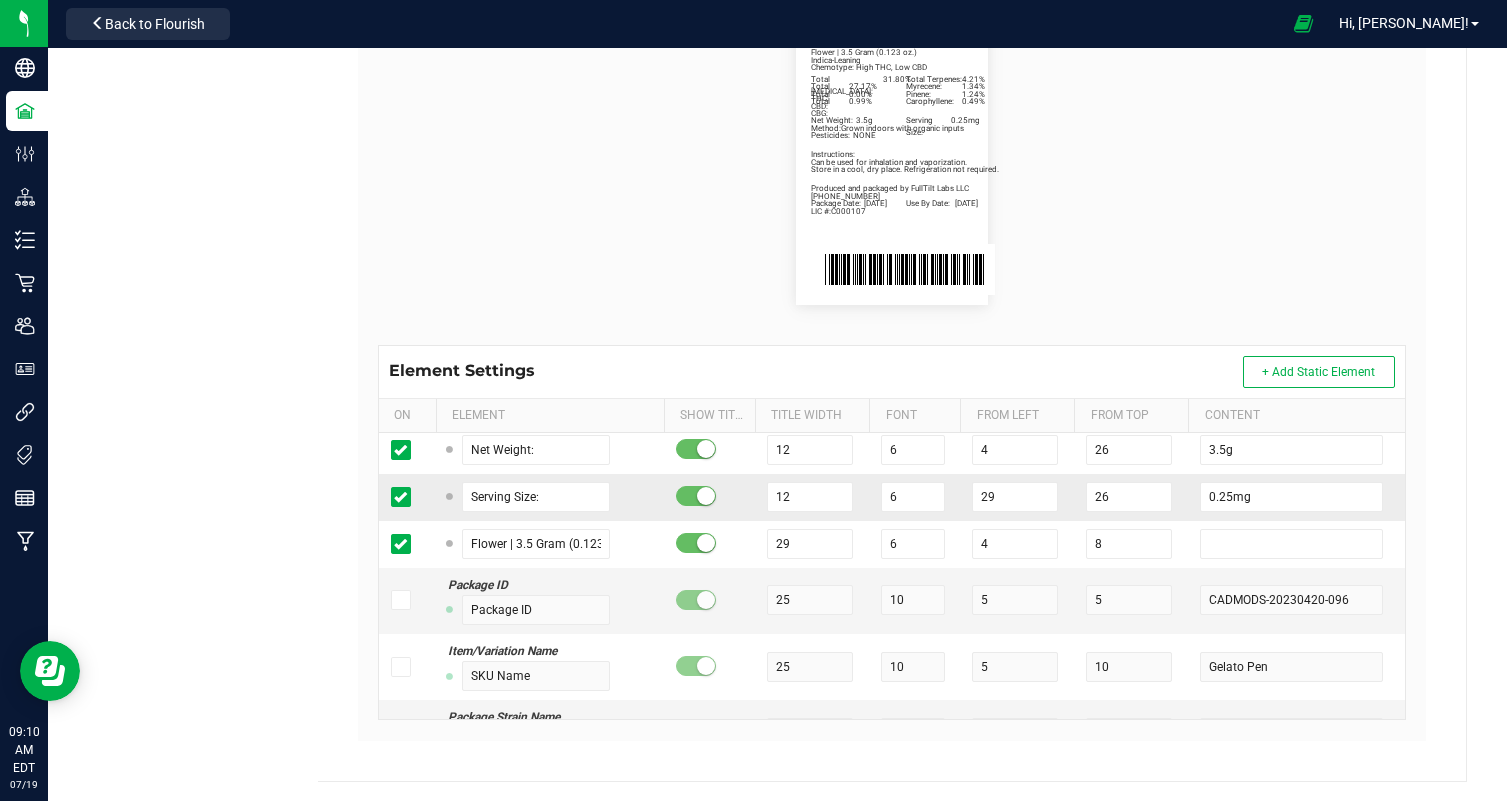 scroll, scrollTop: 1177, scrollLeft: 0, axis: vertical 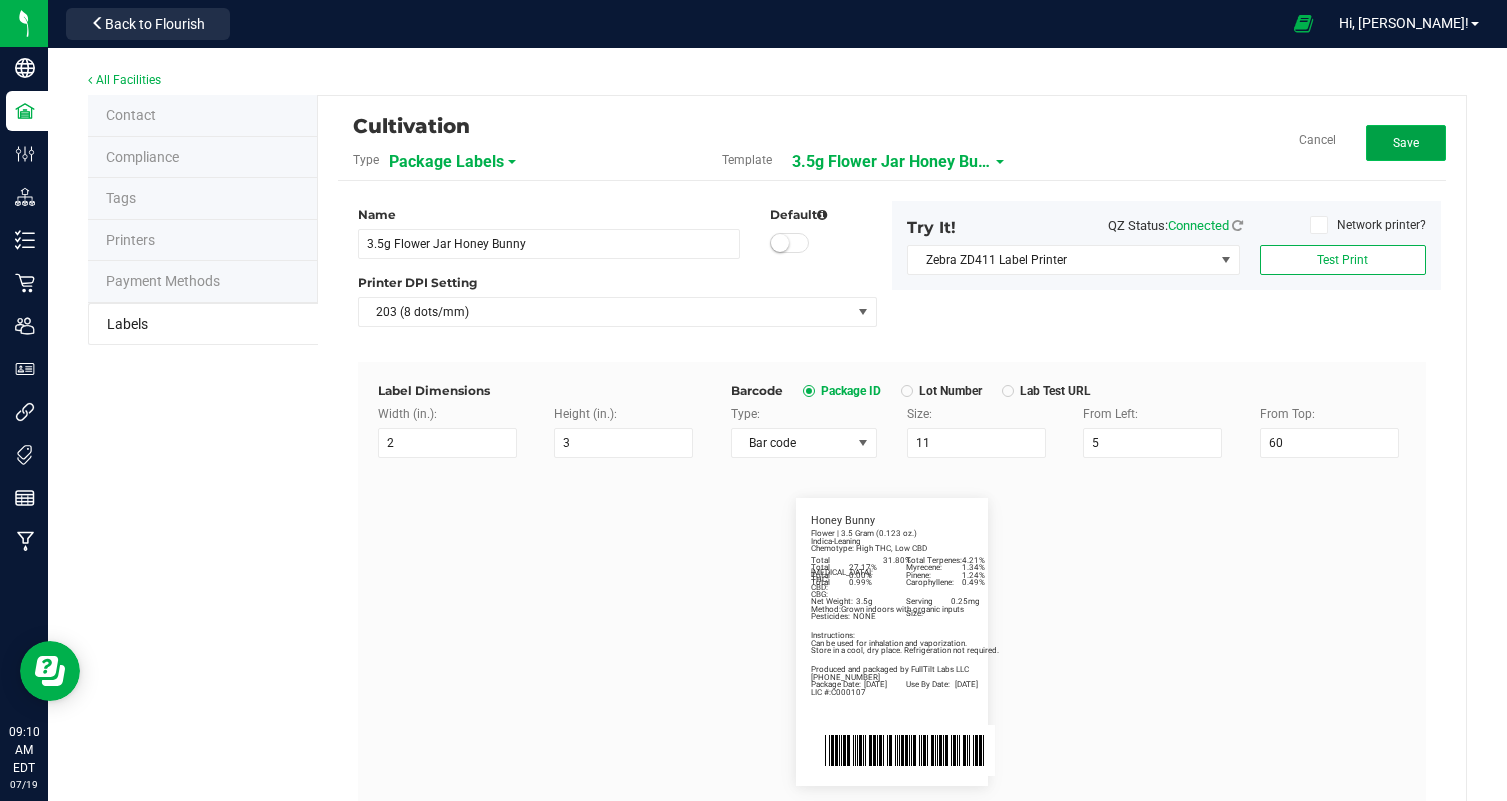 click on "Save" at bounding box center [1406, 143] 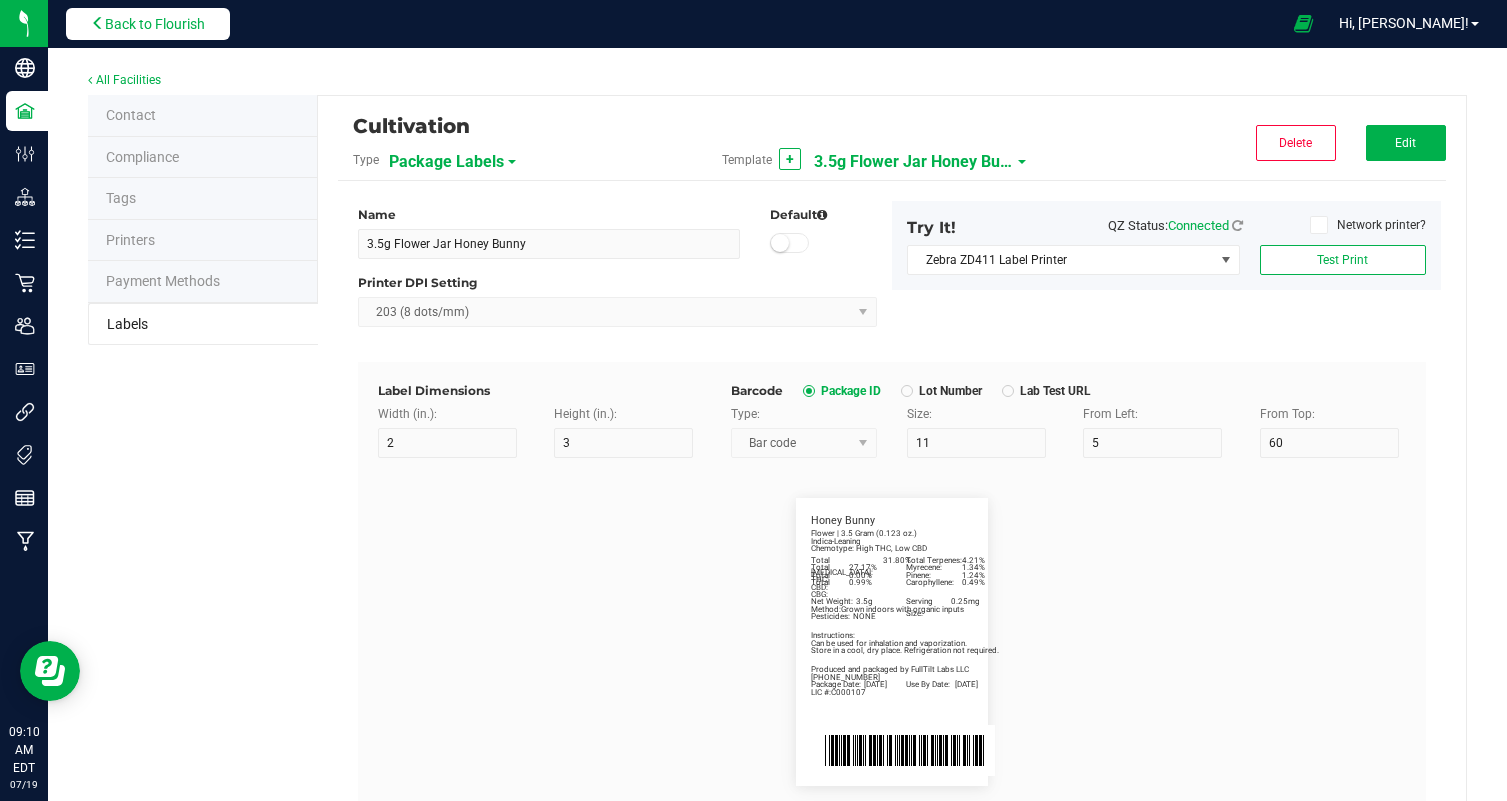 click on "Back to Flourish" at bounding box center (155, 24) 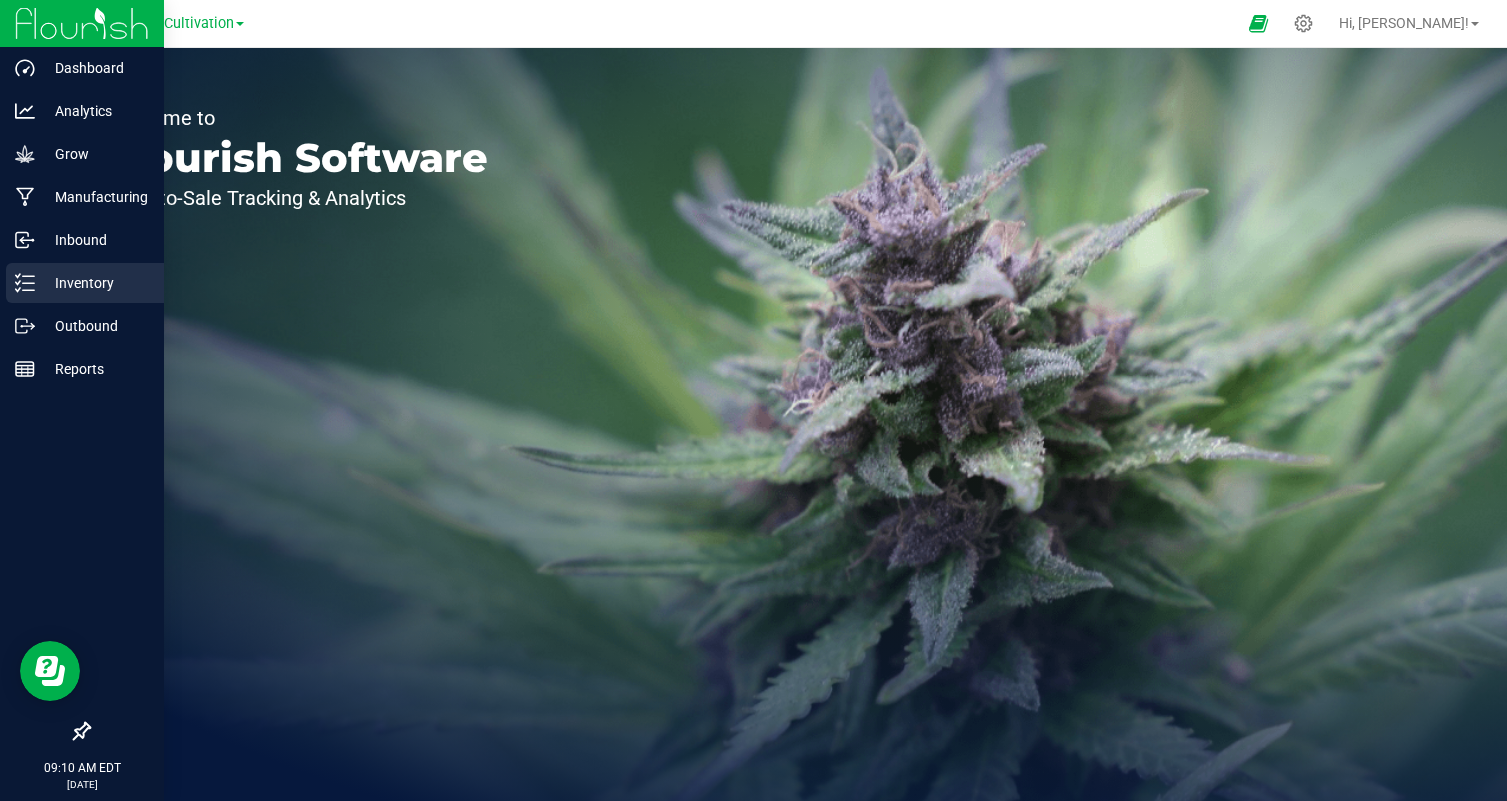 click on "Inventory" at bounding box center (95, 283) 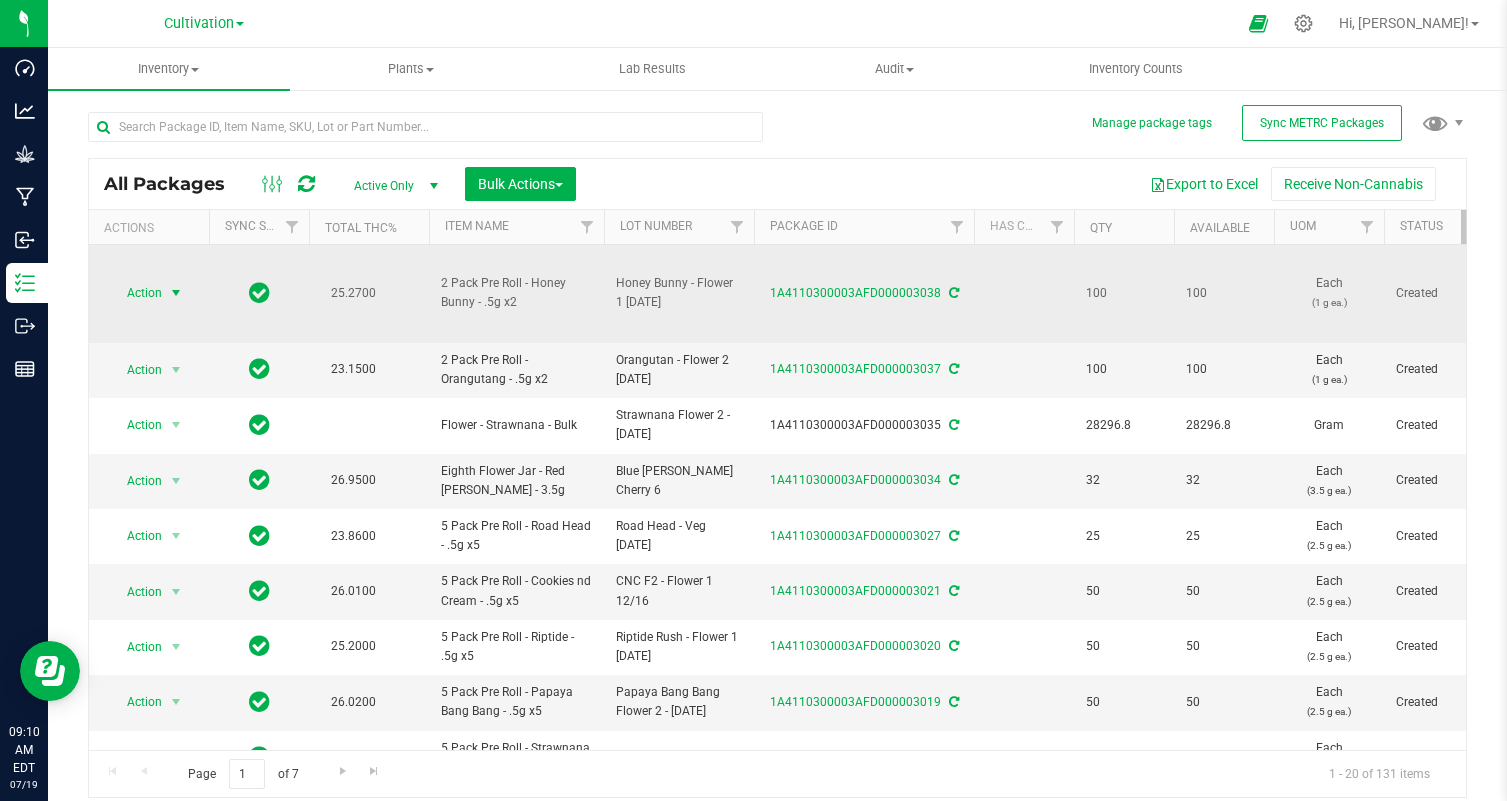 click at bounding box center [176, 293] 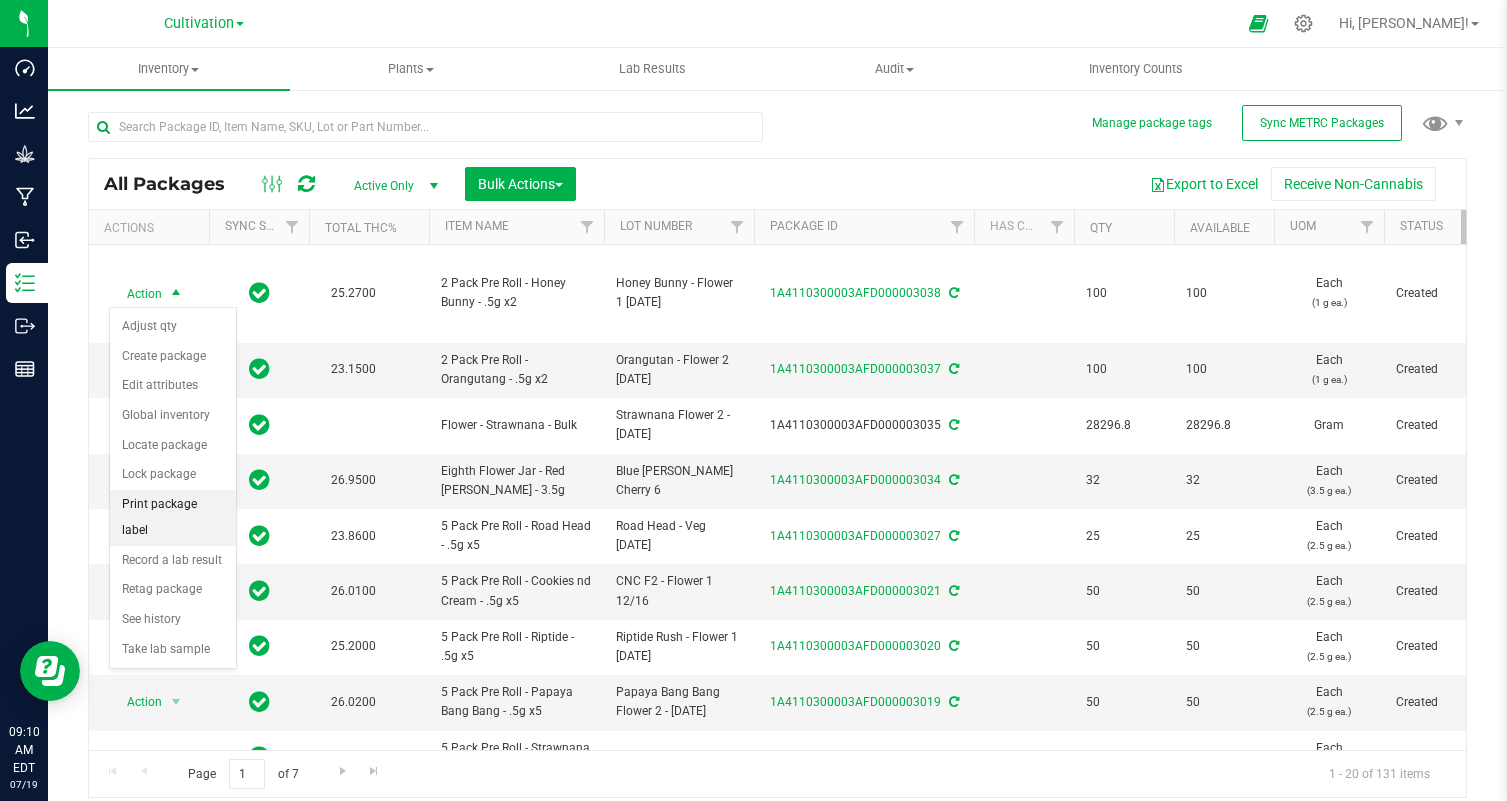 click on "Print package label" at bounding box center (173, 517) 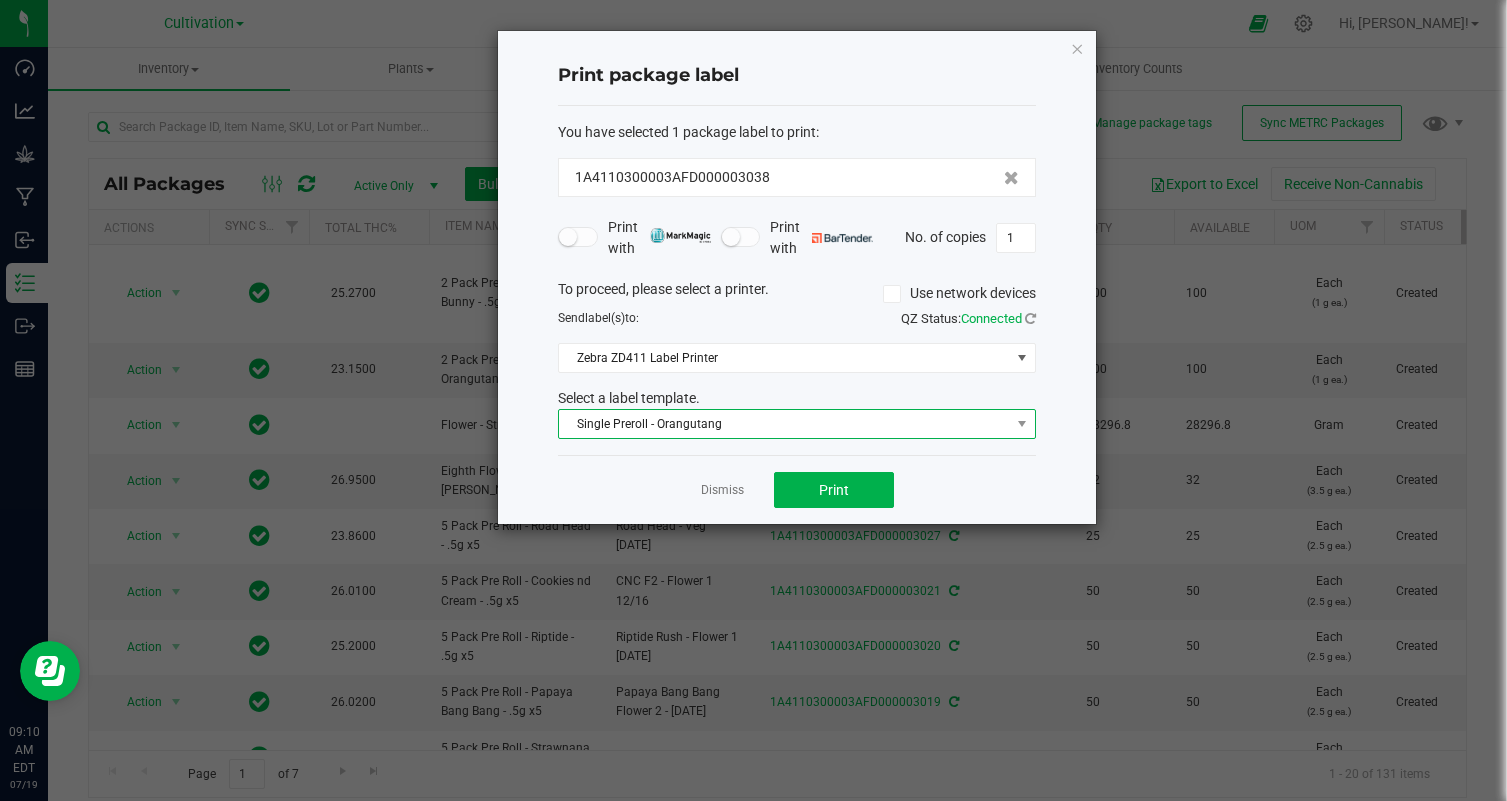 click on "Single Preroll - Orangutang" at bounding box center [784, 424] 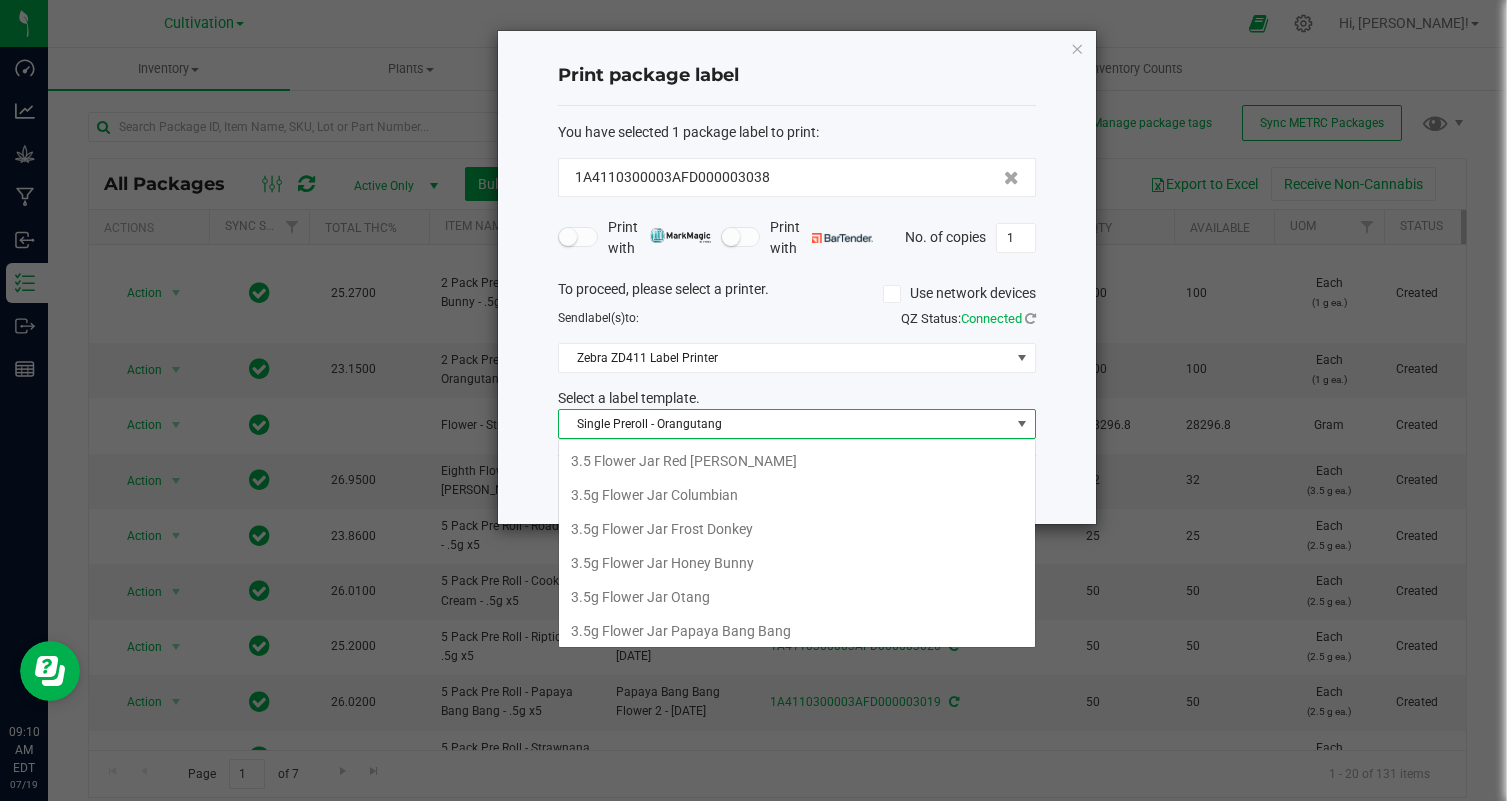 scroll, scrollTop: 99970, scrollLeft: 99522, axis: both 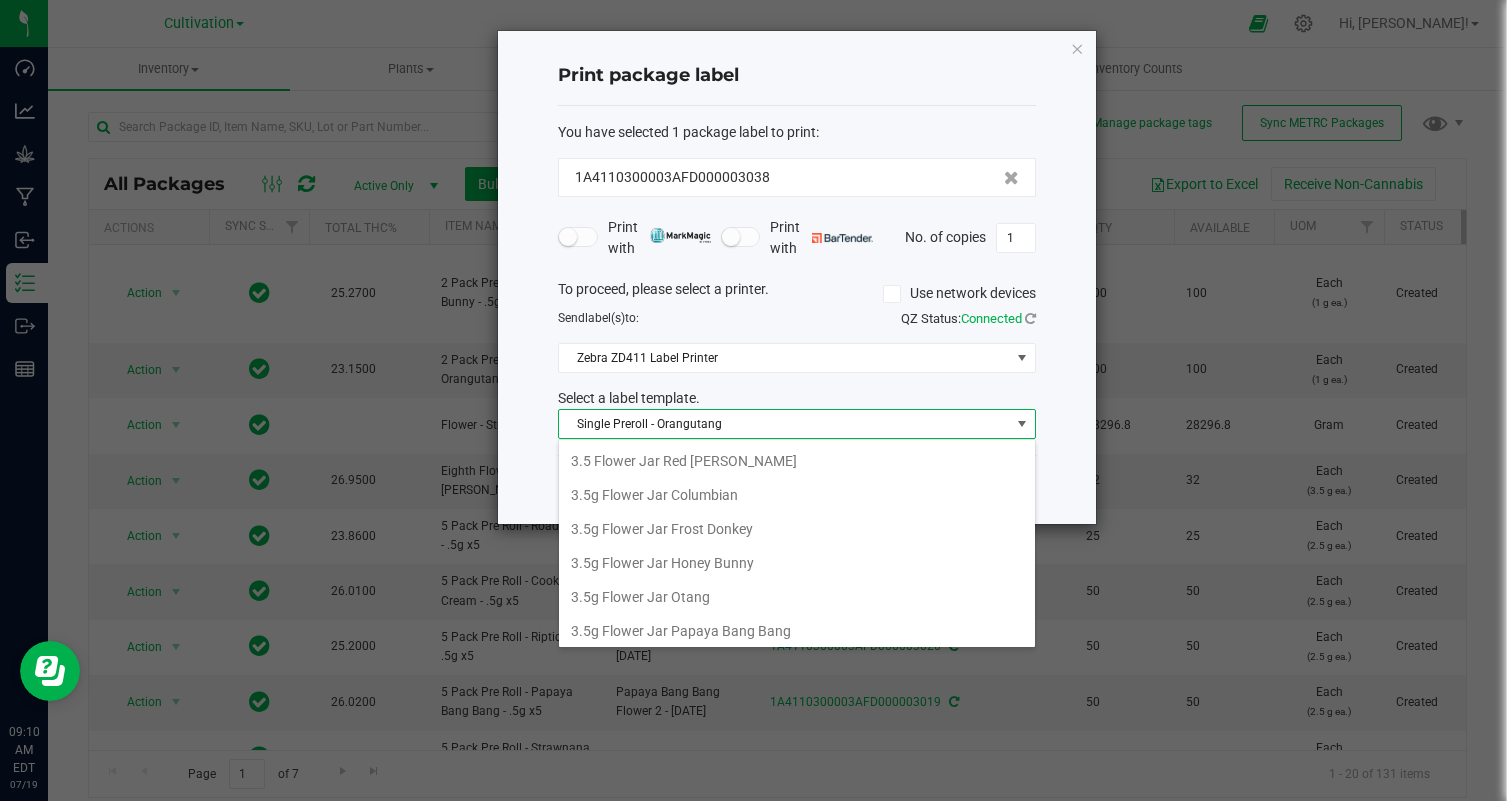 click on "3.5g Flower Jar Honey Bunny" at bounding box center [797, 563] 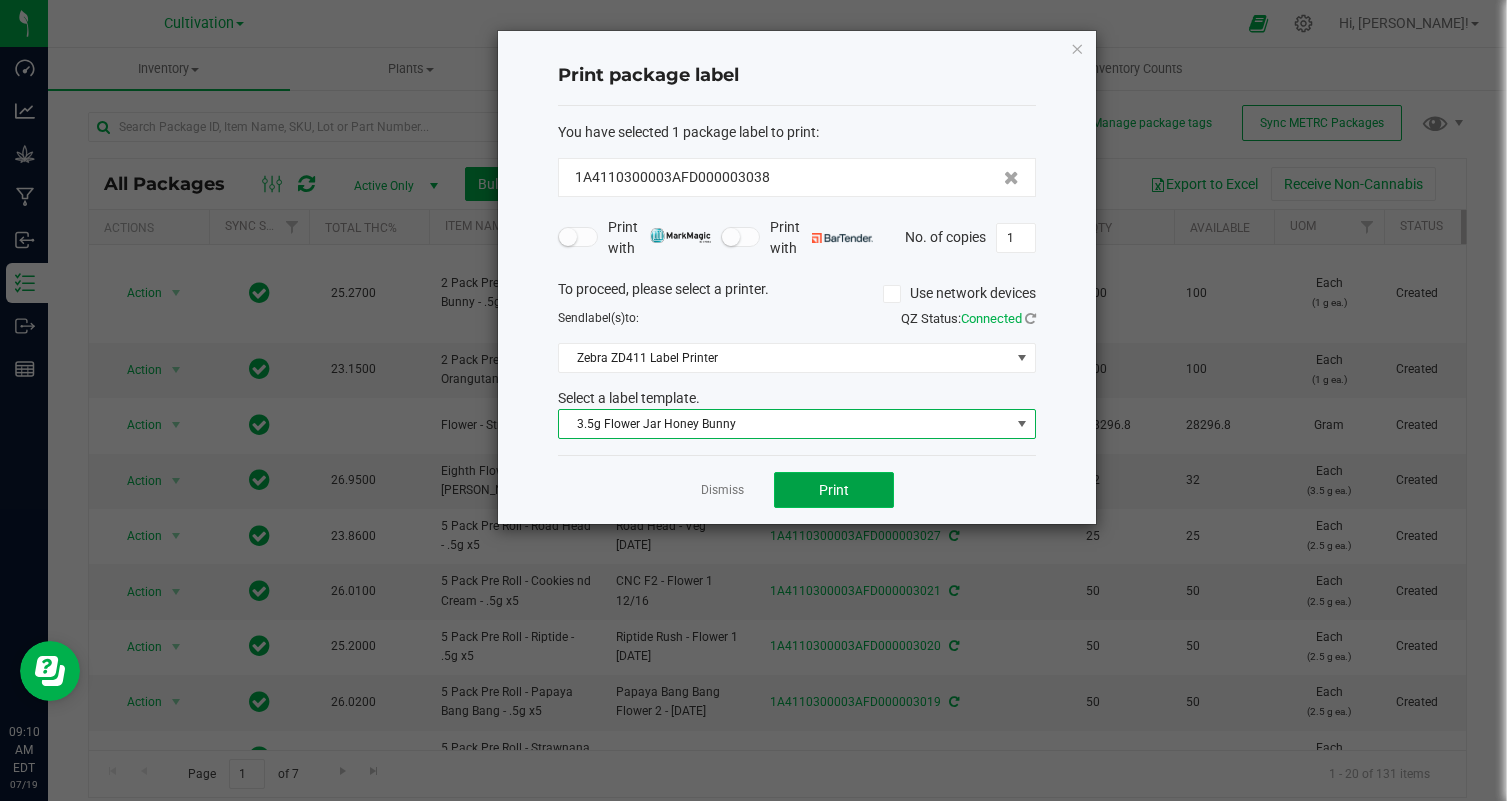 click on "Print" 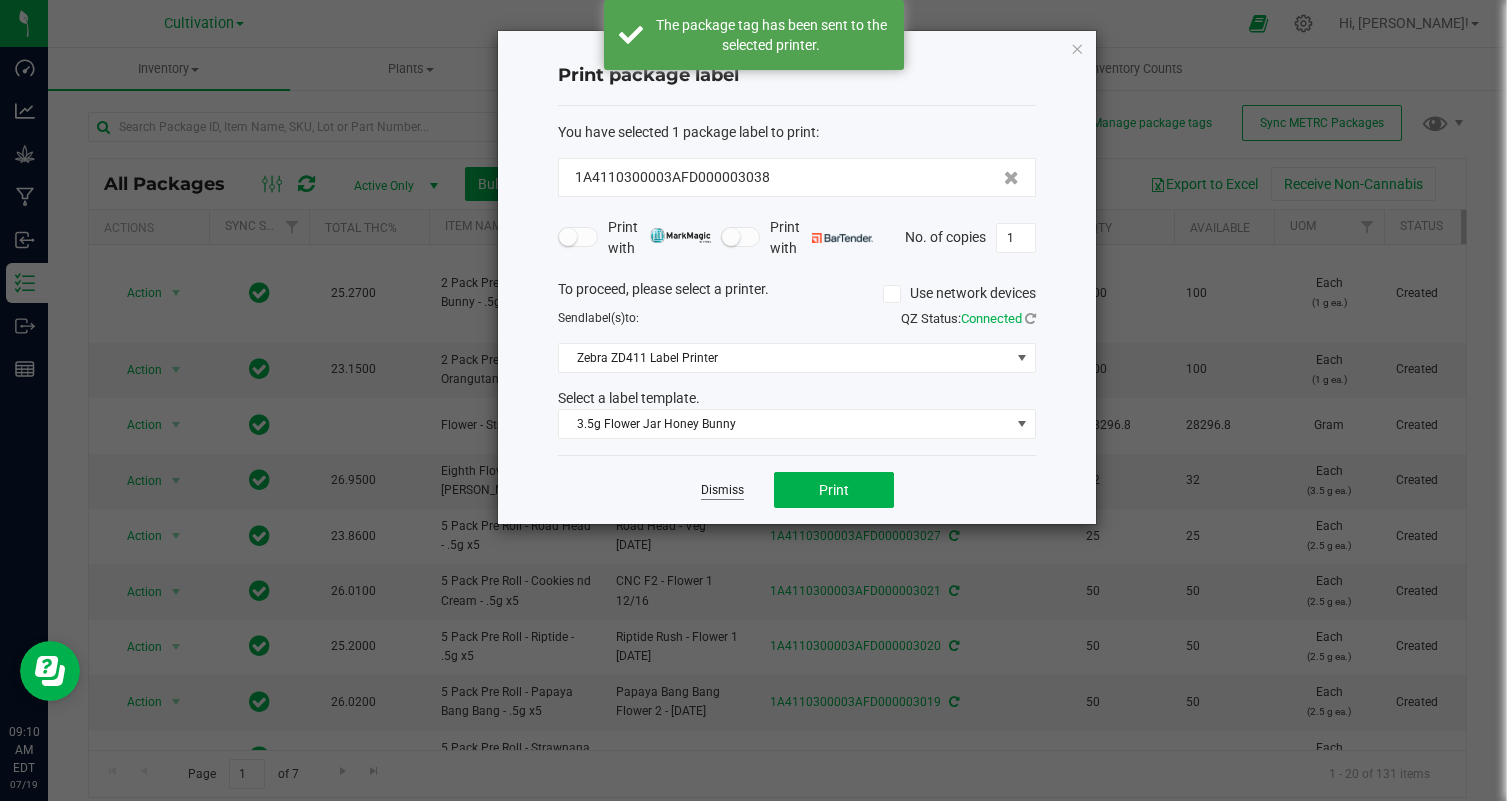 click on "Dismiss" 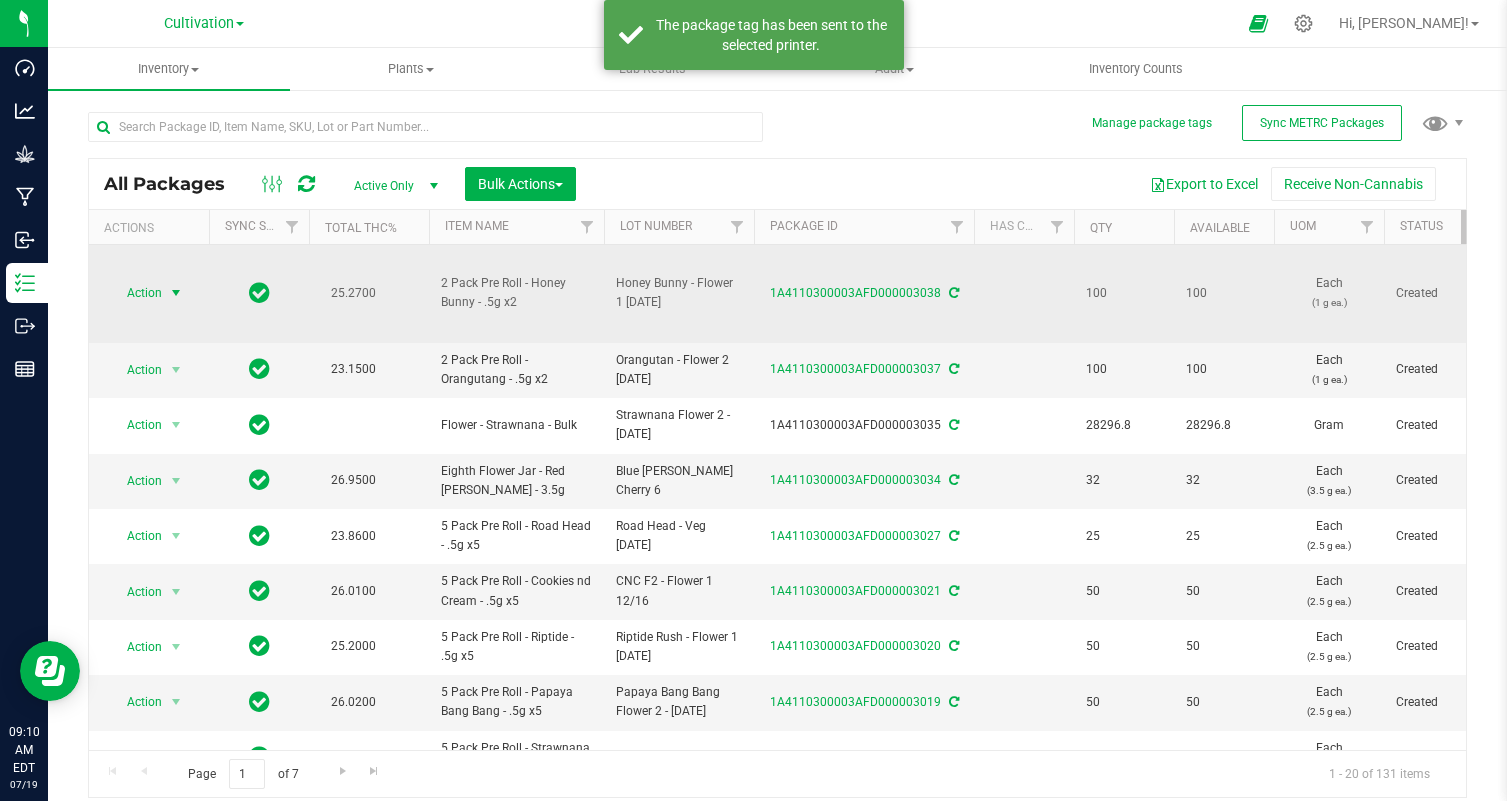 click at bounding box center (176, 293) 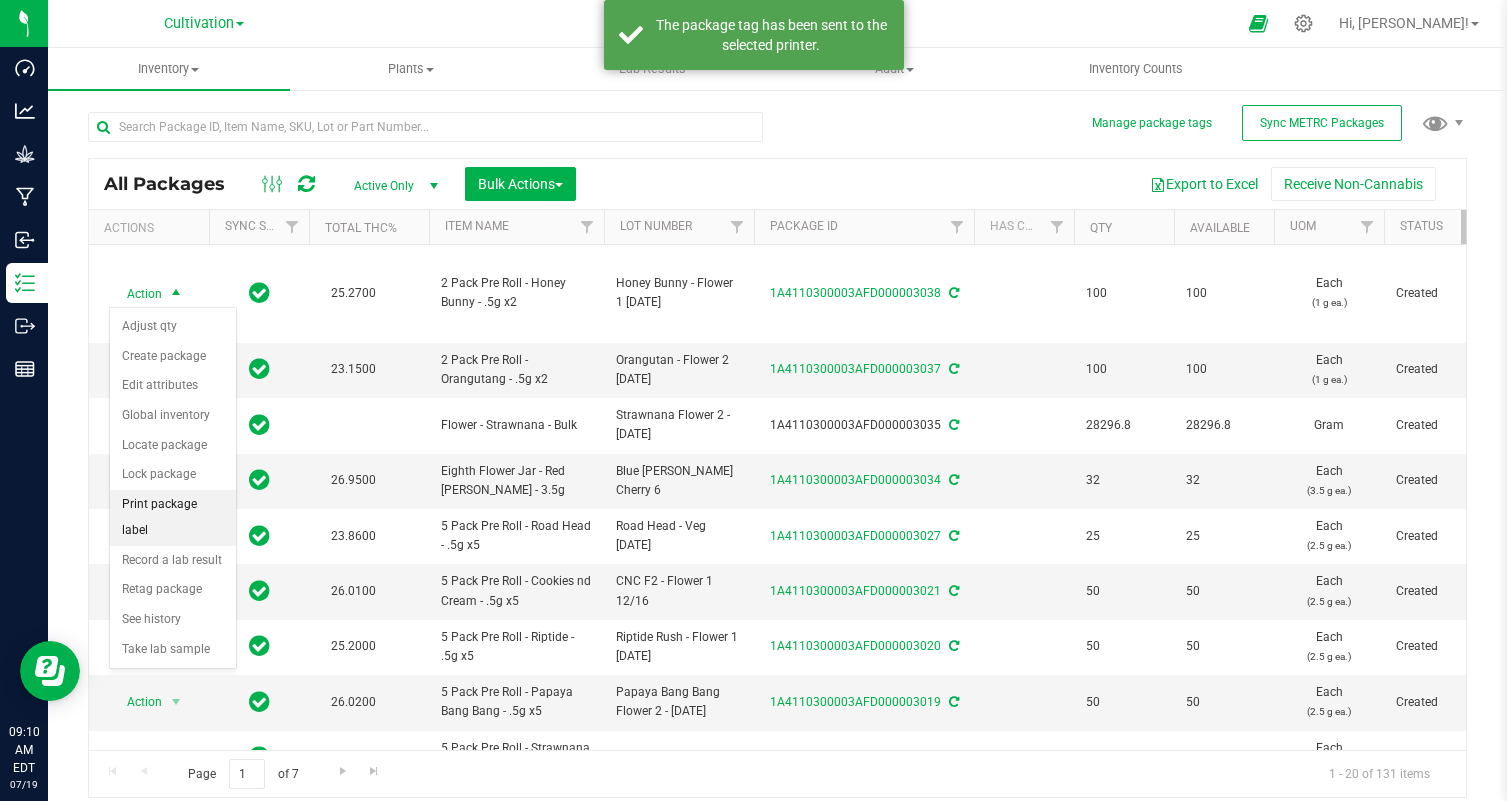 click on "Print package label" at bounding box center (173, 517) 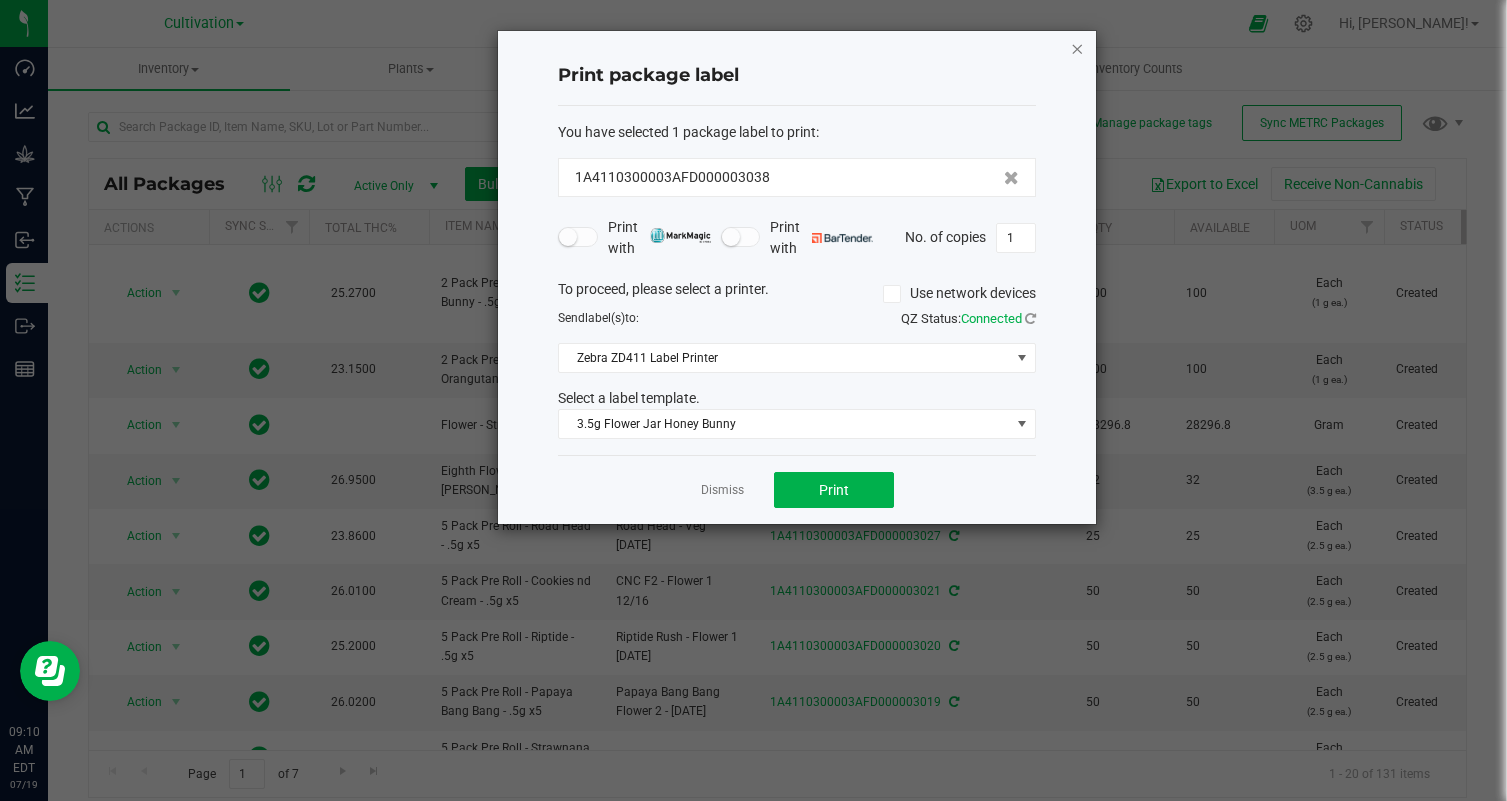 click 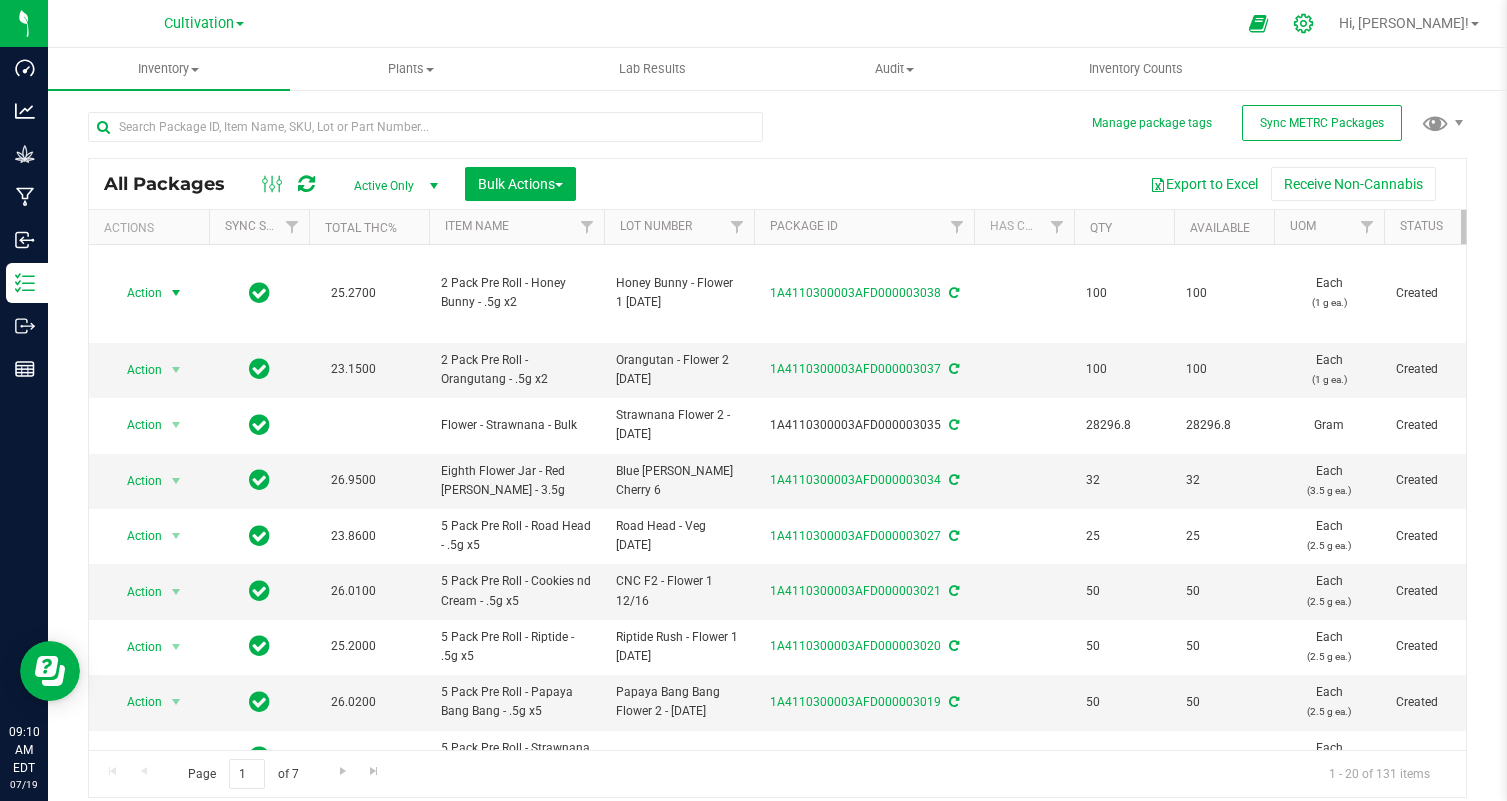 click 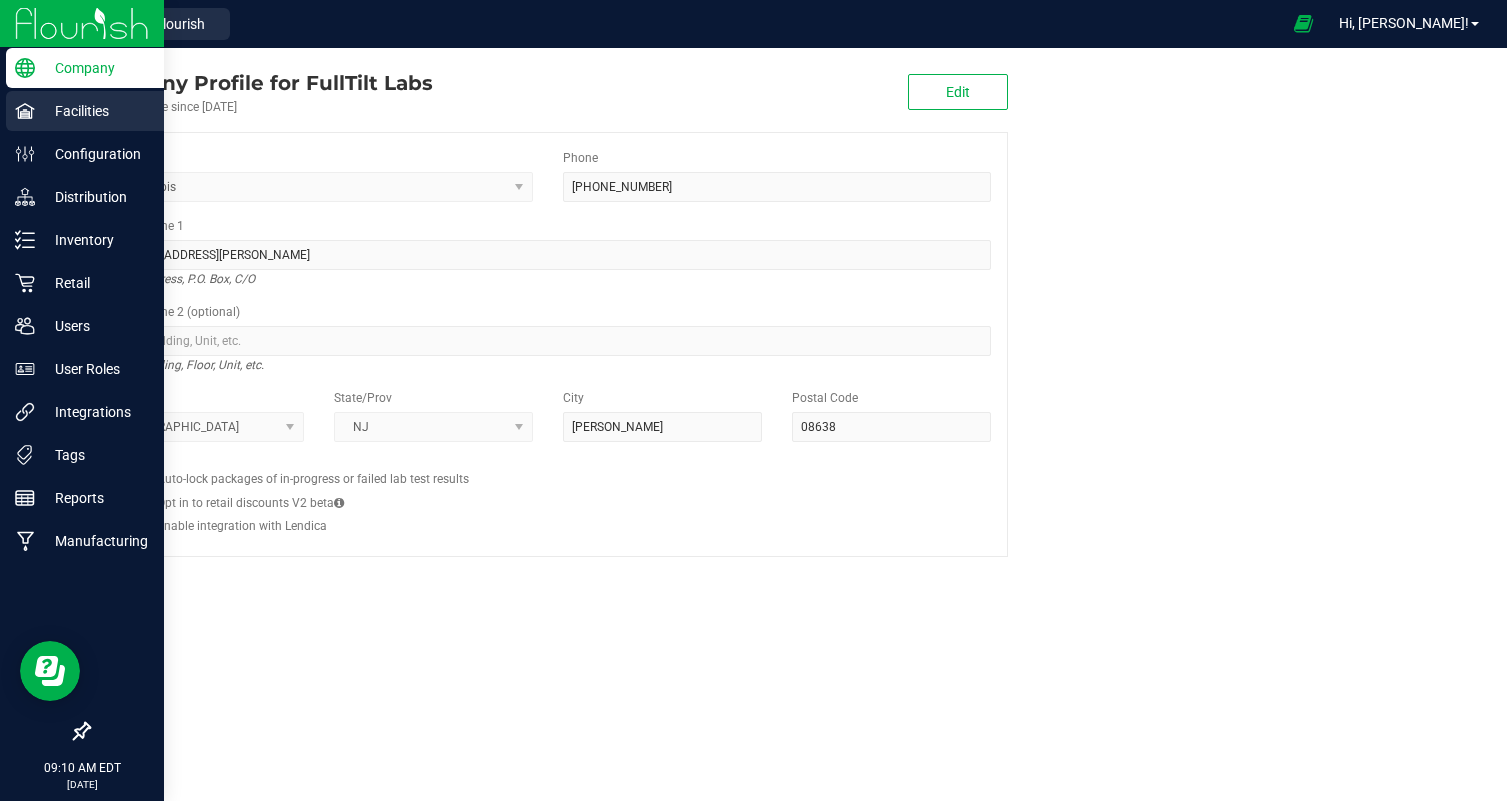click on "Facilities" at bounding box center [95, 111] 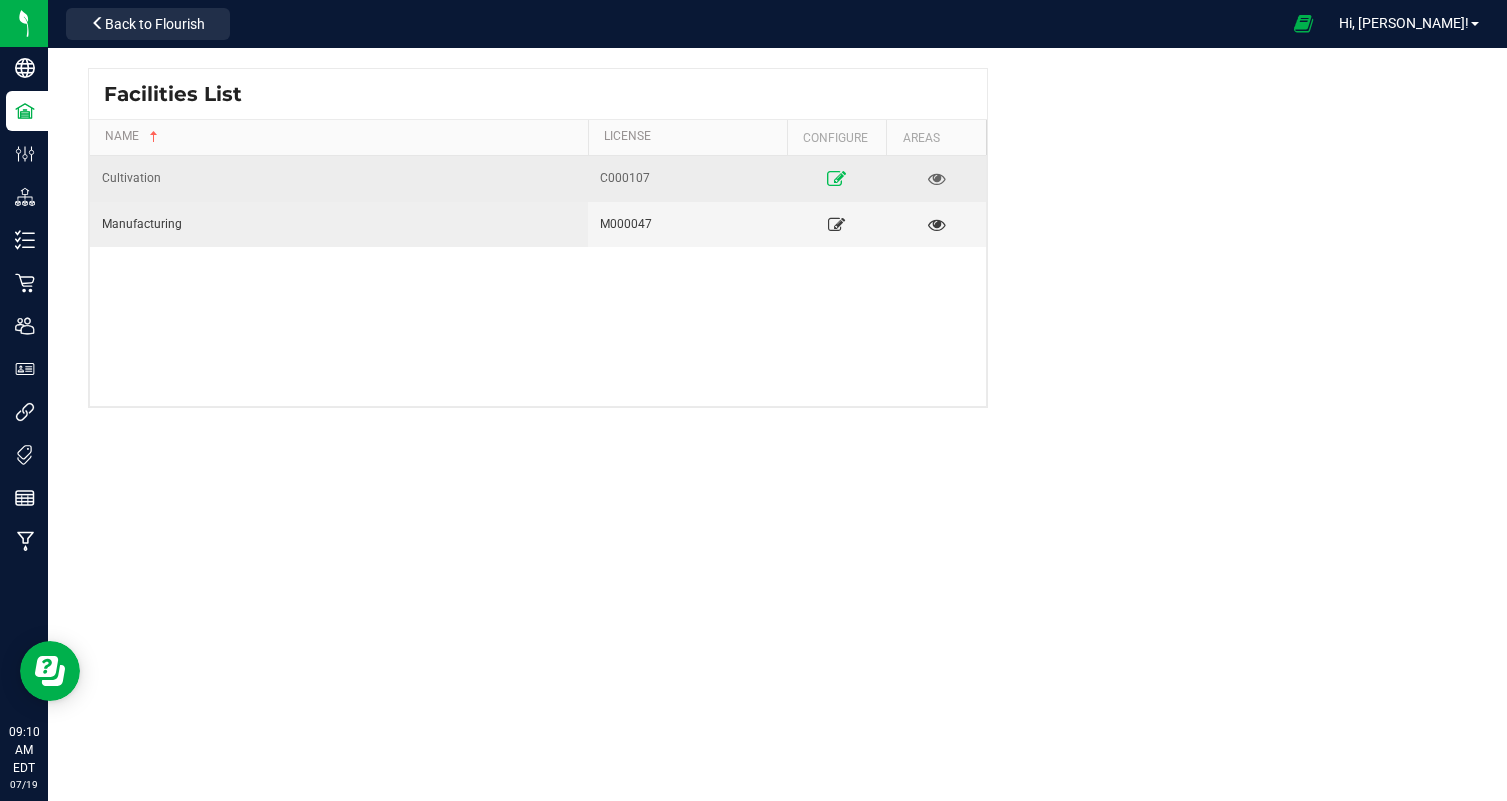 click at bounding box center [836, 178] 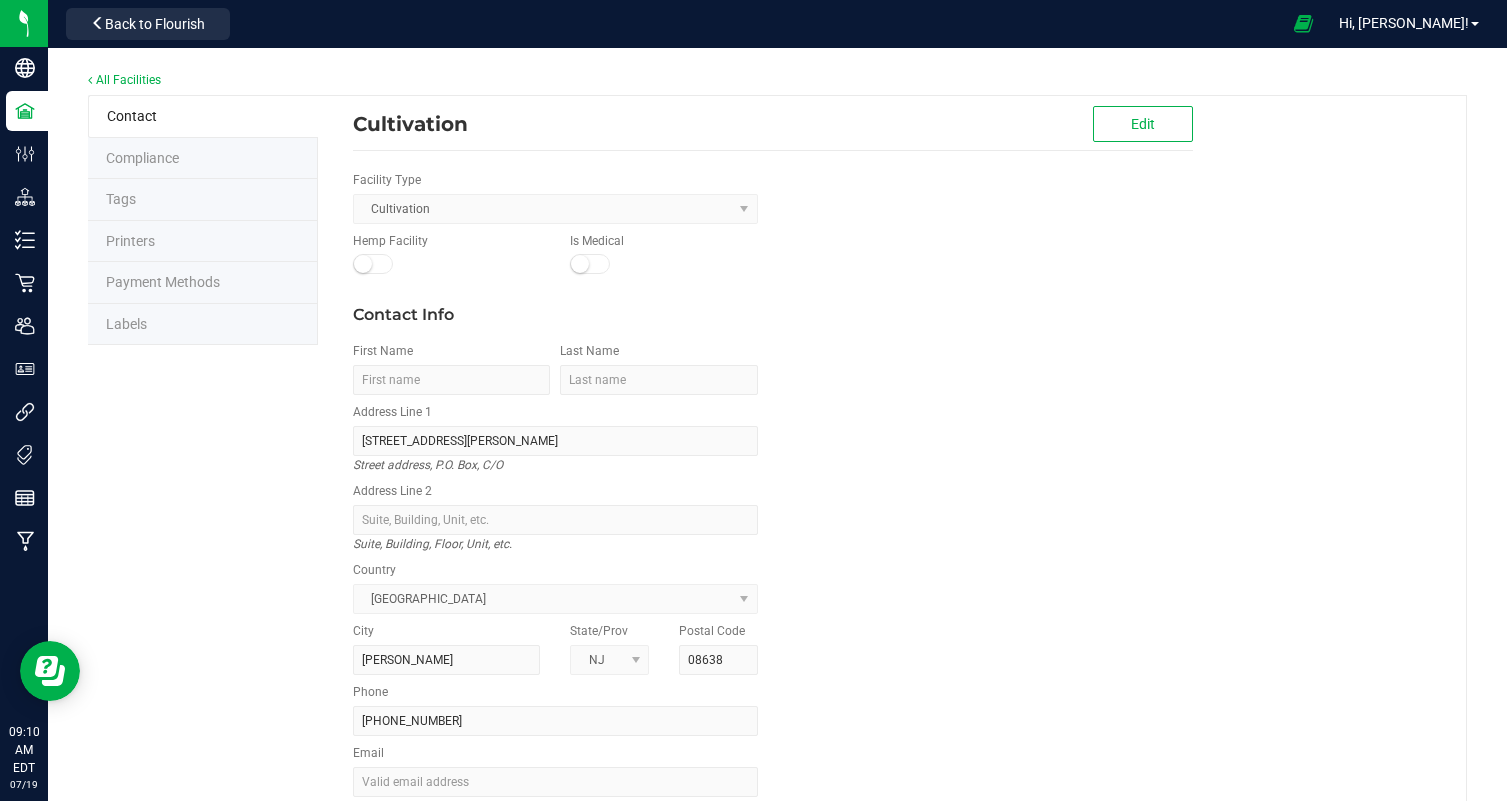 click on "Labels" at bounding box center [203, 325] 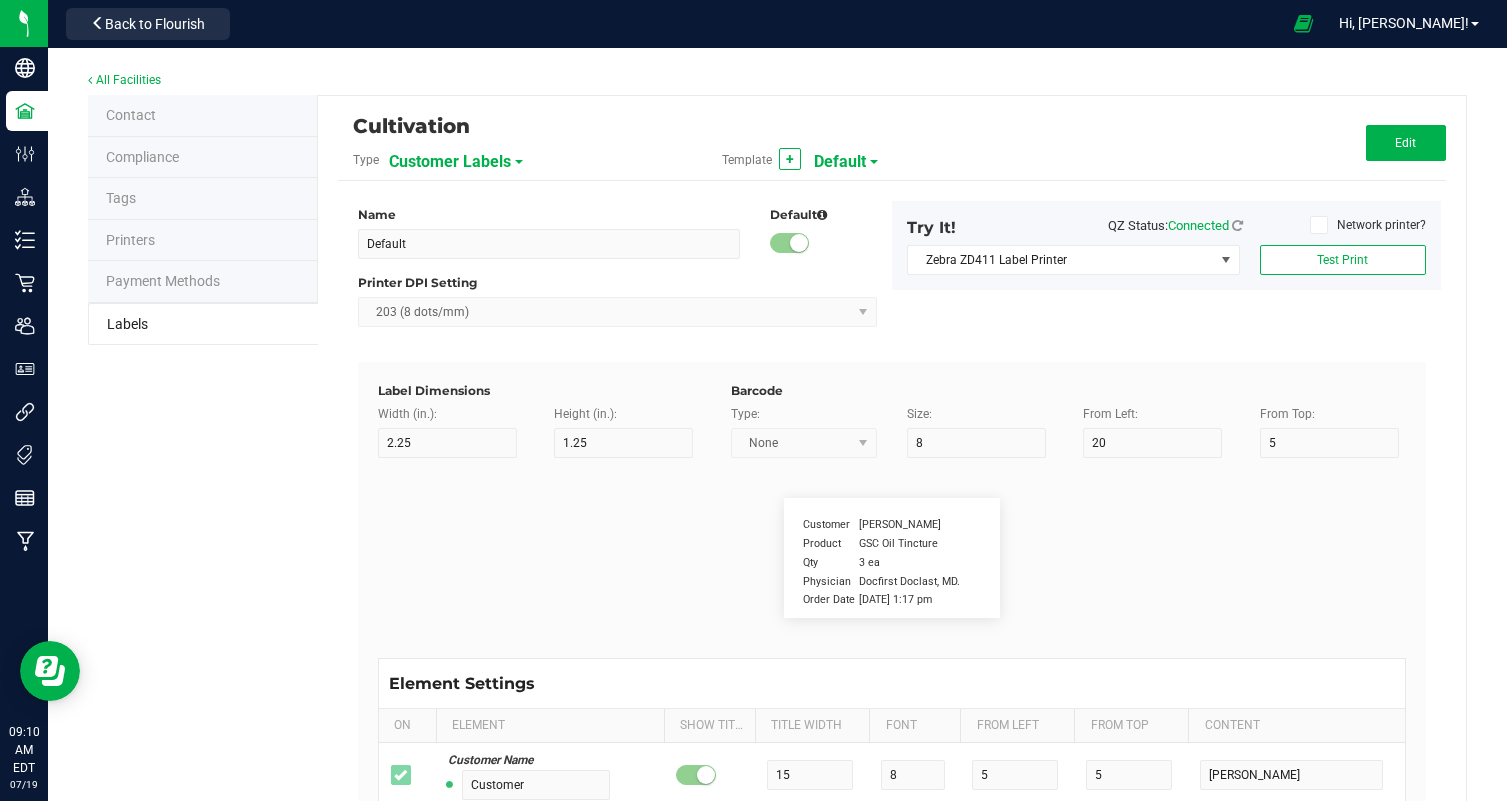 click on "Customer Labels" at bounding box center [450, 162] 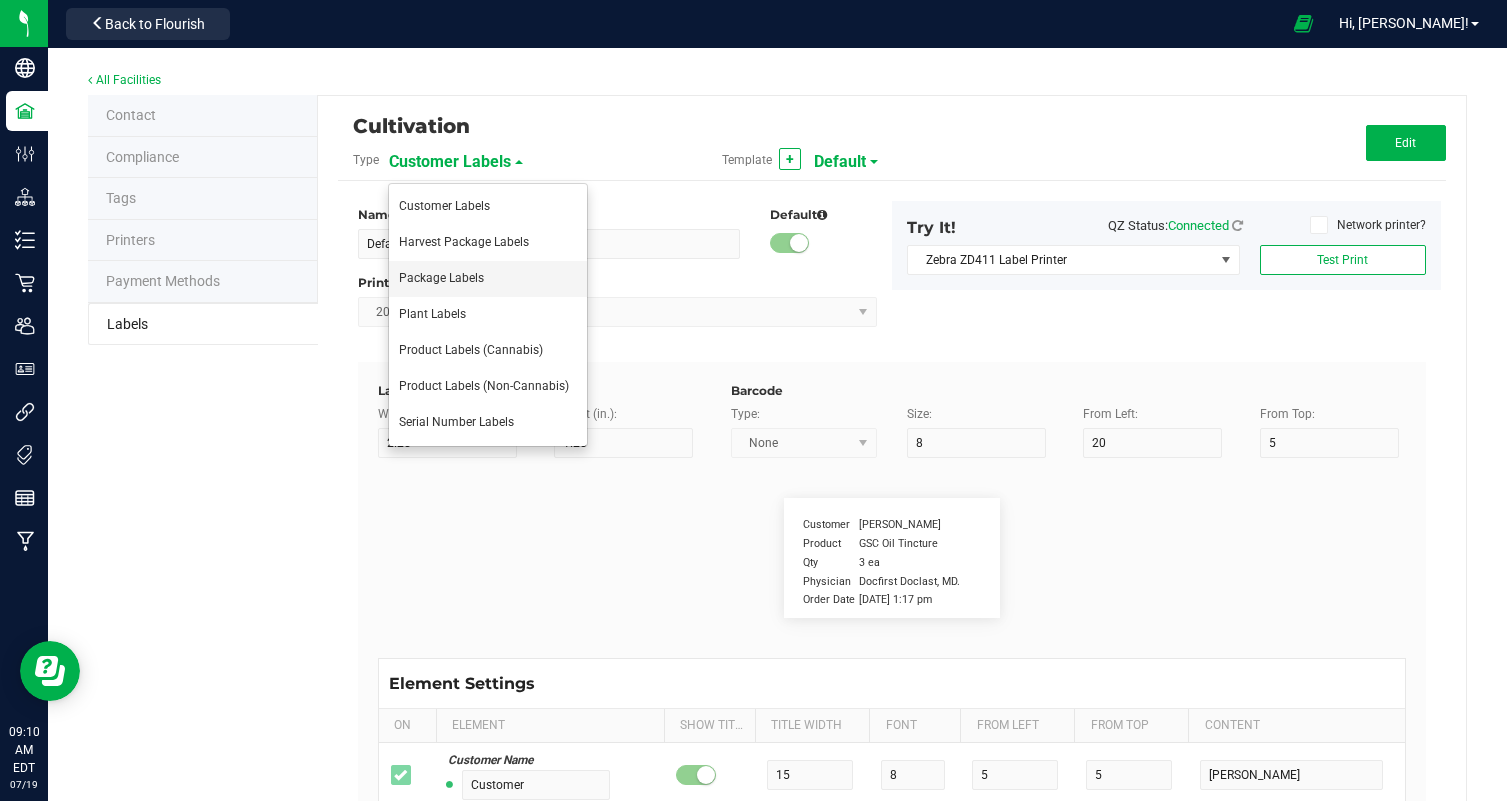 click on "Package Labels" at bounding box center (441, 278) 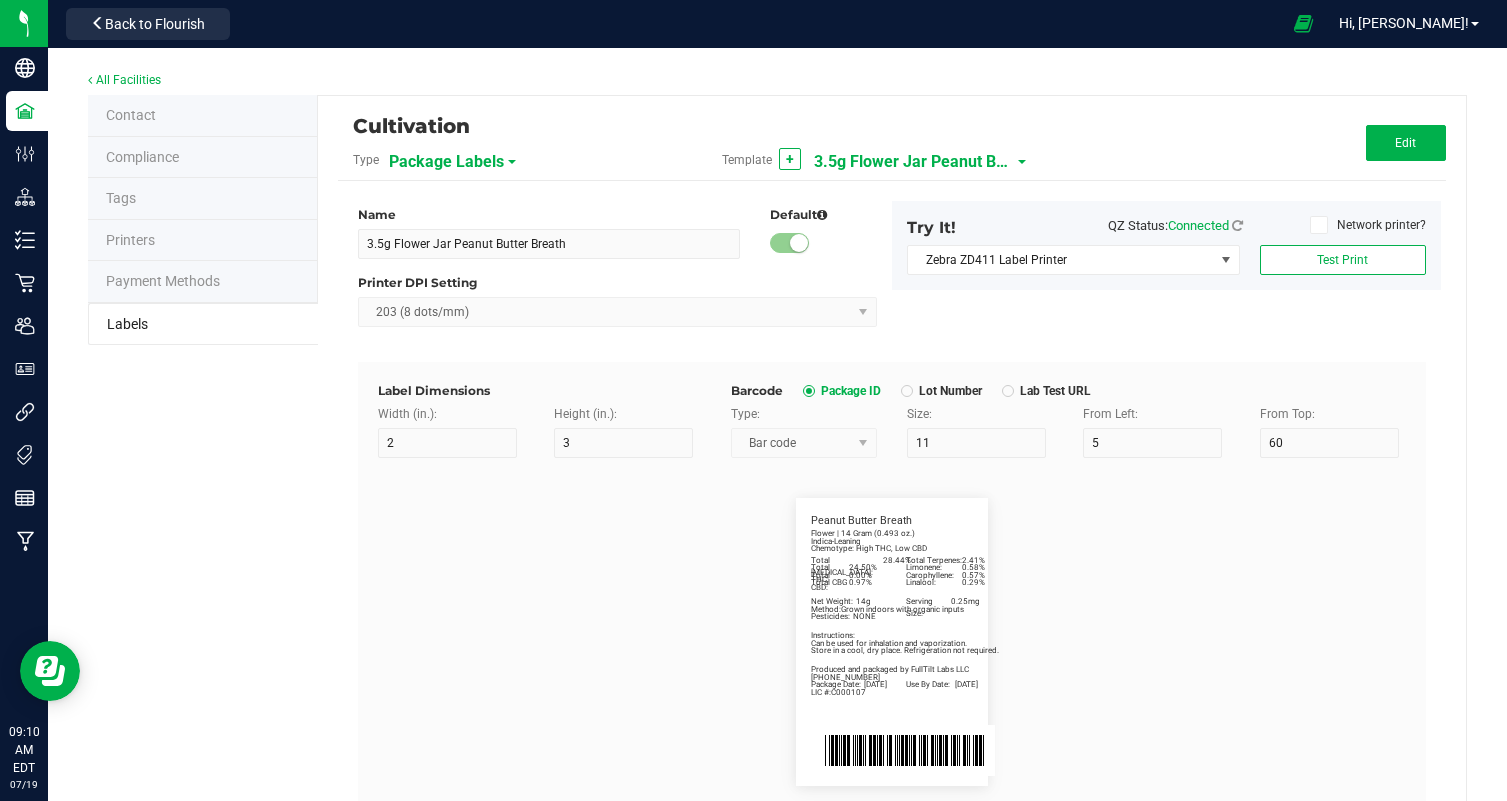 click on "3.5g Flower Jar Peanut Butter Breath" at bounding box center (914, 162) 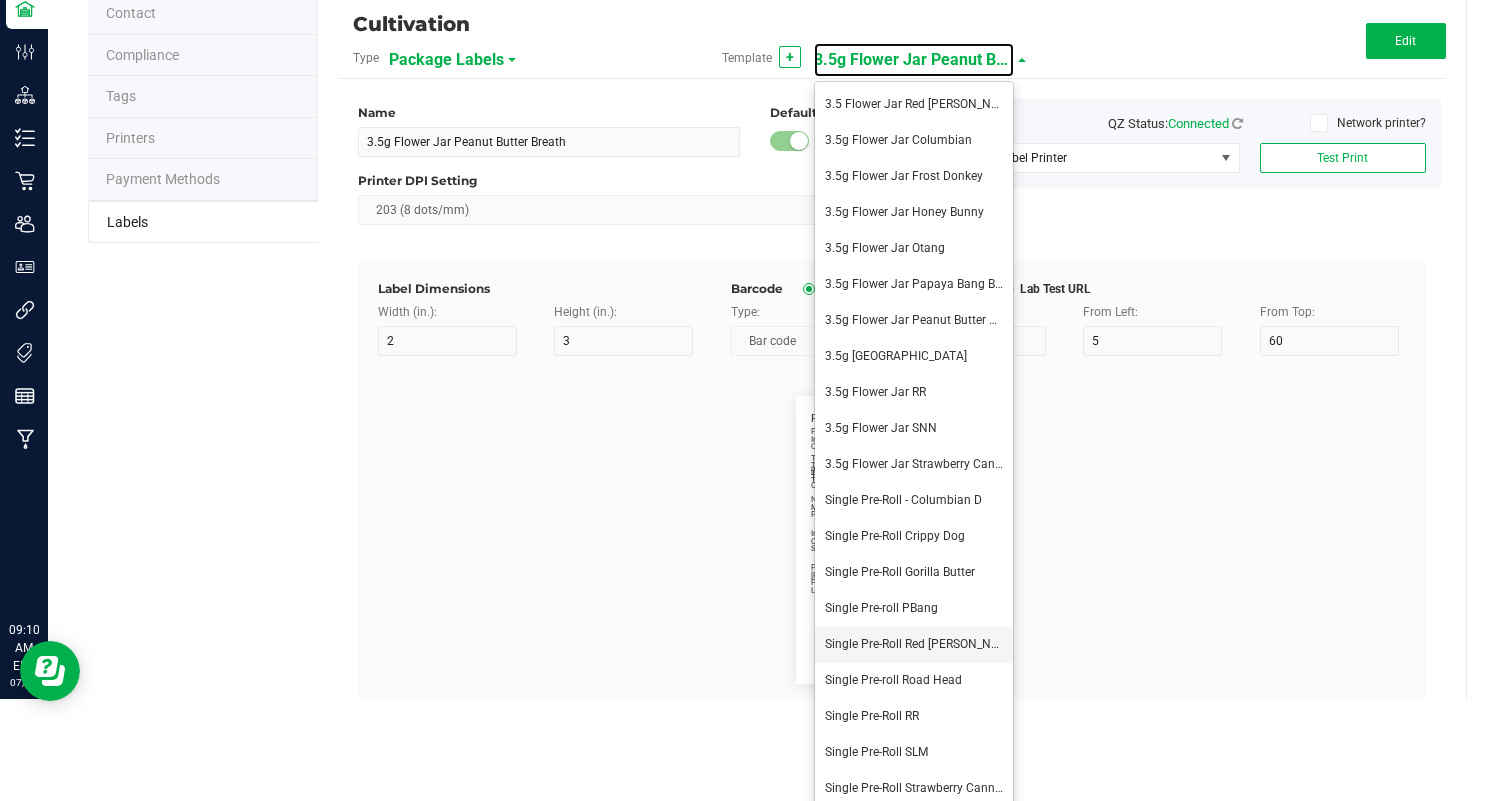 scroll, scrollTop: 150, scrollLeft: 0, axis: vertical 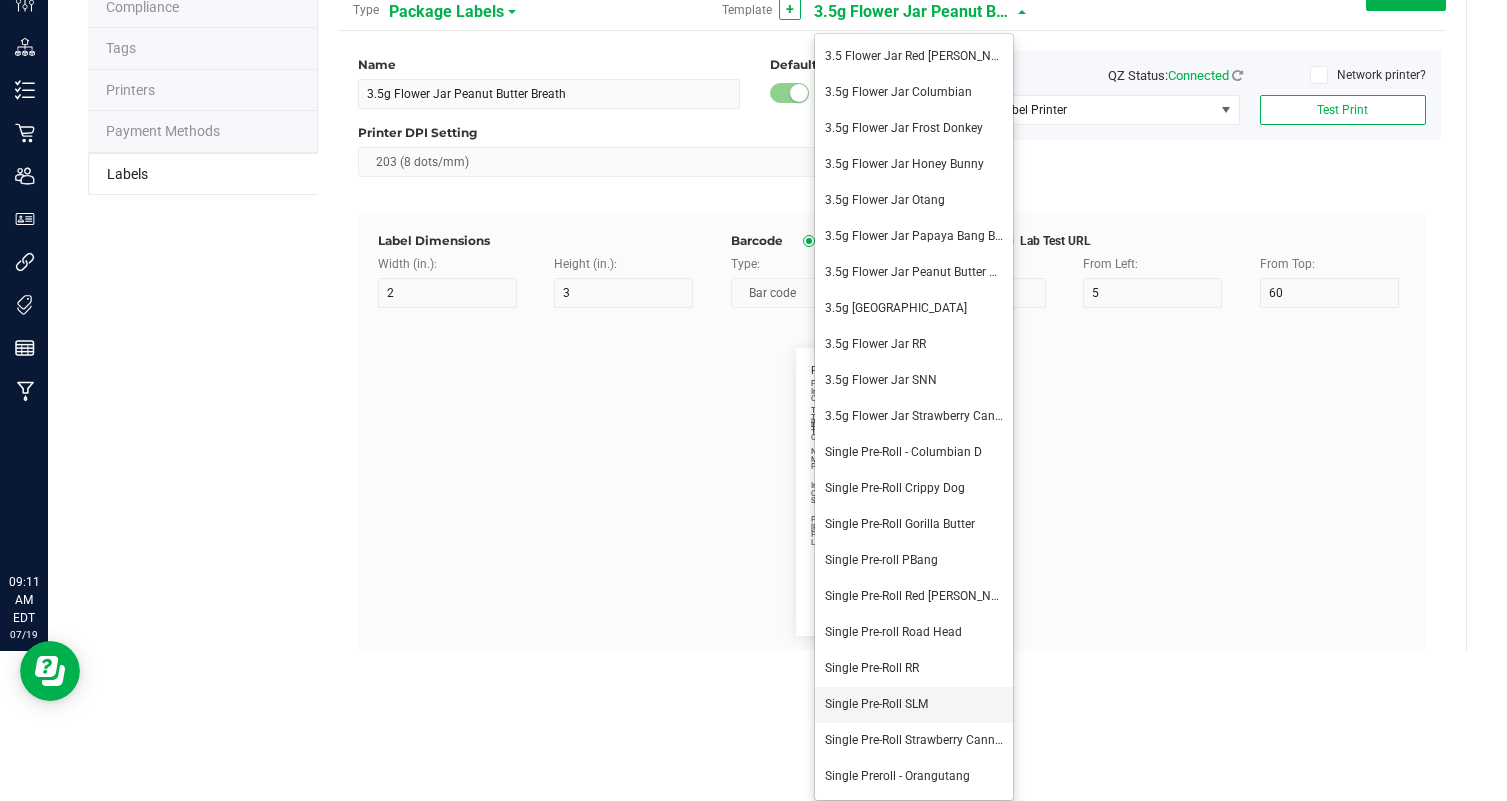 click on "Single Pre-Roll SLM" at bounding box center (914, 705) 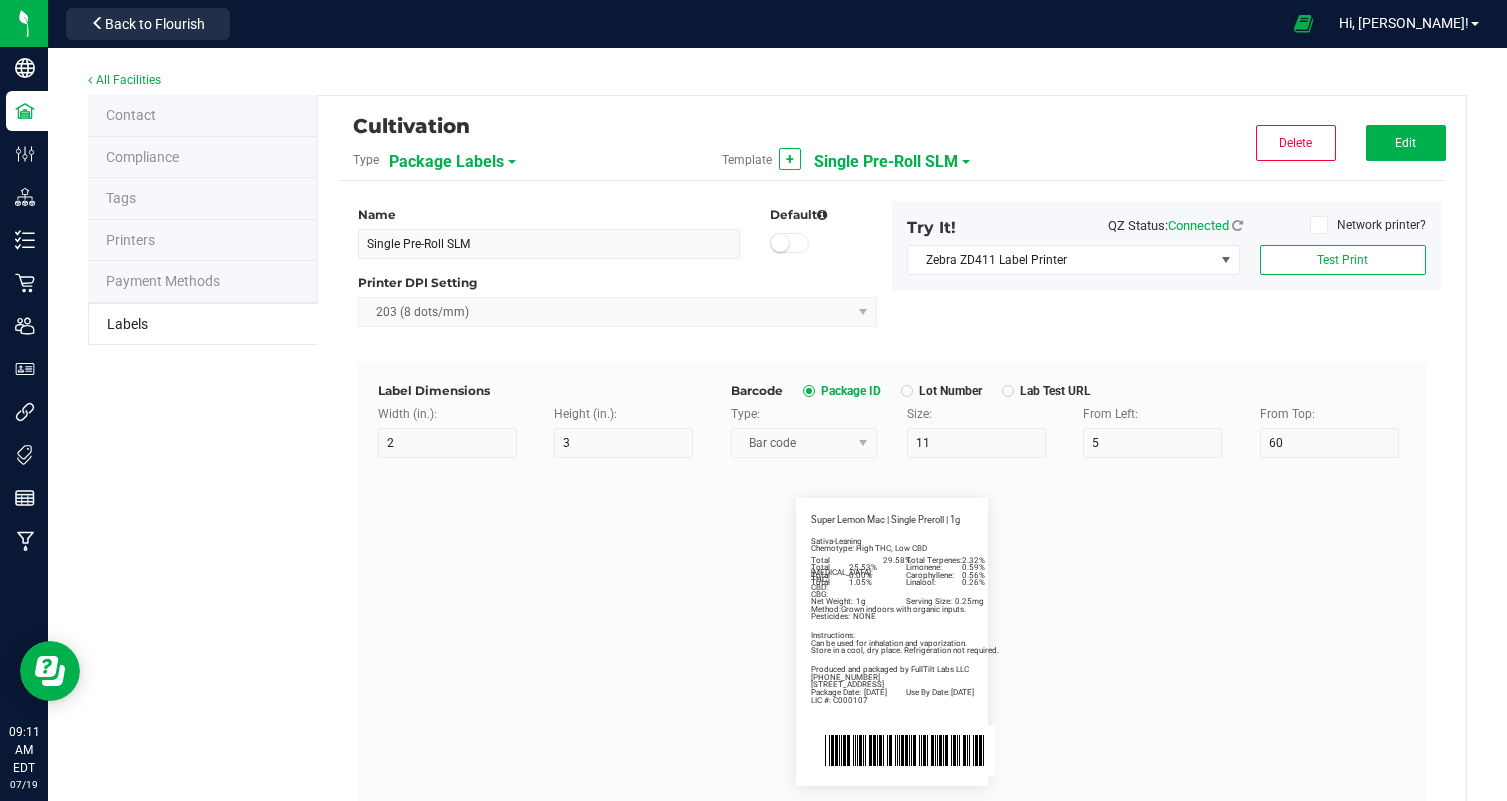 scroll, scrollTop: 0, scrollLeft: 0, axis: both 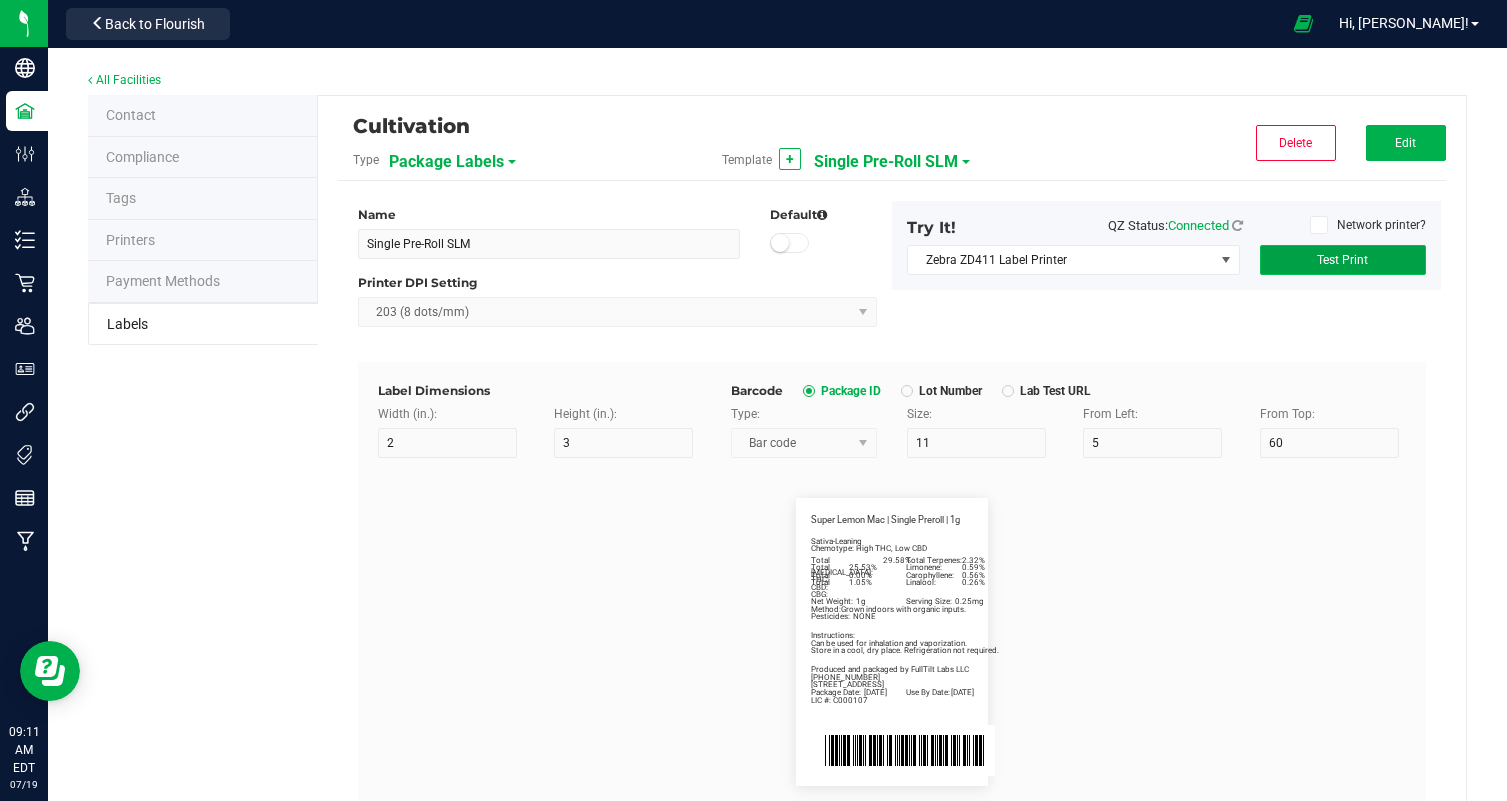 click on "Test Print" at bounding box center [1343, 260] 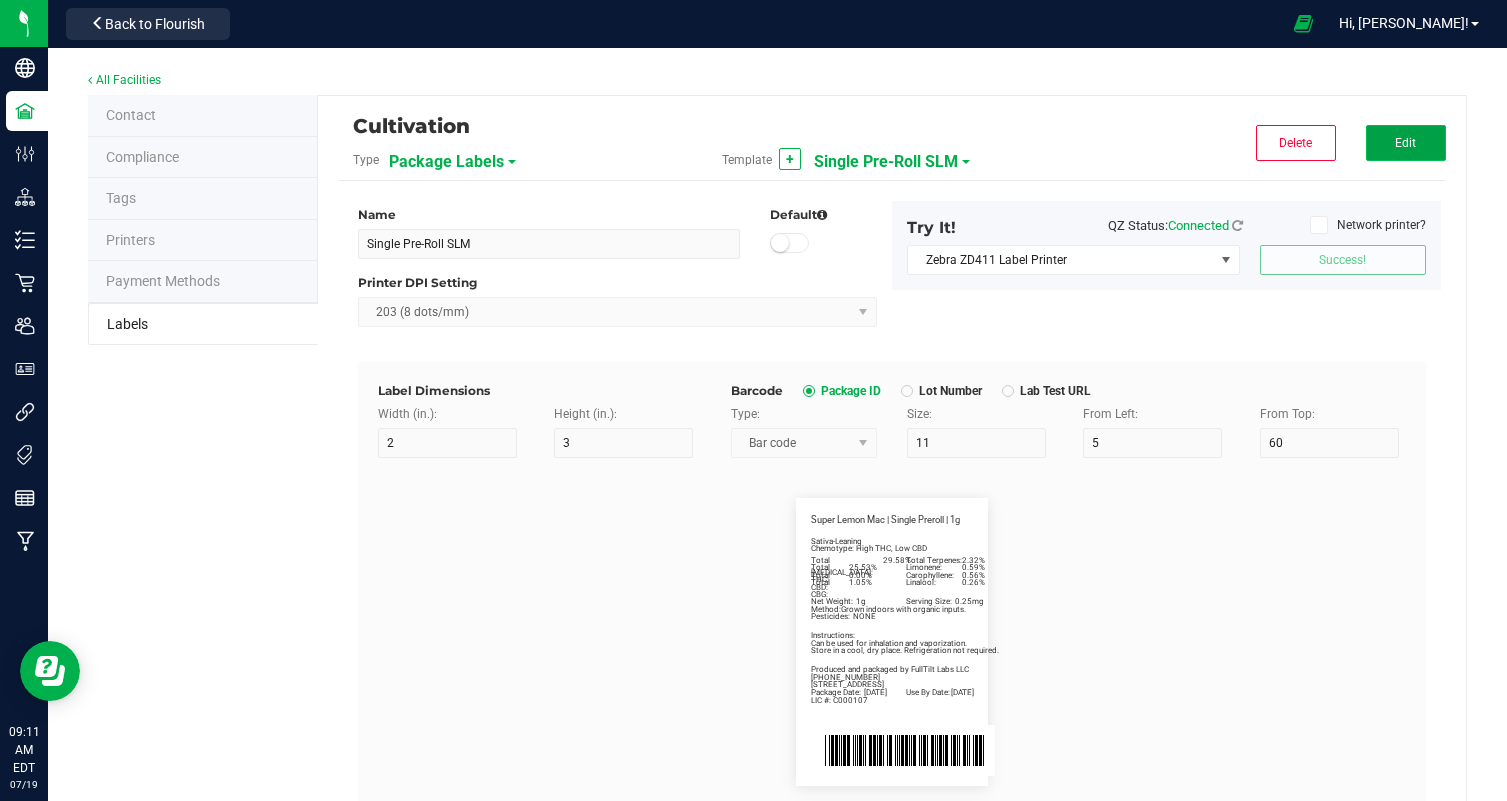 click on "Edit" at bounding box center (1406, 143) 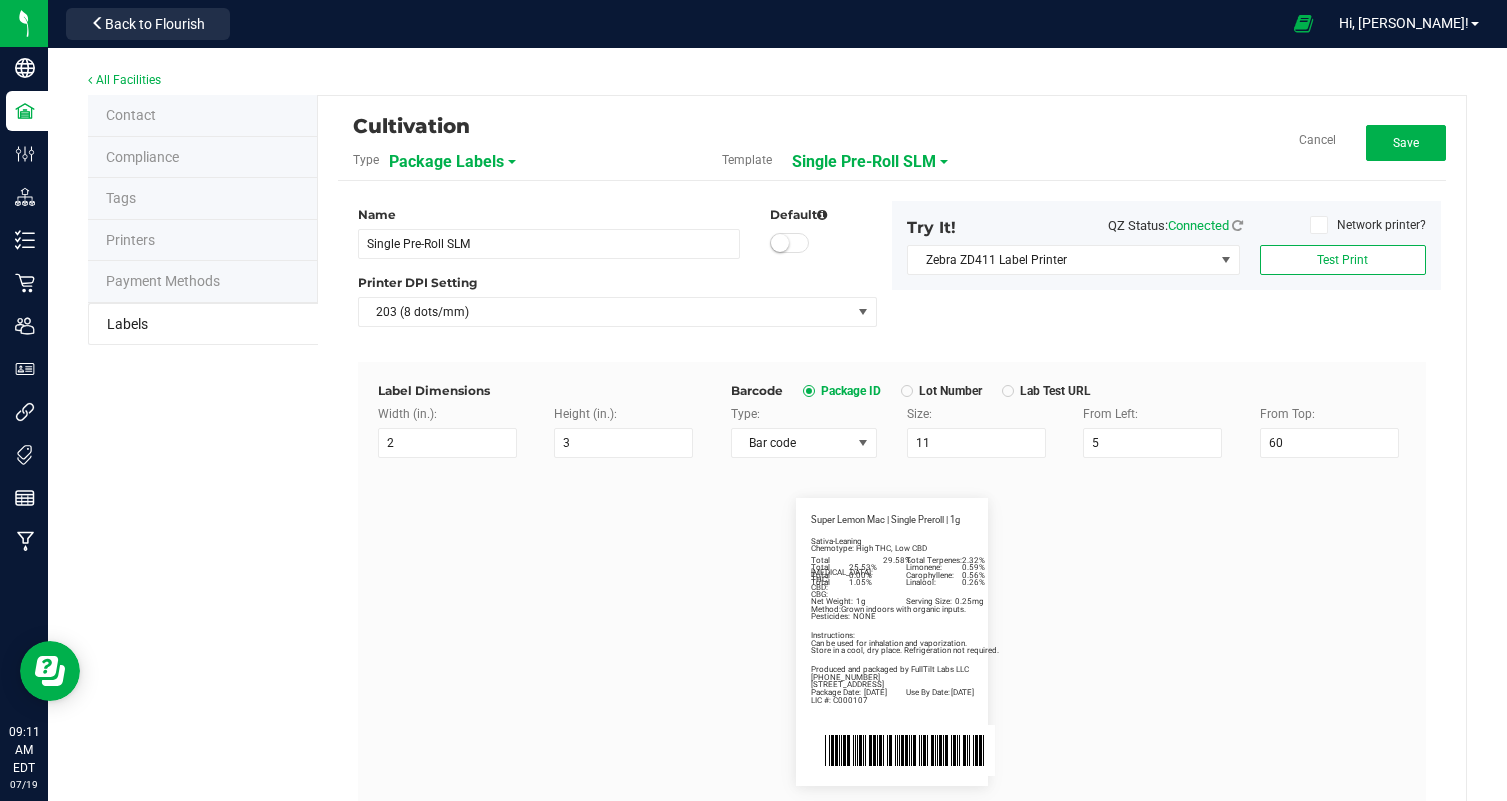 click on "Name  Single Pre-Roll SLM  Default   Printer DPI Setting  203 (8 dots/mm)" at bounding box center [617, 271] 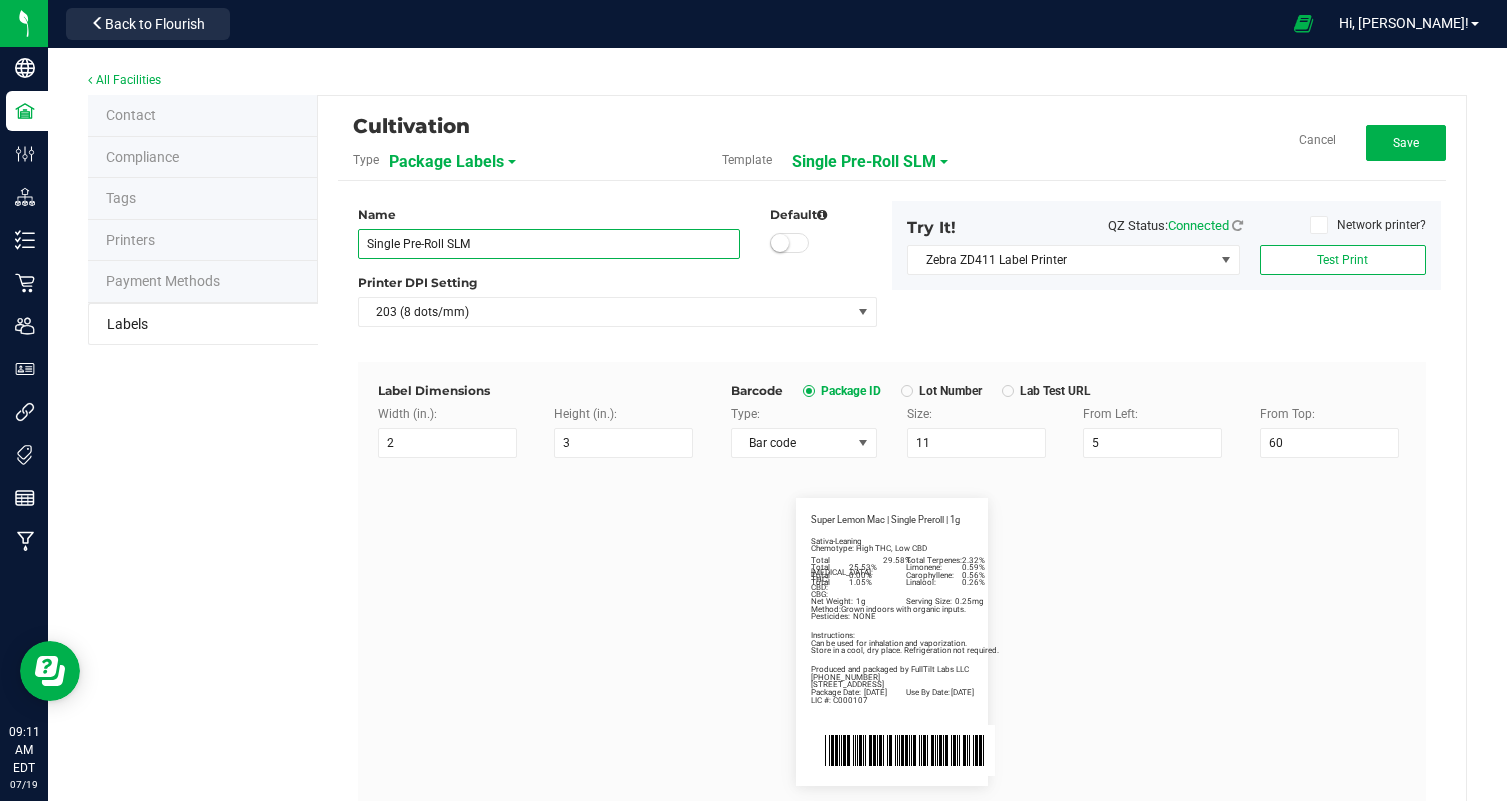 click on "Single Pre-Roll SLM" at bounding box center (549, 244) 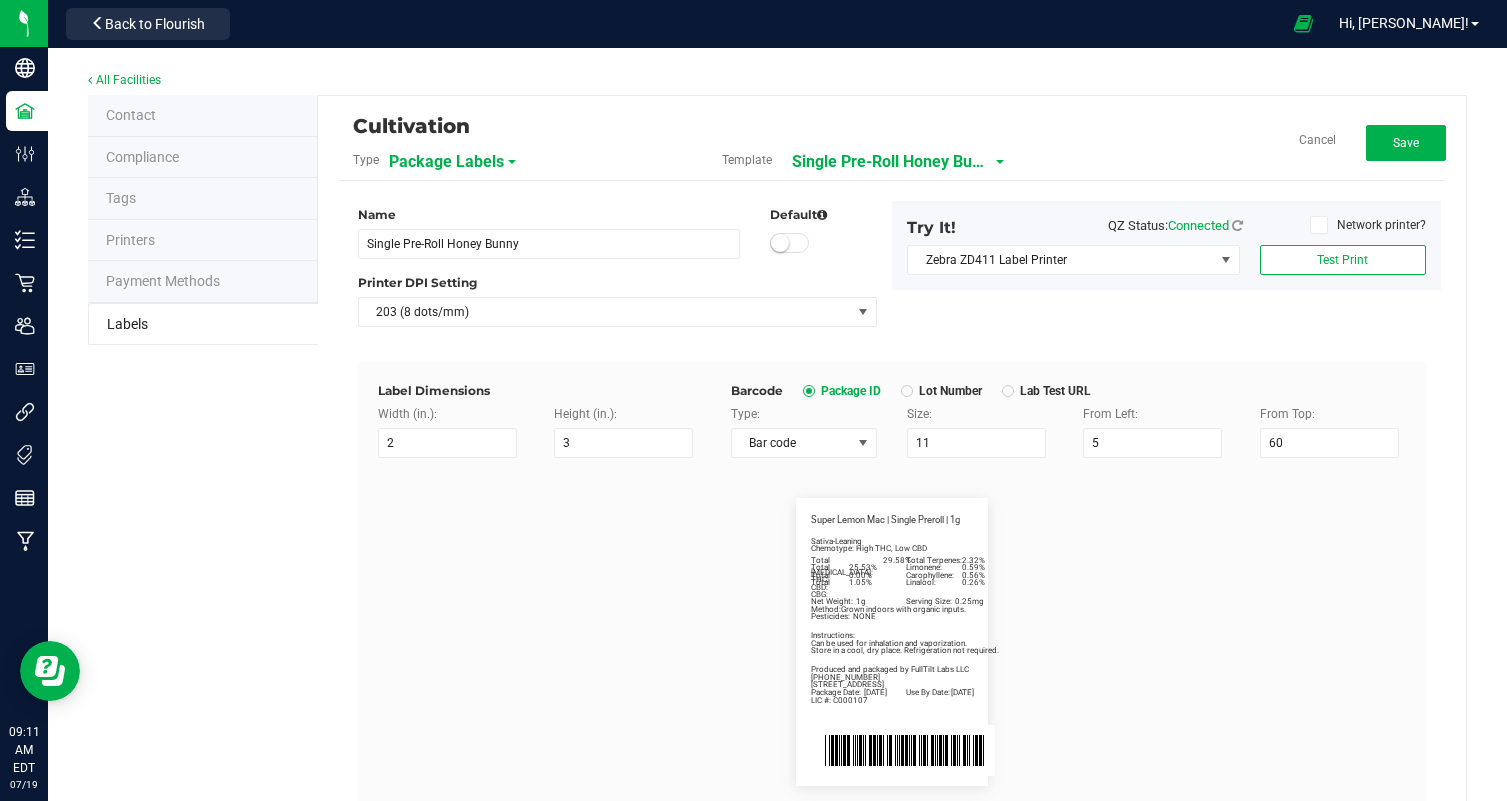 click on "Package Date:   [DATE]   Use By Date:   [DATE]   Limonene:   0.59%   Carophyllene:   0.56%   Linalool:   0.26%   Total [MEDICAL_DATA]:   29.58%   Total Terpenes:   2.32%   Total THC:   25.53%   Total CBD:   0.00%   Total CBG:   1.05%   Super Lemon Mac | Single Preroll | 1g   Sativa-Leaning   Chemotype:   High THC, Low CBD   Net Weight:   1g   Serving Size:   0.25mg   Produced and packaged by FullTilt Labs LLC   Instructions:      Can be used for inhalation and vaporization.   Method:   Grown indoors with organic inputs.   Pesticides:   NONE   [PHONE_NUMBER]   LIC #: C000107      Store in a cool, dry place. Refrigeration not required.   [STREET_ADDRESS]" at bounding box center [892, 642] 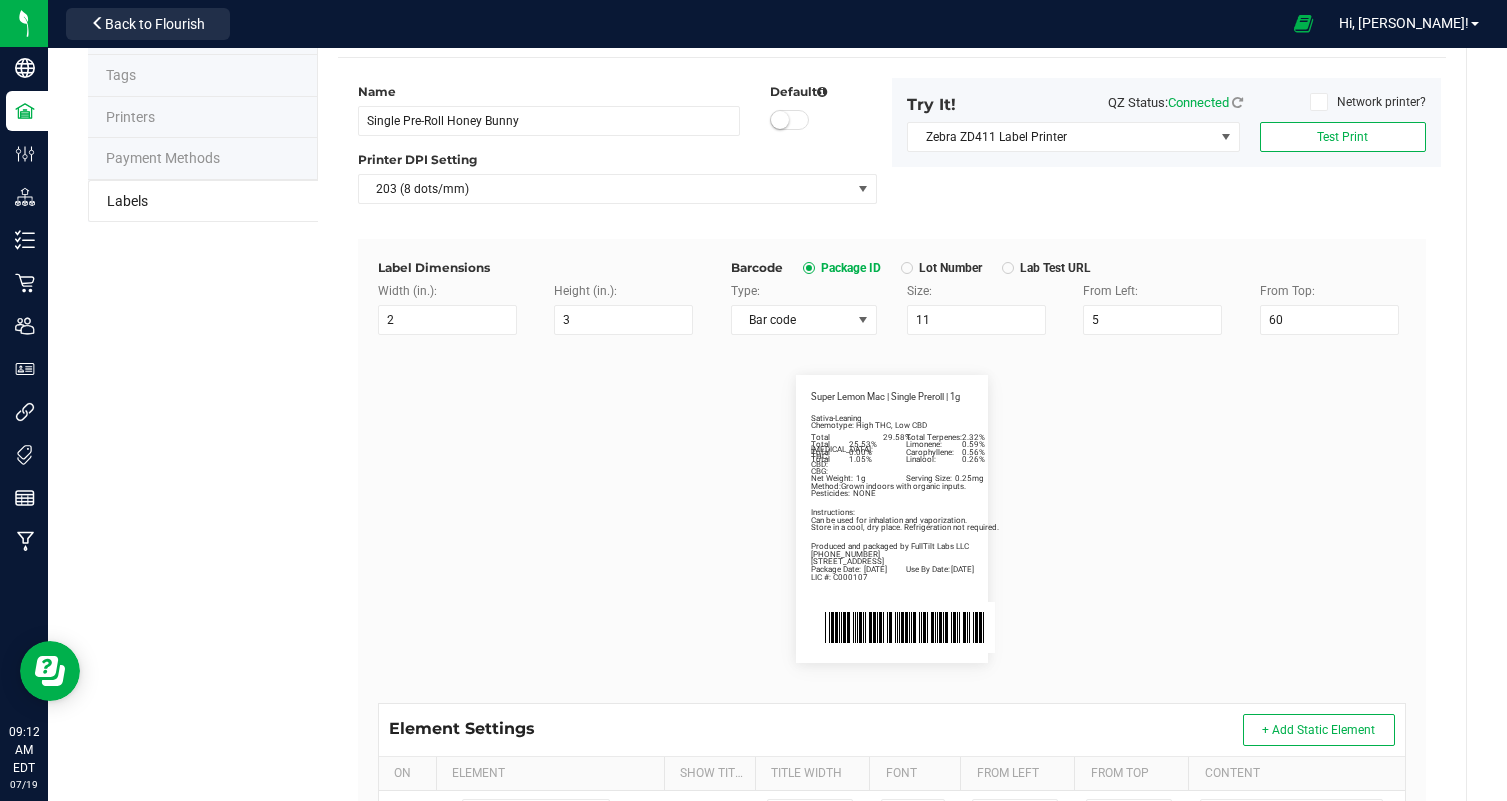 scroll, scrollTop: 481, scrollLeft: 0, axis: vertical 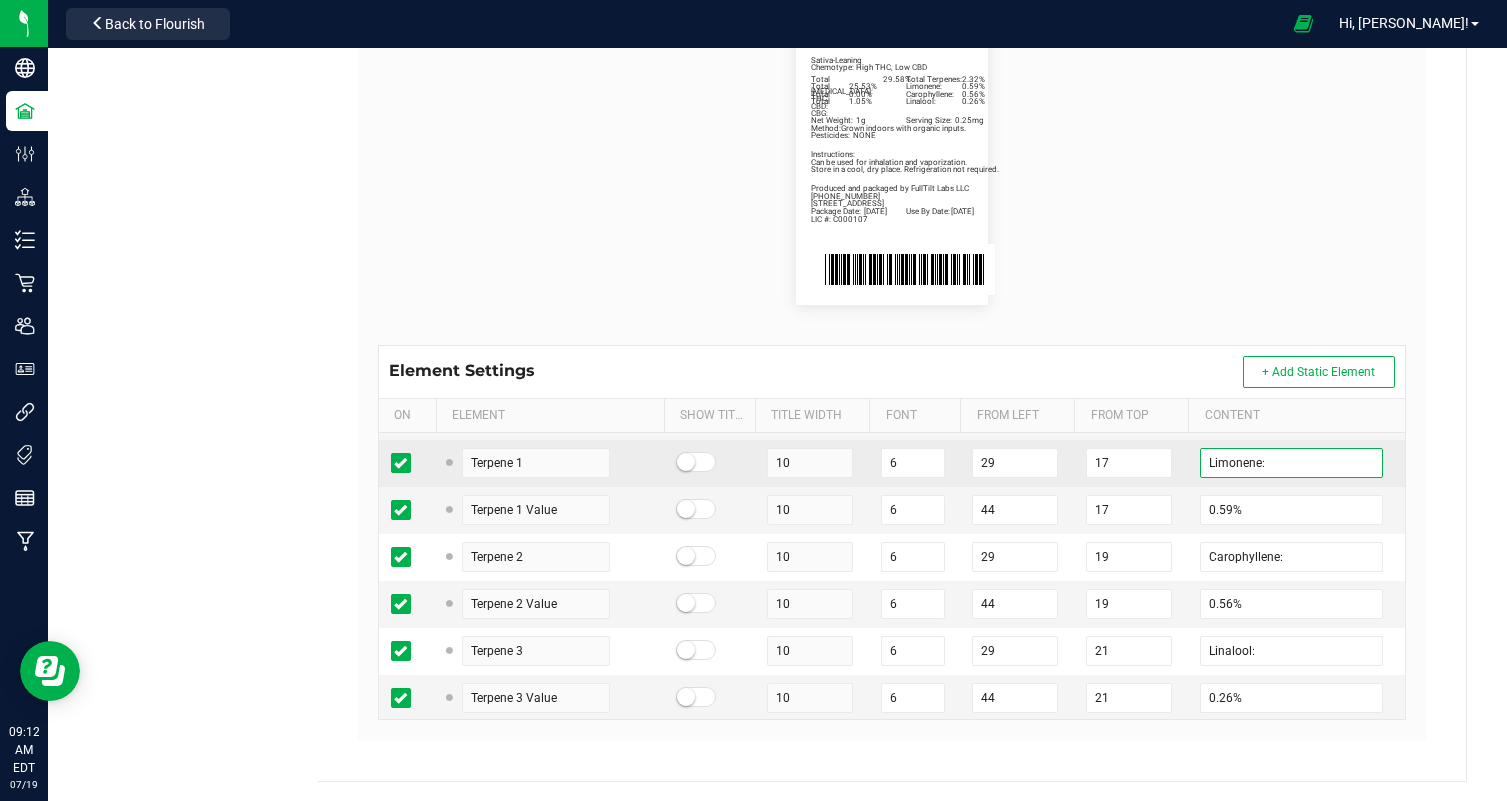click on "Limonene:" at bounding box center [1291, 463] 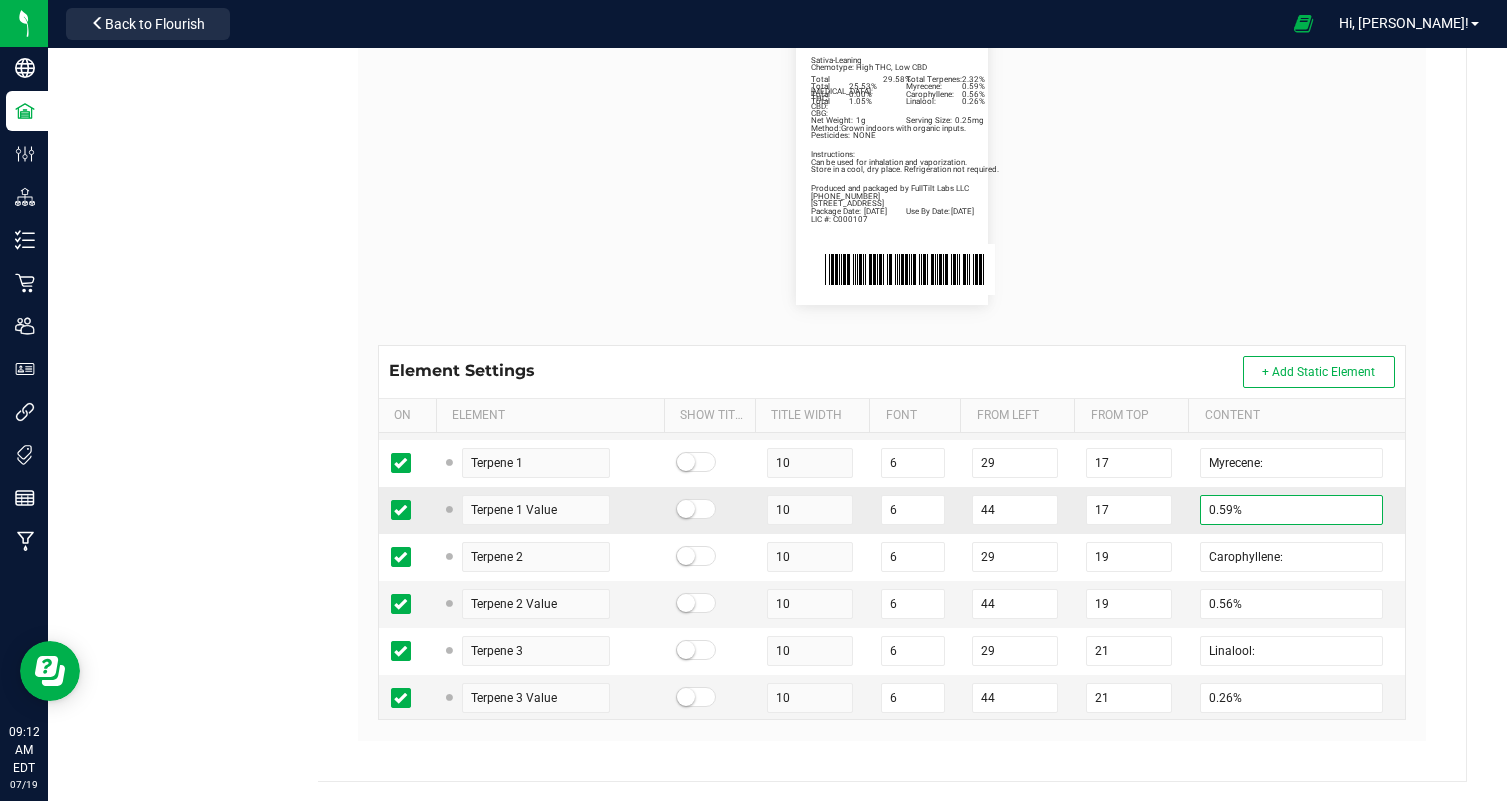 click on "0.59%" at bounding box center [1291, 510] 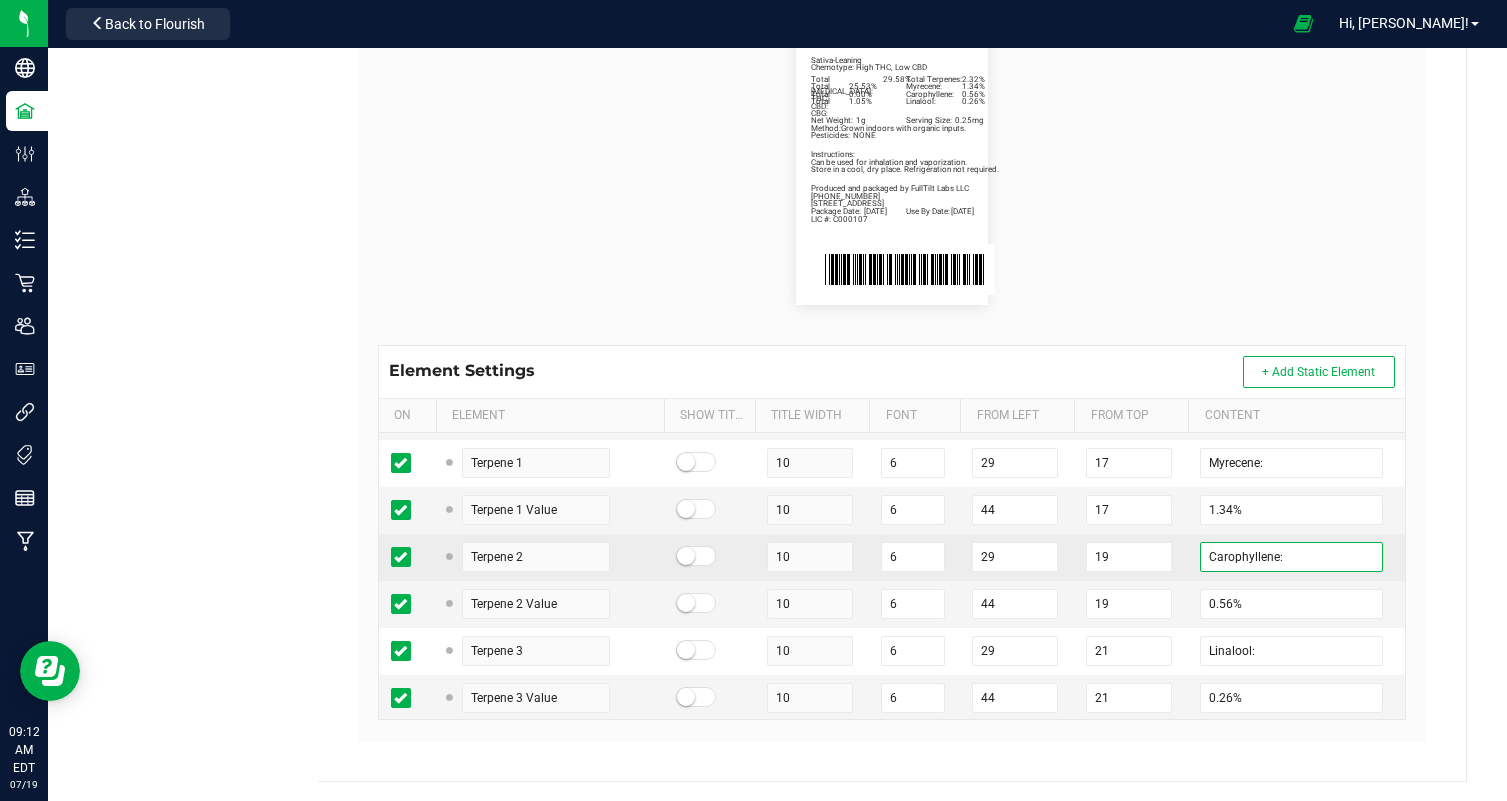 click on "Carophyllene:" at bounding box center (1291, 557) 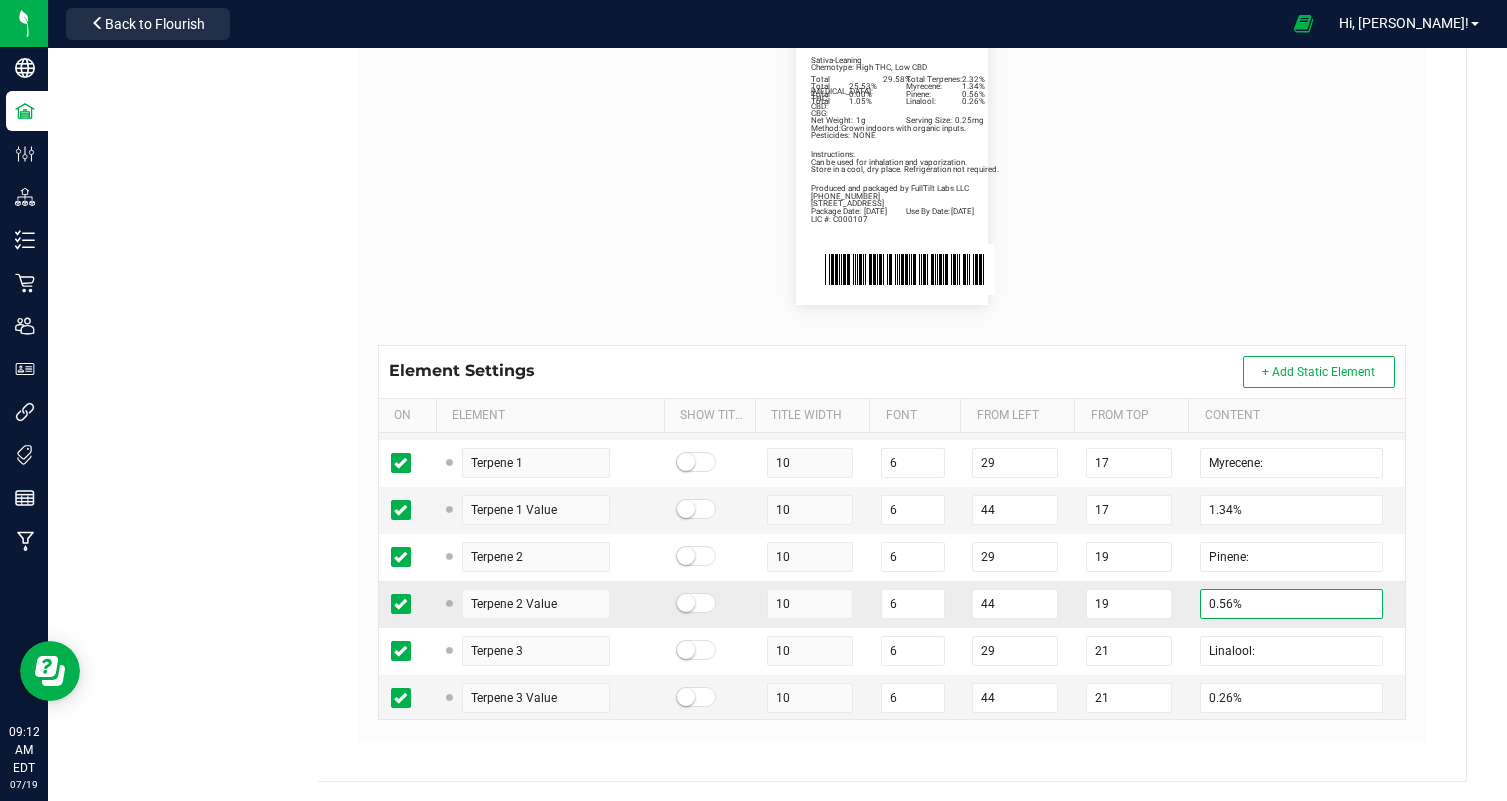click on "0.56%" at bounding box center [1291, 604] 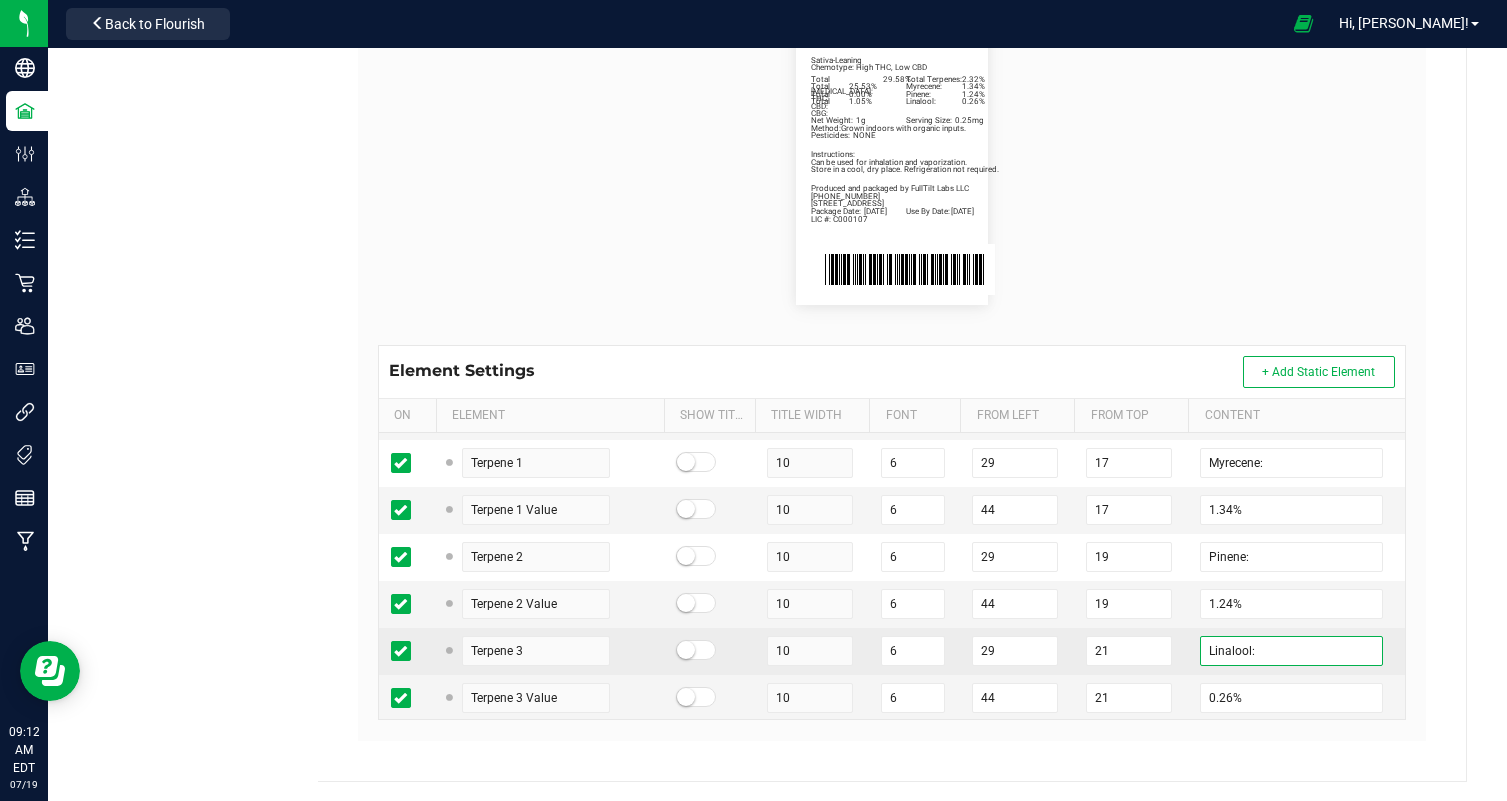 click on "Linalool:" at bounding box center [1291, 651] 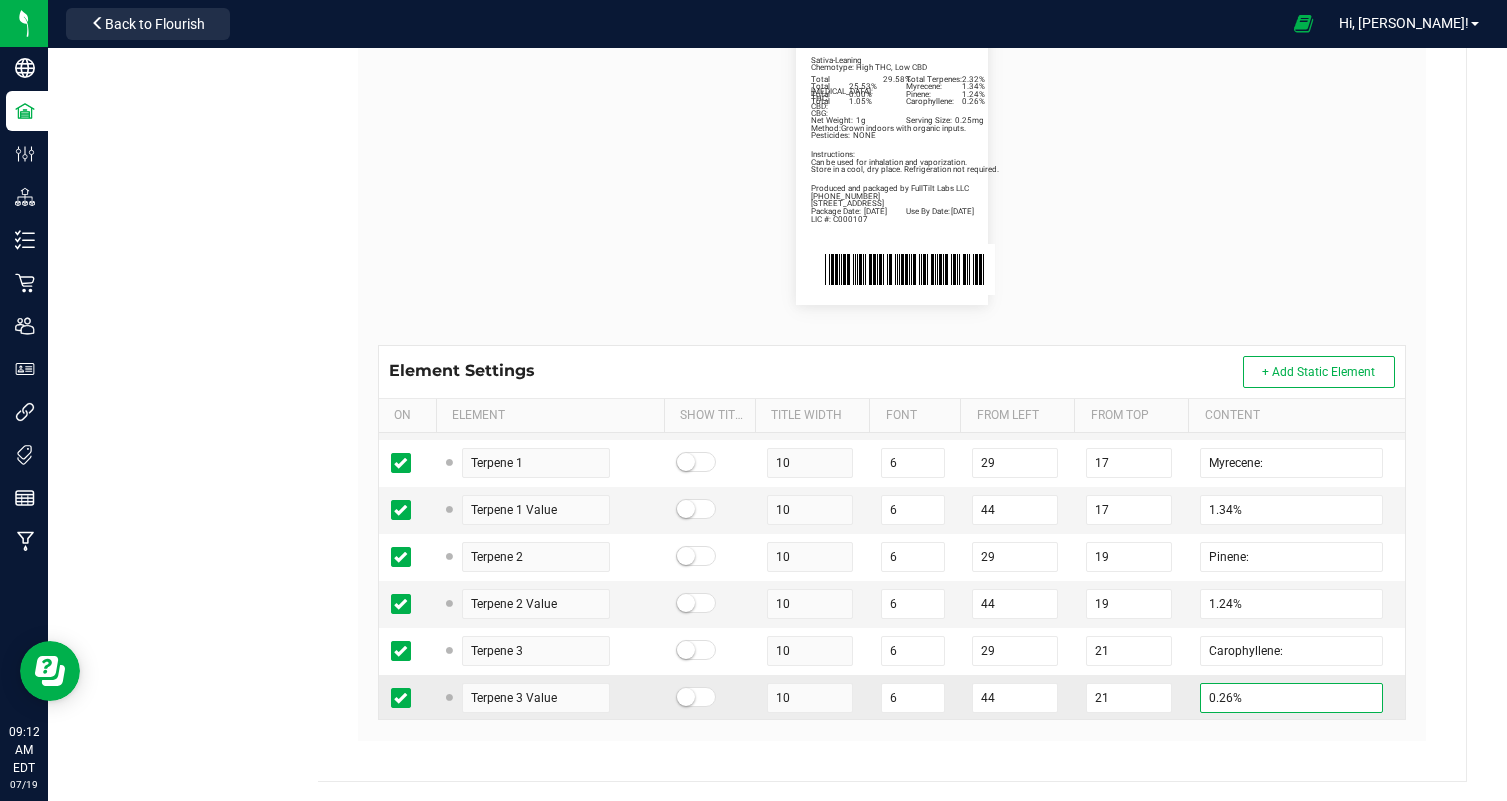 click on "0.26%" at bounding box center (1291, 698) 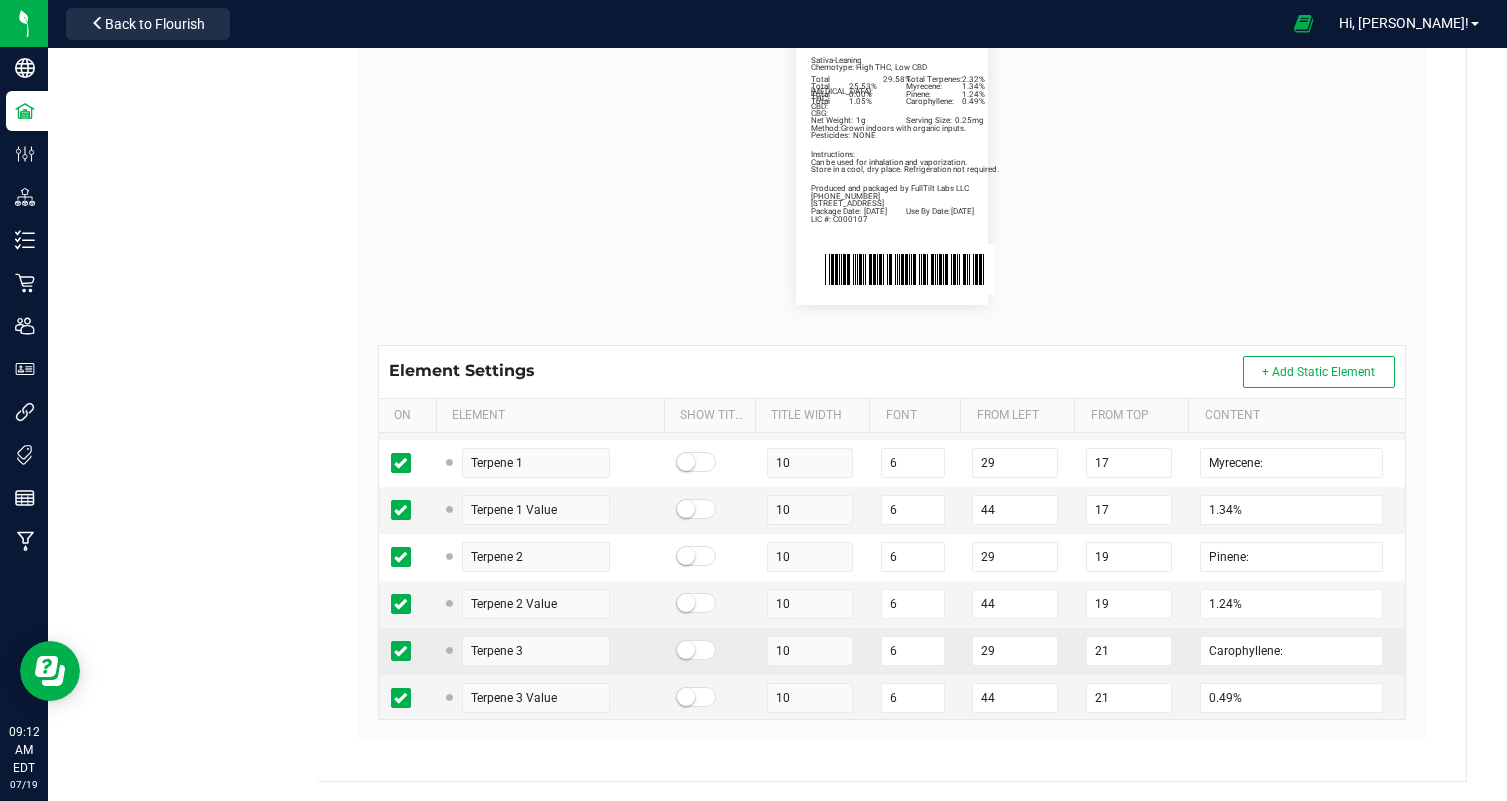 click on "Carophyllene:" at bounding box center [1296, 651] 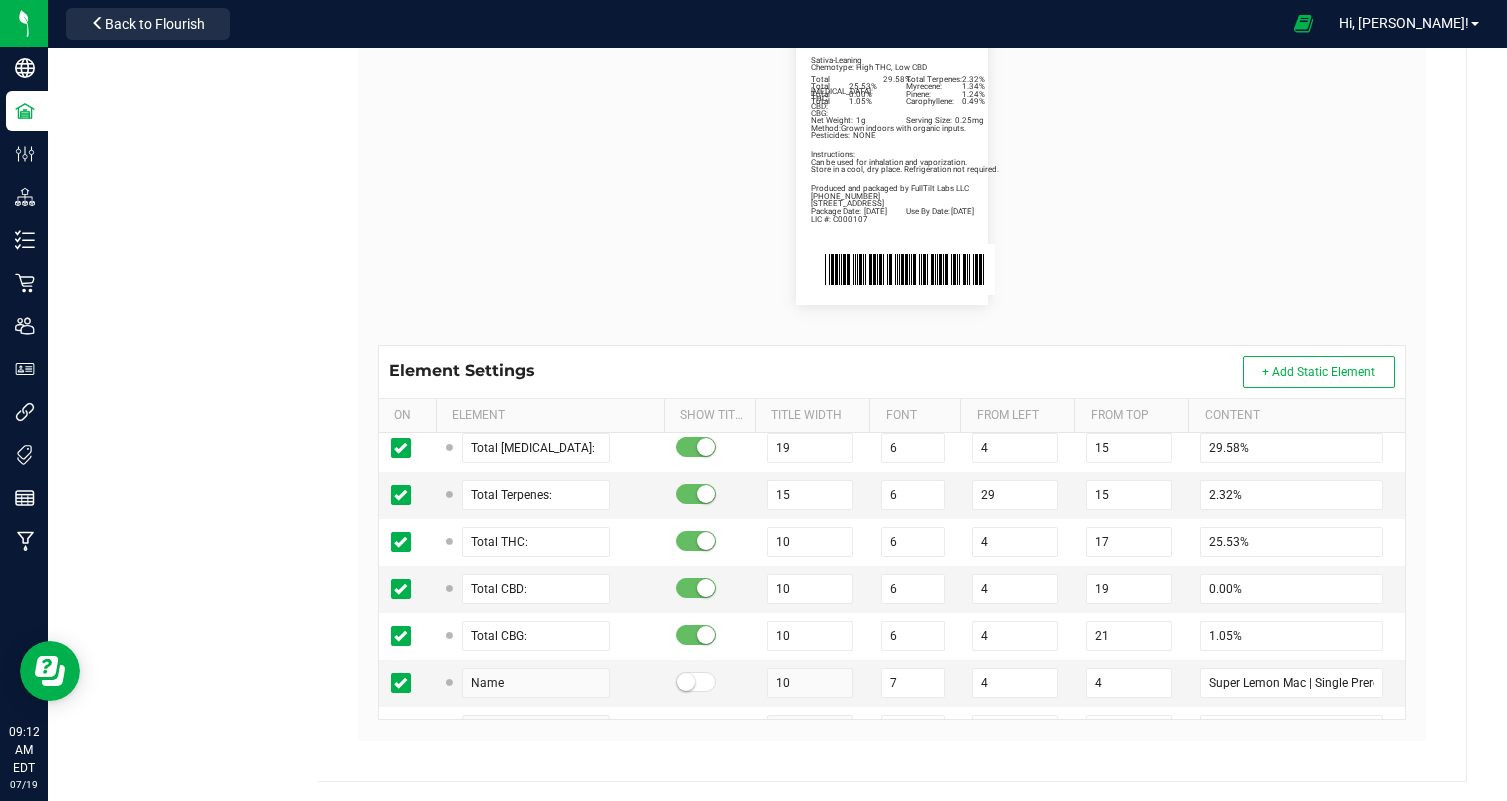 scroll, scrollTop: 386, scrollLeft: 0, axis: vertical 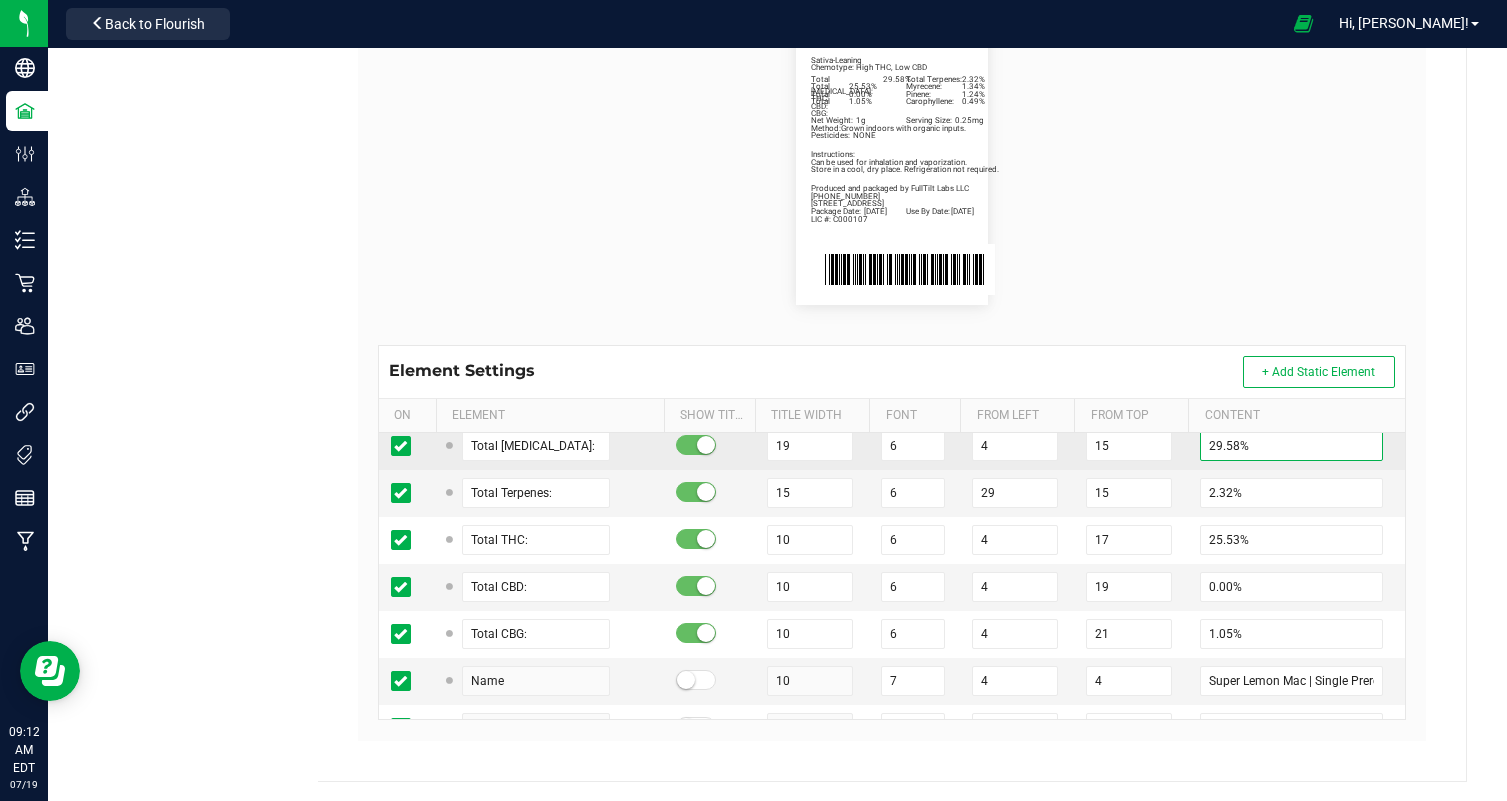 click on "29.58%" at bounding box center [1291, 446] 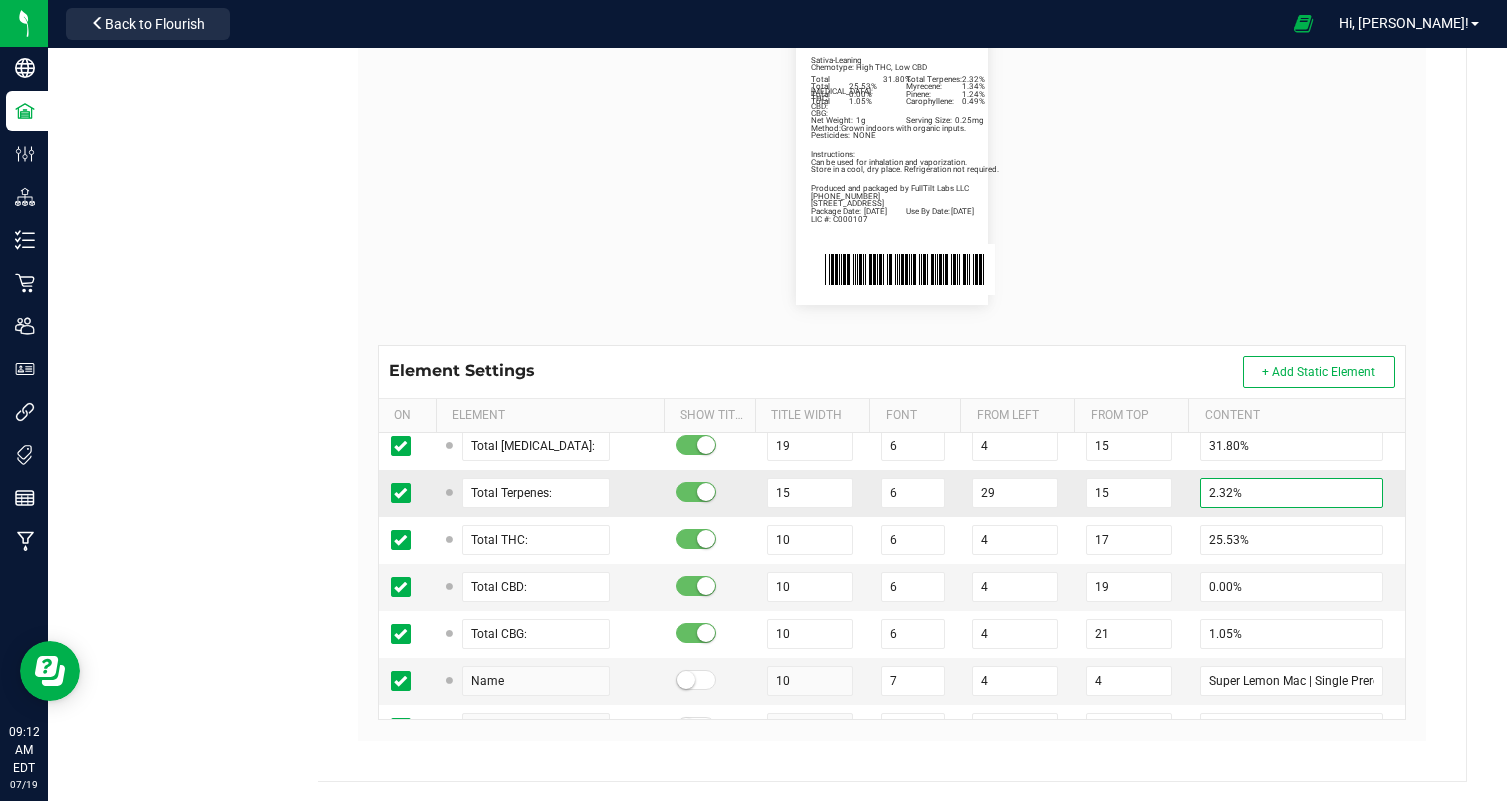 click on "2.32%" at bounding box center (1291, 493) 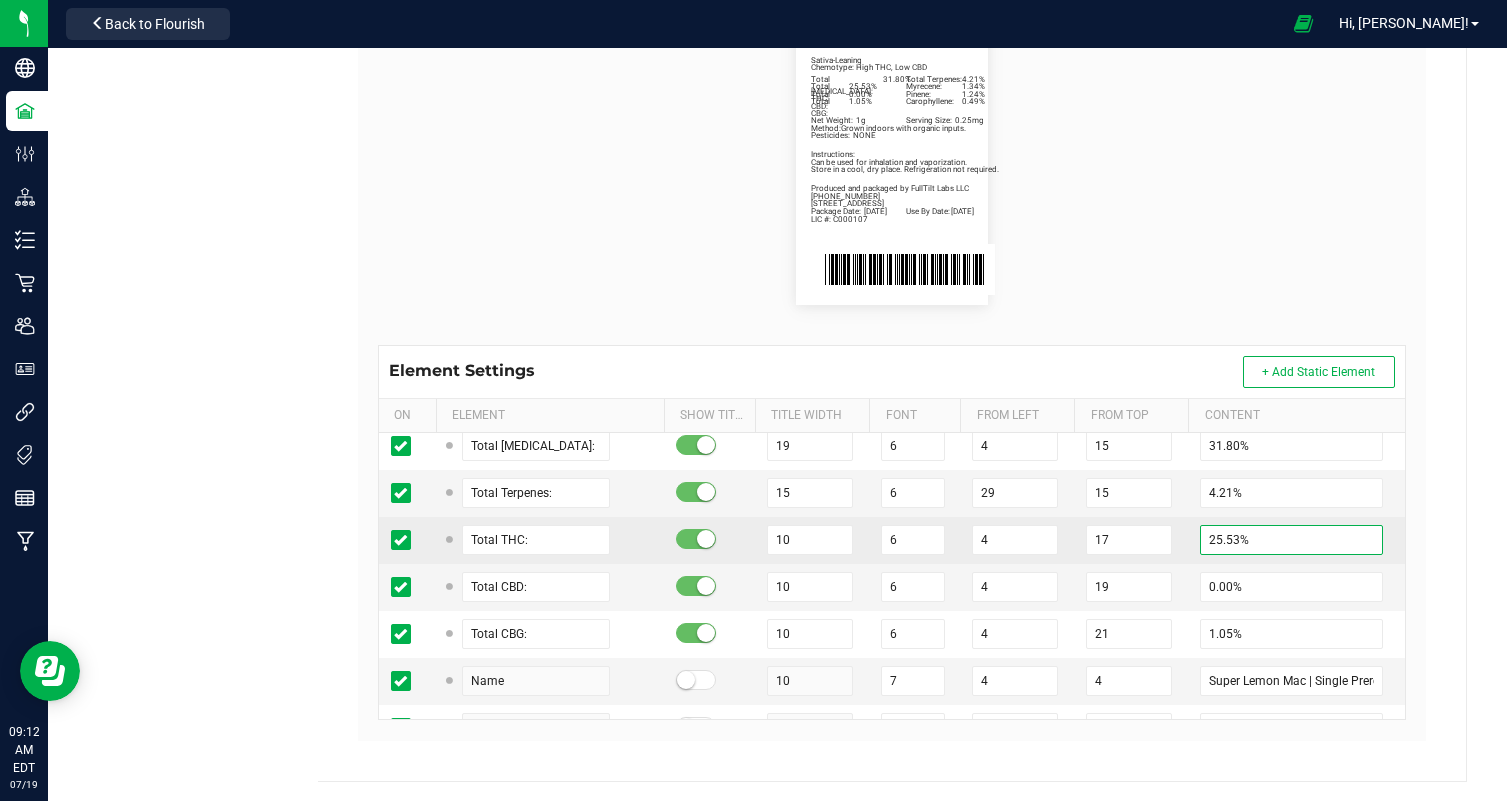click on "25.53%" at bounding box center (1291, 540) 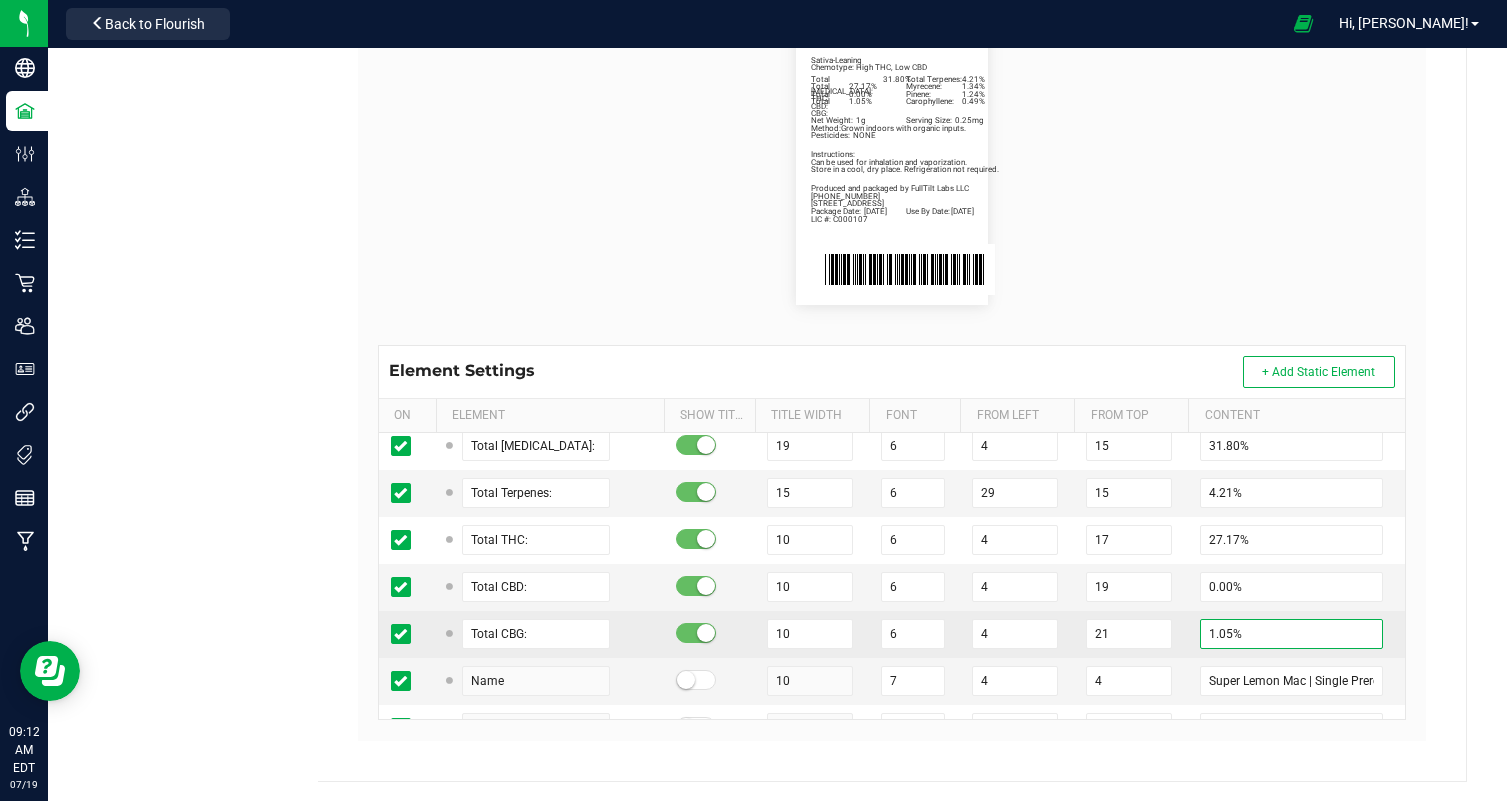 click on "1.05%" at bounding box center (1291, 634) 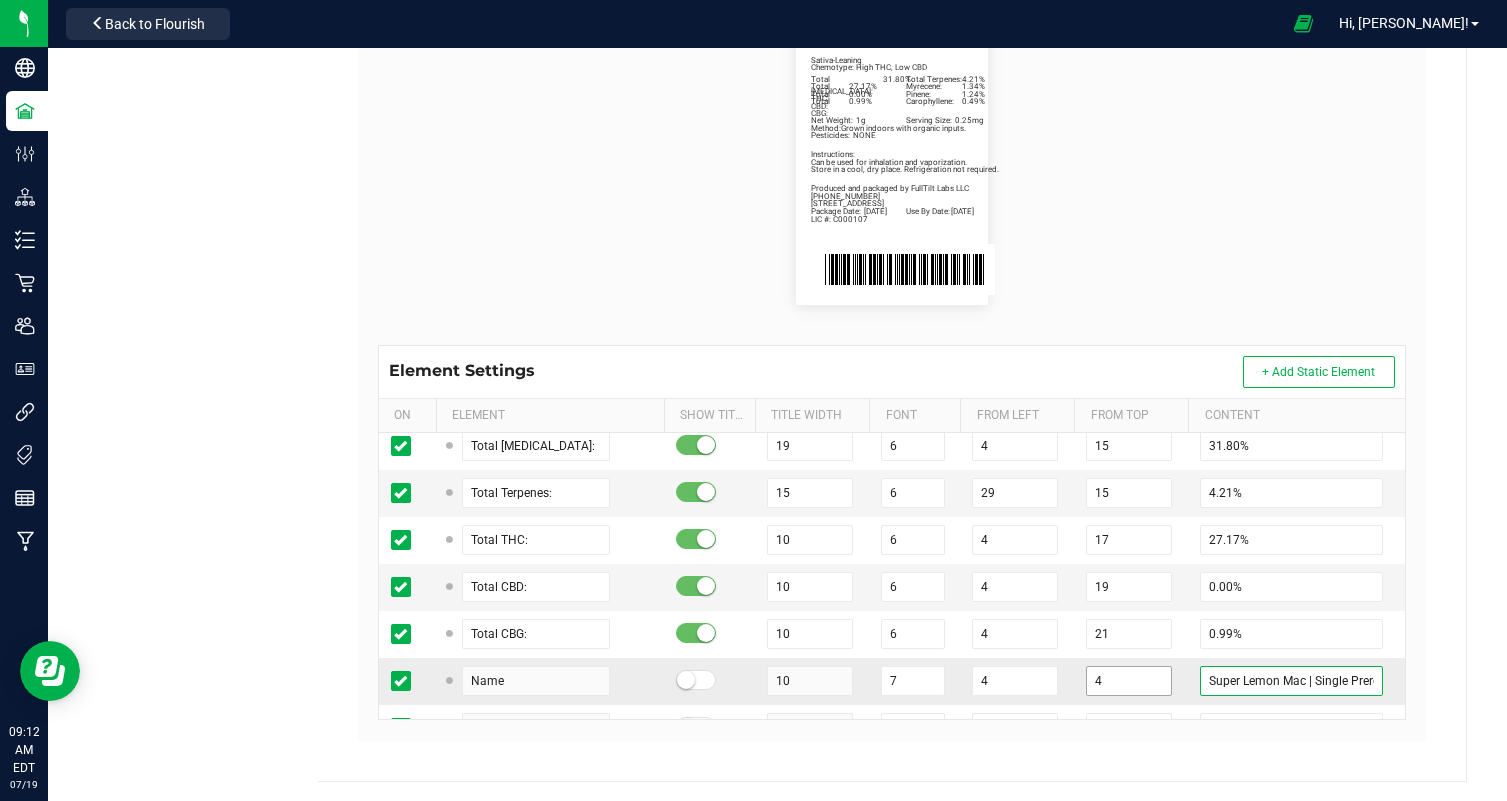 drag, startPoint x: 1204, startPoint y: 680, endPoint x: 1137, endPoint y: 680, distance: 67 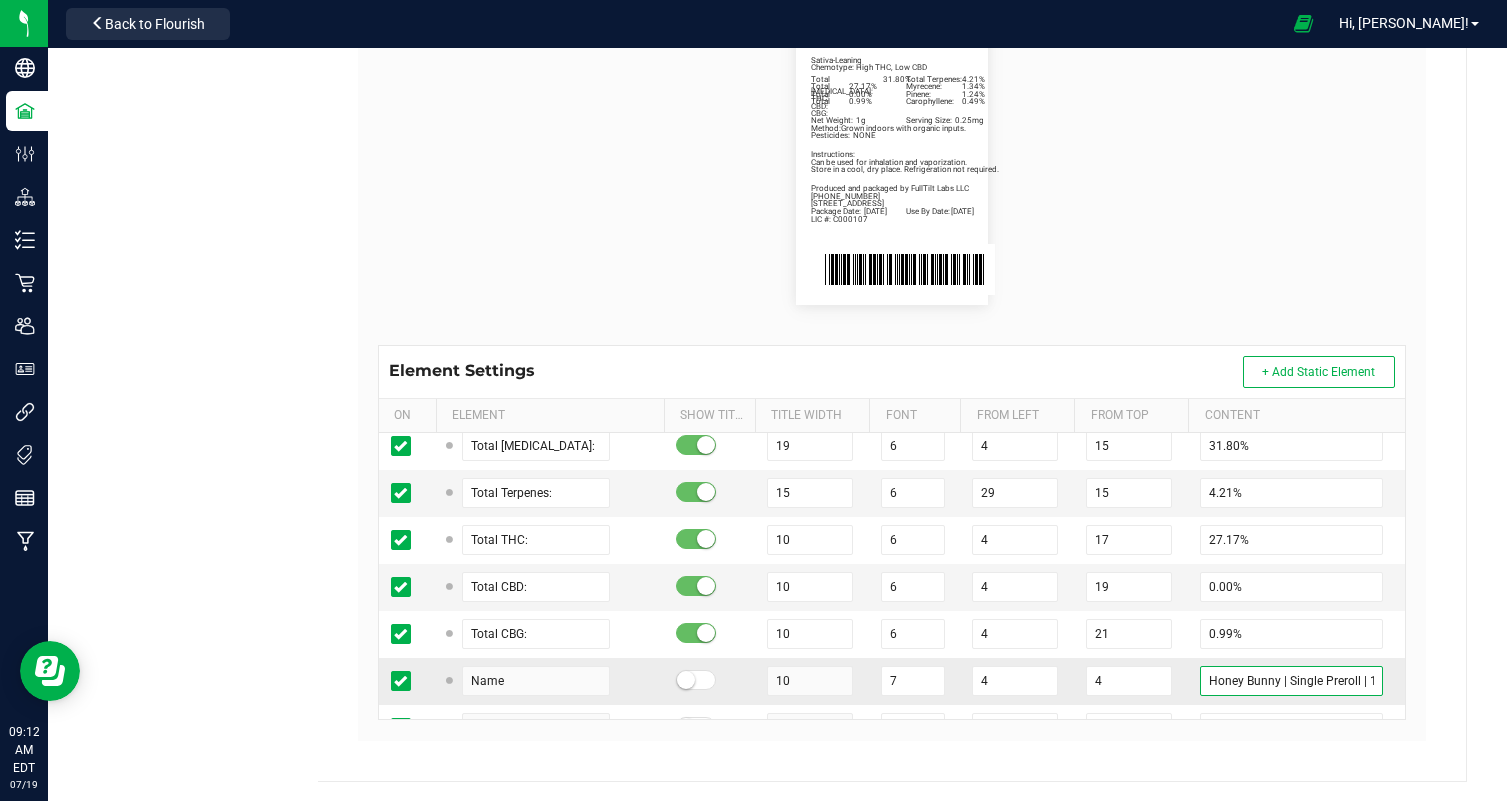 click on "Honey Bunny | Single Preroll | 1g" at bounding box center (1291, 681) 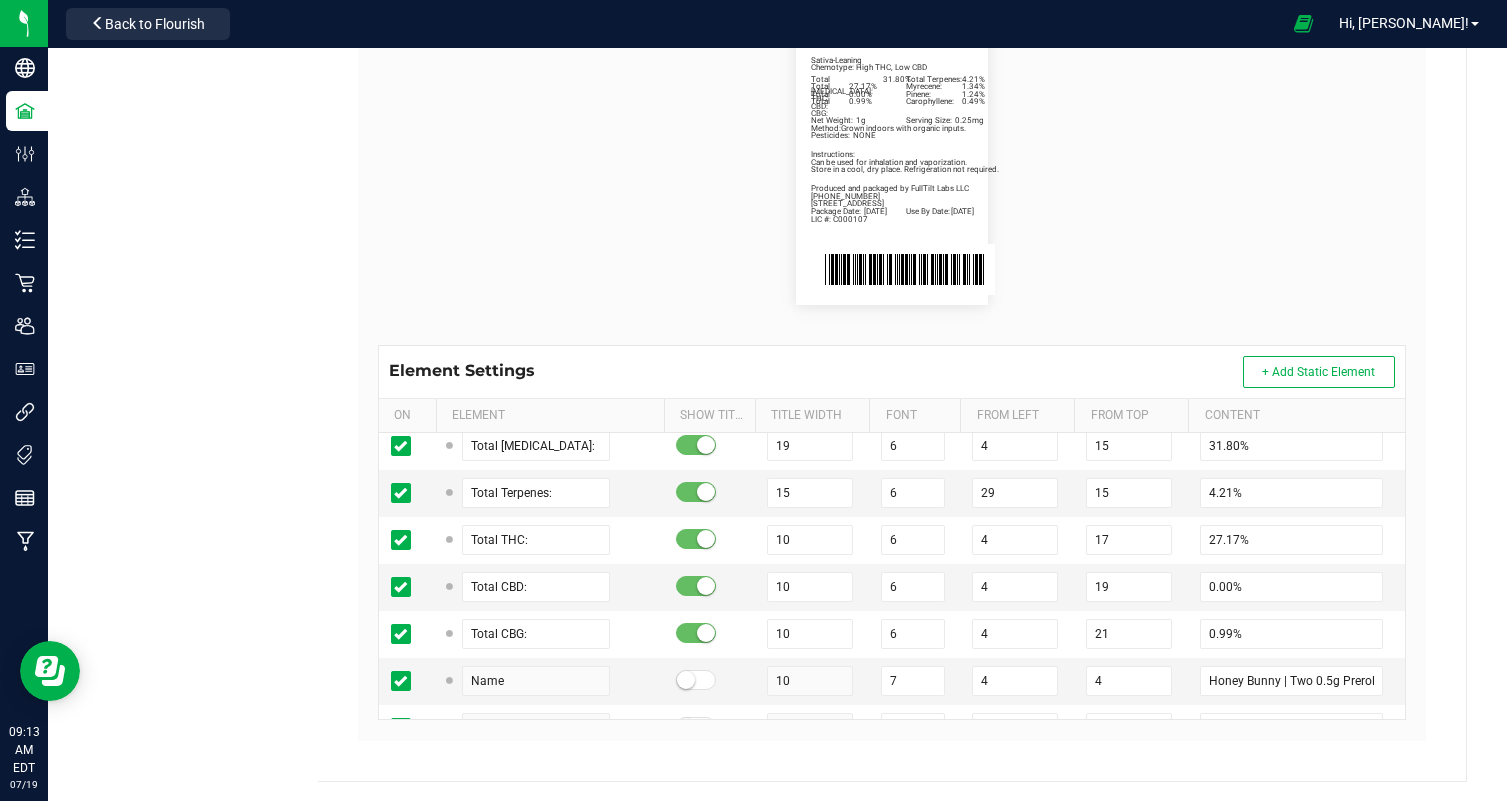 click on "Package Date:   [DATE]   Use By Date:   [DATE]   Myrecene:   1.34%   Pinene:   1.24%   Carophyllene:   0.49%   Total [MEDICAL_DATA]:   31.80%   Total Terpenes:   4.21%   Total THC:   27.17%   Total CBD:   0.00%   Total CBG:   0.99%   Honey Bunny | Two 0.5g Preroll | 1g   Sativa-Leaning   Chemotype:   High THC, Low CBD   Net Weight:   1g   Serving Size:   0.25mg   Produced and packaged by FullTilt Labs LLC   Instructions:      Can be used for inhalation and vaporization.   Method:   Grown indoors with organic inputs.   Pesticides:   NONE   [PHONE_NUMBER]   LIC #: C000107      Store in a cool, dry place. Refrigeration not required.   [STREET_ADDRESS]" at bounding box center [892, 161] 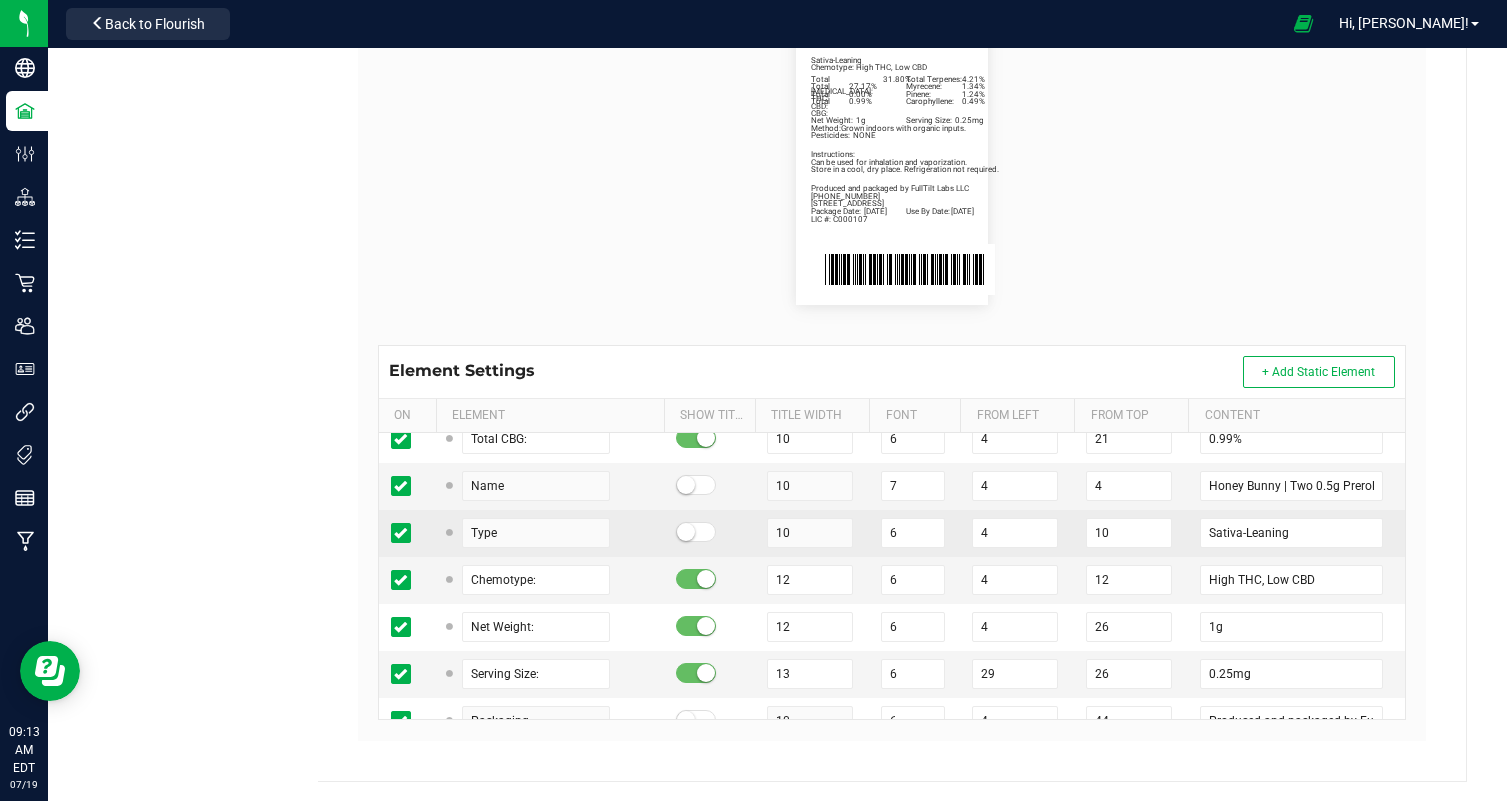 scroll, scrollTop: 583, scrollLeft: 0, axis: vertical 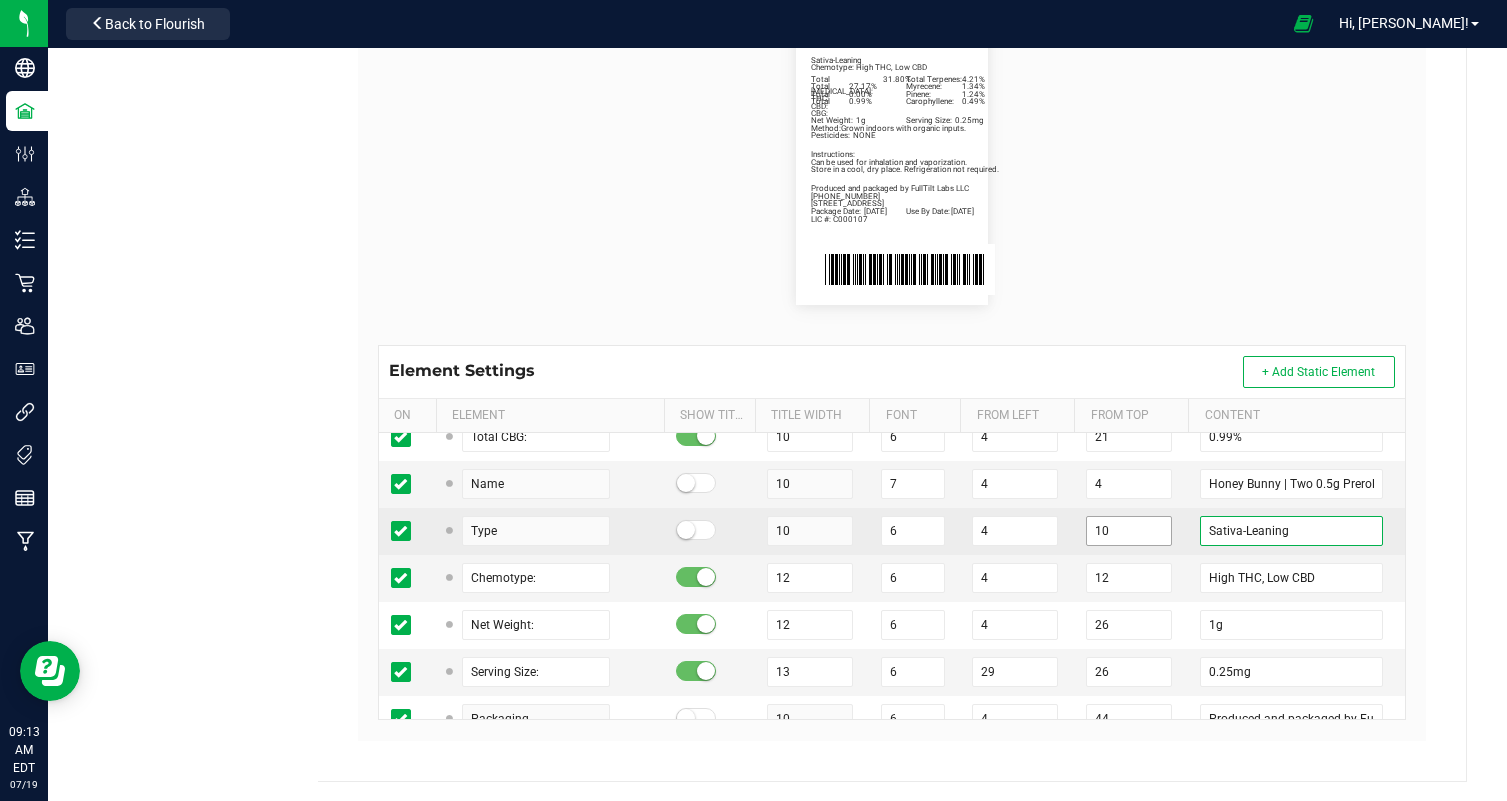 drag, startPoint x: 1239, startPoint y: 531, endPoint x: 1131, endPoint y: 531, distance: 108 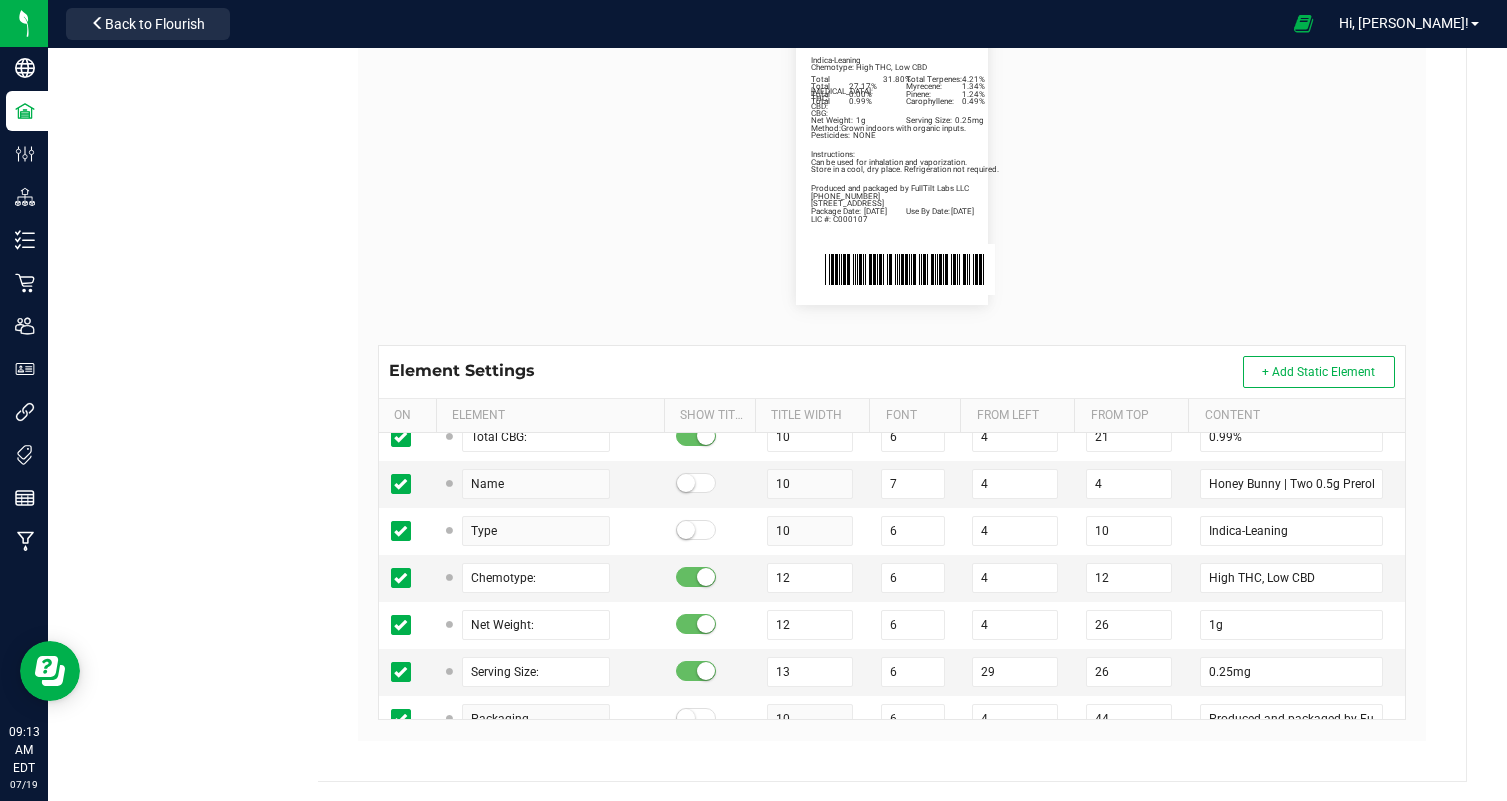 click on "Package Date:   [DATE]   Use By Date:   [DATE]   Myrecene:   1.34%   Pinene:   1.24%   Carophyllene:   0.49%   Total [MEDICAL_DATA]:   31.80%   Total Terpenes:   4.21%   Total THC:   27.17%   Total CBD:   0.00%   Total CBG:   0.99%   Honey Bunny | Two 0.5g Preroll | 1g   Indica-Leaning   Chemotype:   High THC, Low CBD   Net Weight:   1g   Serving Size:   0.25mg   Produced and packaged by FullTilt Labs LLC   Instructions:      Can be used for inhalation and vaporization.   Method:   Grown indoors with organic inputs.   Pesticides:   NONE   [PHONE_NUMBER]   LIC #: C000107      Store in a cool, dry place. Refrigeration not required.   [STREET_ADDRESS]" at bounding box center (892, 161) 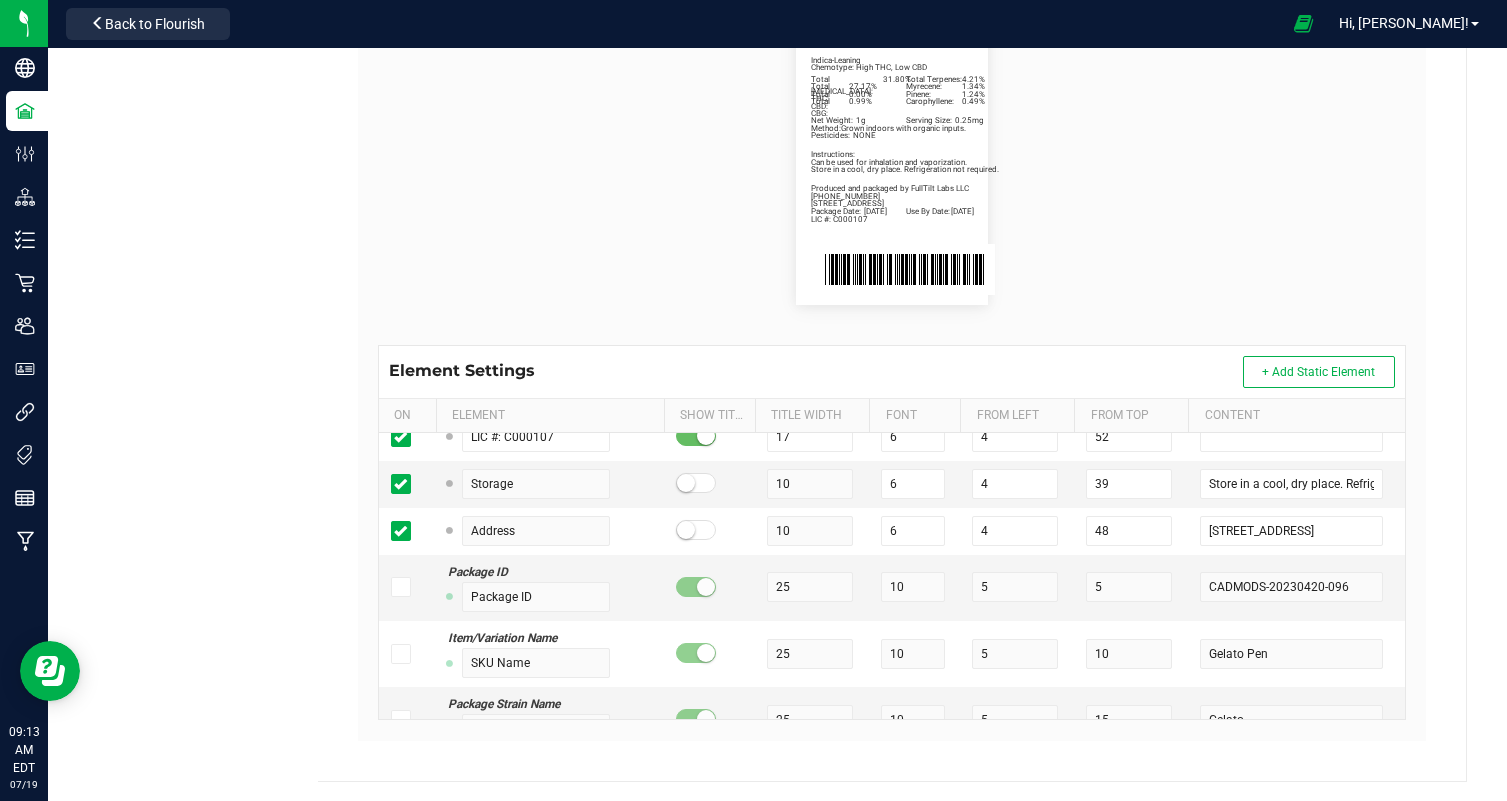 scroll, scrollTop: 1165, scrollLeft: 0, axis: vertical 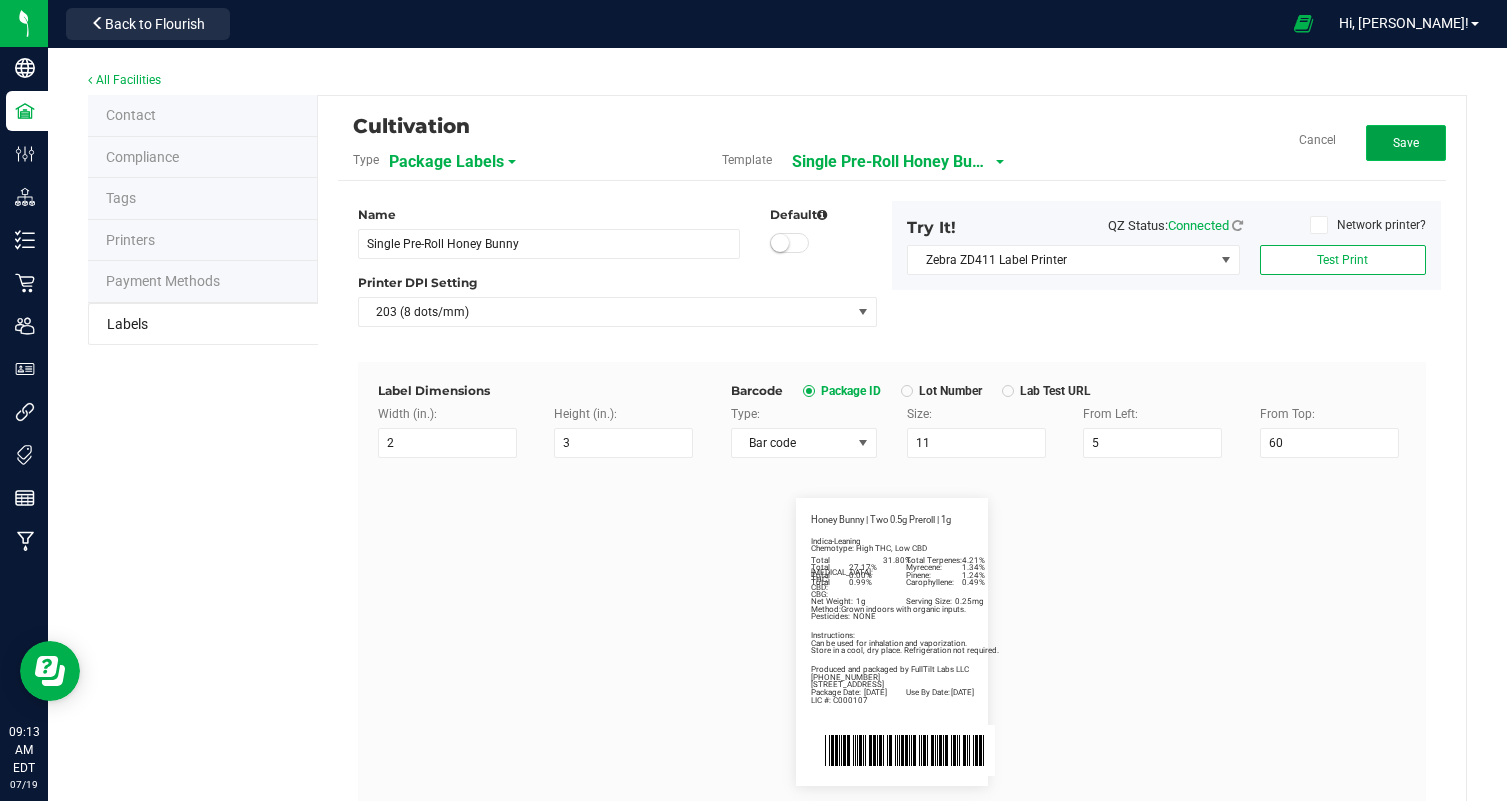 click on "Save" at bounding box center (1406, 143) 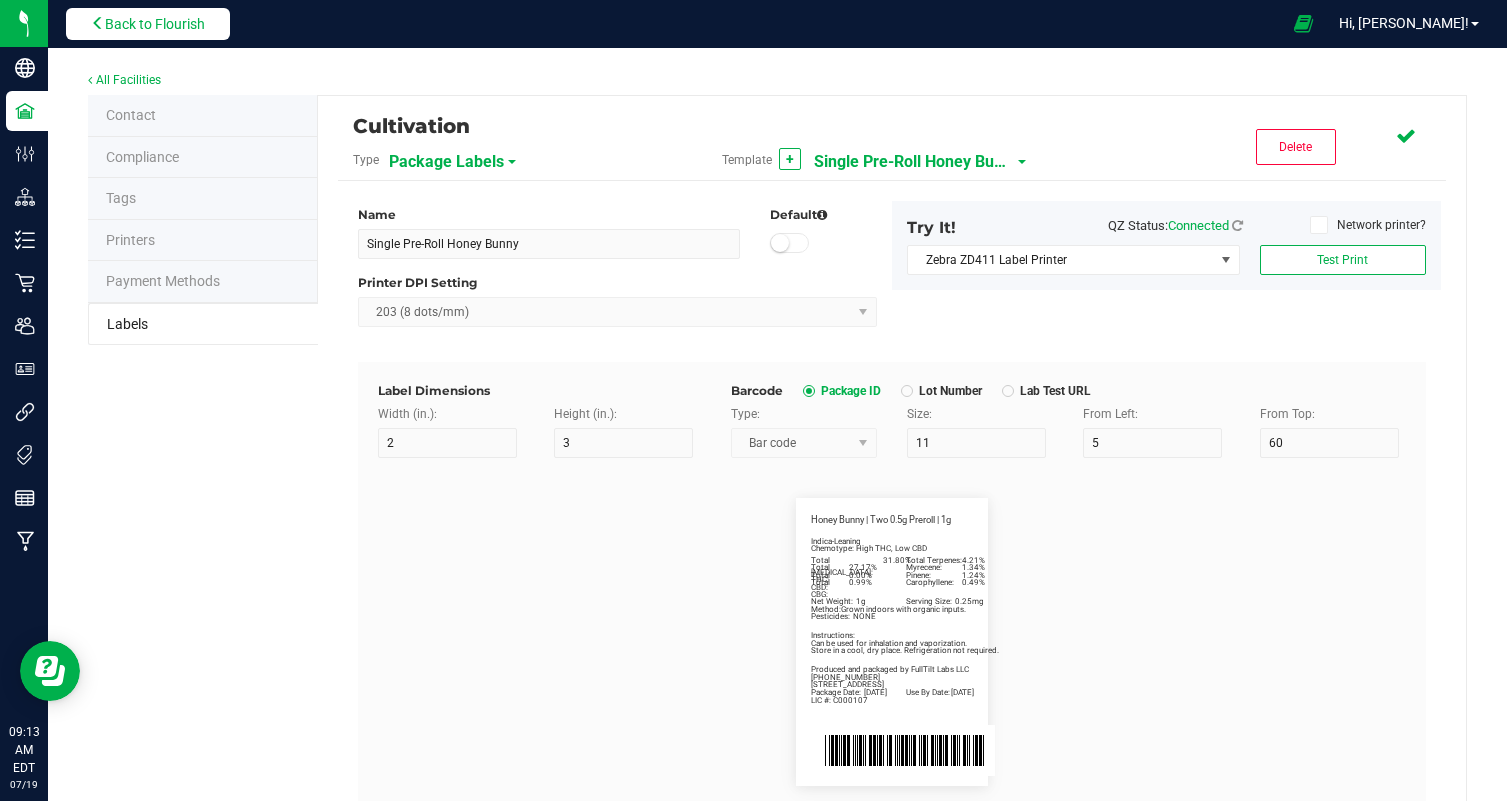 click on "Back to Flourish" at bounding box center (155, 24) 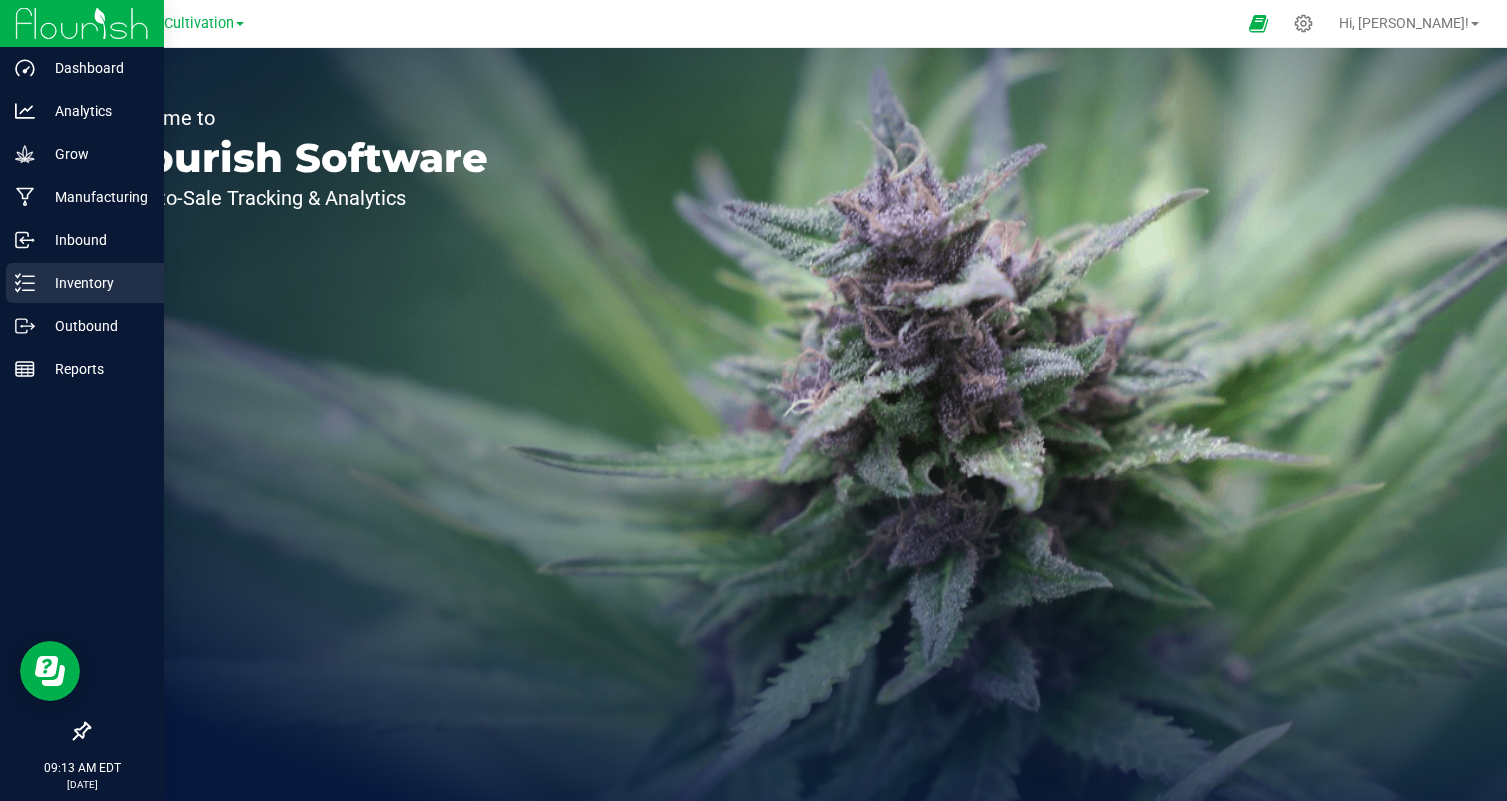 click on "Inventory" at bounding box center (85, 283) 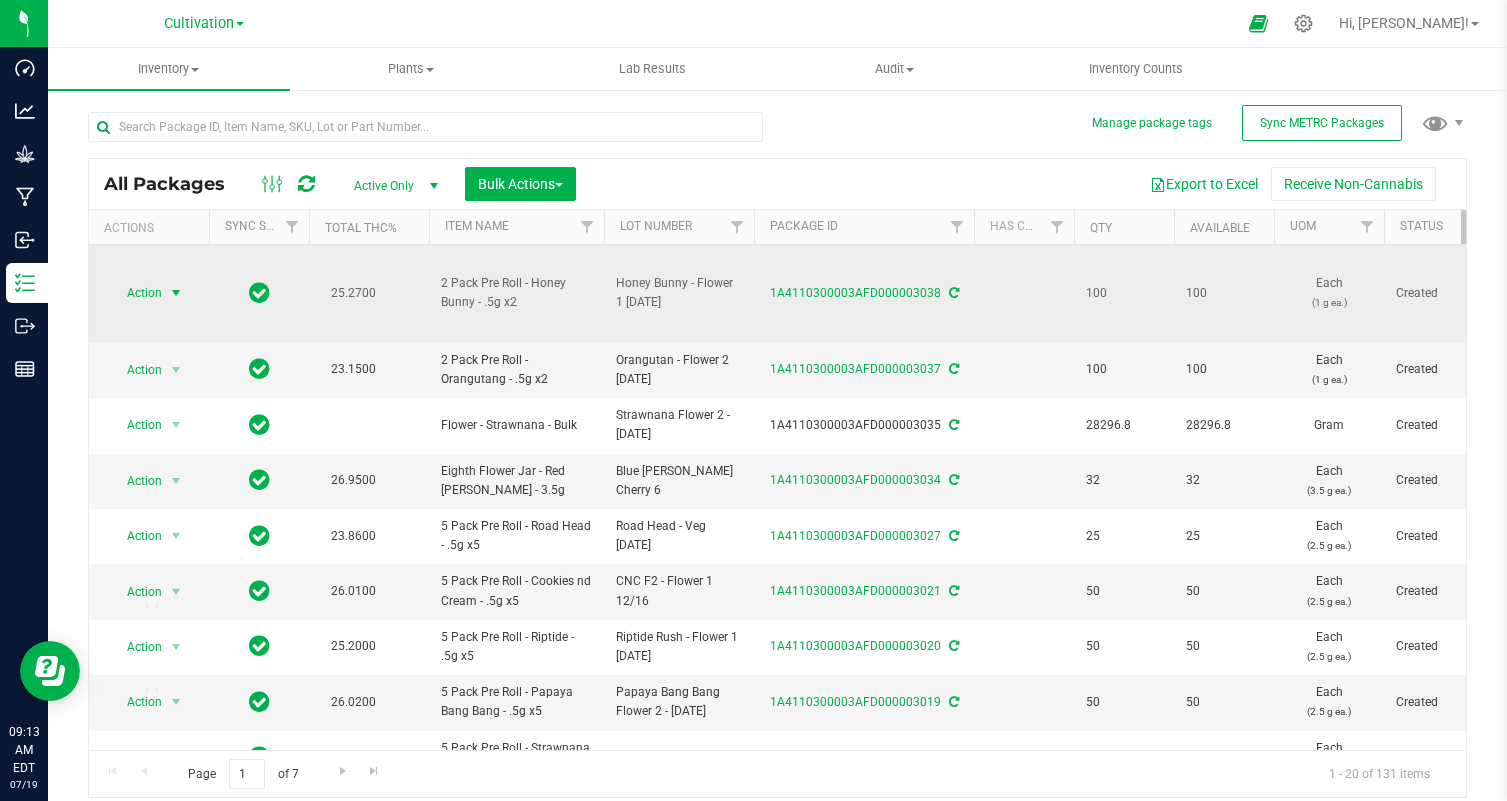 click at bounding box center [176, 293] 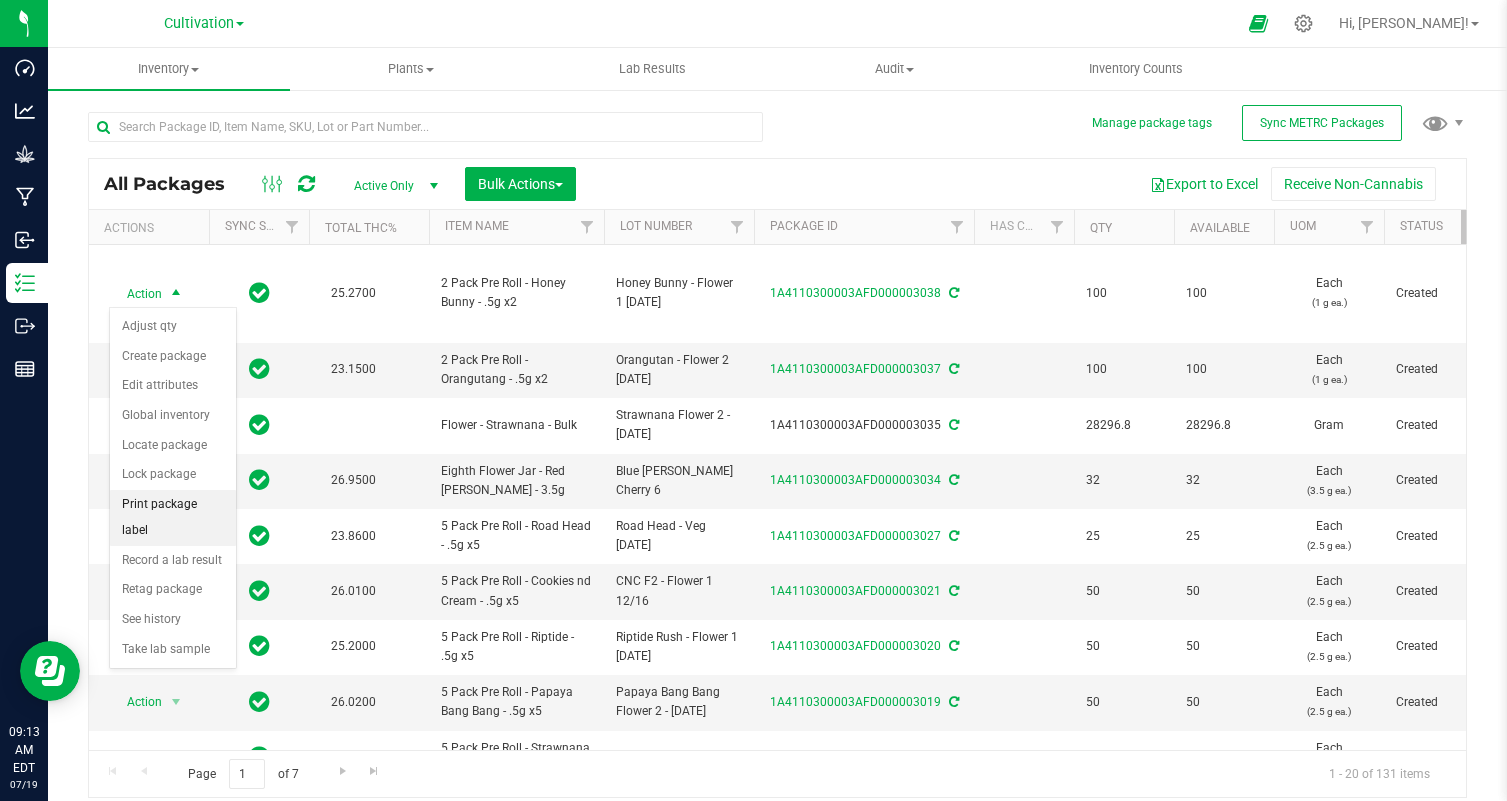 click on "Print package label" at bounding box center (173, 517) 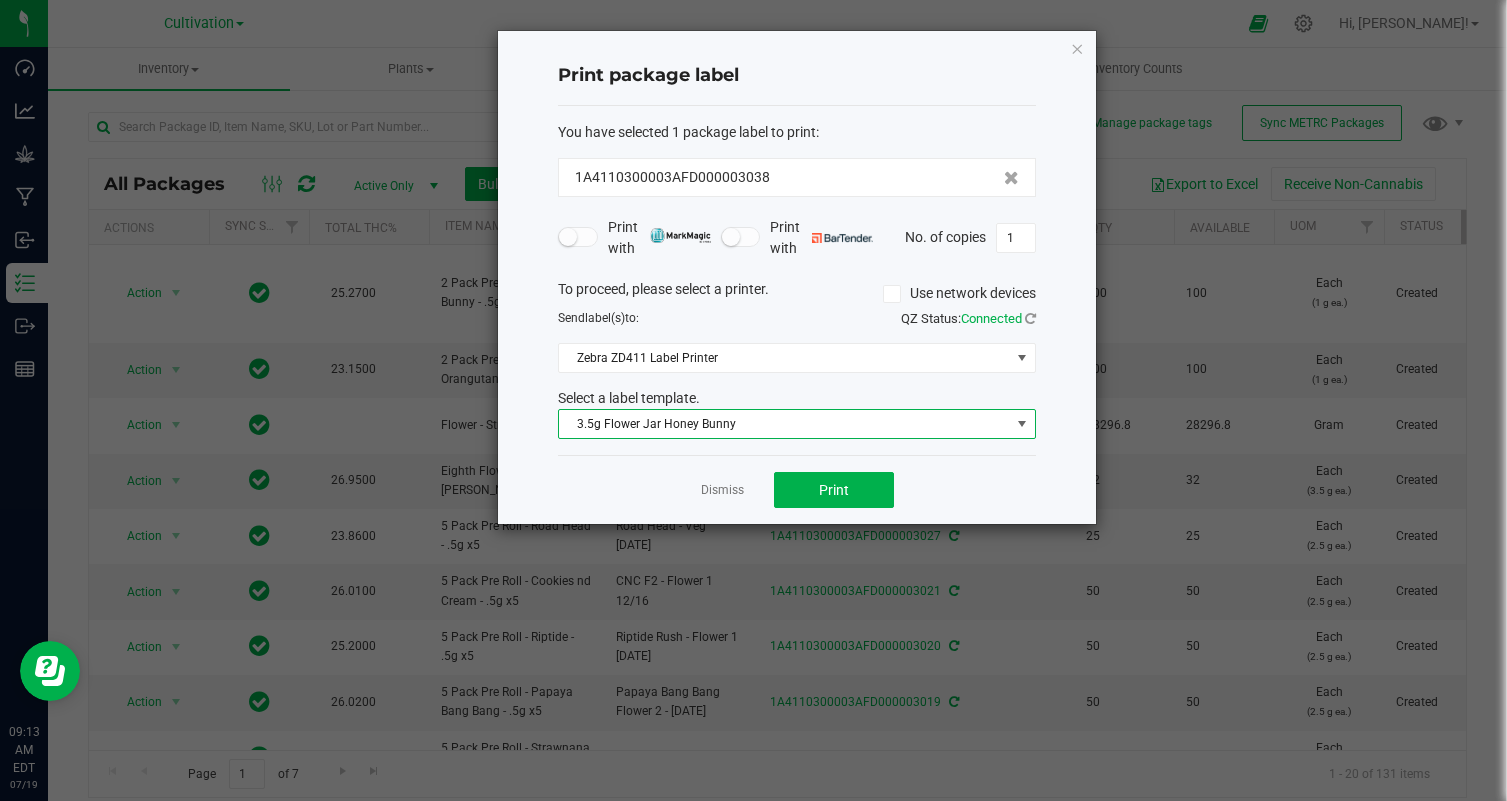 click on "3.5g Flower Jar Honey Bunny" at bounding box center [784, 424] 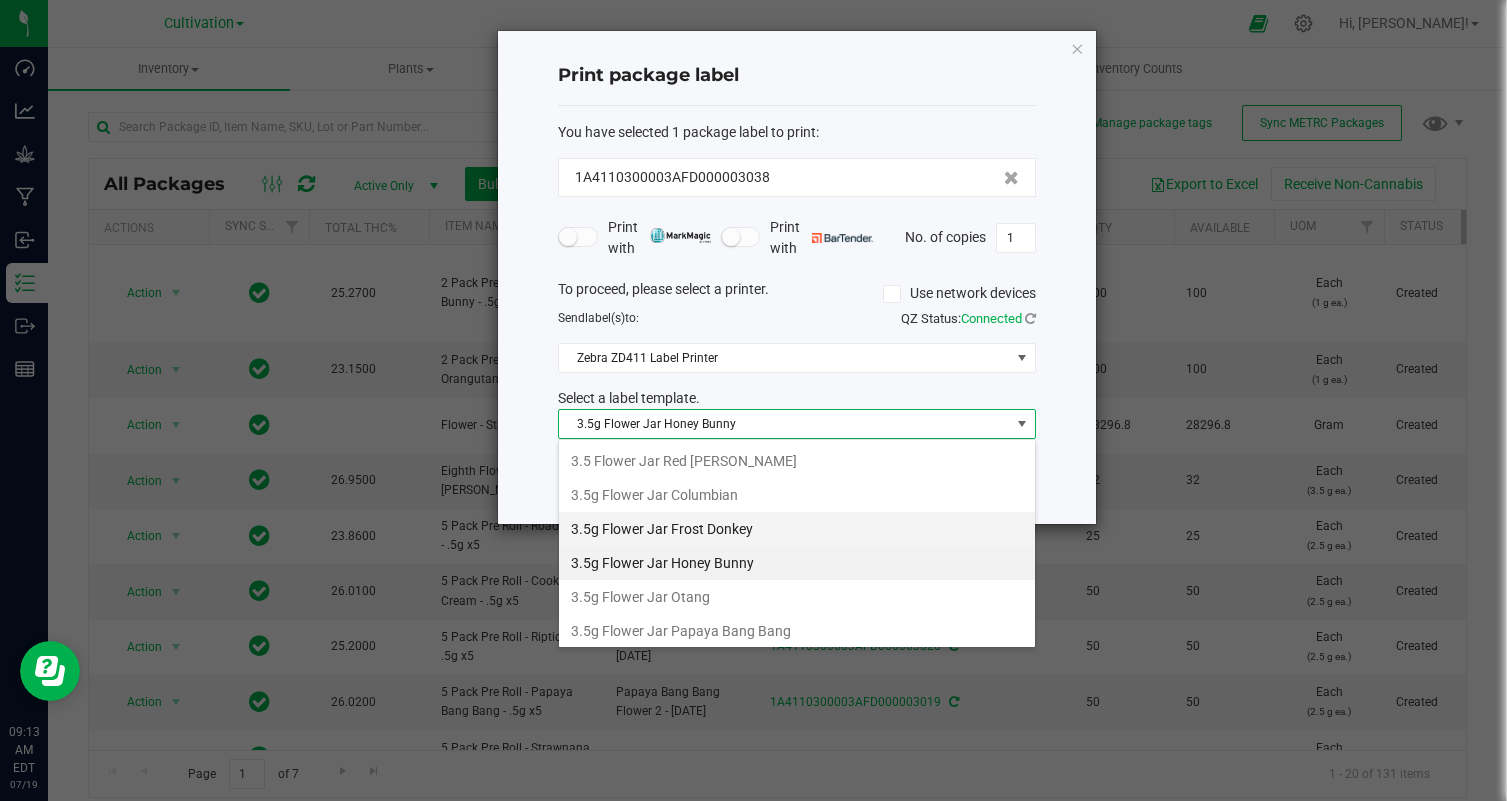 scroll, scrollTop: 99970, scrollLeft: 99522, axis: both 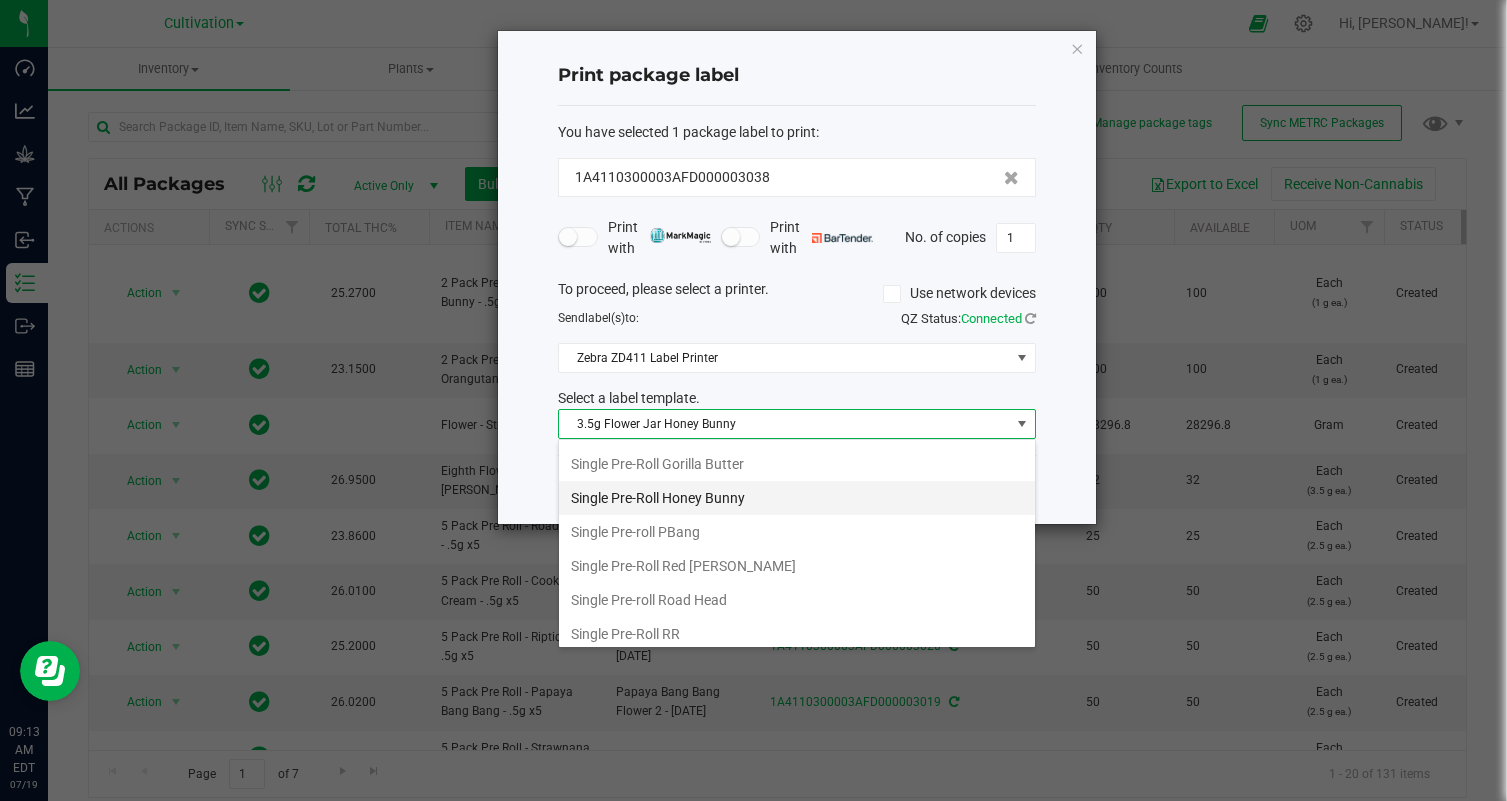 click on "Single Pre-Roll Honey Bunny" at bounding box center [797, 498] 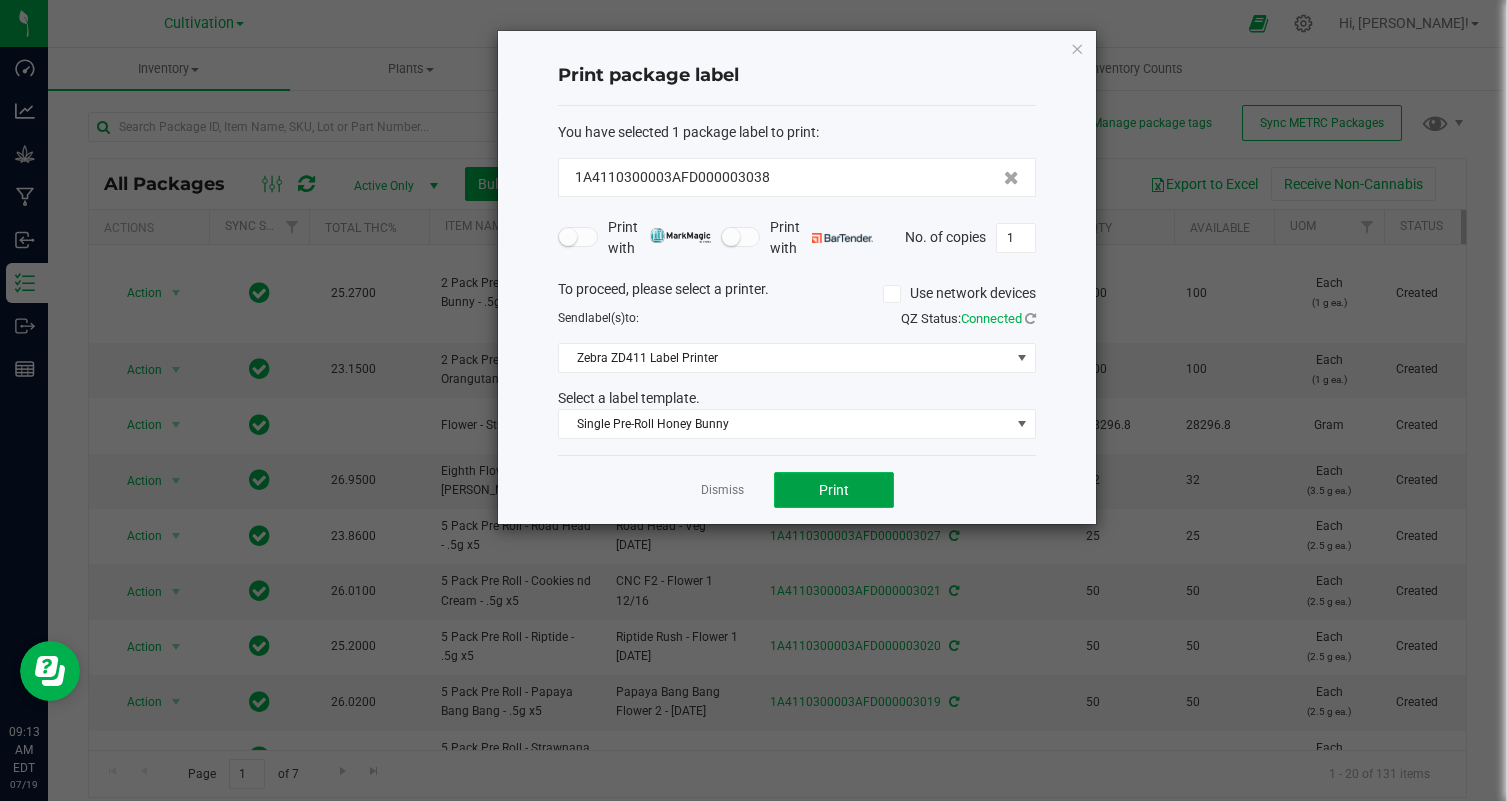 click on "Print" 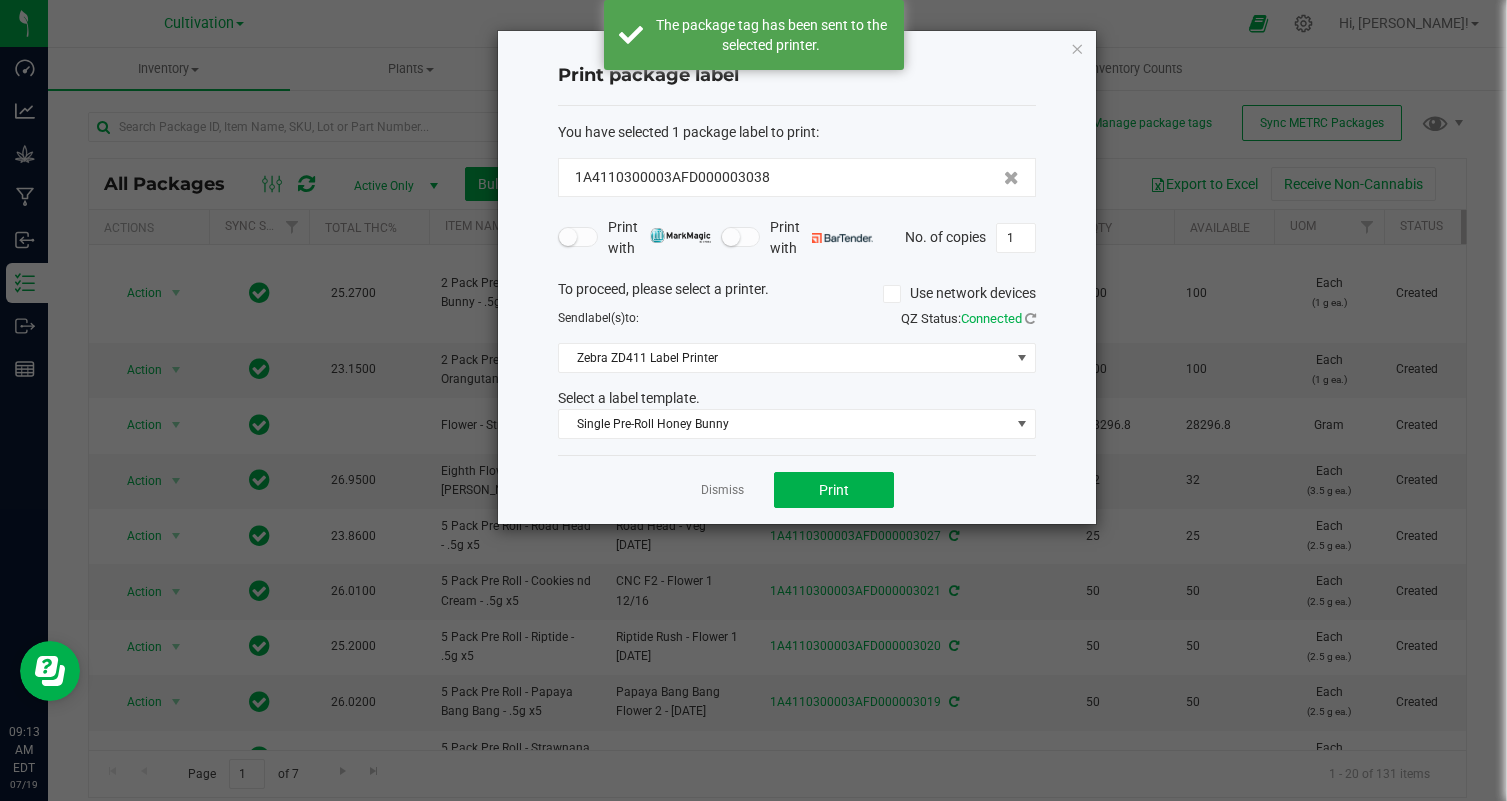 click on "Print with   Print with   No. of copies  1" 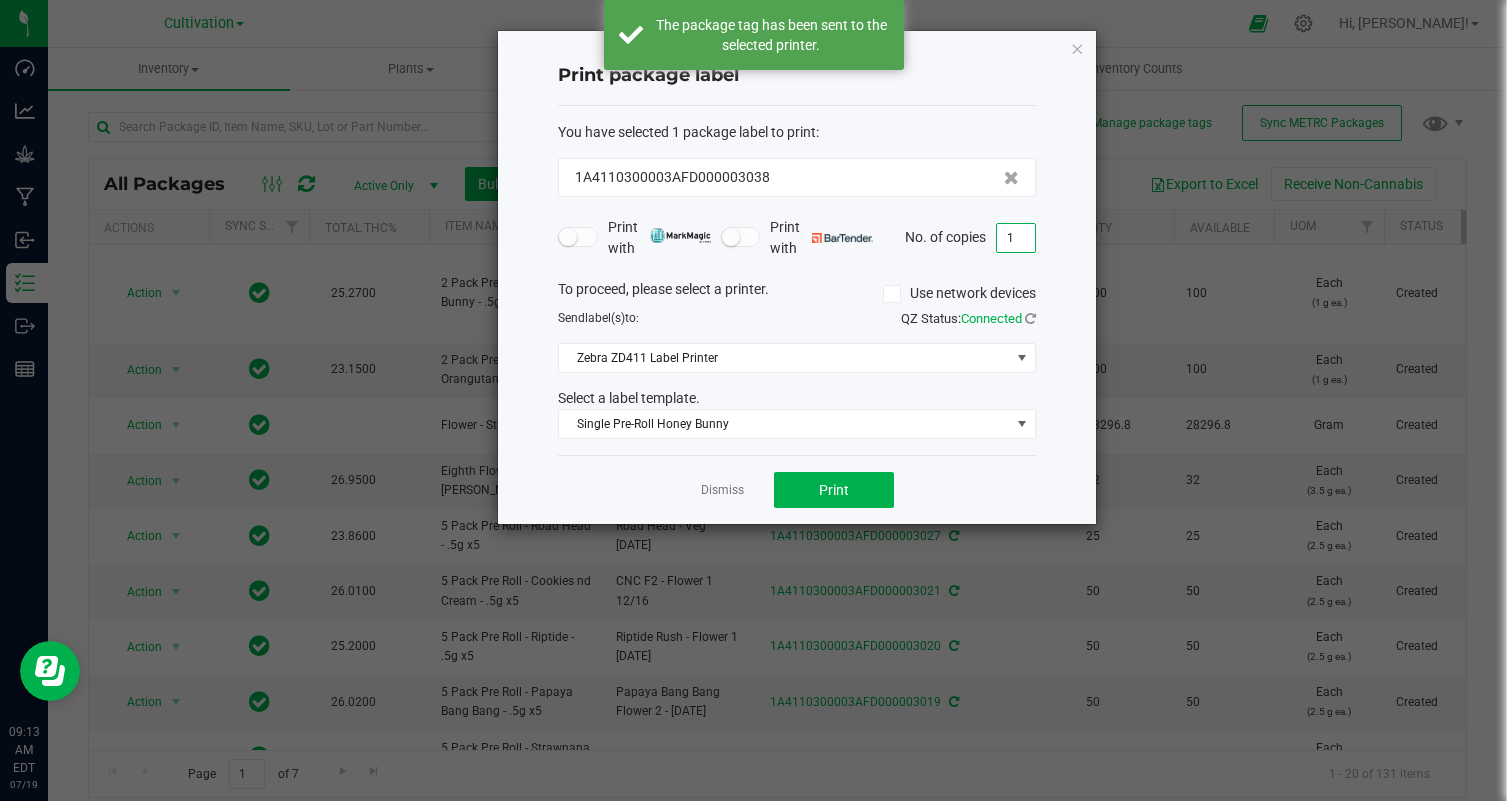 click on "1" at bounding box center [1016, 238] 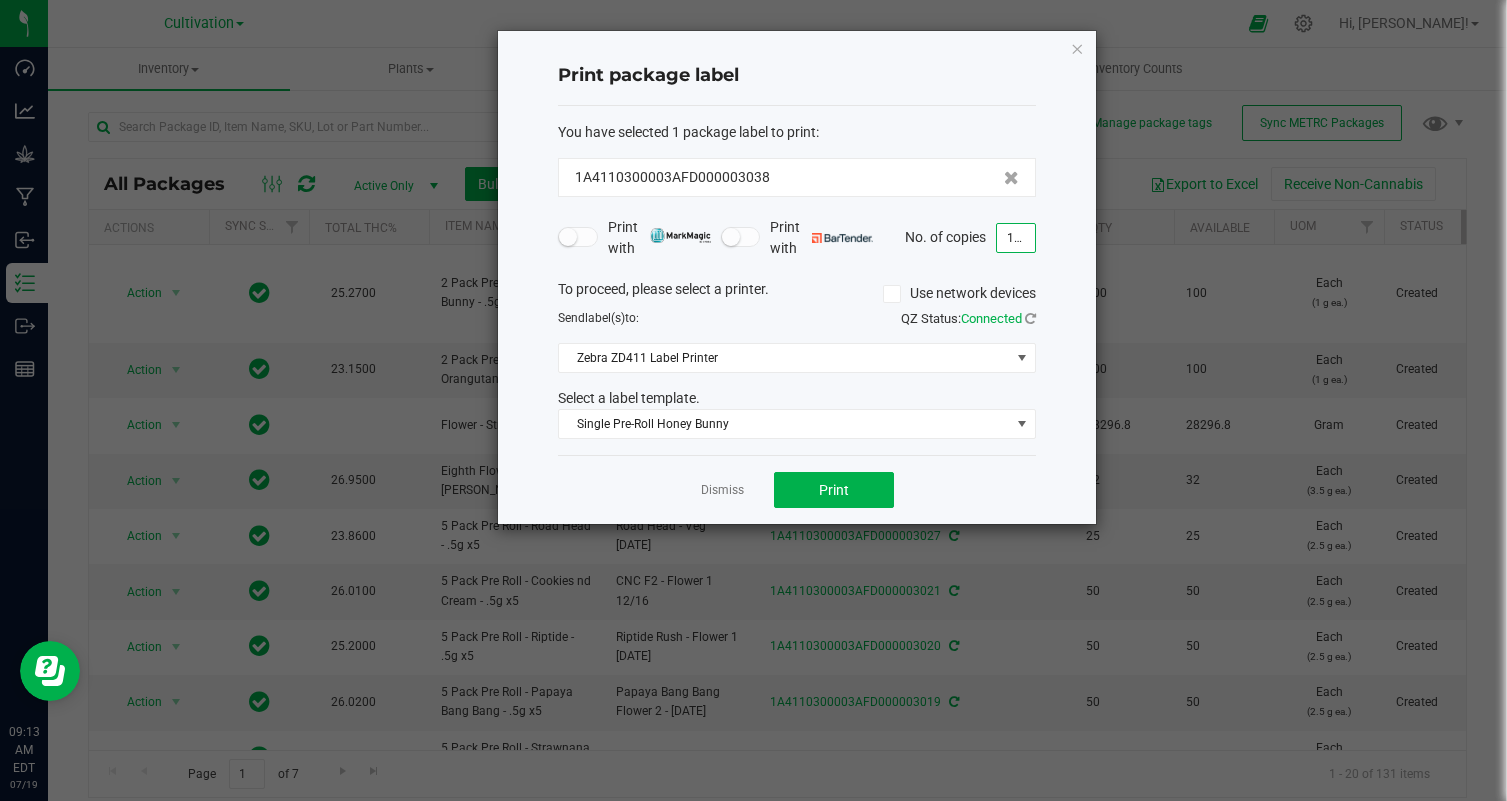 click on "Dismiss   Print" 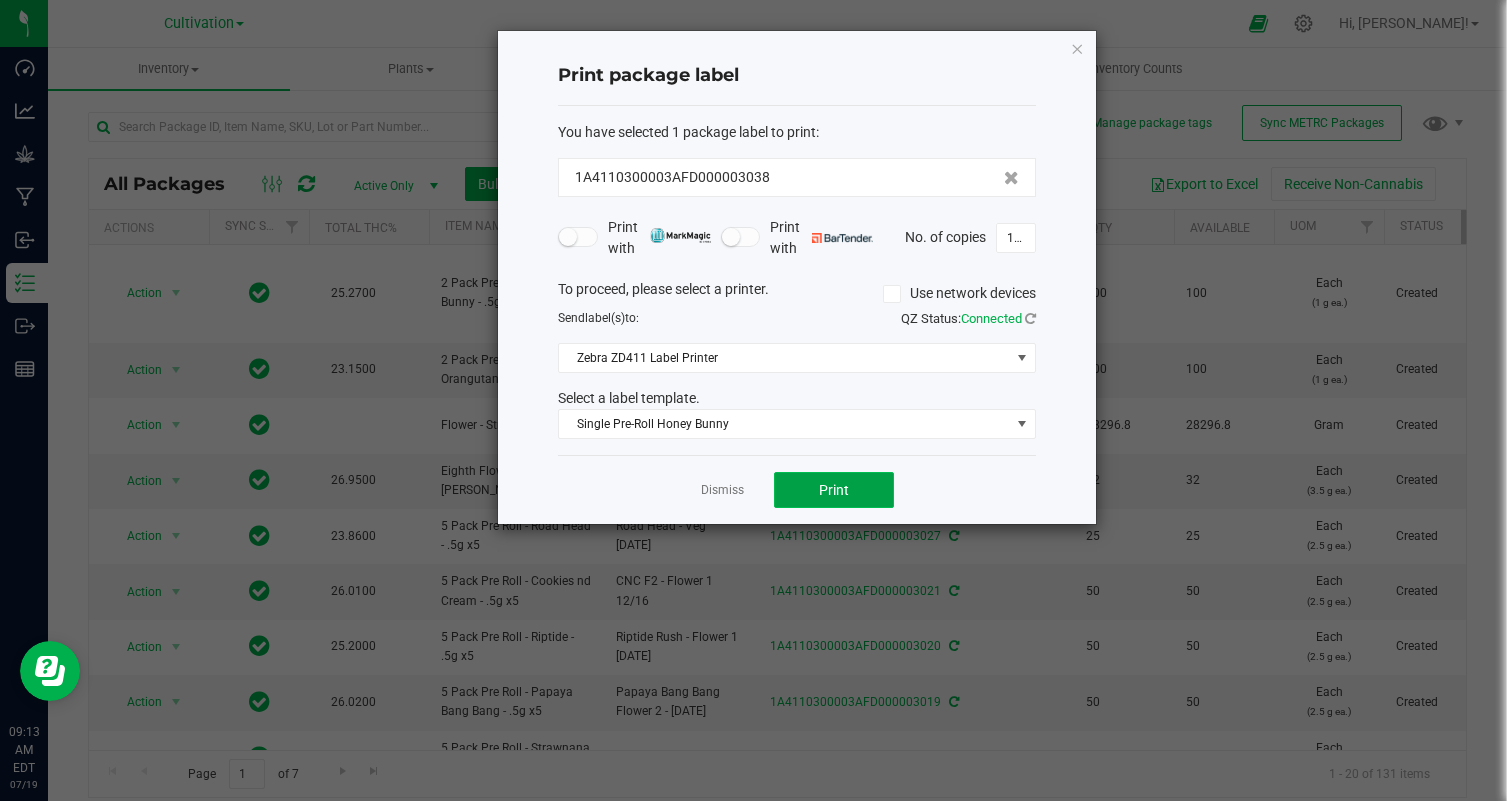 click on "Print" 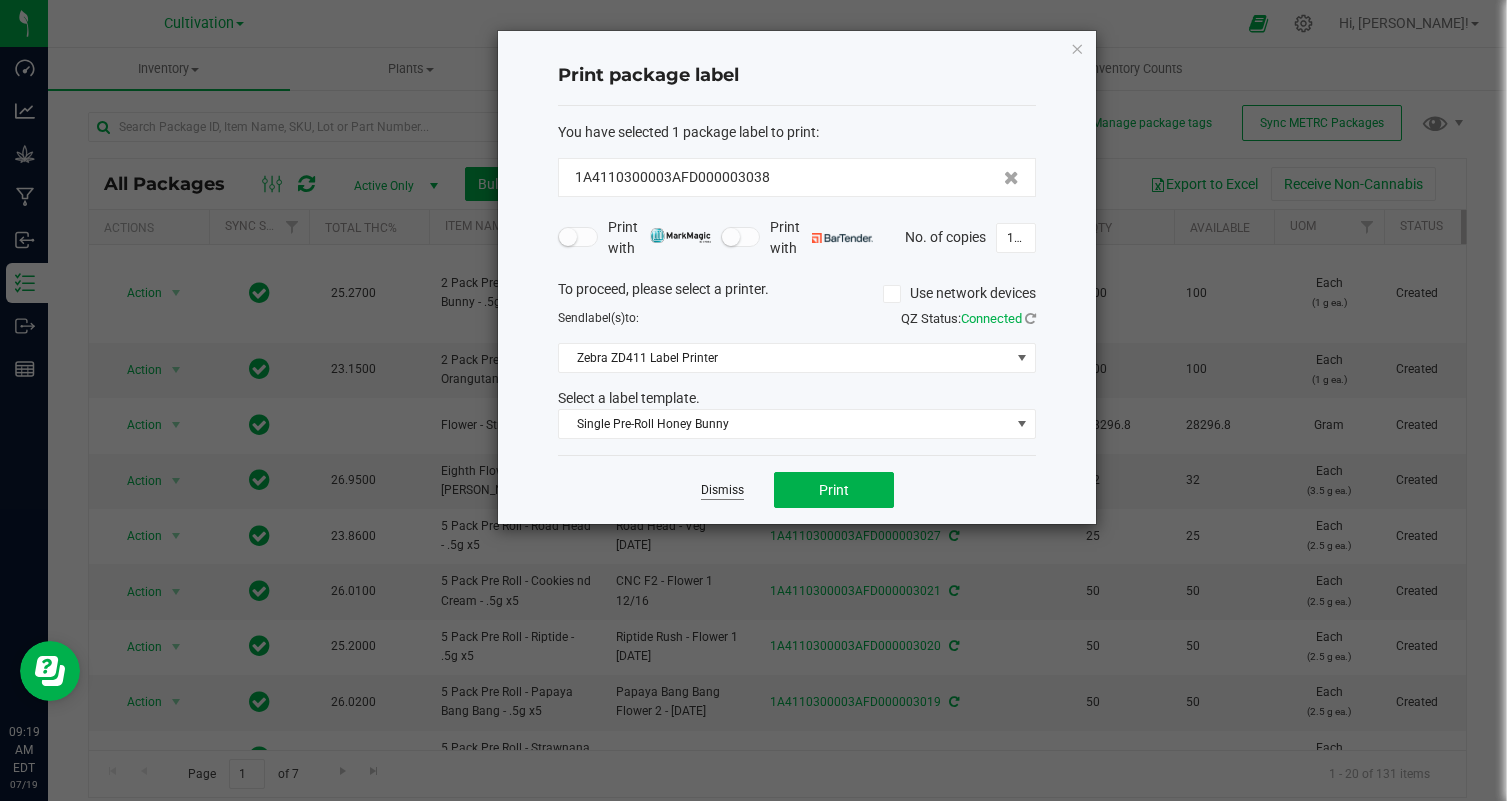 click on "Dismiss" 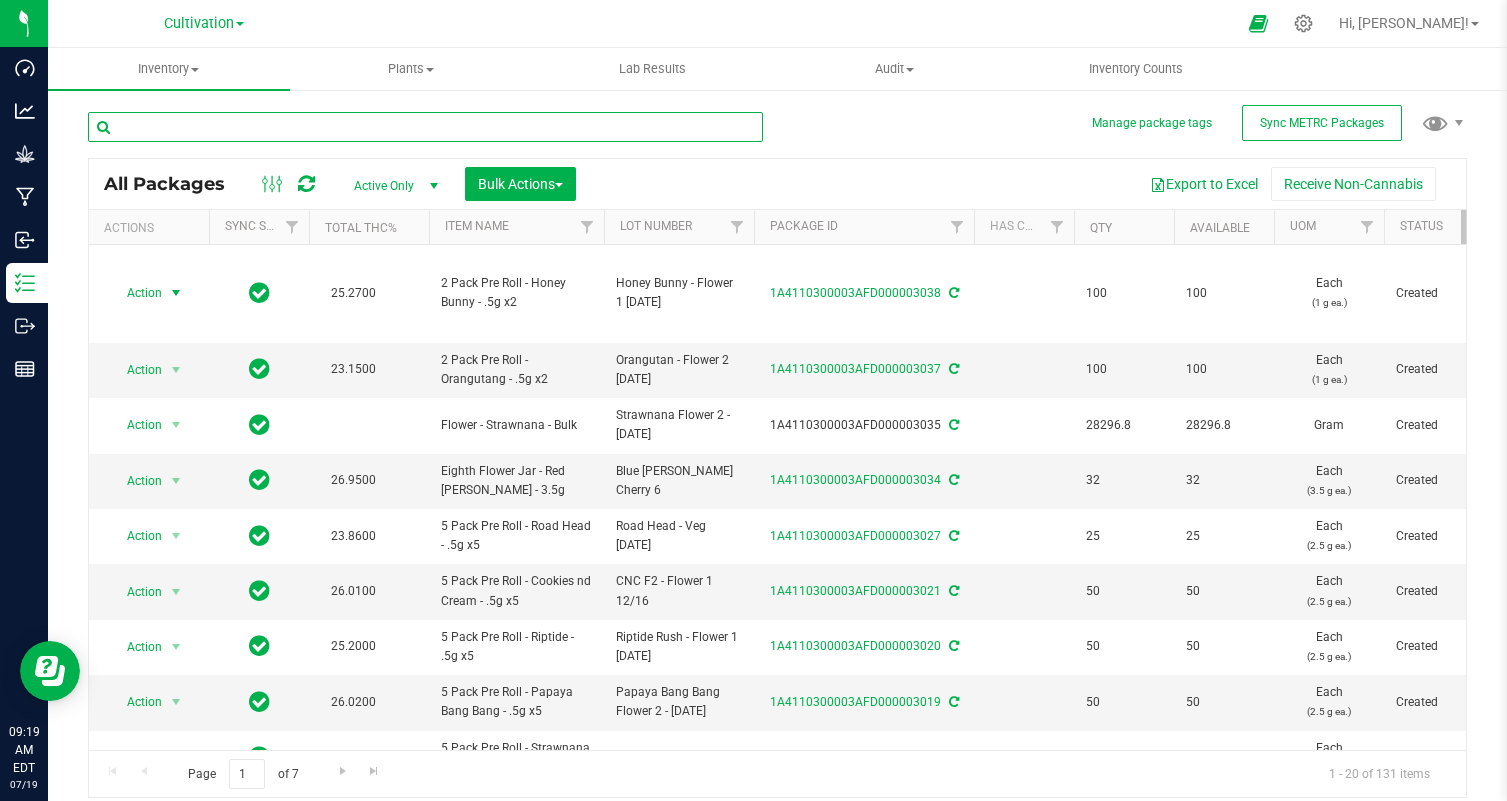 click at bounding box center (425, 127) 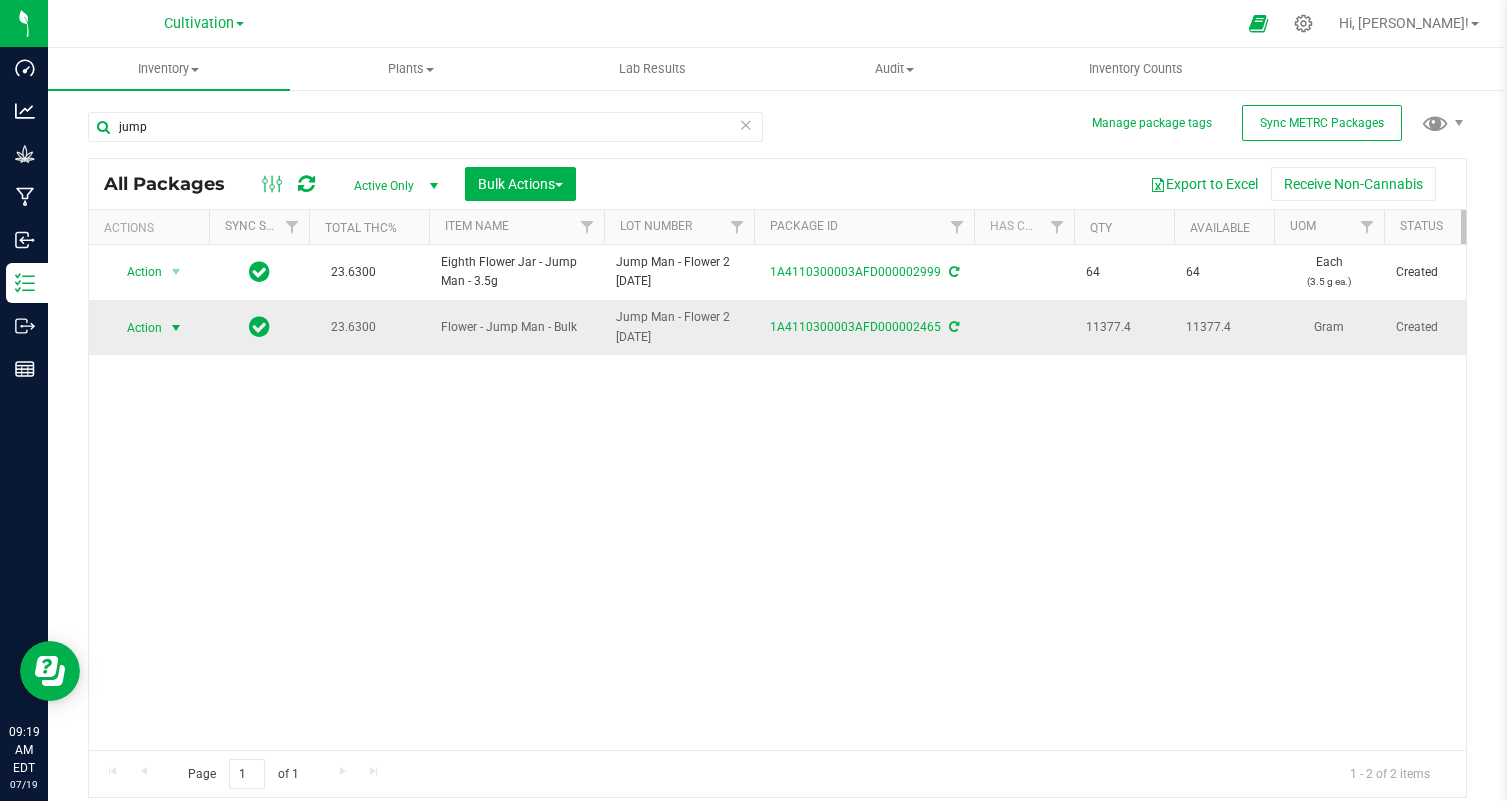 click at bounding box center [176, 328] 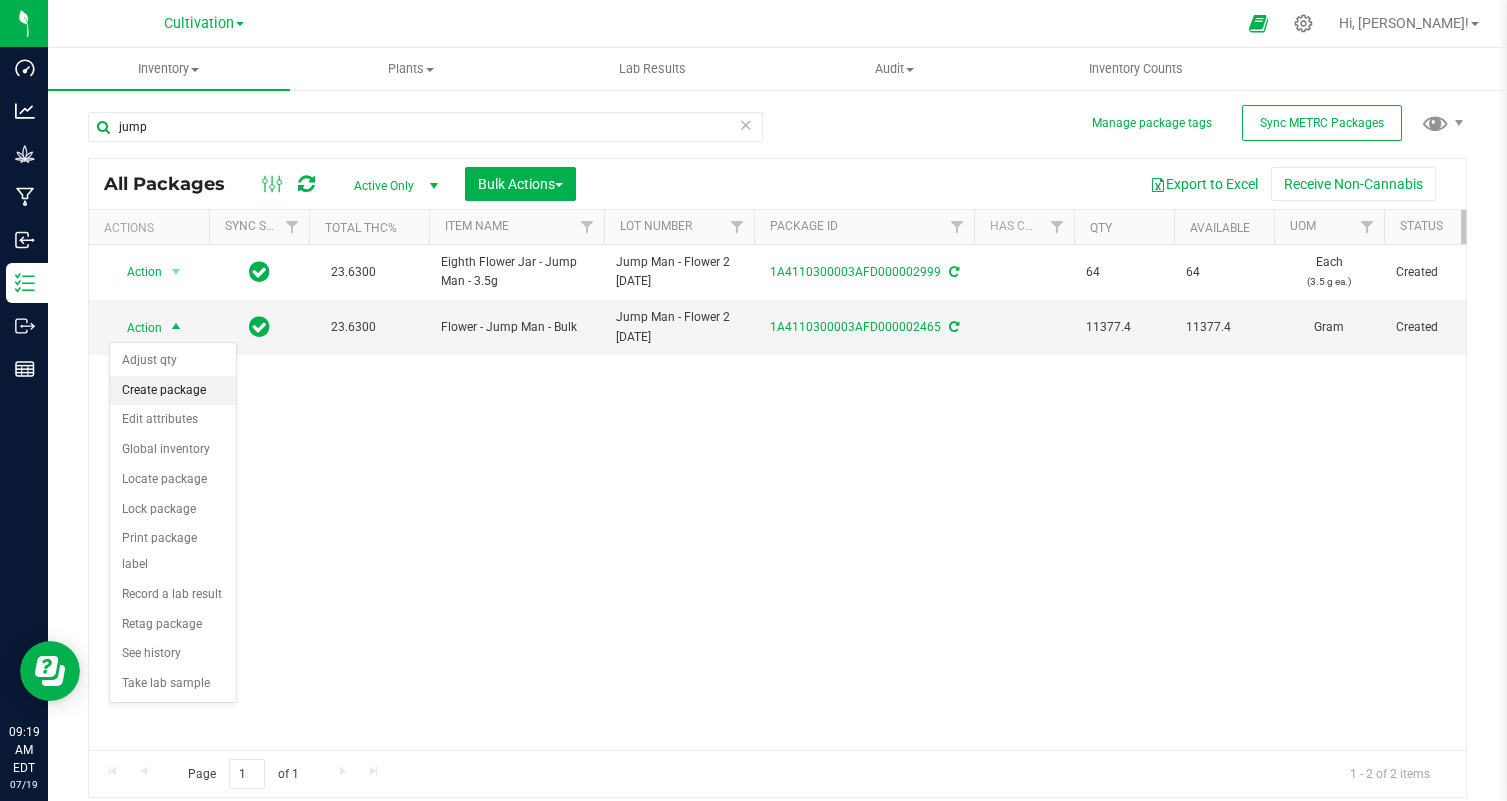 click on "Create package" at bounding box center [173, 391] 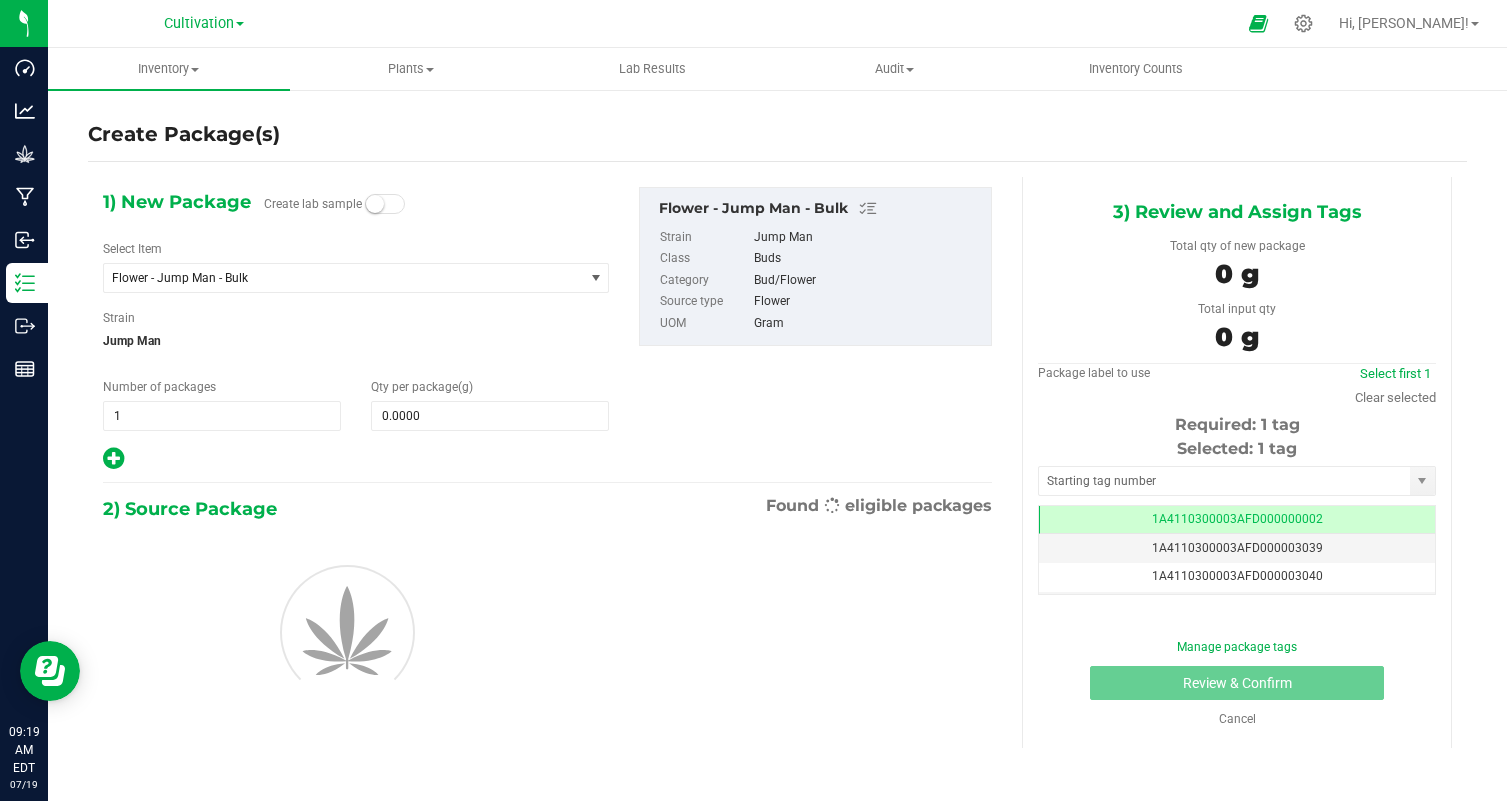 scroll, scrollTop: 0, scrollLeft: 0, axis: both 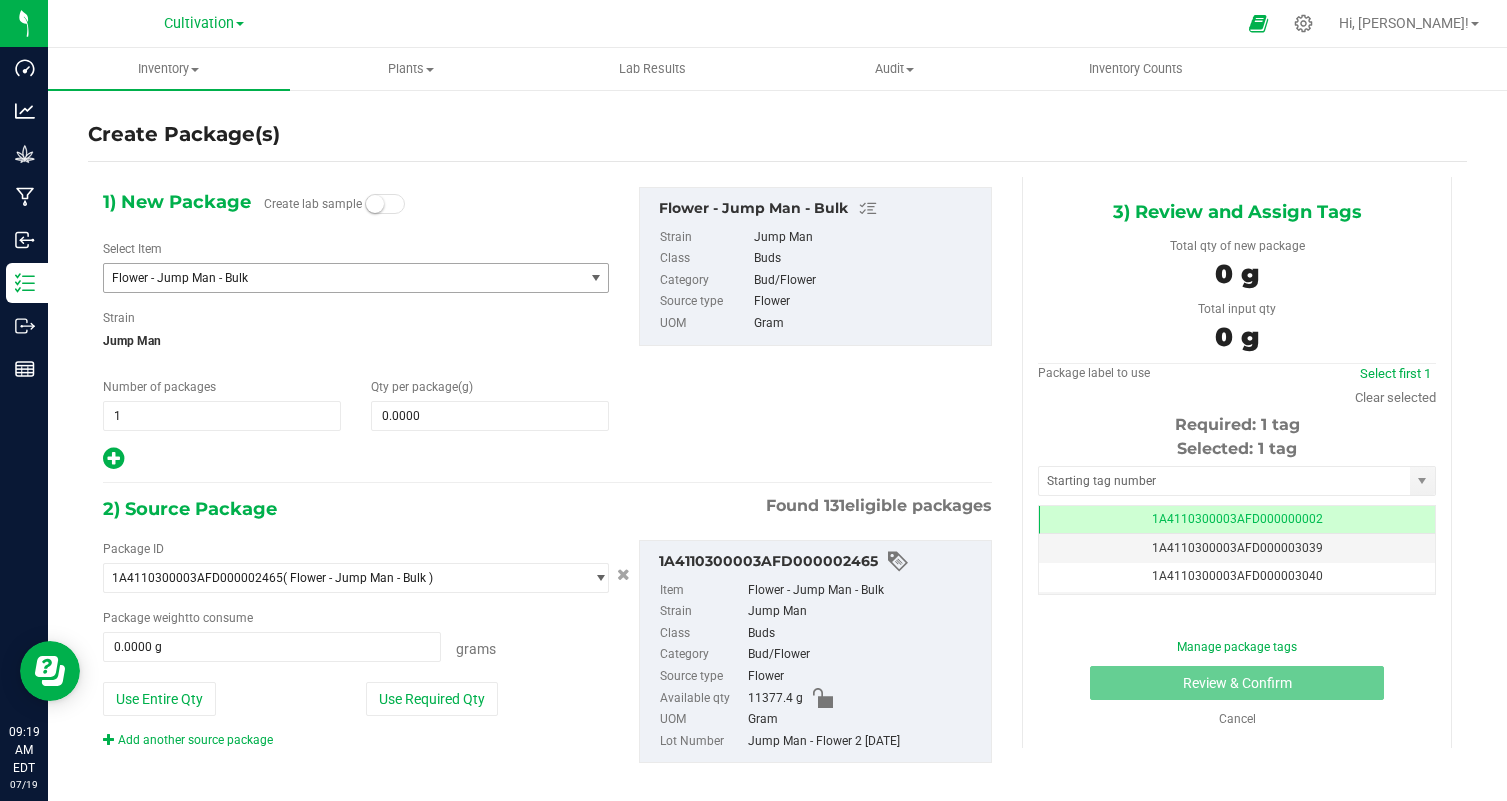 click on "Flower - Jump Man - Bulk" at bounding box center [334, 278] 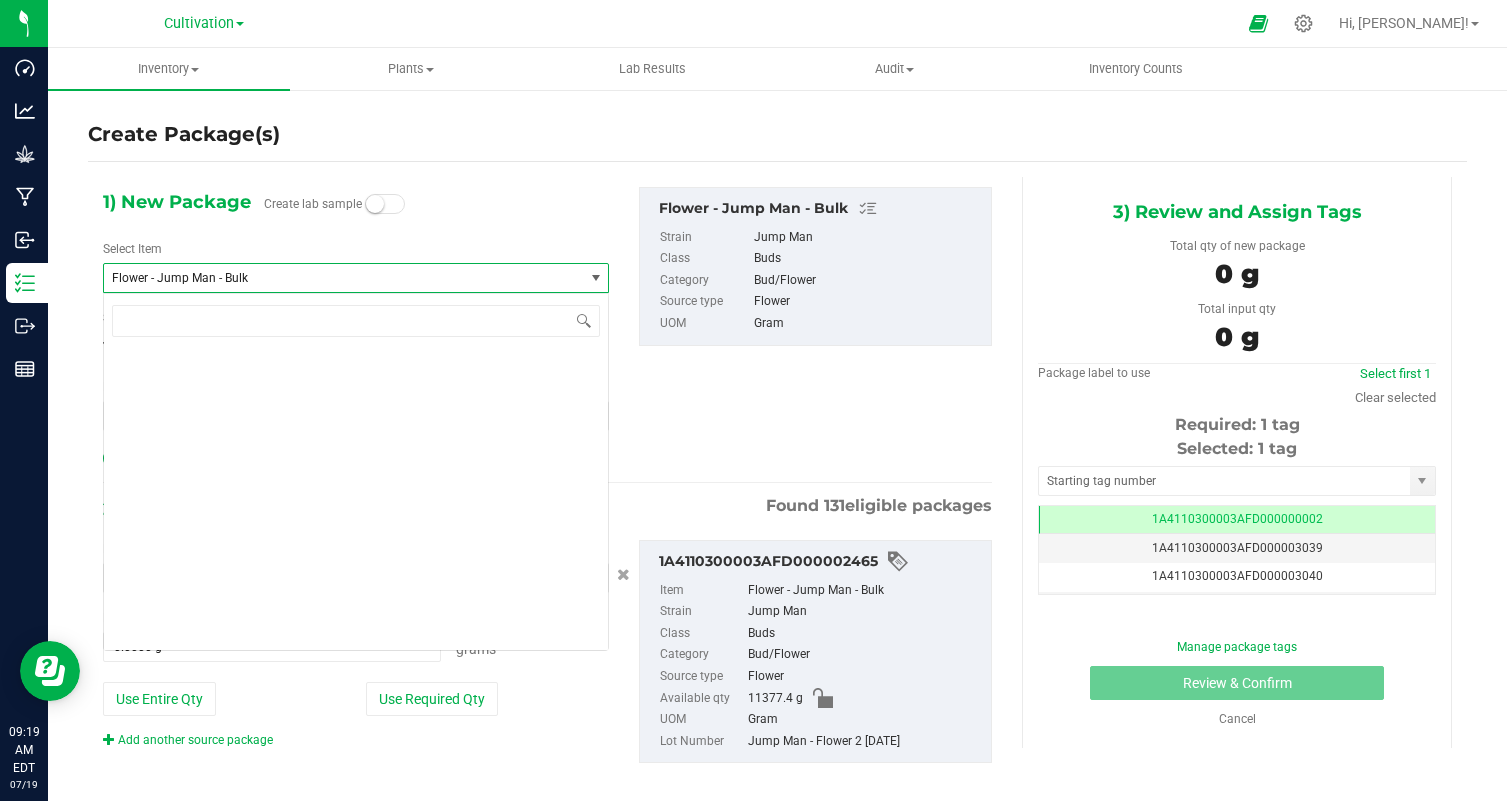 scroll, scrollTop: 5152, scrollLeft: 0, axis: vertical 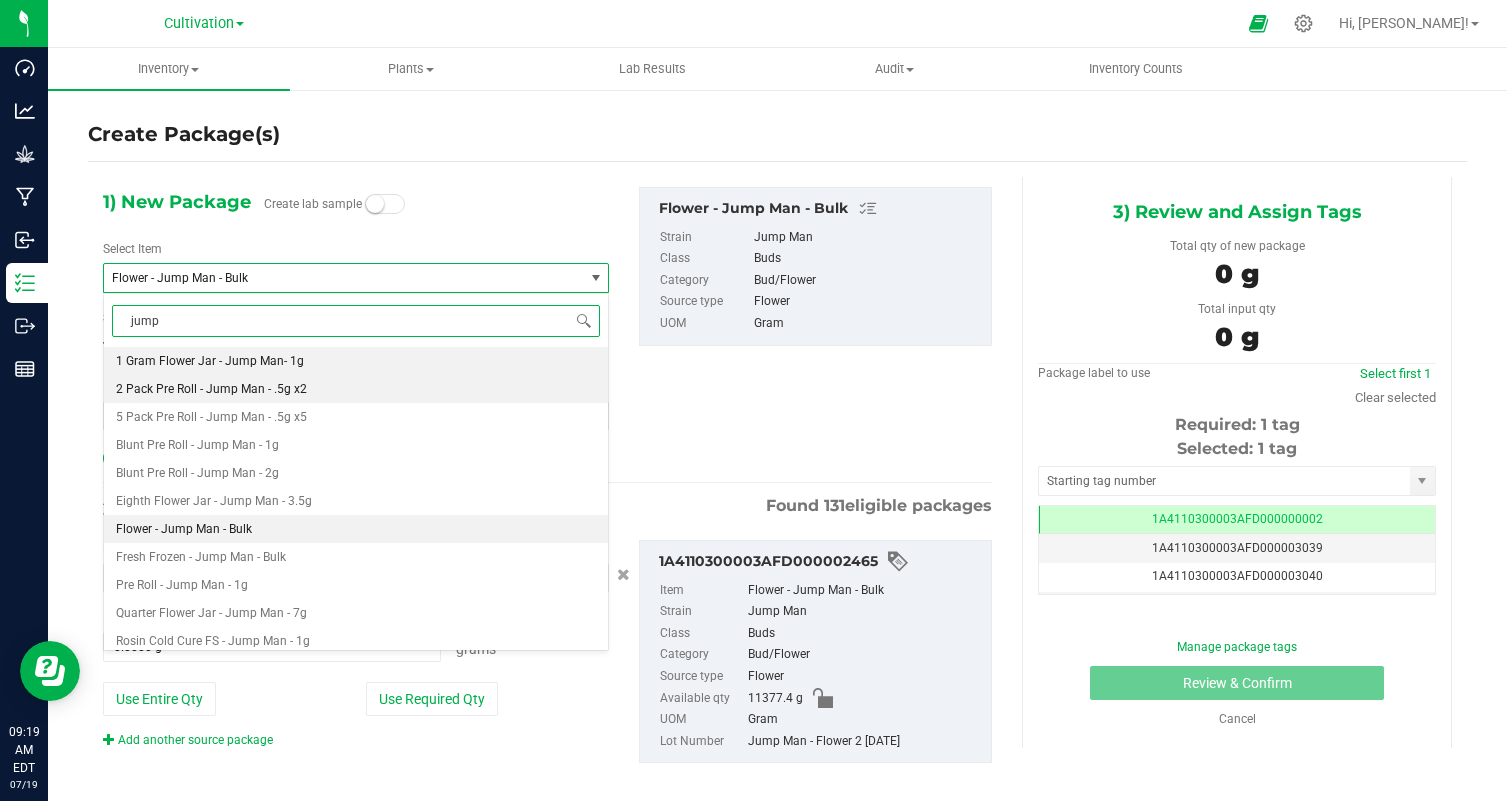click on "2 Pack Pre Roll - Jump Man - .5g x2" at bounding box center [356, 389] 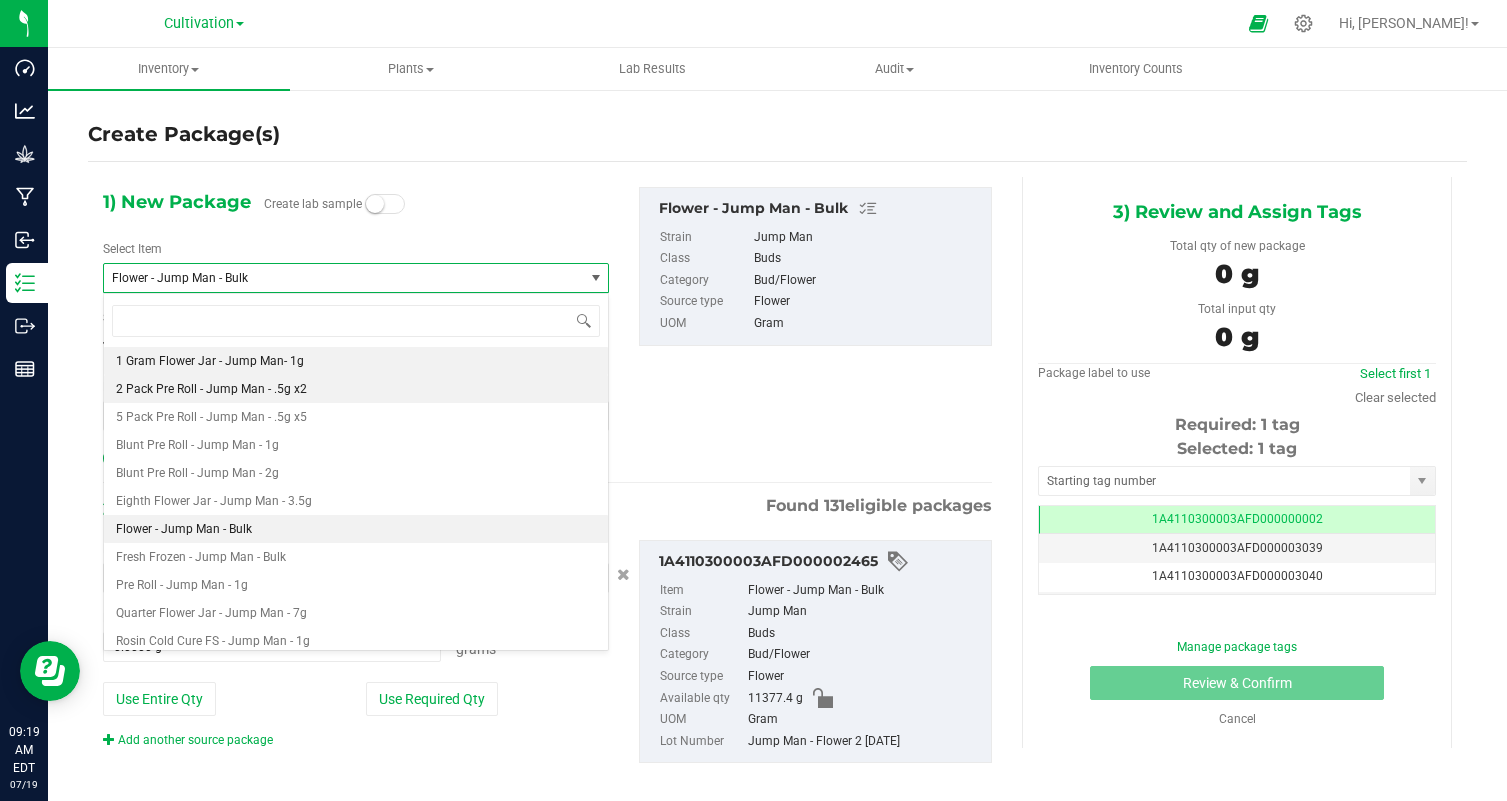 scroll, scrollTop: 644, scrollLeft: 0, axis: vertical 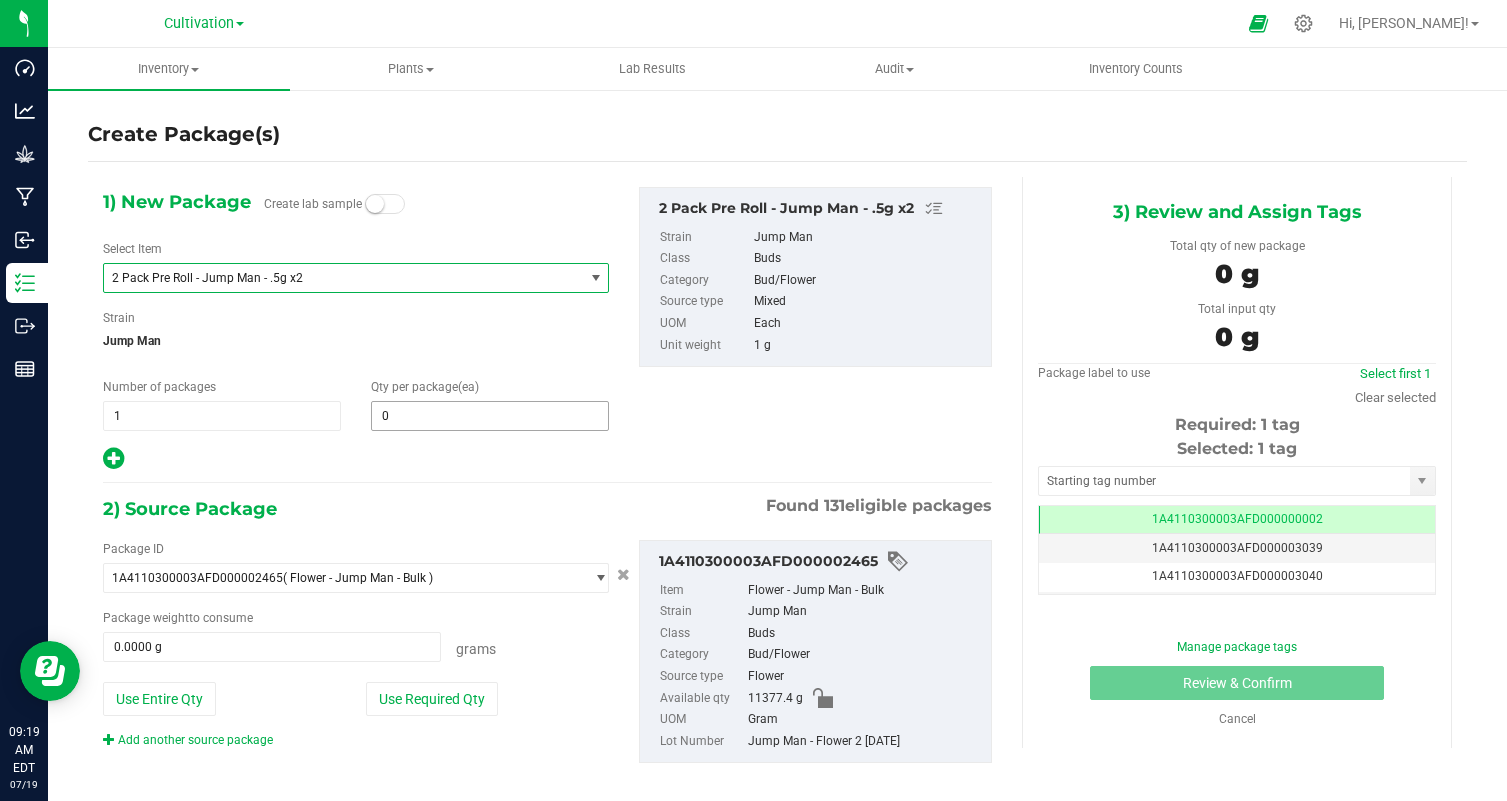 click on "1) New Package
Create lab sample
Select Item
2 Pack Pre Roll - Jump Man - .5g x2
1 Gram Flower Jar - Afghani- 1g 1 Gram Flower Jar - Frost Donkey- 1g 1 Gram Flower Jar - Honey Bunny- 1g 1 Gram Flower Jar - Jump Man- 1g 1 Gram Flower Jar - Jungle Butter -1g 1 Gram Flower Jar - Peach Milano - 1g 1 Gram Flower Jar - SLM- 1g 100mg Hash Rosin Gummy Jar - Blue Raspberry - 100mg 100mg Hash Rosin Gummy Jar - Green Apple - 100mg 100mg Hash Rosin Gummy Jar - Pineapple - 100mg 100mg Hash Rosin Gummy Jar - Pink Lemonade - 100mg 100mg Hash Rosin Gummy Jar - Watermelon - 100mg" at bounding box center [356, 329] 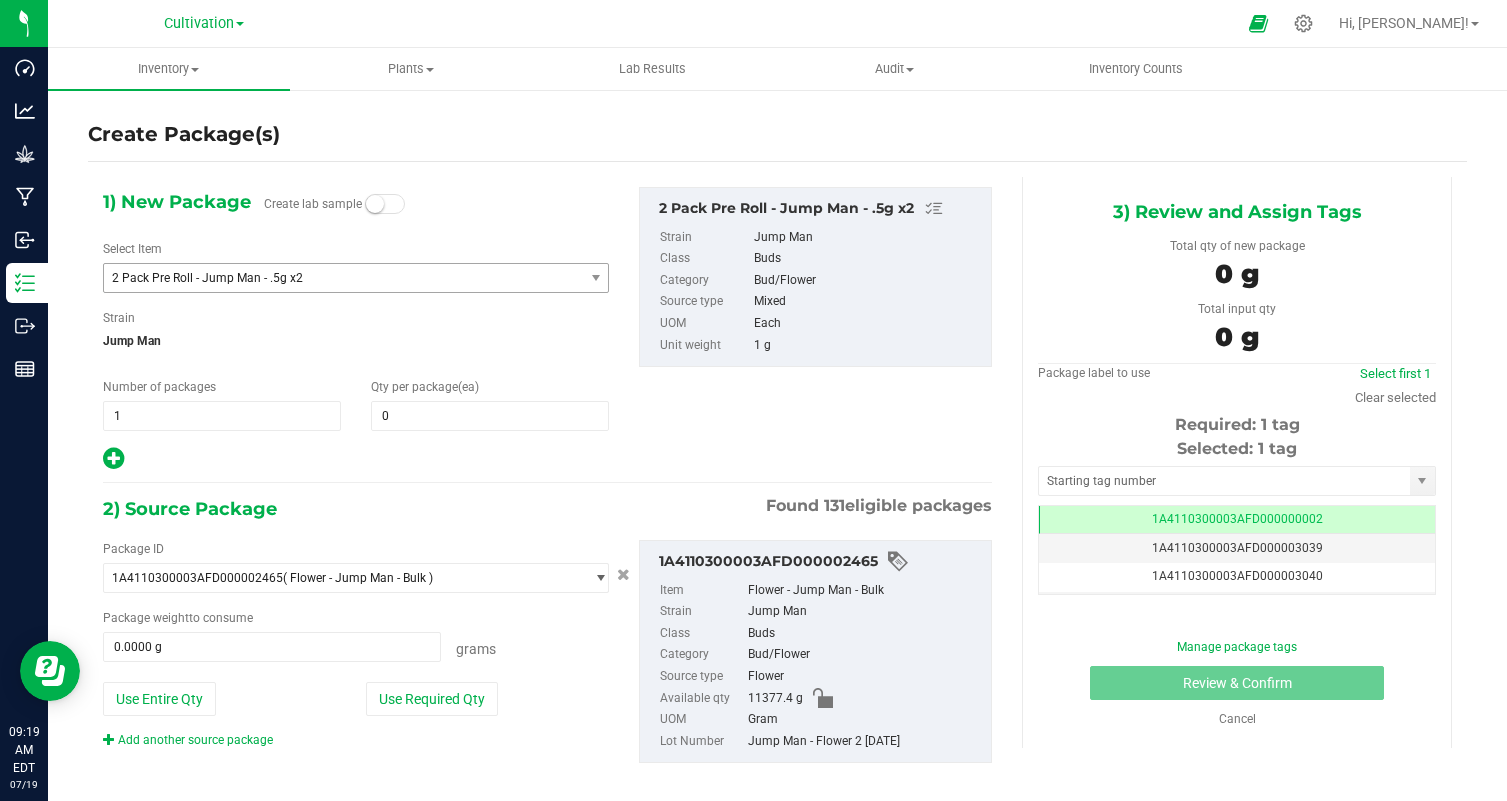 click on "1) New Package
Create lab sample
Select Item
2 Pack Pre Roll - Jump Man - .5g x2
1 Gram Flower Jar - Afghani- 1g 1 Gram Flower Jar - Frost Donkey- 1g 1 Gram Flower Jar - Honey Bunny- 1g 1 Gram Flower Jar - Jump Man- 1g 1 Gram Flower Jar - Jungle Butter -1g 1 Gram Flower Jar - Peach Milano - 1g 1 Gram Flower Jar - SLM- 1g 100mg Hash Rosin Gummy Jar - Blue Raspberry - 100mg 100mg Hash Rosin Gummy Jar - Green Apple - 100mg 100mg Hash Rosin Gummy Jar - Pineapple - 100mg 100mg Hash Rosin Gummy Jar - Pink Lemonade - 100mg 100mg Hash Rosin Gummy Jar - Watermelon - 100mg" at bounding box center [356, 329] 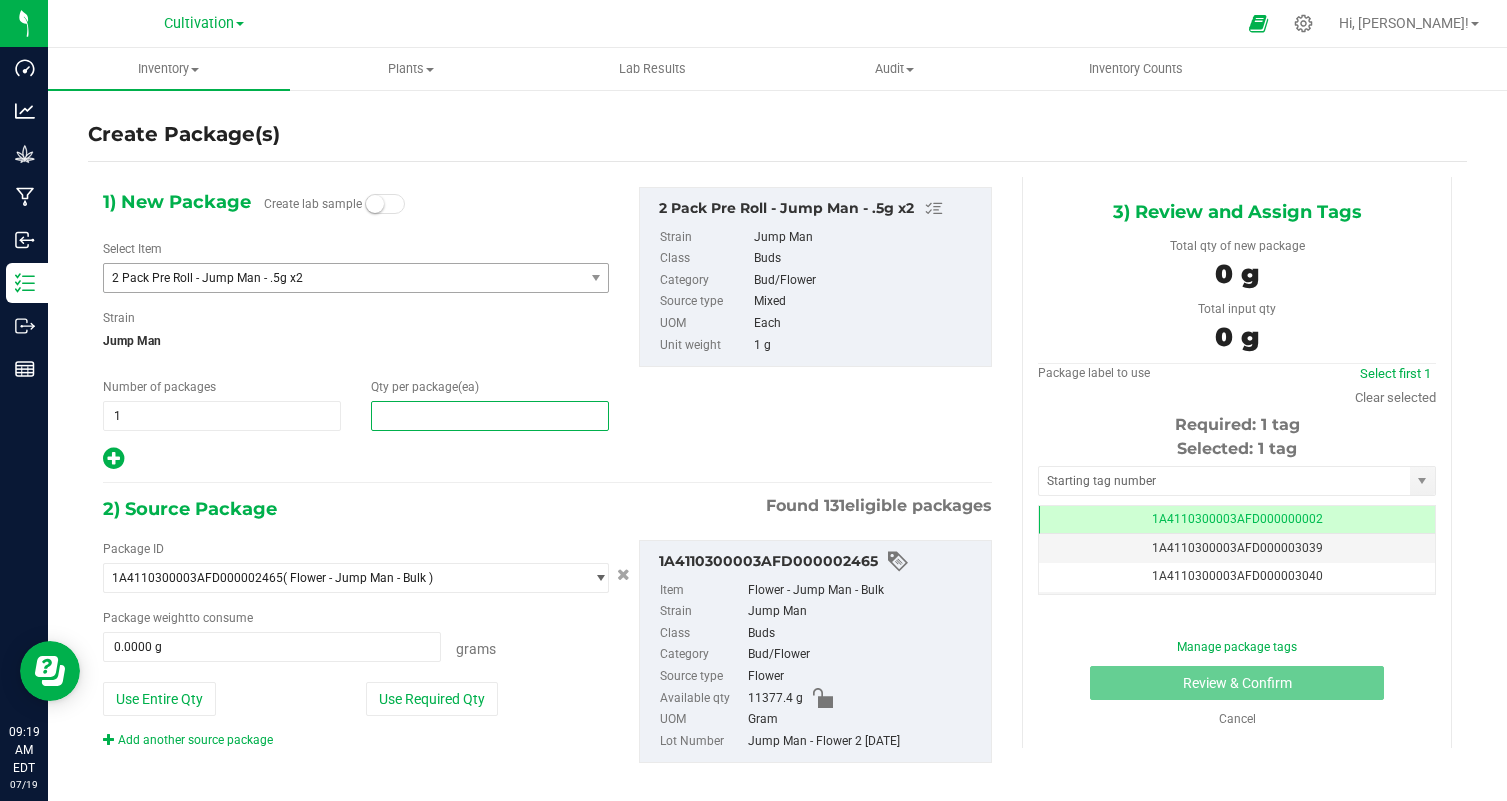 click at bounding box center [490, 416] 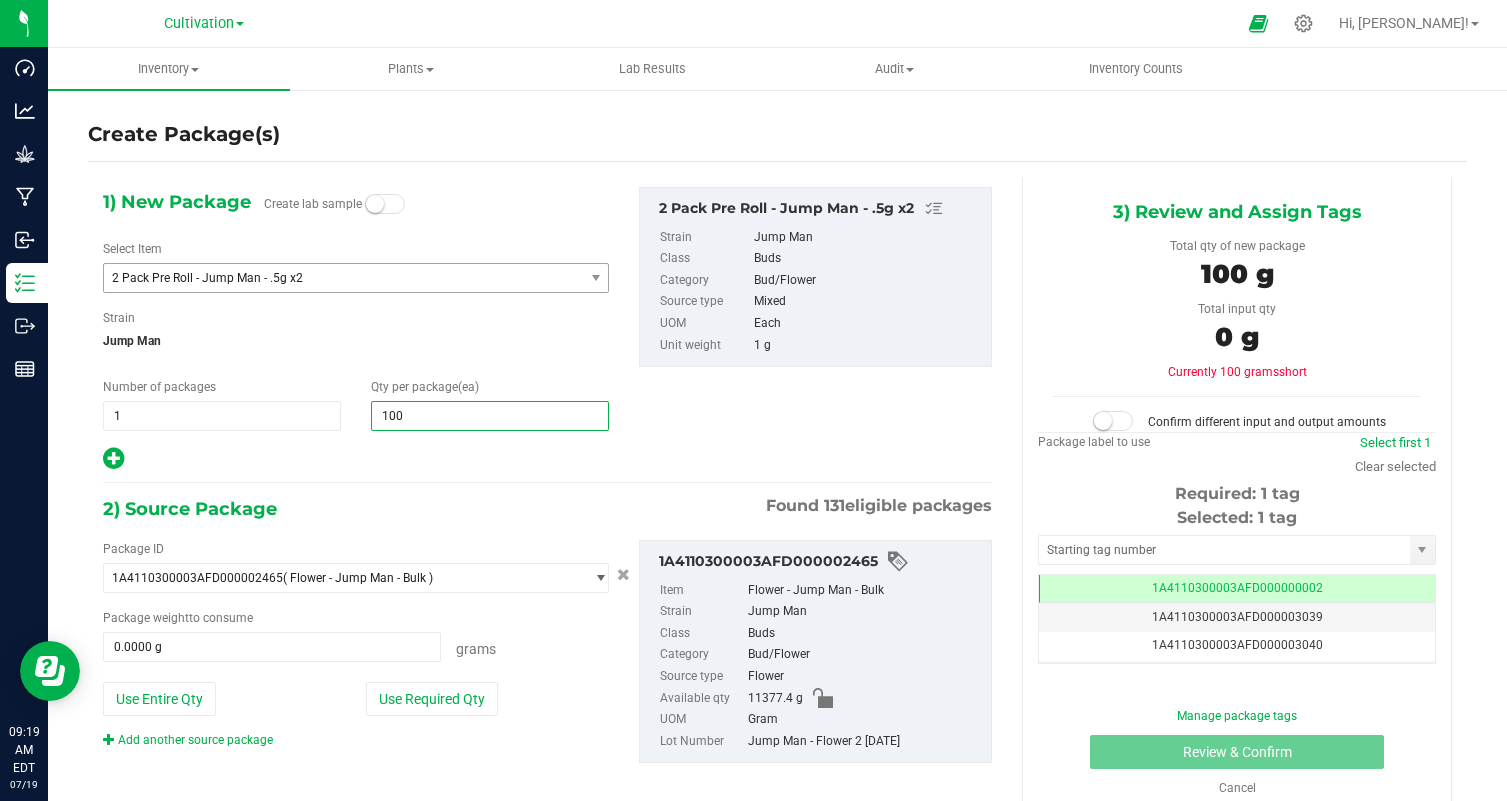 click at bounding box center [356, 459] 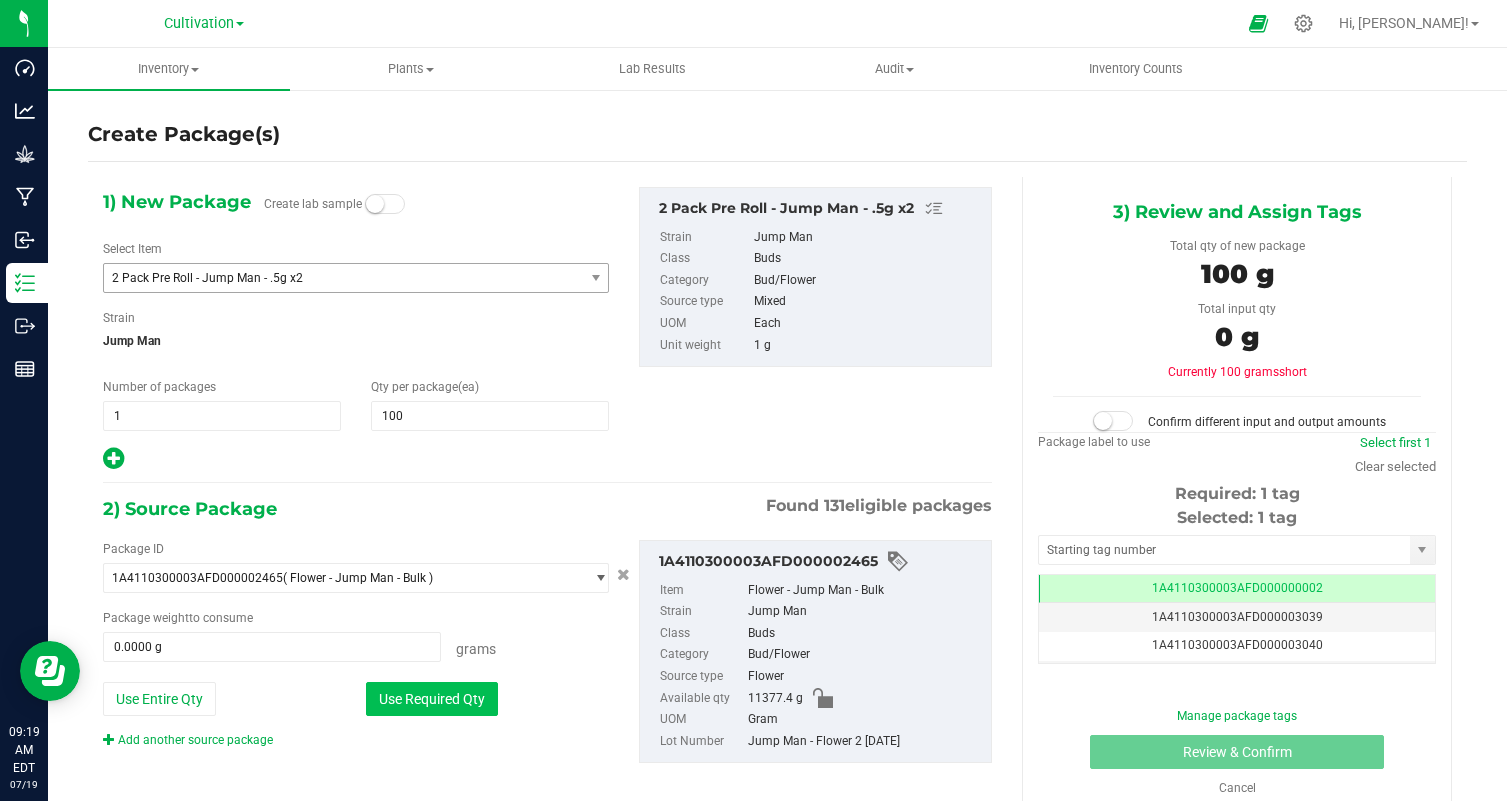 click on "Use Required Qty" at bounding box center [432, 699] 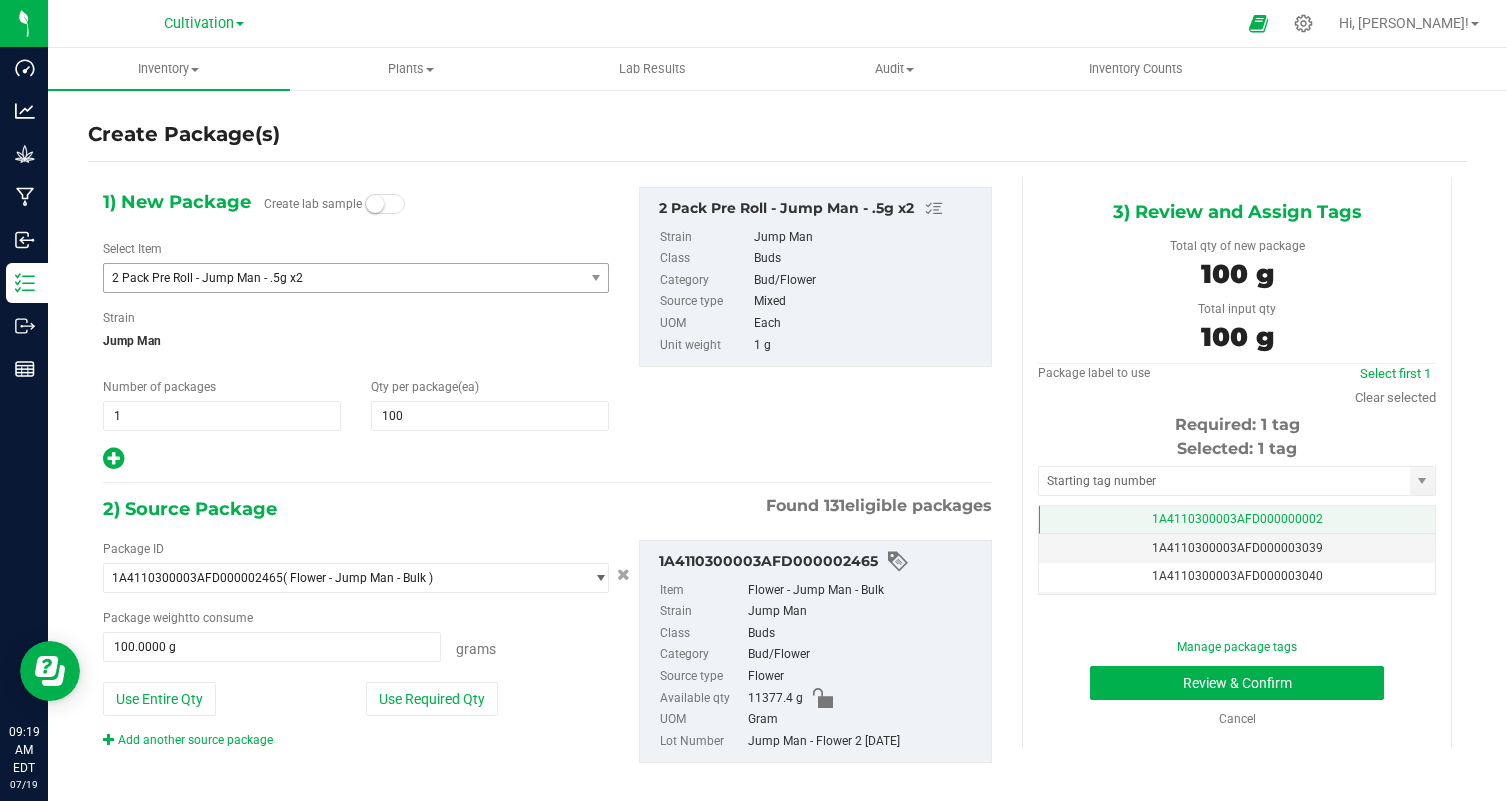 click on "1A4110300003AFD000000002" at bounding box center [1237, 520] 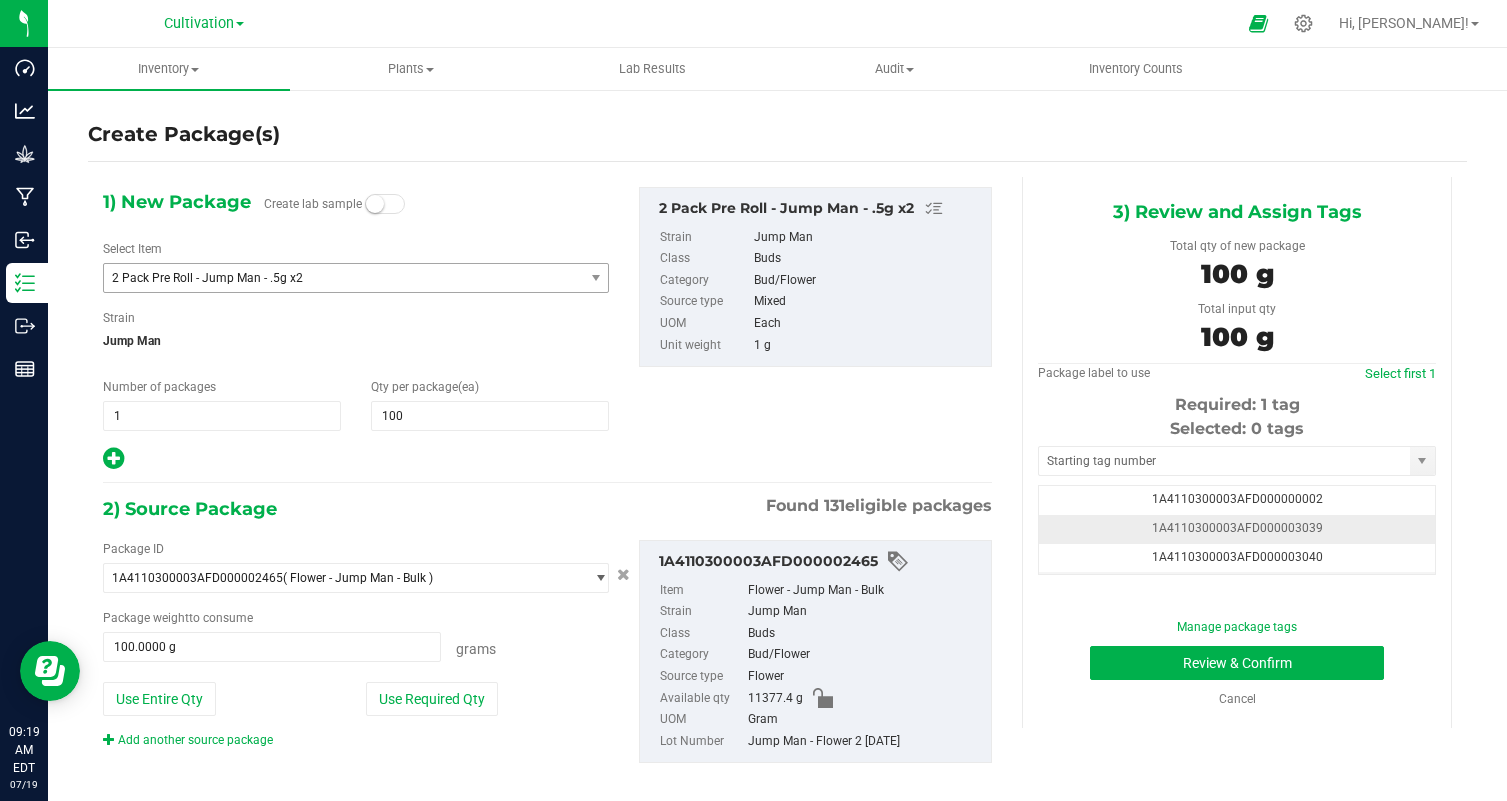click on "1A4110300003AFD000003039" at bounding box center (1237, 528) 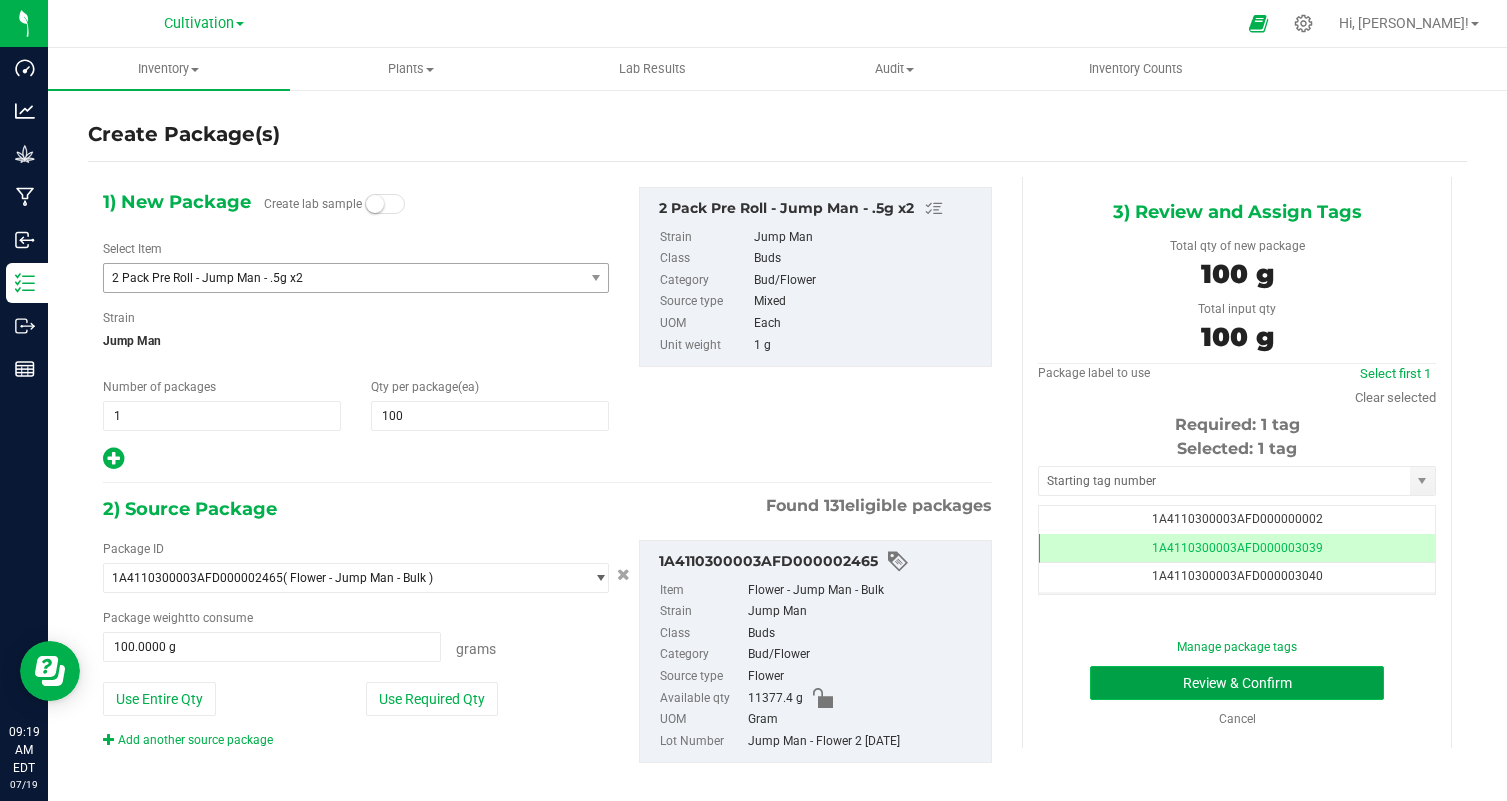 click on "Review & Confirm" at bounding box center (1237, 683) 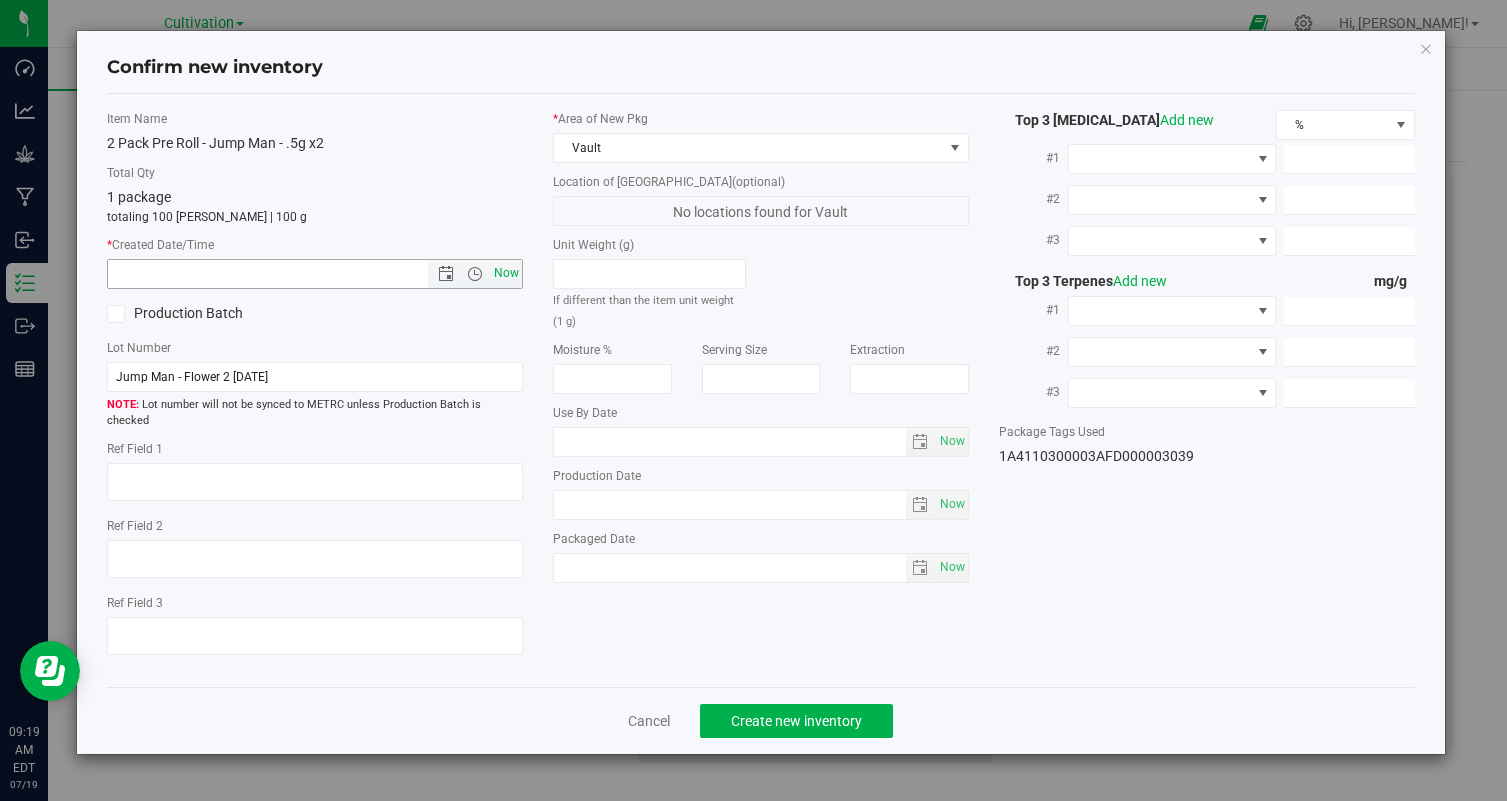 click on "Now" at bounding box center [507, 273] 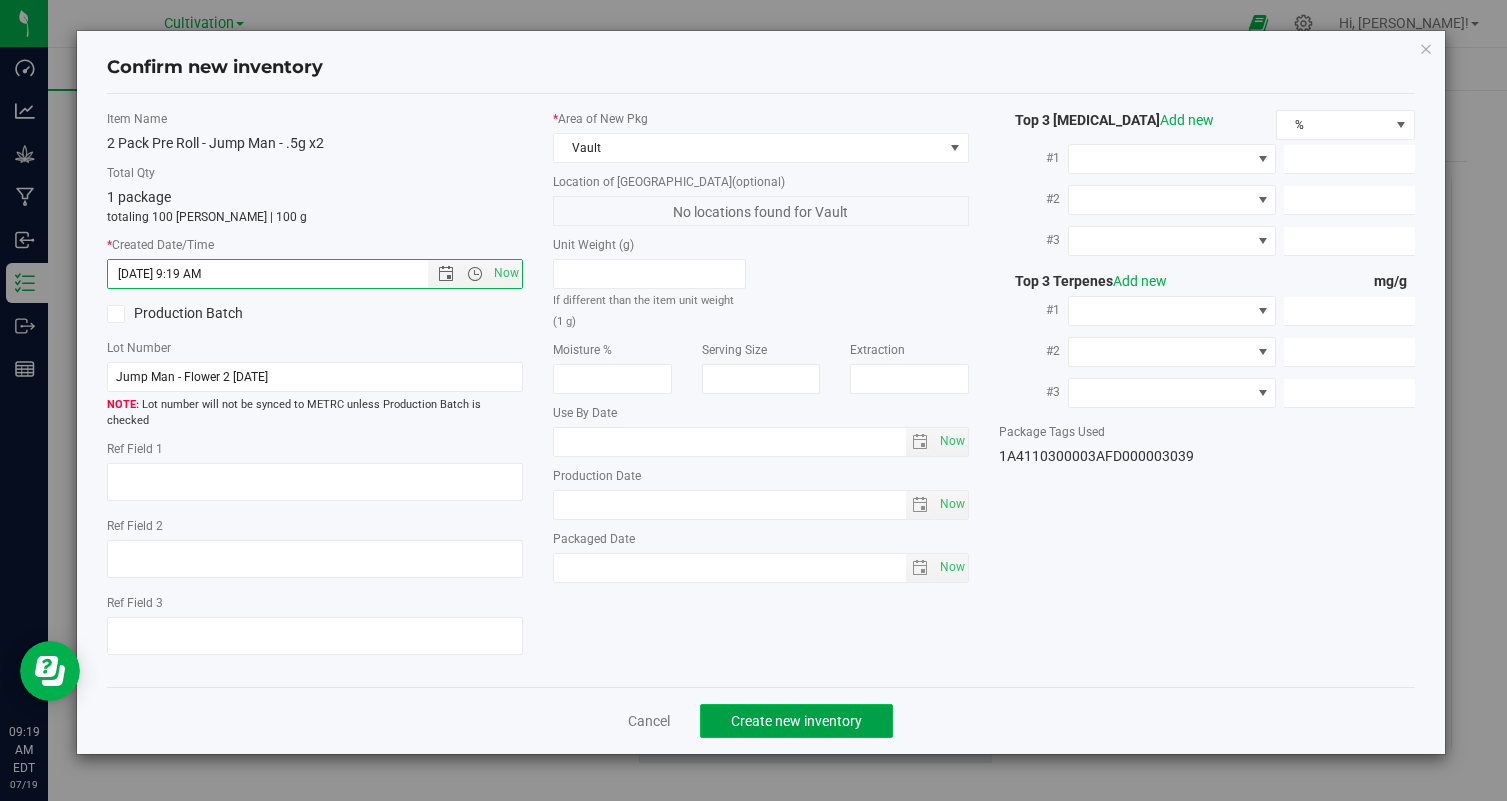 click on "Create new inventory" 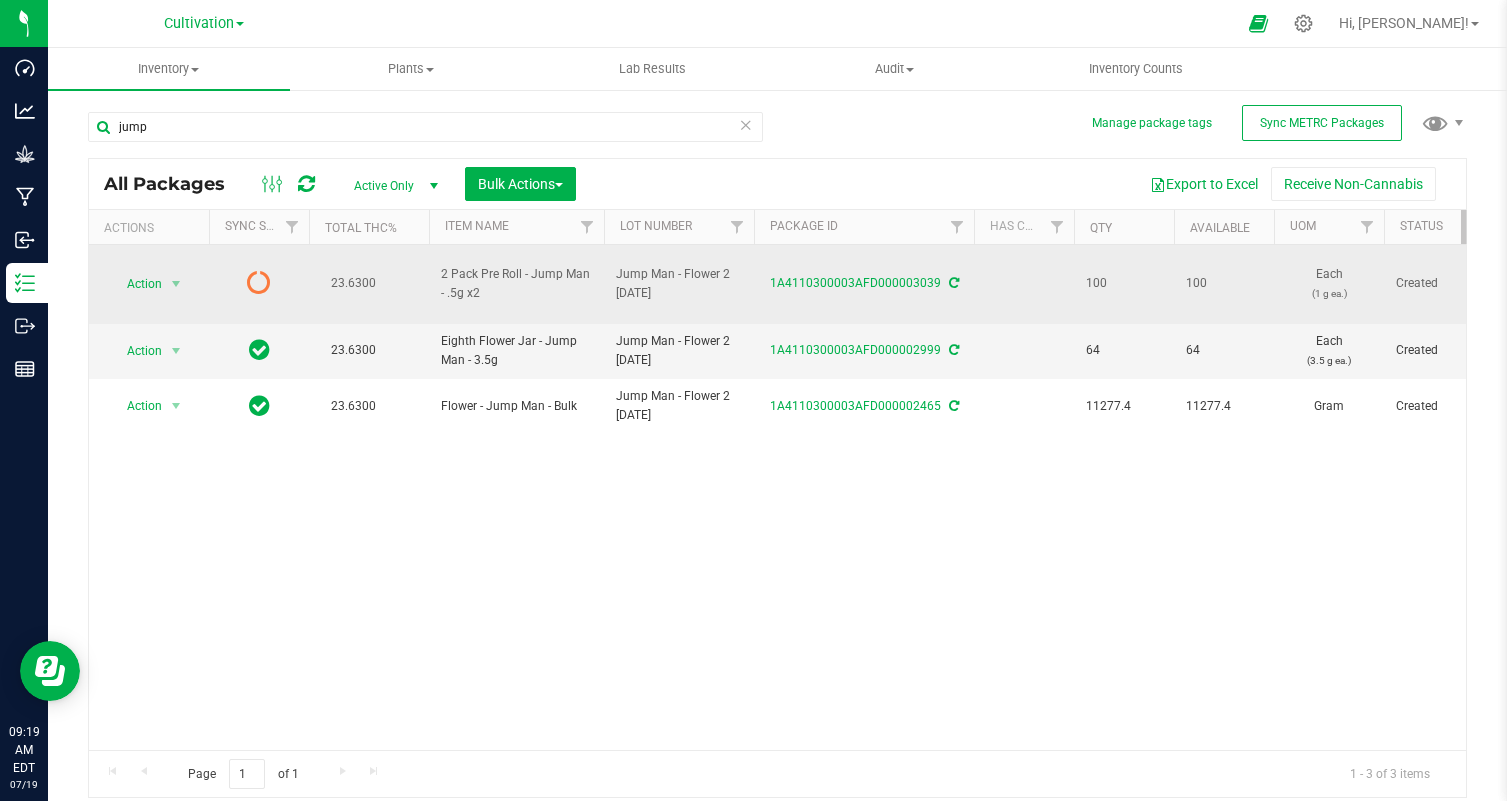 click on "Action Action Edit attributes Global inventory Lock package Print package label Record a lab result See history" at bounding box center (149, 284) 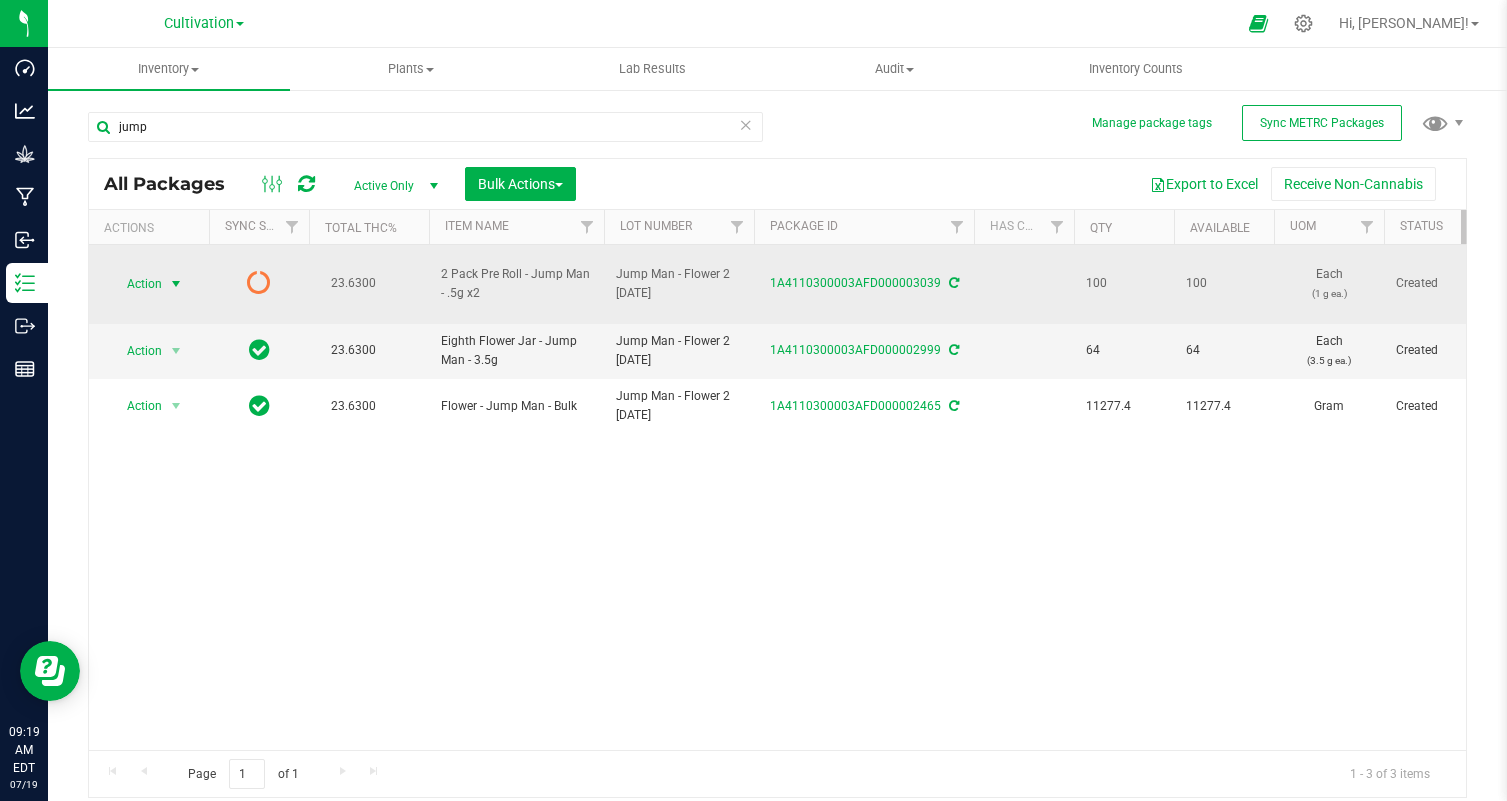 click at bounding box center [176, 284] 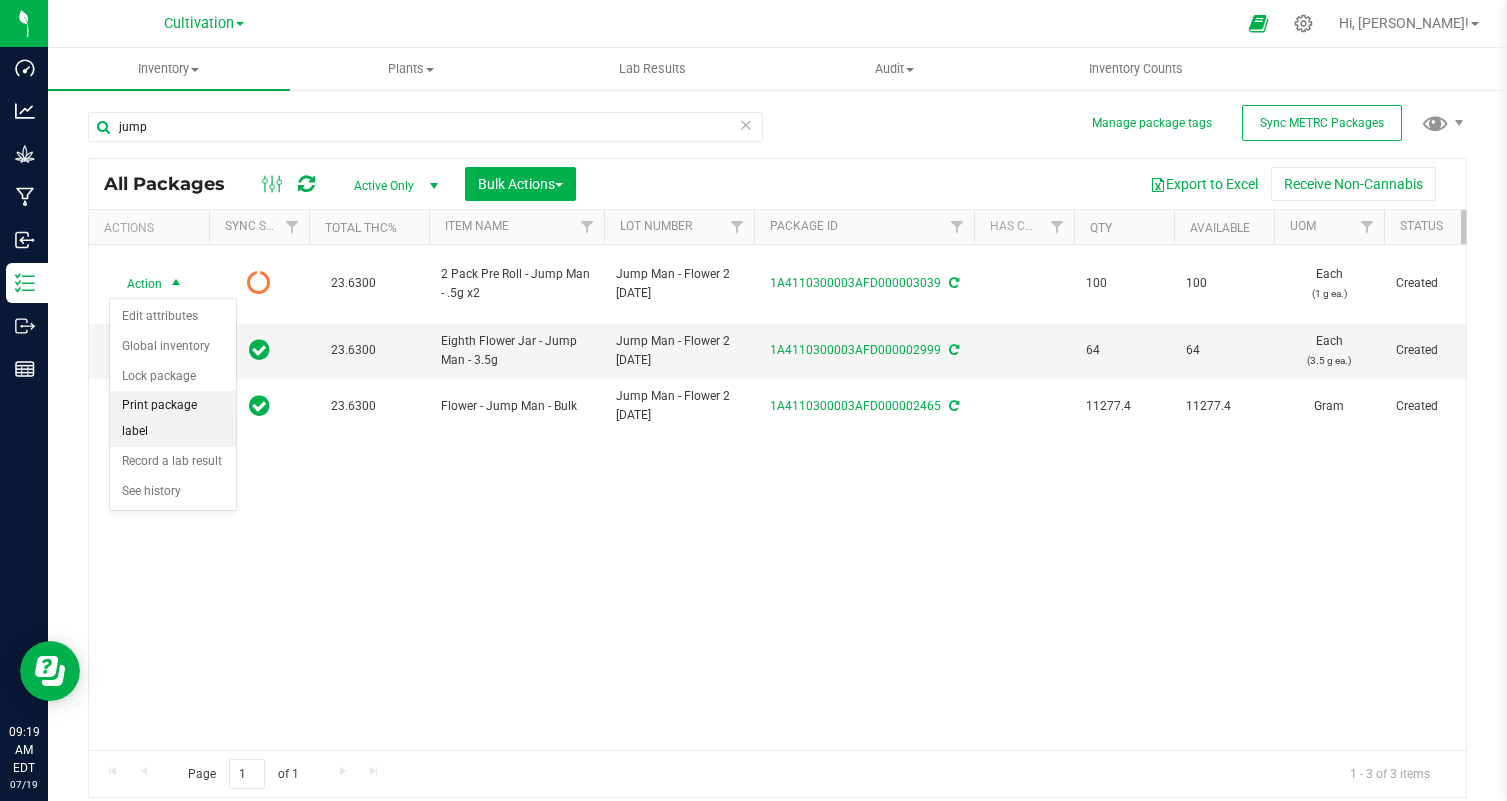 click on "Print package label" at bounding box center [173, 418] 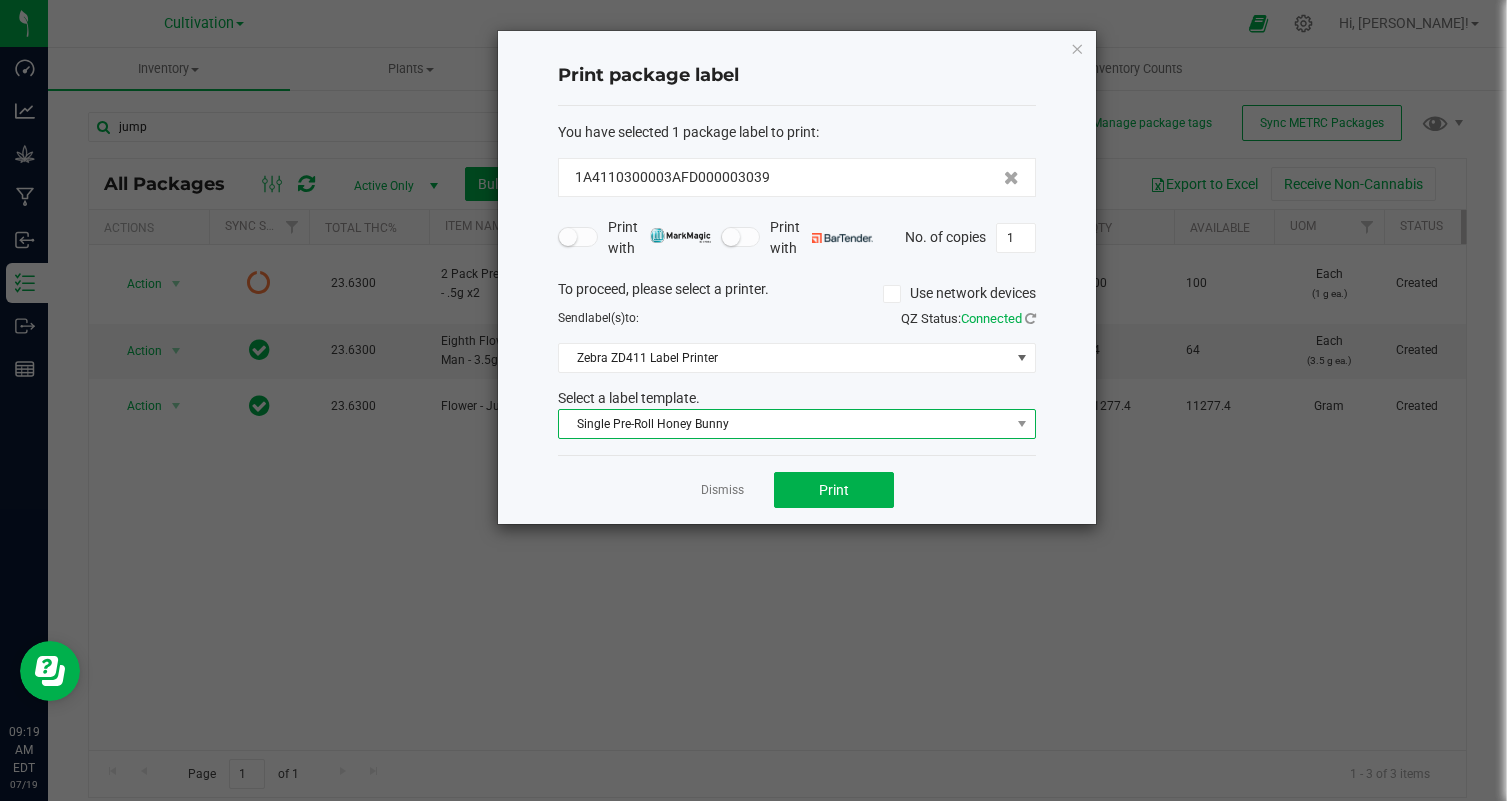 click on "Single Pre-Roll Honey Bunny" at bounding box center [784, 424] 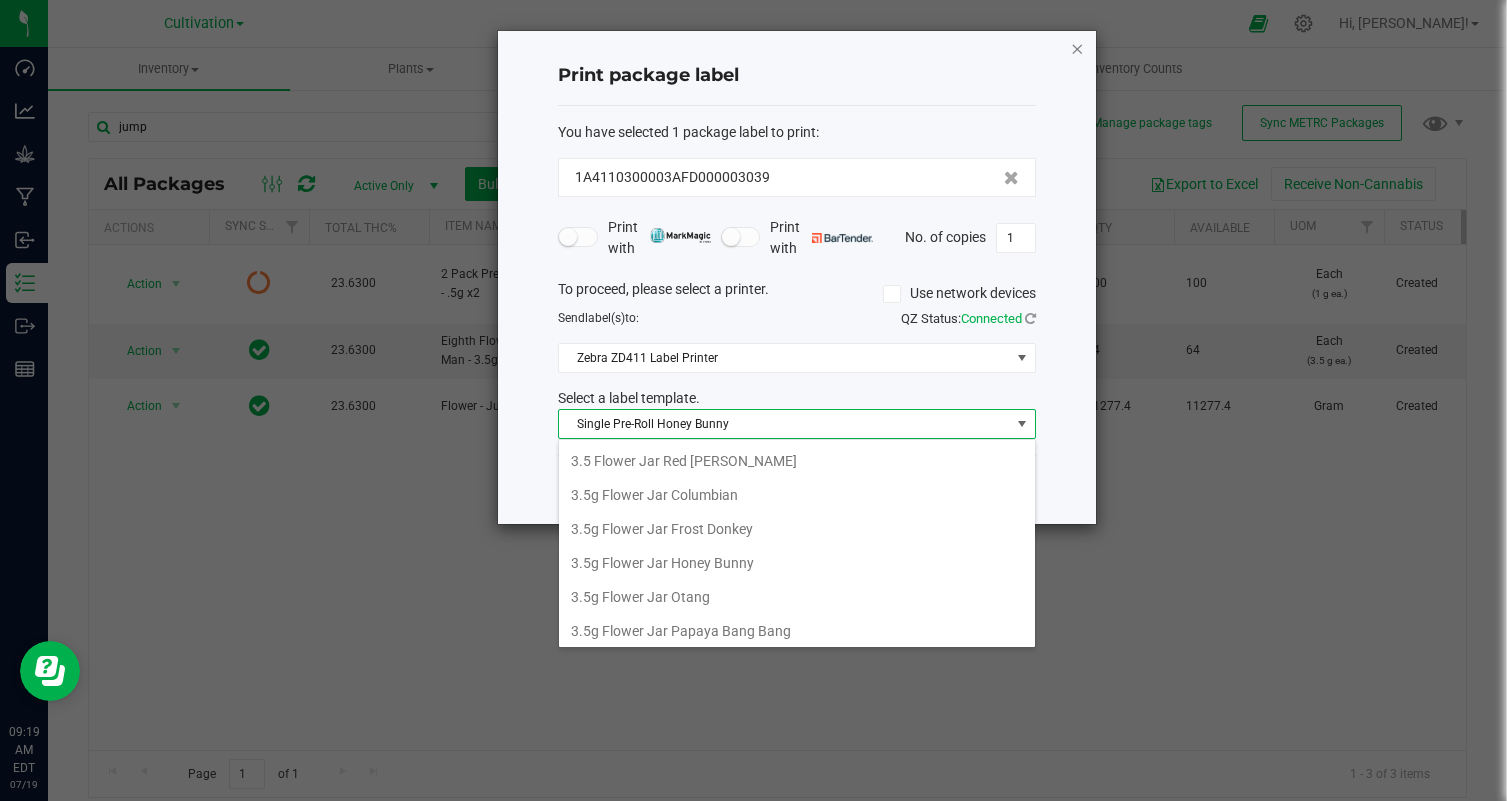 click 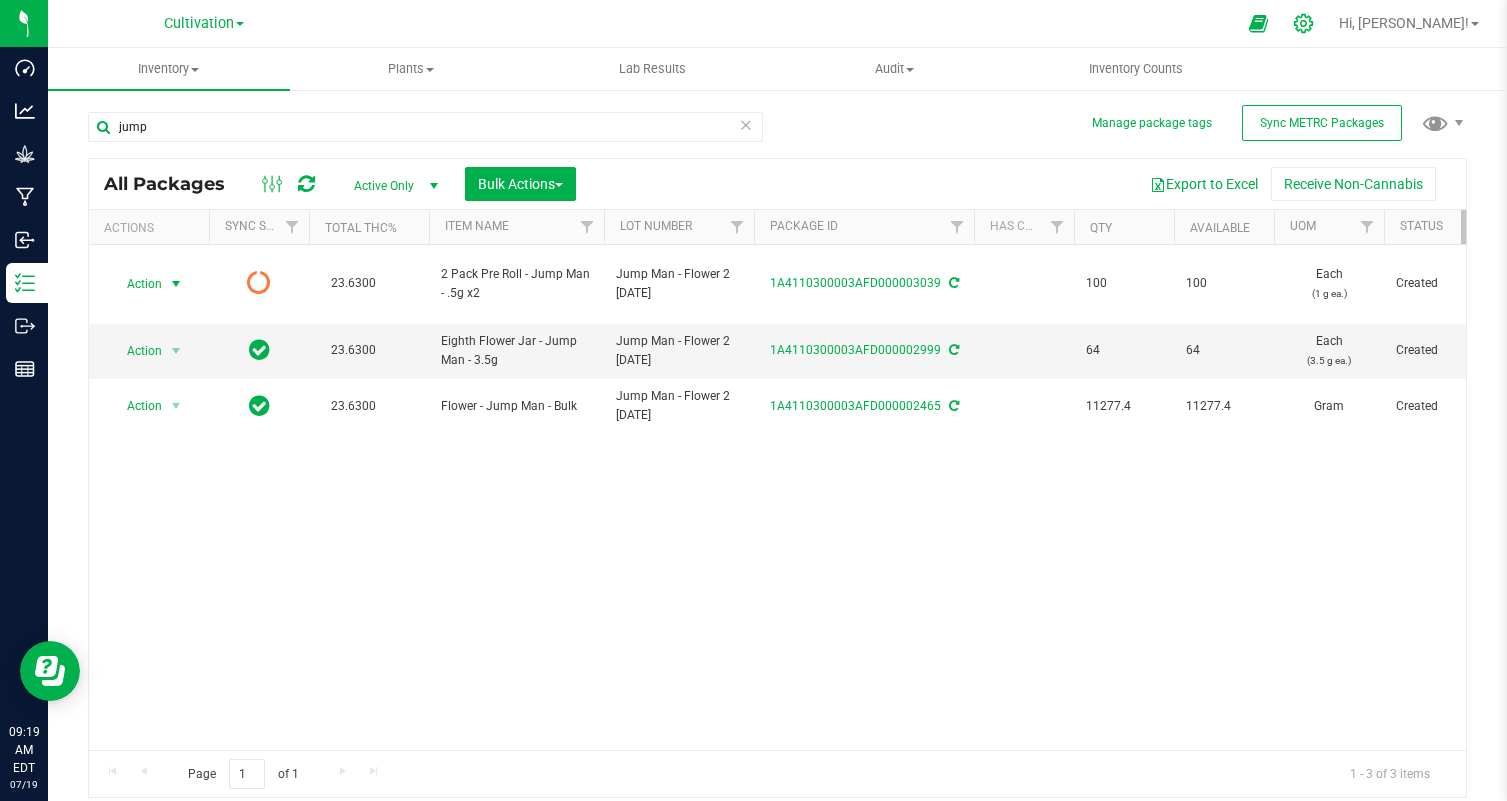 click 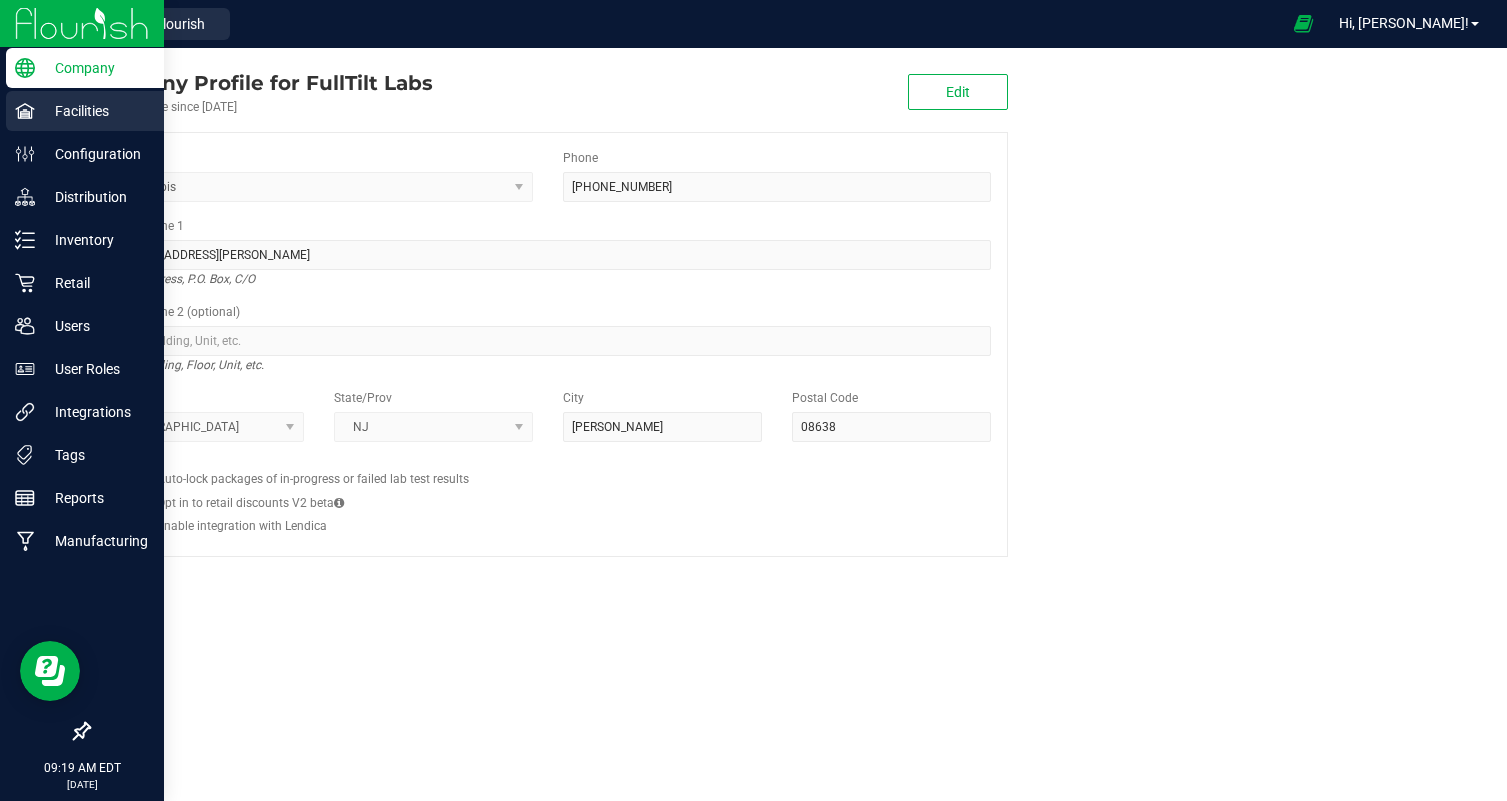 click 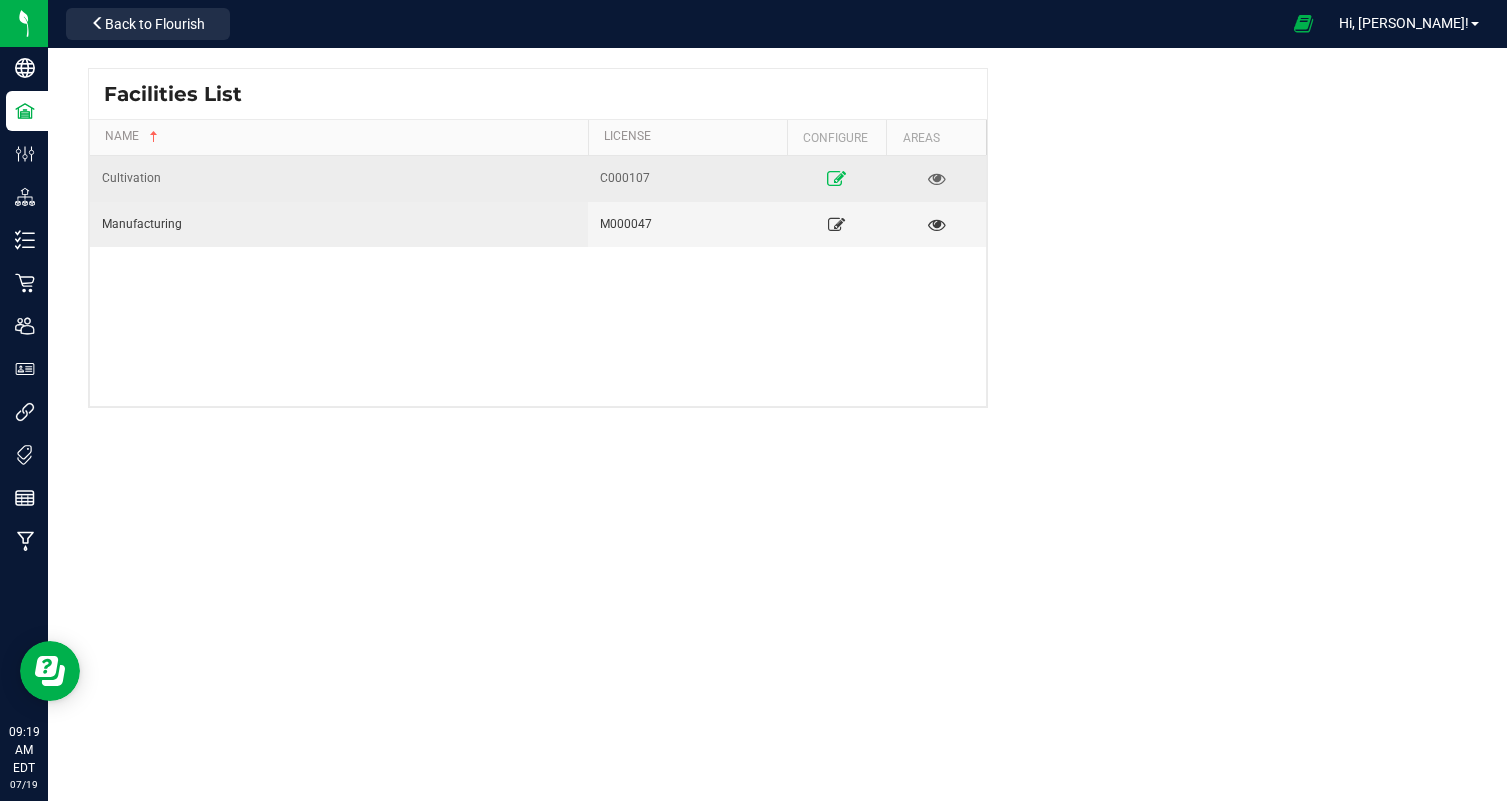 click at bounding box center [836, 178] 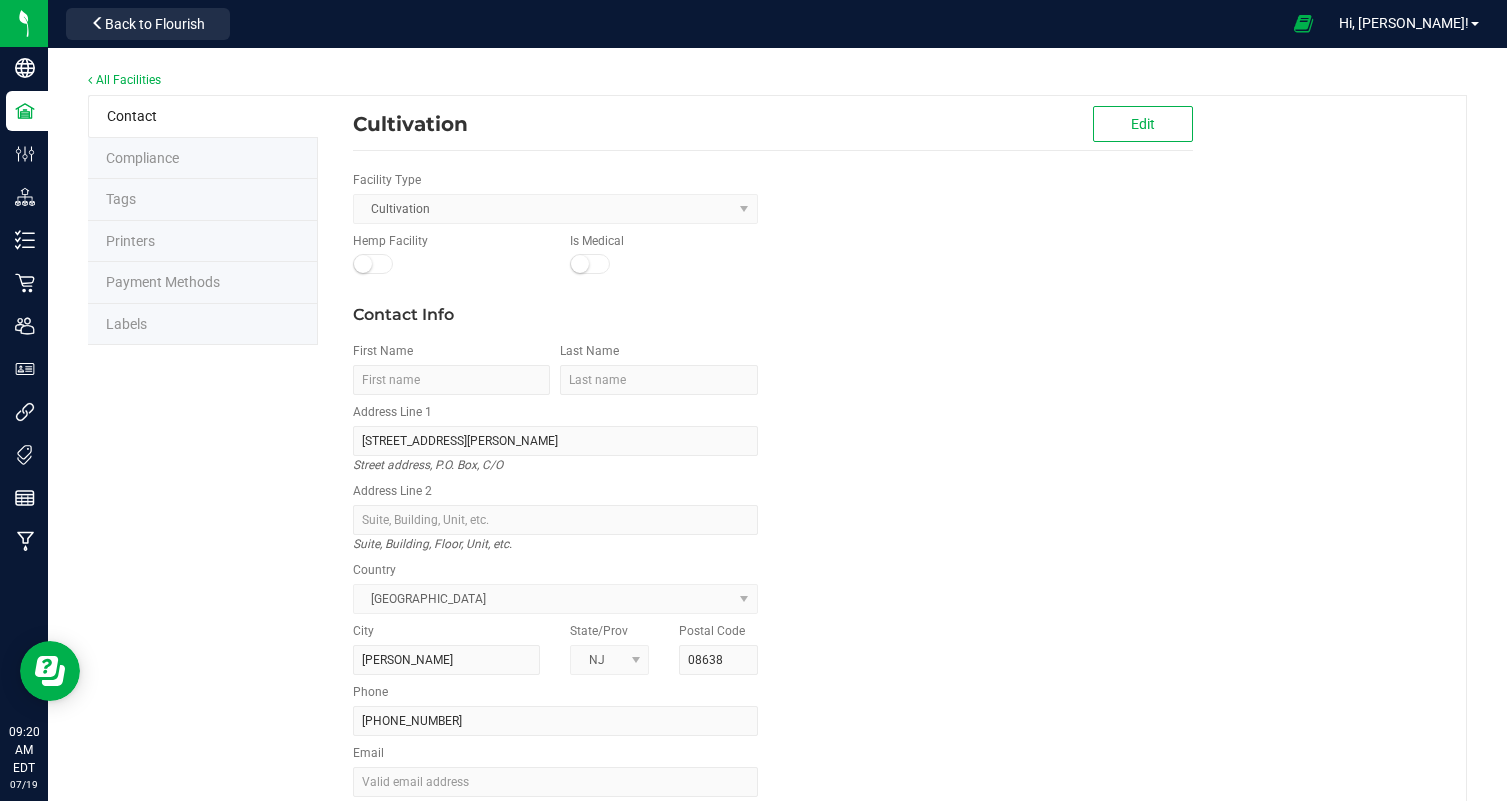 click on "Labels" at bounding box center [203, 325] 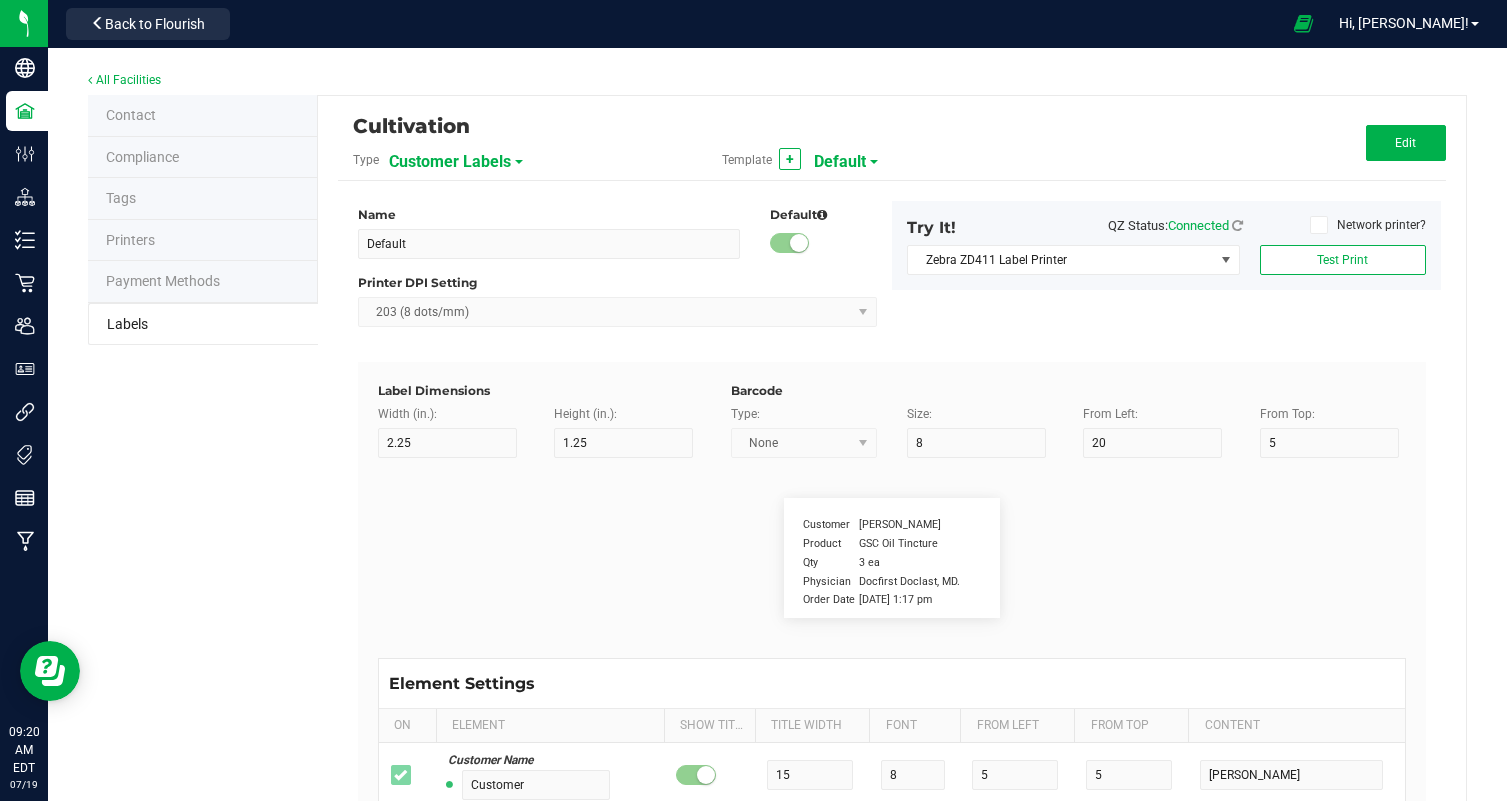 click on "Customer Labels" at bounding box center (450, 162) 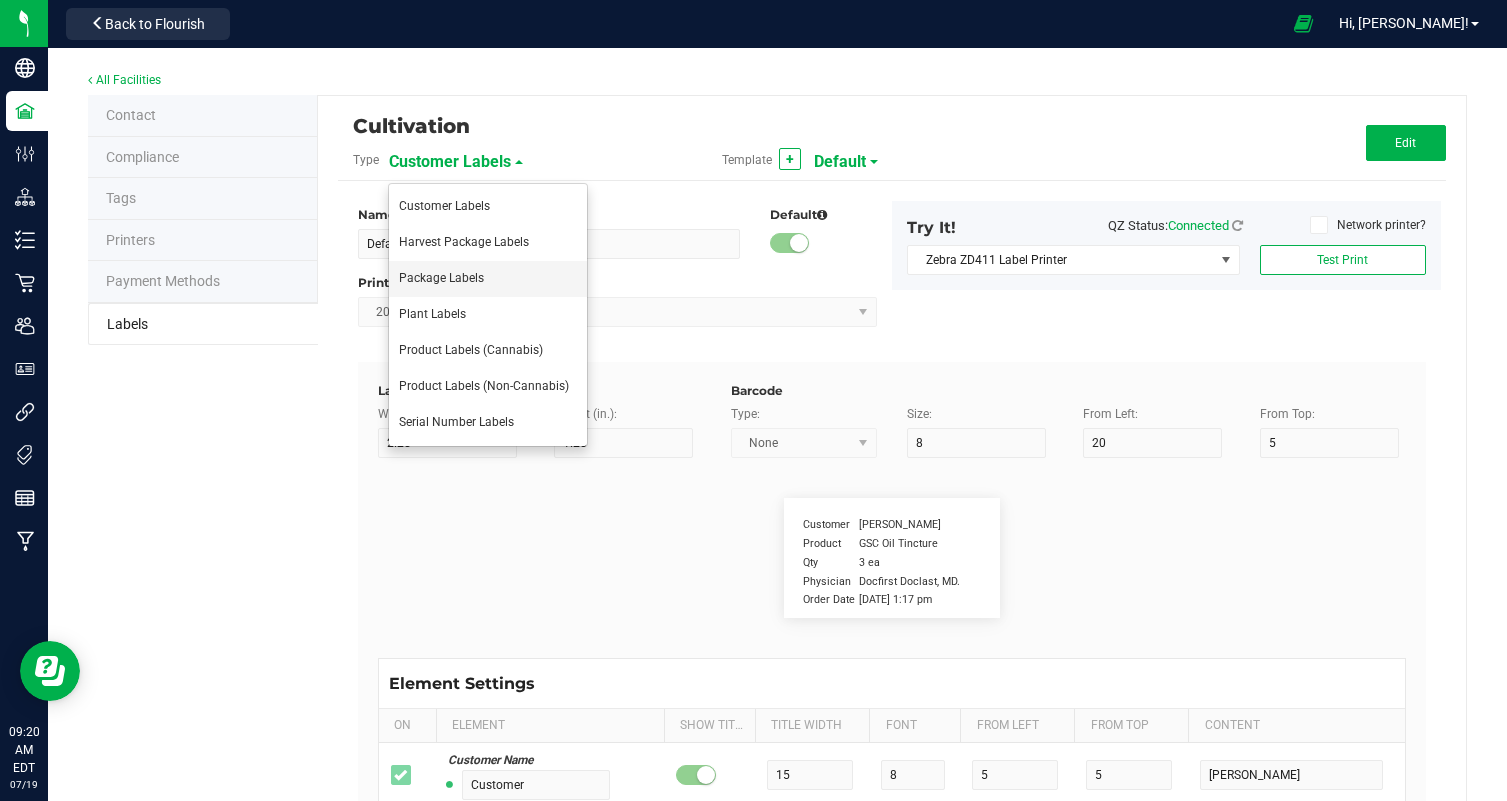 click on "Package Labels" at bounding box center (488, 279) 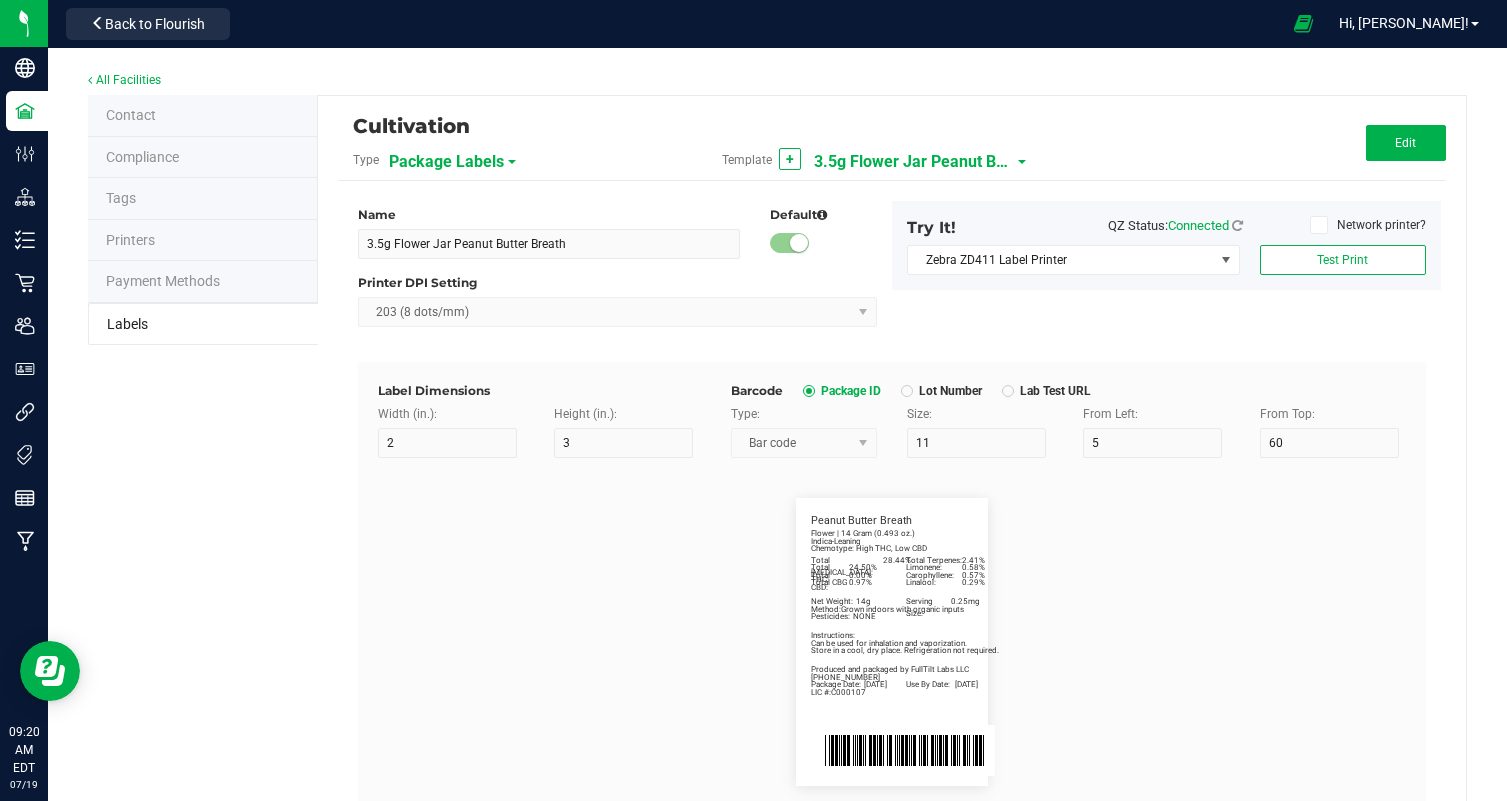 click on "3.5g Flower Jar Peanut Butter Breath" at bounding box center (914, 162) 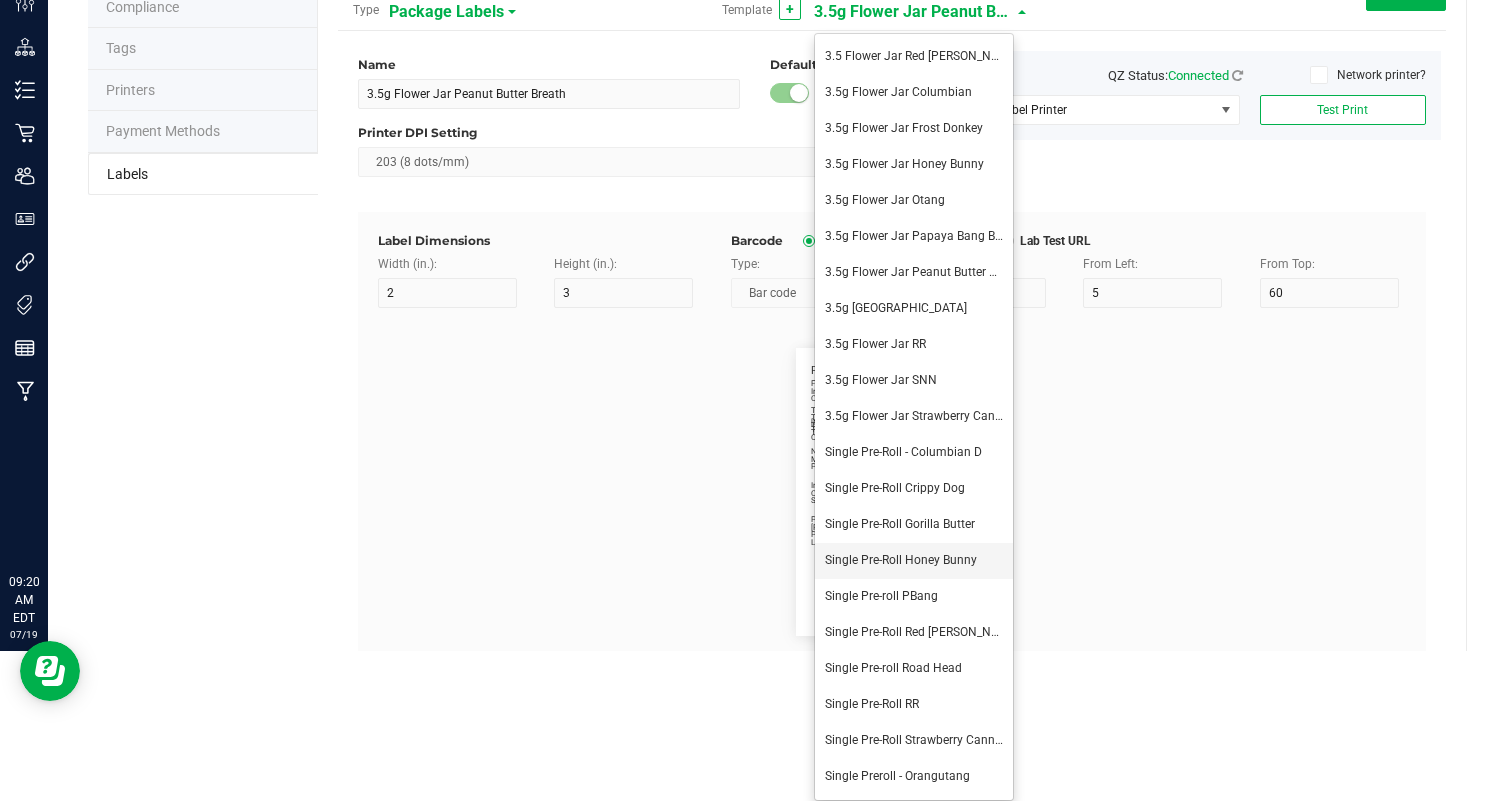 click on "Single Pre-Roll Honey Bunny" at bounding box center (914, 561) 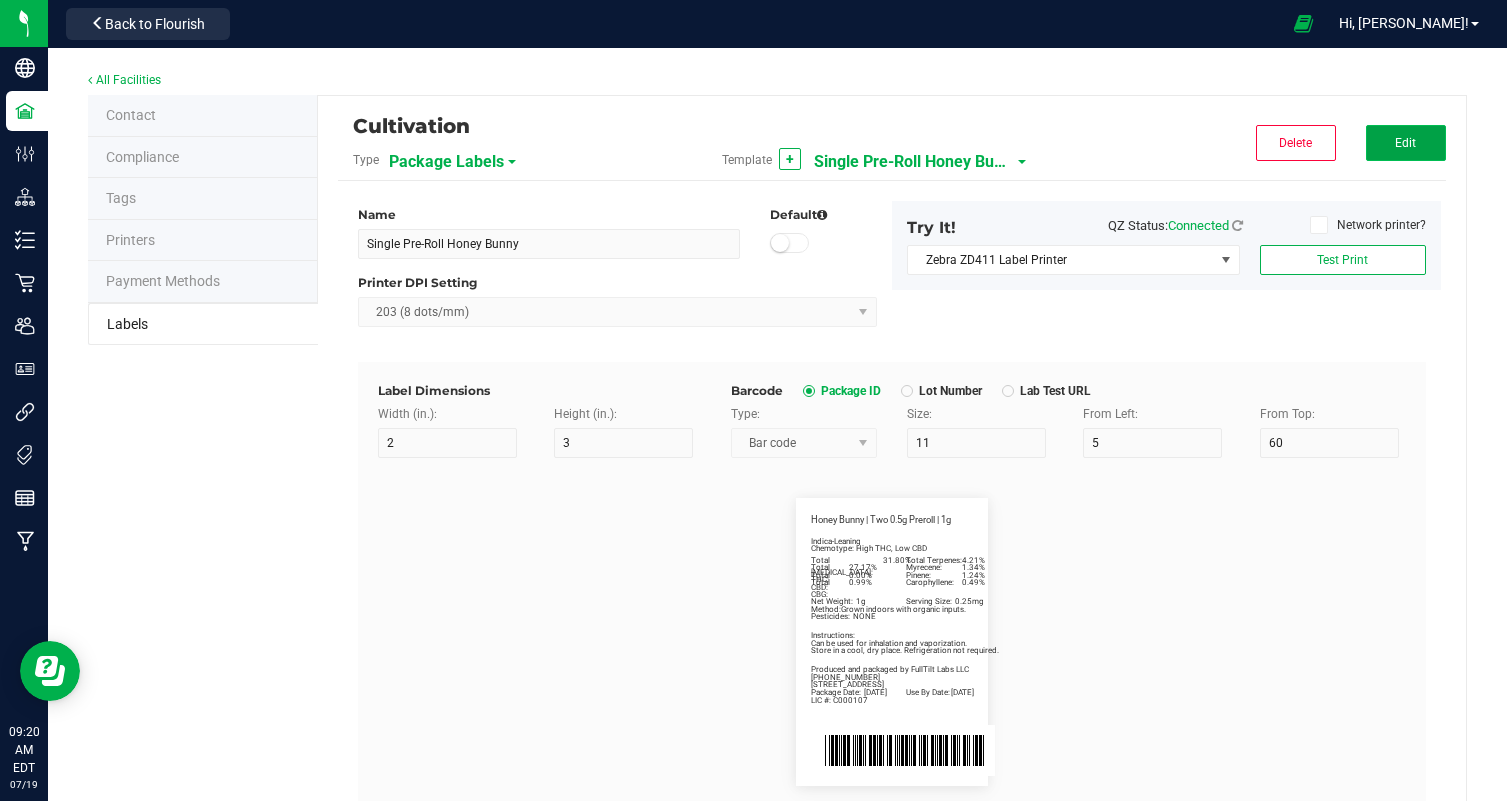 click on "Edit" at bounding box center (1406, 143) 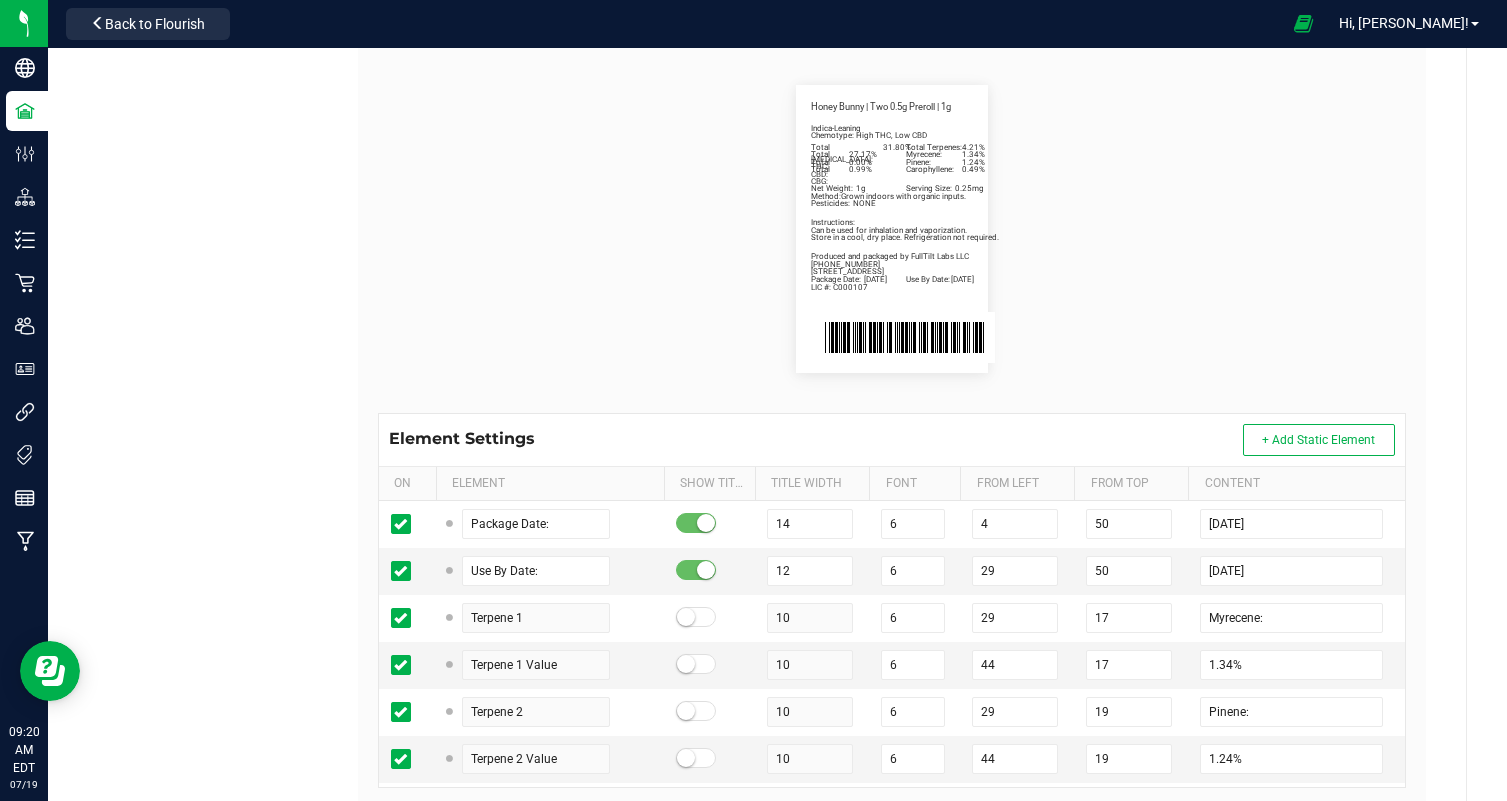 scroll, scrollTop: 481, scrollLeft: 0, axis: vertical 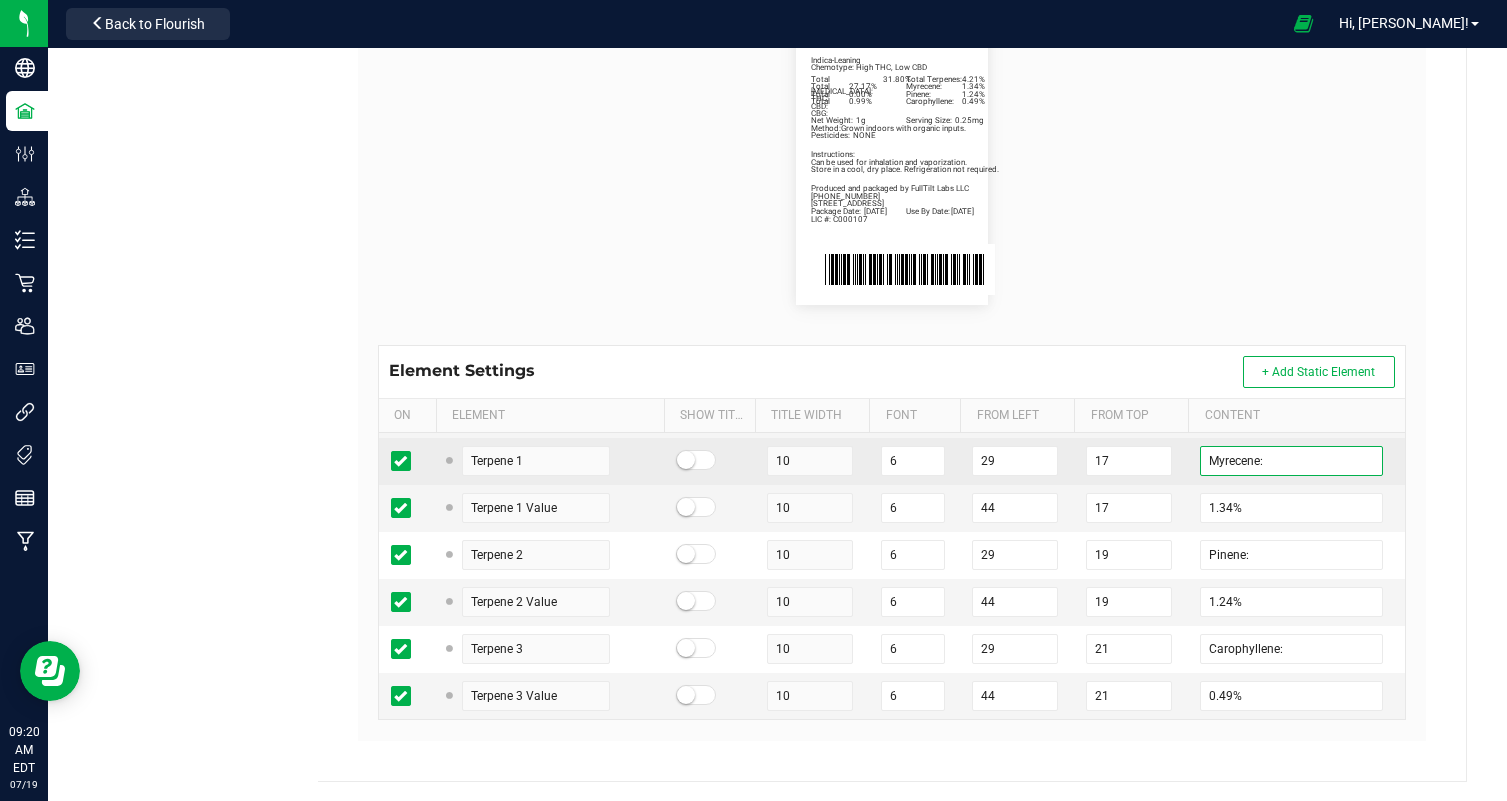 click on "Myrecene:" at bounding box center [1291, 461] 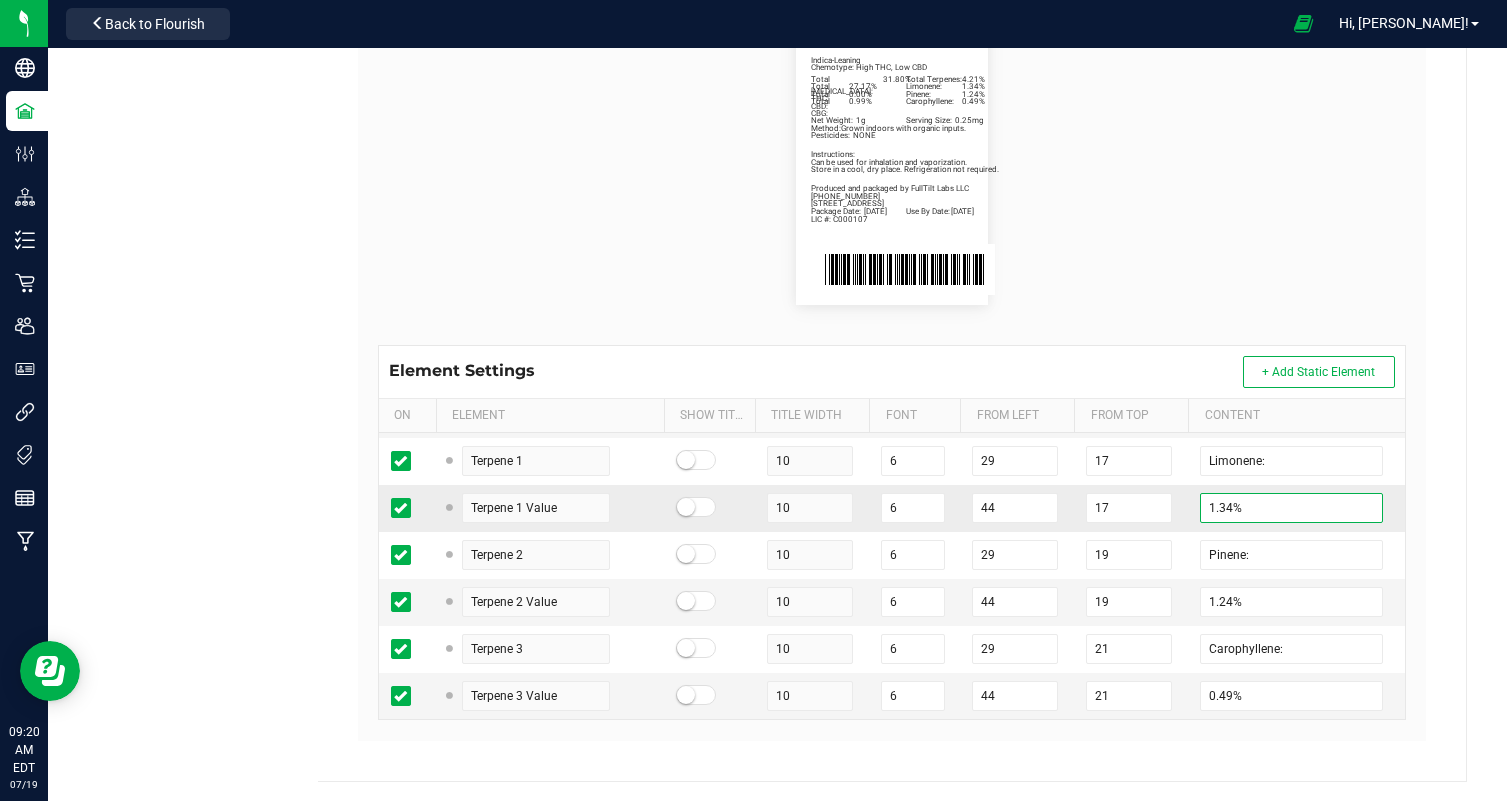 click on "1.34%" at bounding box center (1291, 508) 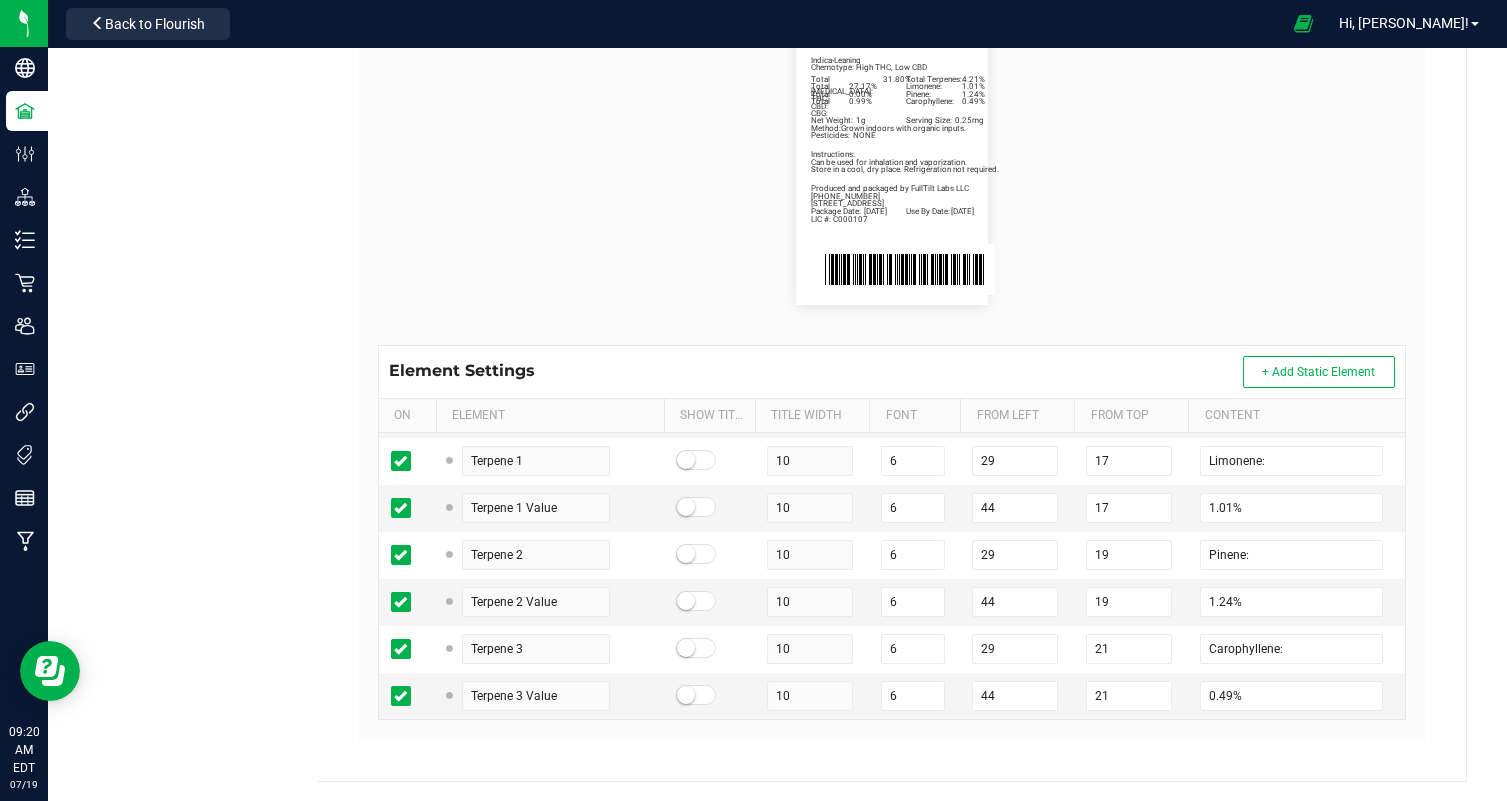 click on "Package Date:   [DATE]   Use By Date:   [DATE]   Limonene:   1.01%   Pinene:   1.24%   Carophyllene:   0.49%   Total [MEDICAL_DATA]:   31.80%   Total Terpenes:   4.21%   Total THC:   27.17%   Total CBD:   0.00%   Total CBG:   0.99%   Honey Bunny | Two 0.5g Preroll | 1g   Indica-Leaning   Chemotype:   High THC, Low CBD   Net Weight:   1g   Serving Size:   0.25mg   Produced and packaged by FullTilt Labs LLC   Instructions:      Can be used for inhalation and vaporization.   Method:   Grown indoors with organic inputs.   Pesticides:   NONE   [PHONE_NUMBER]   LIC #: C000107      Store in a cool, dry place. Refrigeration not required.   [STREET_ADDRESS]" at bounding box center [892, 161] 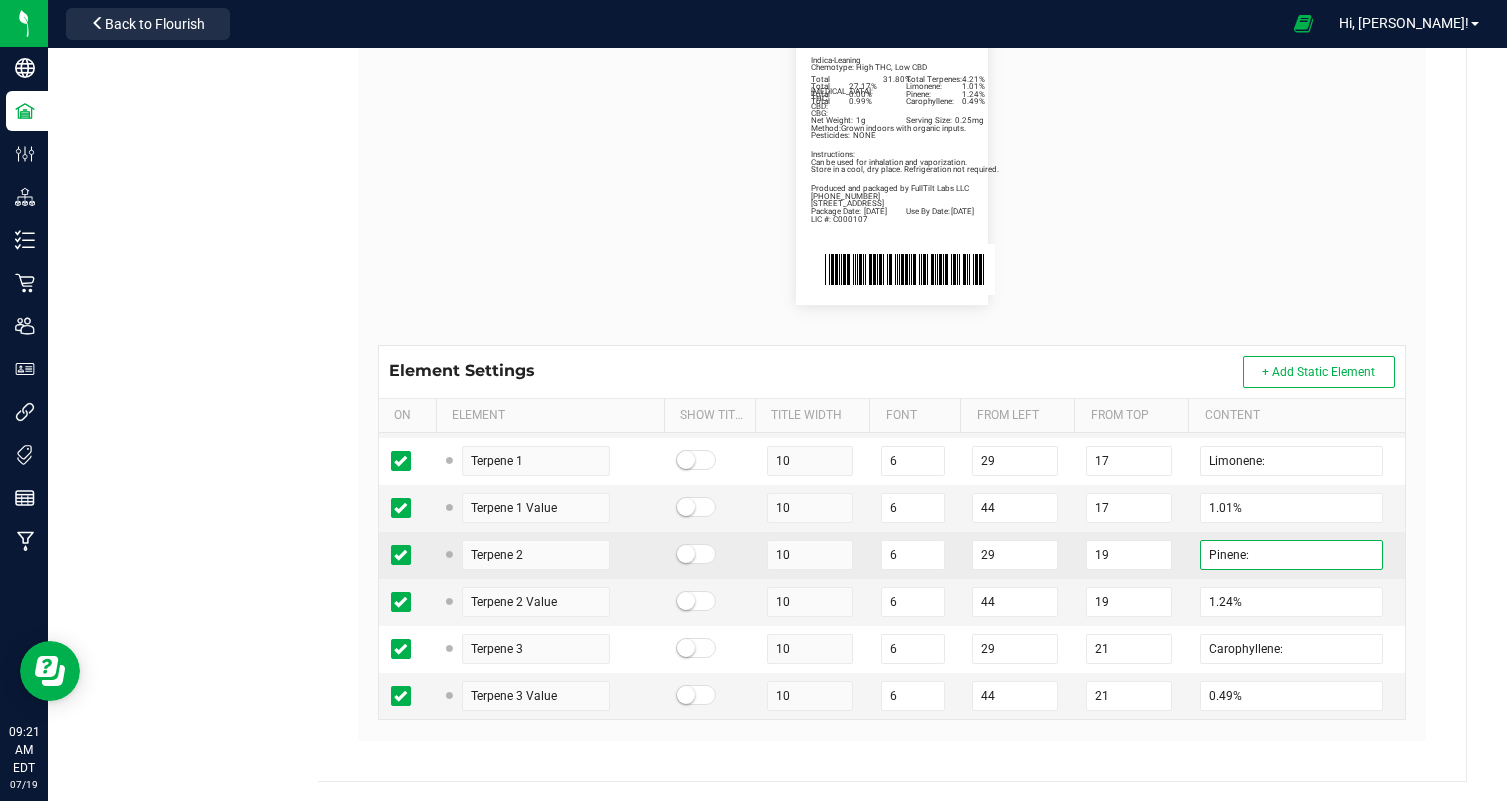 click on "Pinene:" at bounding box center (1291, 555) 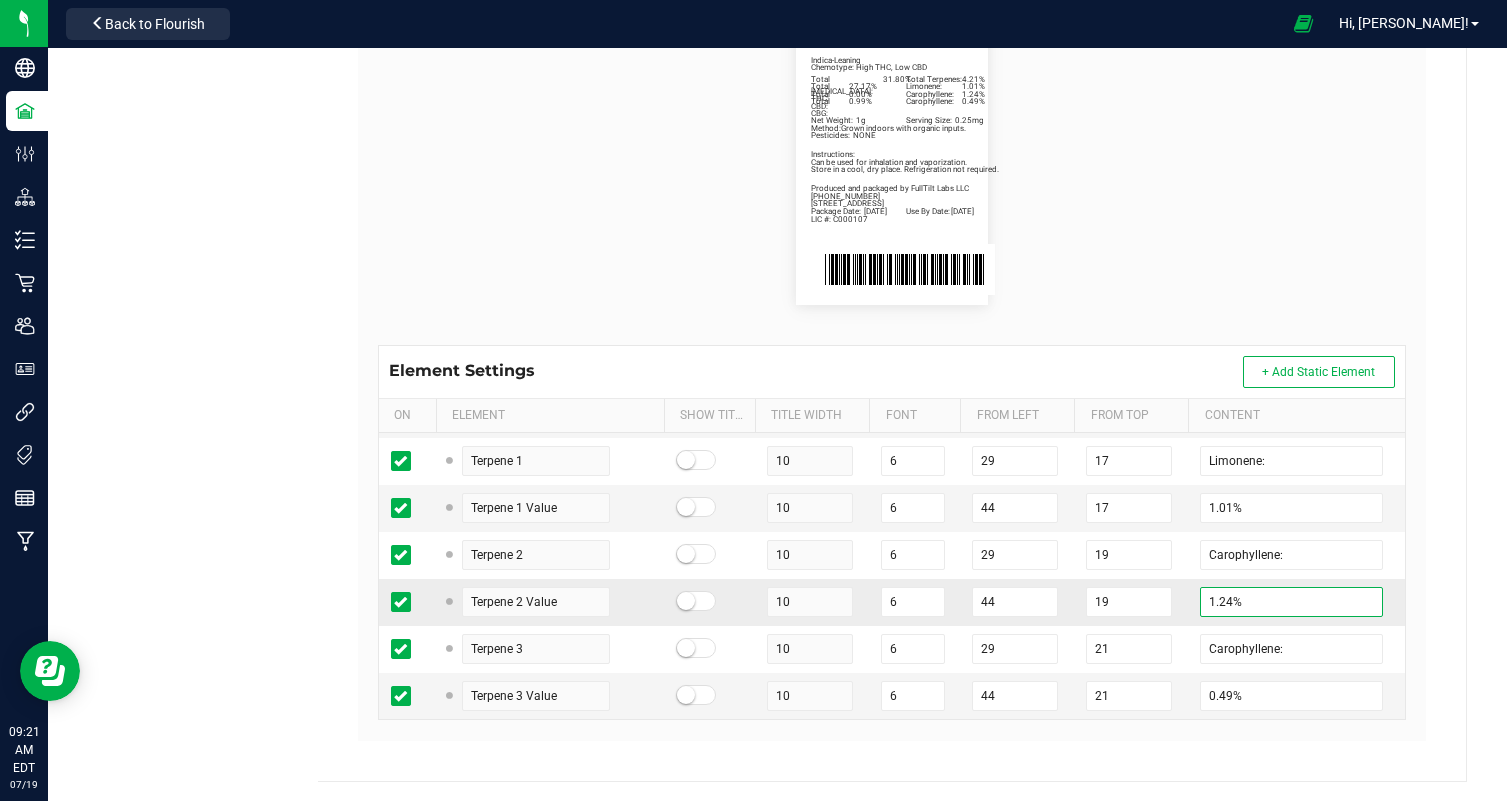 click on "1.24%" at bounding box center [1291, 602] 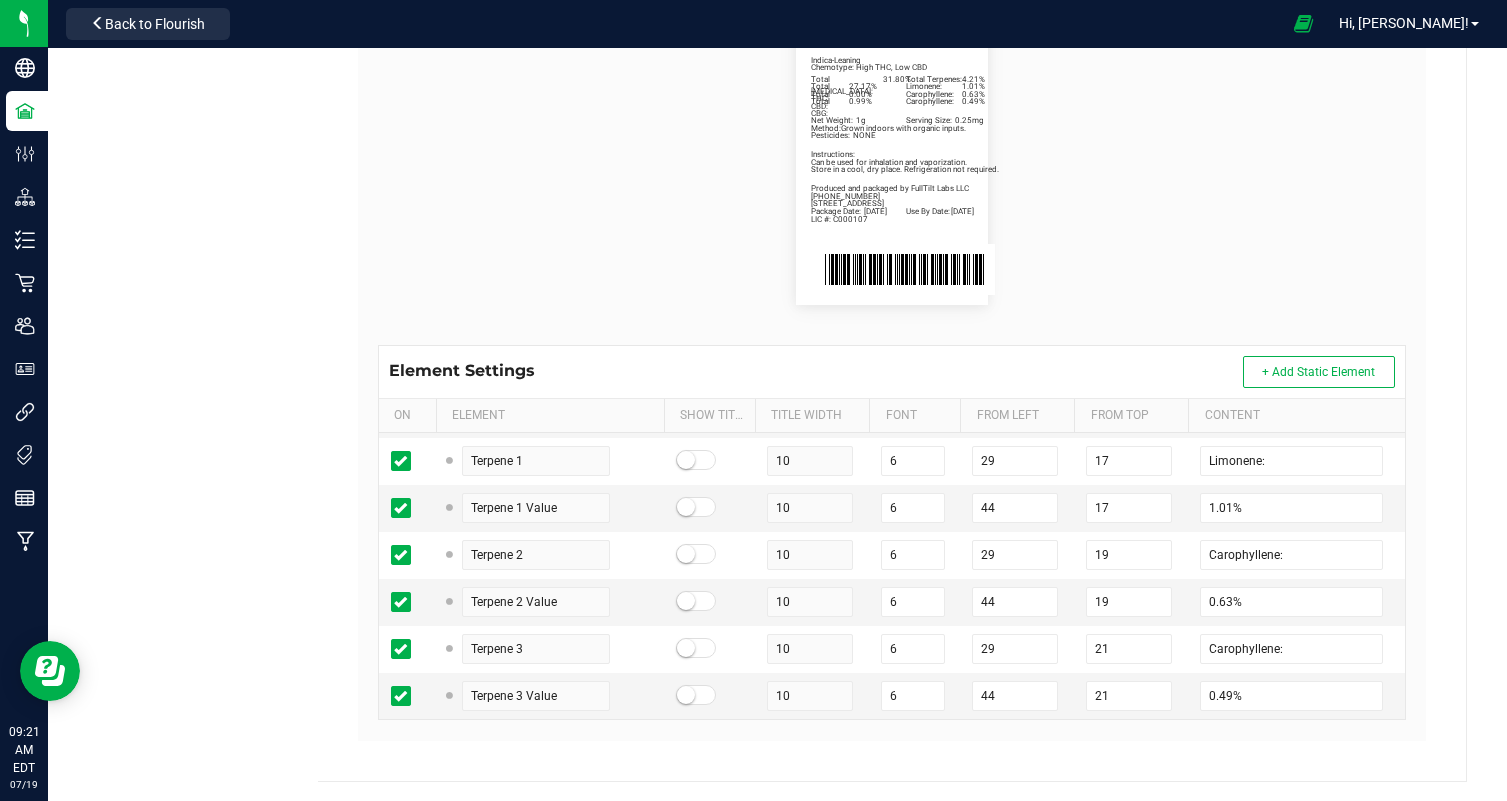 click on "Package Date:   [DATE]   Use By Date:   [DATE]   Limonene:   1.01%   Carophyllene:   0.63%   Carophyllene:   0.49%   Total [MEDICAL_DATA]:   31.80%   Total Terpenes:   4.21%   Total THC:   27.17%   Total CBD:   0.00%   Total CBG:   0.99%   Honey Bunny | Two 0.5g Preroll | 1g   Indica-Leaning   Chemotype:   High THC, Low CBD   Net Weight:   1g   Serving Size:   0.25mg   Produced and packaged by FullTilt Labs LLC   Instructions:      Can be used for inhalation and vaporization.   Method:   Grown indoors with organic inputs.   Pesticides:   NONE   [PHONE_NUMBER]   LIC #: C000107      Store in a cool, dry place. Refrigeration not required.   [STREET_ADDRESS]" at bounding box center [892, 161] 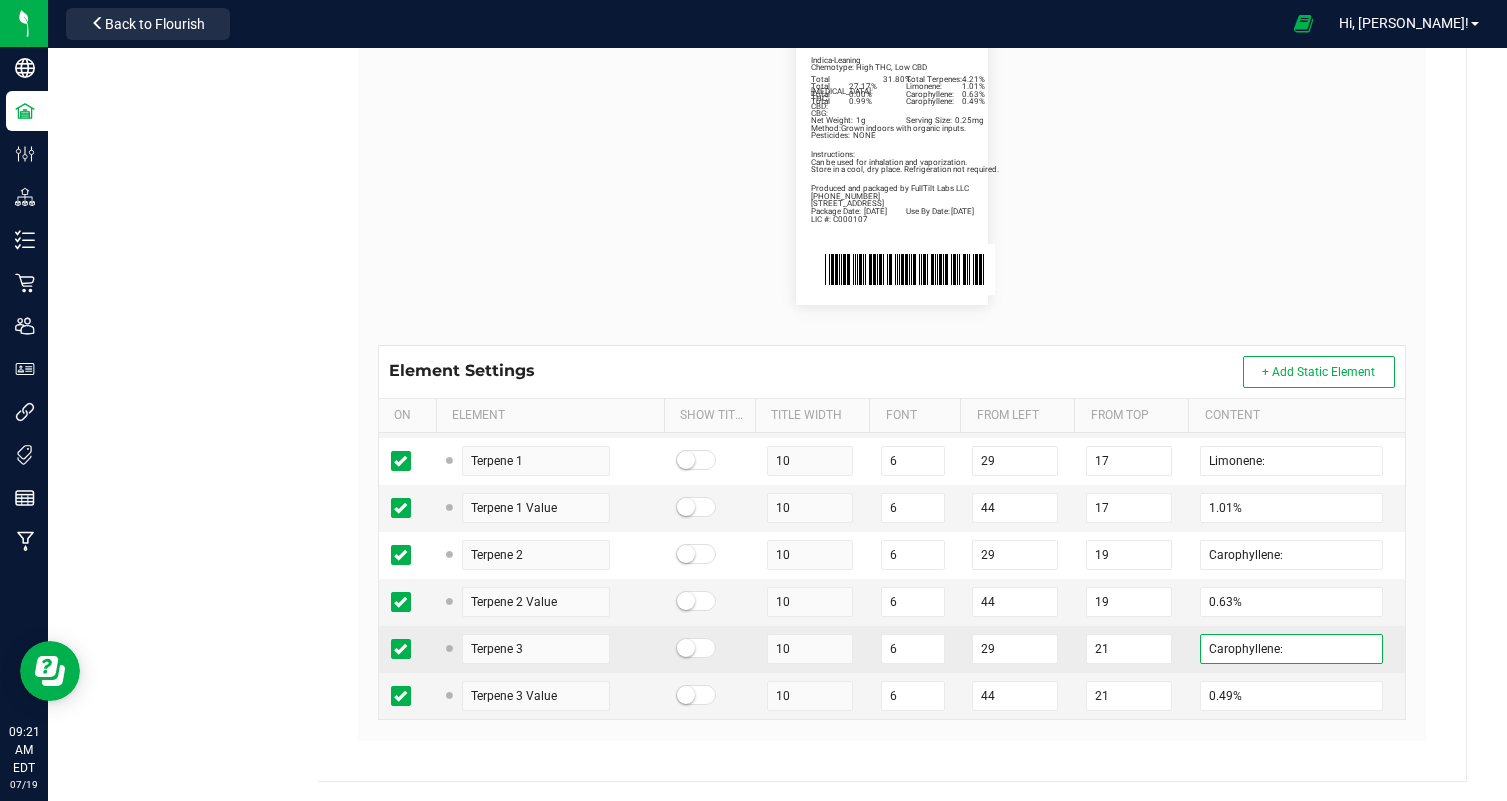 click on "Carophyllene:" at bounding box center (1291, 649) 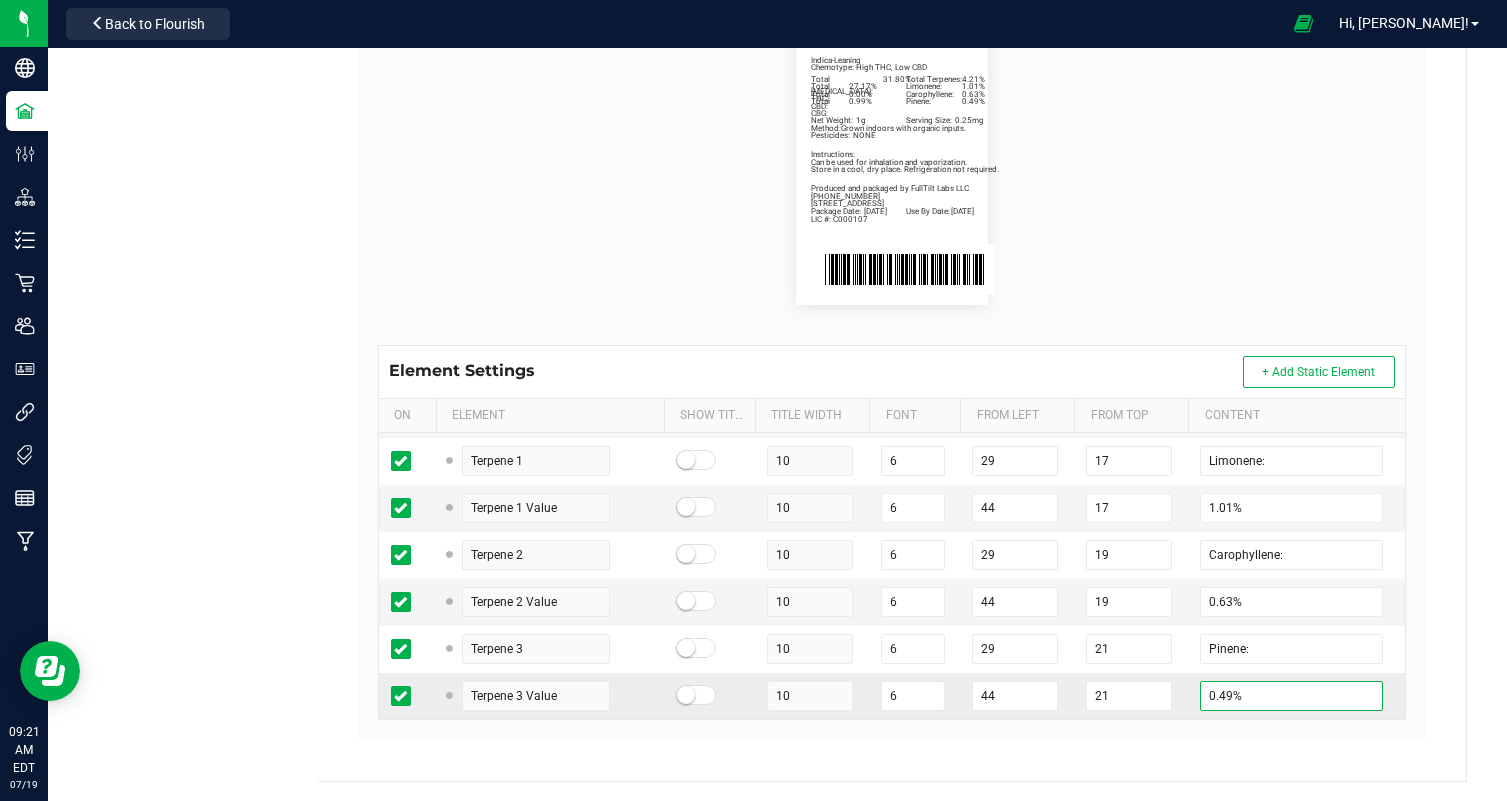 click on "0.49%" at bounding box center (1291, 696) 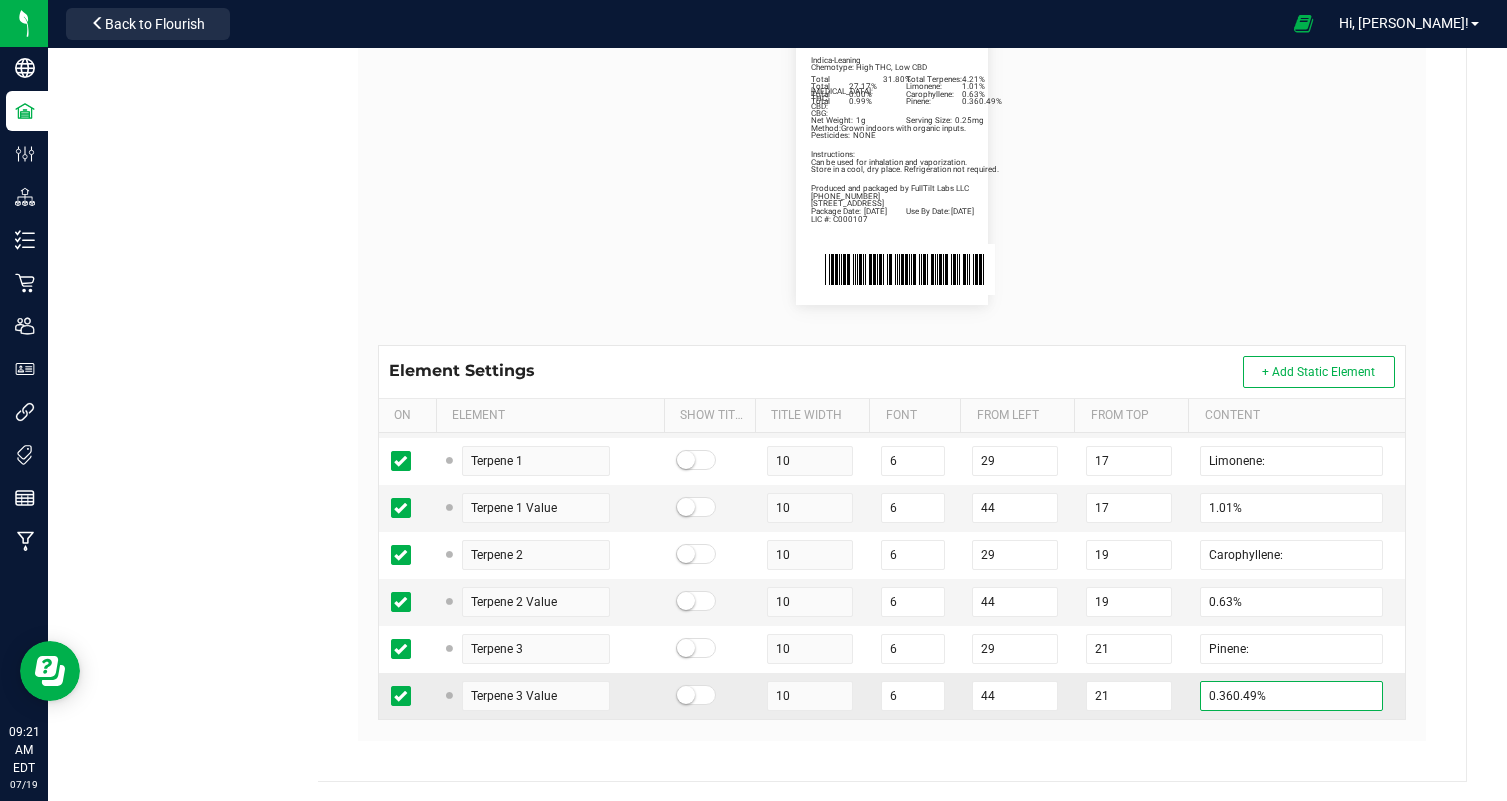 click on "0.360.49%" at bounding box center (1291, 696) 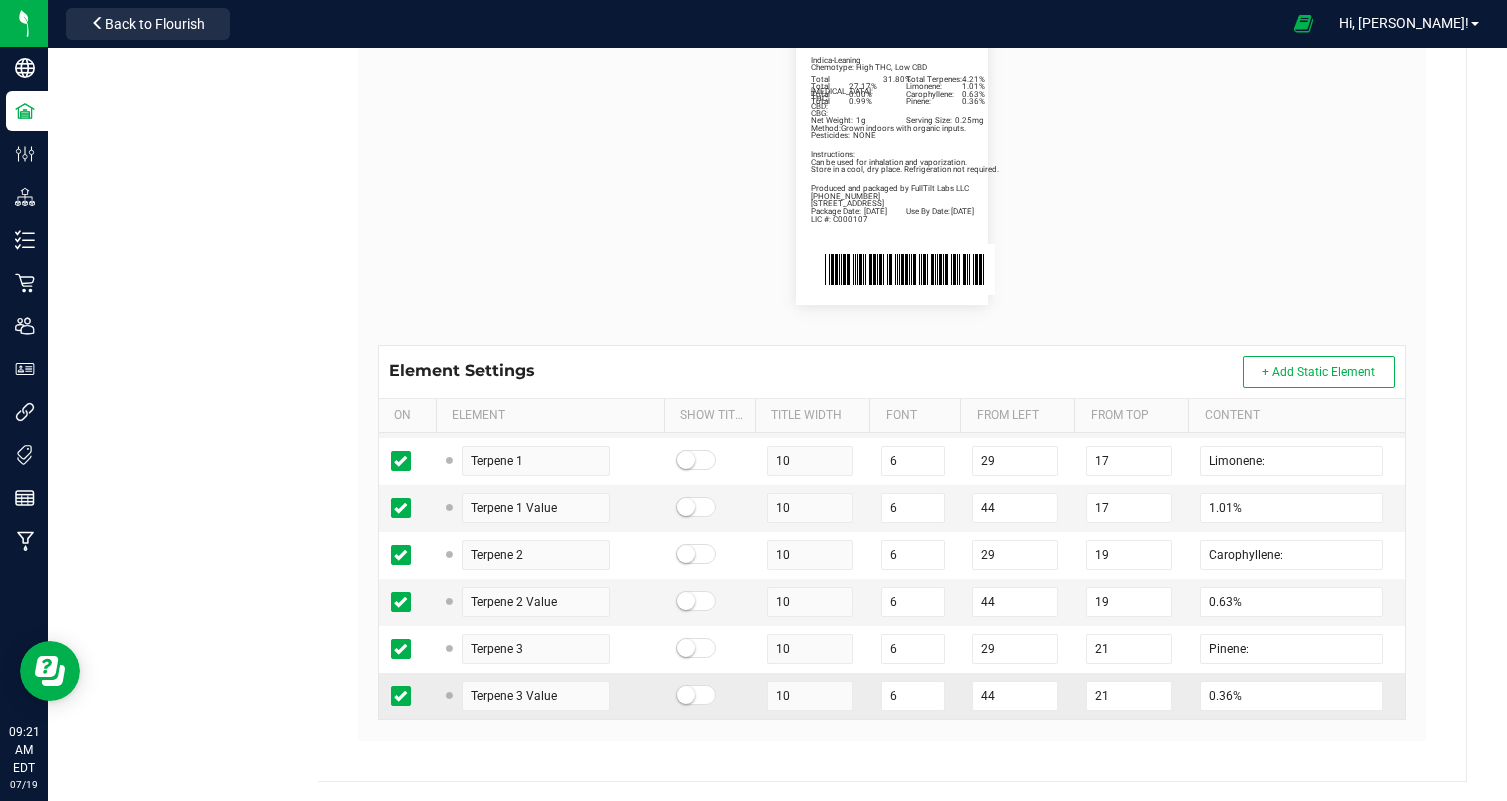 click on "0.36%" at bounding box center (1296, 696) 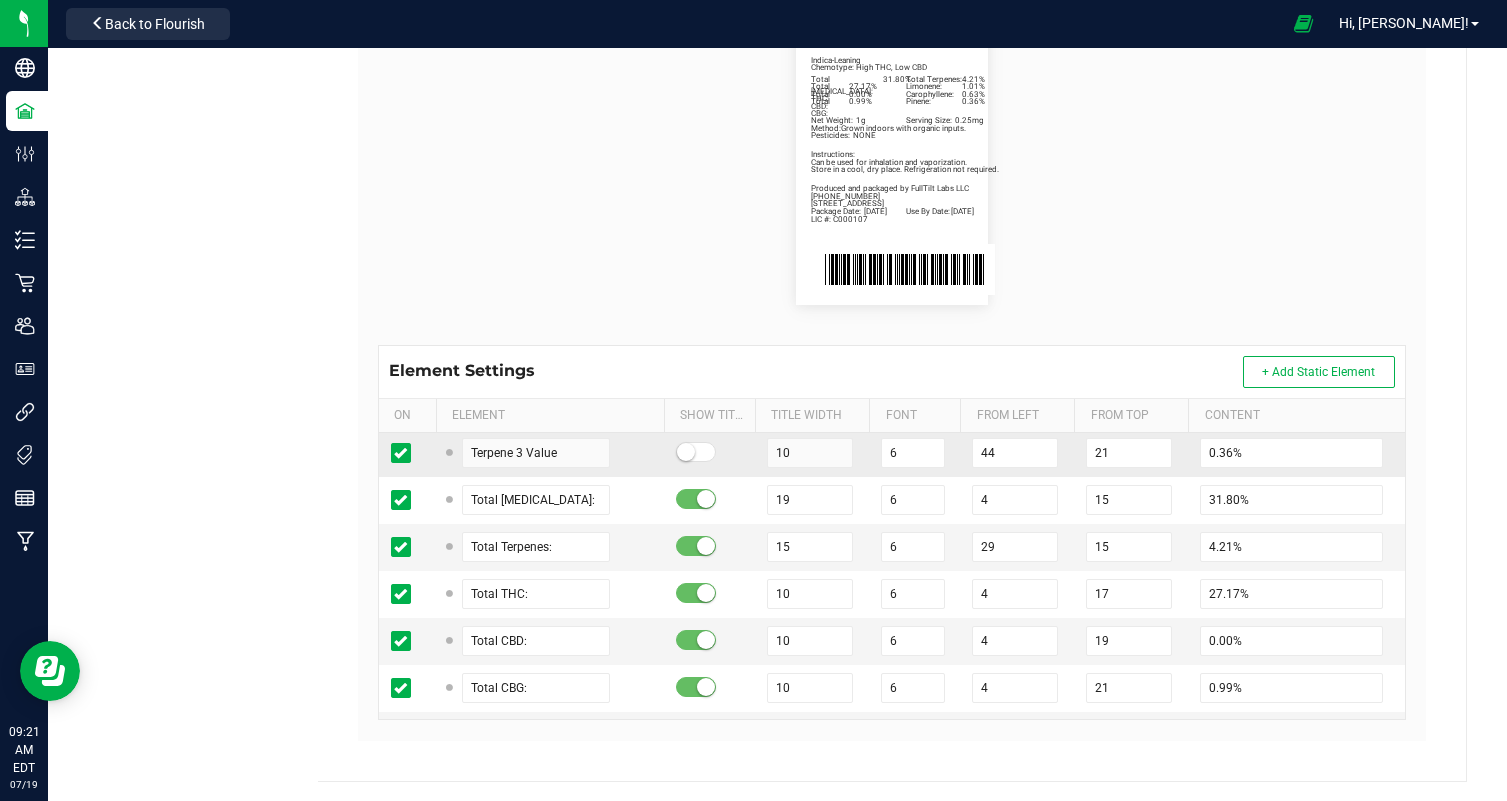 scroll, scrollTop: 357, scrollLeft: 0, axis: vertical 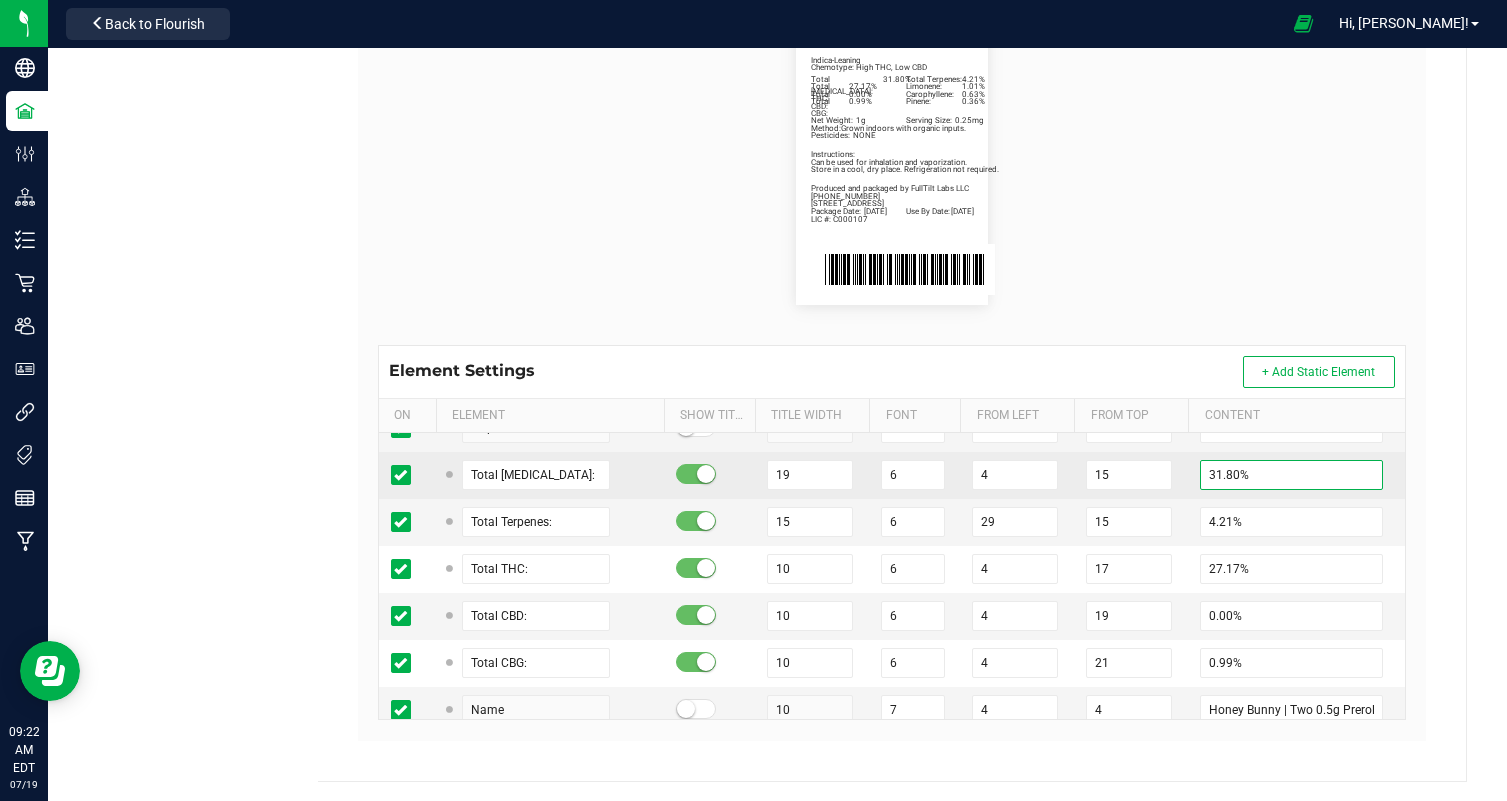 click on "31.80%" at bounding box center [1291, 475] 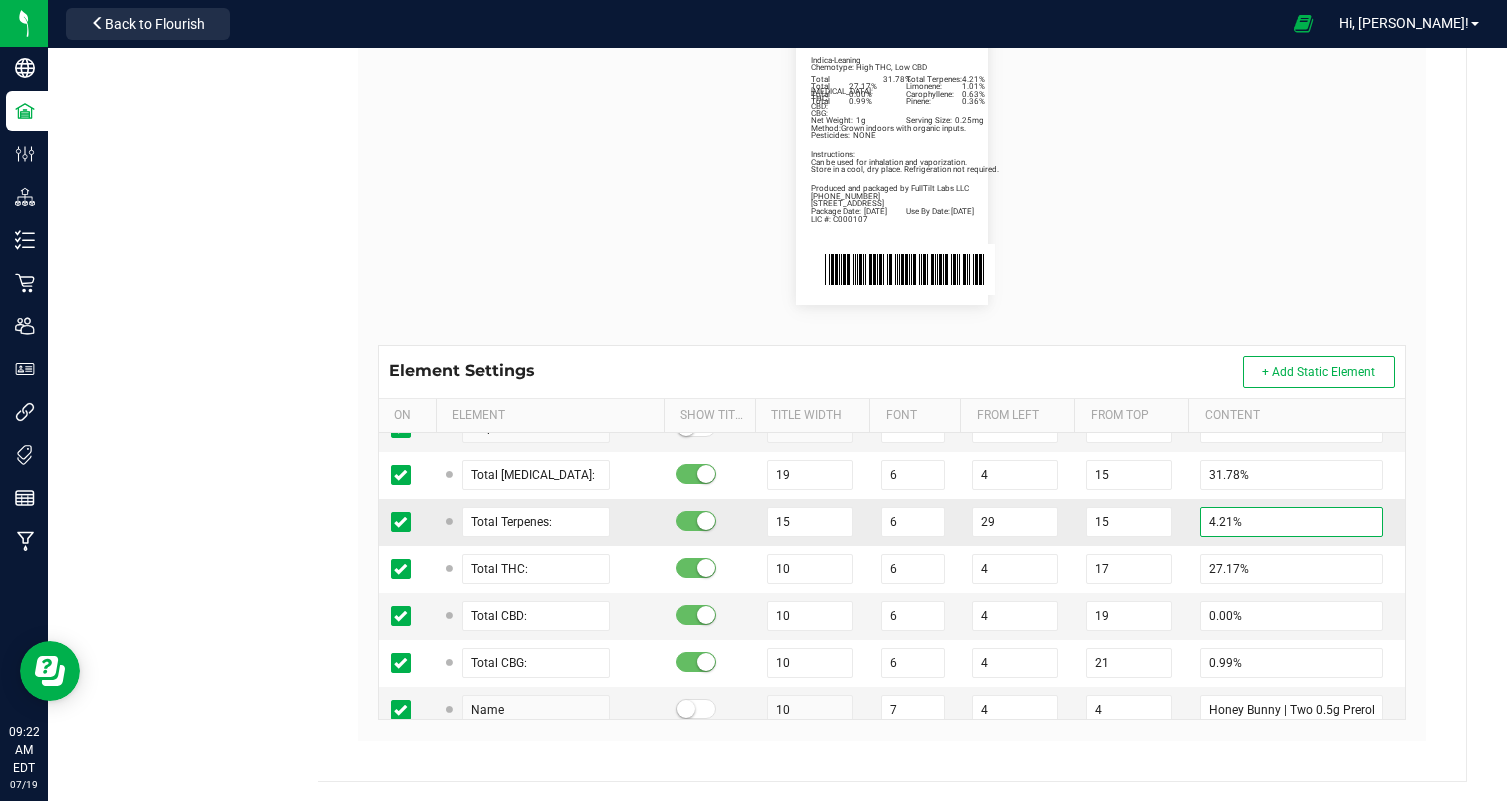 click on "4.21%" at bounding box center (1291, 522) 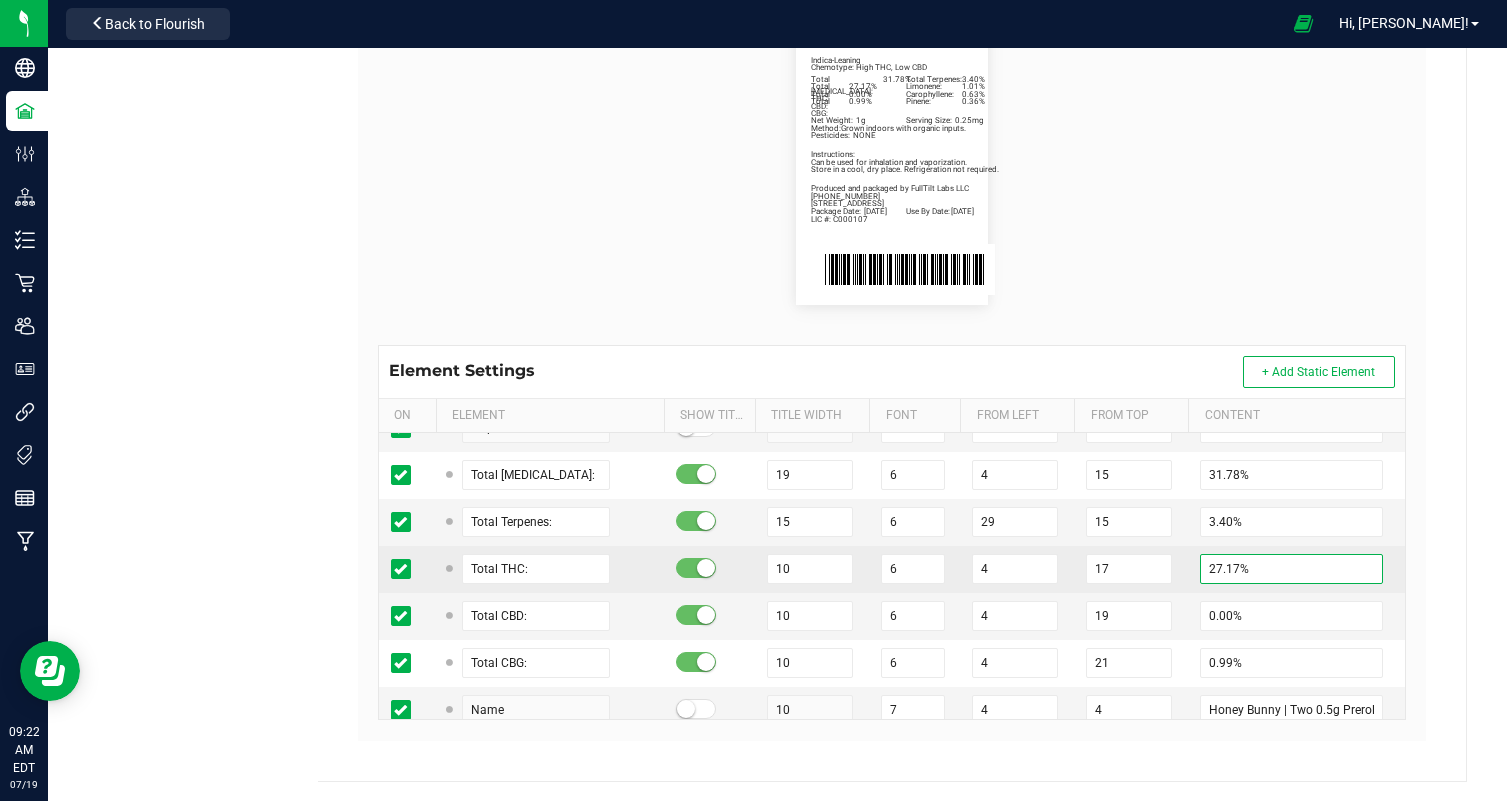 click on "27.17%" at bounding box center (1291, 569) 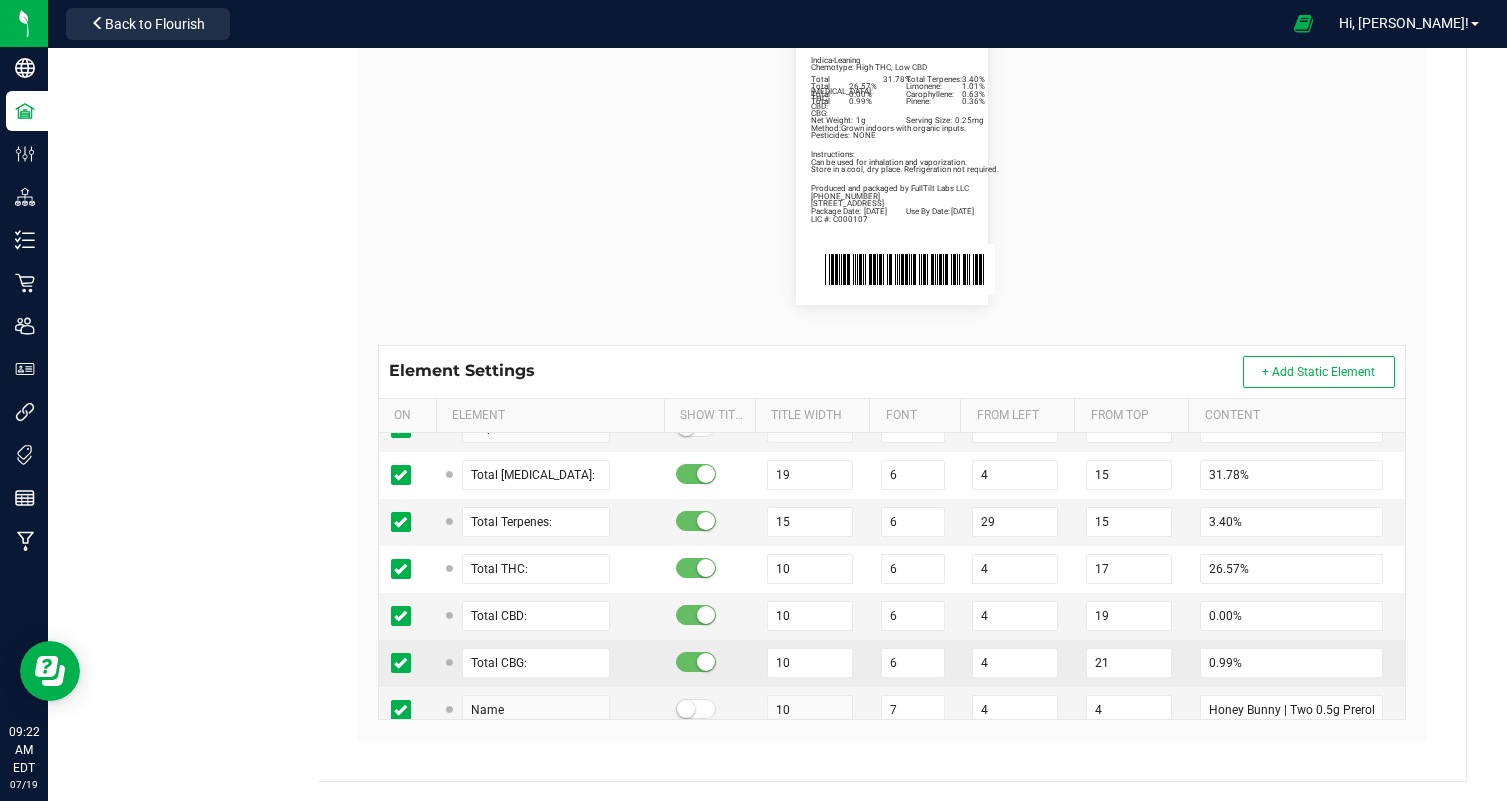 click on "0.99%" at bounding box center [1296, 663] 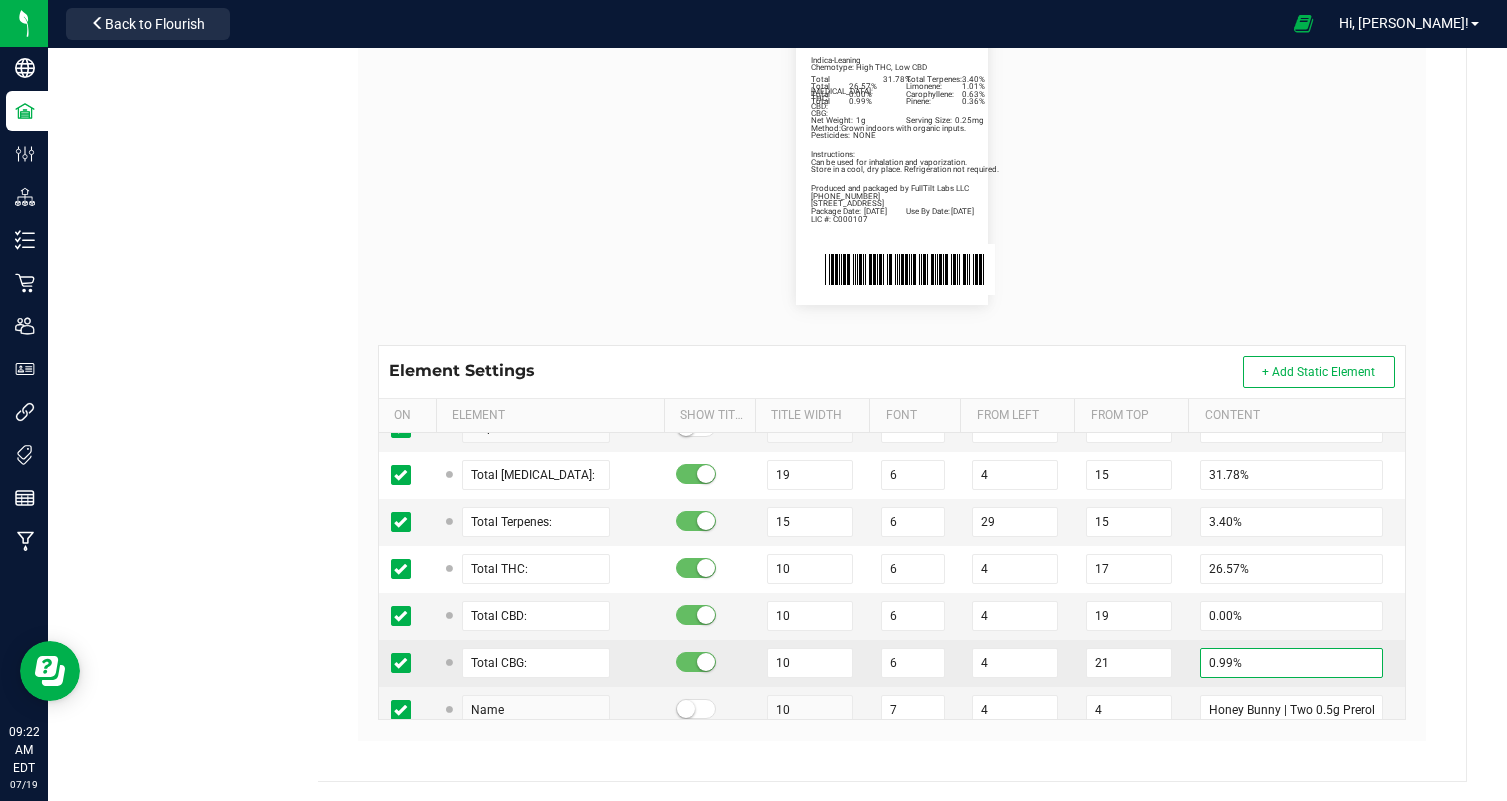 click on "0.99%" at bounding box center [1291, 663] 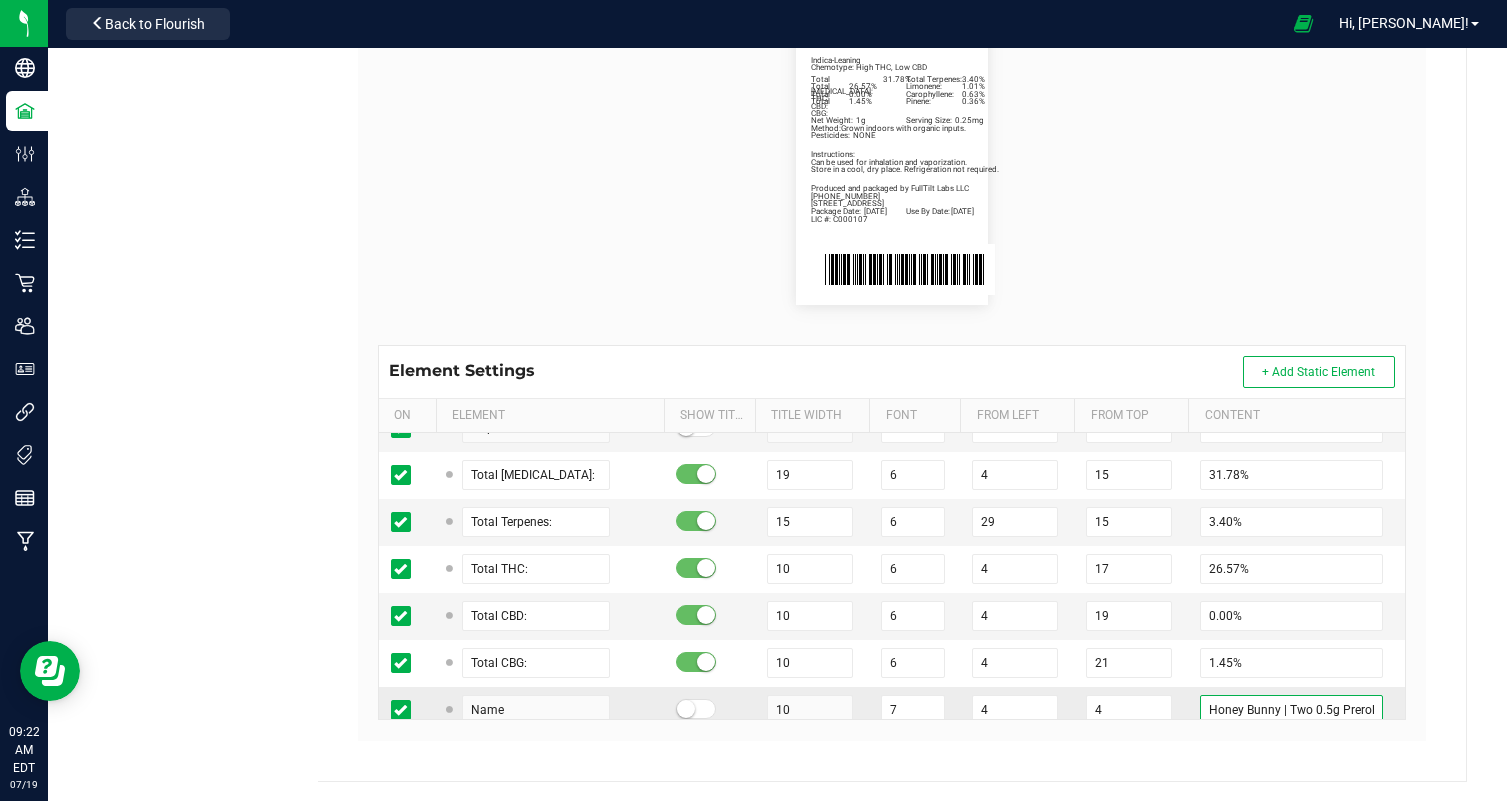 drag, startPoint x: 1123, startPoint y: 709, endPoint x: 1077, endPoint y: 703, distance: 46.389652 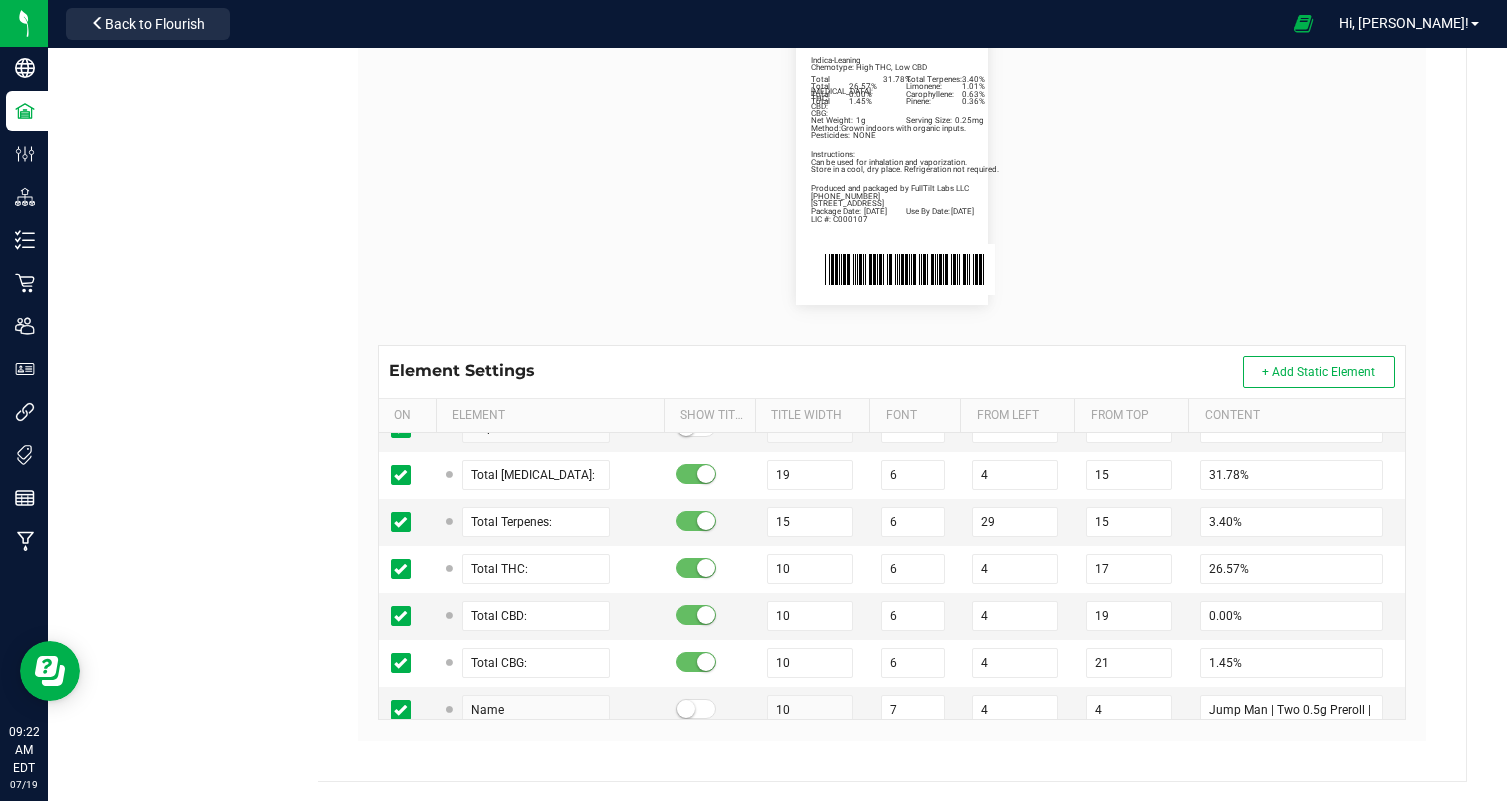 click on "Package Date:   [DATE]   Use By Date:   [DATE]   Limonene:   1.01%   Carophyllene:   0.63%   Pinene:   0.36%   Total [MEDICAL_DATA]:   31.78%   Total Terpenes:   3.40%   Total THC:   26.57%   Total CBD:   0.00%   Total CBG:   1.45%   Jump Man | Two 0.5g Preroll | 1g   Indica-Leaning   Chemotype:   High THC, Low CBD   Net Weight:   1g   Serving Size:   0.25mg   Produced and packaged by FullTilt Labs LLC   Instructions:      Can be used for inhalation and vaporization.   Method:   Grown indoors with organic inputs.   Pesticides:   NONE   [PHONE_NUMBER]   LIC #: C000107      Store in a cool, dry place. Refrigeration not required.   [STREET_ADDRESS]" at bounding box center [892, 161] 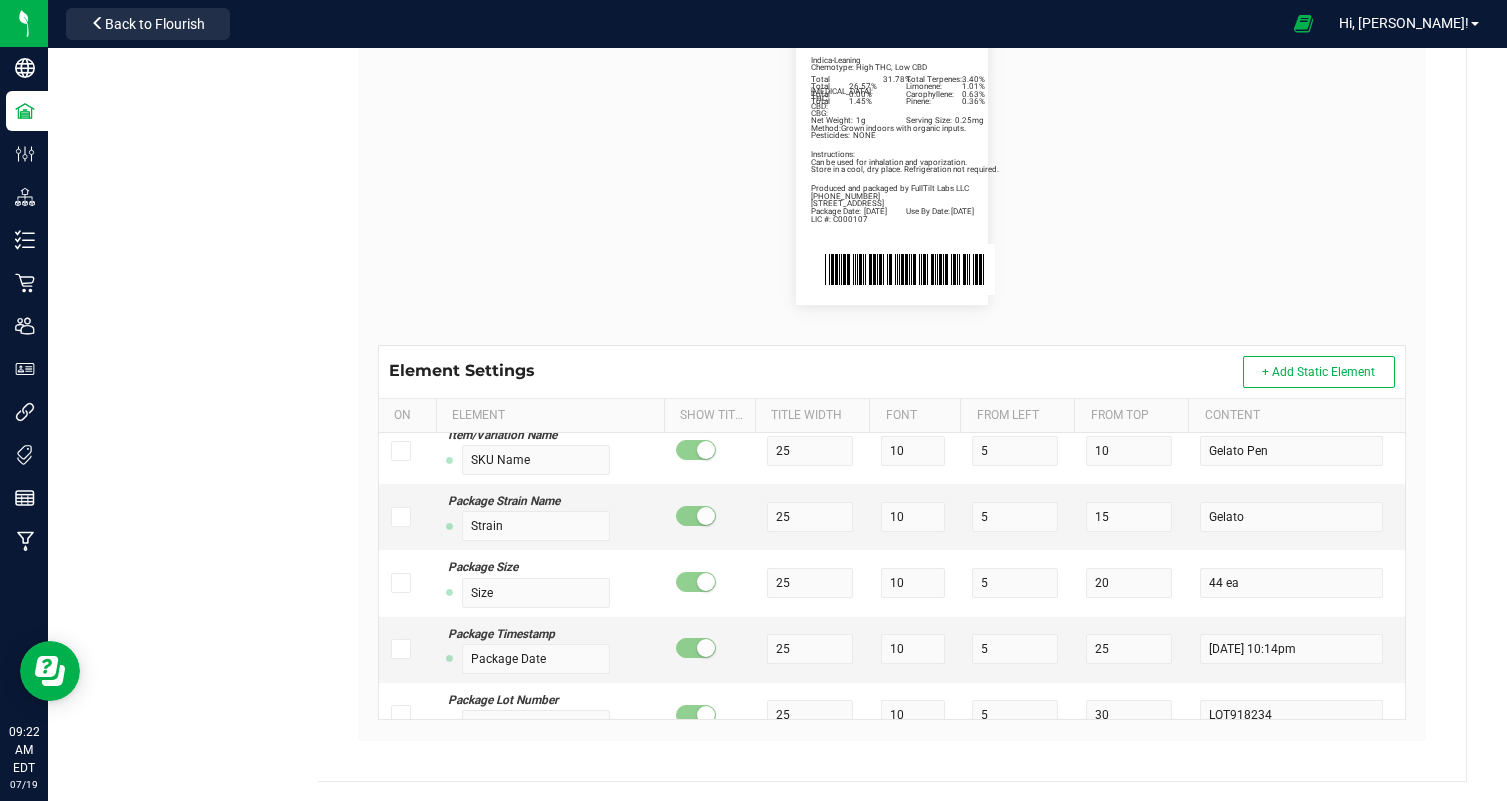 scroll, scrollTop: 1373, scrollLeft: 0, axis: vertical 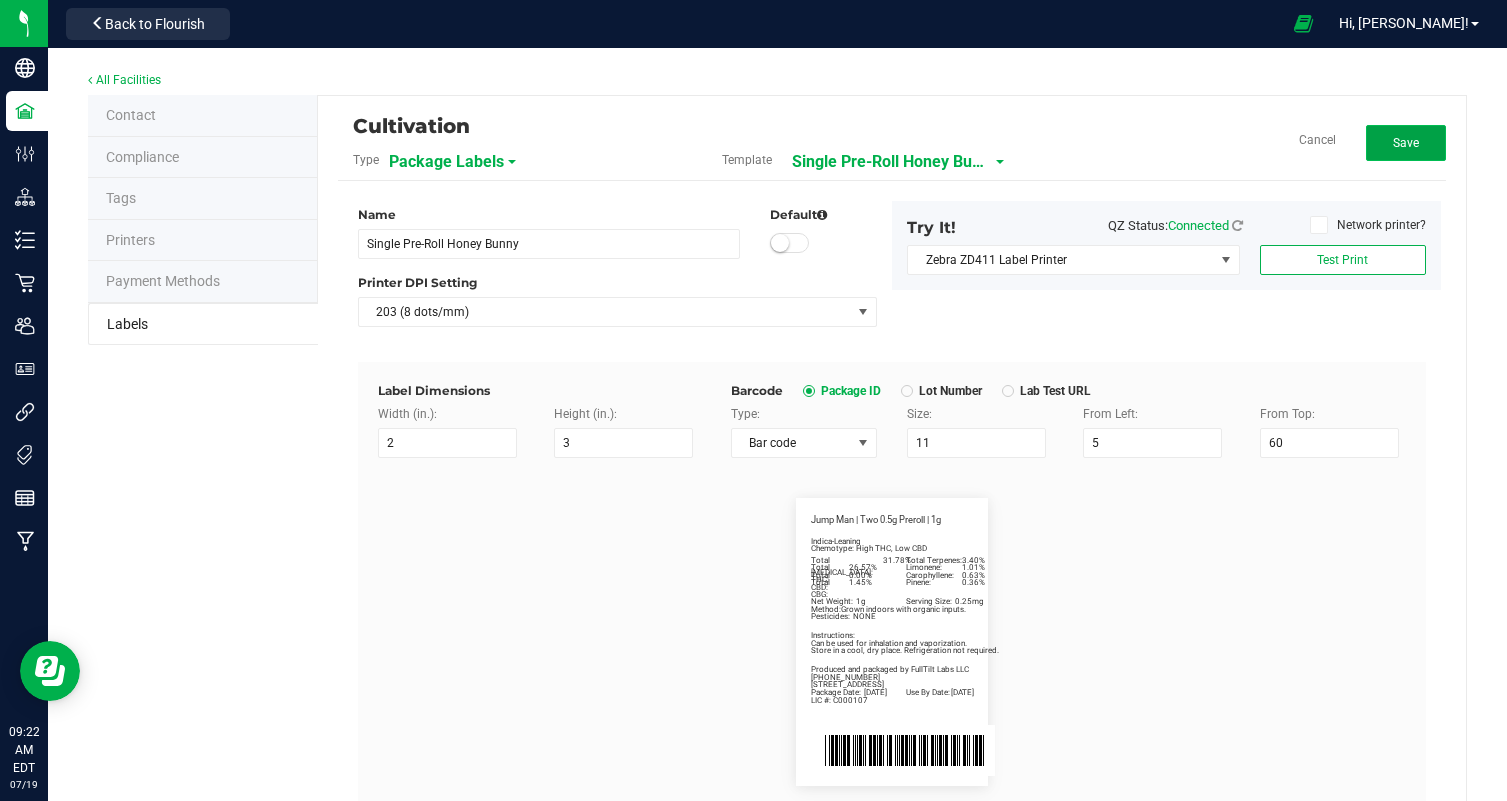 click on "Save" at bounding box center [1406, 143] 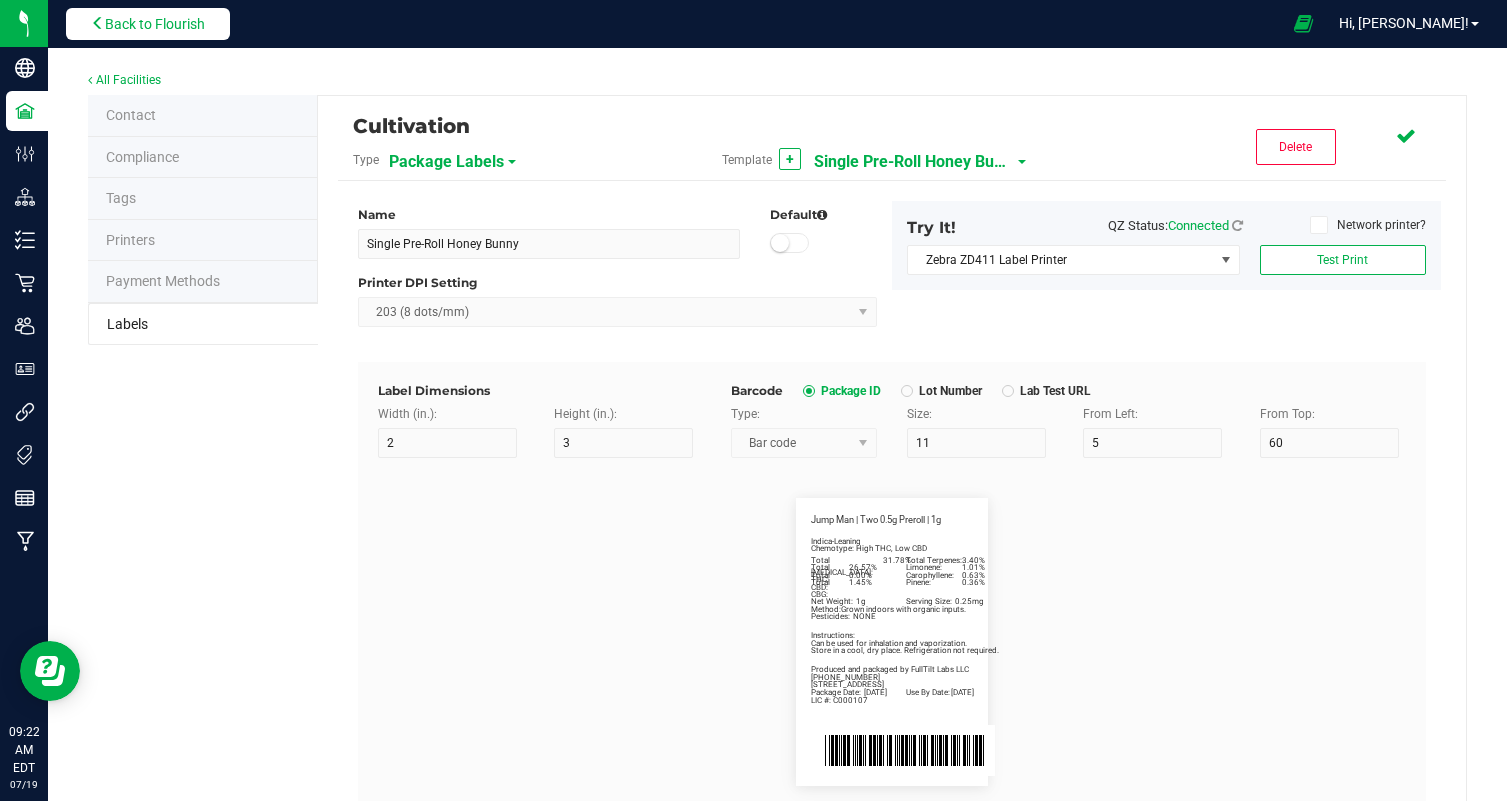 click on "Back to Flourish" at bounding box center [155, 24] 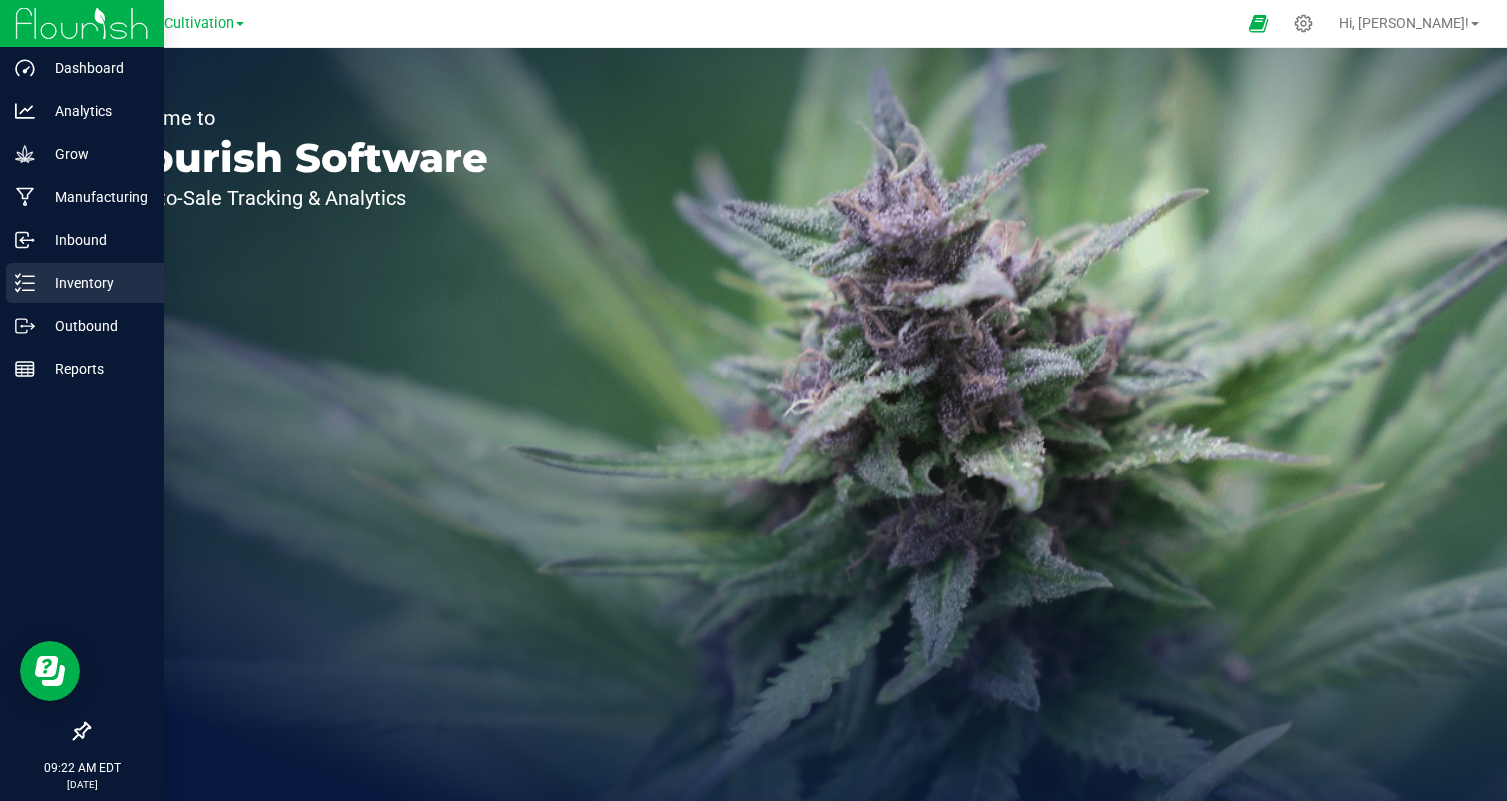 click on "Inventory" at bounding box center (85, 283) 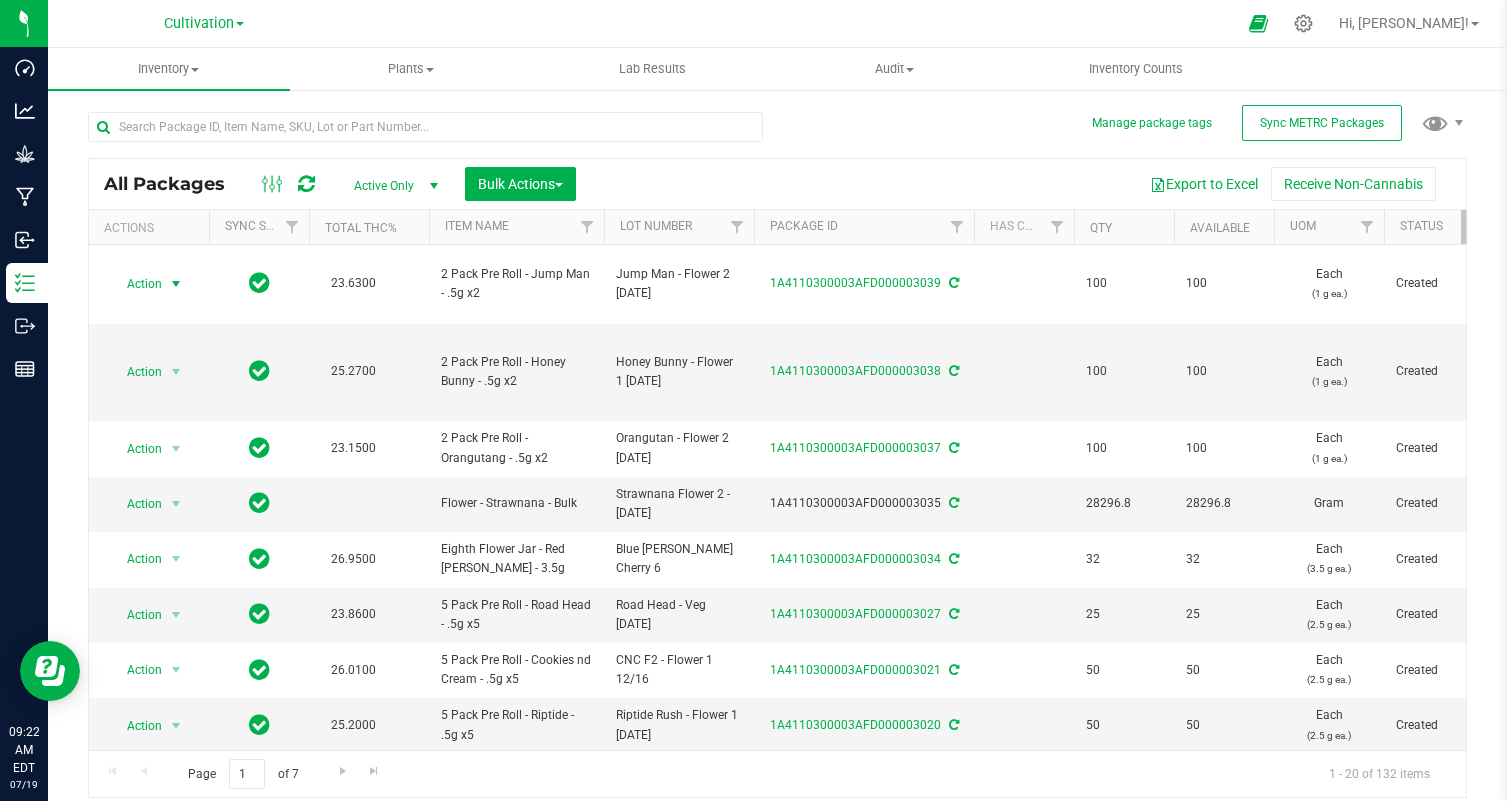 click at bounding box center (176, 284) 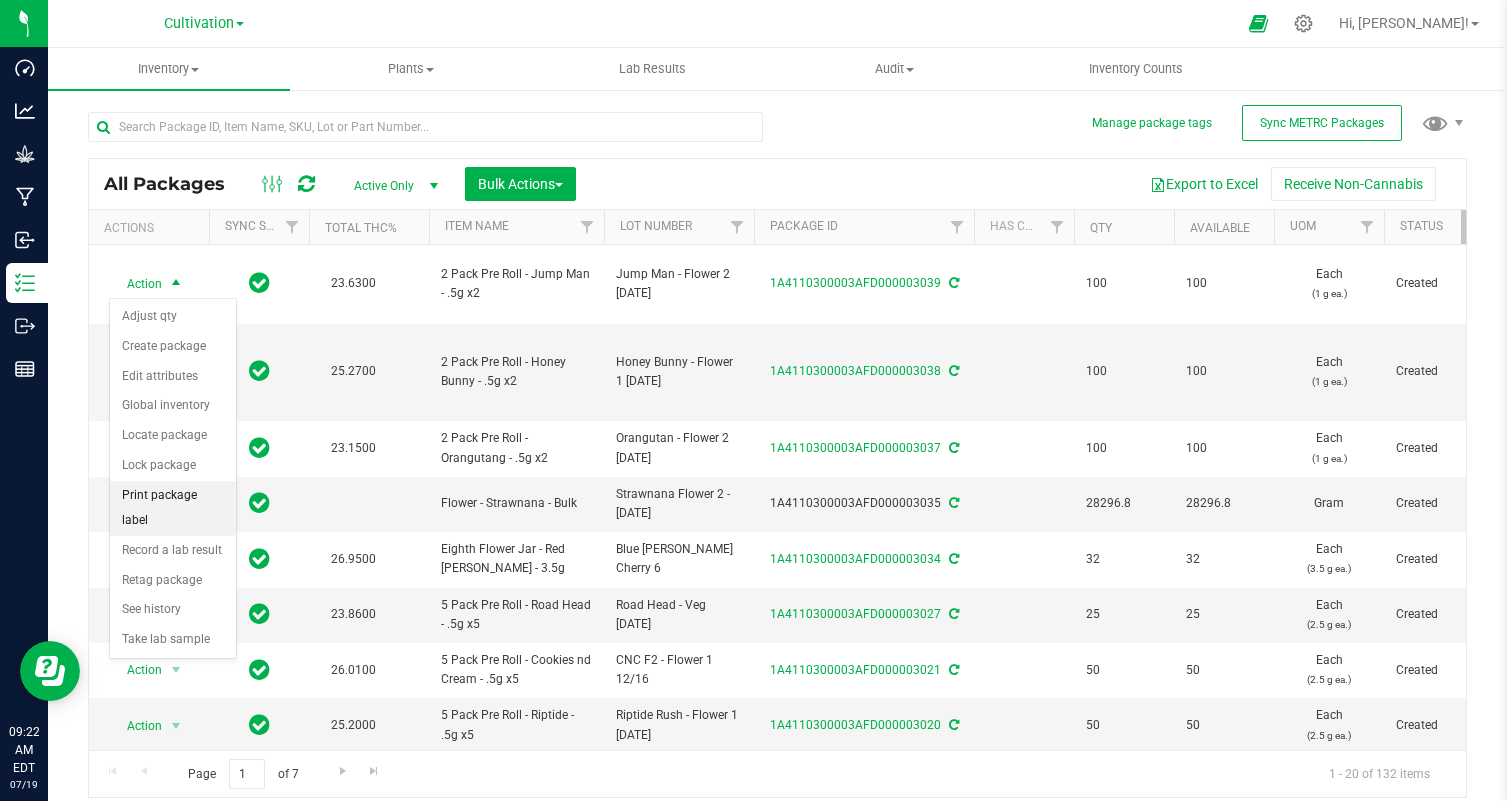click on "Print package label" at bounding box center [173, 508] 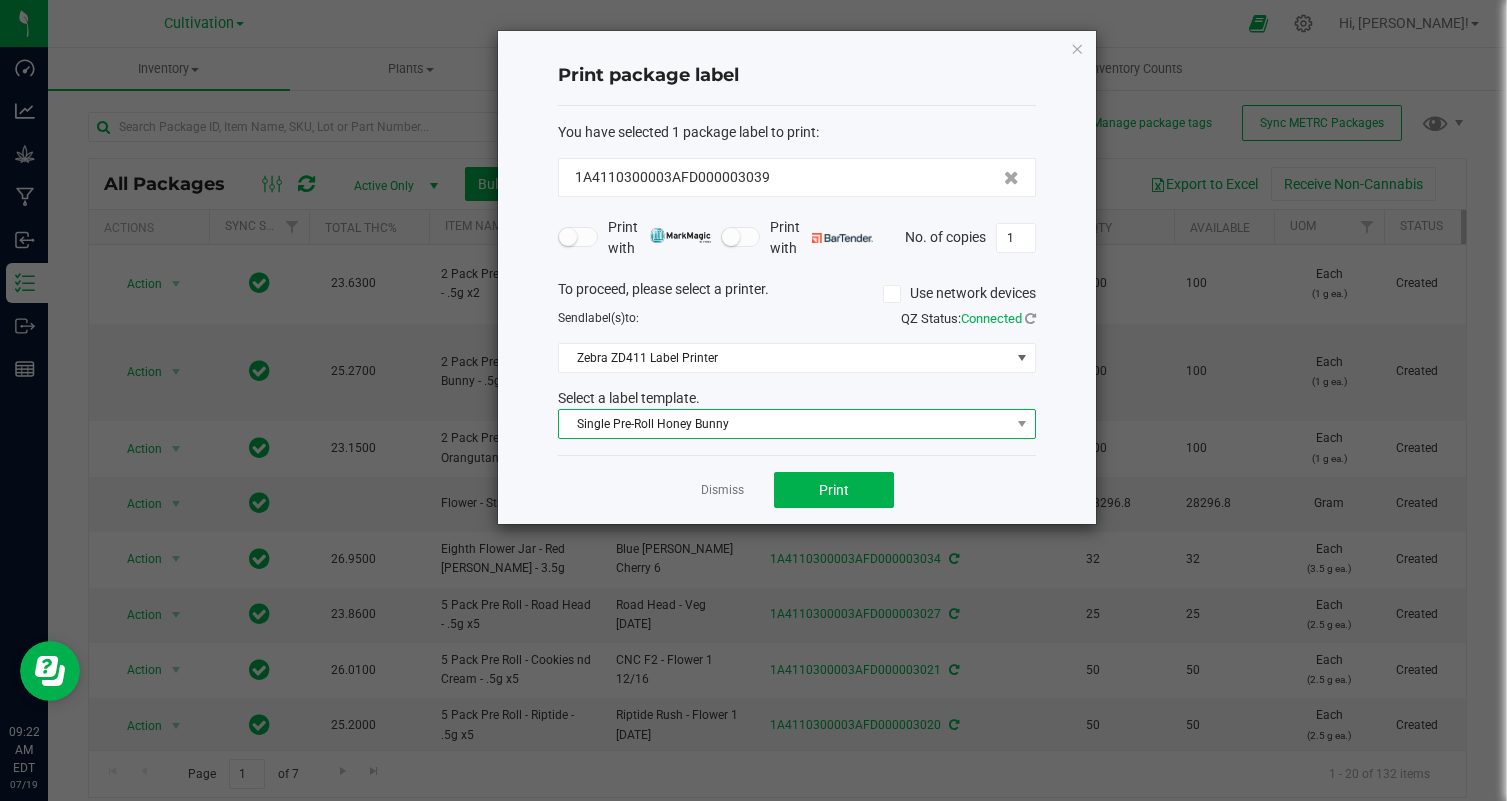 click on "Single Pre-Roll Honey Bunny" at bounding box center [784, 424] 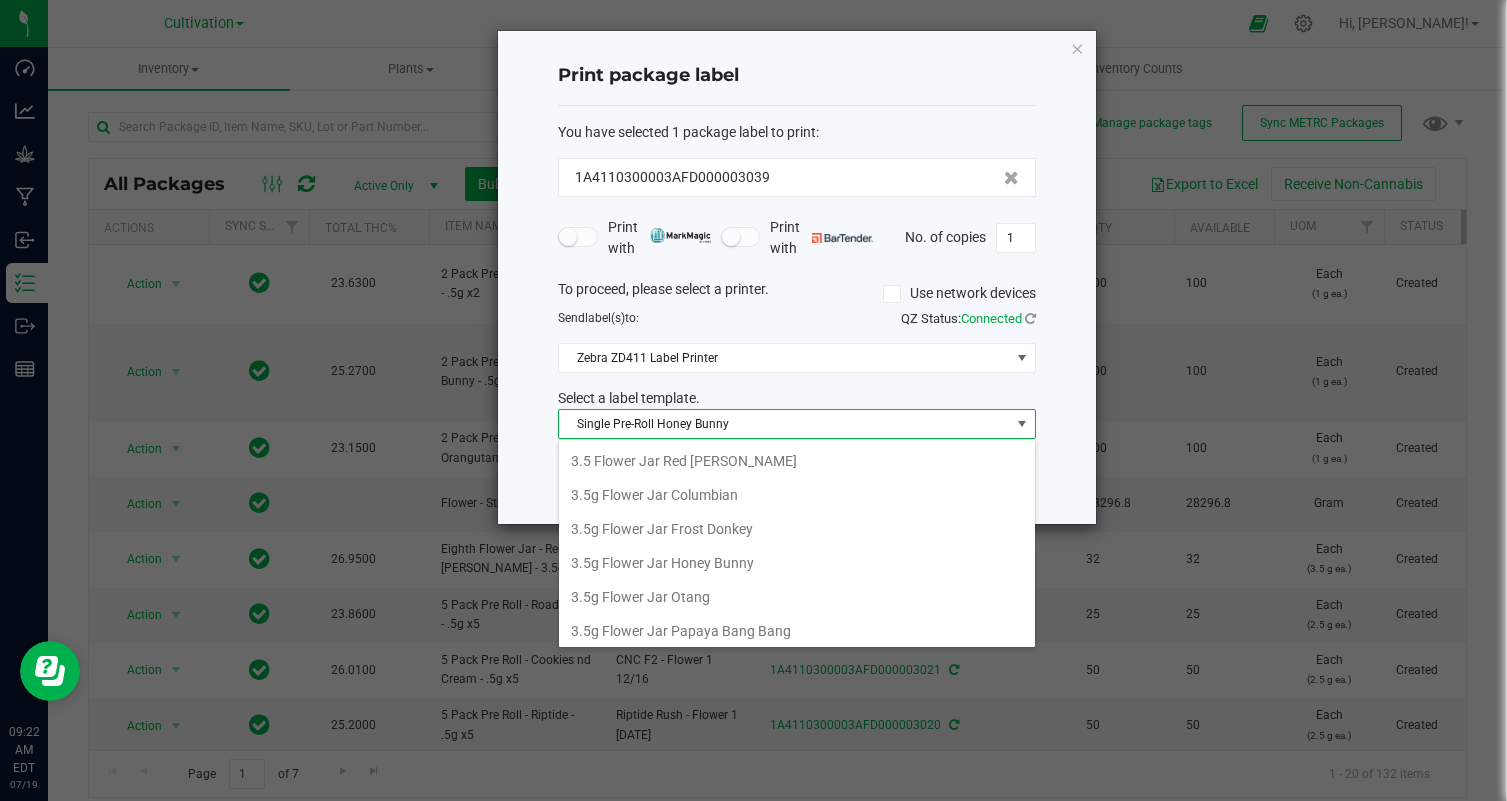 scroll, scrollTop: 310, scrollLeft: 0, axis: vertical 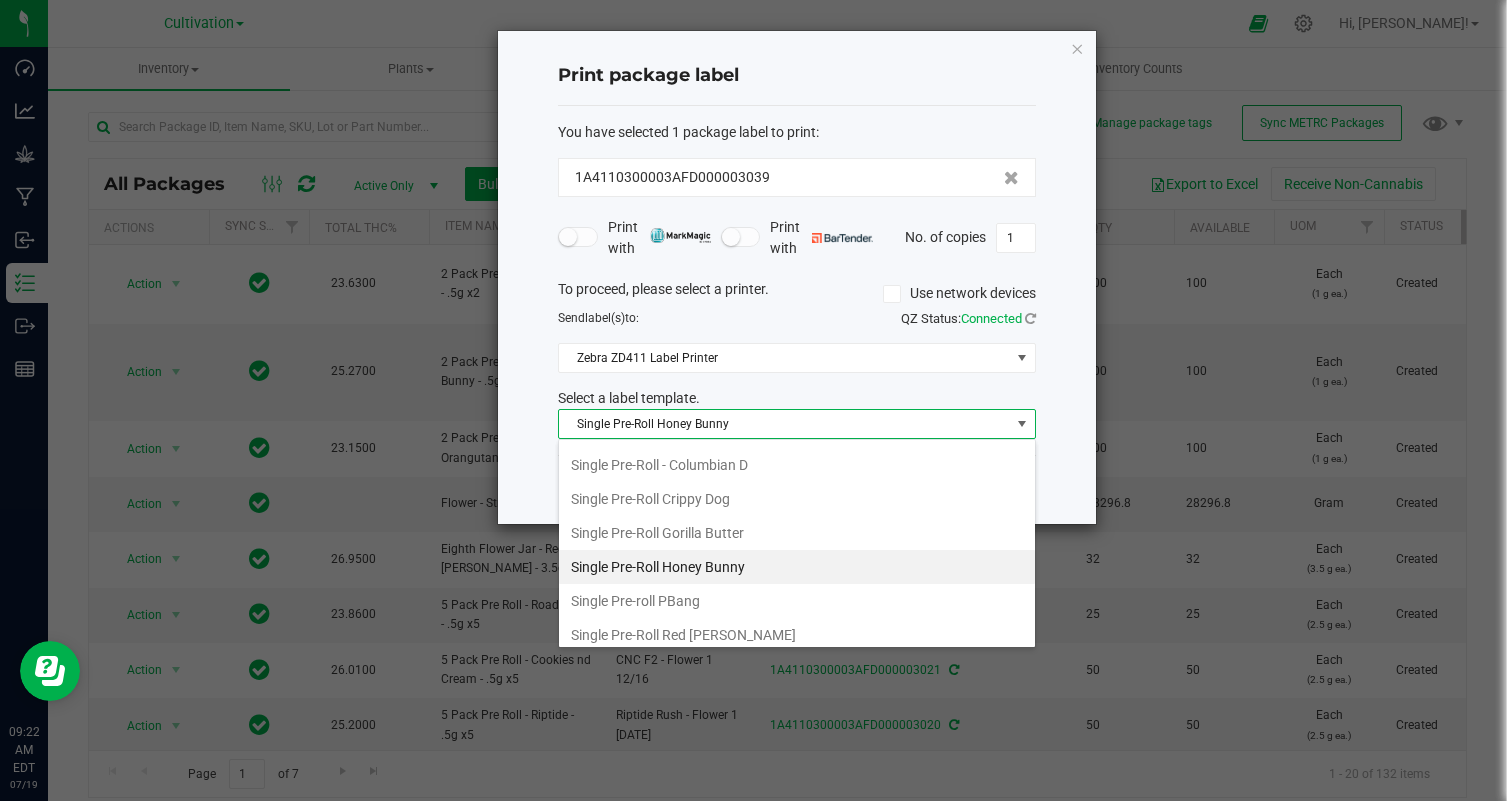 click on "Single Pre-Roll Honey Bunny" at bounding box center [797, 567] 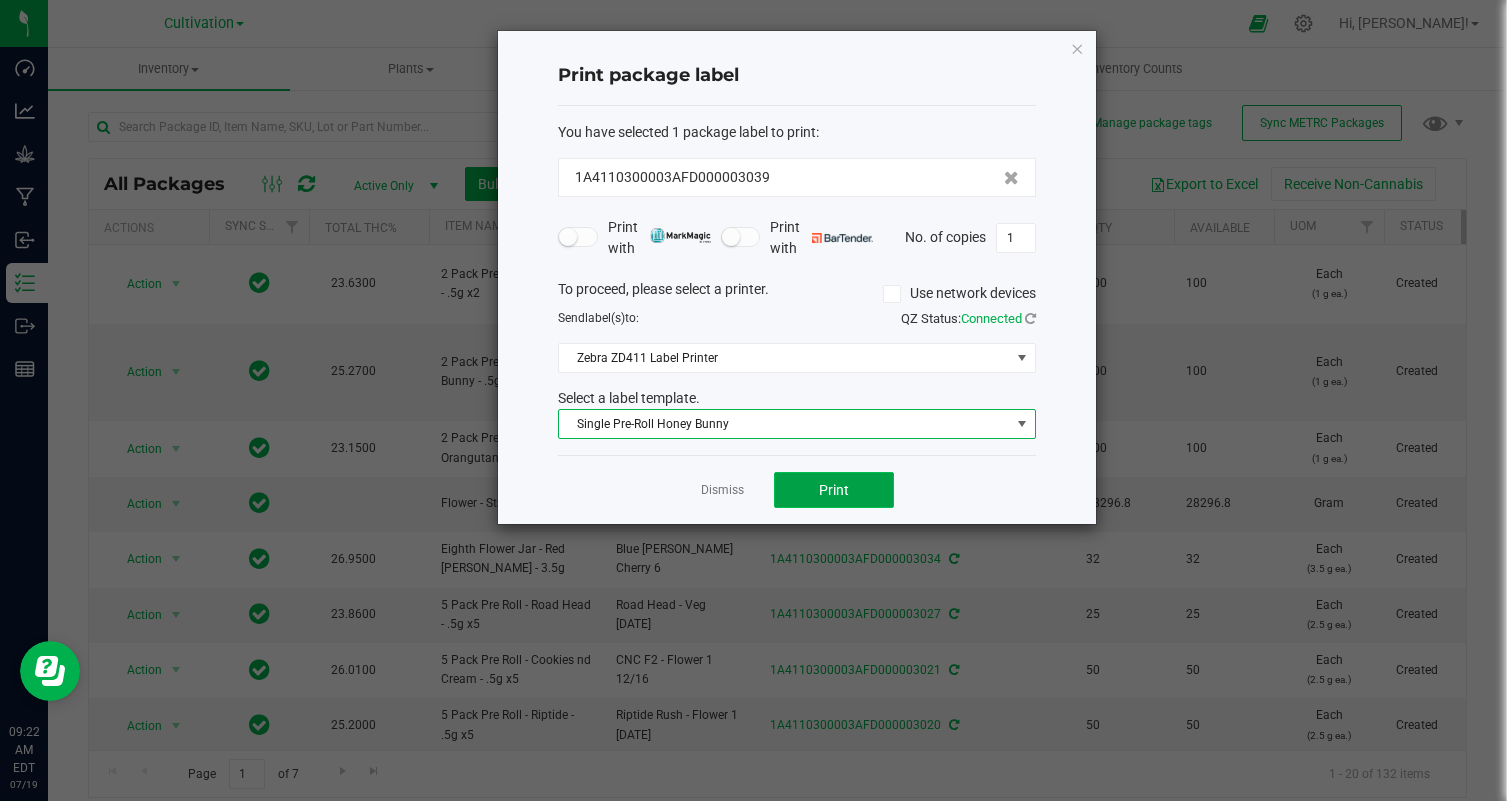 click on "Print" 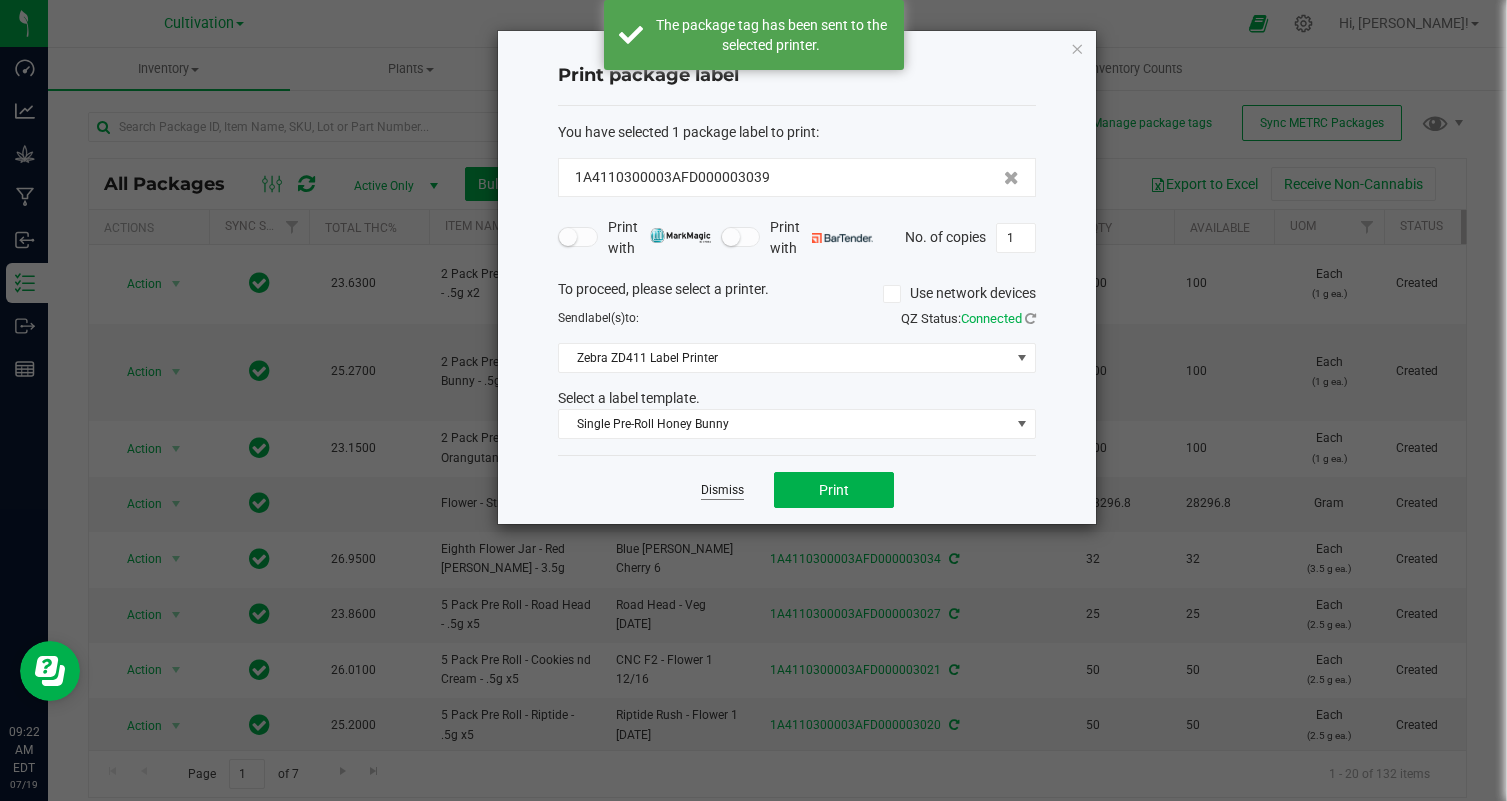 click on "Dismiss" 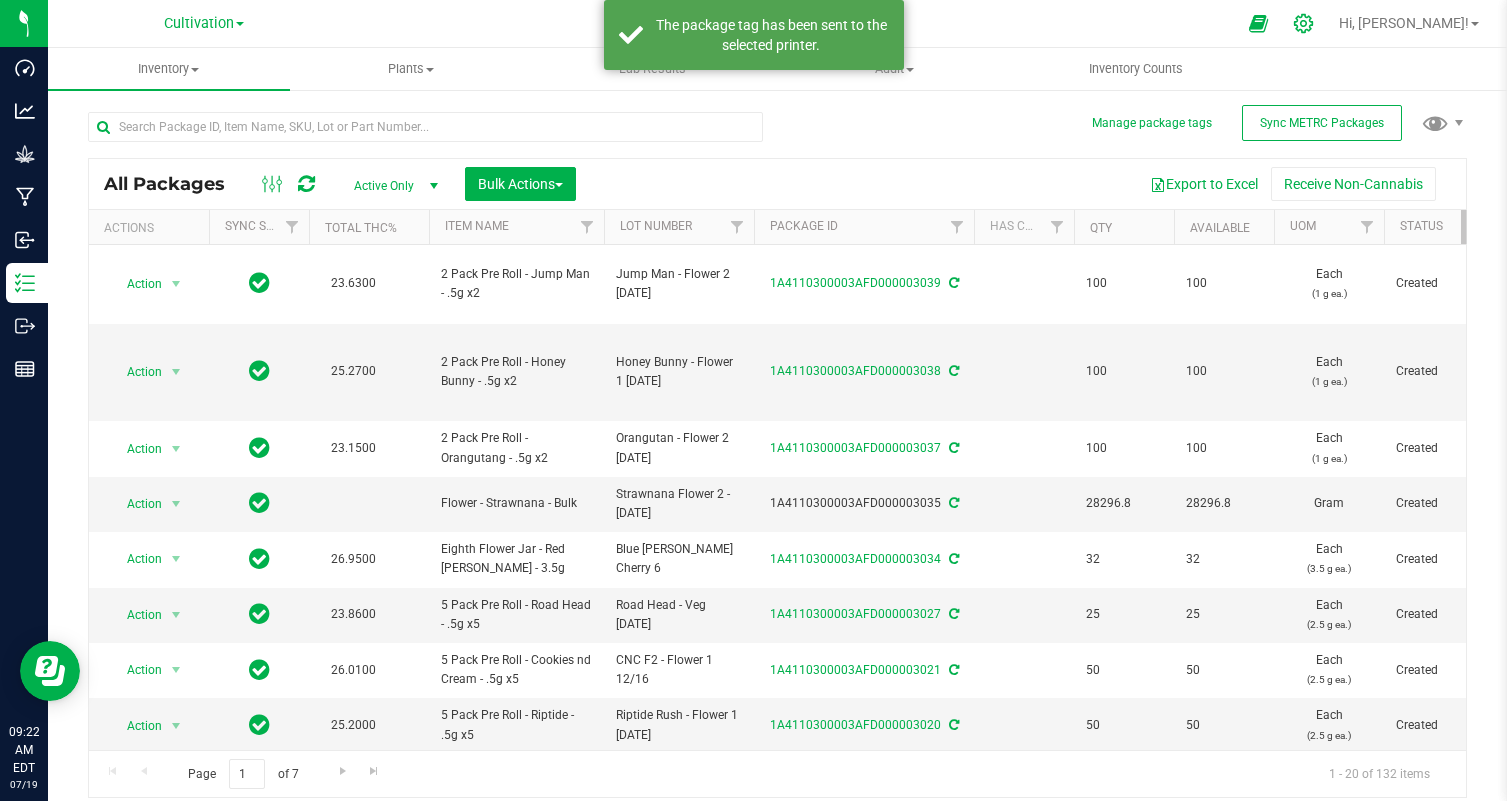 click 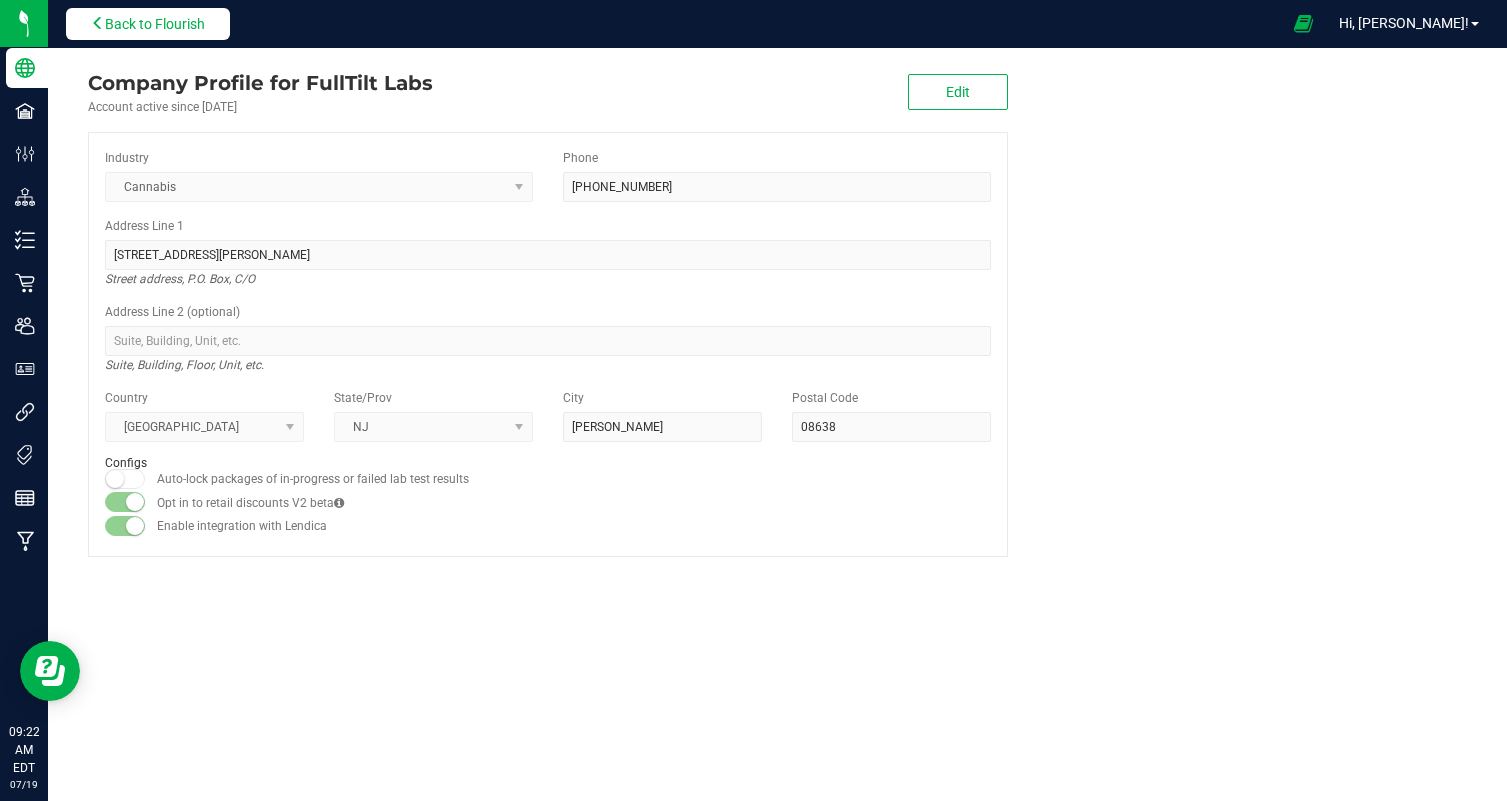 click on "Back to Flourish" at bounding box center (155, 24) 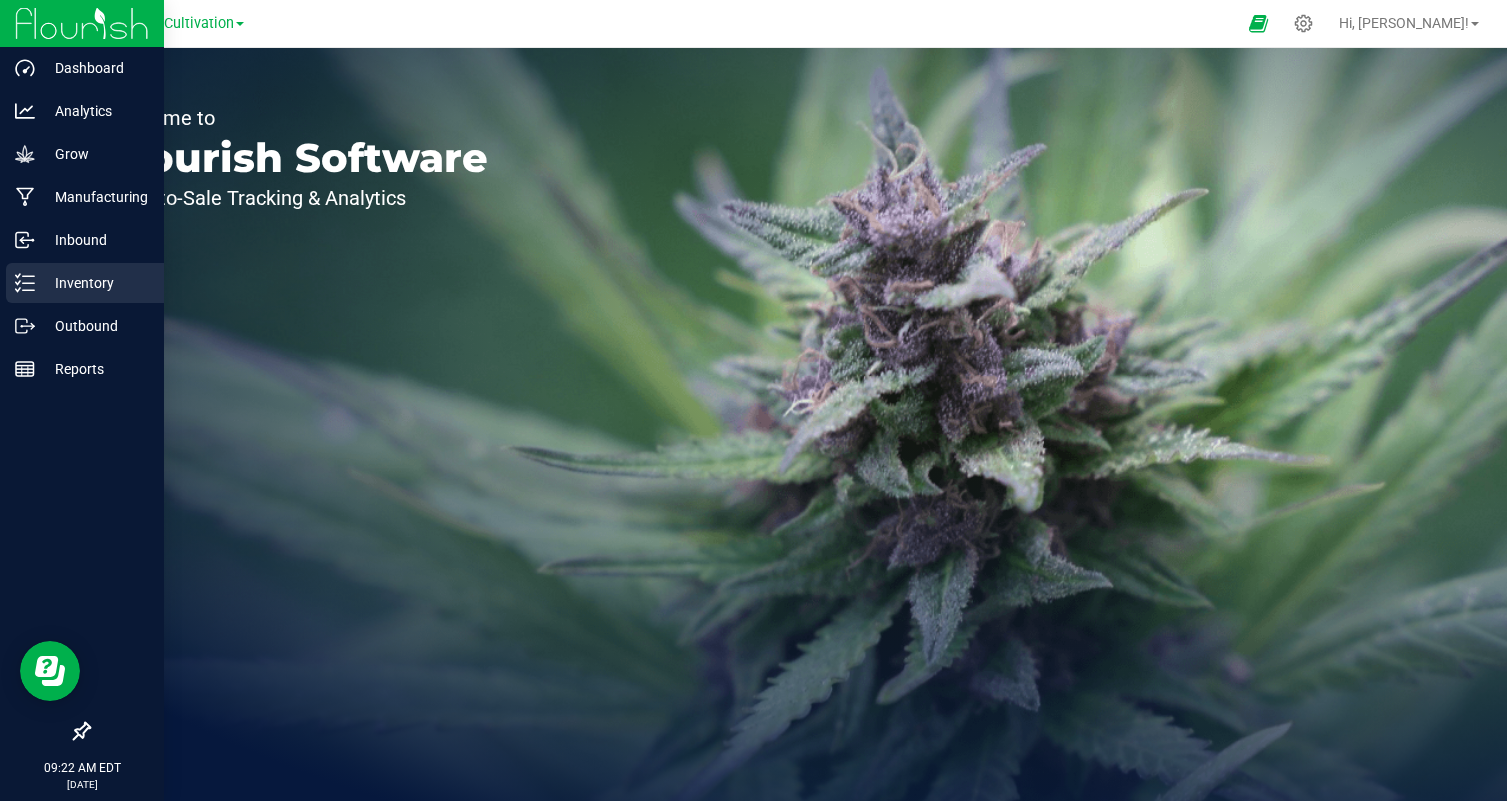 click on "Inventory" at bounding box center (85, 283) 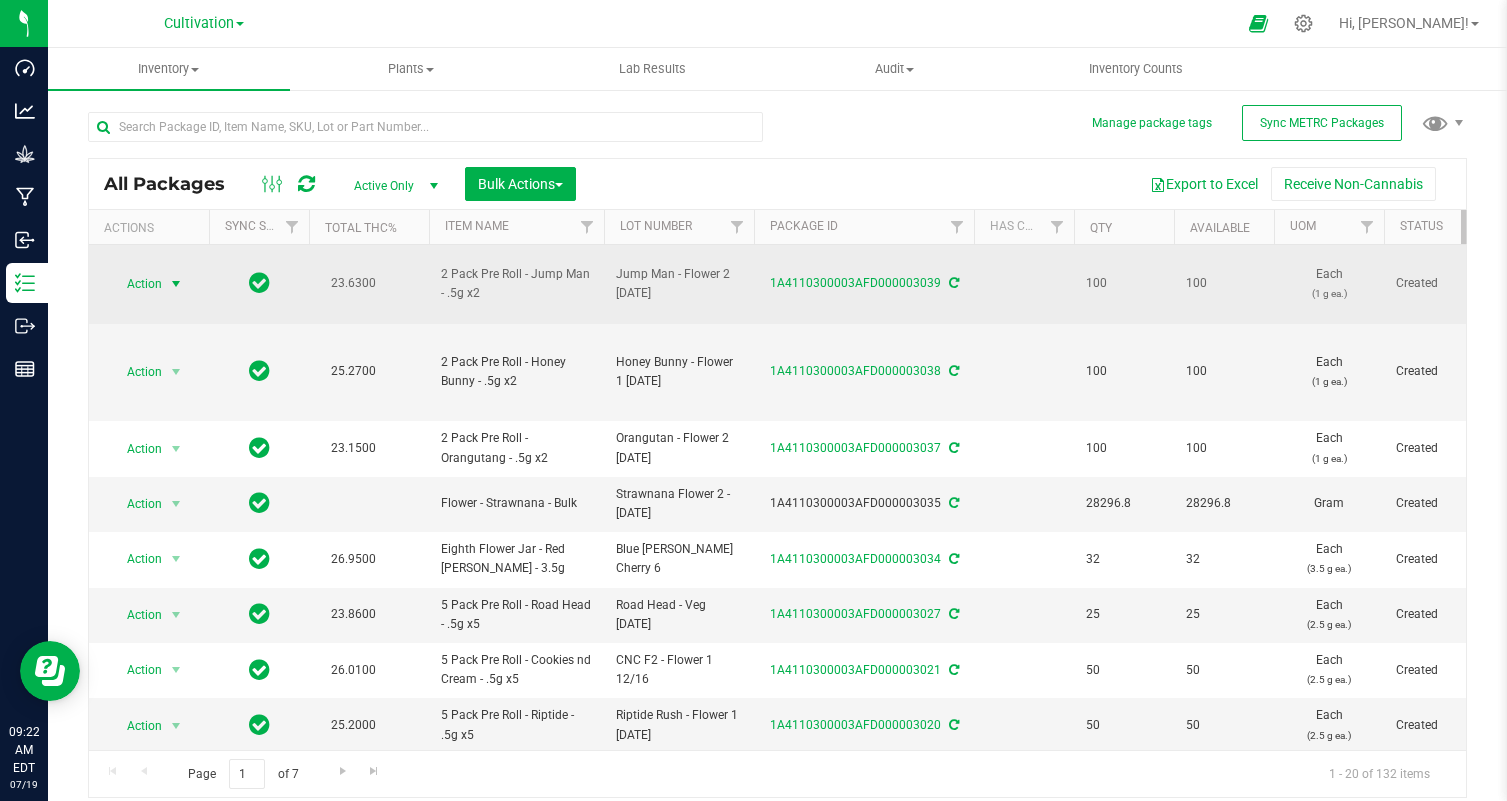 click on "Action" at bounding box center (136, 284) 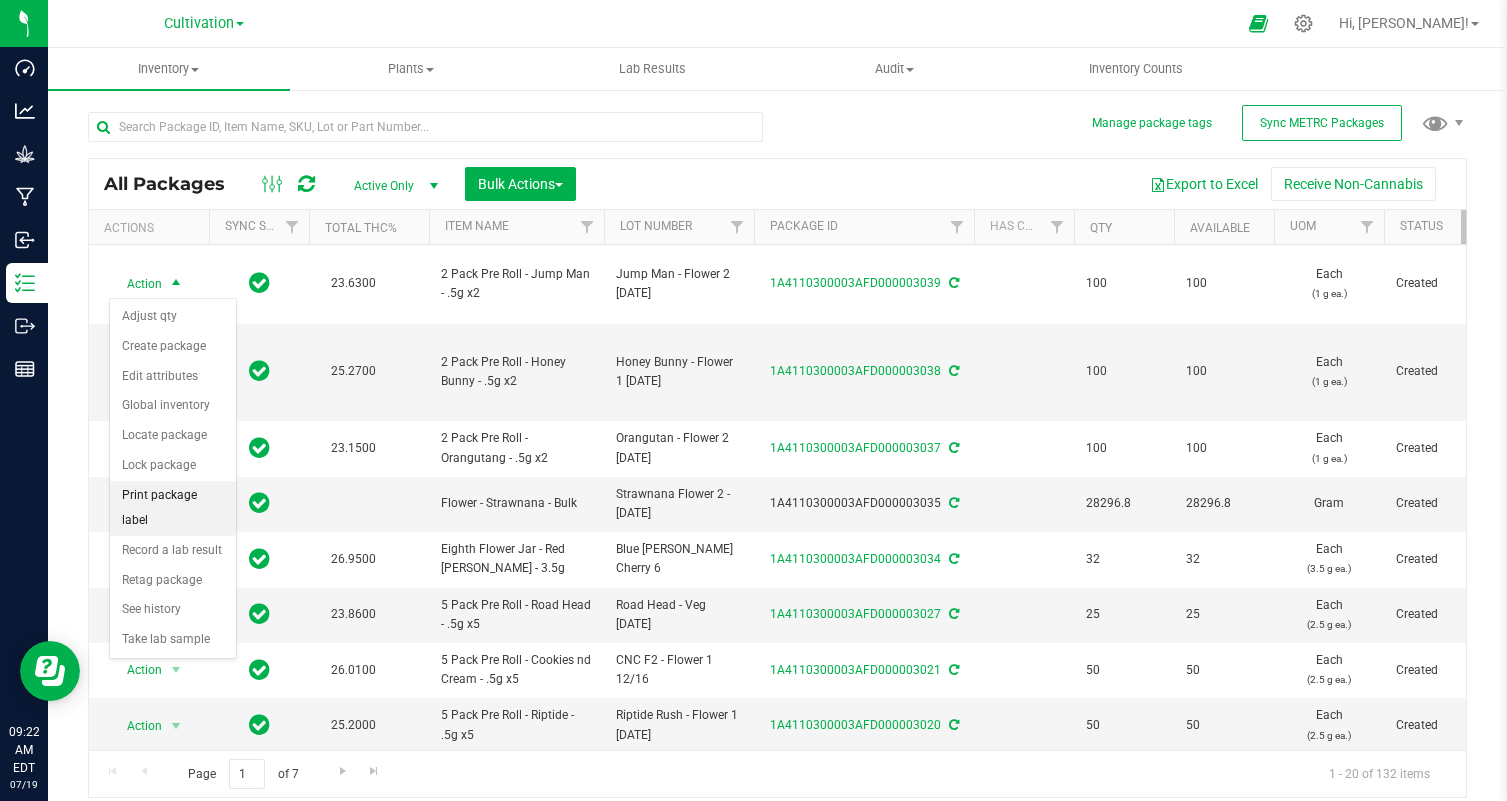 click on "Print package label" at bounding box center [173, 508] 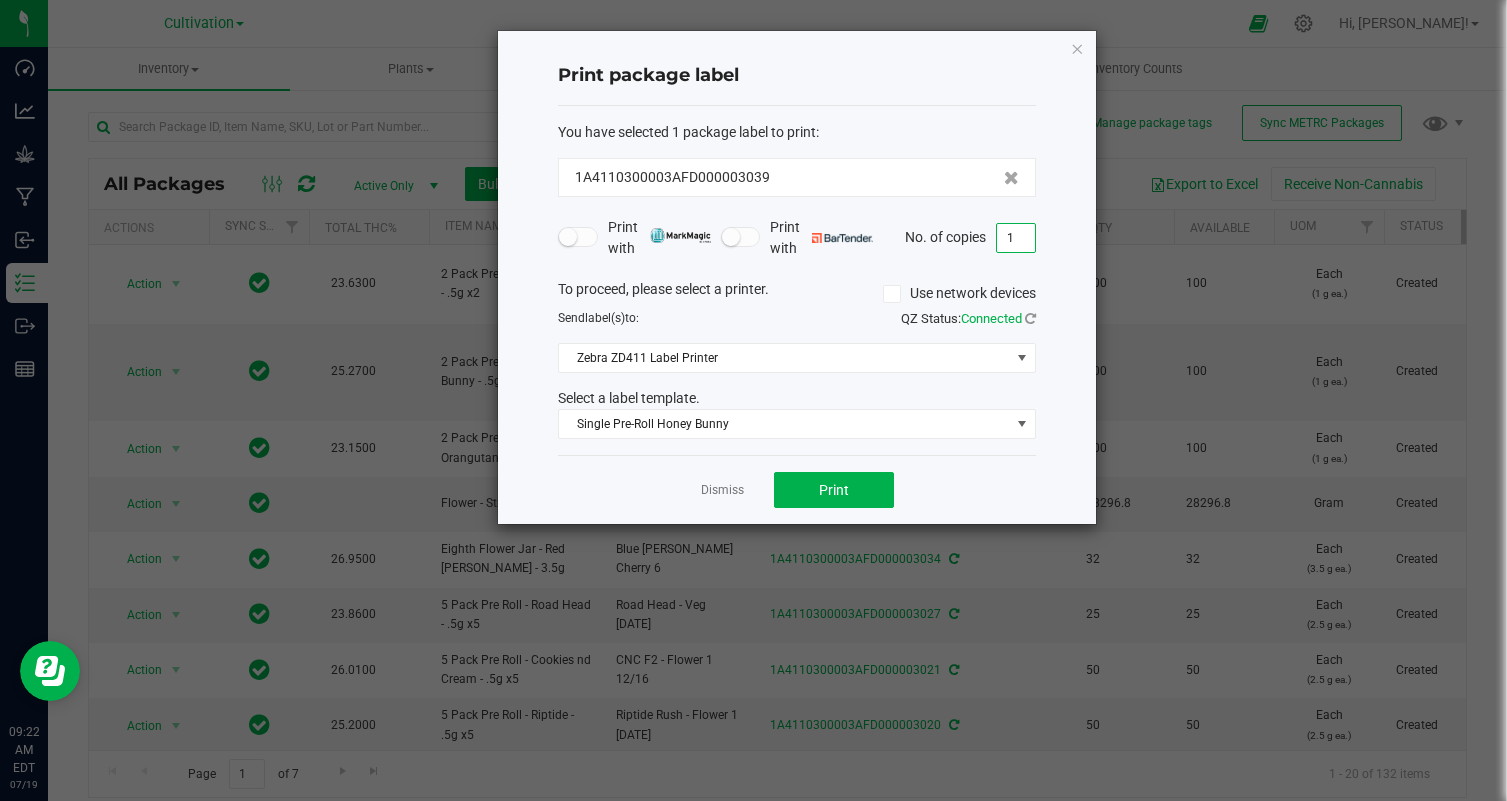 click on "1" at bounding box center (1016, 238) 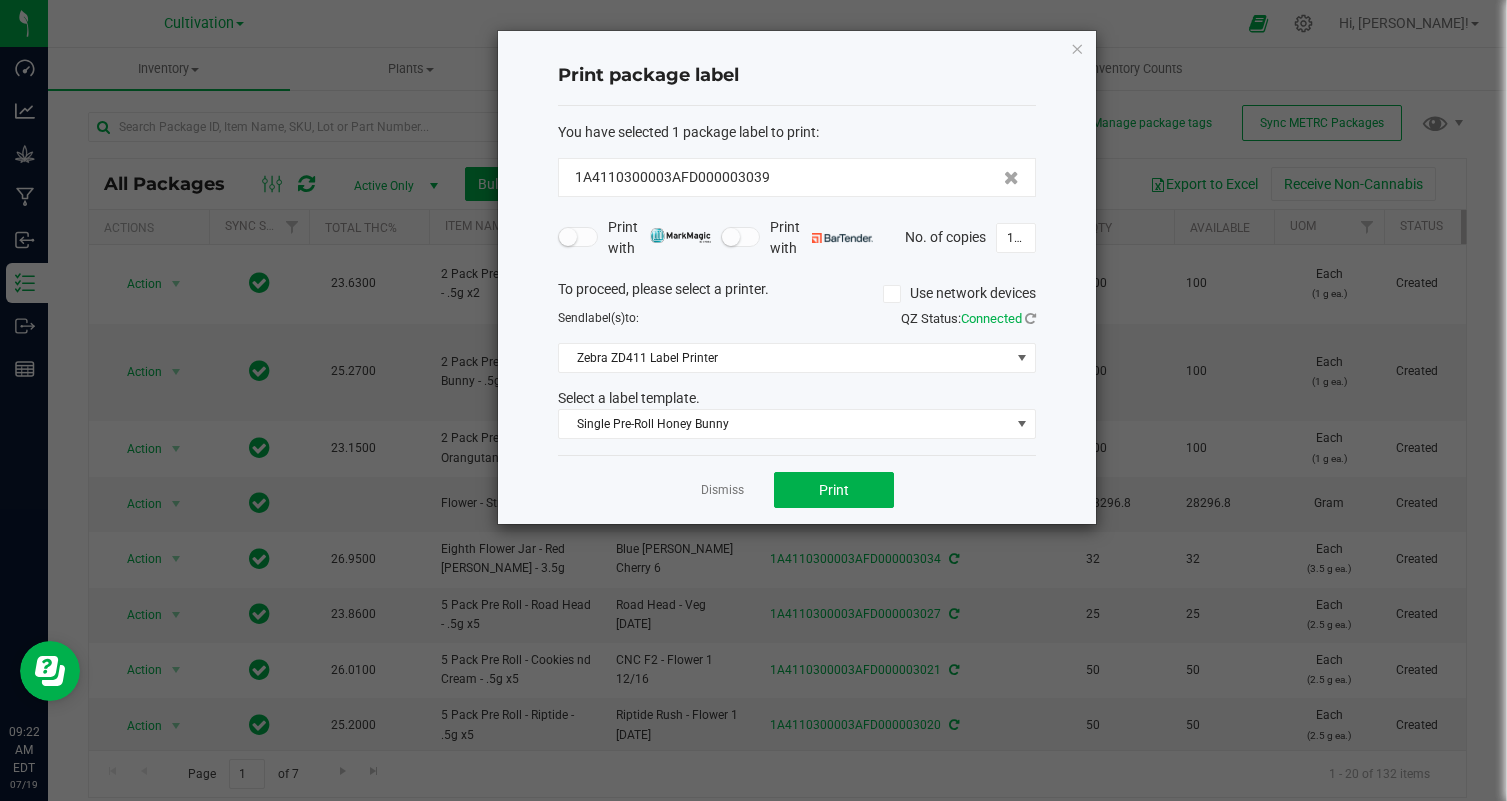click on "Dismiss   Print" 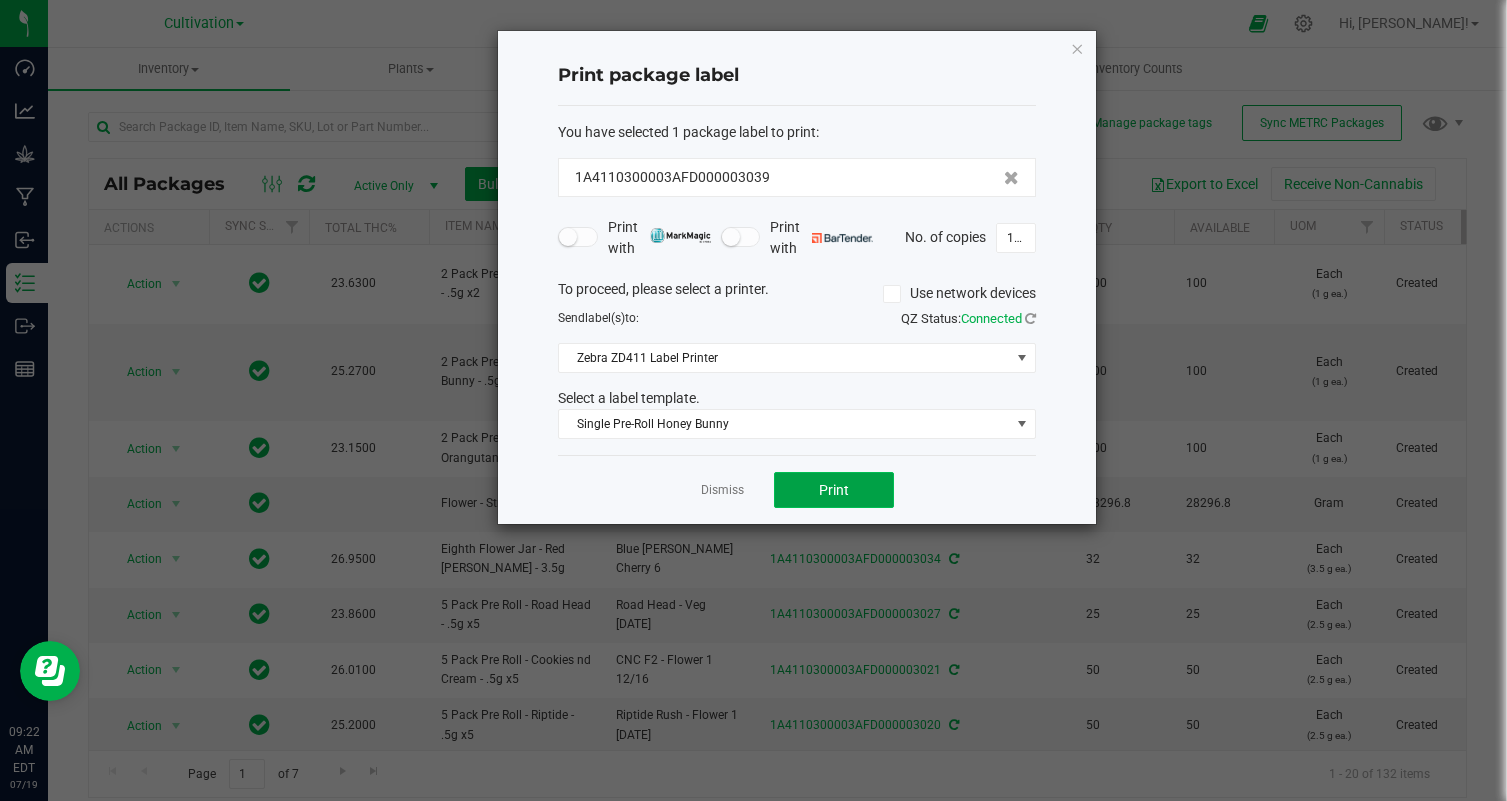 click on "Print" 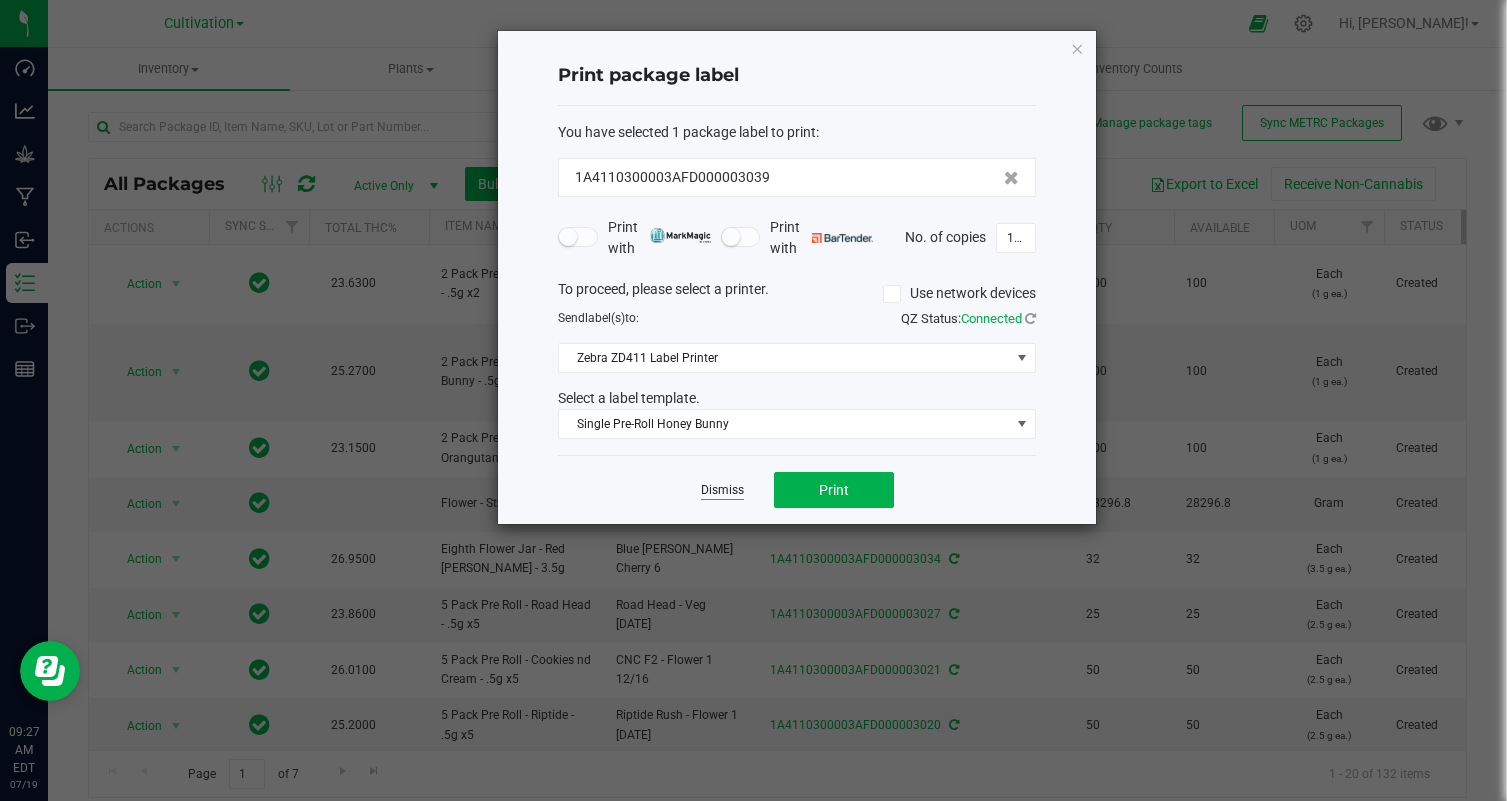click on "Dismiss" 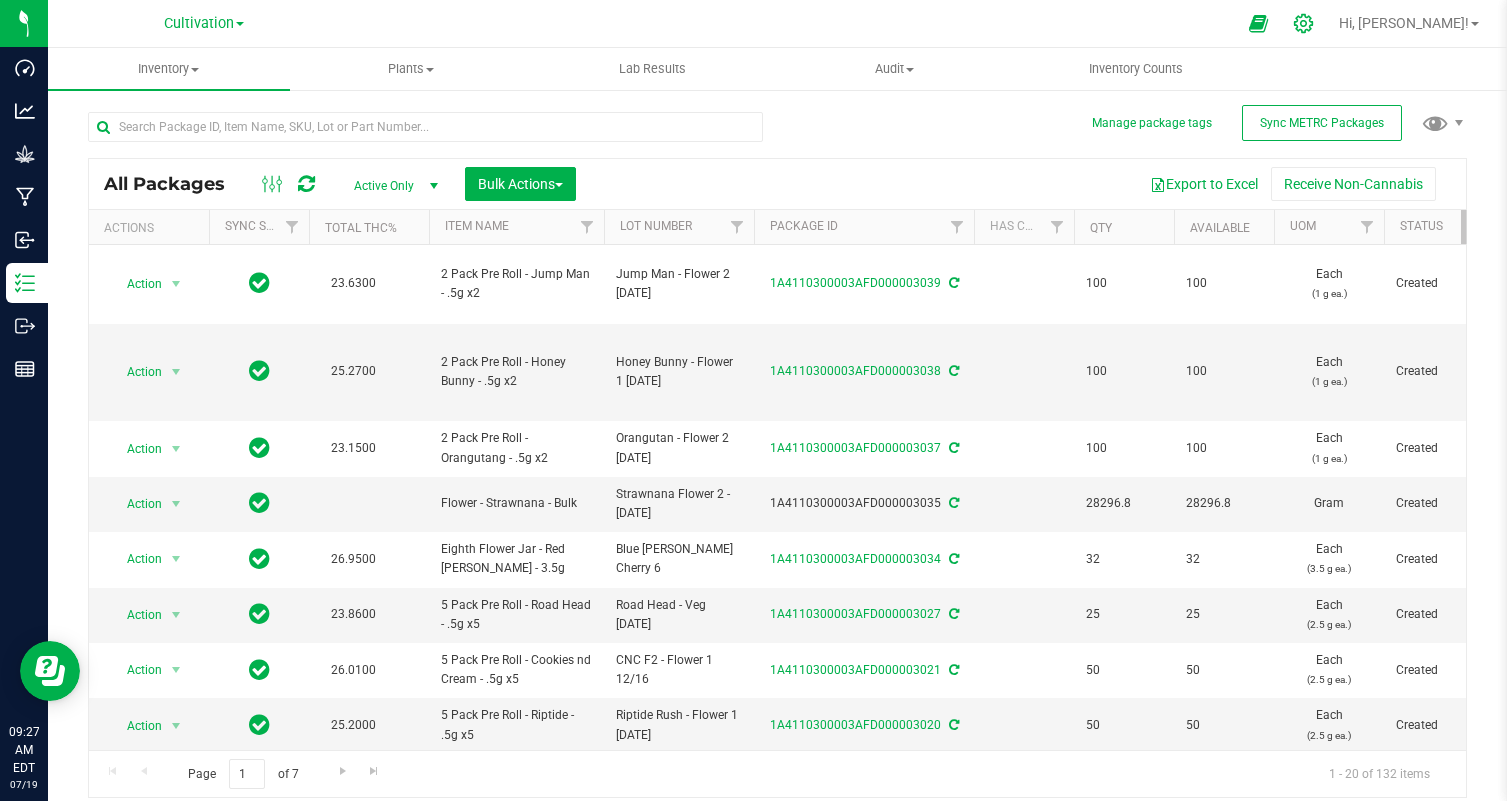 click at bounding box center (1304, 23) 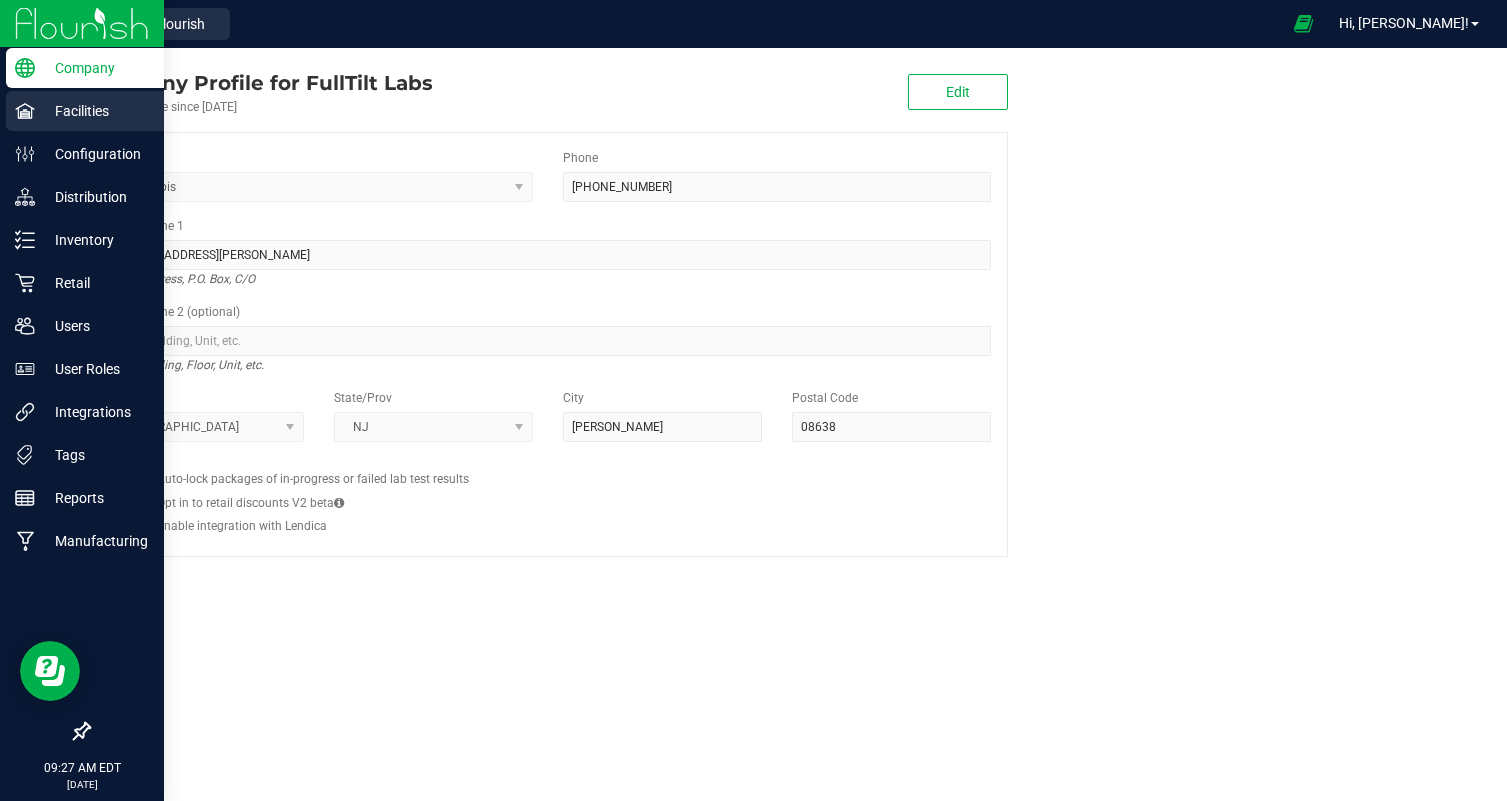 click on "Facilities" at bounding box center [95, 111] 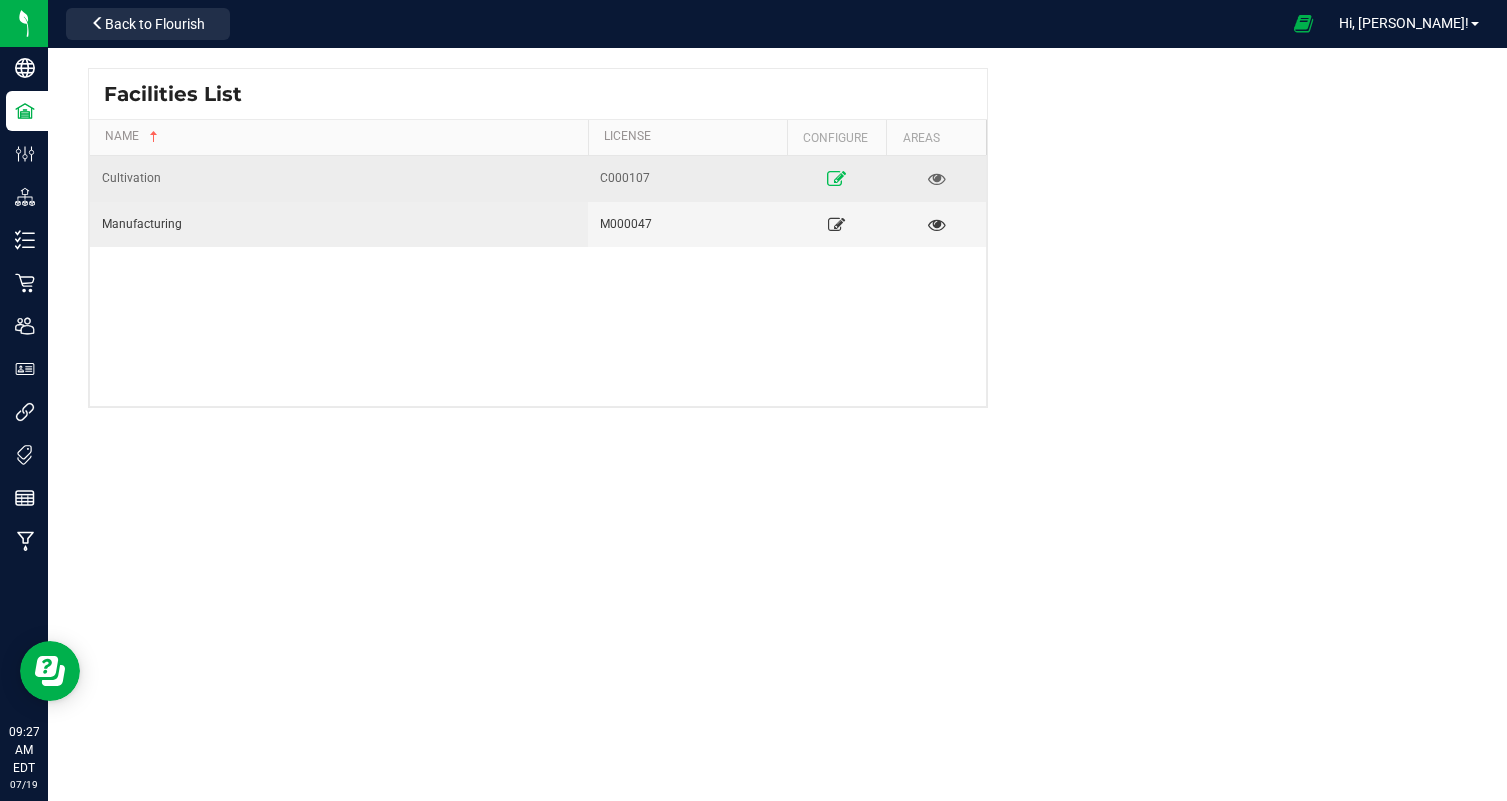 click at bounding box center [836, 178] 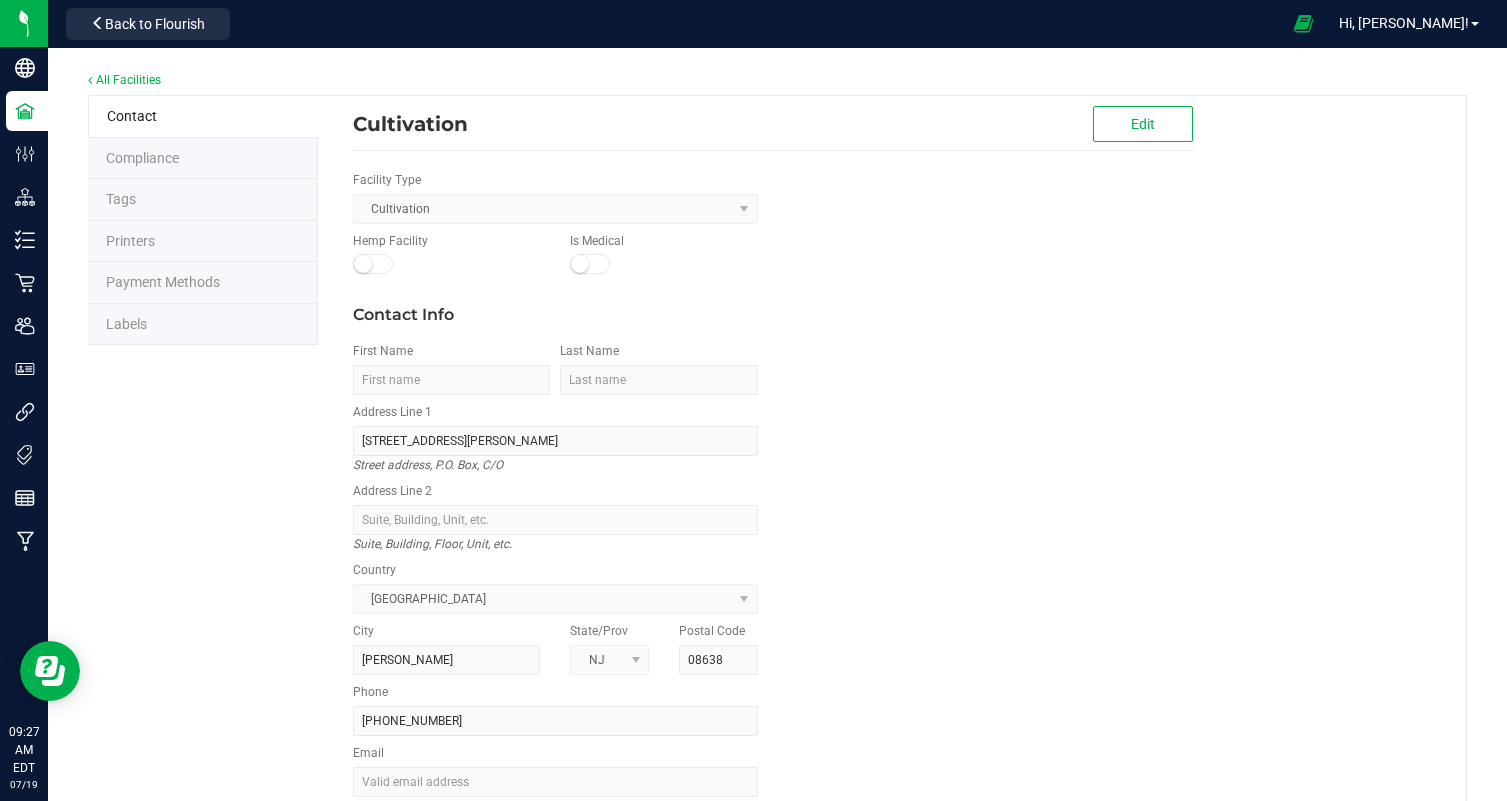 click on "Labels" at bounding box center (203, 325) 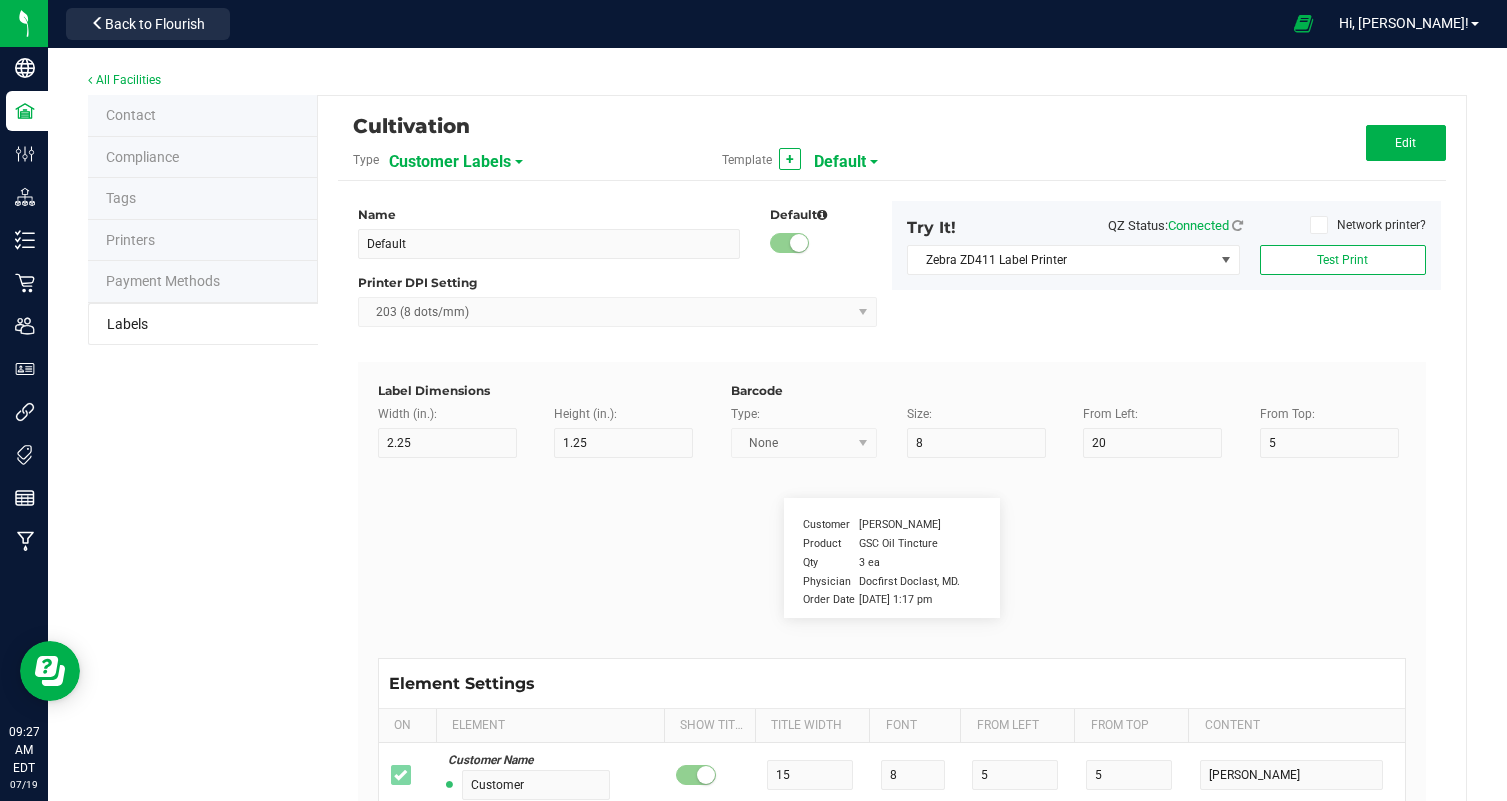 click on "Customer Labels" at bounding box center [450, 162] 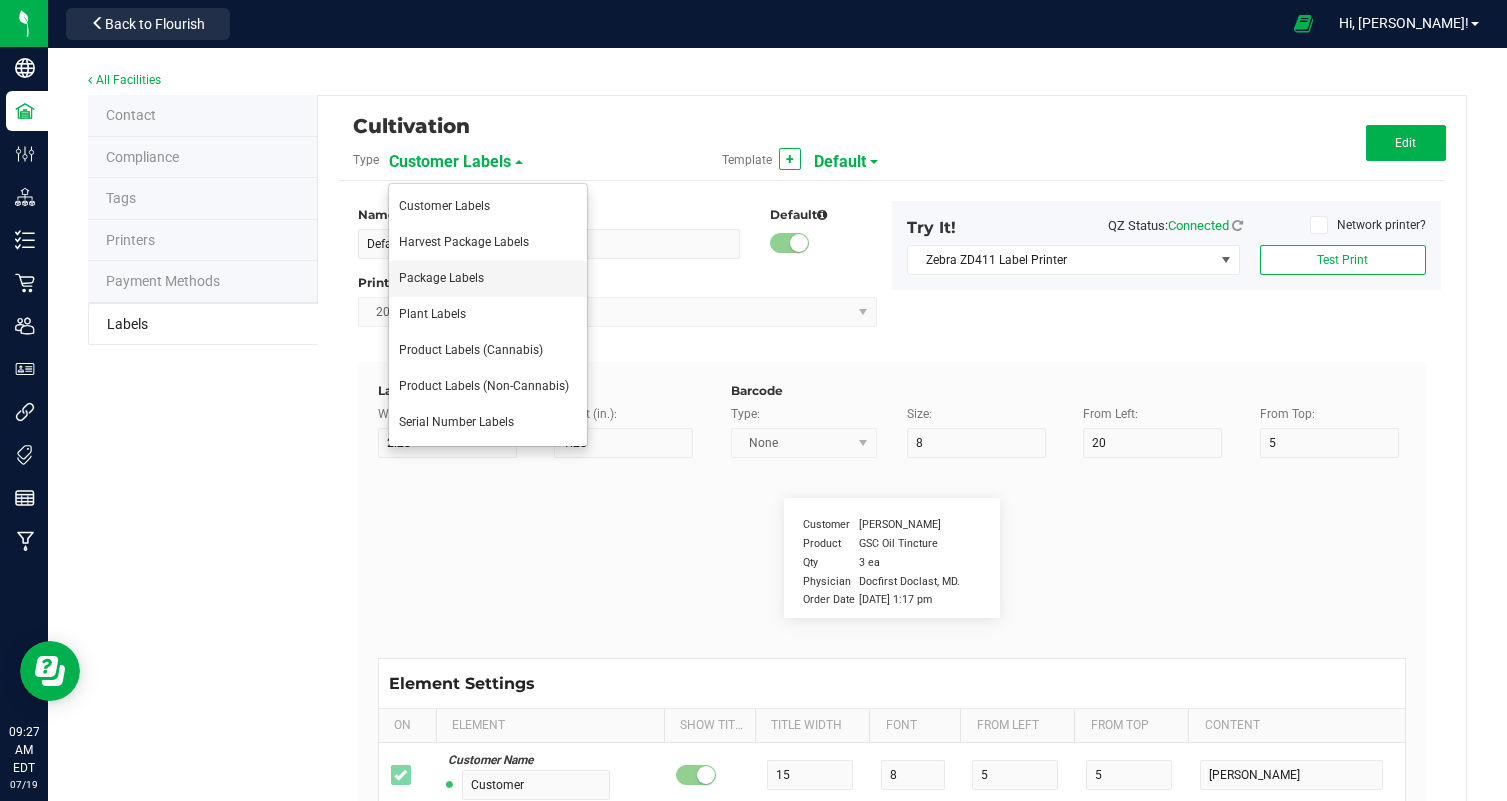 click on "Package Labels" at bounding box center (488, 279) 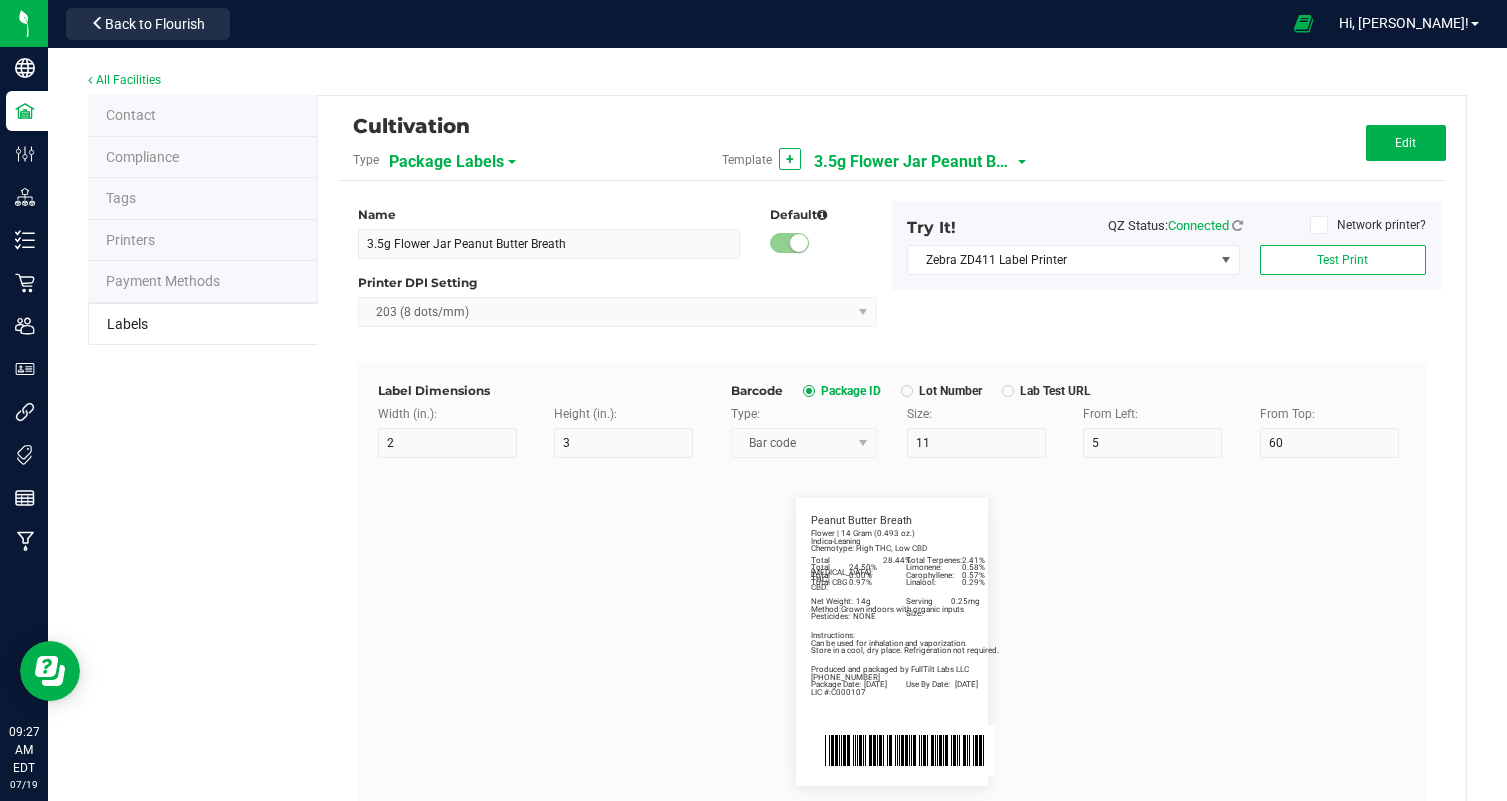 click on "3.5g Flower Jar Peanut Butter Breath" at bounding box center [914, 162] 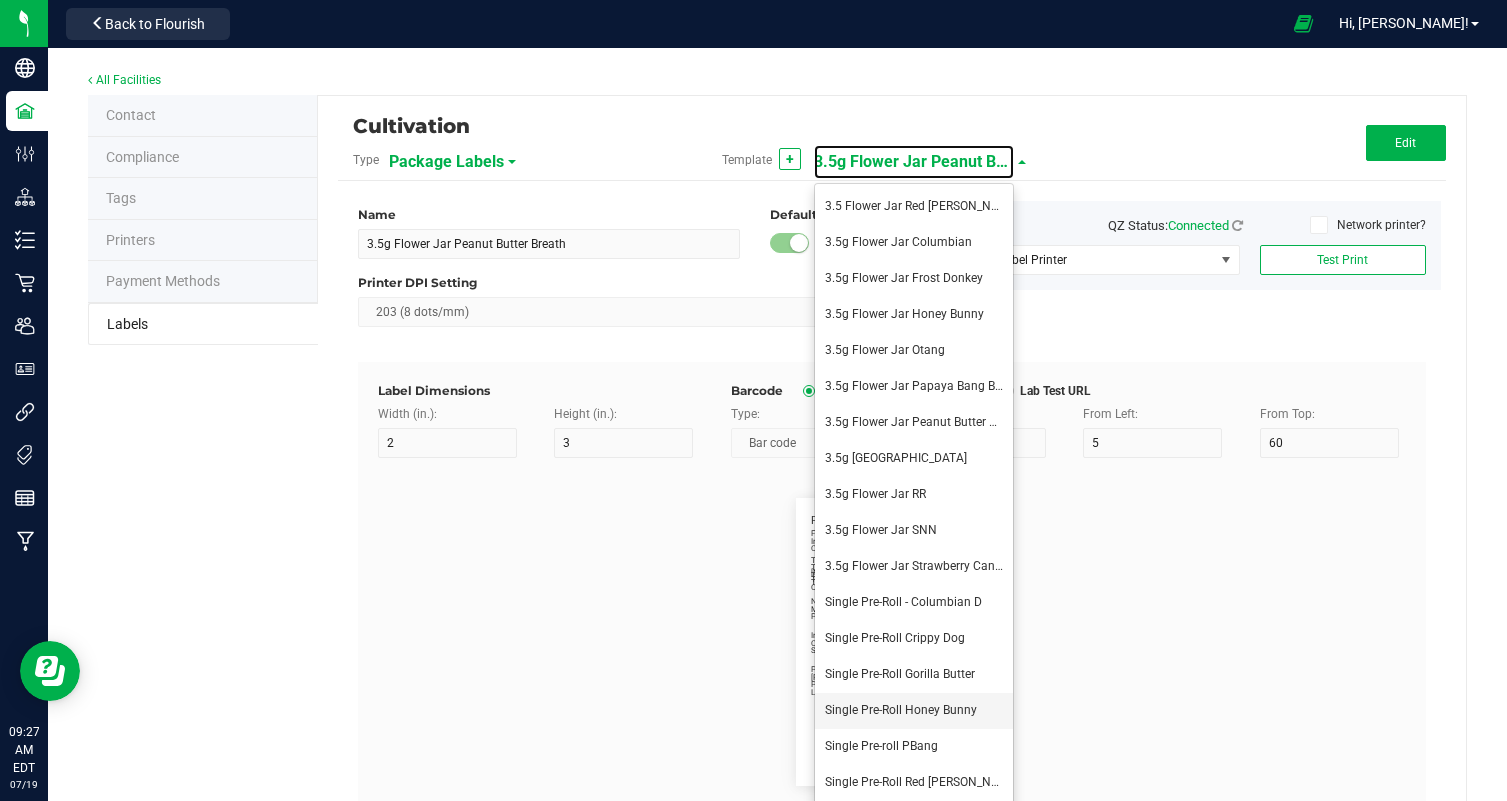 scroll, scrollTop: 150, scrollLeft: 0, axis: vertical 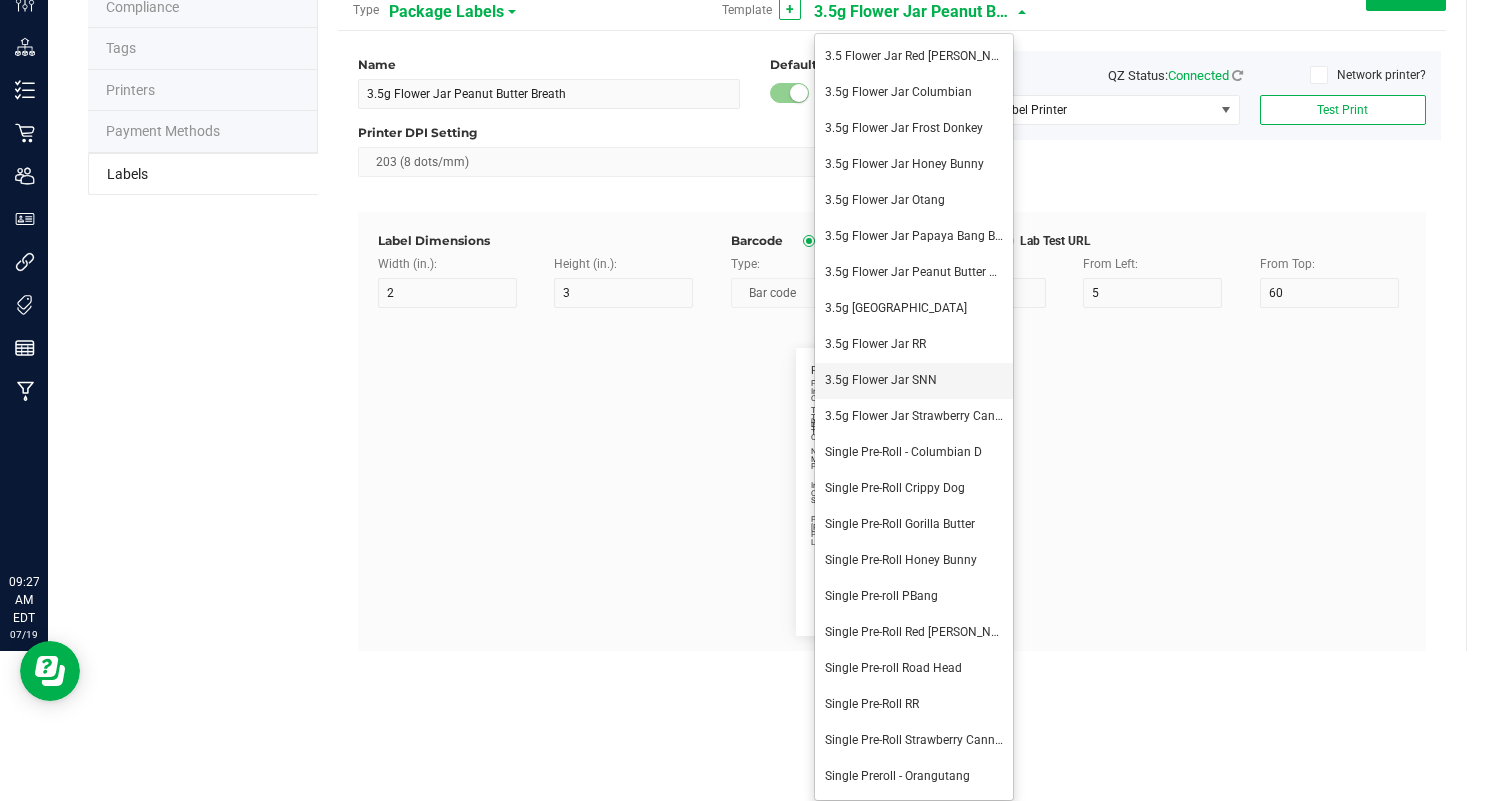 click on "3.5g Flower Jar SNN" at bounding box center [914, 381] 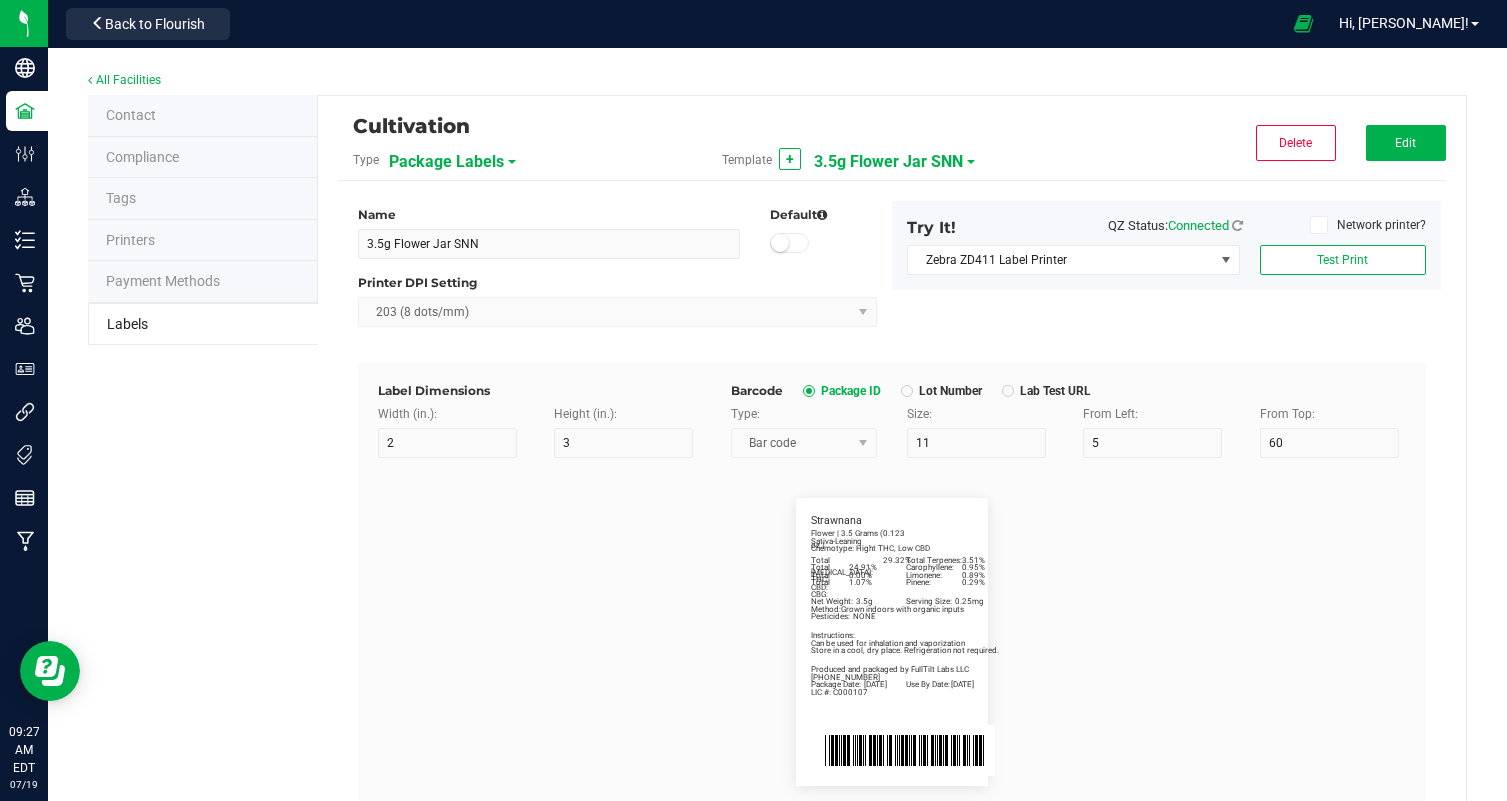 scroll, scrollTop: 0, scrollLeft: 0, axis: both 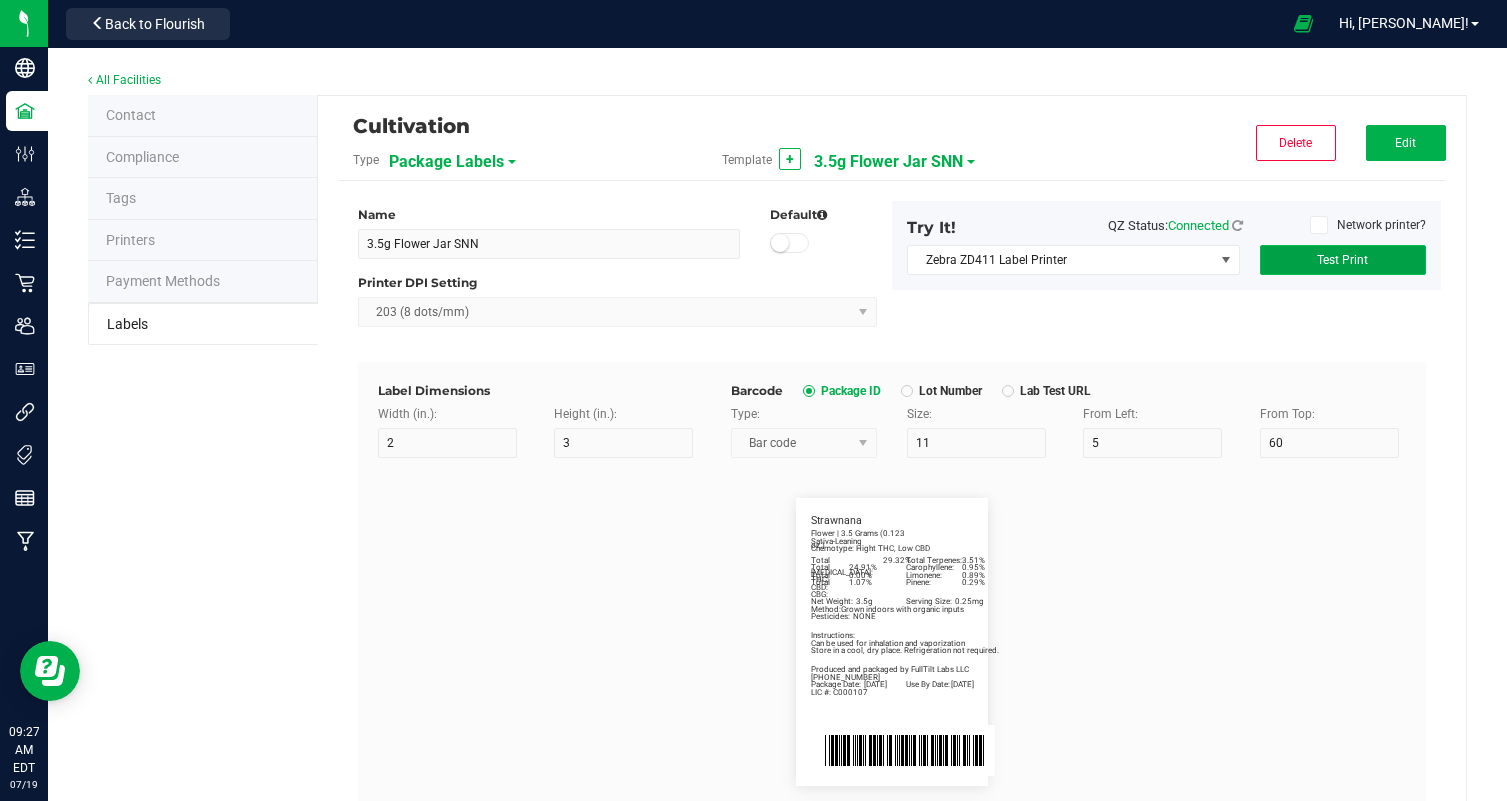 click on "Test Print" at bounding box center [1343, 260] 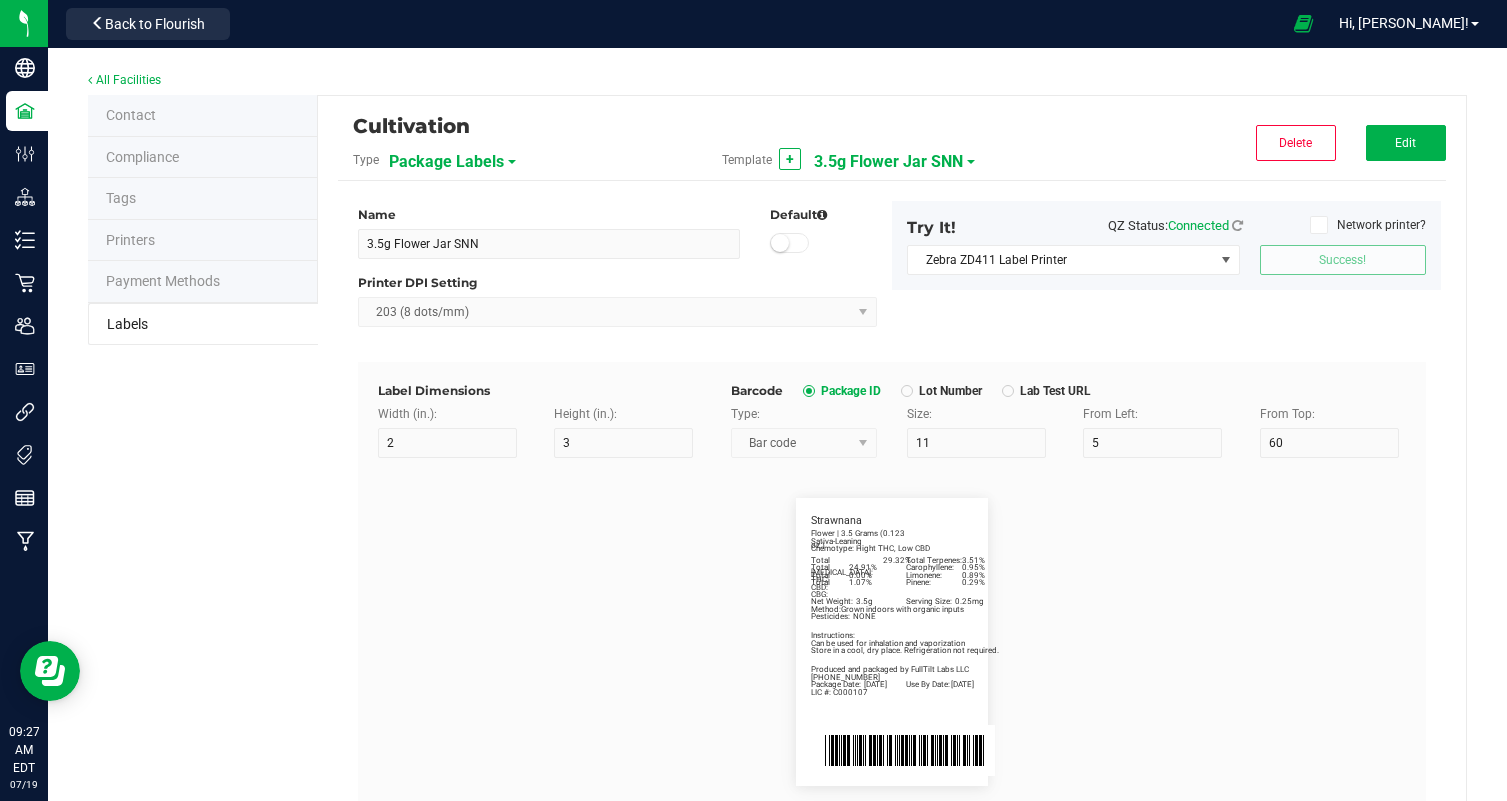 click on "3.5g Flower Jar SNN" at bounding box center [888, 162] 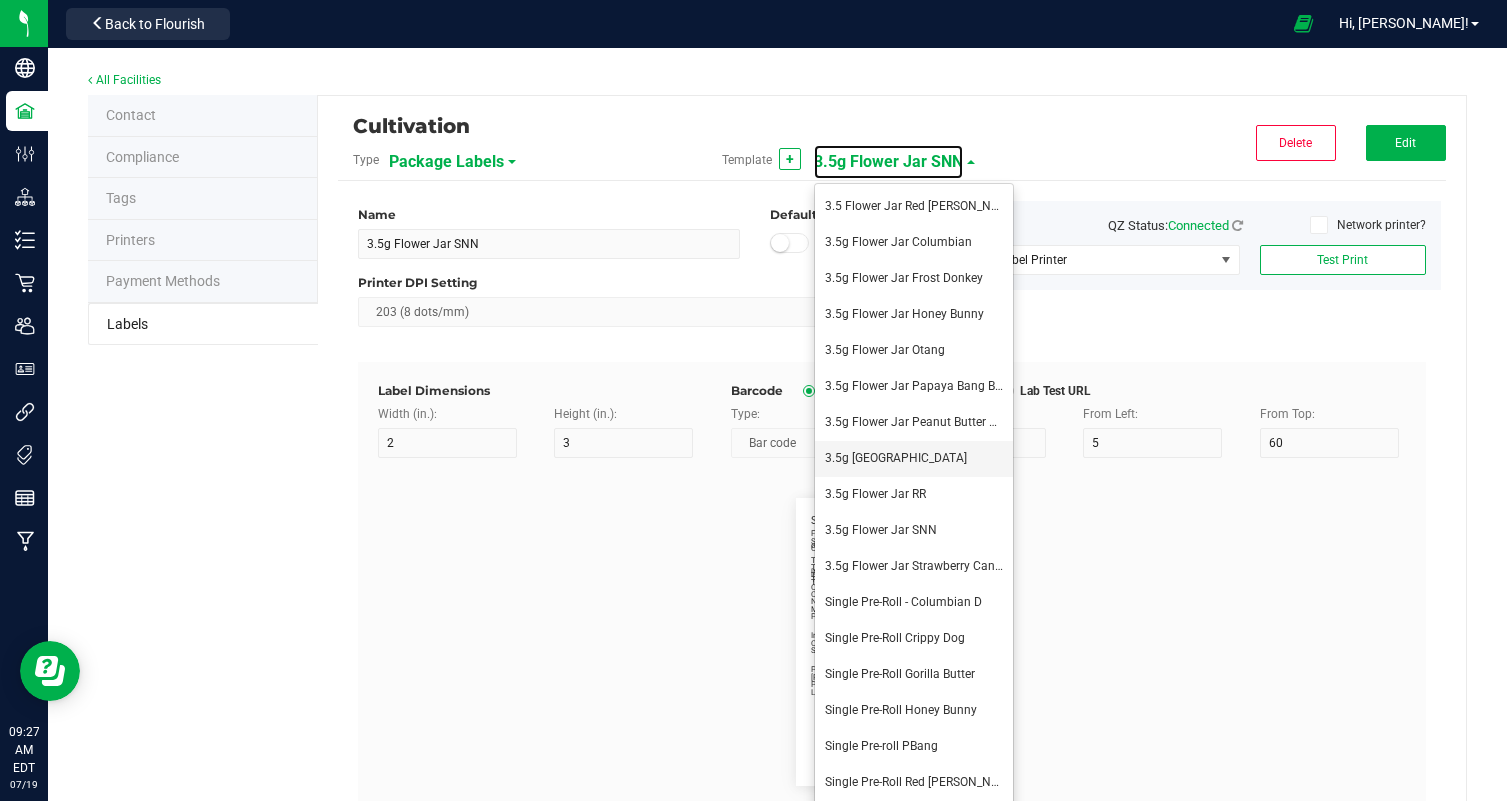 scroll, scrollTop: 150, scrollLeft: 0, axis: vertical 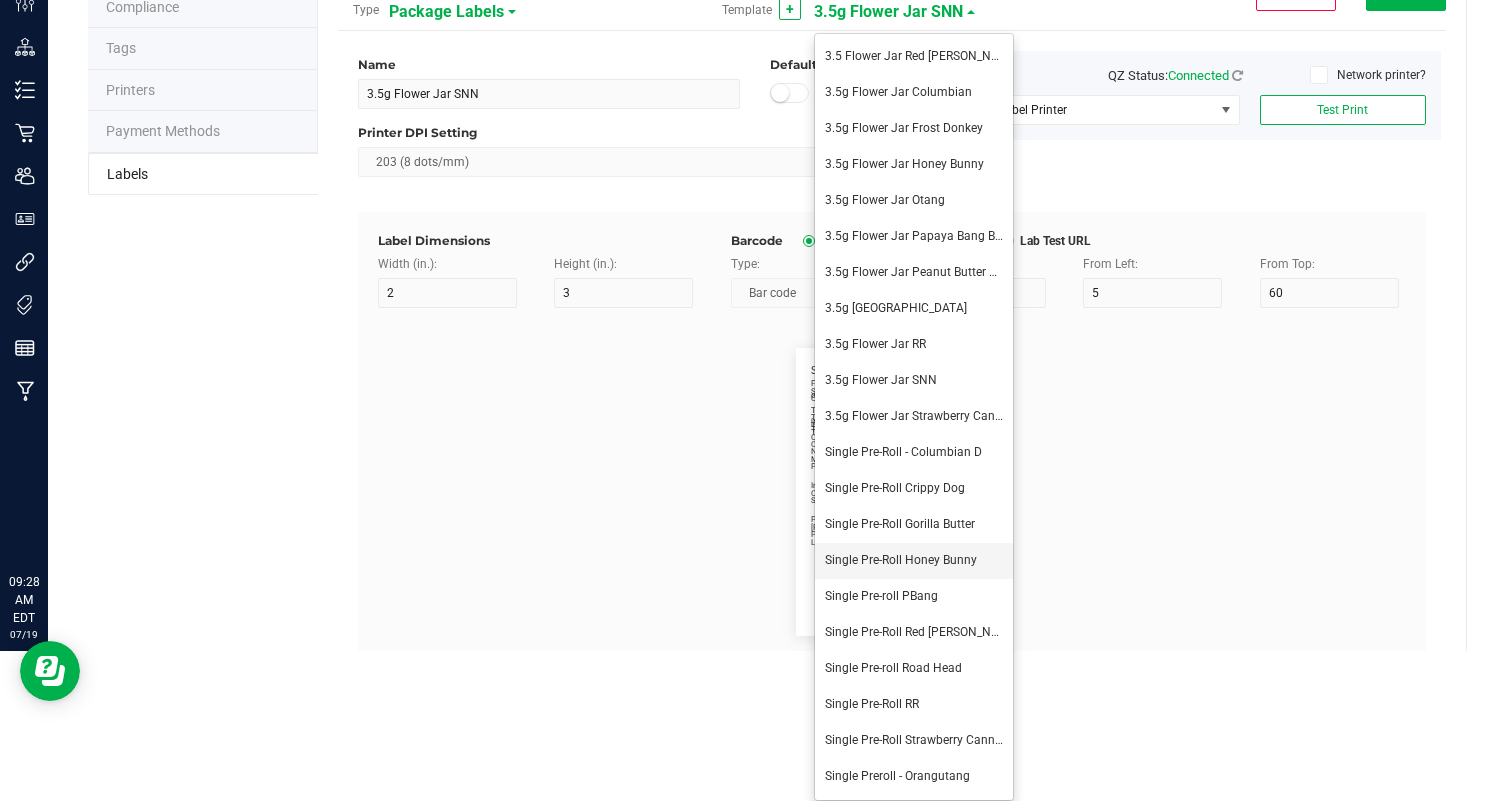 click on "Single Pre-Roll Honey Bunny" at bounding box center (914, 561) 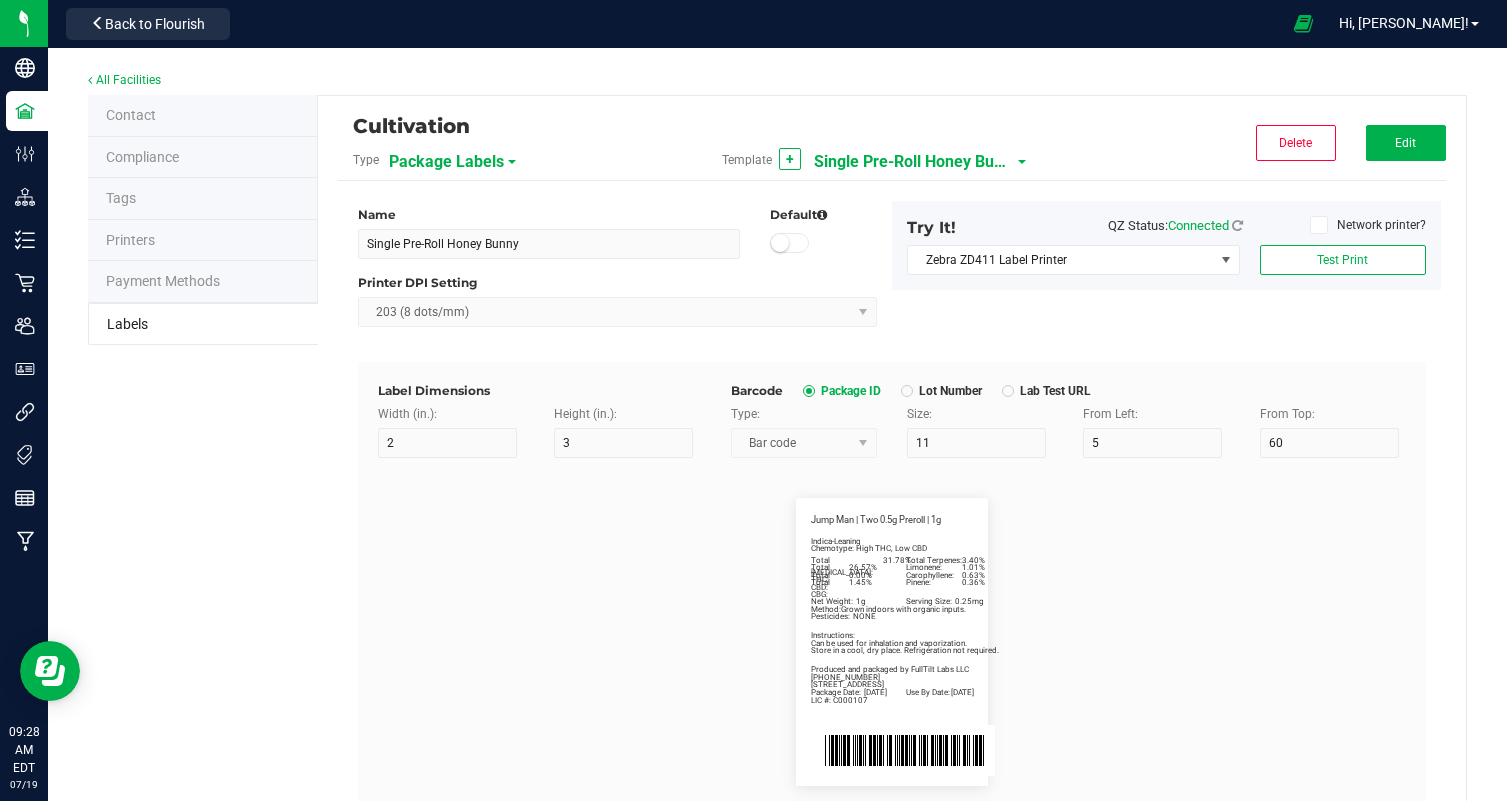 scroll, scrollTop: 0, scrollLeft: 0, axis: both 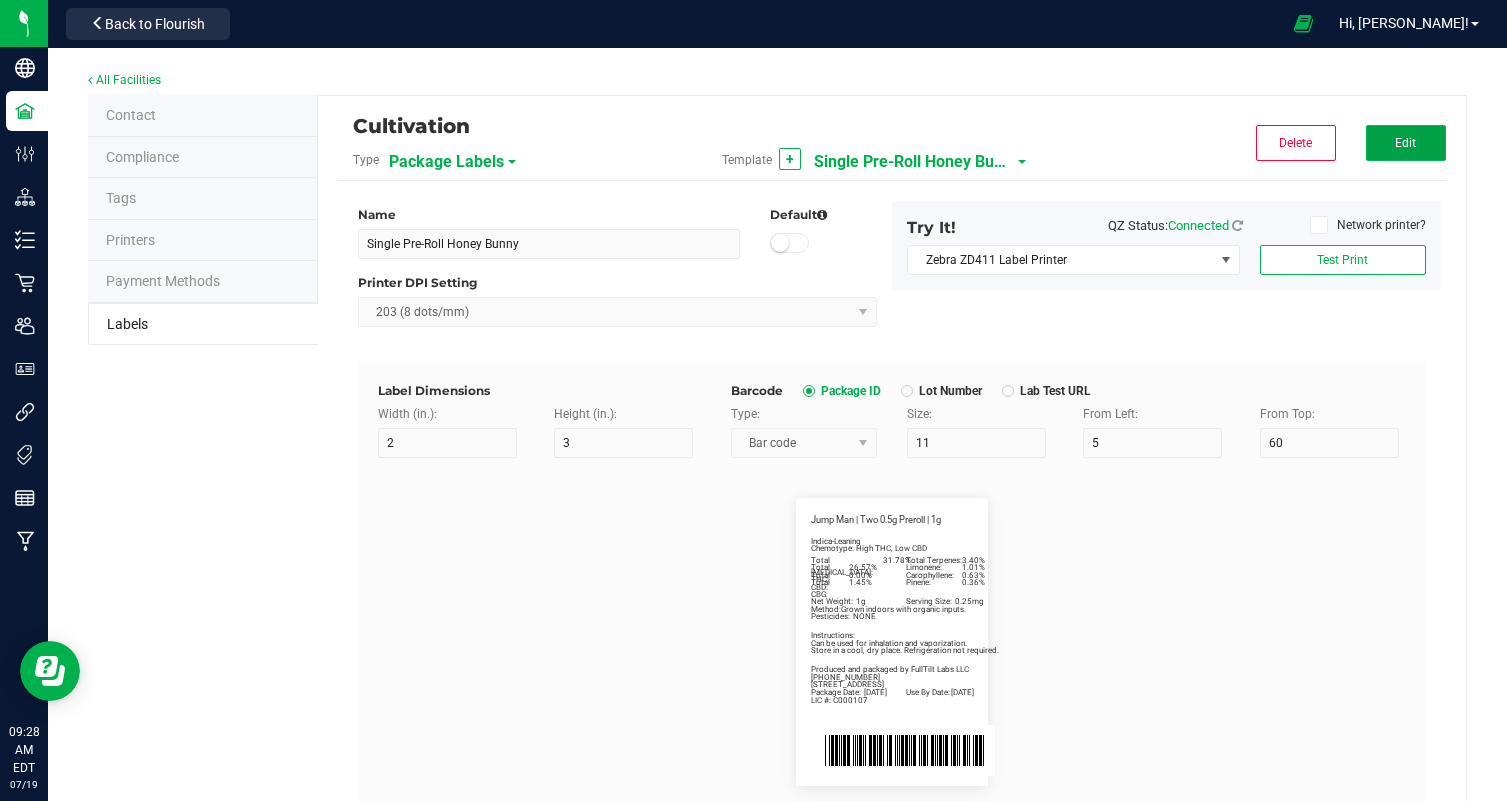 click on "Edit" at bounding box center [1405, 143] 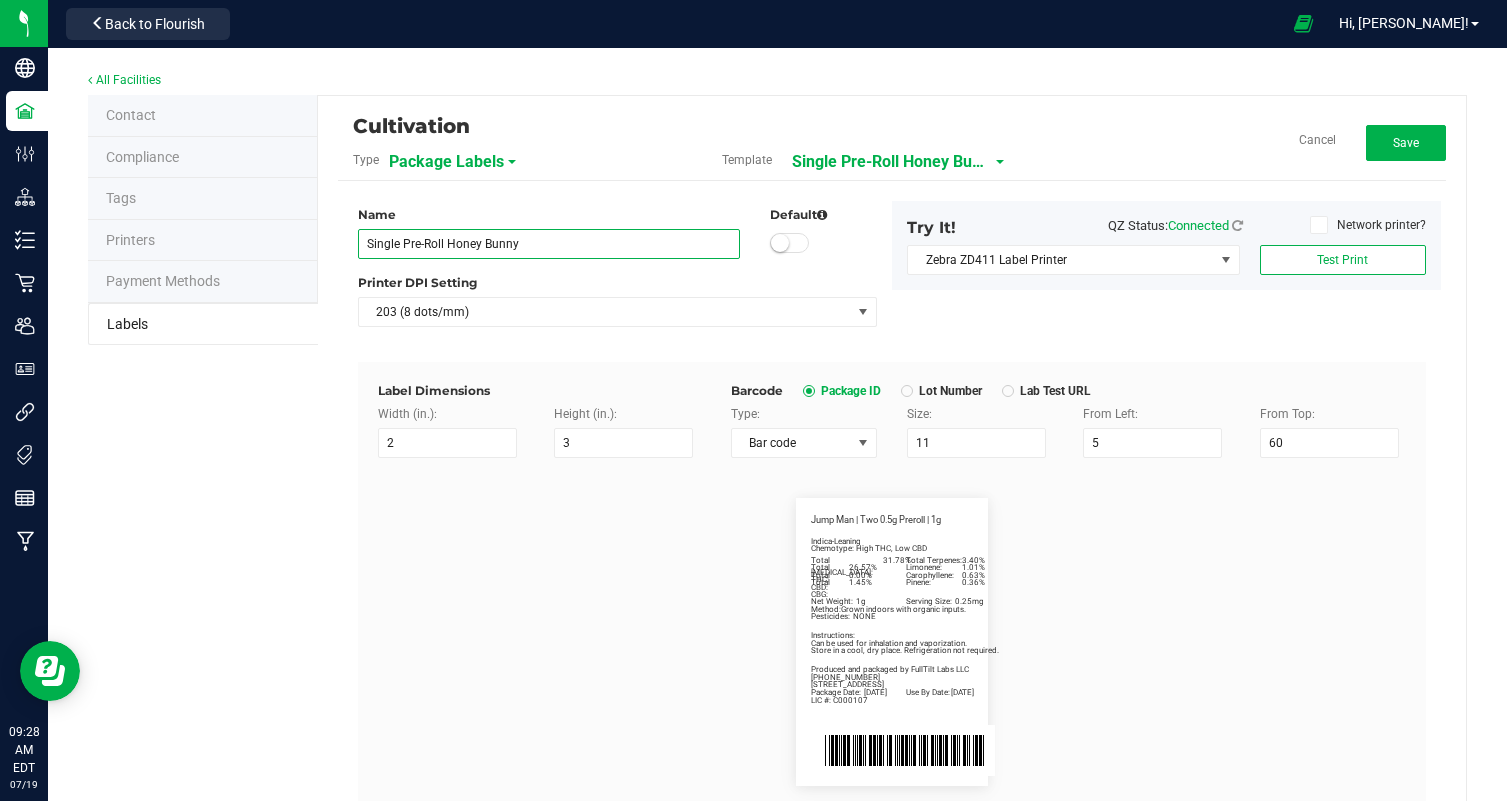 click on "Single Pre-Roll Honey Bunny" at bounding box center (549, 244) 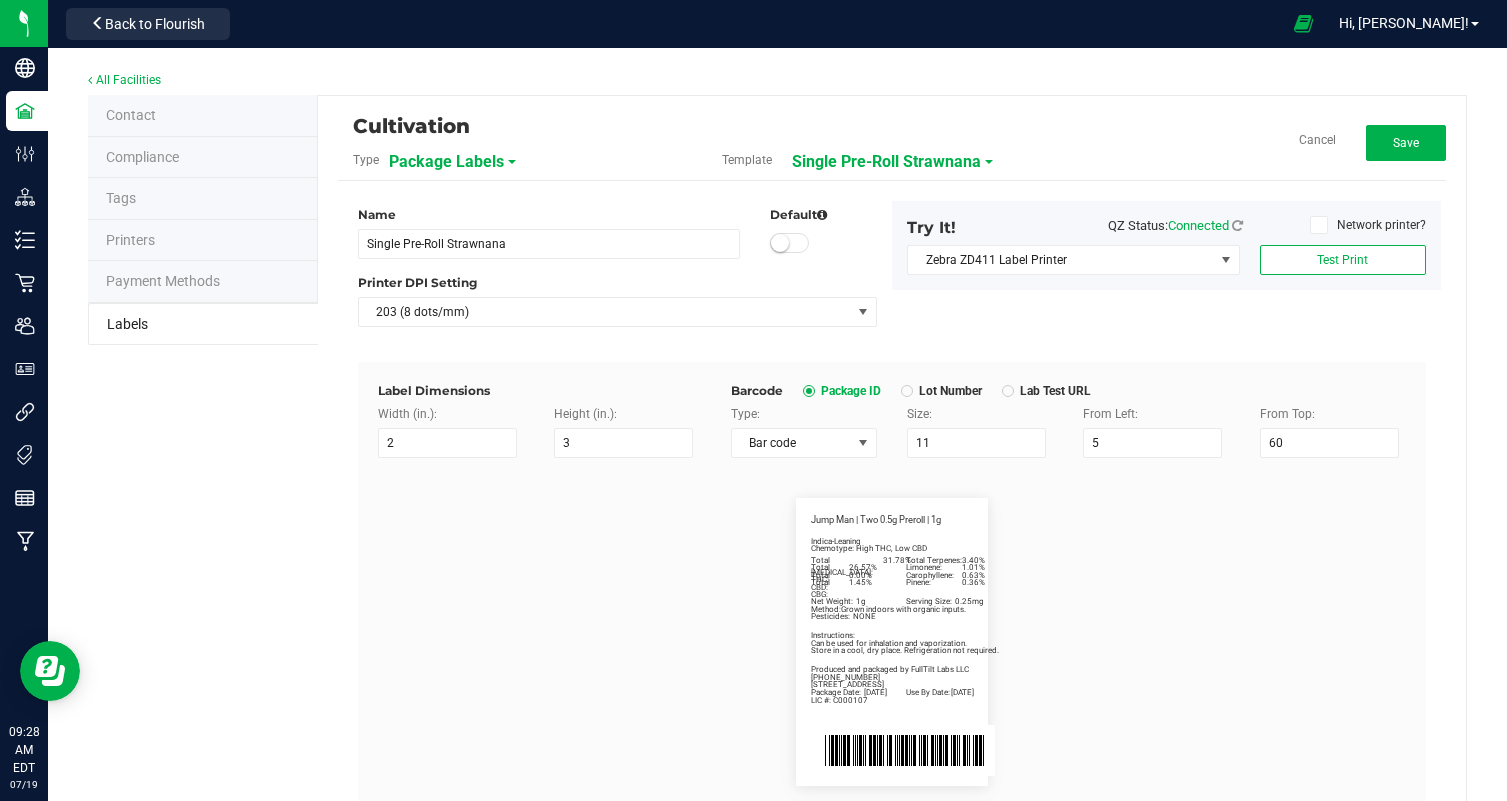 click on "Package Date:   [DATE]   Use By Date:   [DATE]   Limonene:   1.01%   Carophyllene:   0.63%   Pinene:   0.36%   Total [MEDICAL_DATA]:   31.78%   Total Terpenes:   3.40%   Total THC:   26.57%   Total CBD:   0.00%   Total CBG:   1.45%   Jump Man | Two 0.5g Preroll | 1g   Indica-Leaning   Chemotype:   High THC, Low CBD   Net Weight:   1g   Serving Size:   0.25mg   Produced and packaged by FullTilt Labs LLC   Instructions:      Can be used for inhalation and vaporization.   Method:   Grown indoors with organic inputs.   Pesticides:   NONE   [PHONE_NUMBER]   LIC #: C000107      Store in a cool, dry place. Refrigeration not required.   [STREET_ADDRESS]" at bounding box center (892, 642) 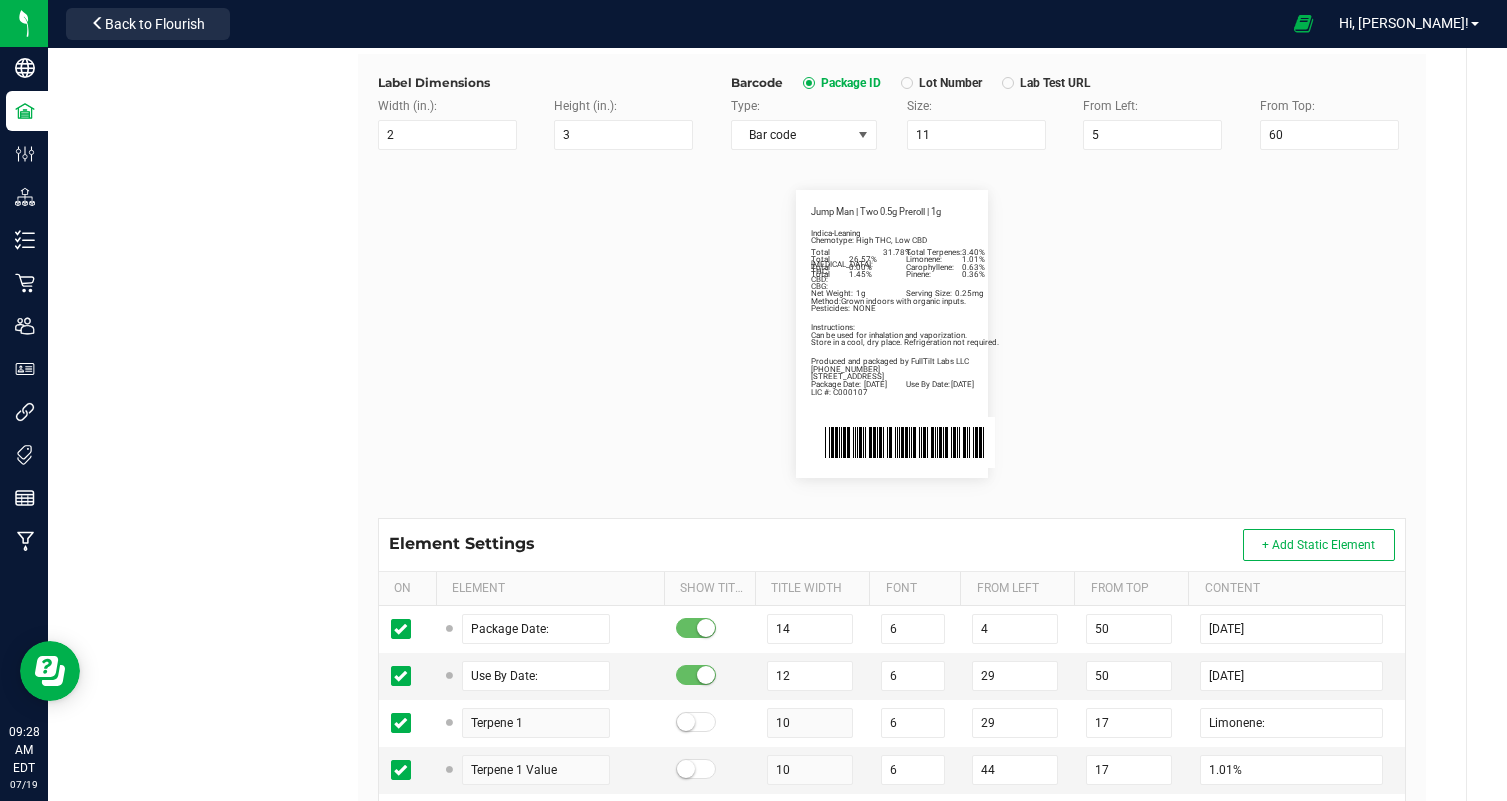 scroll, scrollTop: 481, scrollLeft: 0, axis: vertical 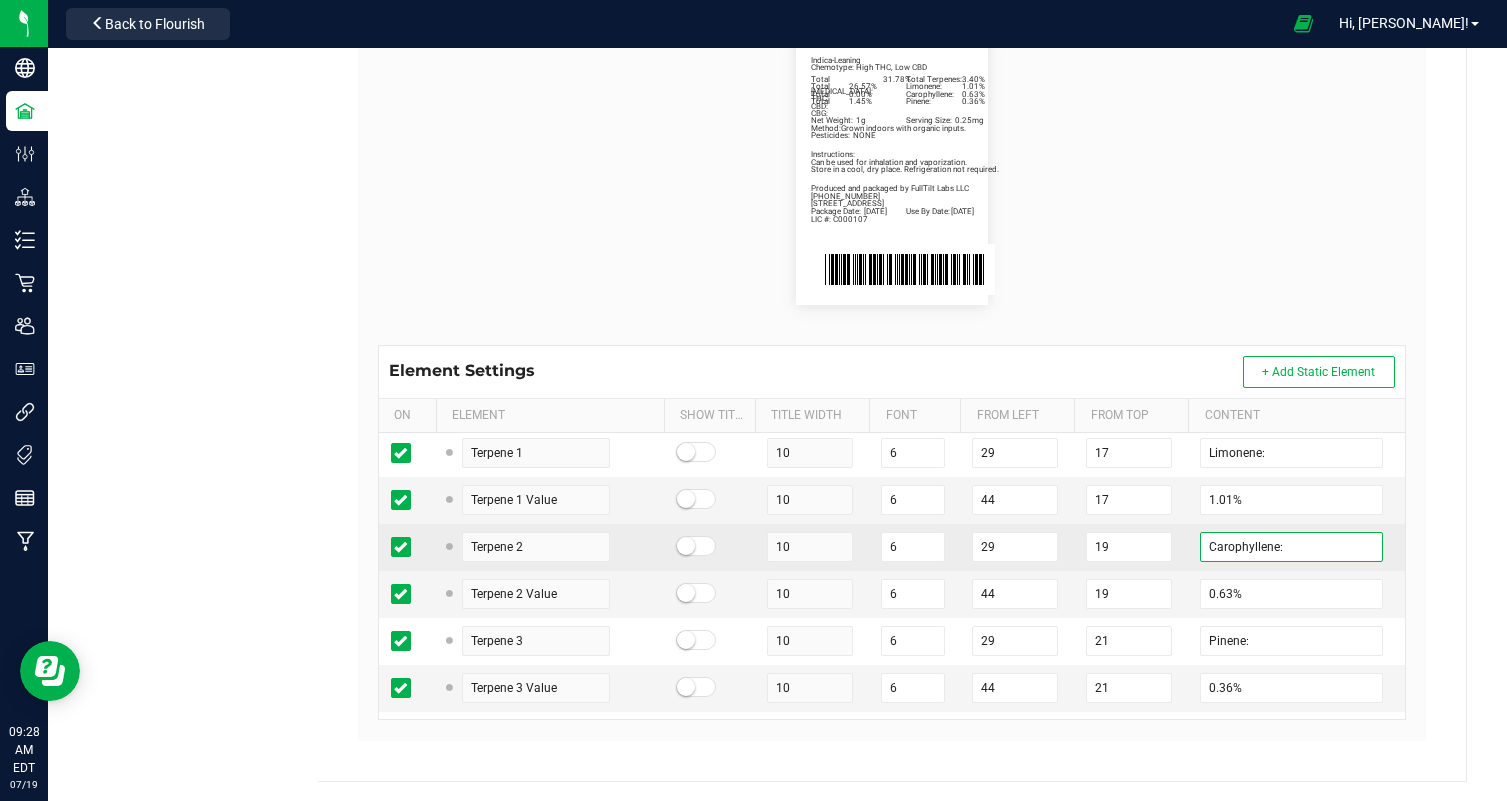 click on "Carophyllene:" at bounding box center (1291, 547) 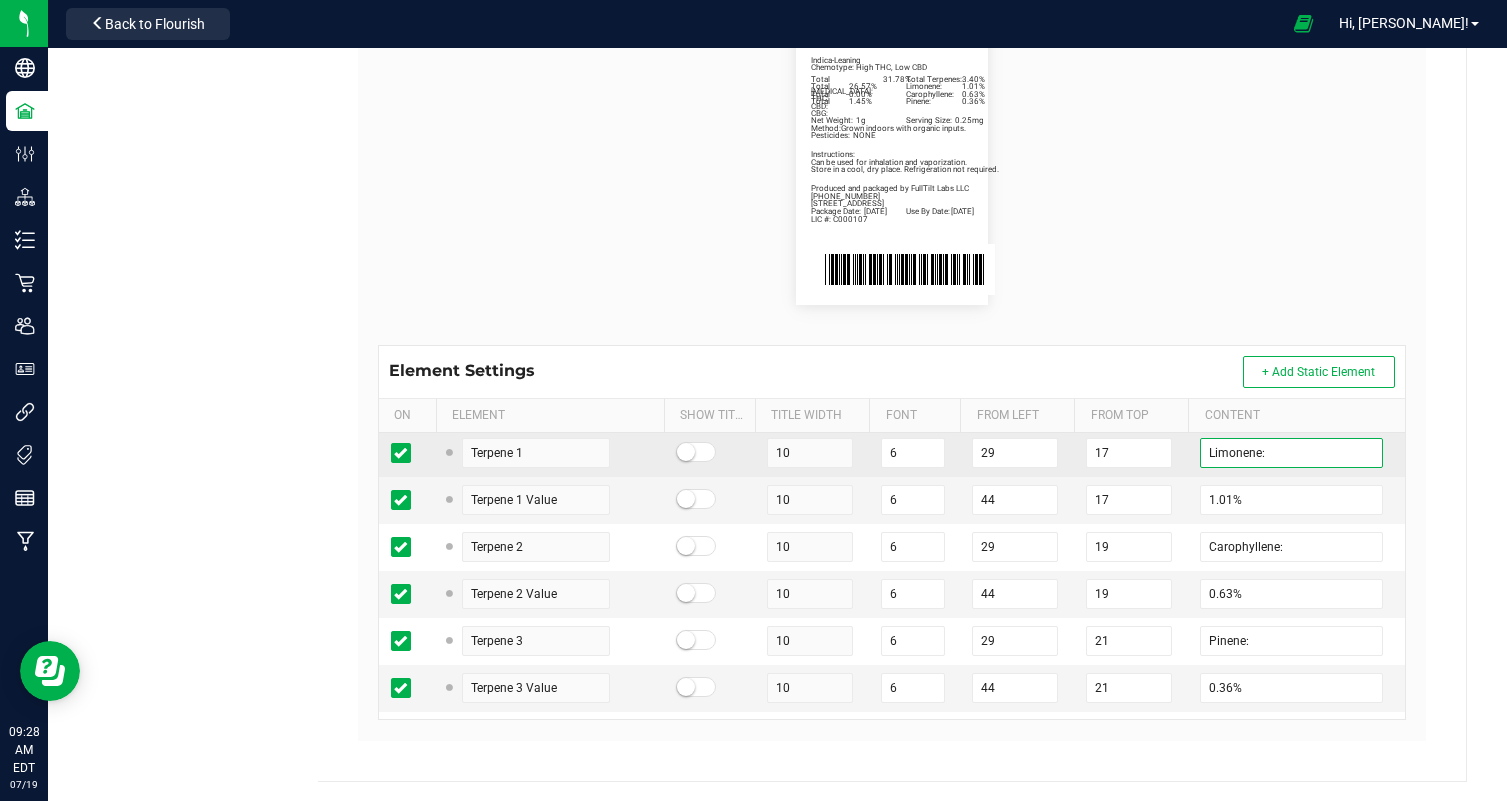 click on "Limonene:" at bounding box center [1291, 453] 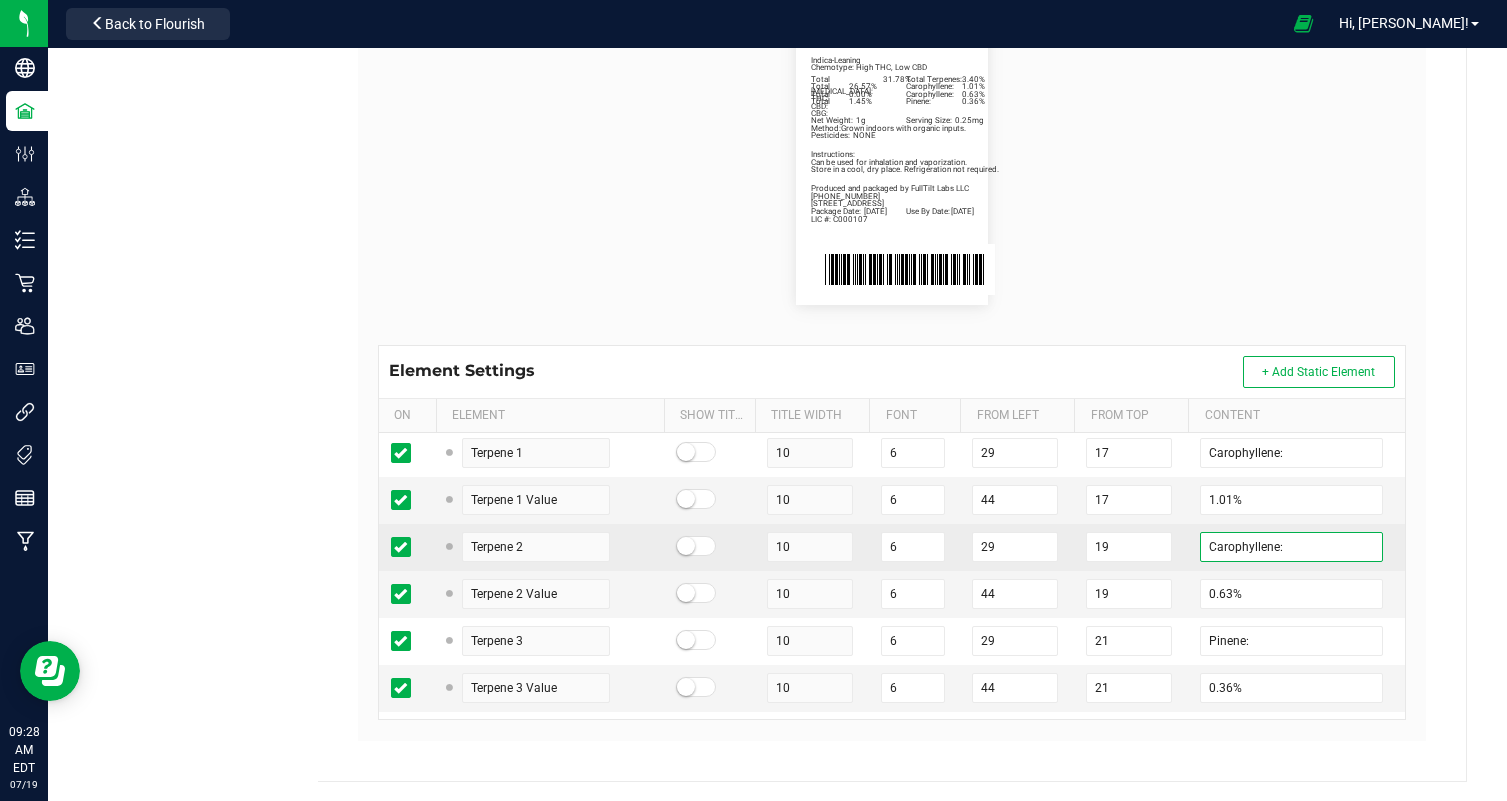 click on "Carophyllene:" at bounding box center [1291, 547] 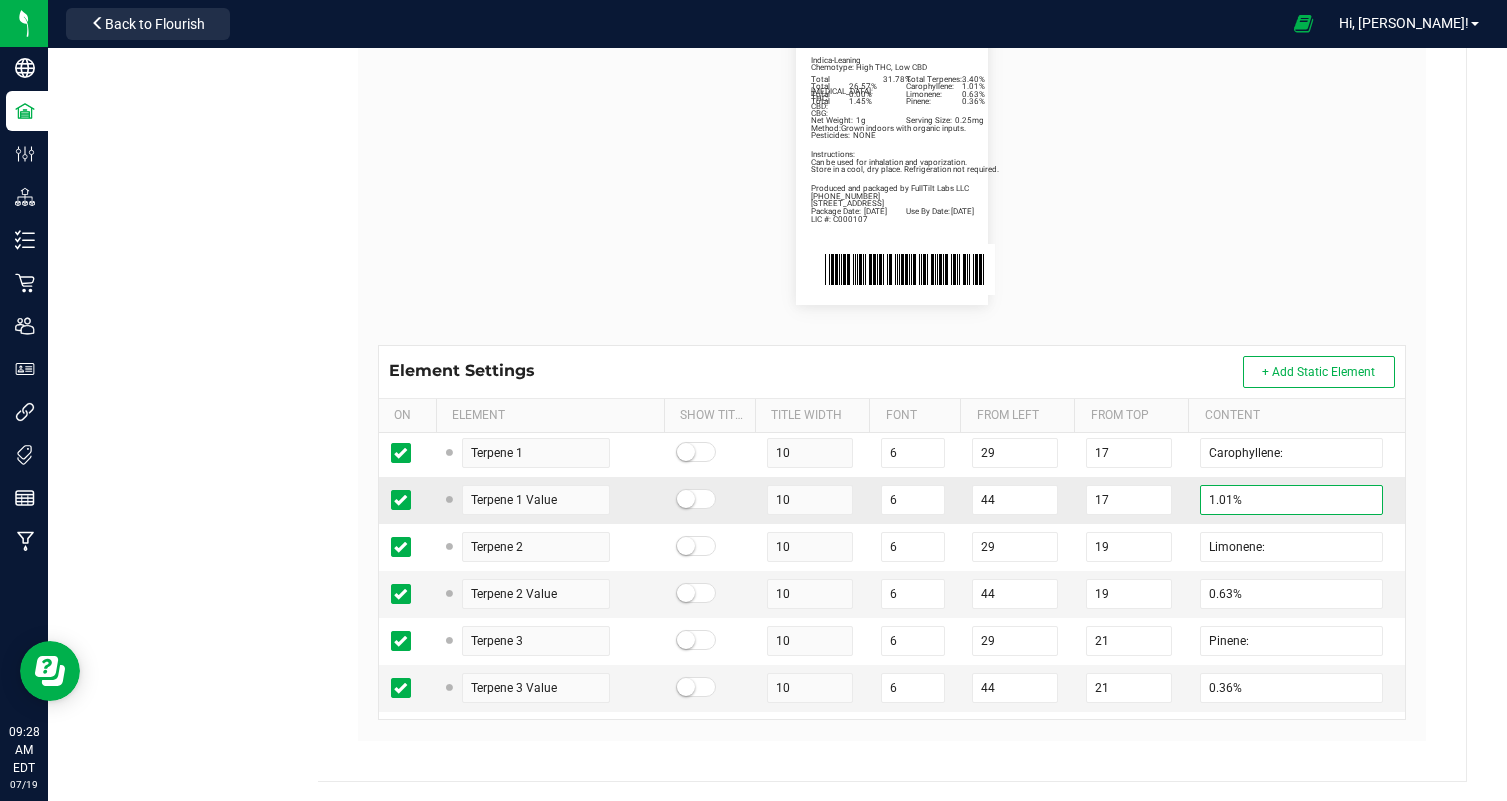 click on "1.01%" at bounding box center (1291, 500) 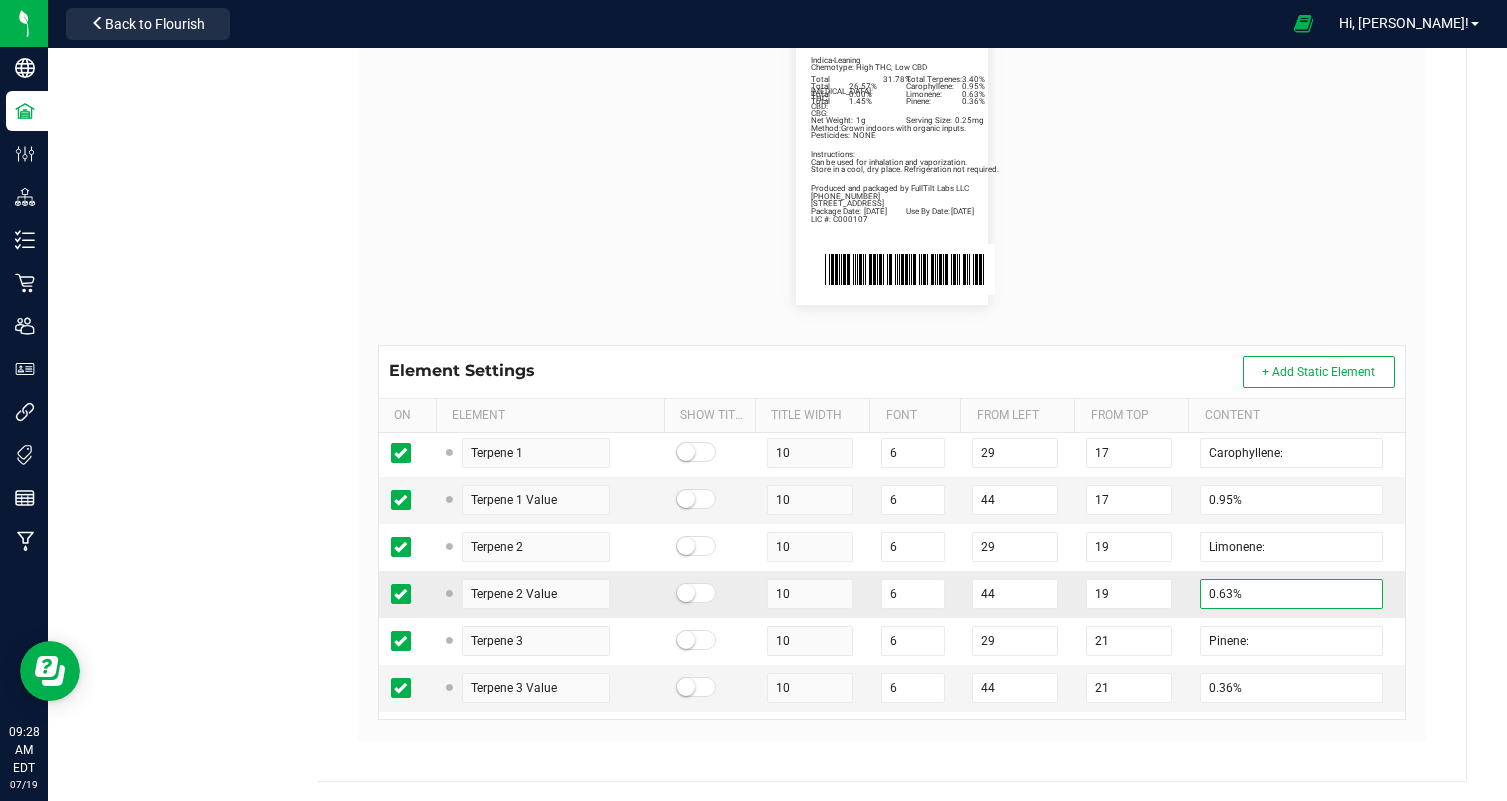 click on "0.63%" at bounding box center (1291, 594) 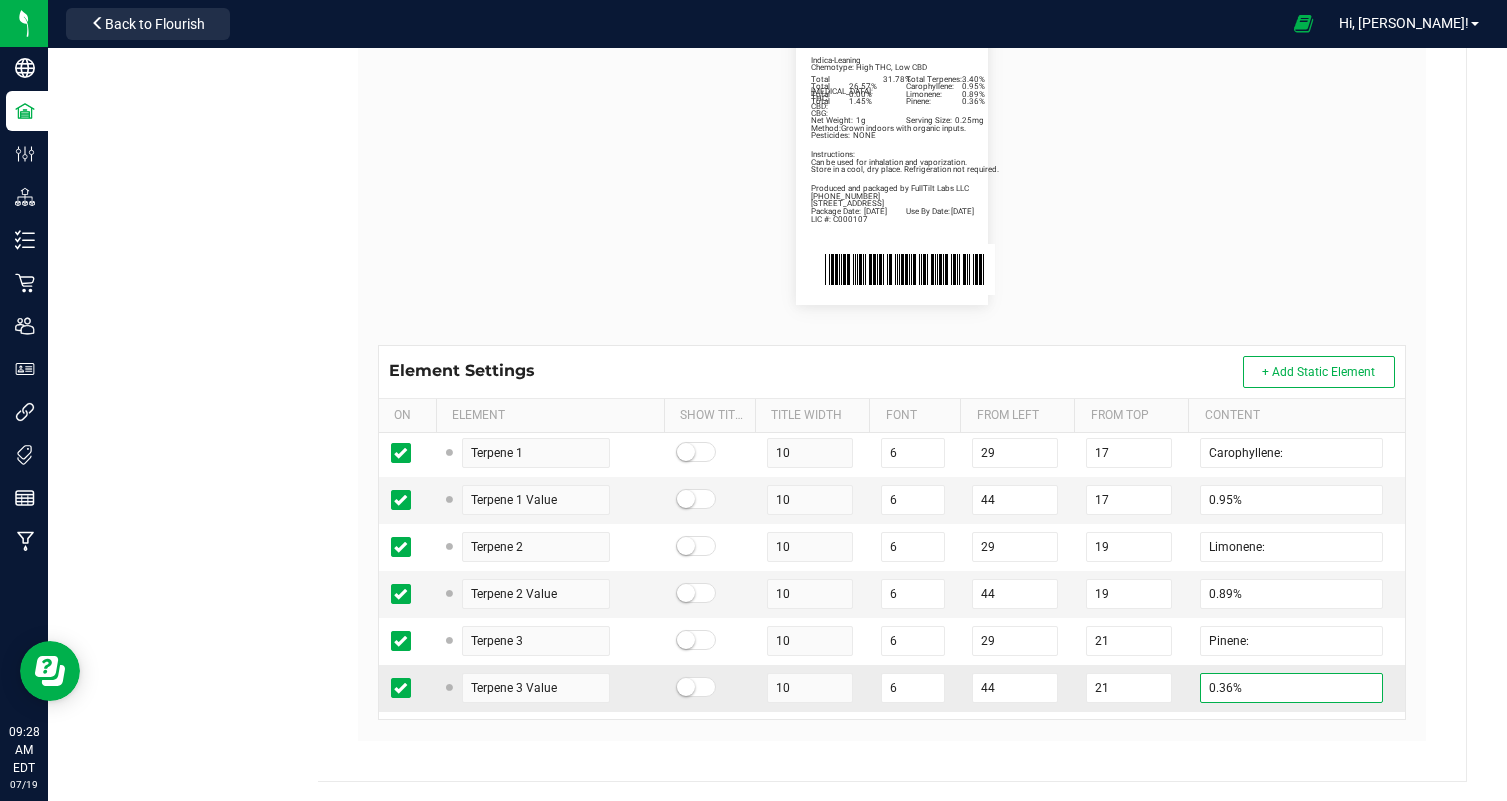 click on "0.36%" at bounding box center (1291, 688) 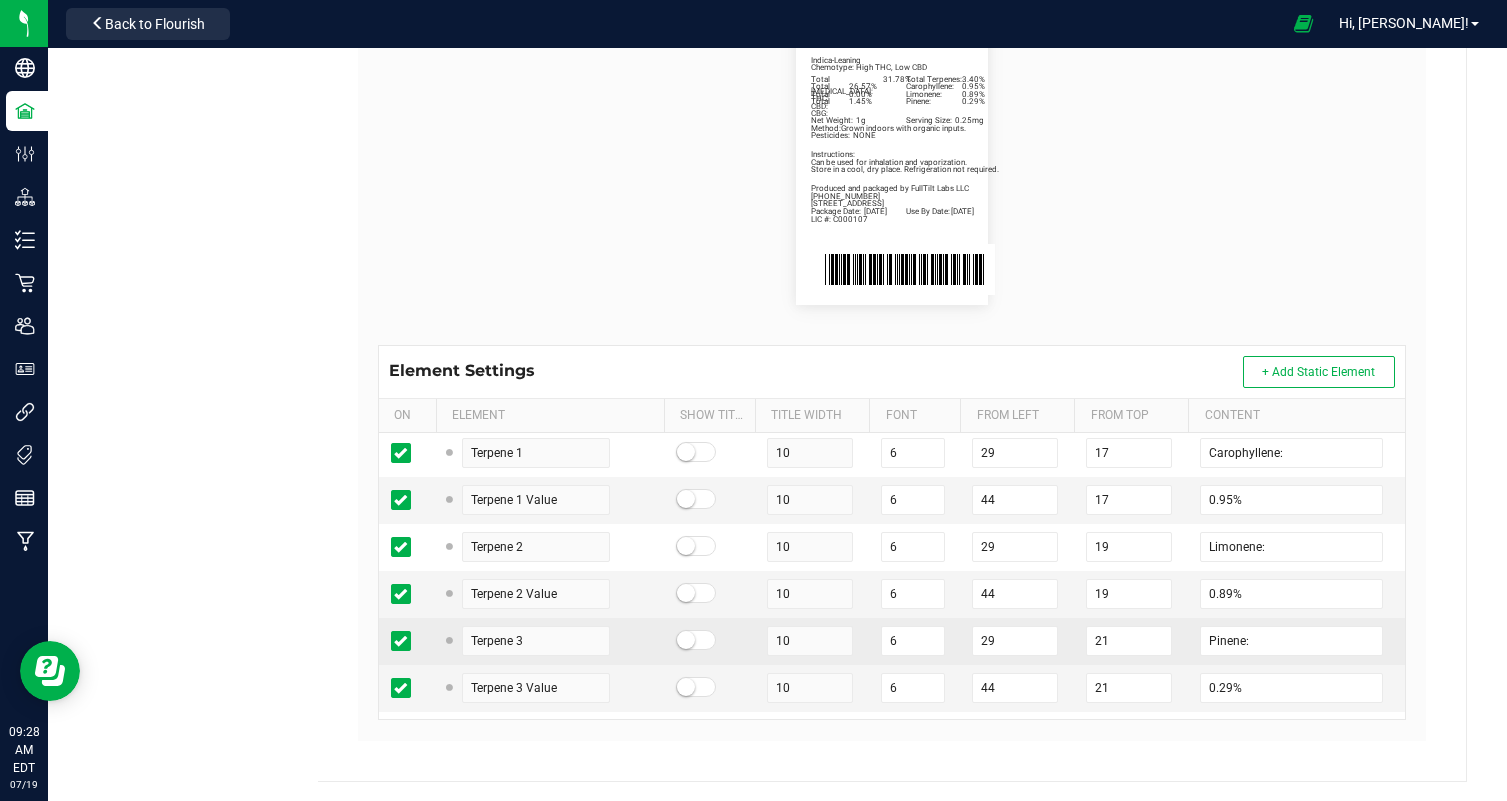 click on "21" at bounding box center (1131, 641) 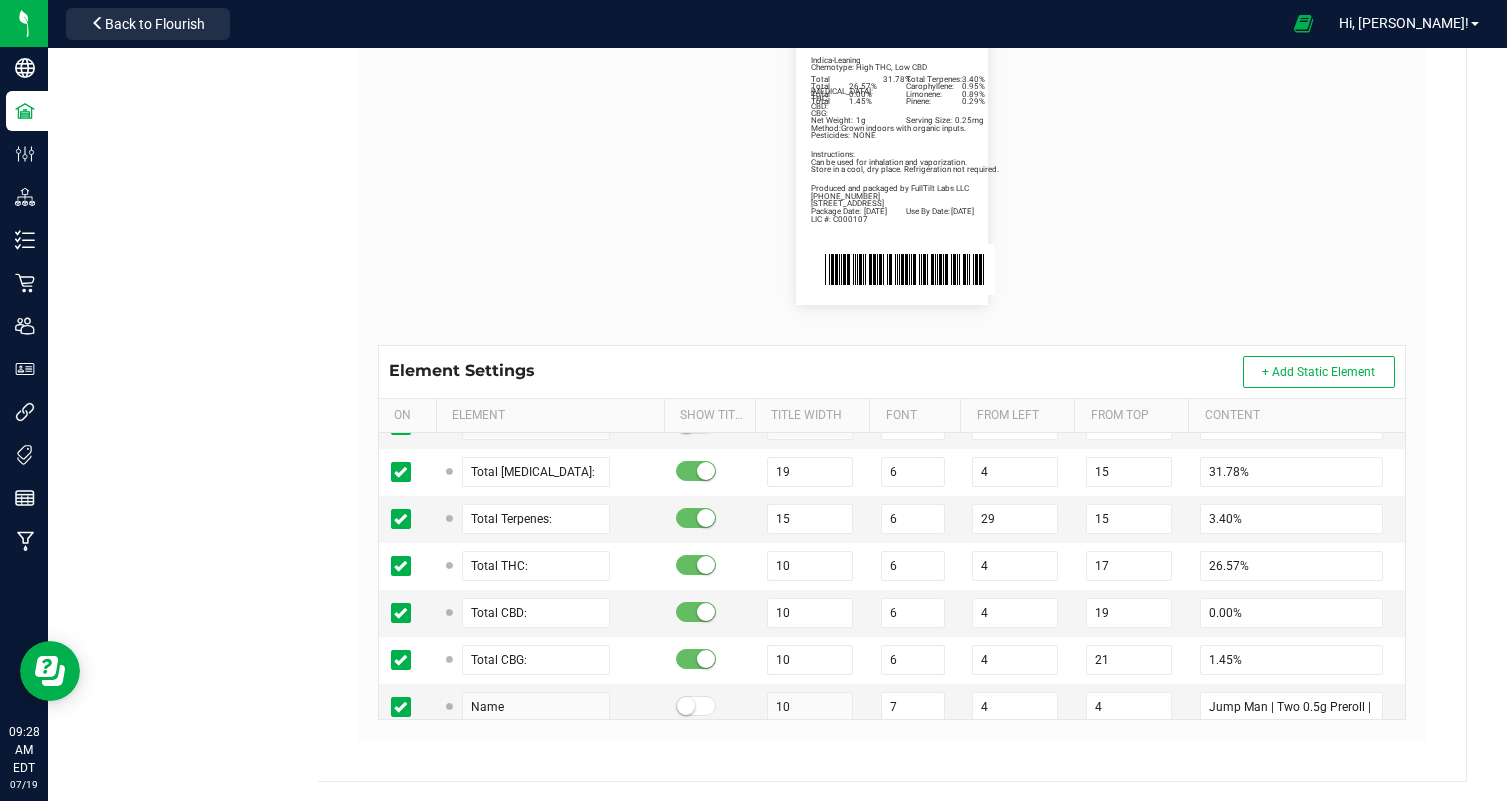 scroll, scrollTop: 364, scrollLeft: 0, axis: vertical 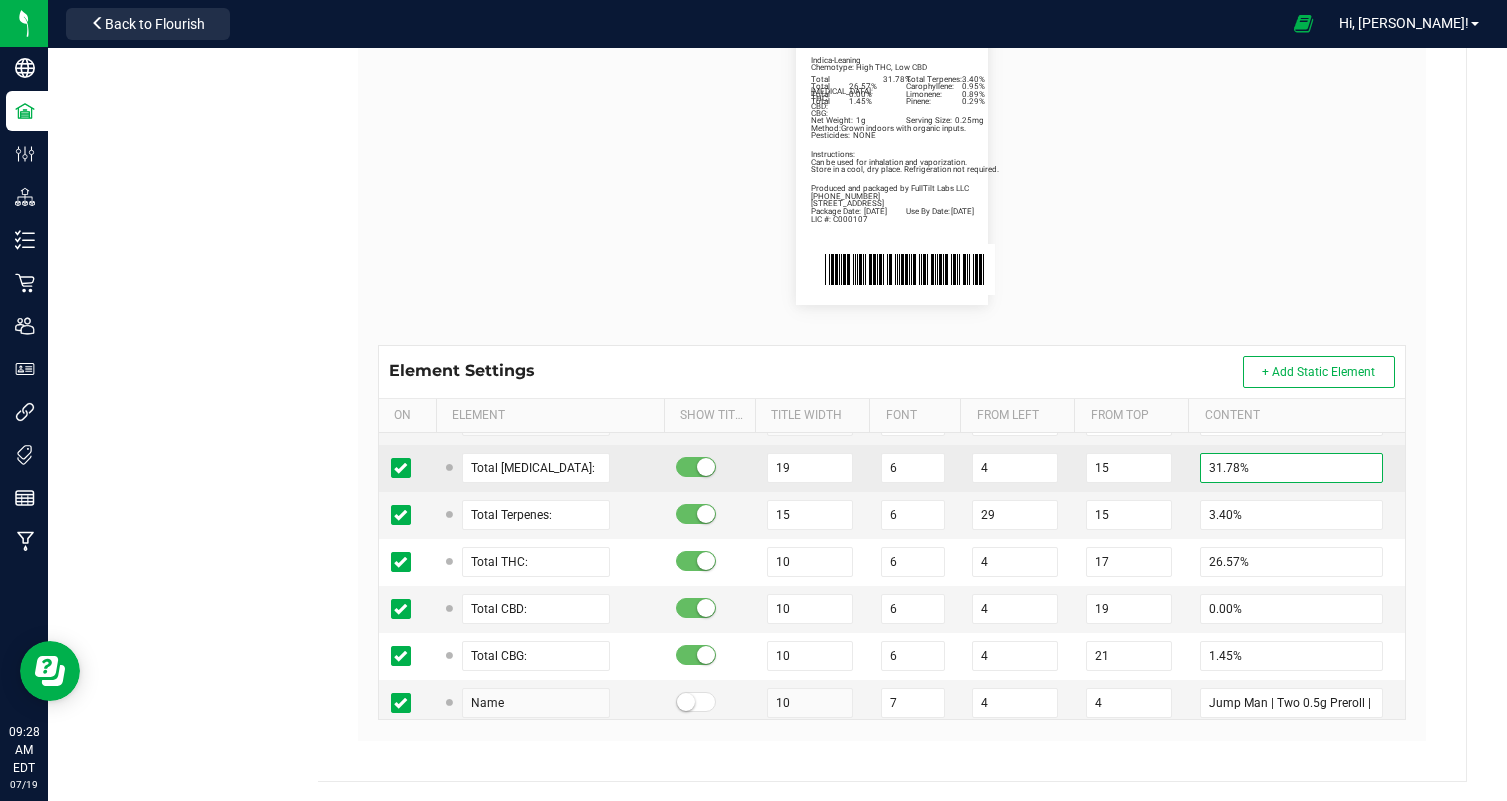 click on "31.78%" at bounding box center (1291, 468) 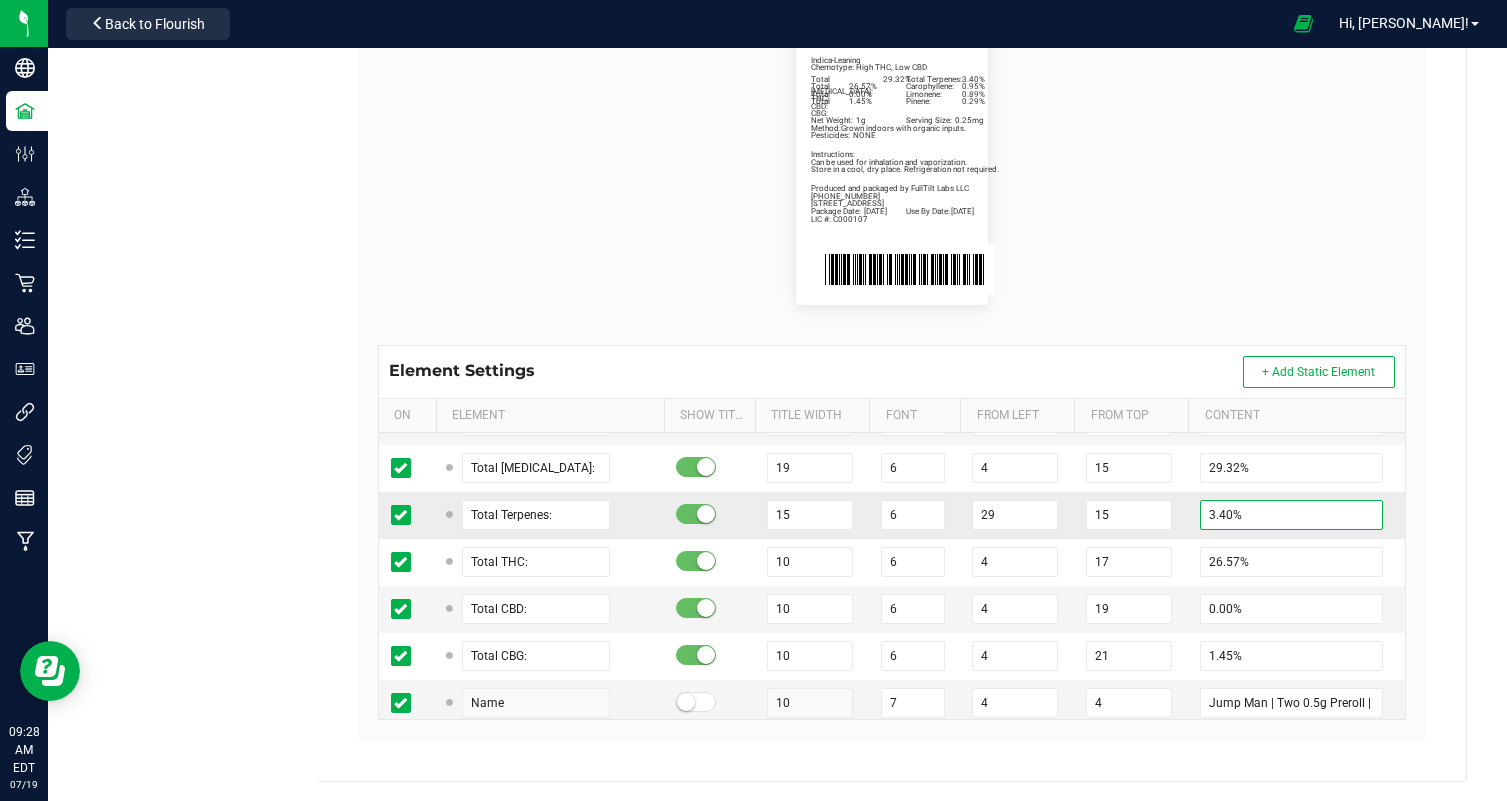 click on "3.40%" at bounding box center (1291, 515) 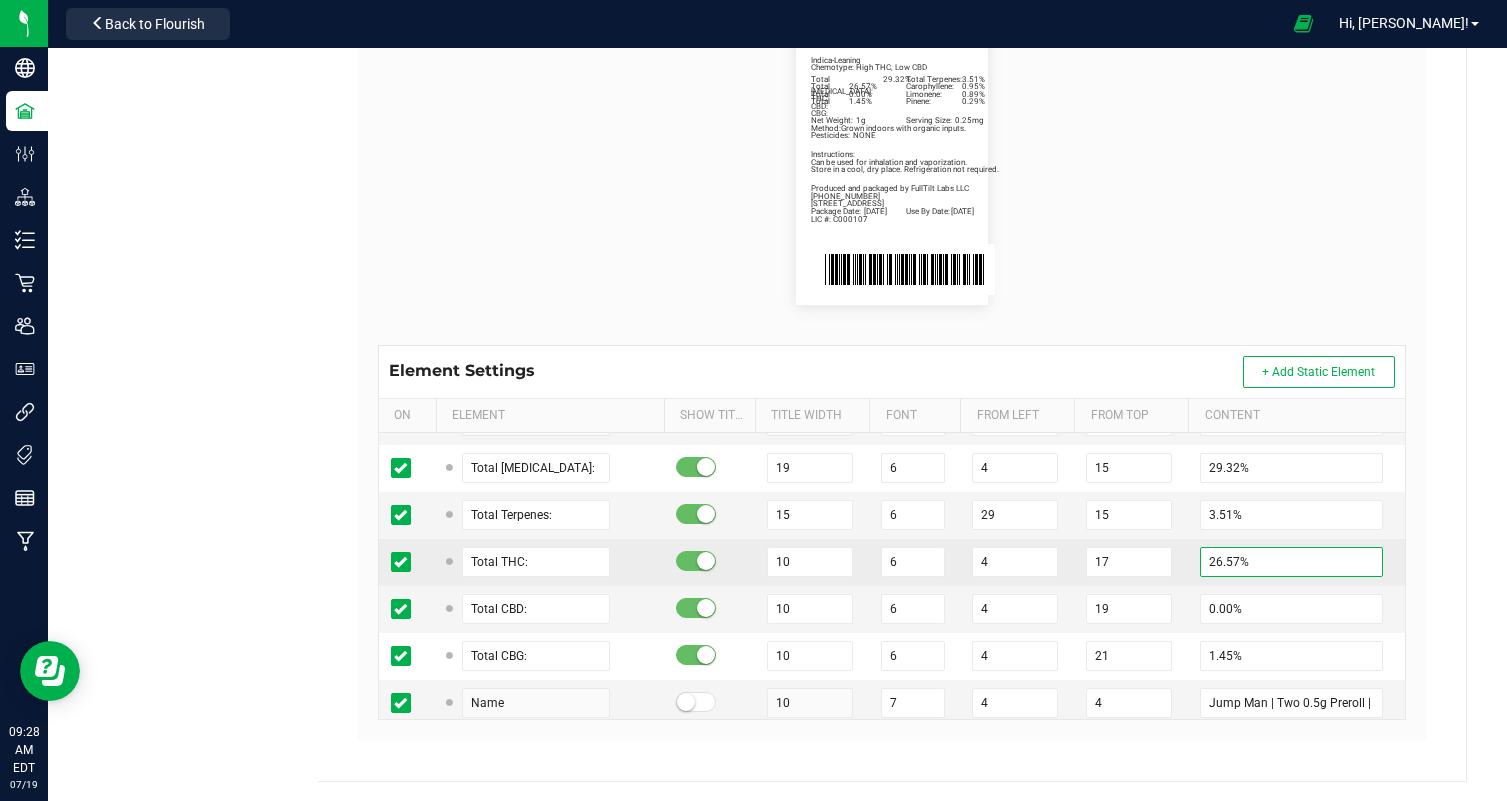click on "26.57%" at bounding box center [1291, 562] 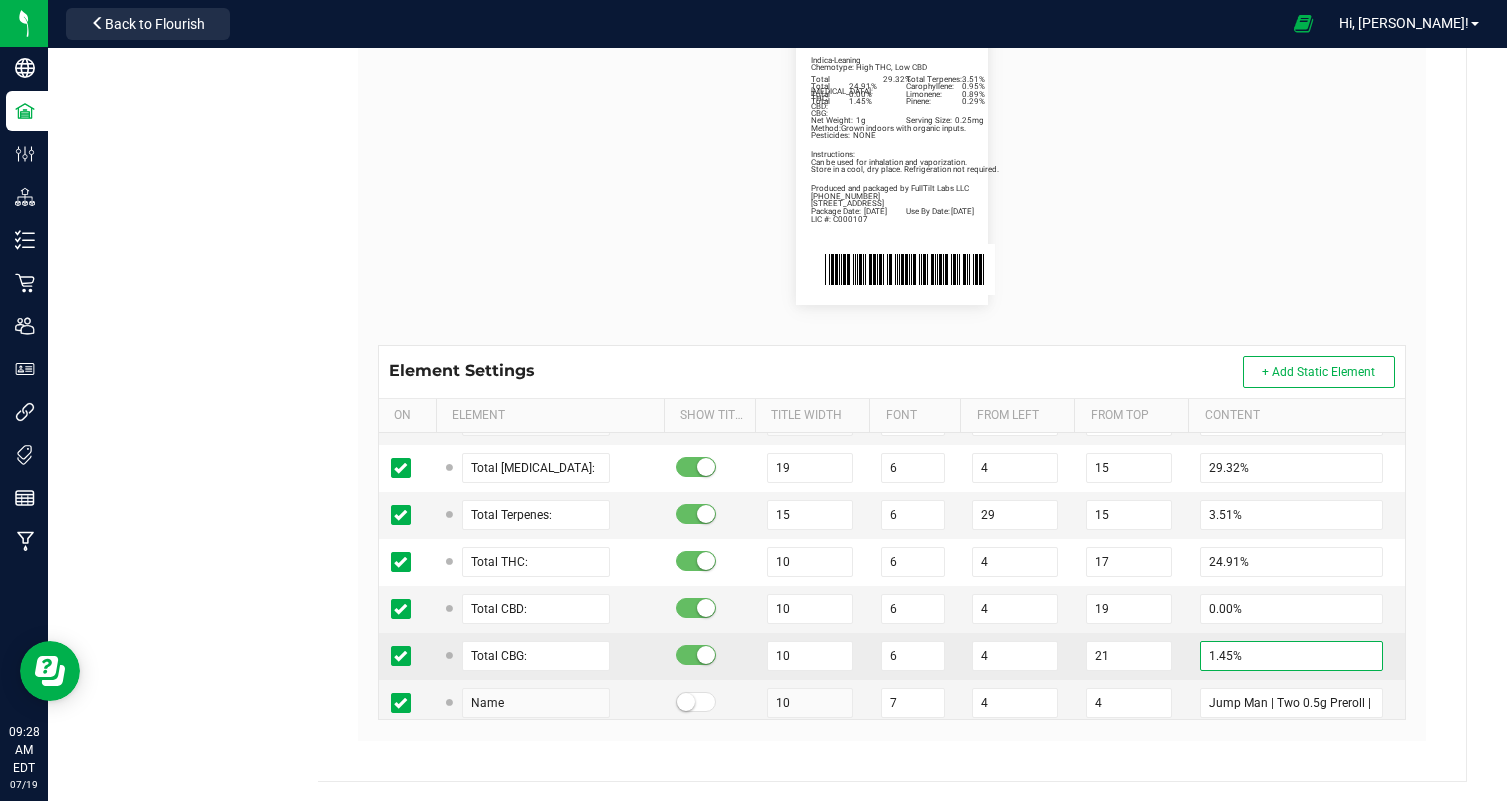 click on "1.45%" at bounding box center (1291, 656) 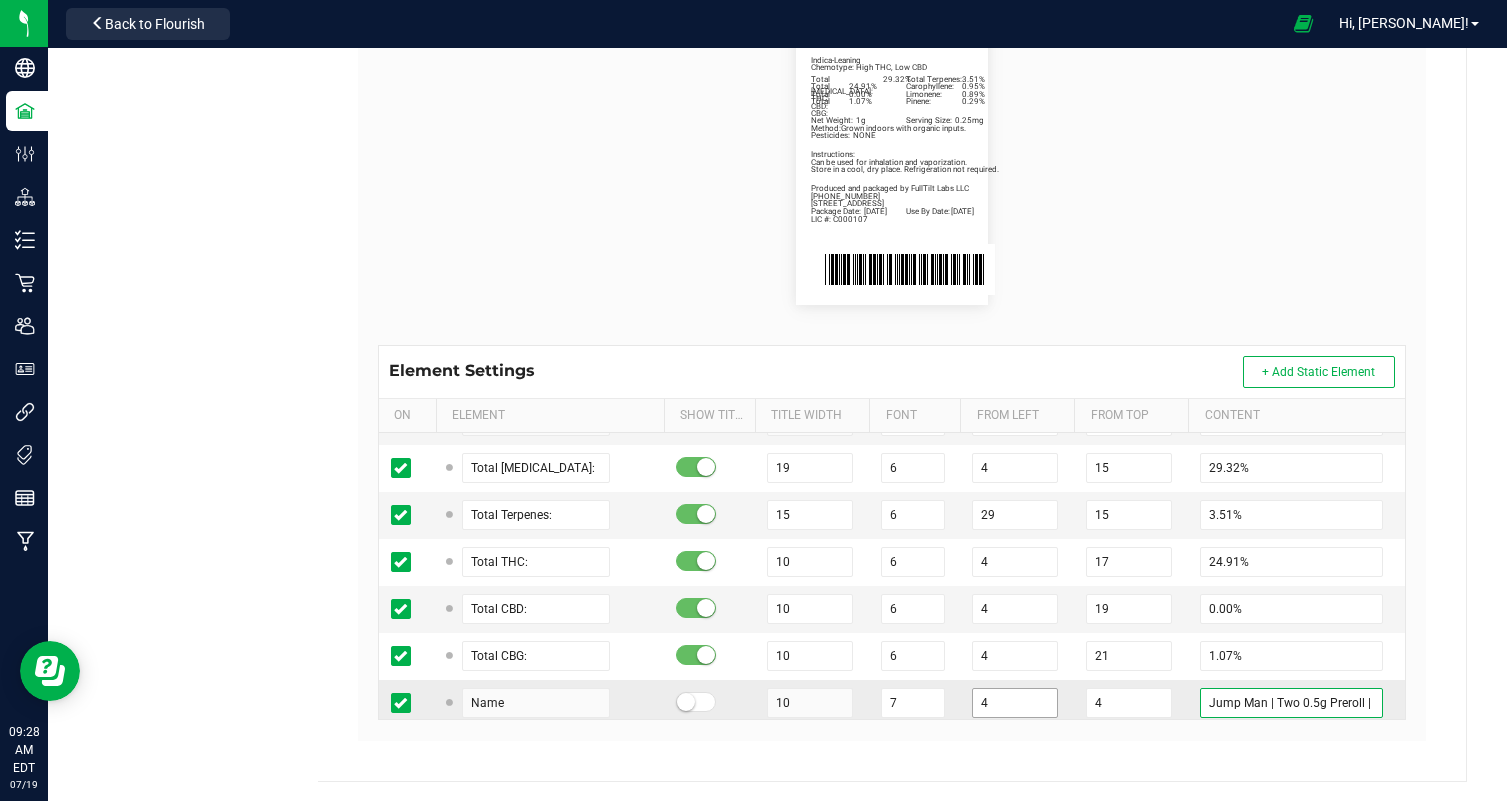 drag, startPoint x: 1265, startPoint y: 701, endPoint x: 1035, endPoint y: 701, distance: 230 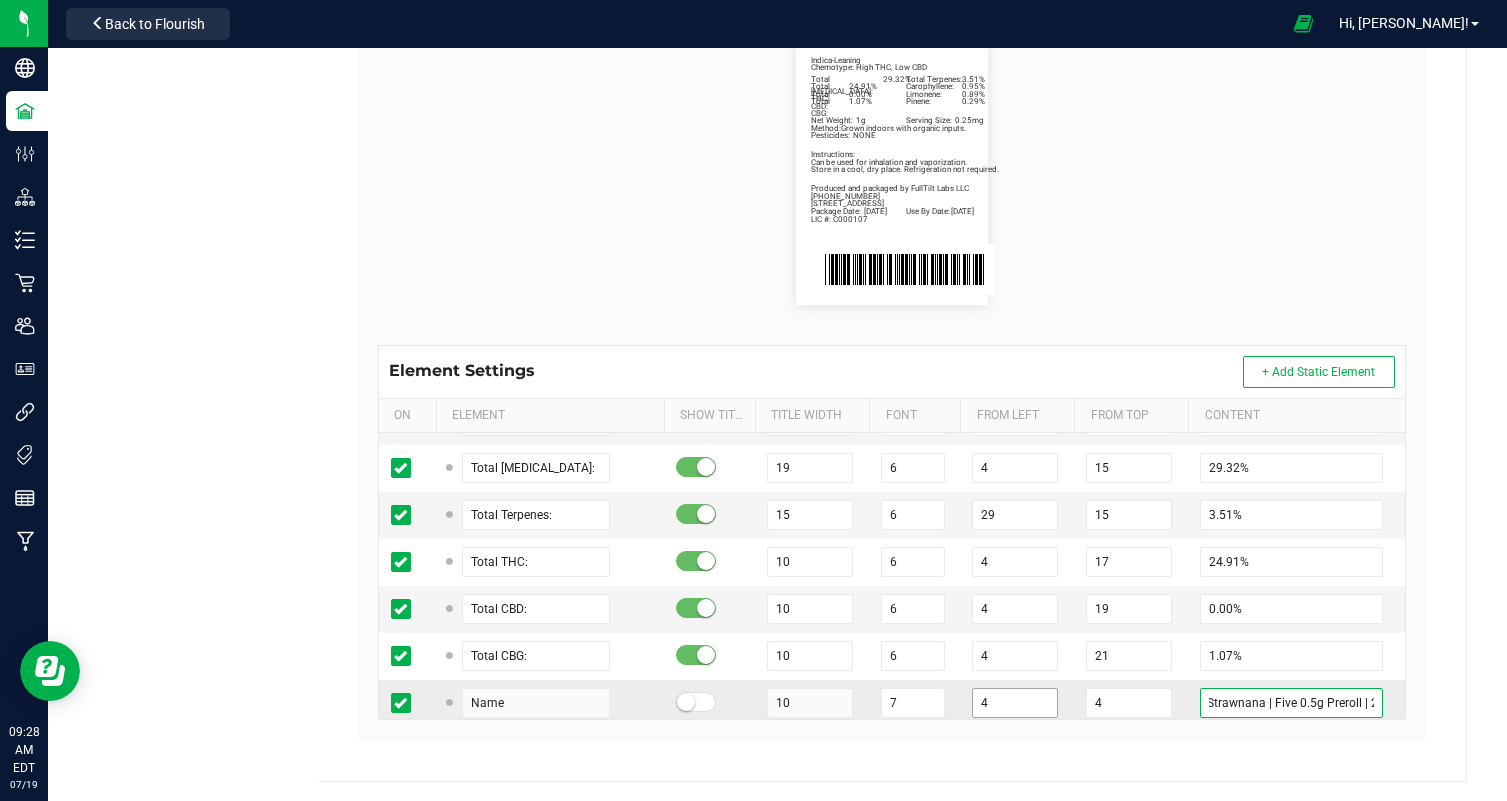scroll, scrollTop: 0, scrollLeft: 12, axis: horizontal 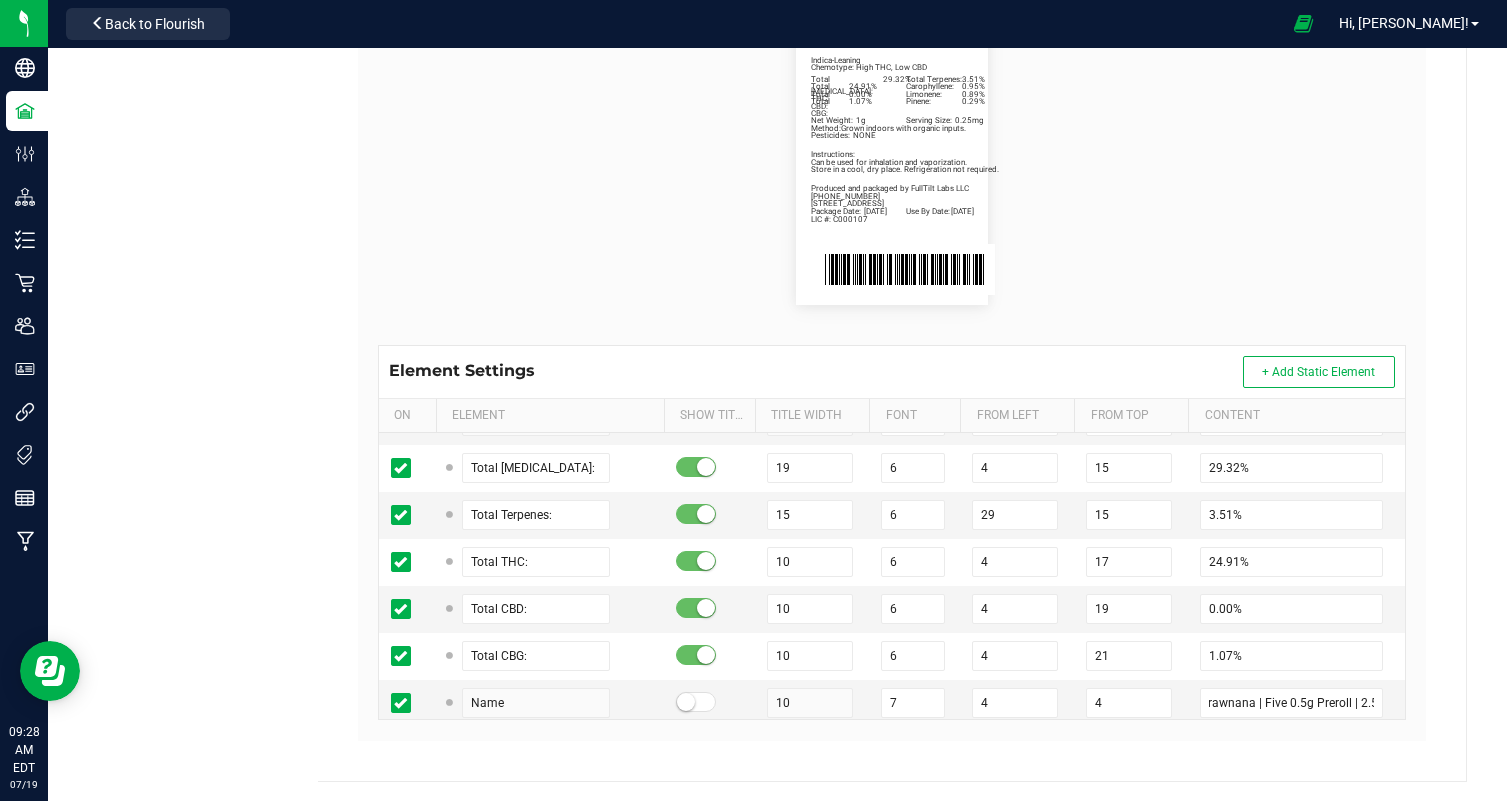 click on "Package Date:   [DATE]   Use By Date:   [DATE]   Carophyllene:   0.95%   Limonene:   0.89%   Pinene:   0.29%   Total [MEDICAL_DATA]:   29.32%   Total Terpenes:   3.51%   Total THC:   24.91%   Total CBD:   0.00%   Total CBG:   1.07%   Strawnana | Five 0.5g Preroll | 2.5g   Indica-Leaning   Chemotype:   High THC, Low CBD   Net Weight:   1g   Serving Size:   0.25mg   Produced and packaged by FullTilt Labs LLC   Instructions:      Can be used for inhalation and vaporization.   Method:   Grown indoors with organic inputs.   Pesticides:   NONE   [PHONE_NUMBER]   LIC #: C000107      Store in a cool, dry place. Refrigeration not required.   [STREET_ADDRESS]" at bounding box center [892, 161] 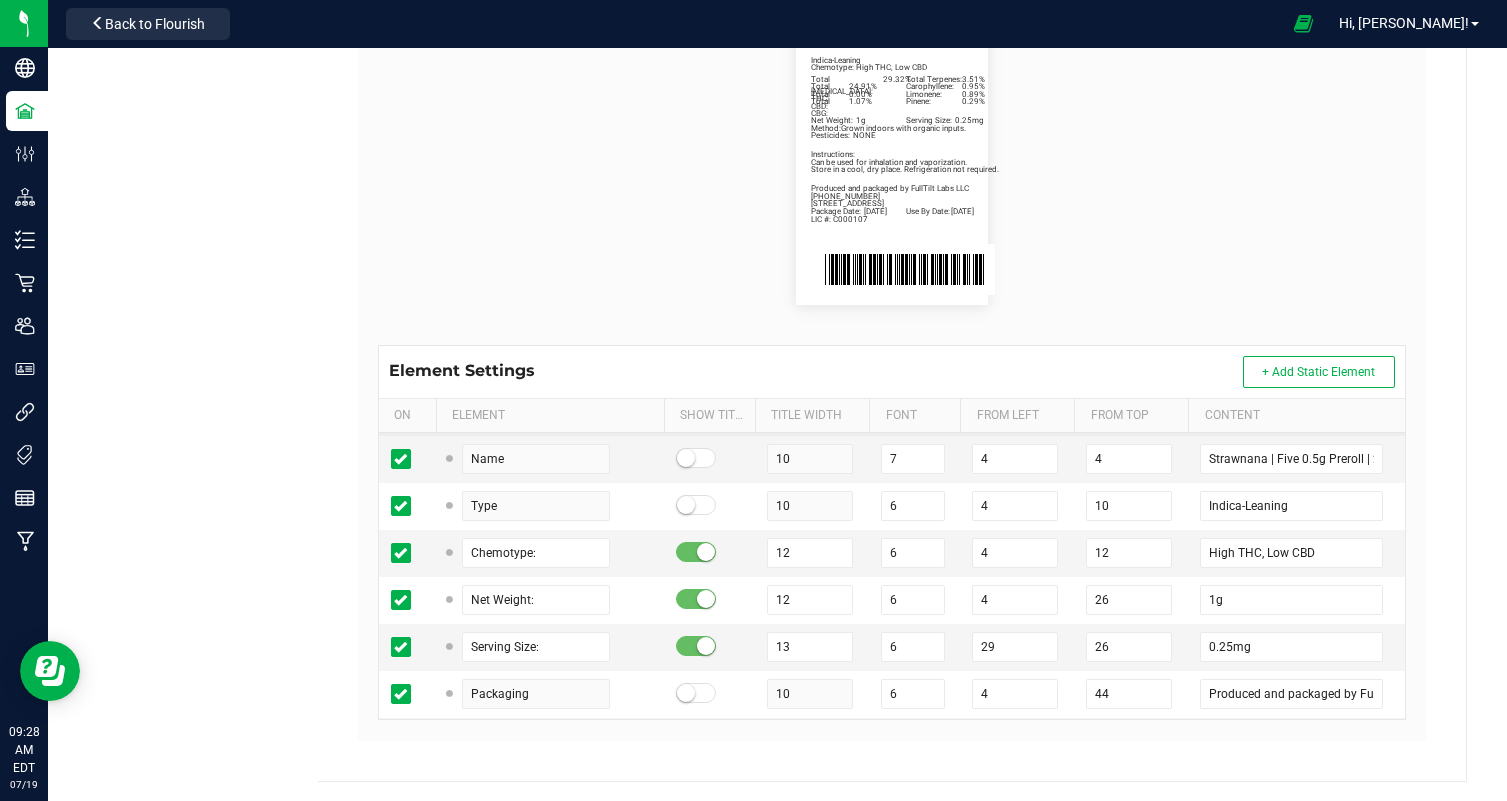 scroll, scrollTop: 609, scrollLeft: 0, axis: vertical 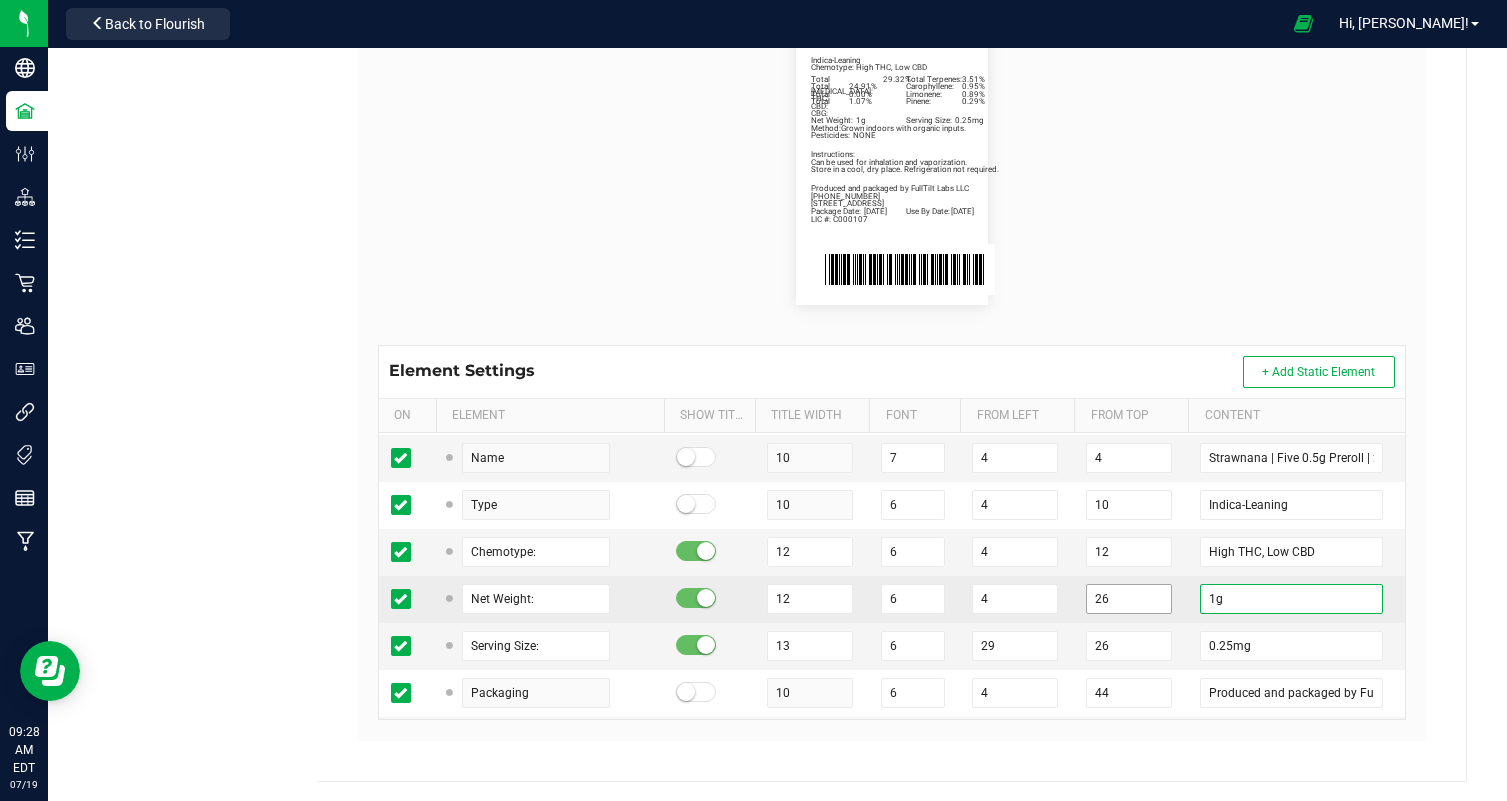 drag, startPoint x: 1213, startPoint y: 599, endPoint x: 1169, endPoint y: 599, distance: 44 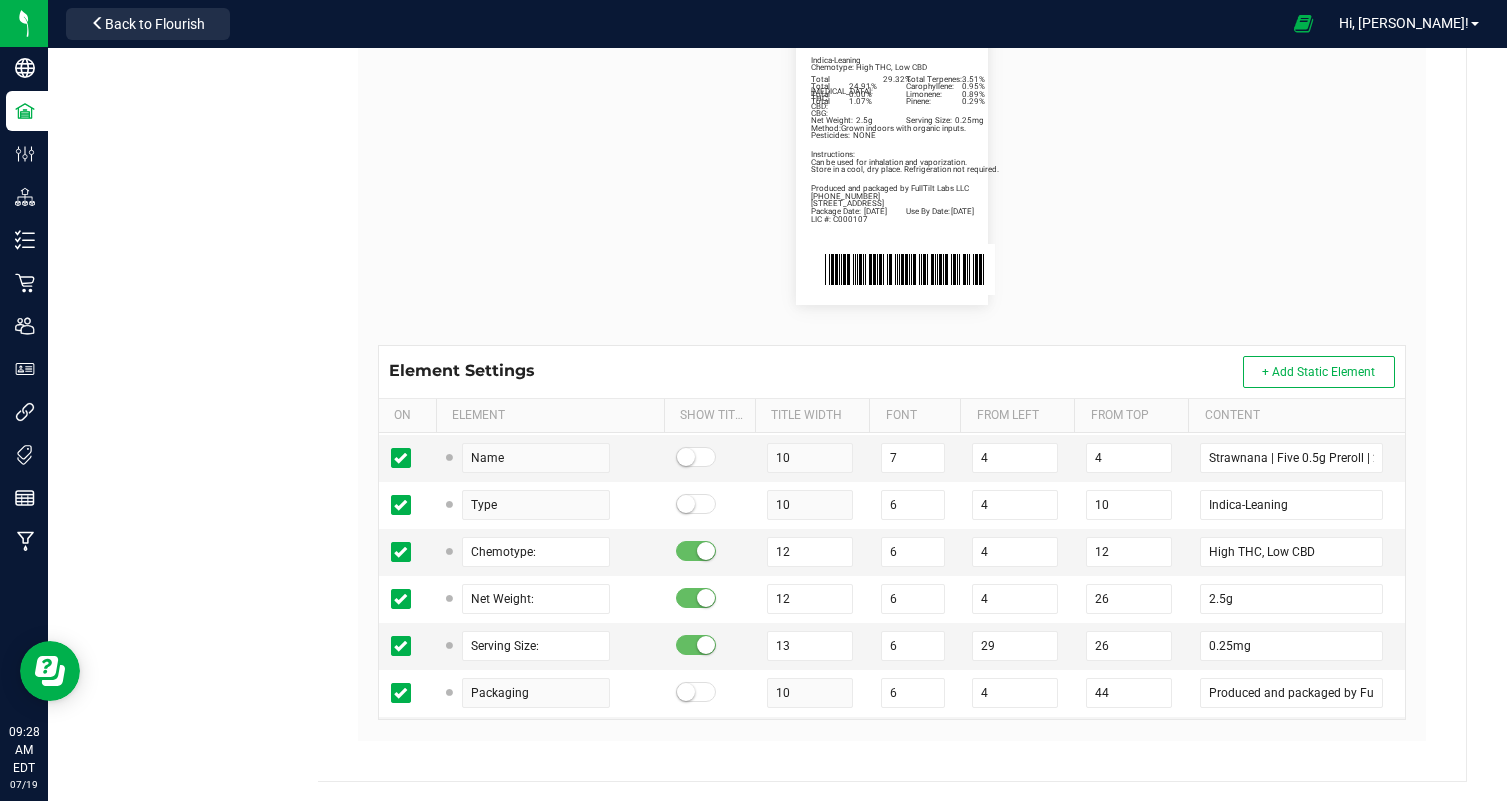 click on "Package Date:   [DATE]   Use By Date:   [DATE]   Carophyllene:   0.95%   Limonene:   0.89%   Pinene:   0.29%   Total [MEDICAL_DATA]:   29.32%   Total Terpenes:   3.51%   Total THC:   24.91%   Total CBD:   0.00%   Total CBG:   1.07%   Strawnana | Five 0.5g Preroll | 2.5g   Indica-Leaning   Chemotype:   High THC, Low CBD   Net Weight:   2.5g   Serving Size:   0.25mg   Produced and packaged by FullTilt Labs LLC   Instructions:      Can be used for inhalation and vaporization.   Method:   Grown indoors with organic inputs.   Pesticides:   NONE   [PHONE_NUMBER]   LIC #: C000107      Store in a cool, dry place. Refrigeration not required.   [STREET_ADDRESS]" at bounding box center [892, 161] 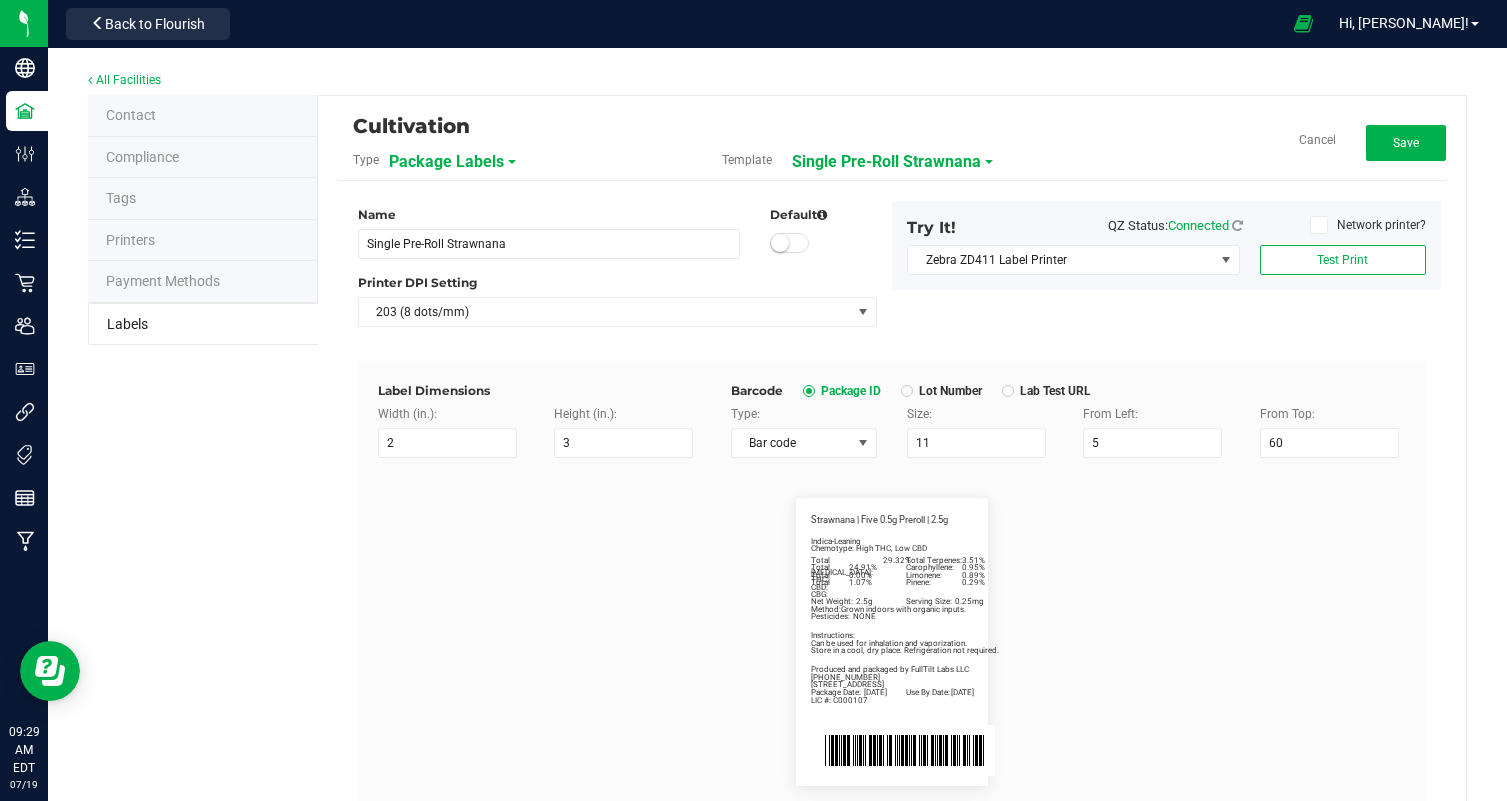 click on "Cultivation   Type   Package Labels   Template   Single Pre-Roll Strawnana   Cancel   Save   Name  Single Pre-Roll Strawnana  Default   Printer DPI Setting  203 (8 dots/mm)  Try It!   QZ Status:   Connected   Network printer?  Zebra ZD411 Label Printer  Test Print   Label Dimensions   Width (in.):  2  Height (in.):  3  Barcode   Package ID   Lot Number   Lab Test URL   Type:  Bar code  Size:  11  From Left:  5  From Top:  60  Package Date:   [DATE]   Use By Date:   [DATE]   Carophyllene:   0.95%   Limonene:   0.89%   Pinene:   0.29%   Total [MEDICAL_DATA]:   29.32%   Total Terpenes:   3.51%   Total THC:   24.91%   Total CBD:   0.00%   Total CBG:   1.07%   Strawnana | Five 0.5g Preroll | 2.5g   Indica-Leaning   Chemotype:   High THC, Low CBD   Net Weight:   2.5g   Serving Size:   0.25mg   Produced and packaged by FullTilt Labs LLC   Instructions:      Can be used for inhalation and vaporization.   Method:   Grown indoors with organic inputs.   Pesticides:   NONE   [PHONE_NUMBER]   LIC #: C000107     On Font" at bounding box center [892, 679] 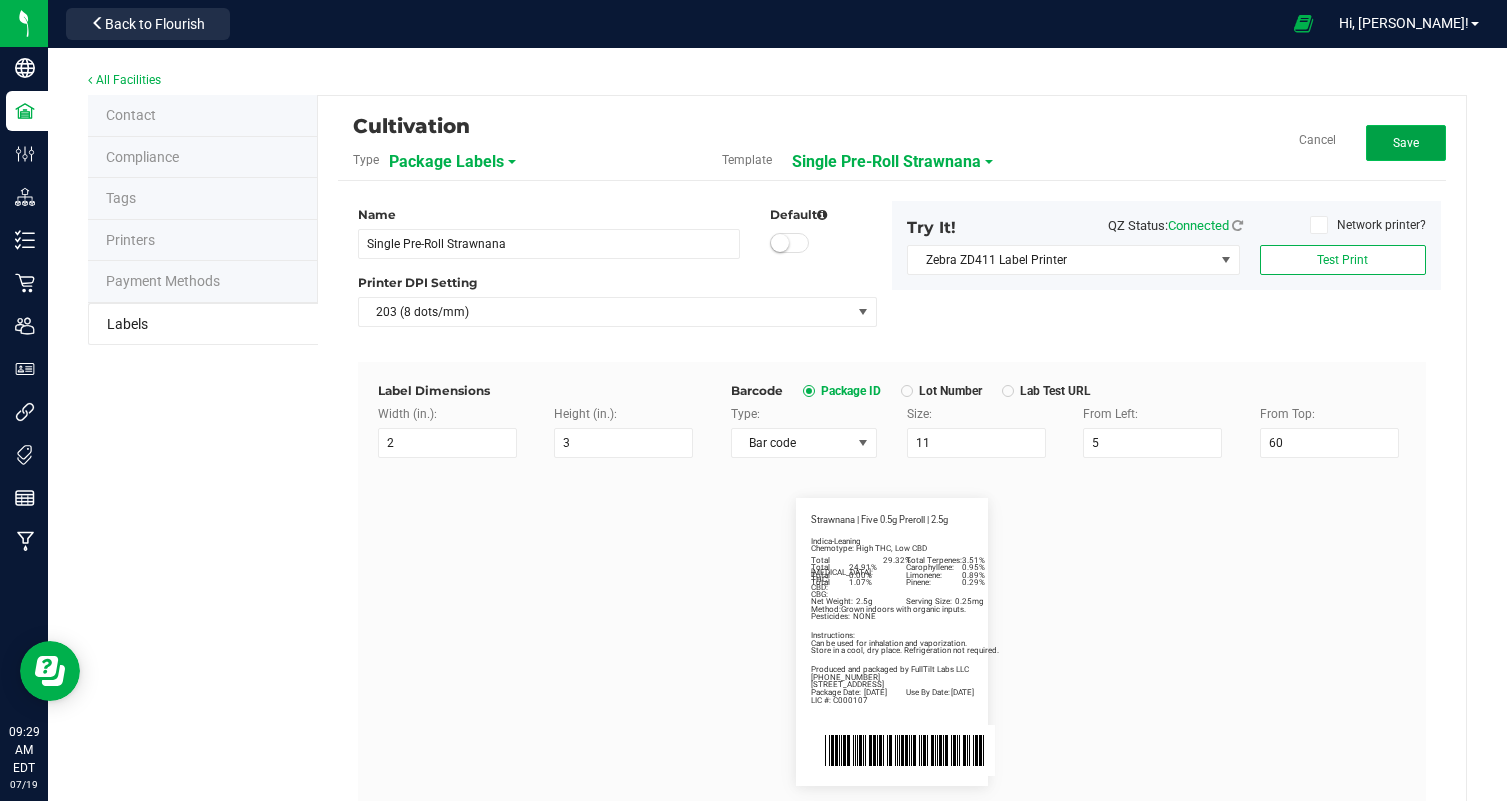 click on "Save" at bounding box center [1406, 143] 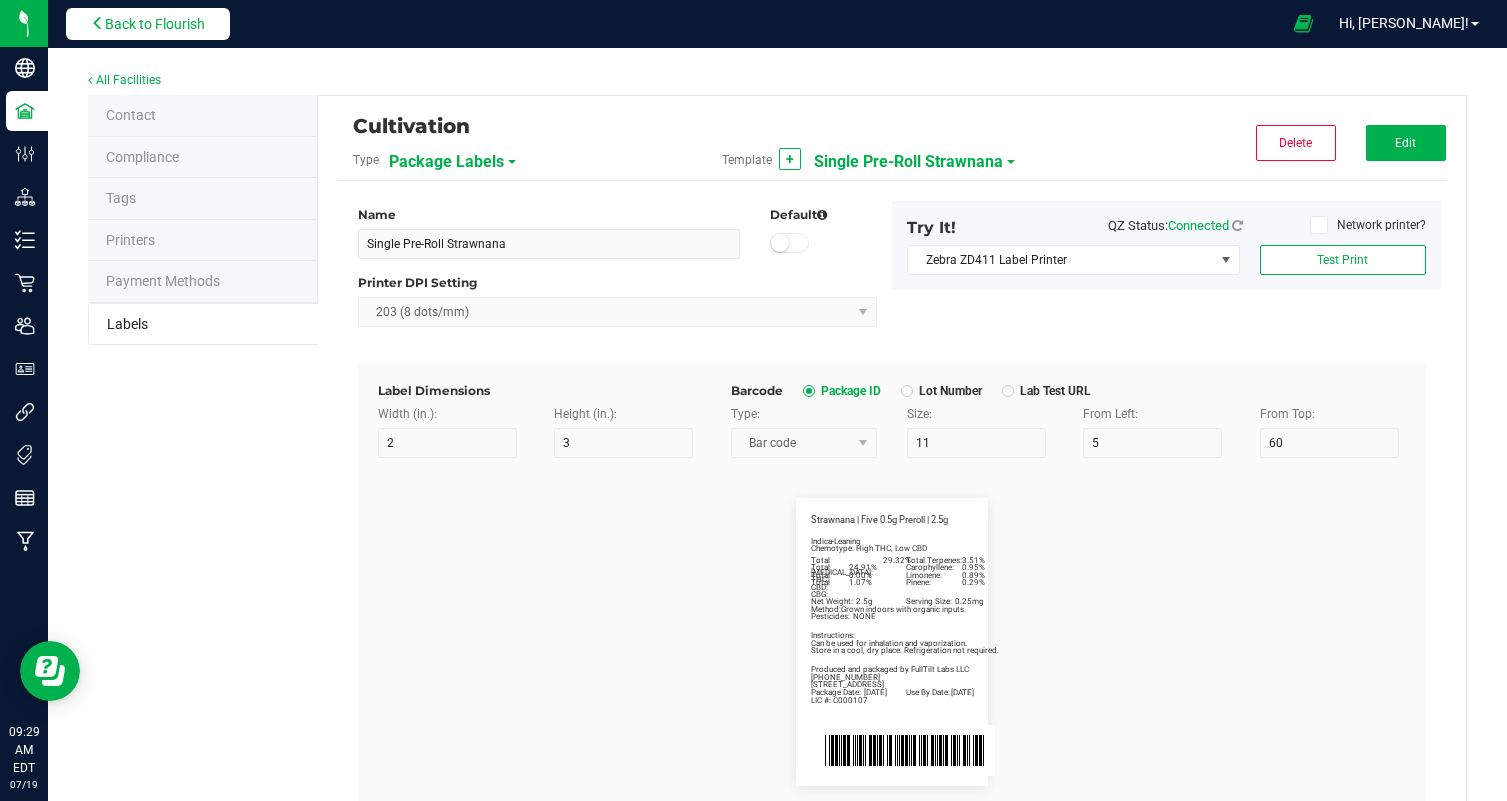 click on "Back to Flourish" at bounding box center (155, 24) 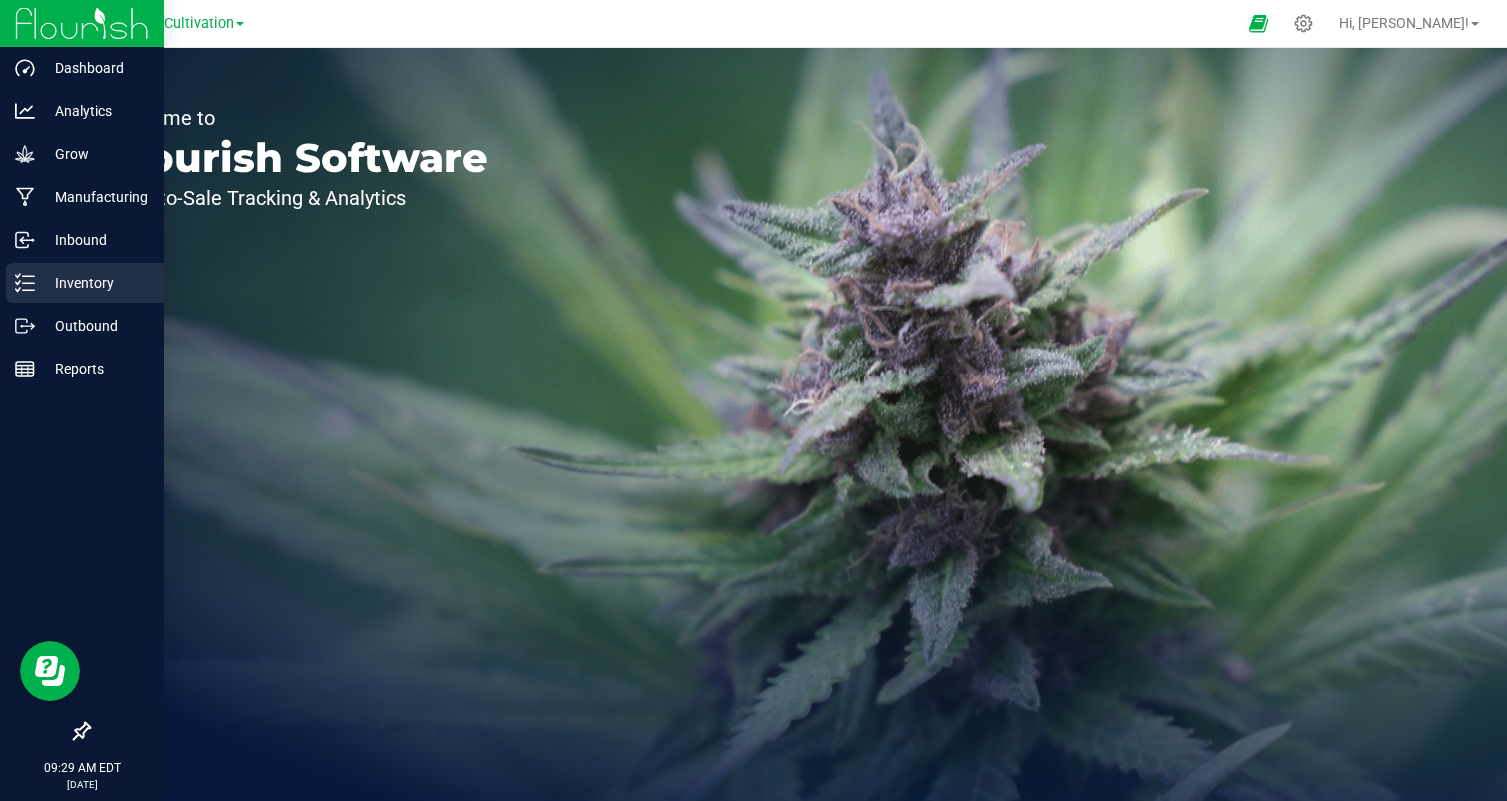 click 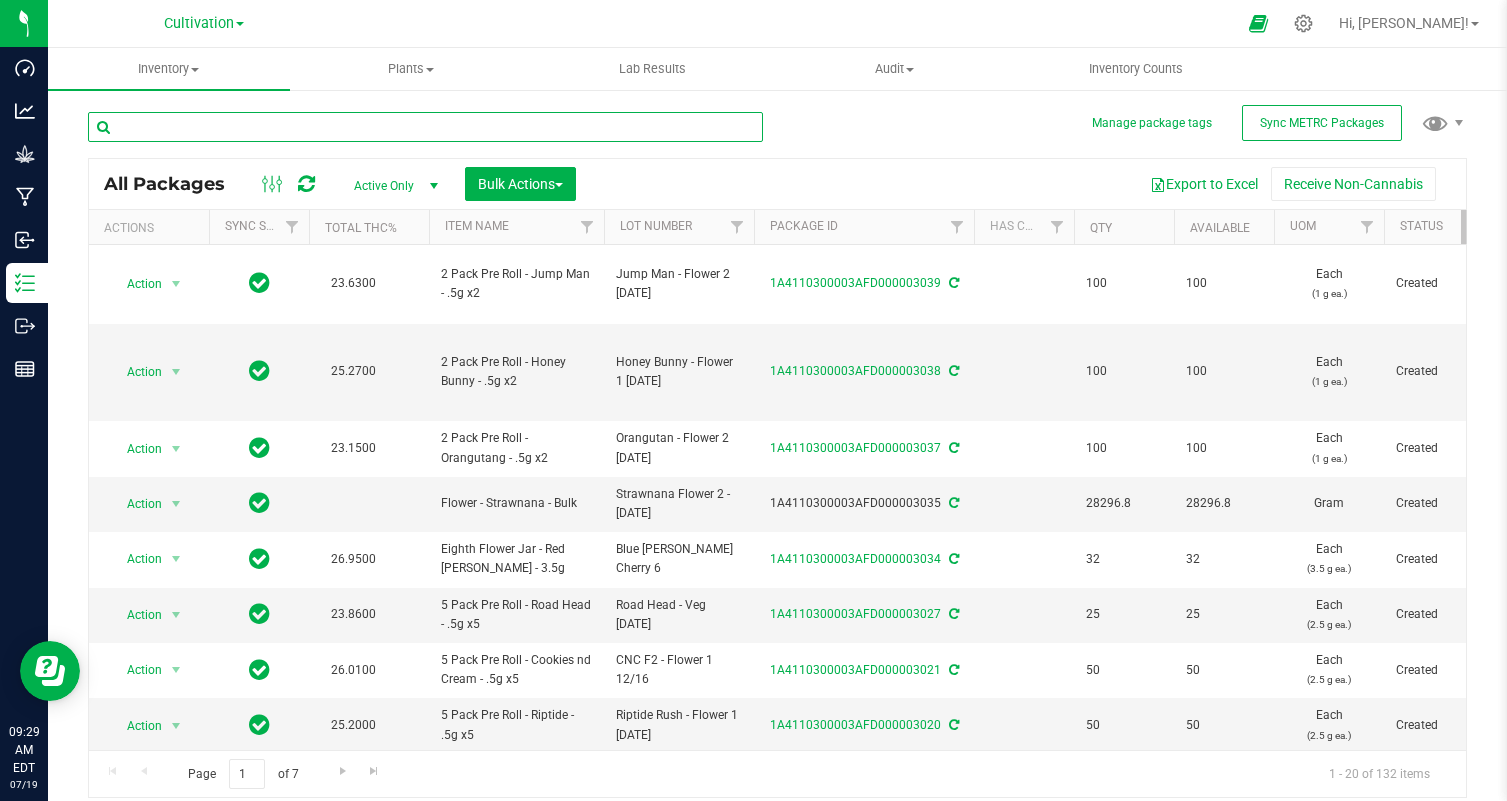 click at bounding box center (425, 127) 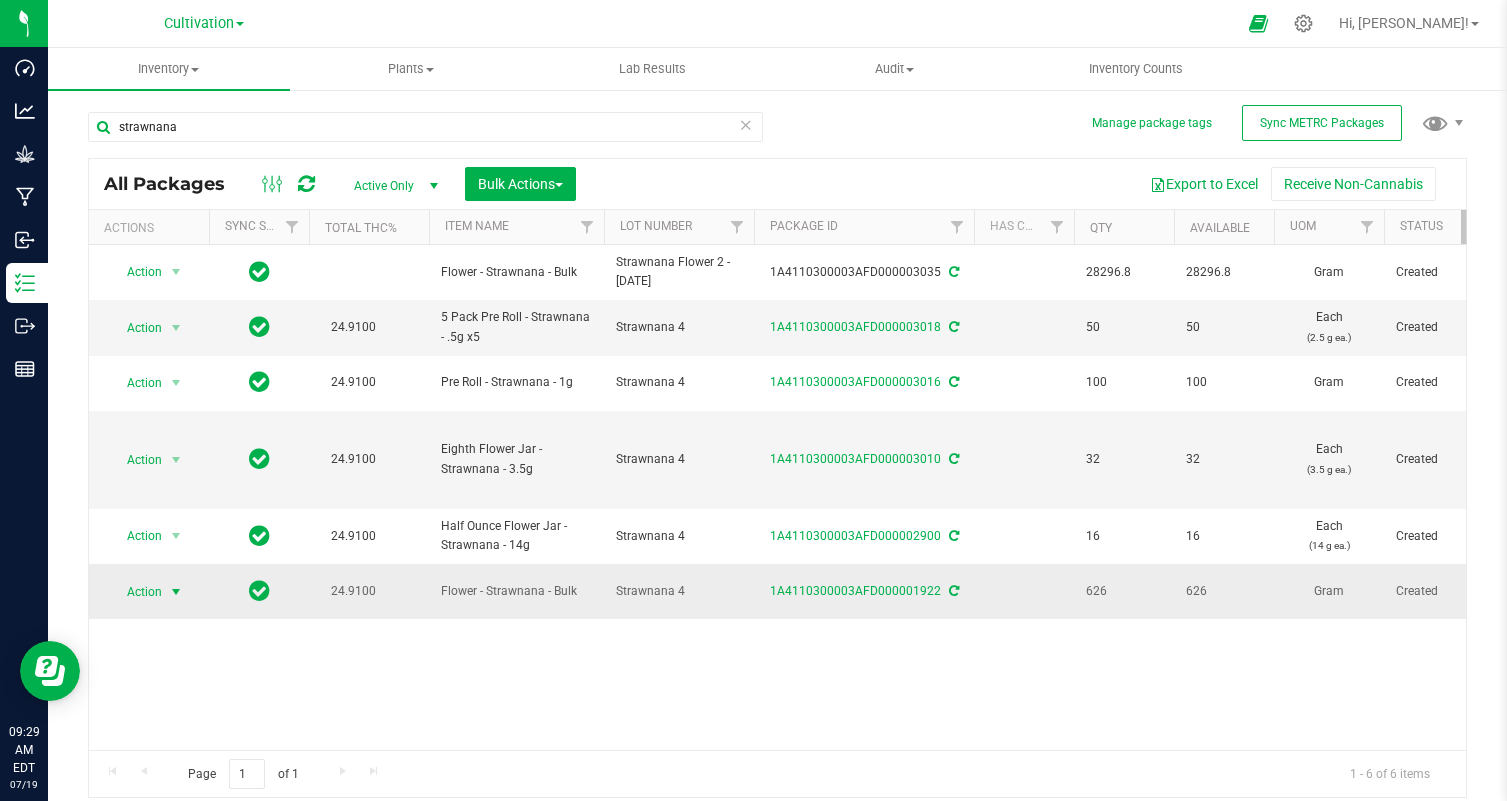 click on "Action" at bounding box center [136, 592] 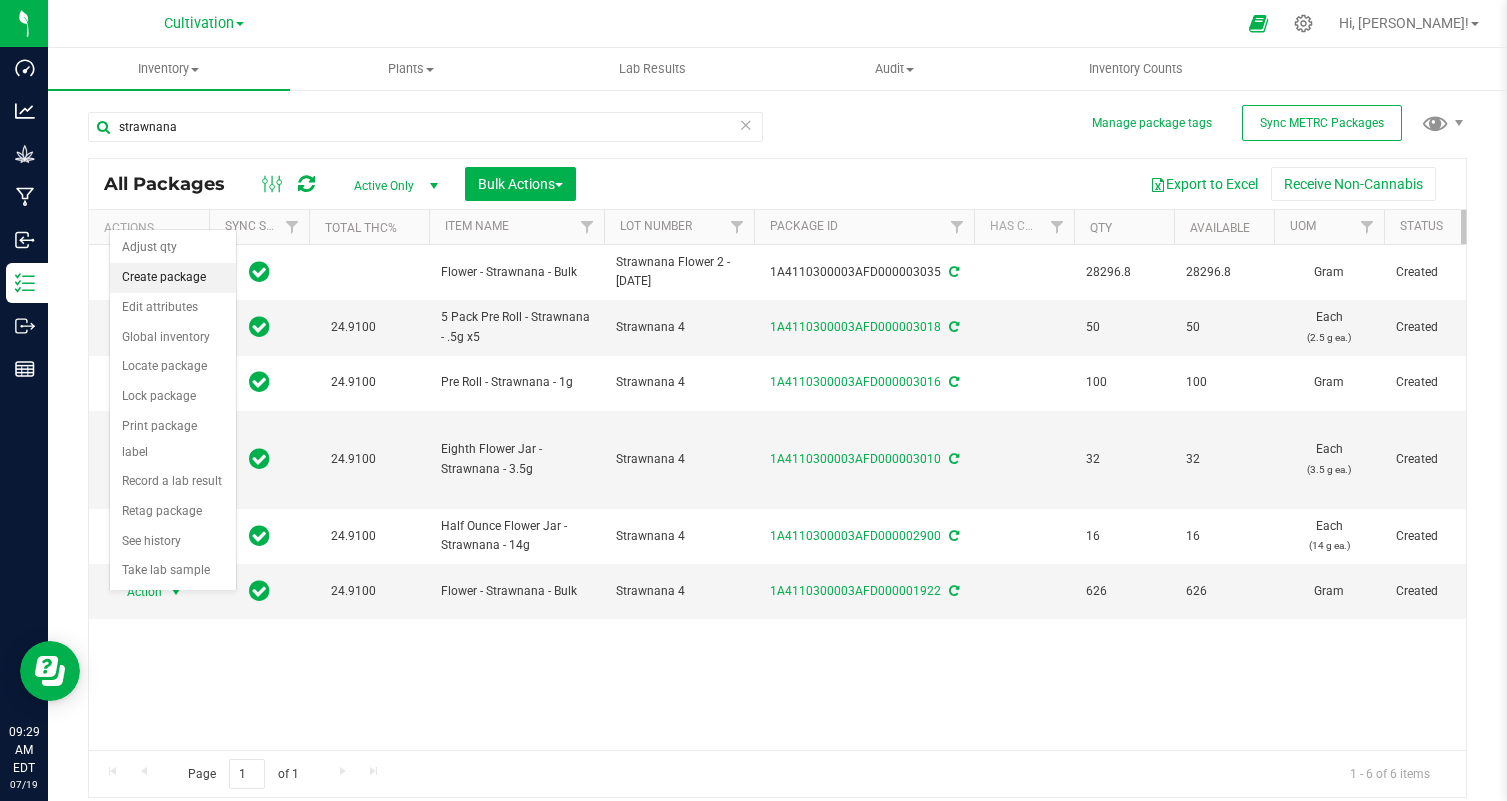 click on "Create package" at bounding box center (173, 278) 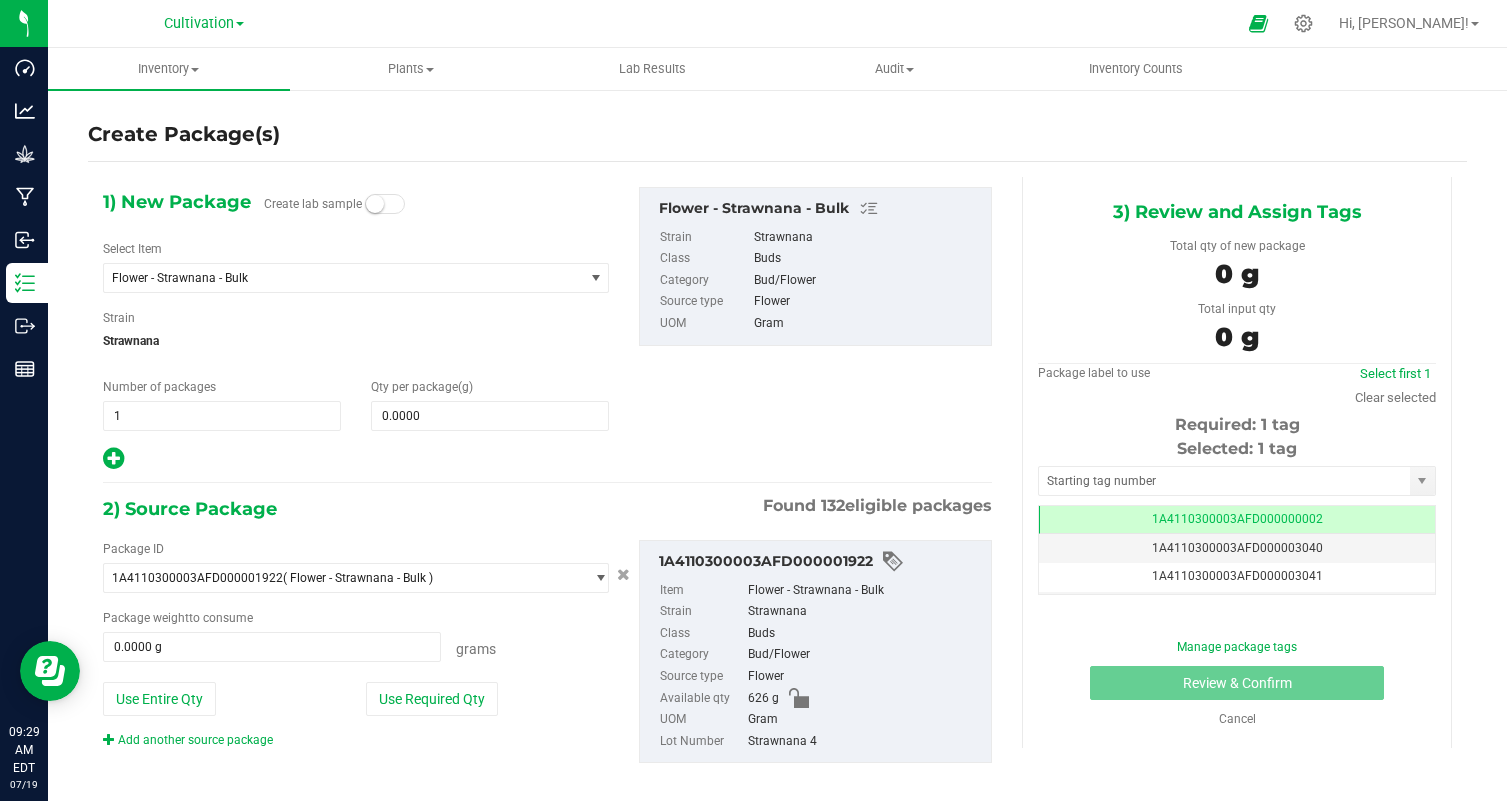 scroll, scrollTop: 0, scrollLeft: 0, axis: both 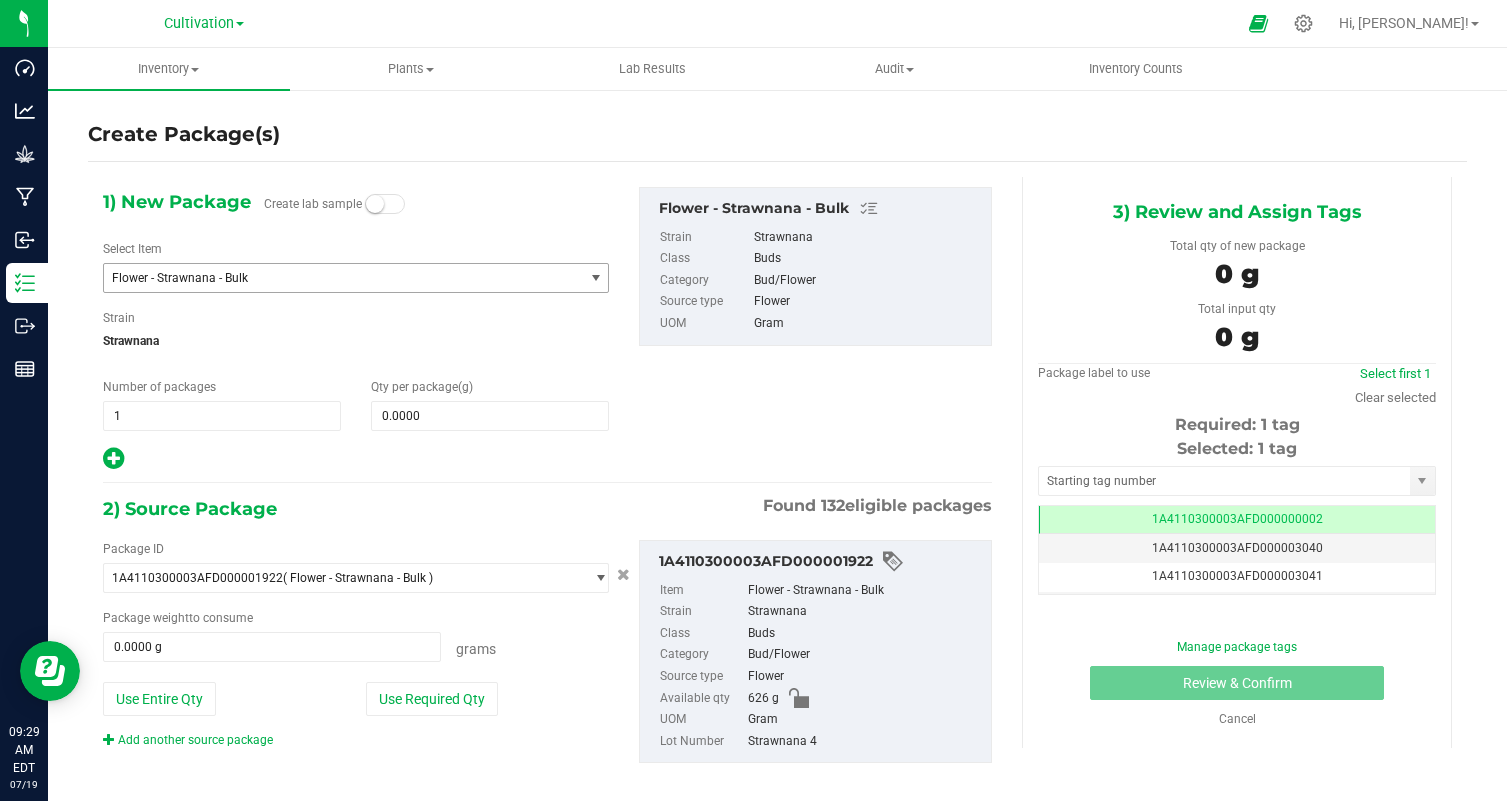 click on "Flower - Strawnana - Bulk" at bounding box center (343, 278) 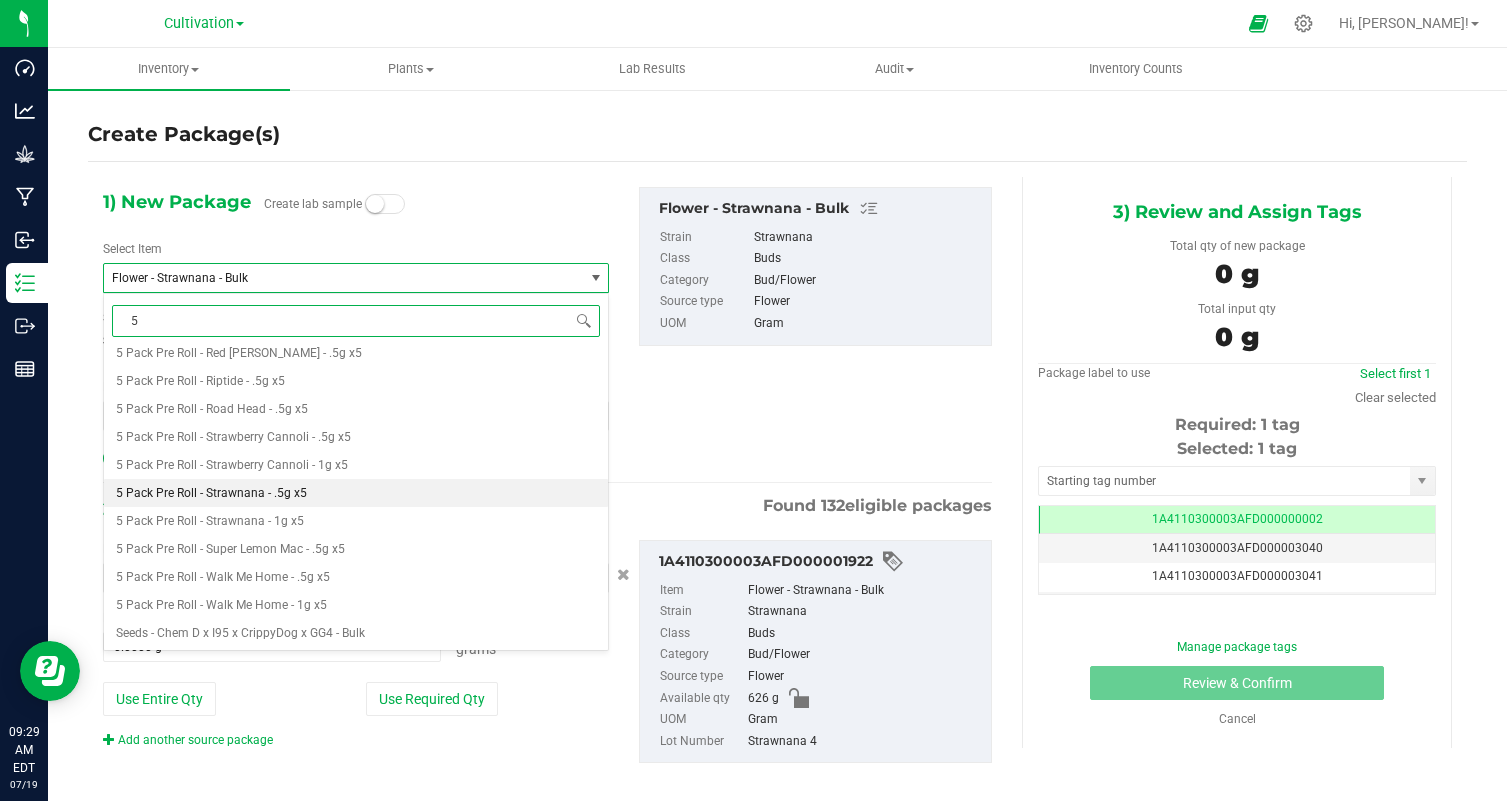 click on "5 Pack Pre Roll - Strawnana - .5g x5" at bounding box center (356, 493) 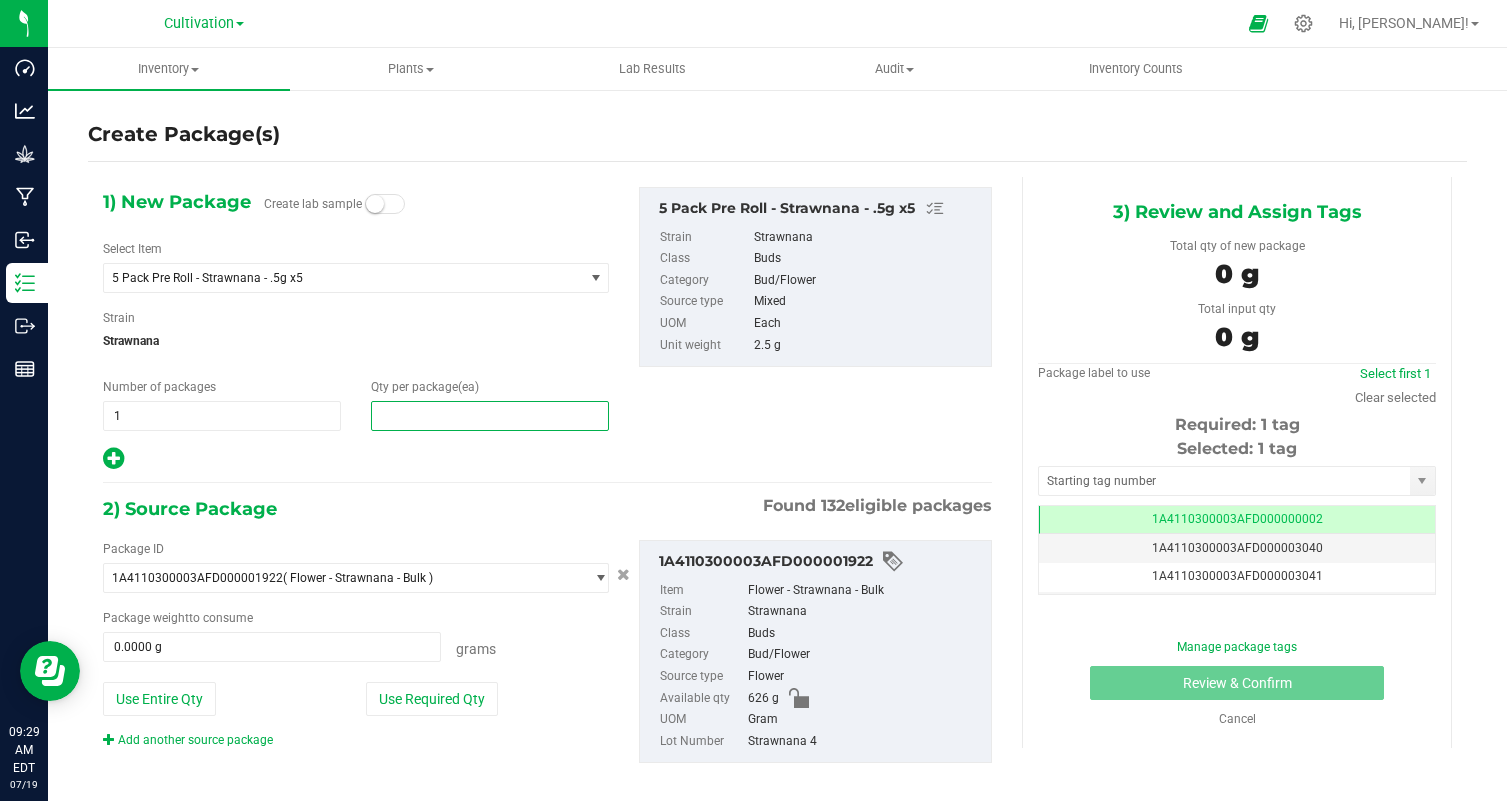 click at bounding box center (490, 416) 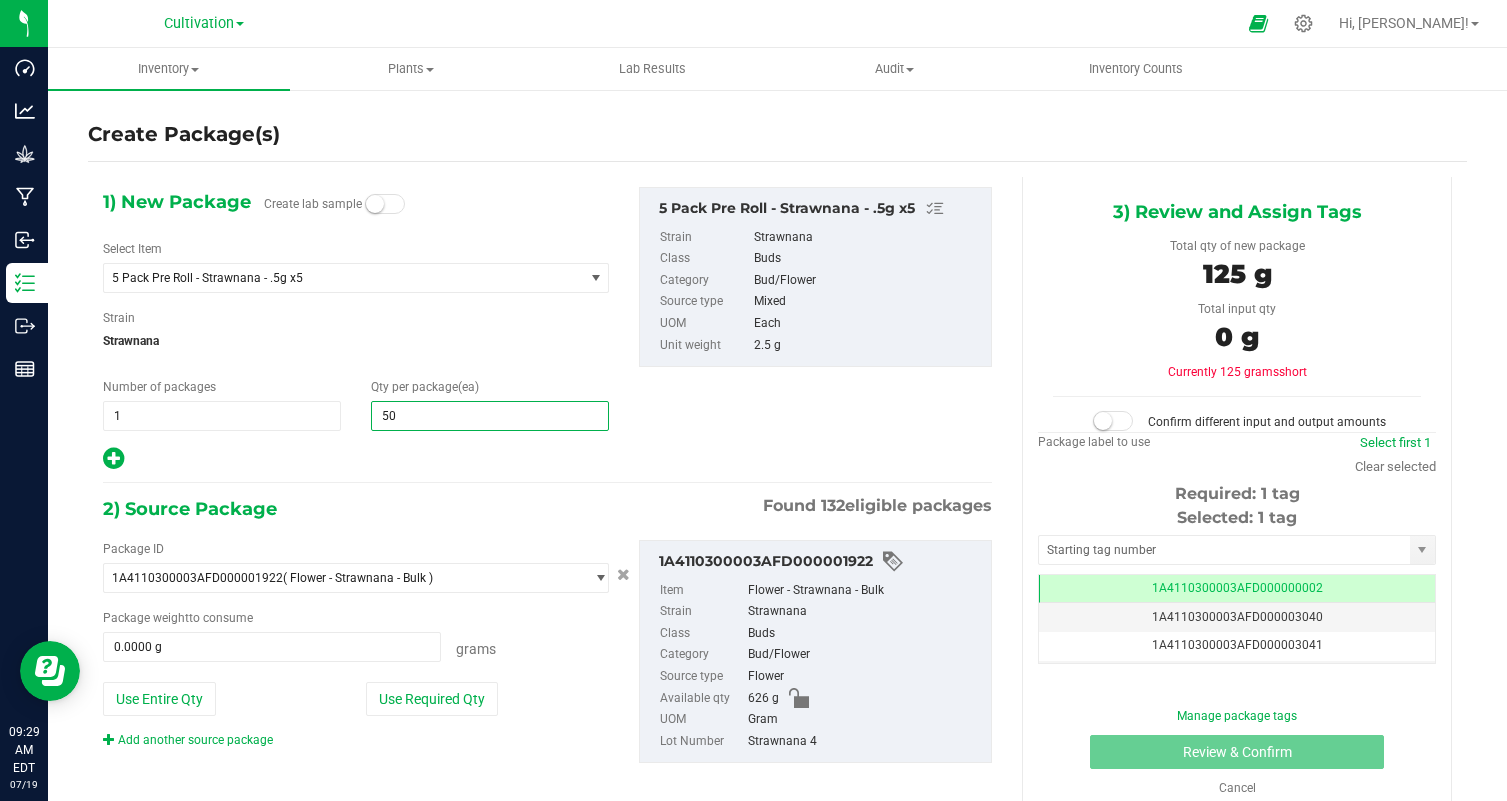 click at bounding box center (356, 459) 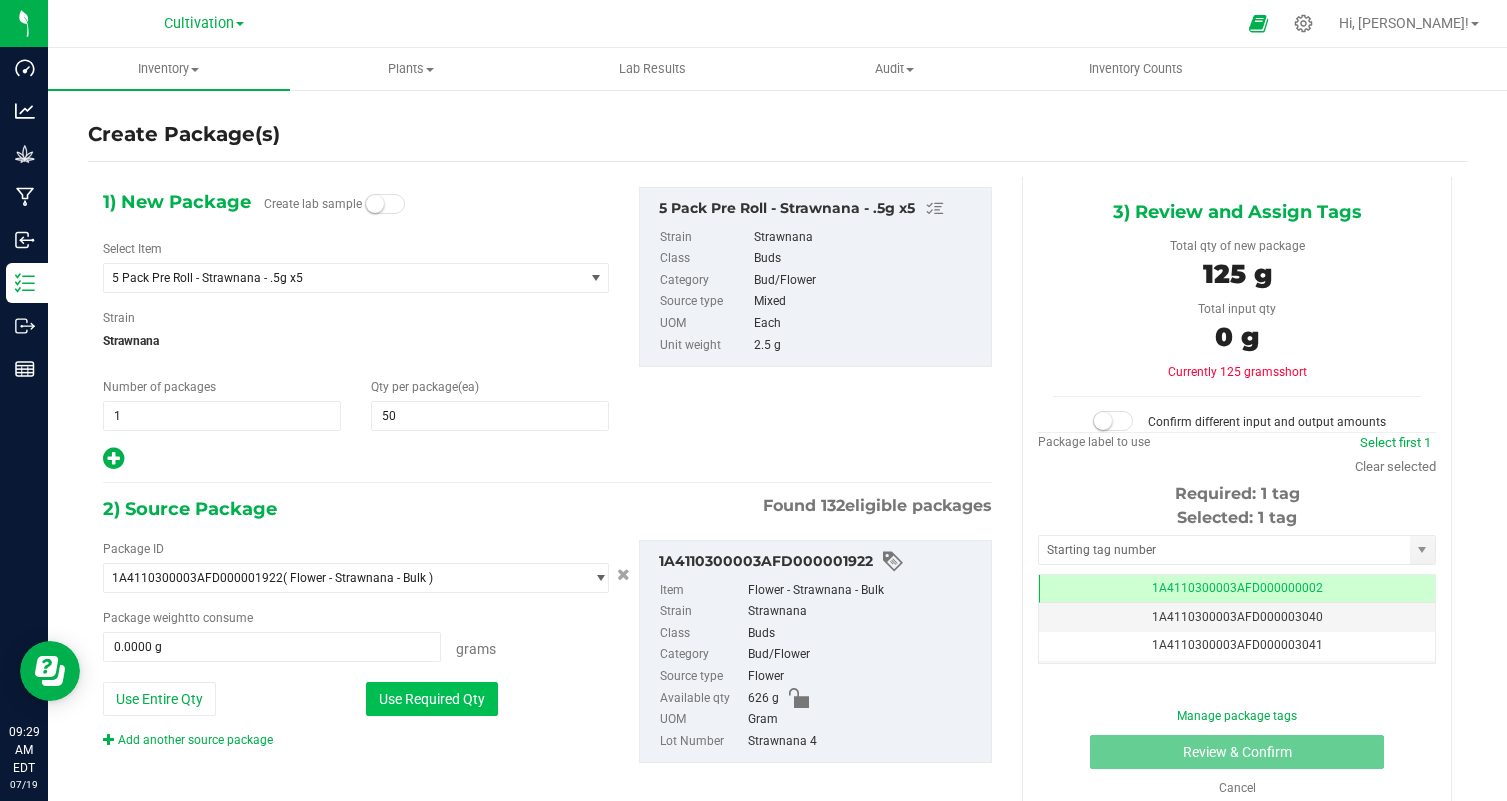 click on "Use Required Qty" at bounding box center [432, 699] 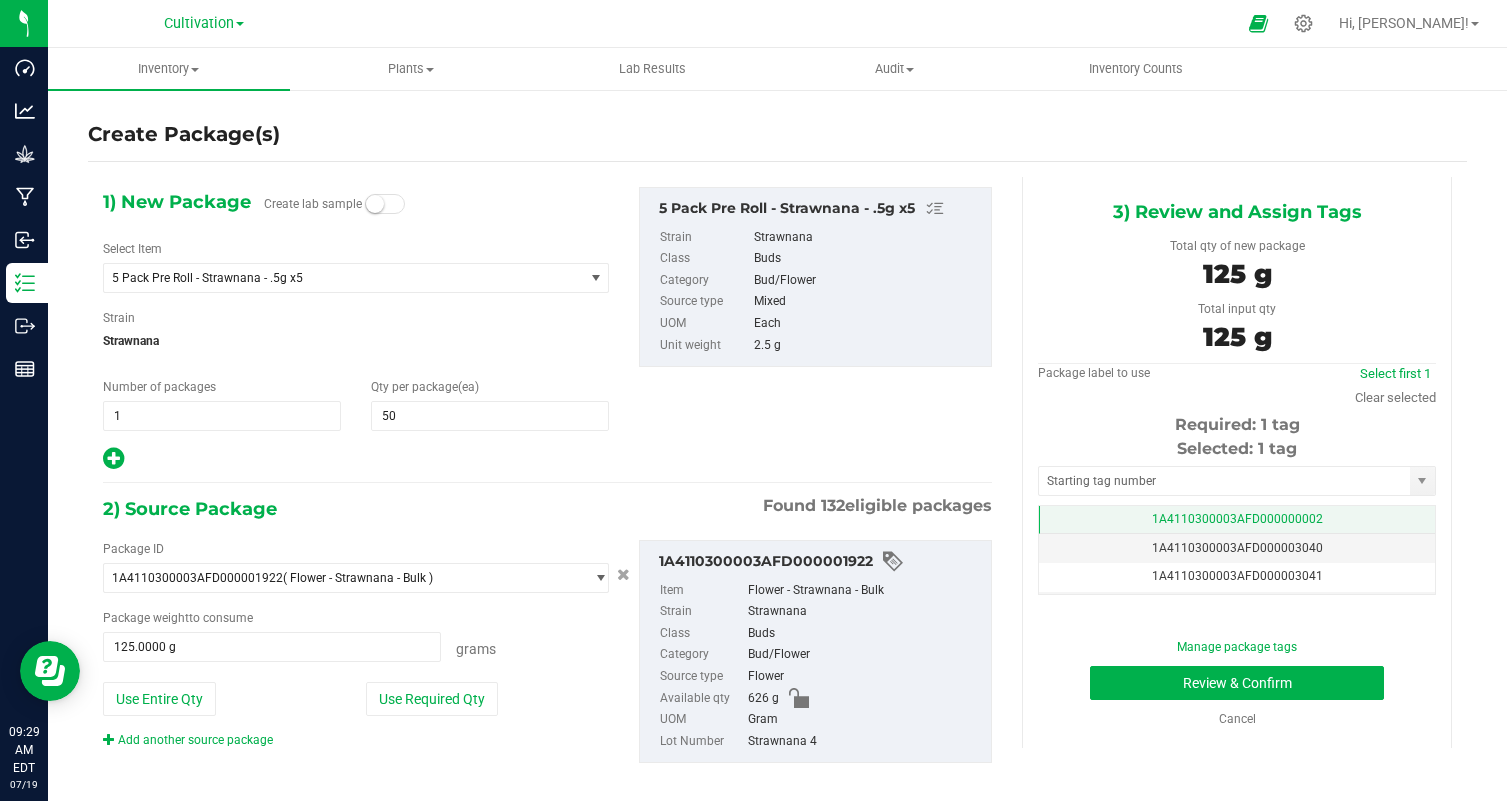 click on "1A4110300003AFD000000002" at bounding box center [1237, 519] 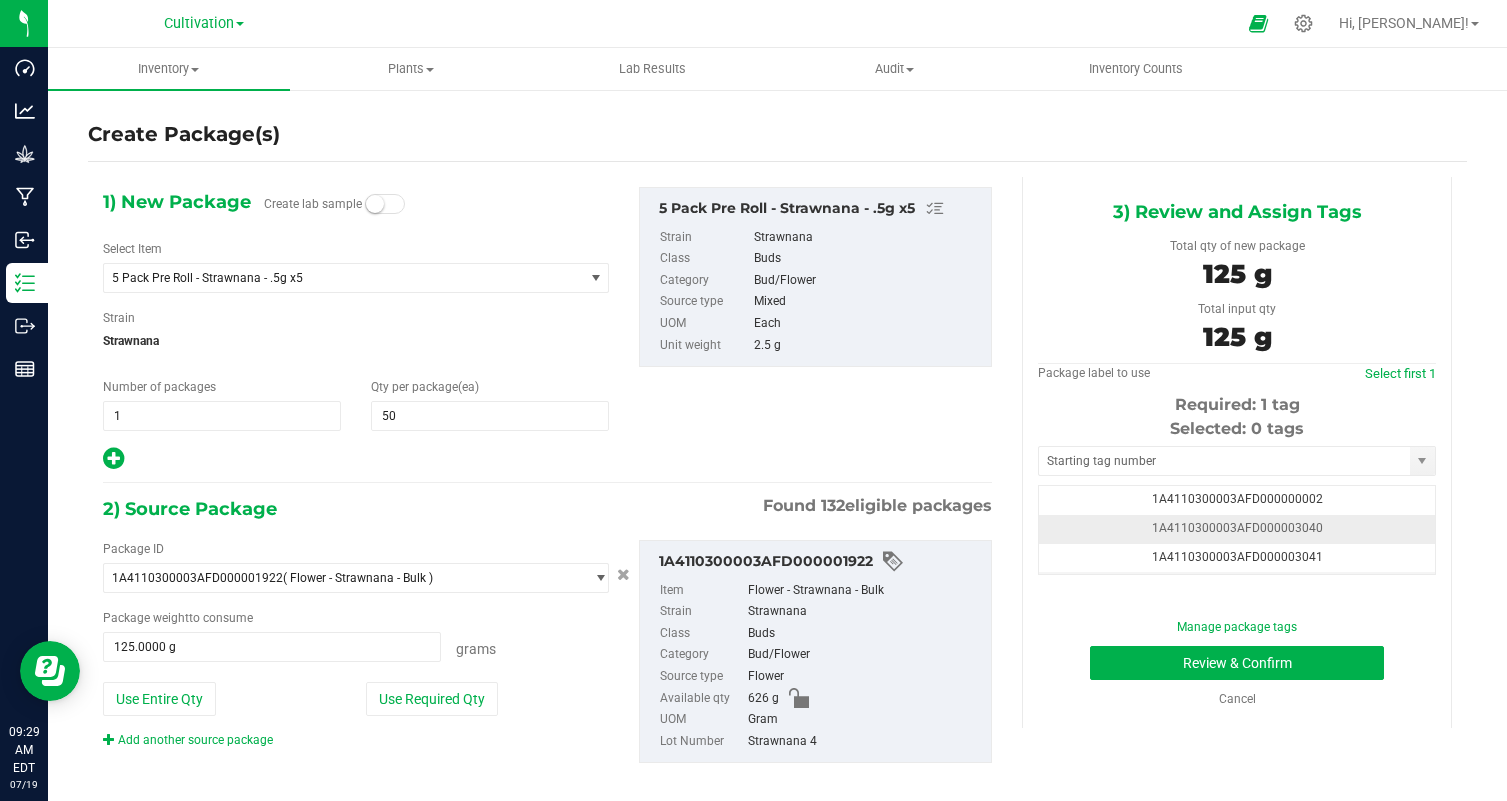 click on "1A4110300003AFD000003040" at bounding box center [1237, 528] 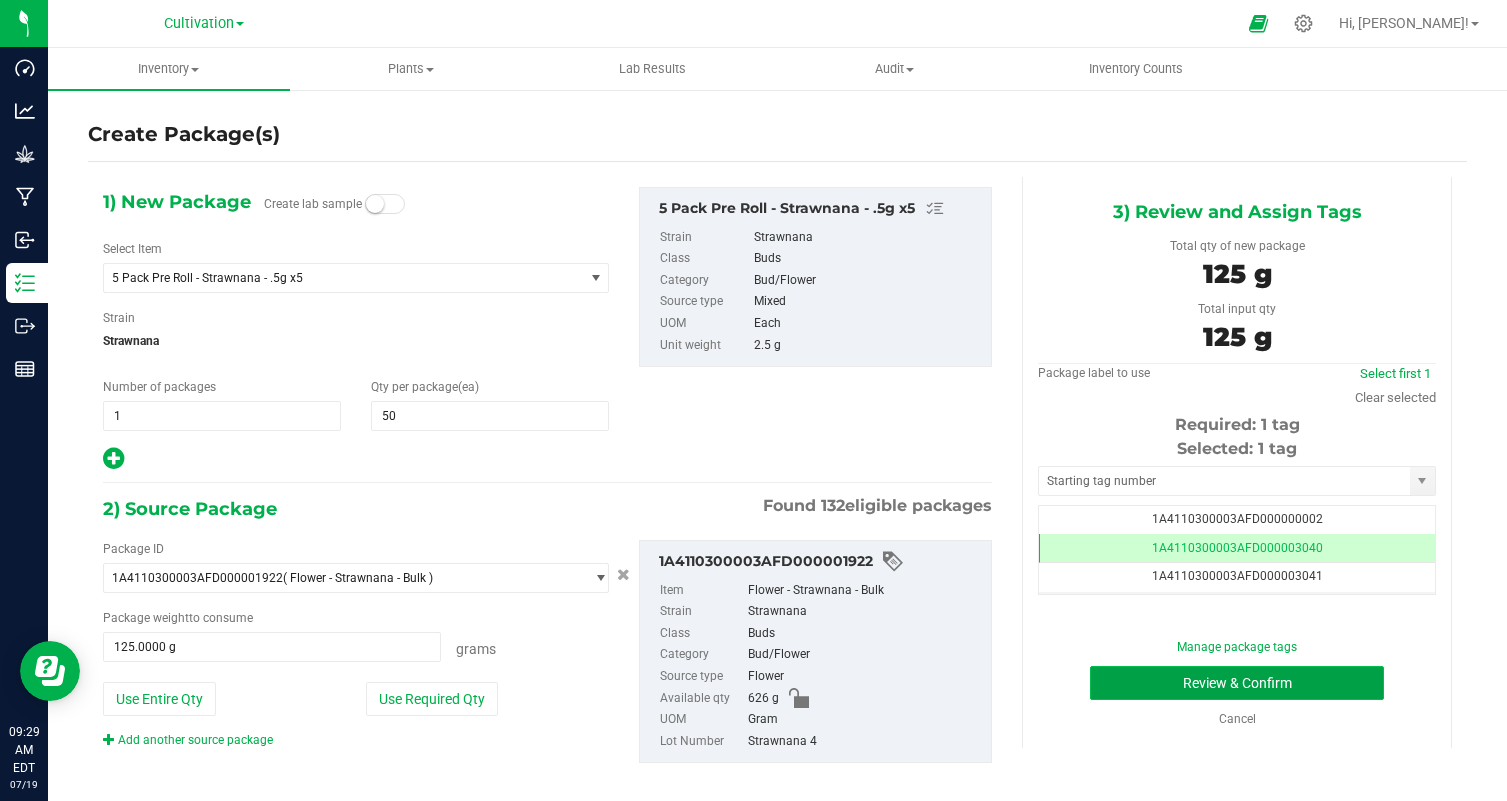 click on "Review & Confirm" at bounding box center (1237, 683) 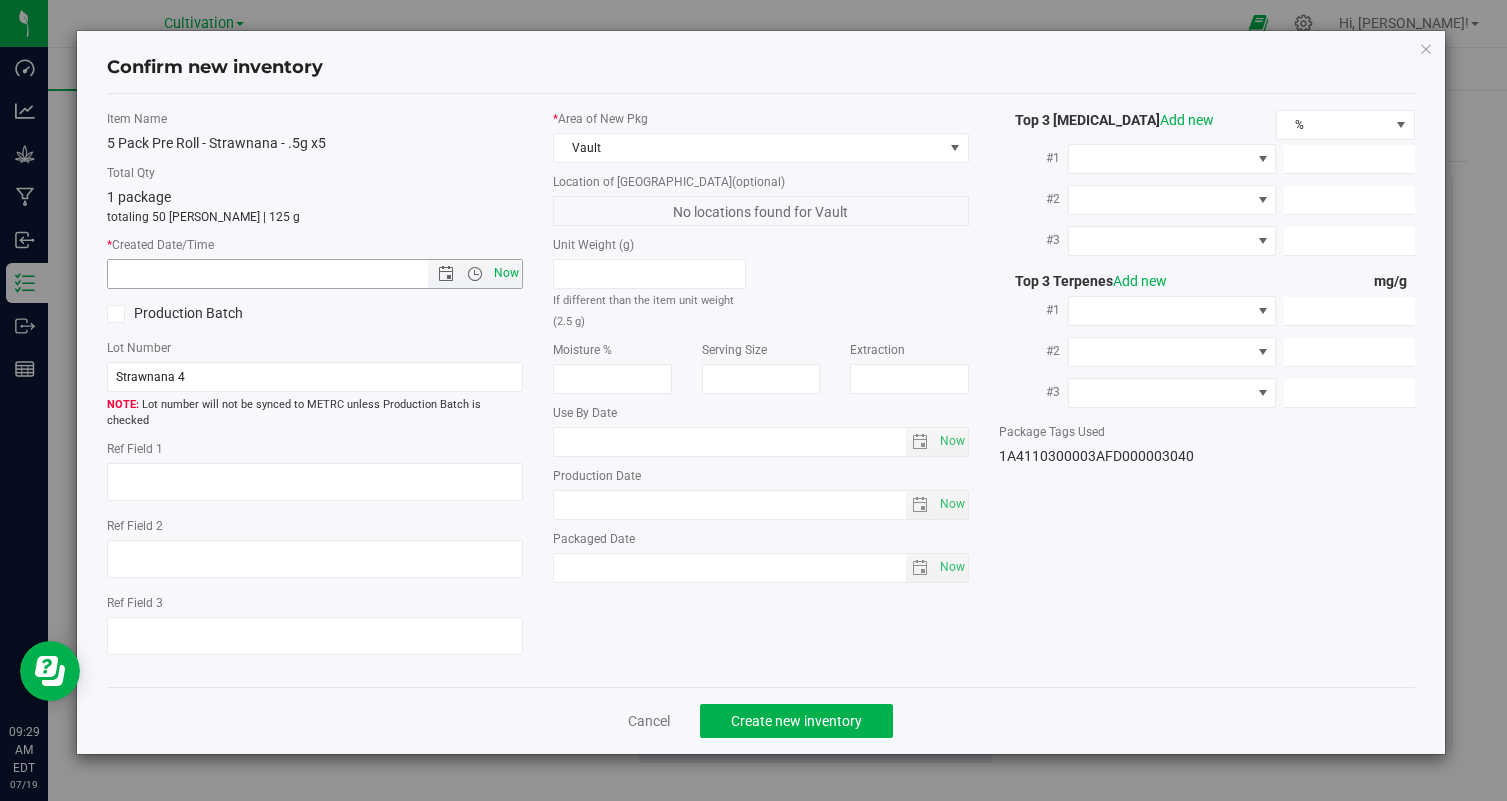 click on "Now" at bounding box center [507, 273] 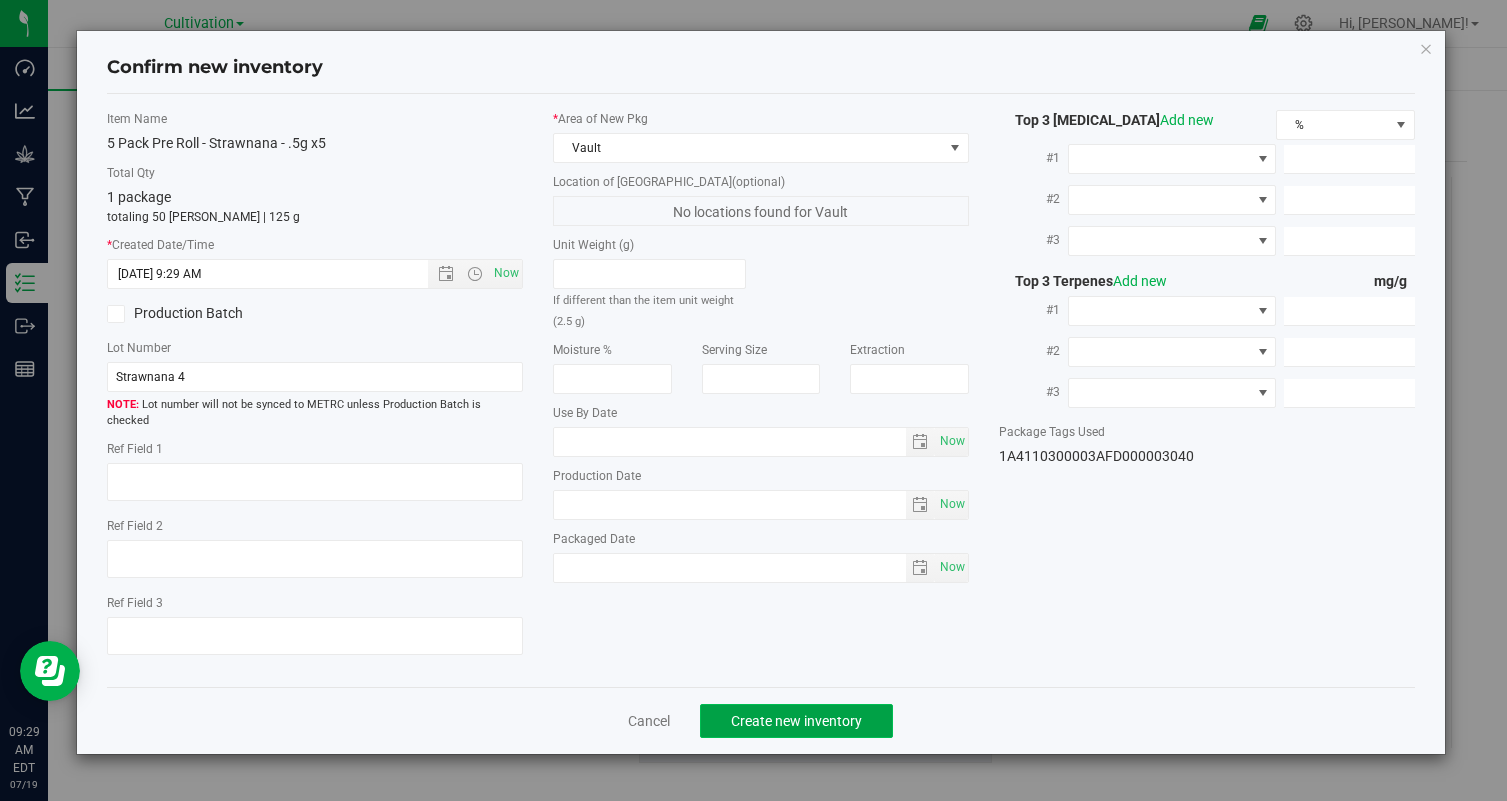 click on "Create new inventory" 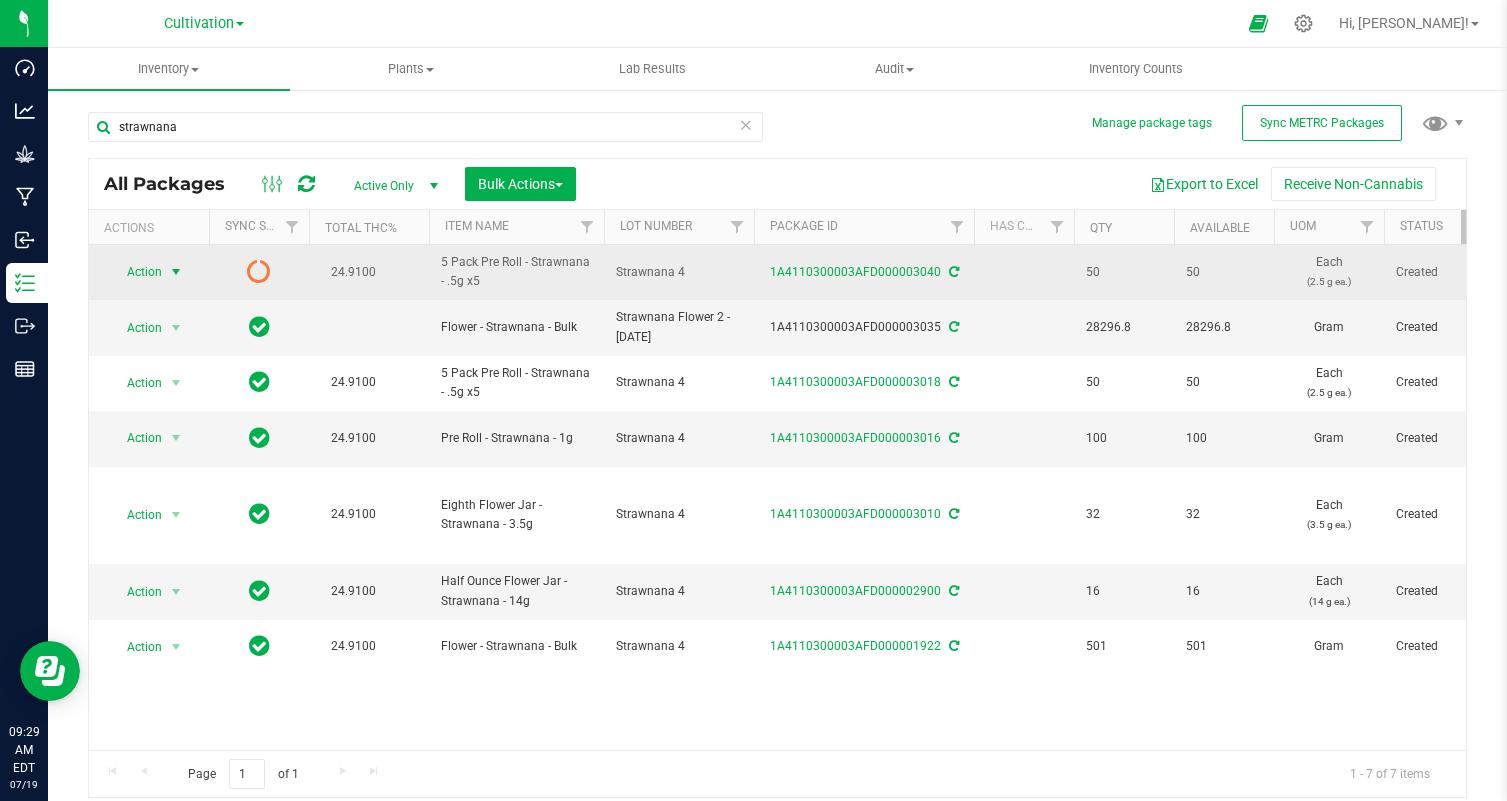 click on "Action" at bounding box center [136, 272] 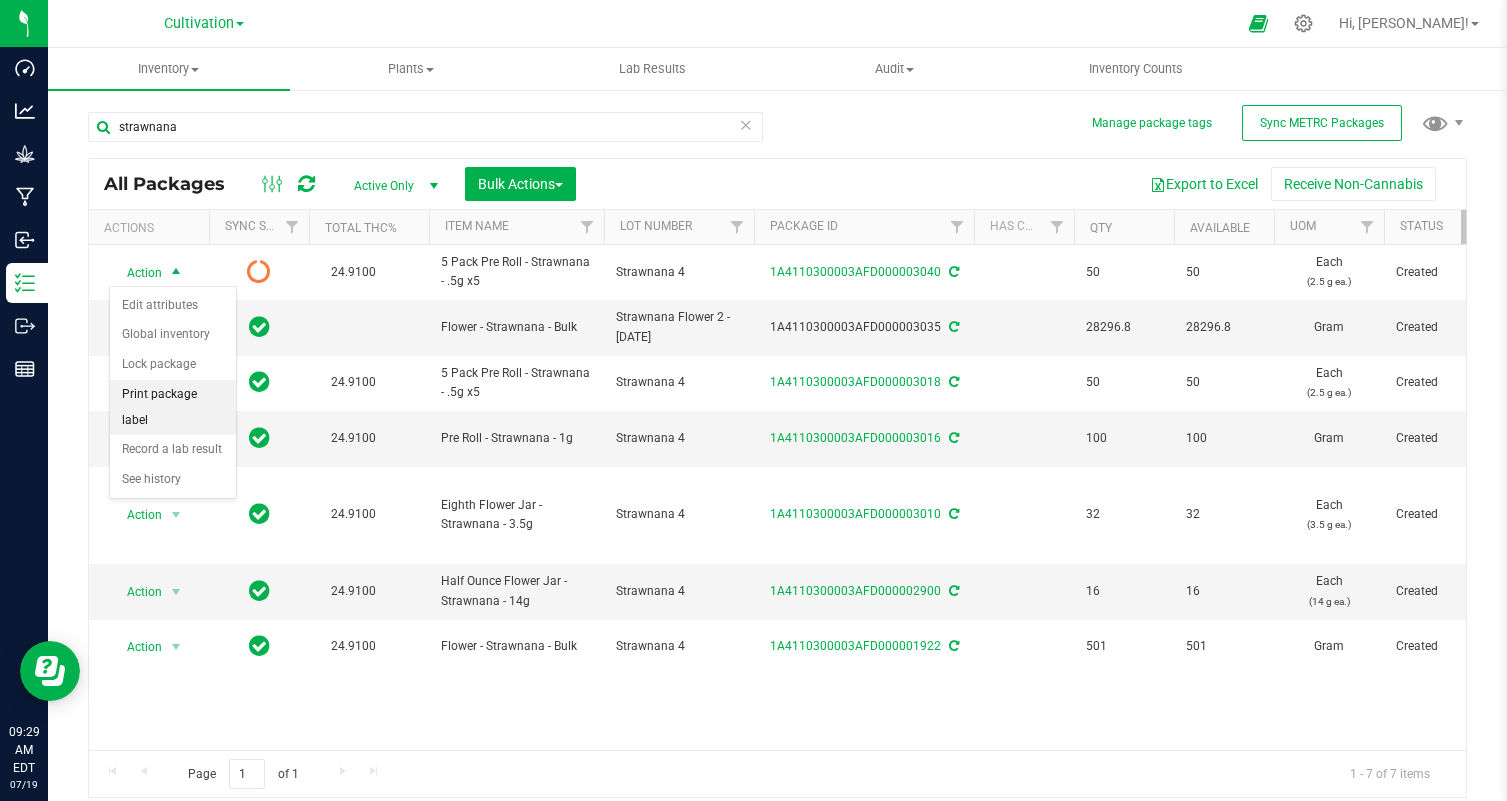 click on "Print package label" at bounding box center (173, 407) 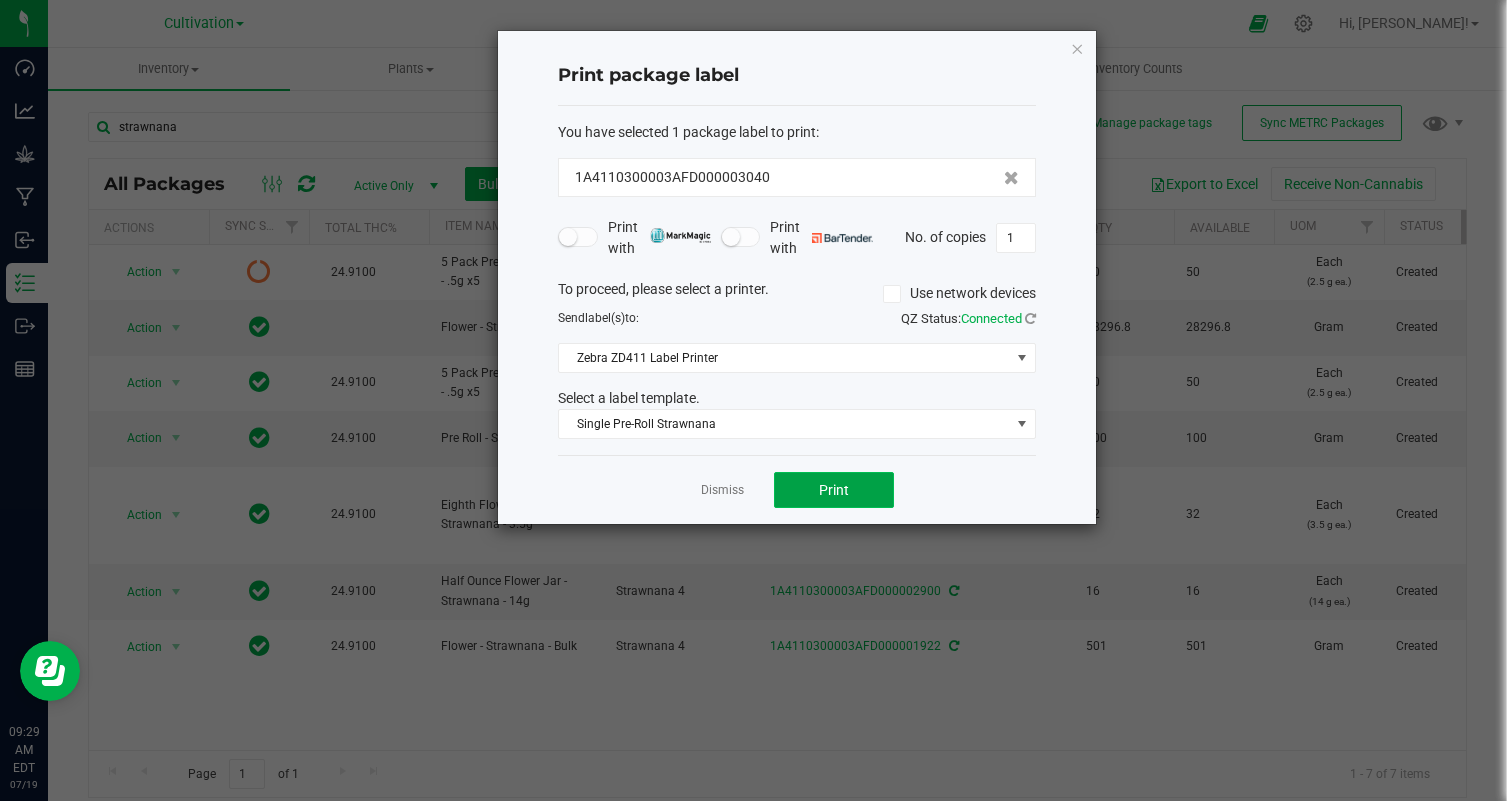 click on "Print" 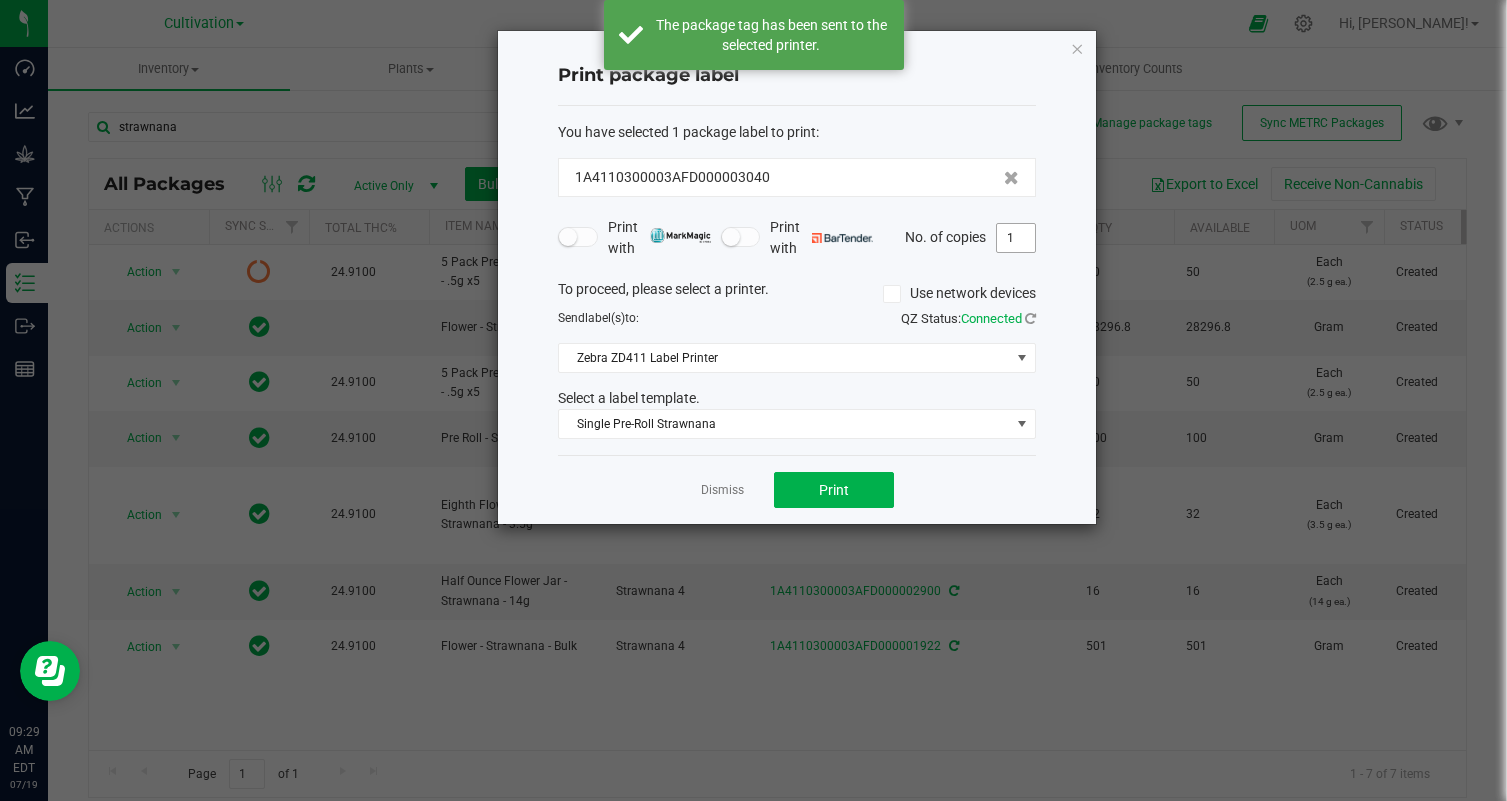 click on "1" at bounding box center (1016, 238) 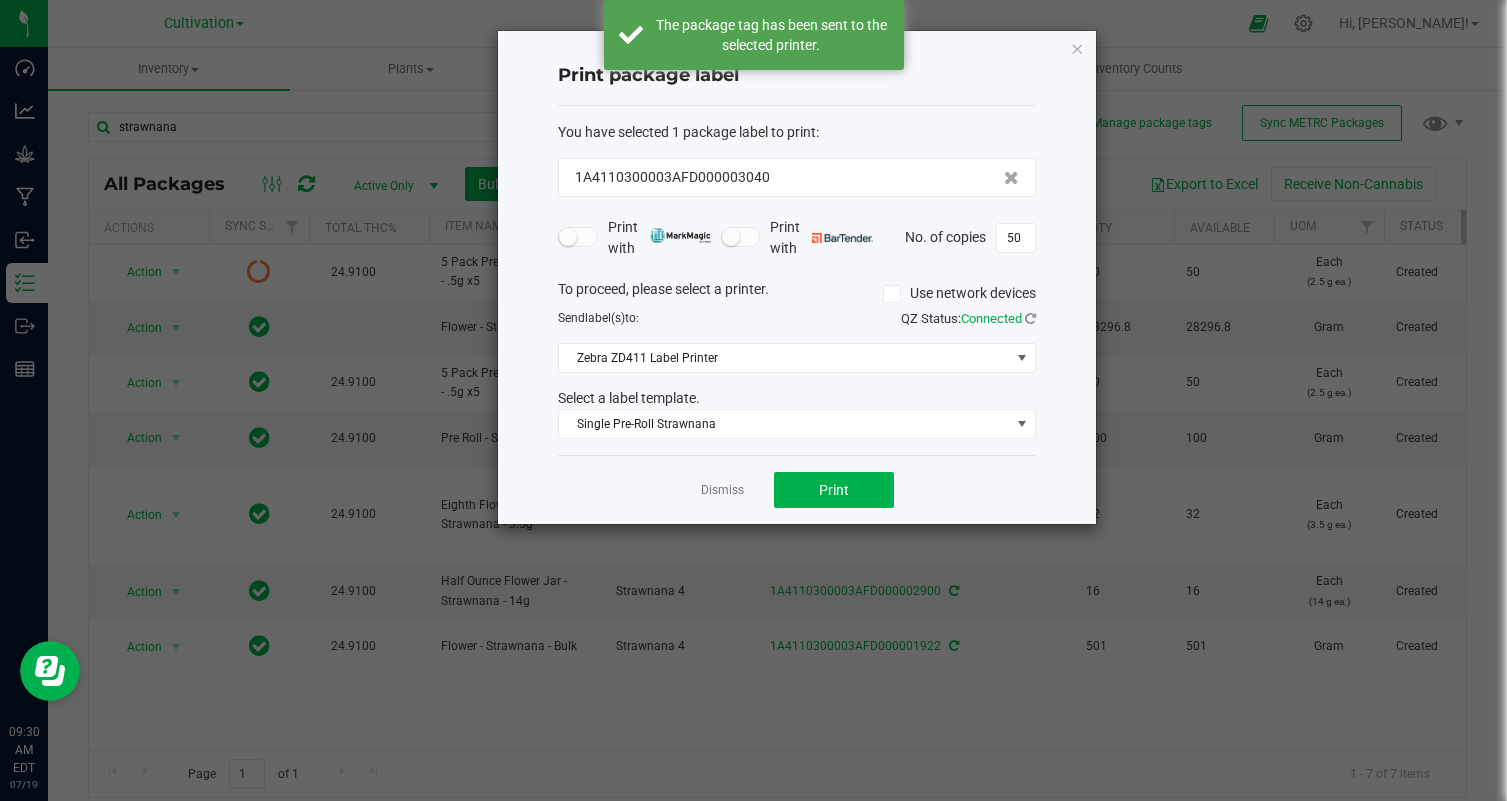 click on "Dismiss   Print" 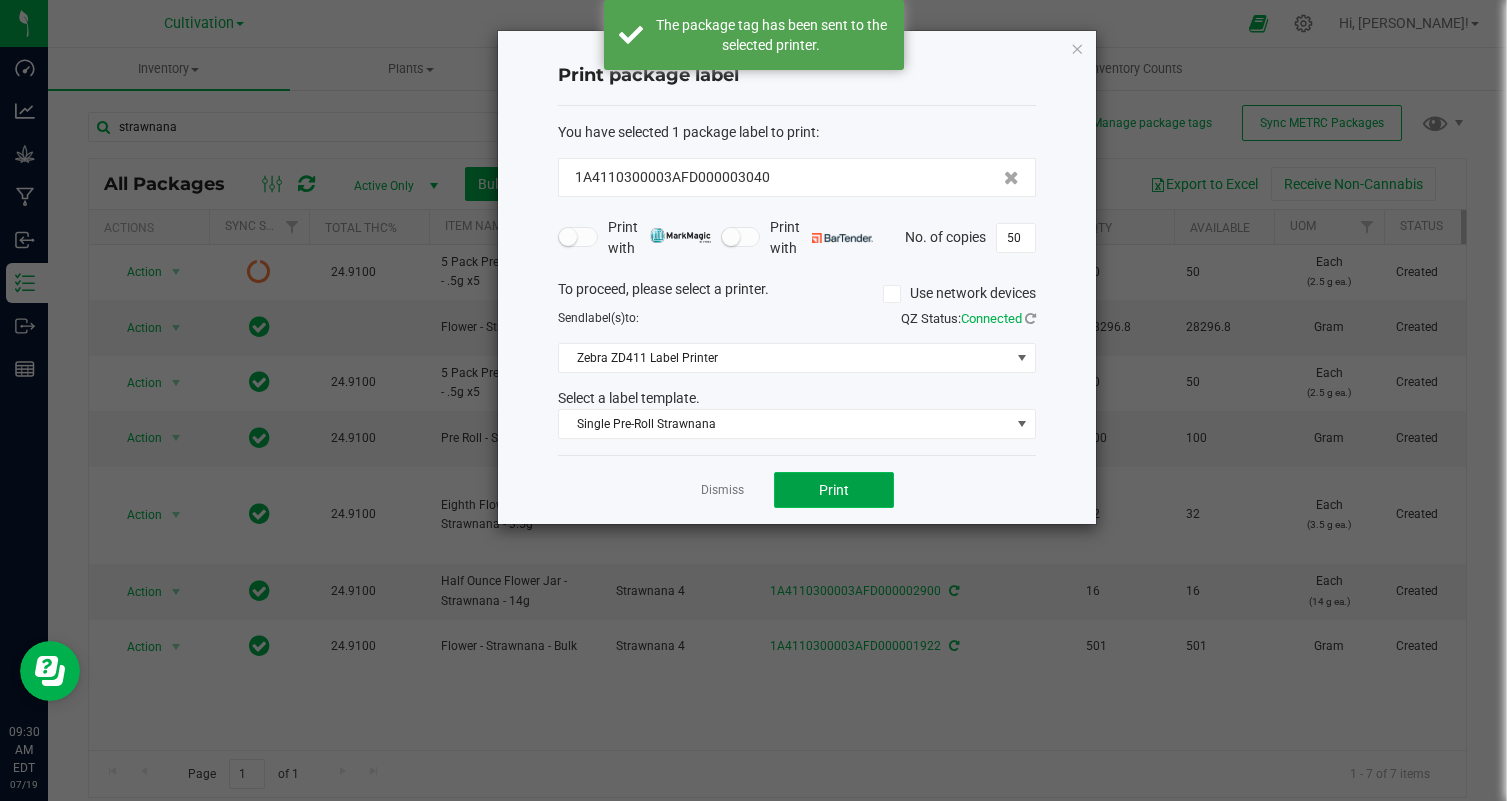 click on "Print" 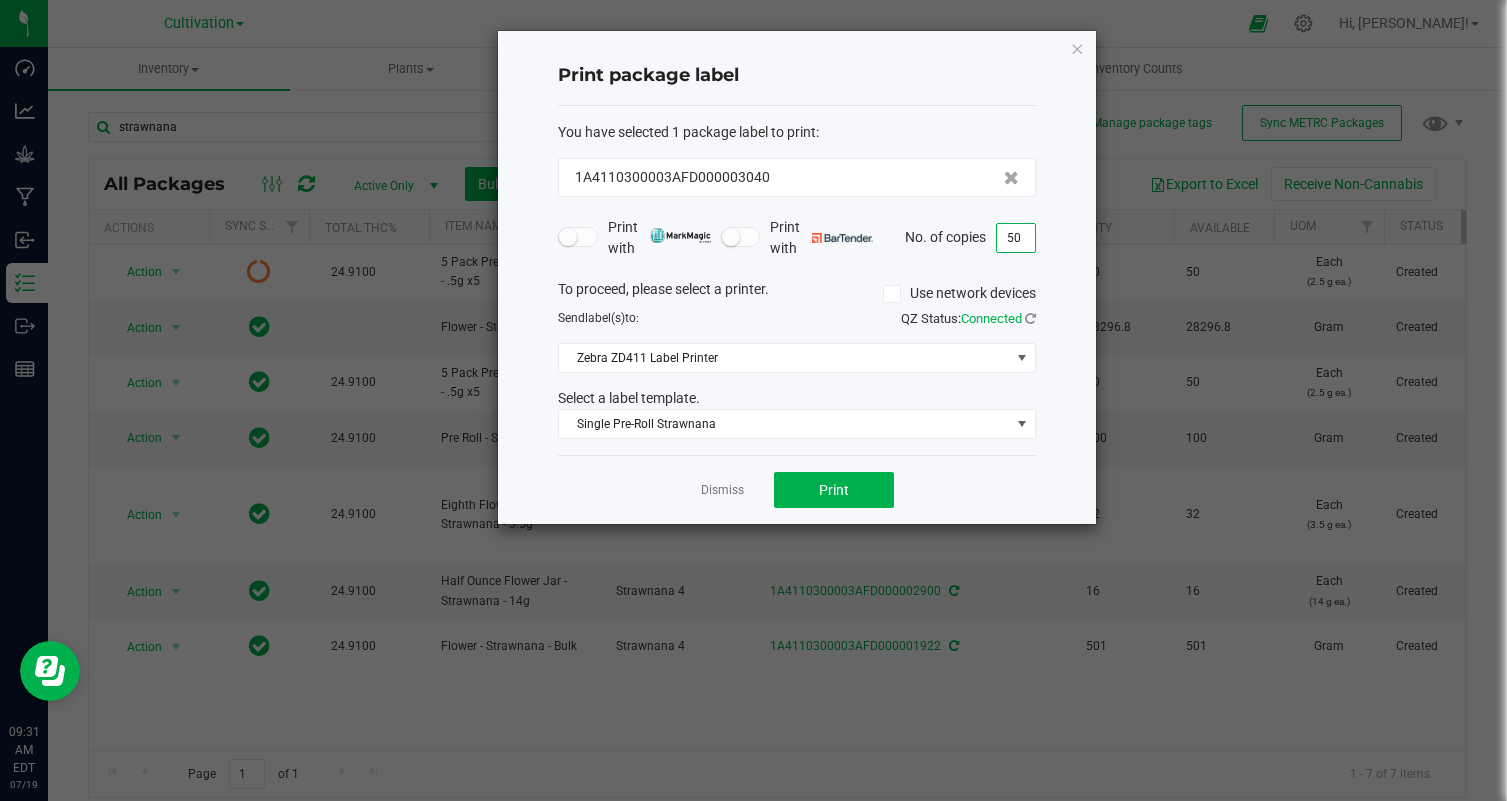 click on "50" at bounding box center [1016, 238] 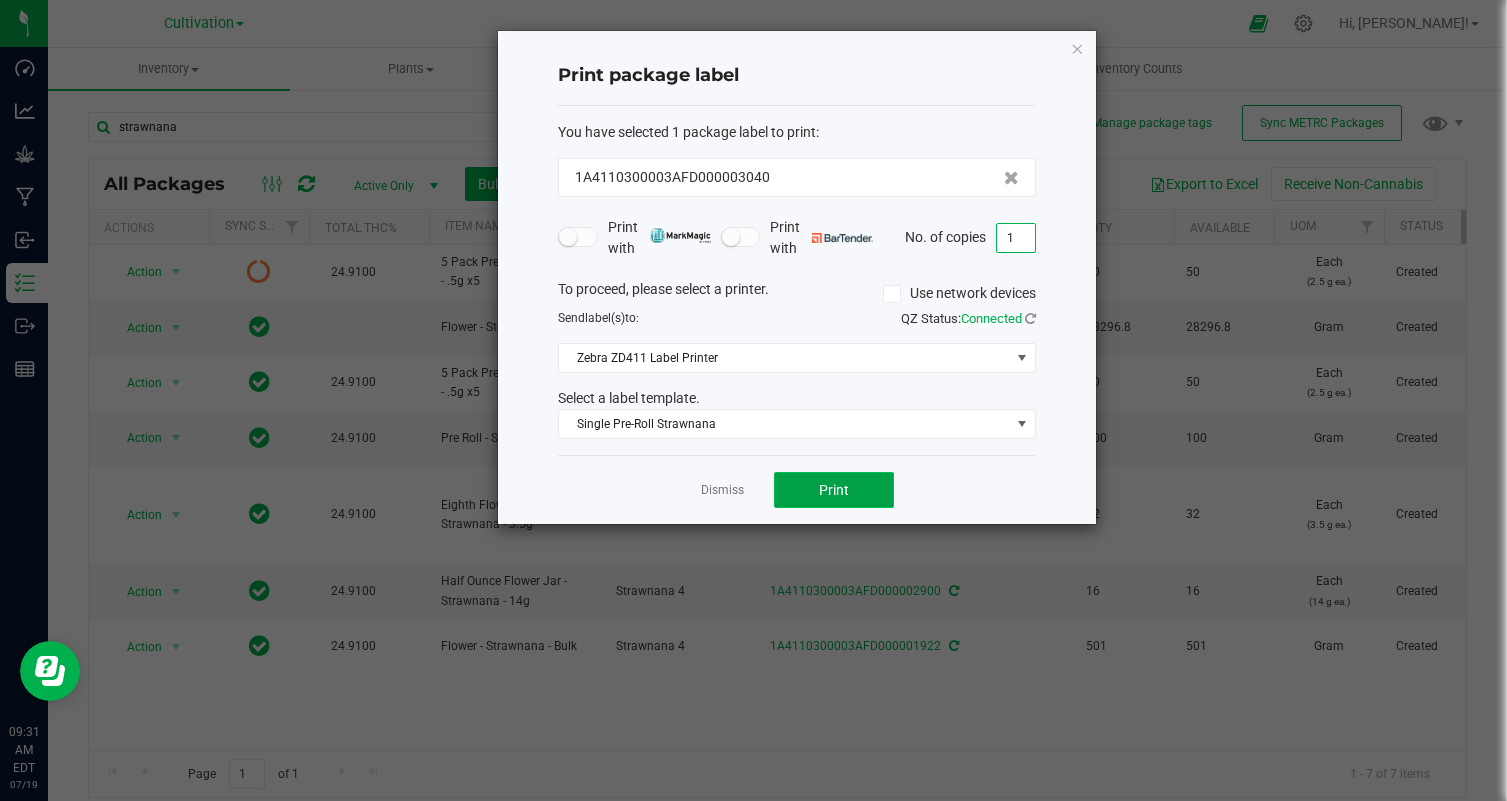 click on "Print" 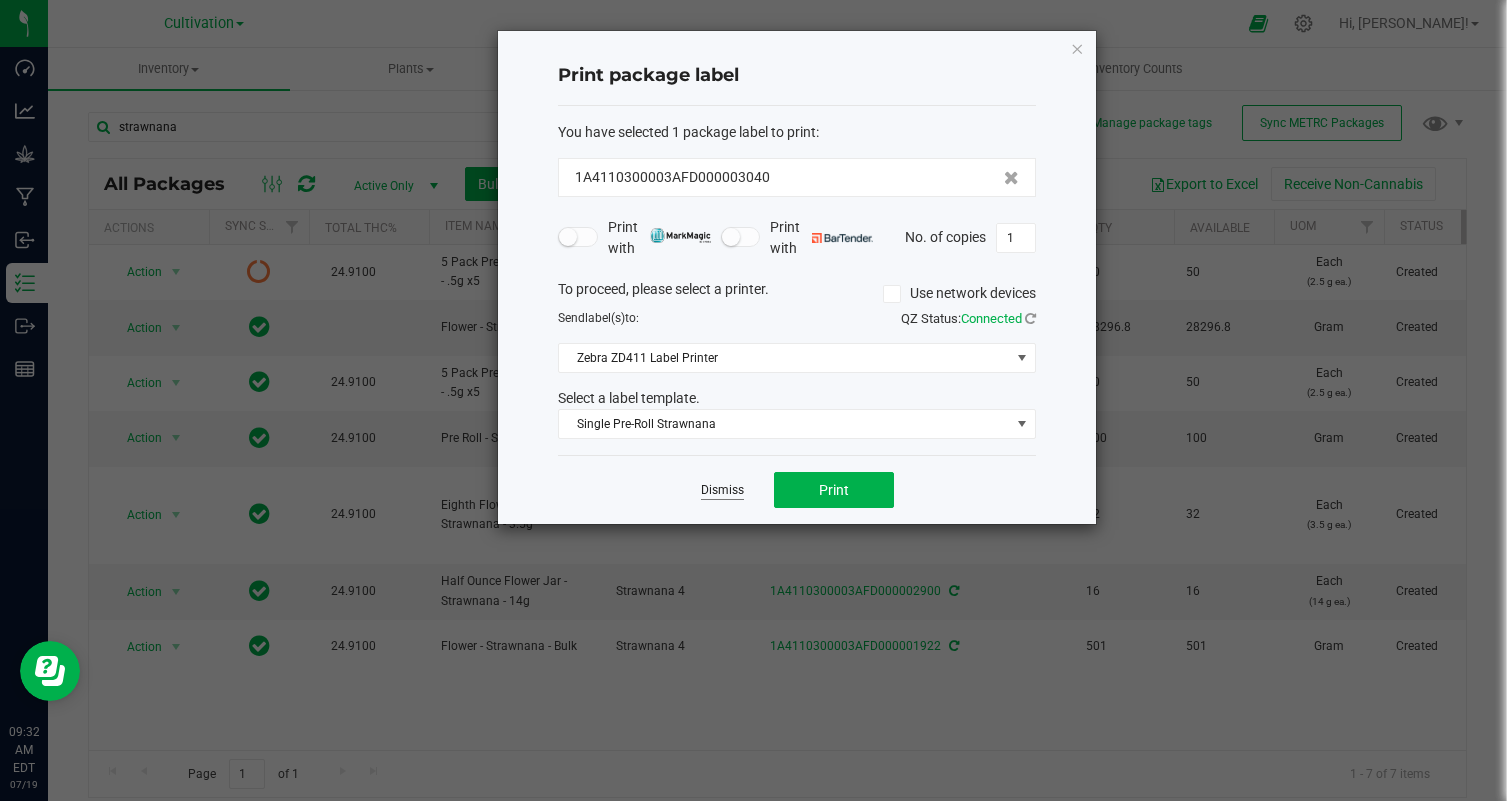 click on "Dismiss" 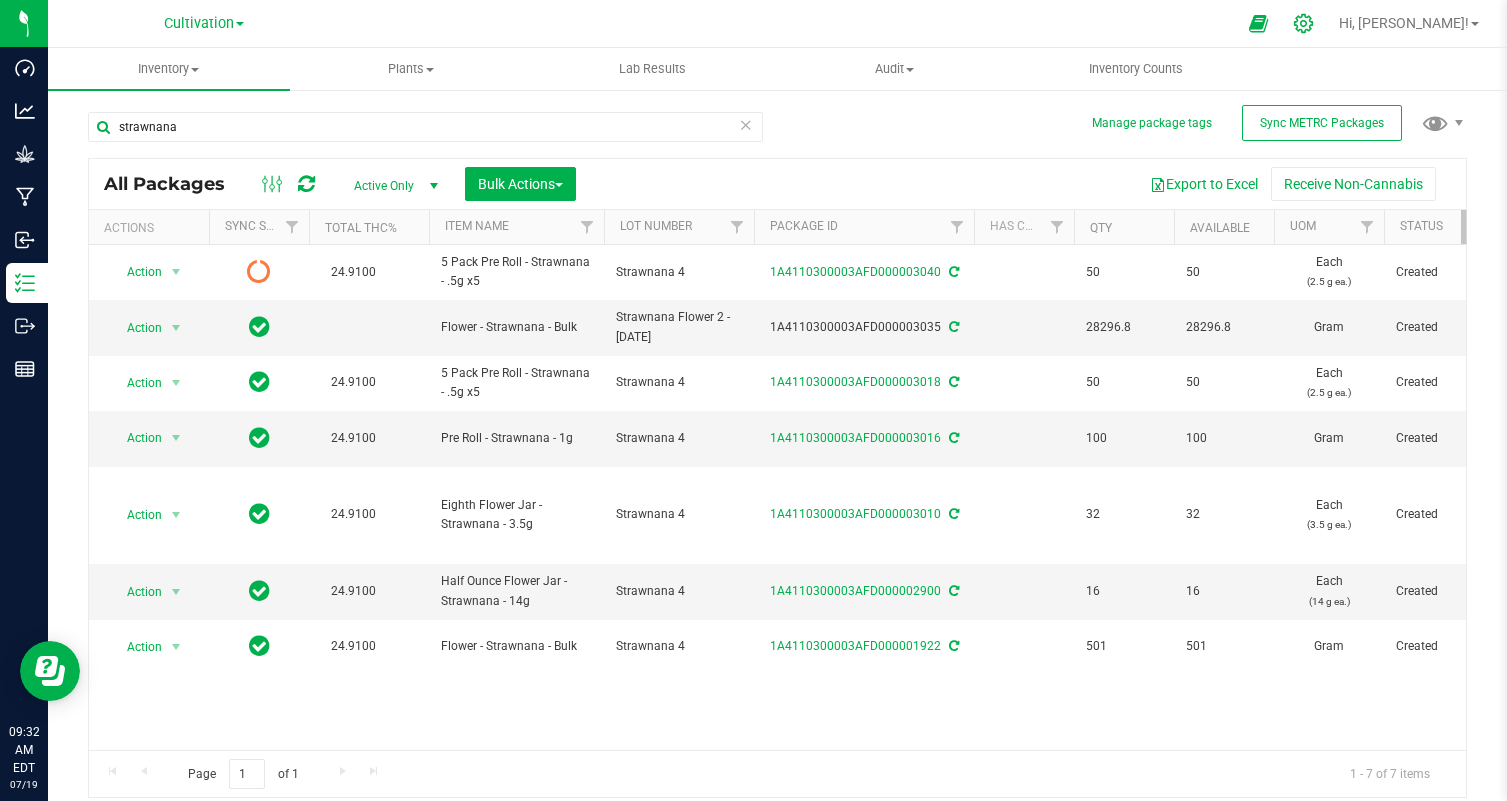 click at bounding box center (1304, 23) 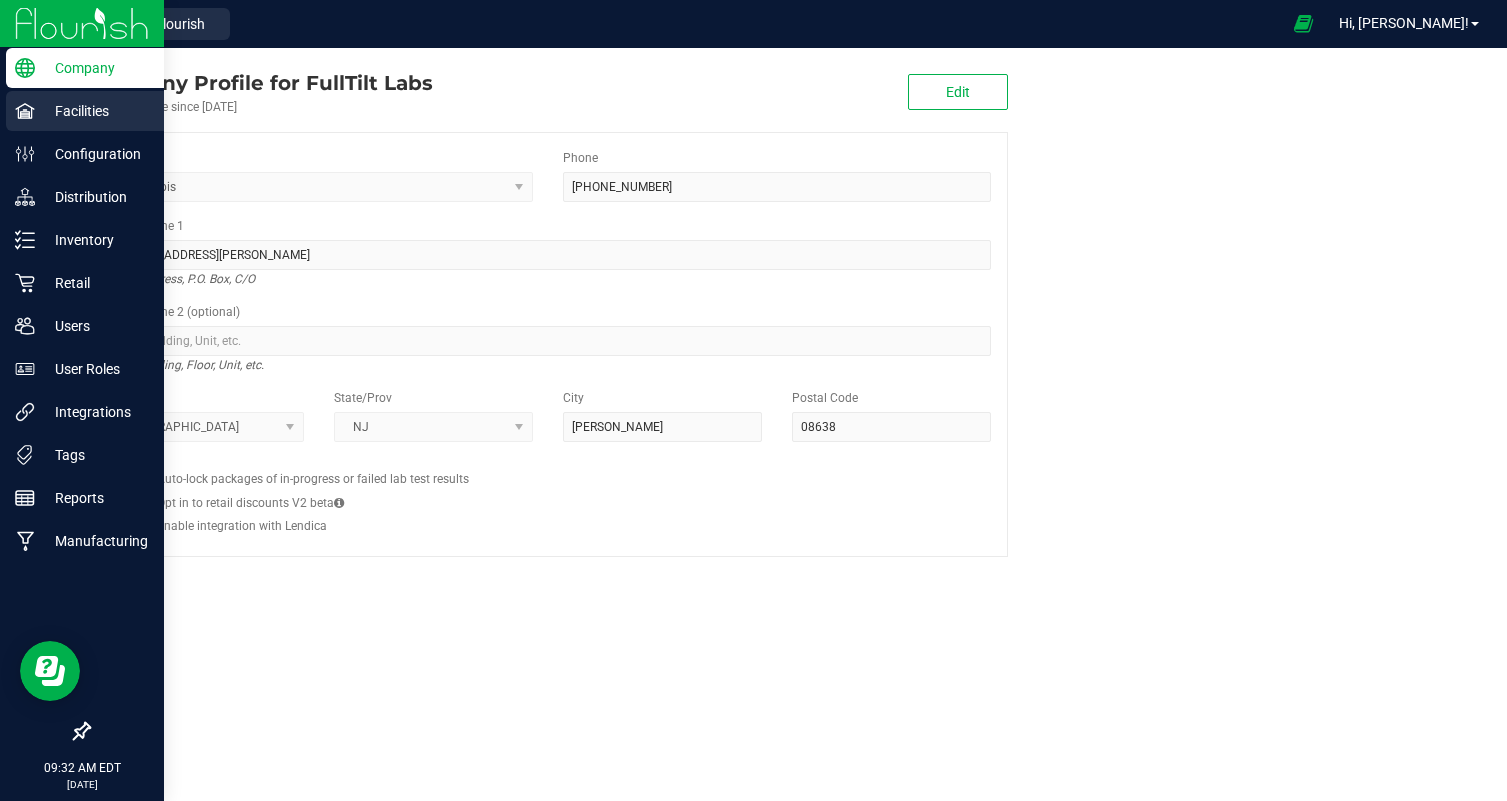click on "Facilities" at bounding box center [85, 111] 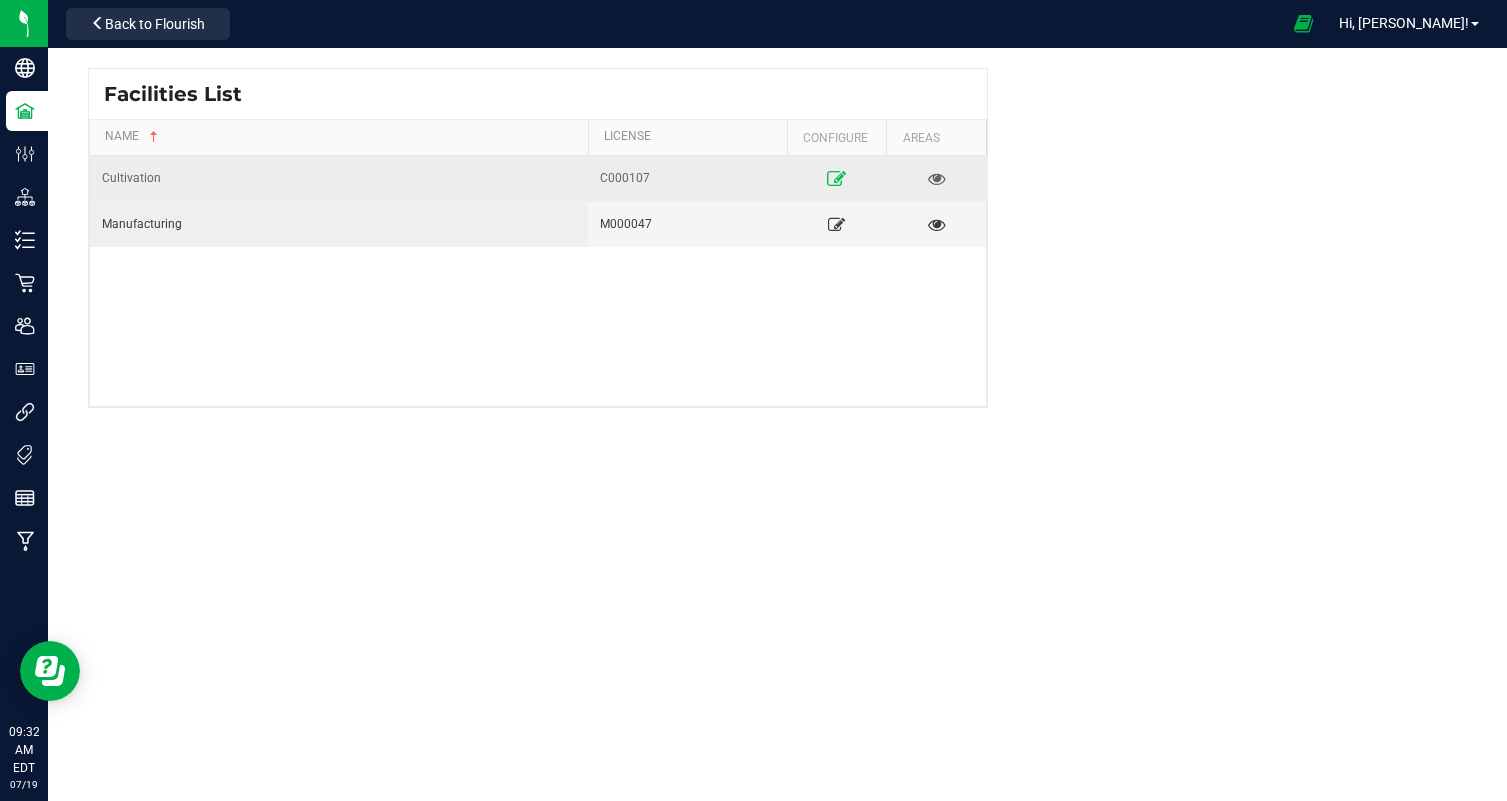 click at bounding box center (836, 178) 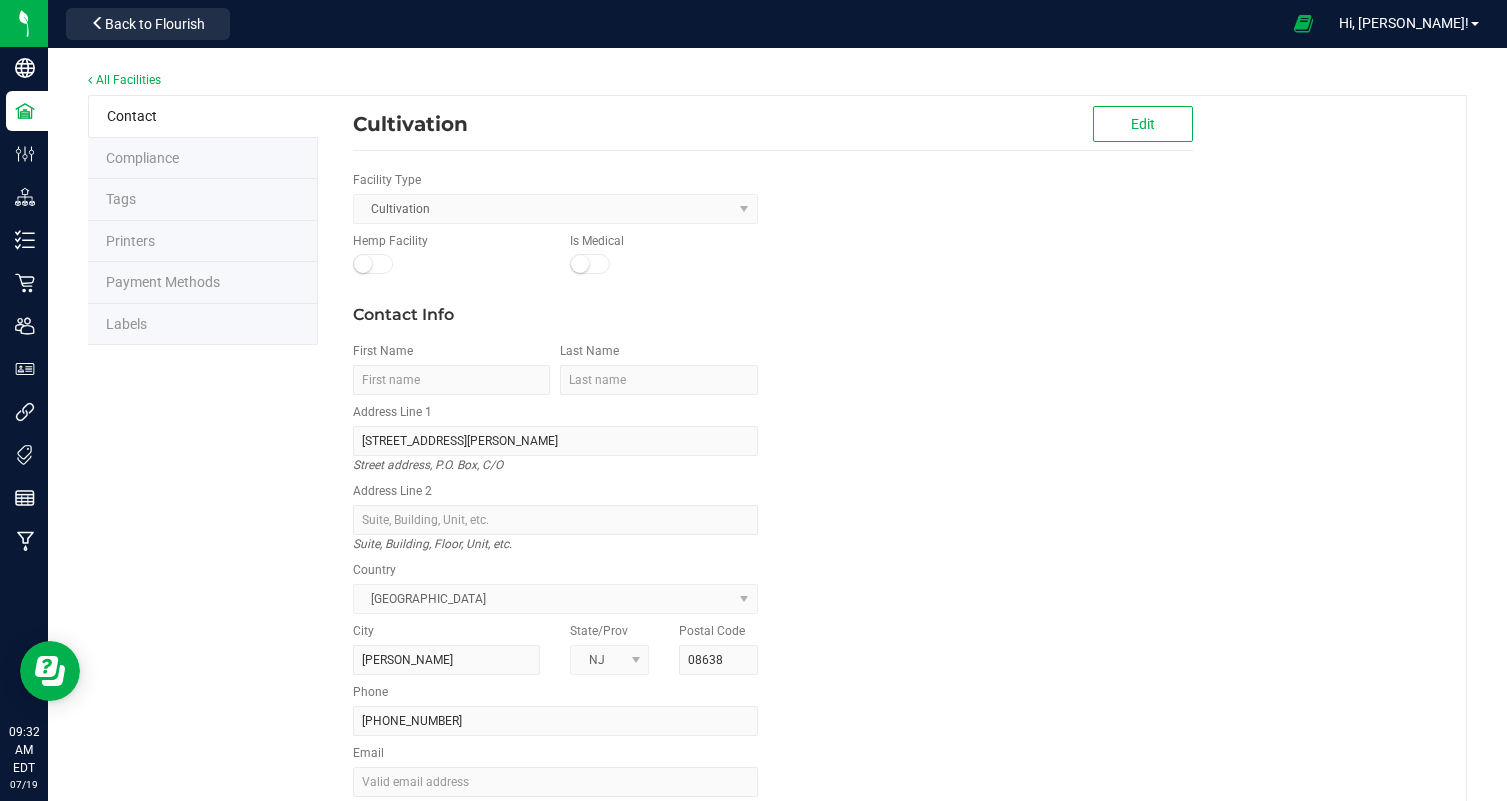 click on "Labels" at bounding box center [203, 325] 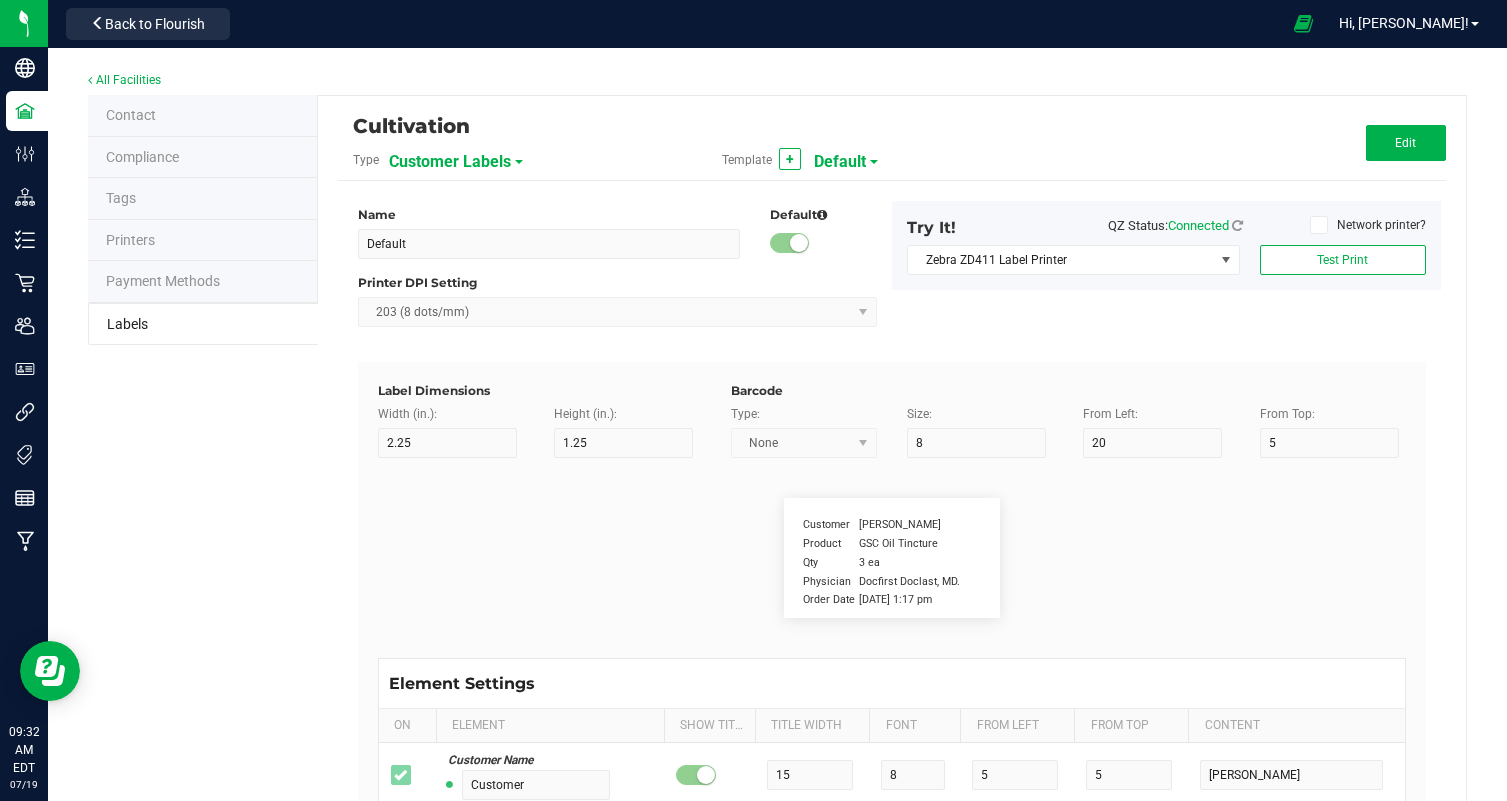 click on "Customer Labels" at bounding box center [450, 162] 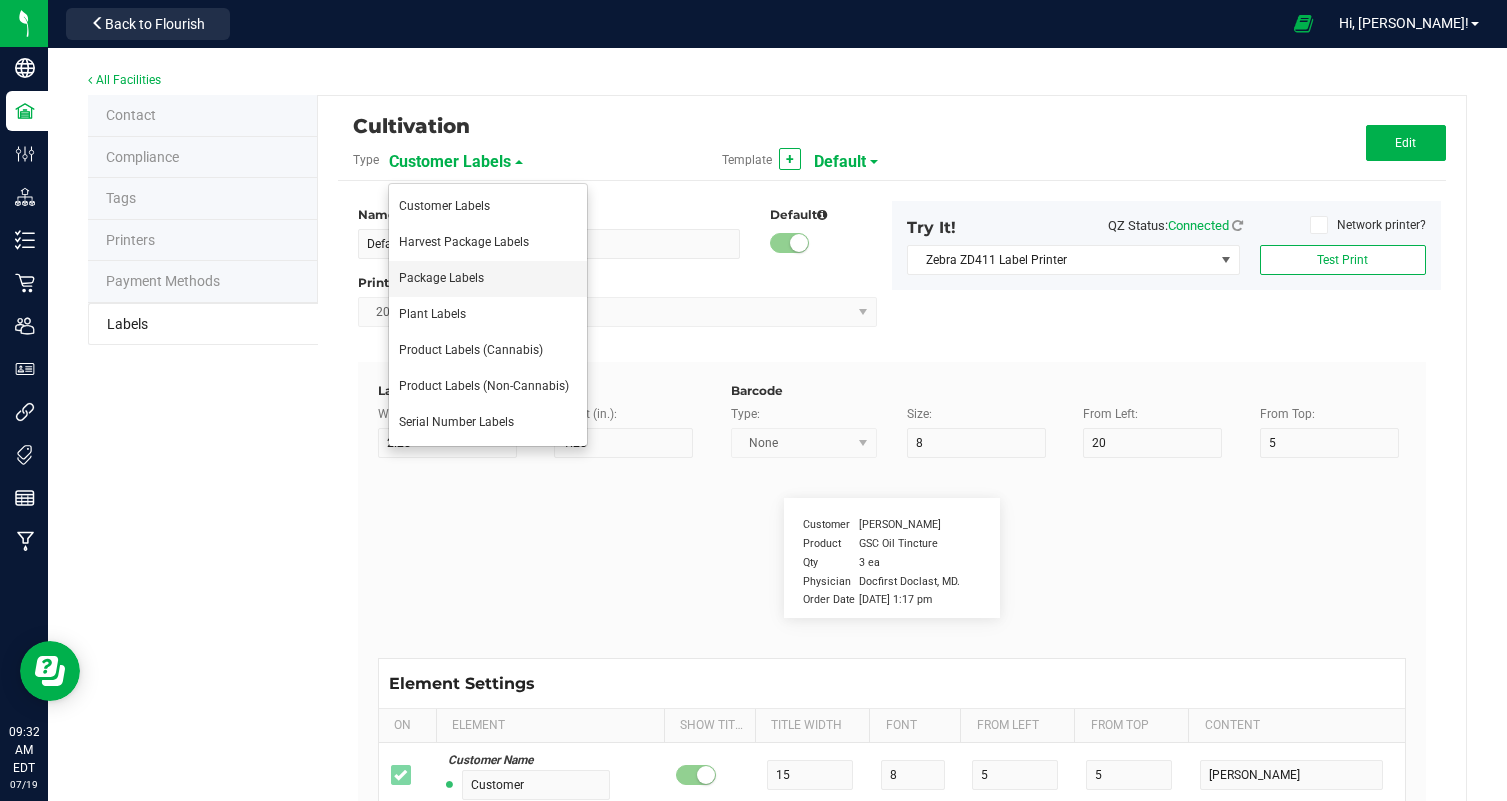 click on "Package Labels" at bounding box center (441, 278) 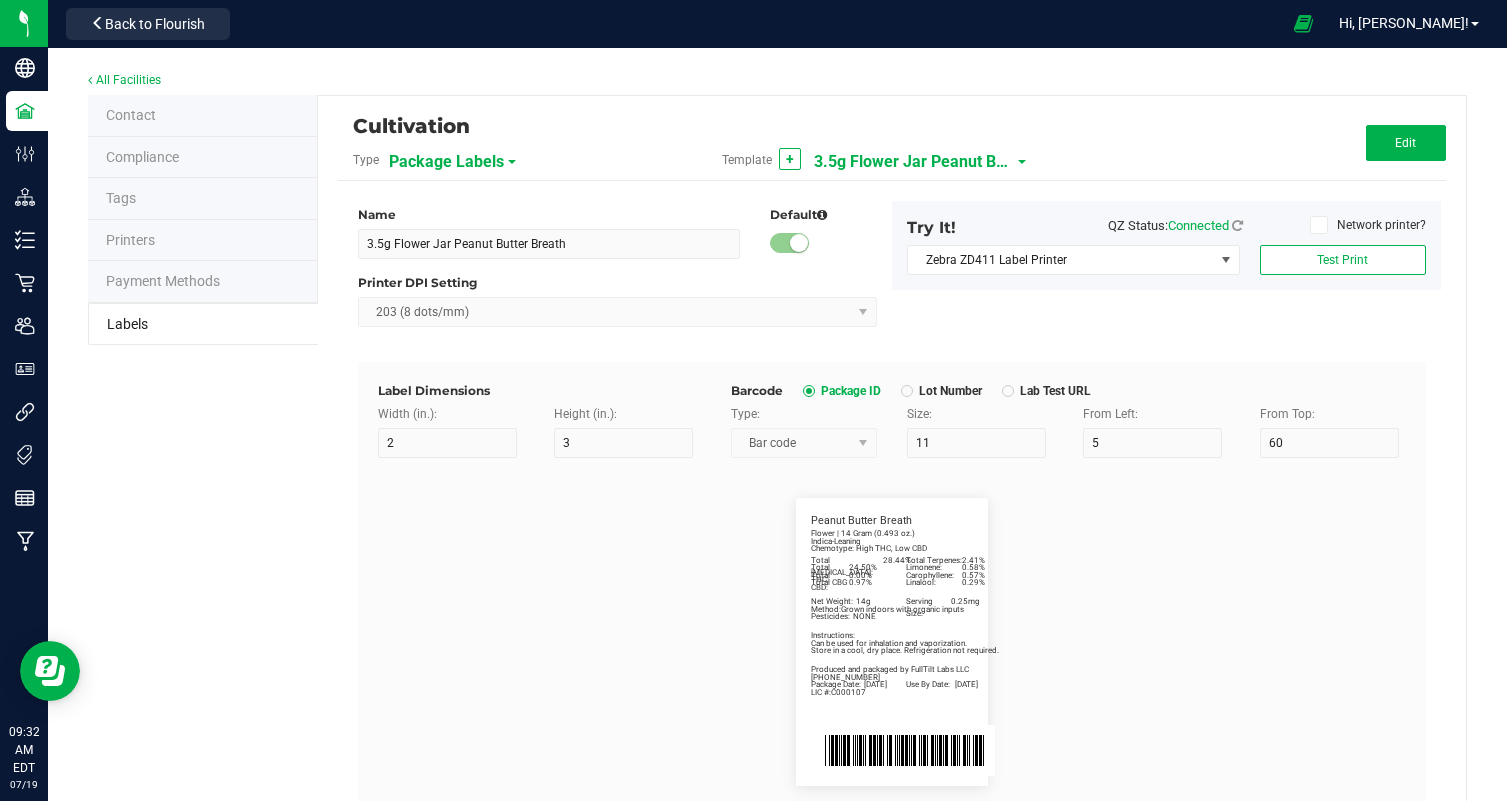 click on "3.5g Flower Jar Peanut Butter Breath" at bounding box center [914, 162] 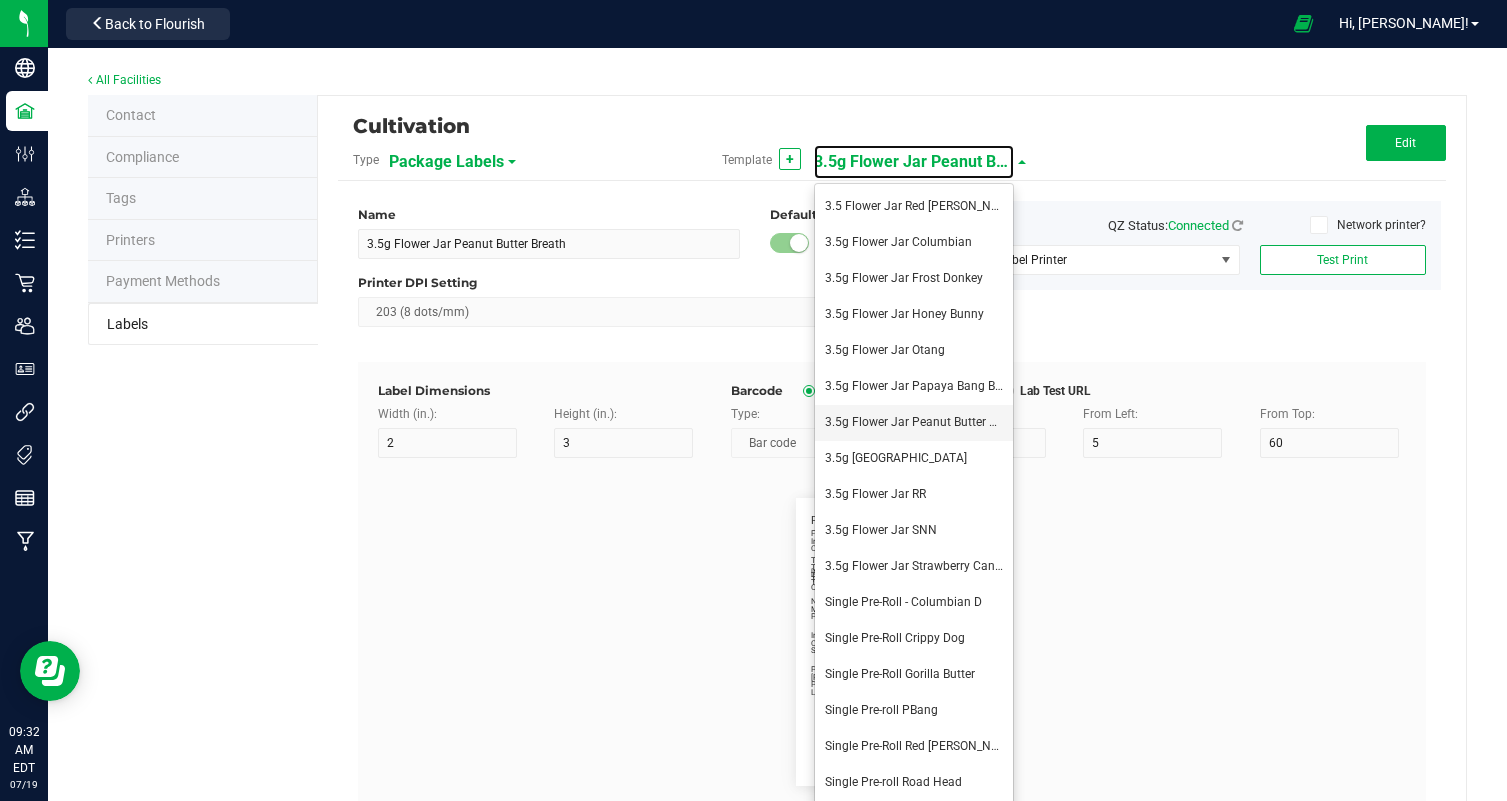 scroll, scrollTop: 150, scrollLeft: 0, axis: vertical 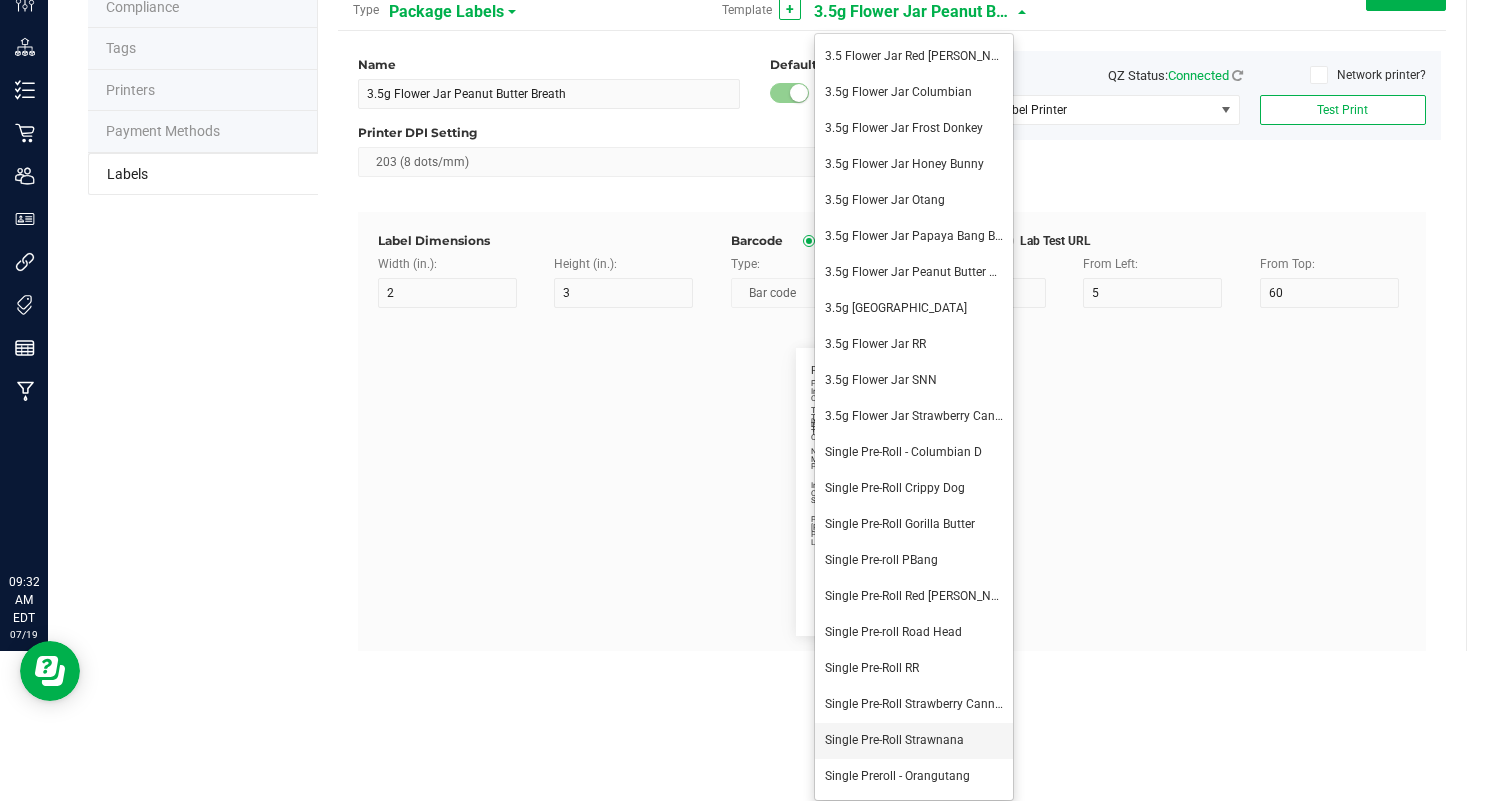 click on "Single Pre-Roll Strawnana" at bounding box center [894, 740] 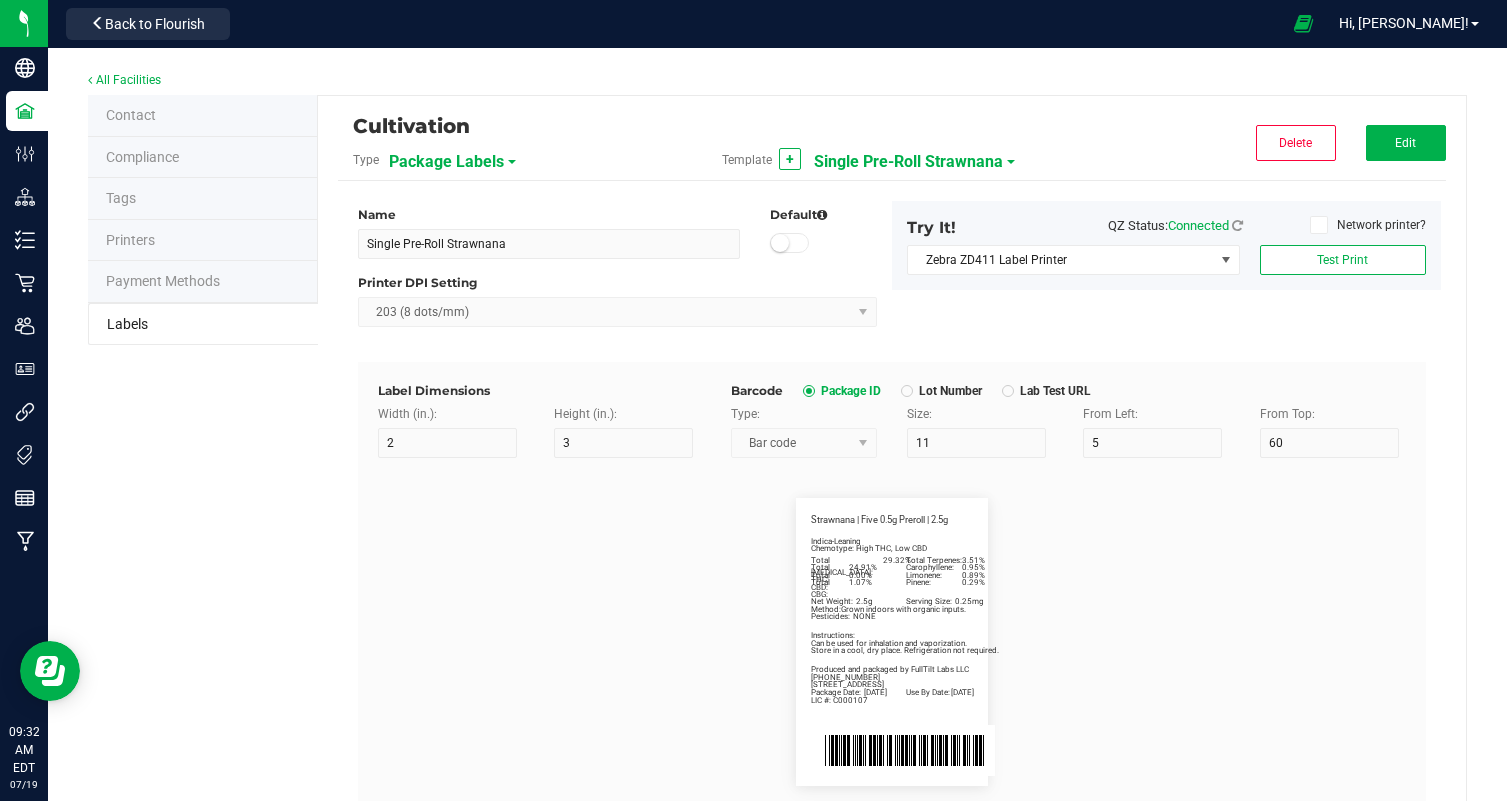 scroll, scrollTop: 0, scrollLeft: 0, axis: both 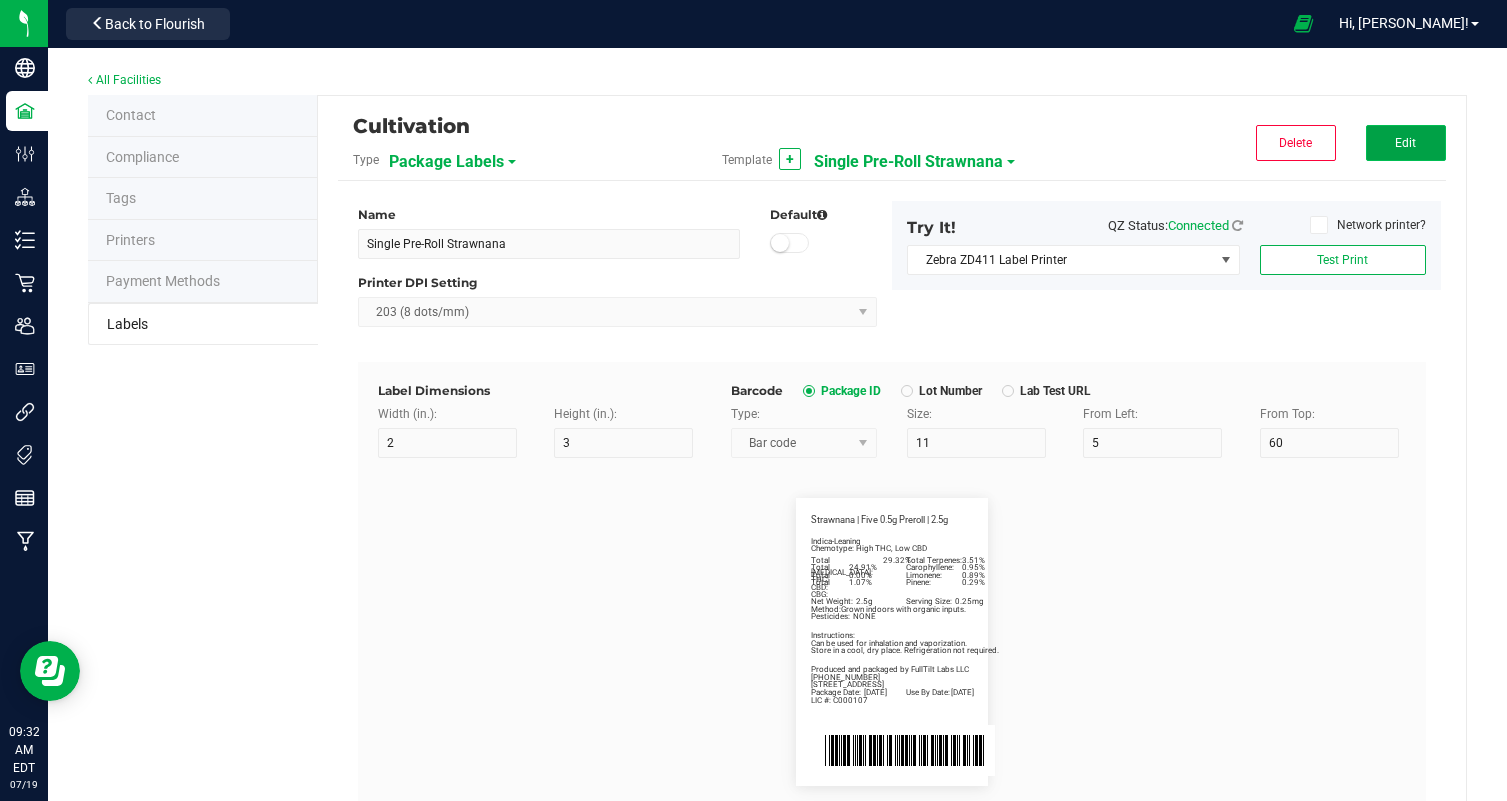 click on "Edit" at bounding box center [1406, 143] 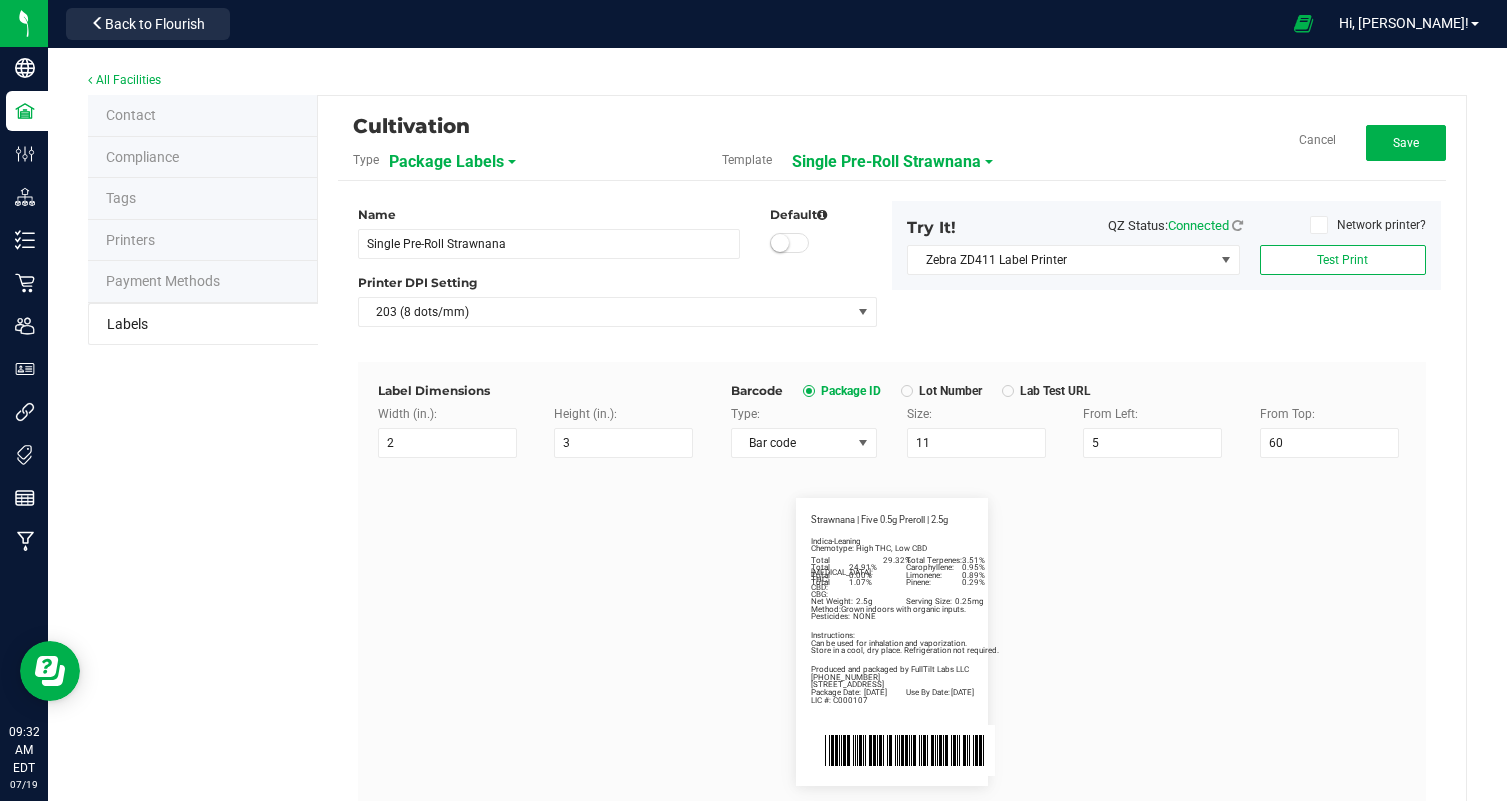 scroll, scrollTop: 481, scrollLeft: 0, axis: vertical 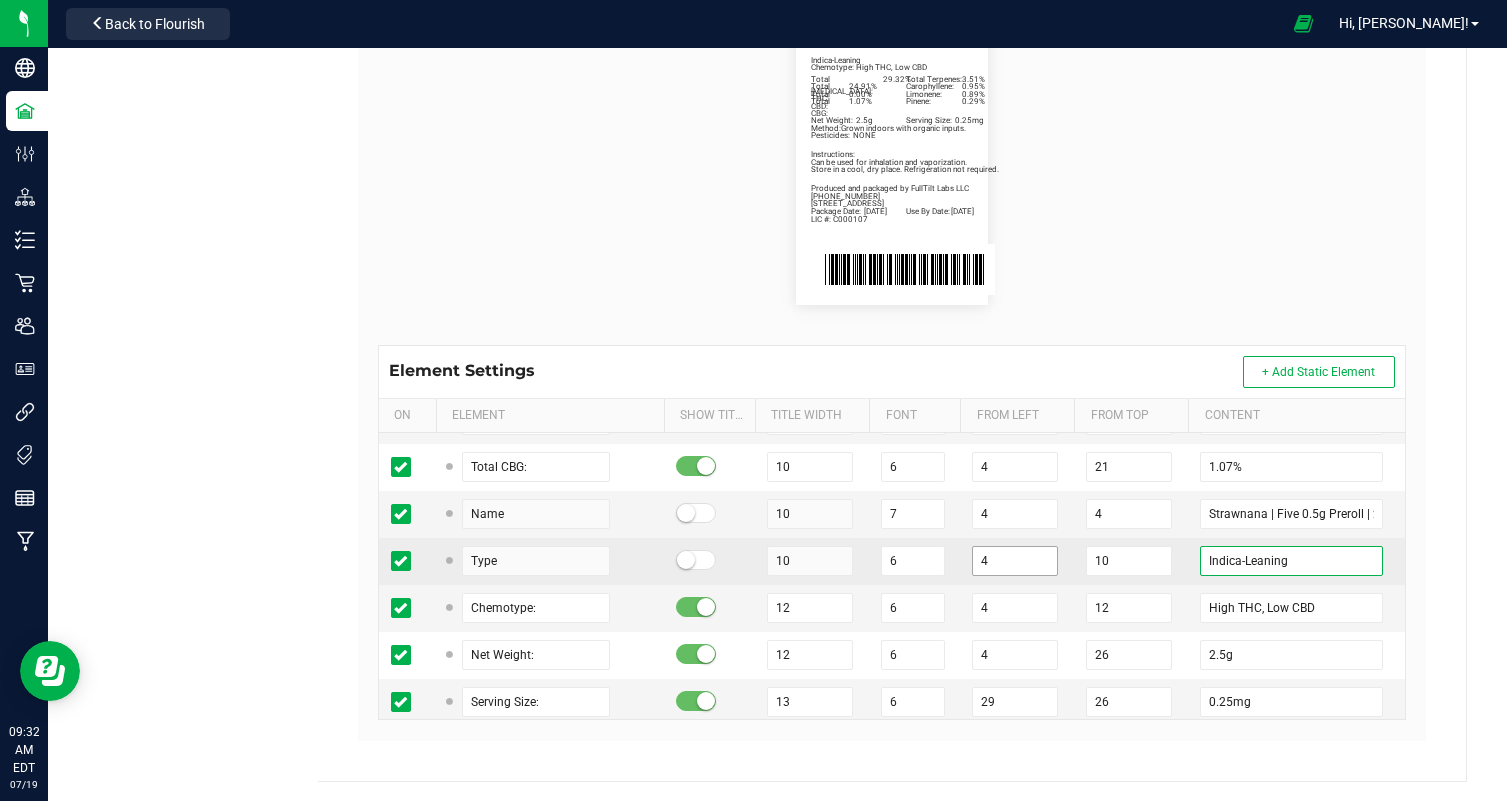 drag, startPoint x: 1238, startPoint y: 559, endPoint x: 987, endPoint y: 562, distance: 251.01793 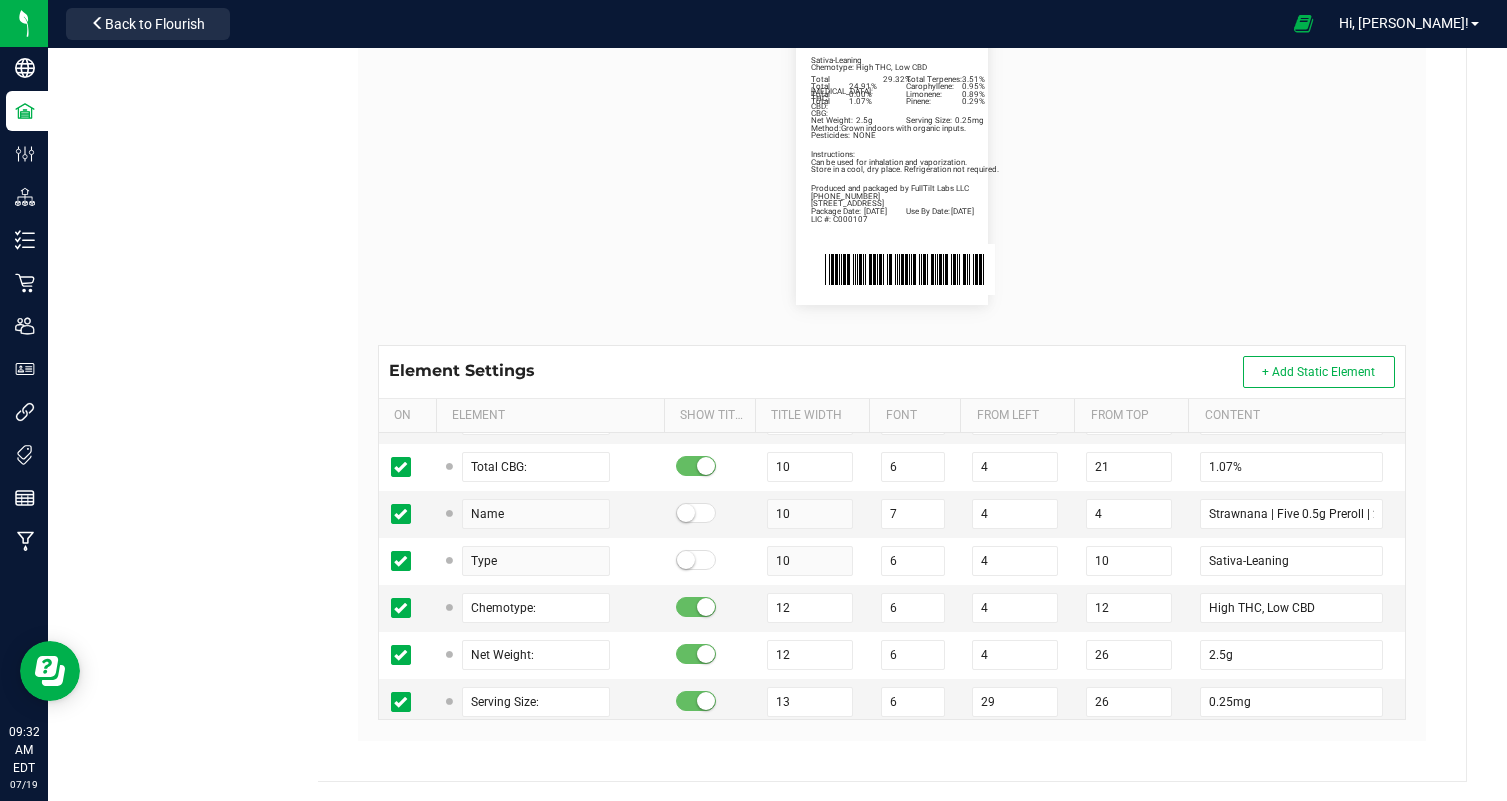 click on "Element Settings  + Add Static Element" at bounding box center [892, 372] 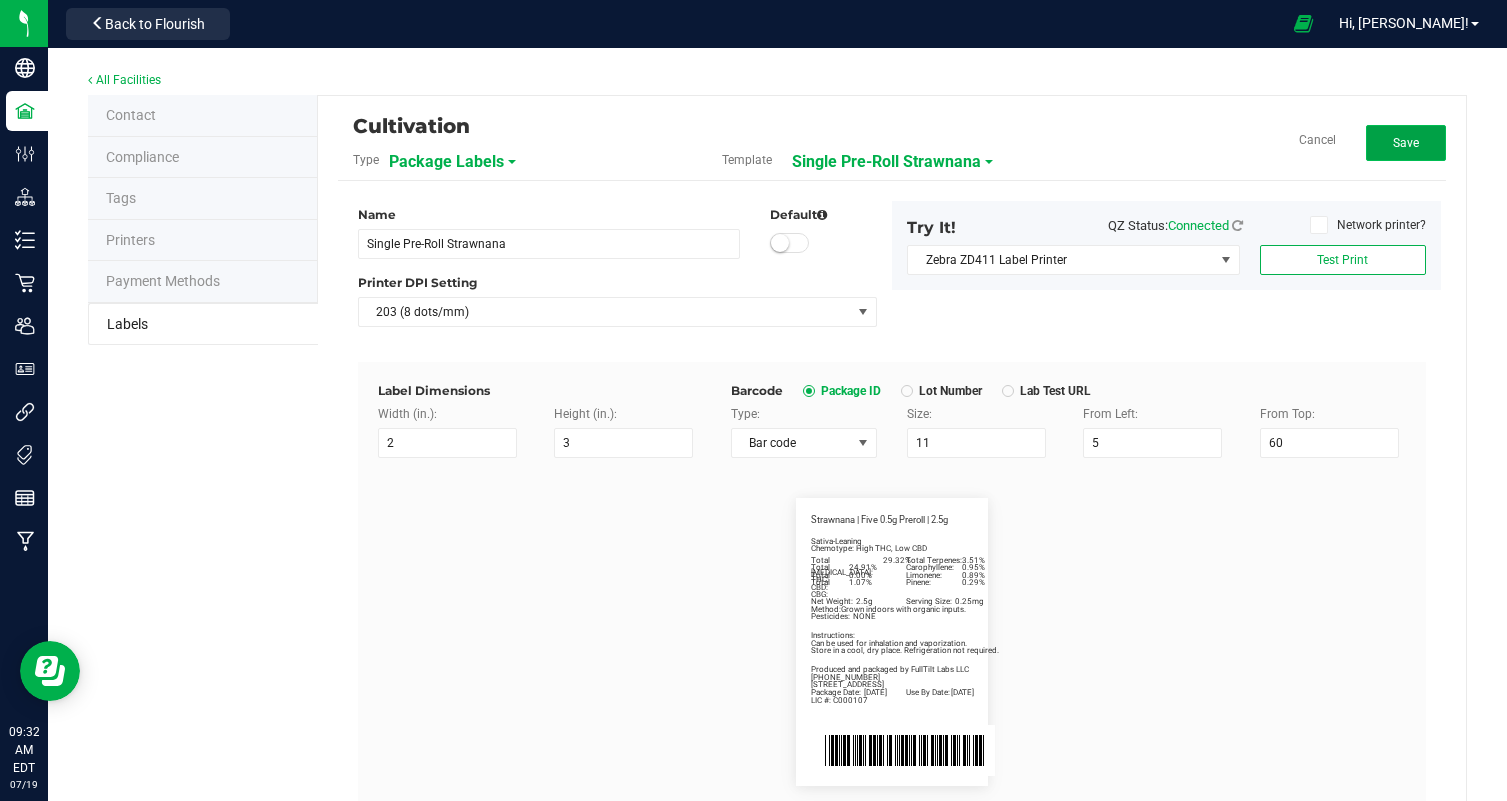 click on "Save" at bounding box center (1406, 143) 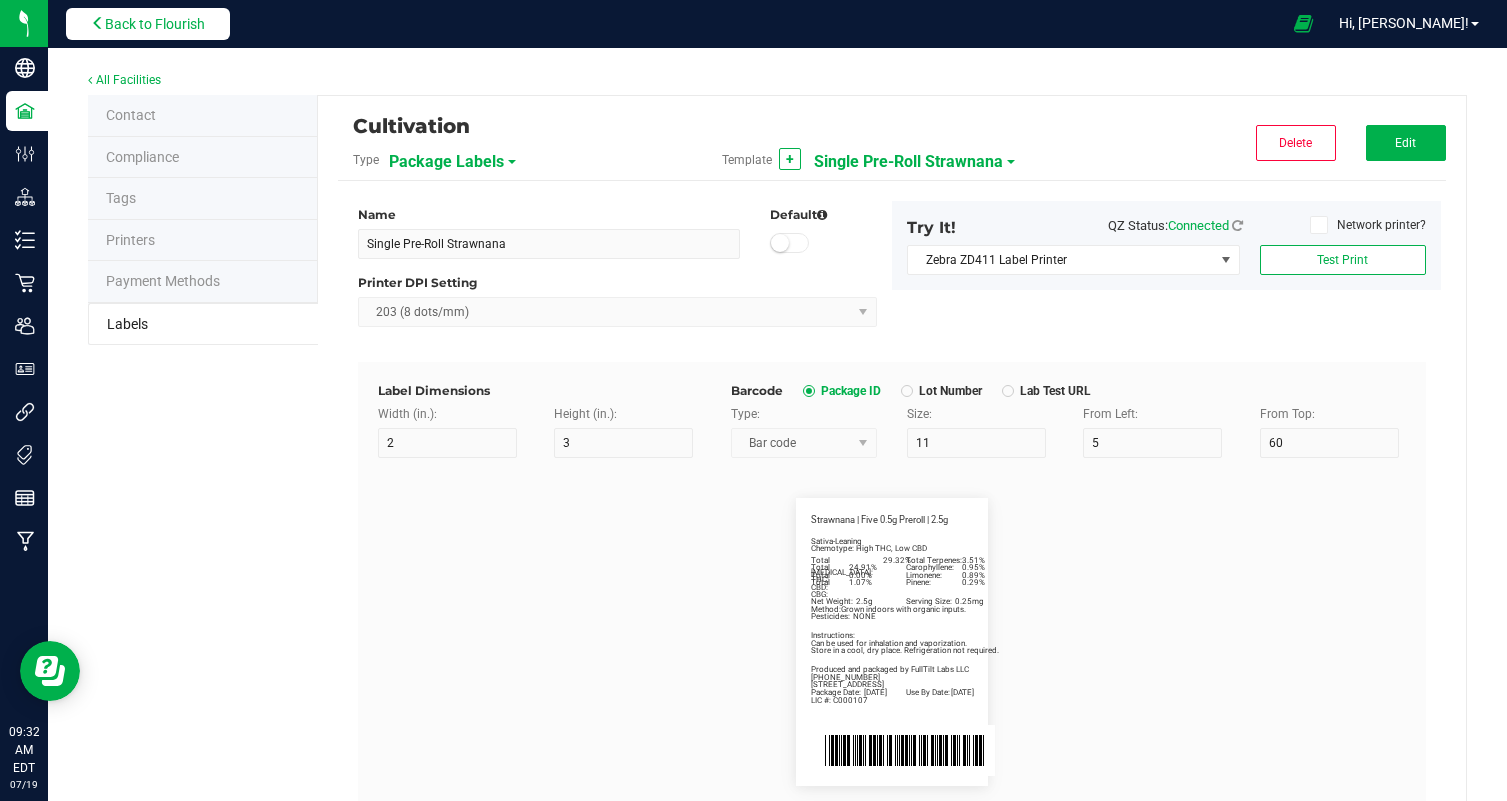 click on "Back to Flourish" at bounding box center (155, 24) 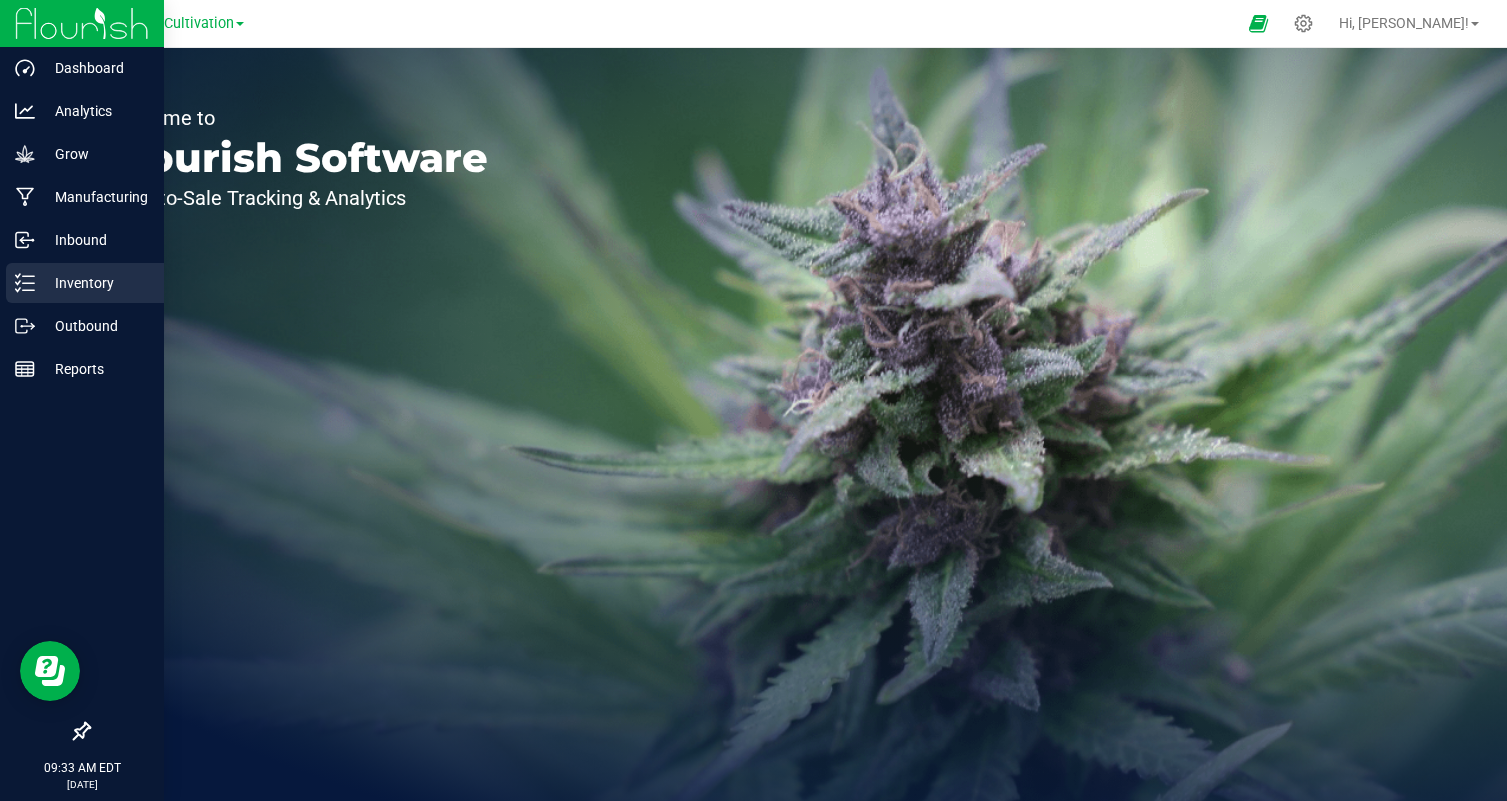 click 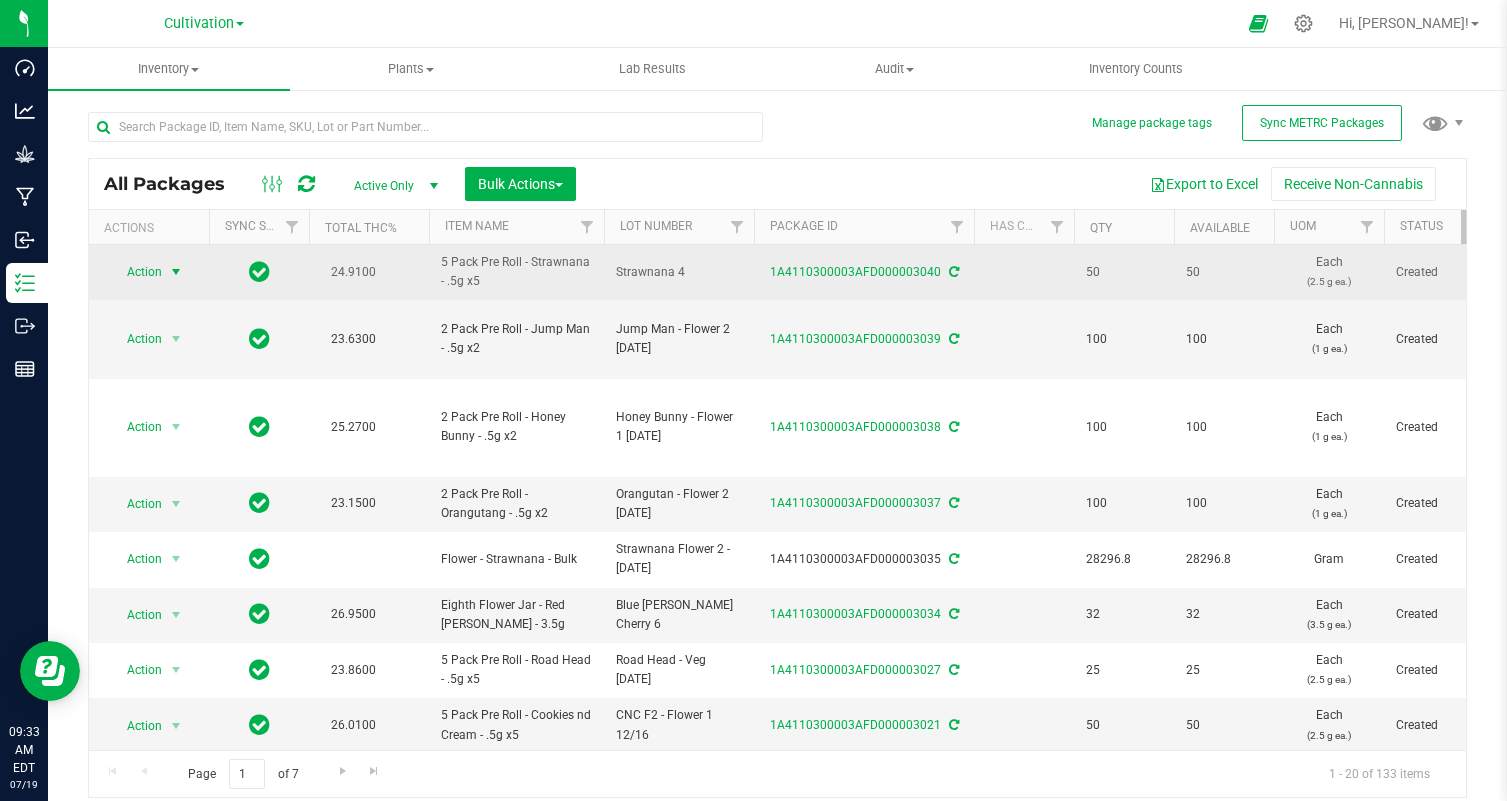 click on "Action" at bounding box center [136, 272] 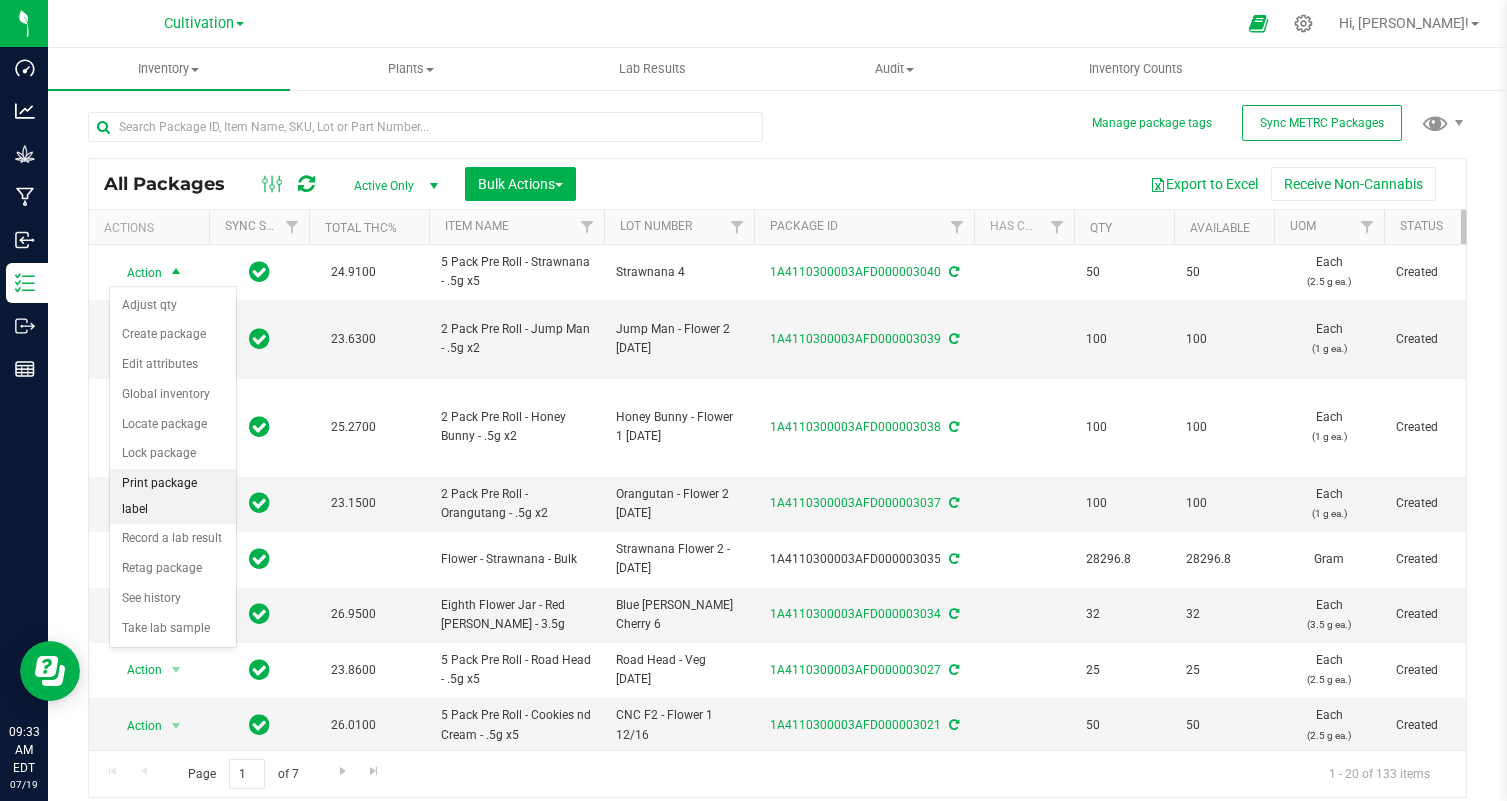 click on "Print package label" at bounding box center [173, 496] 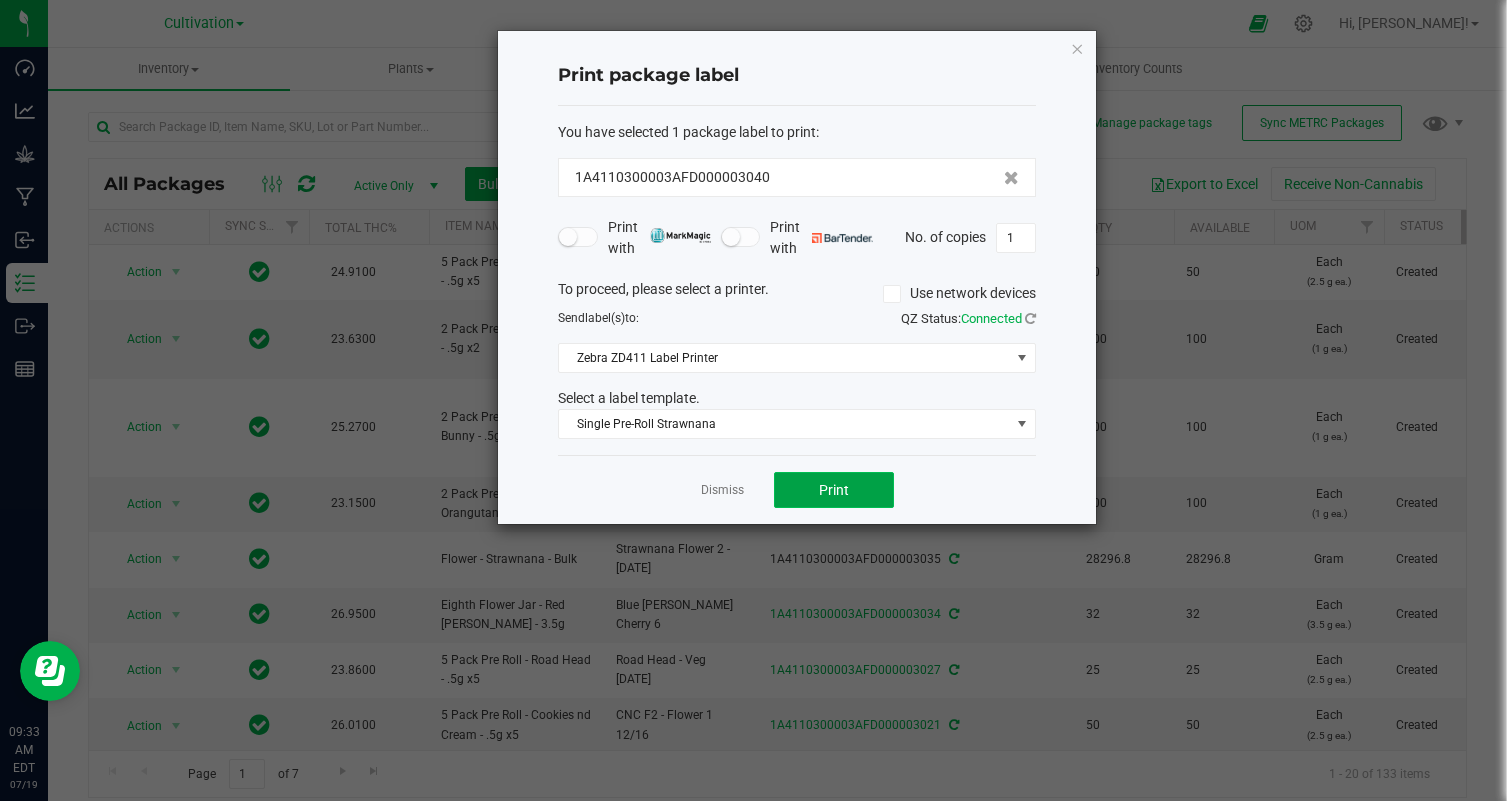 click on "Print" 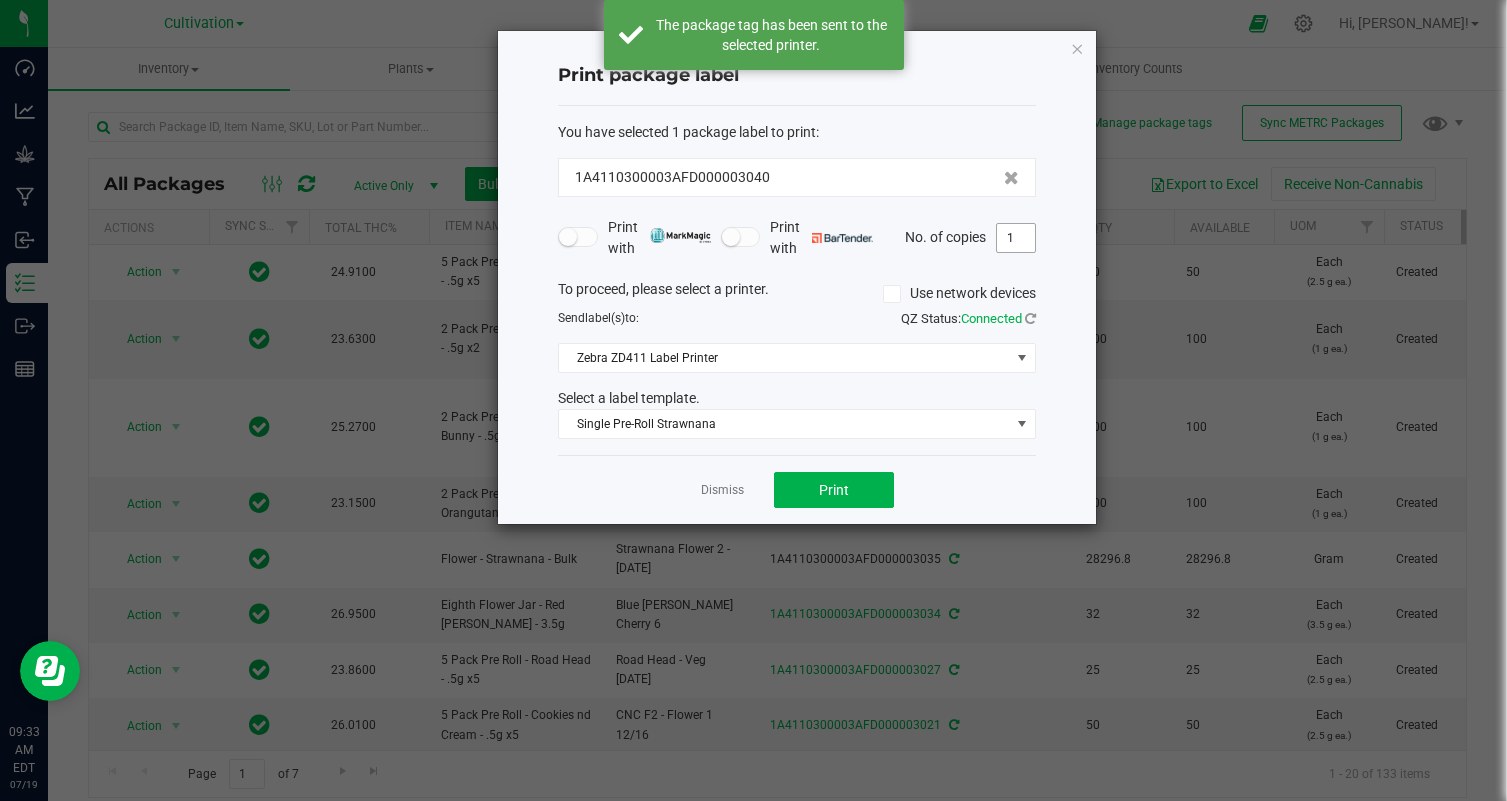 click on "1" at bounding box center [1016, 238] 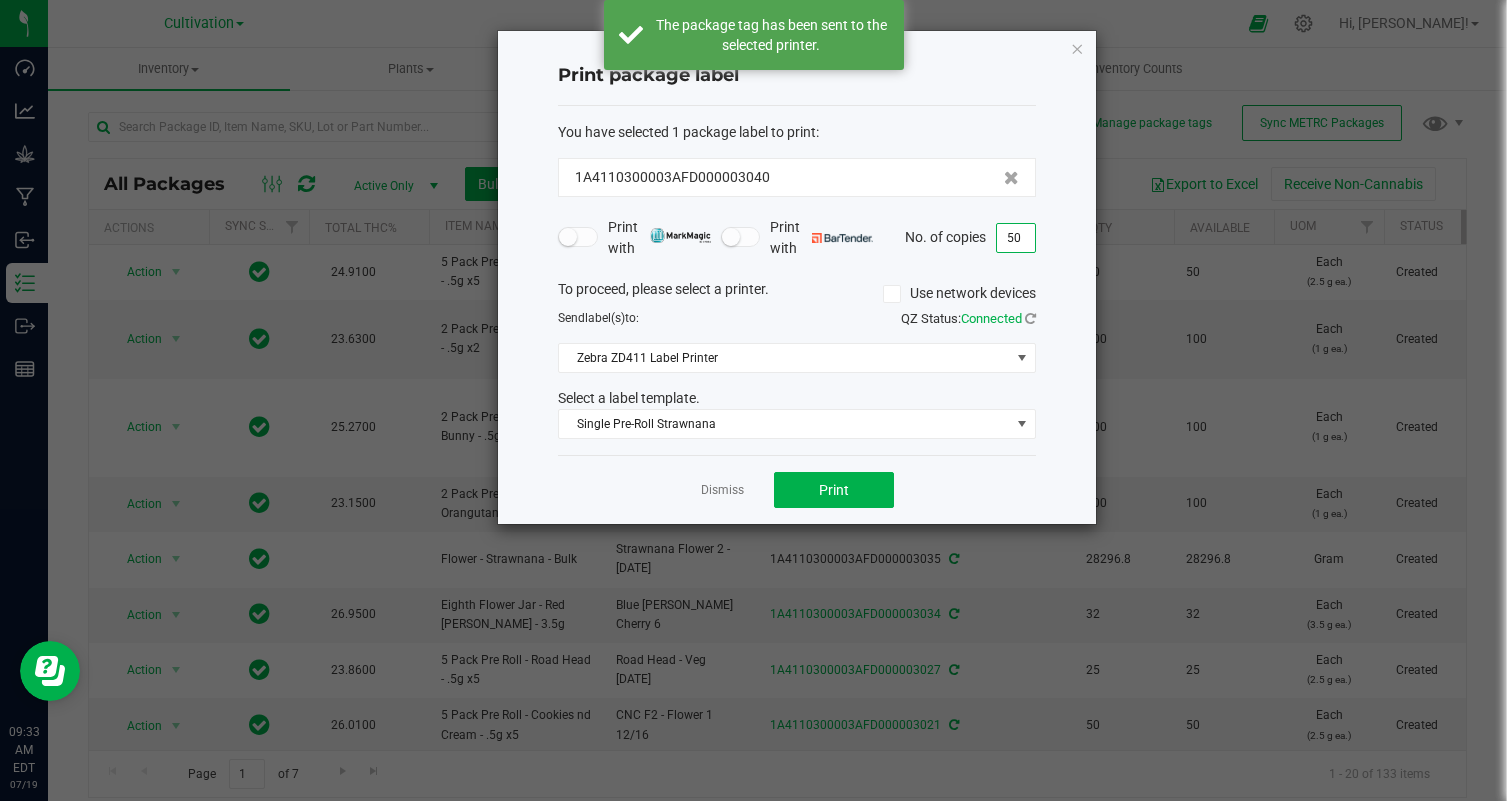 click on "Dismiss   Print" 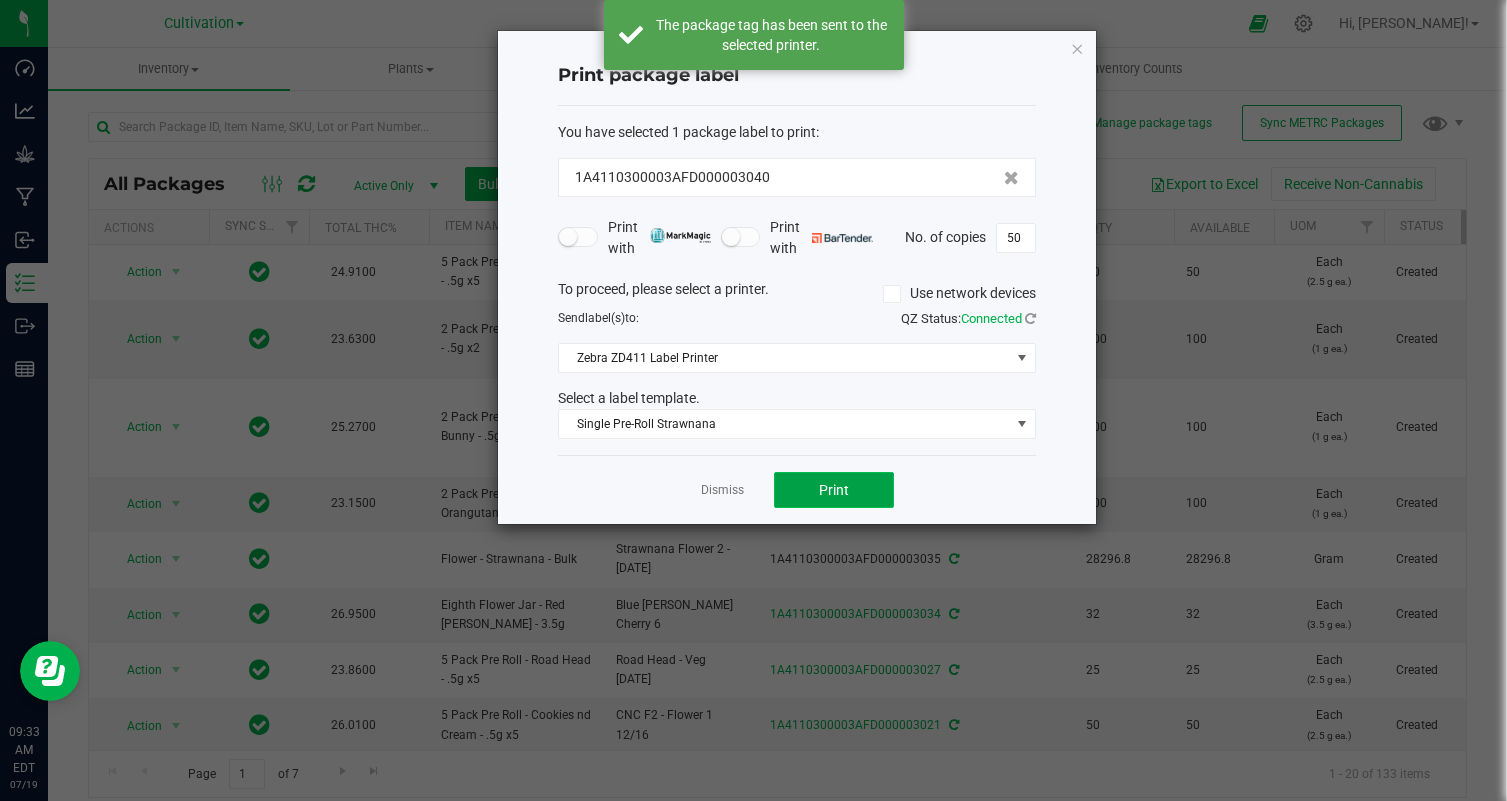 click on "Print" 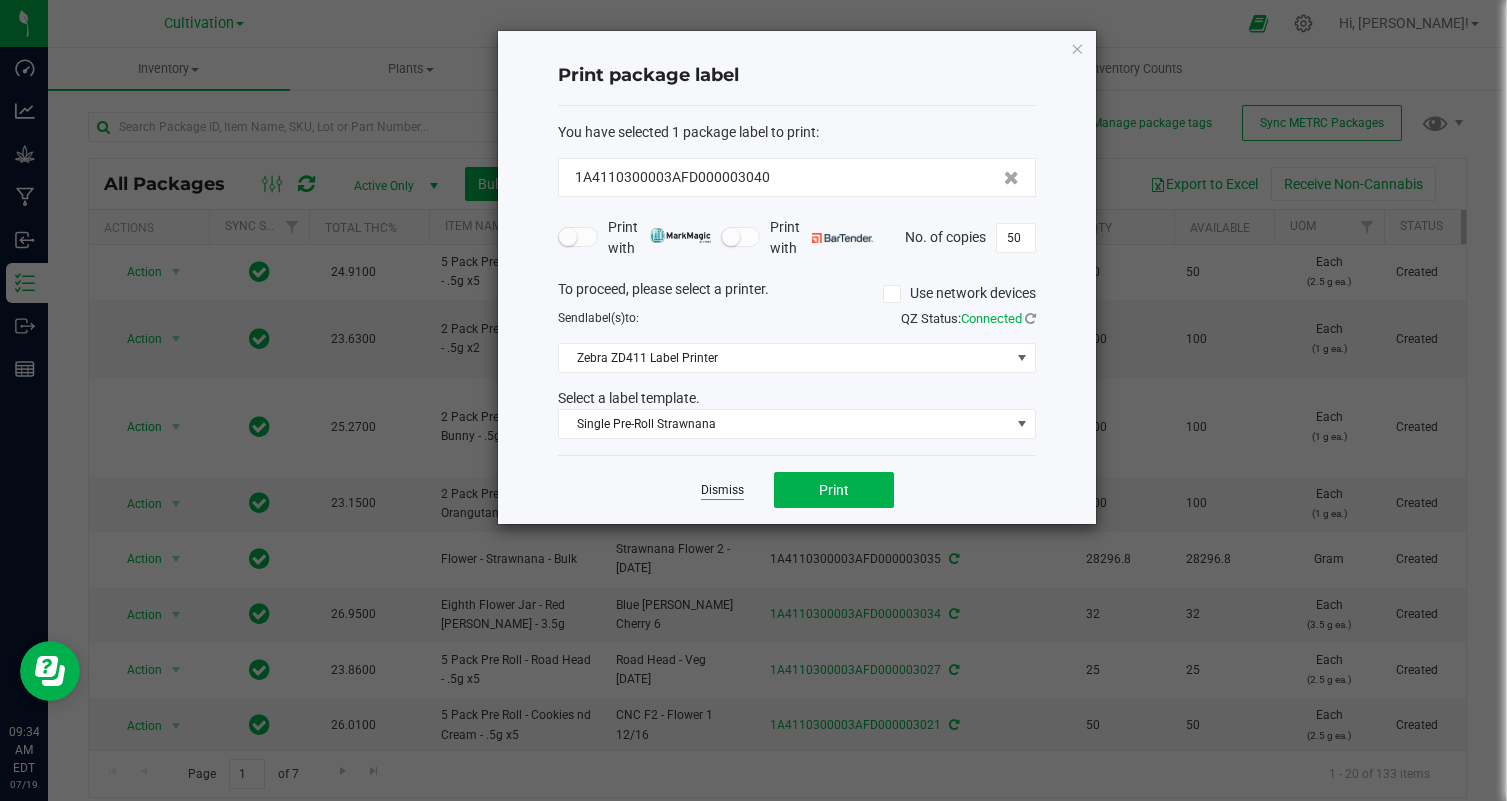 click on "Dismiss" 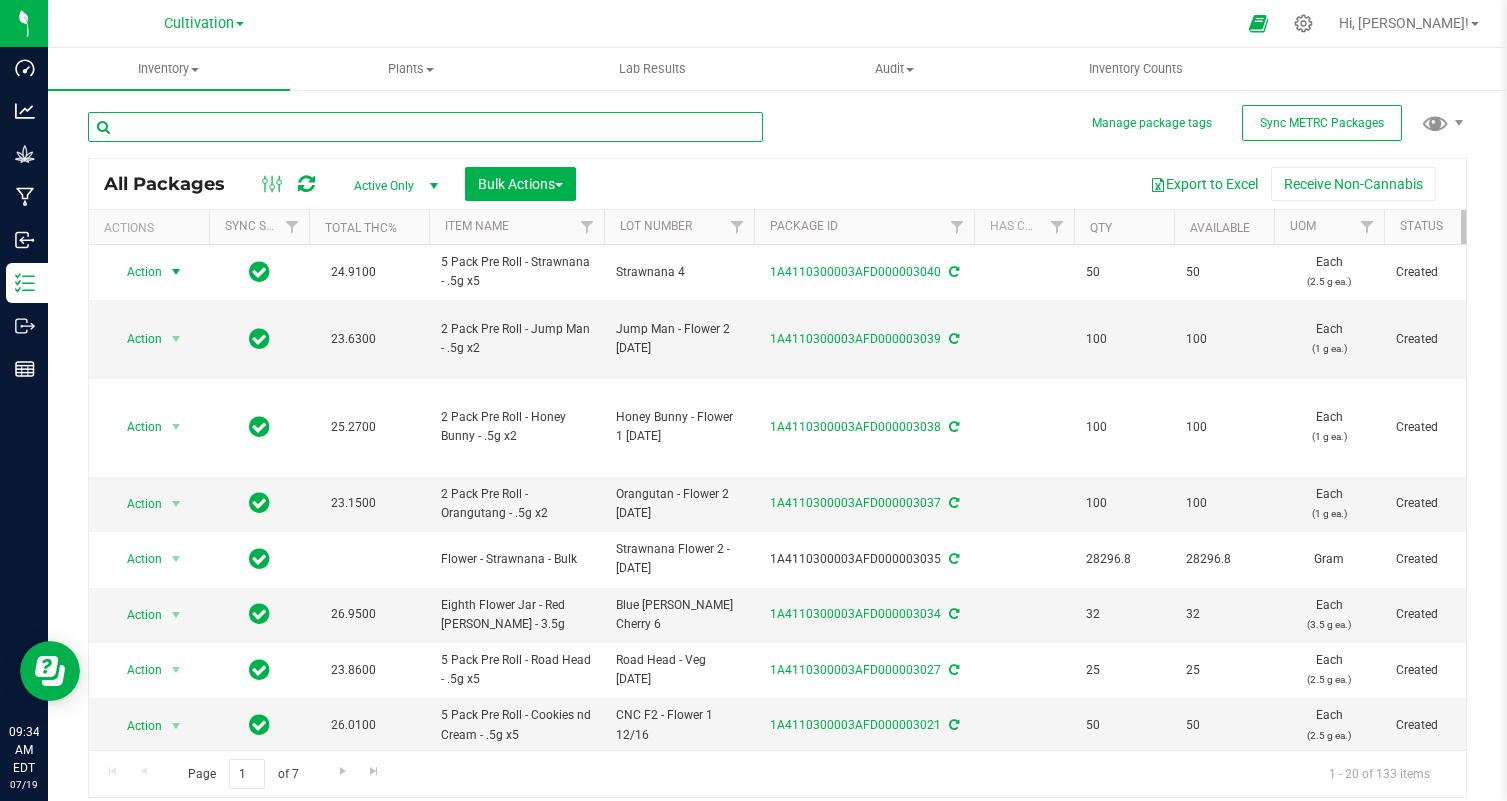 click at bounding box center [425, 127] 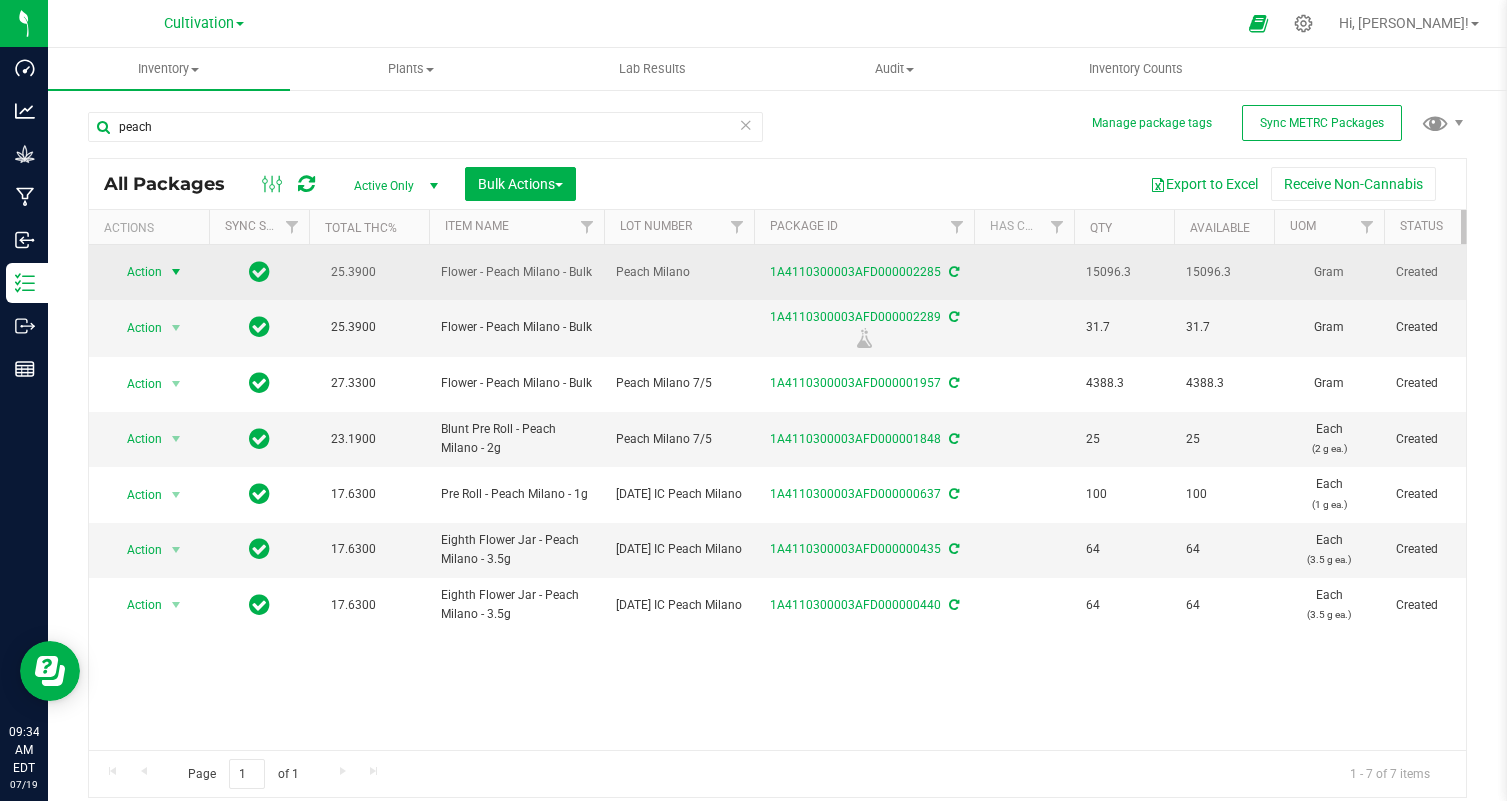 click on "Action" at bounding box center [136, 272] 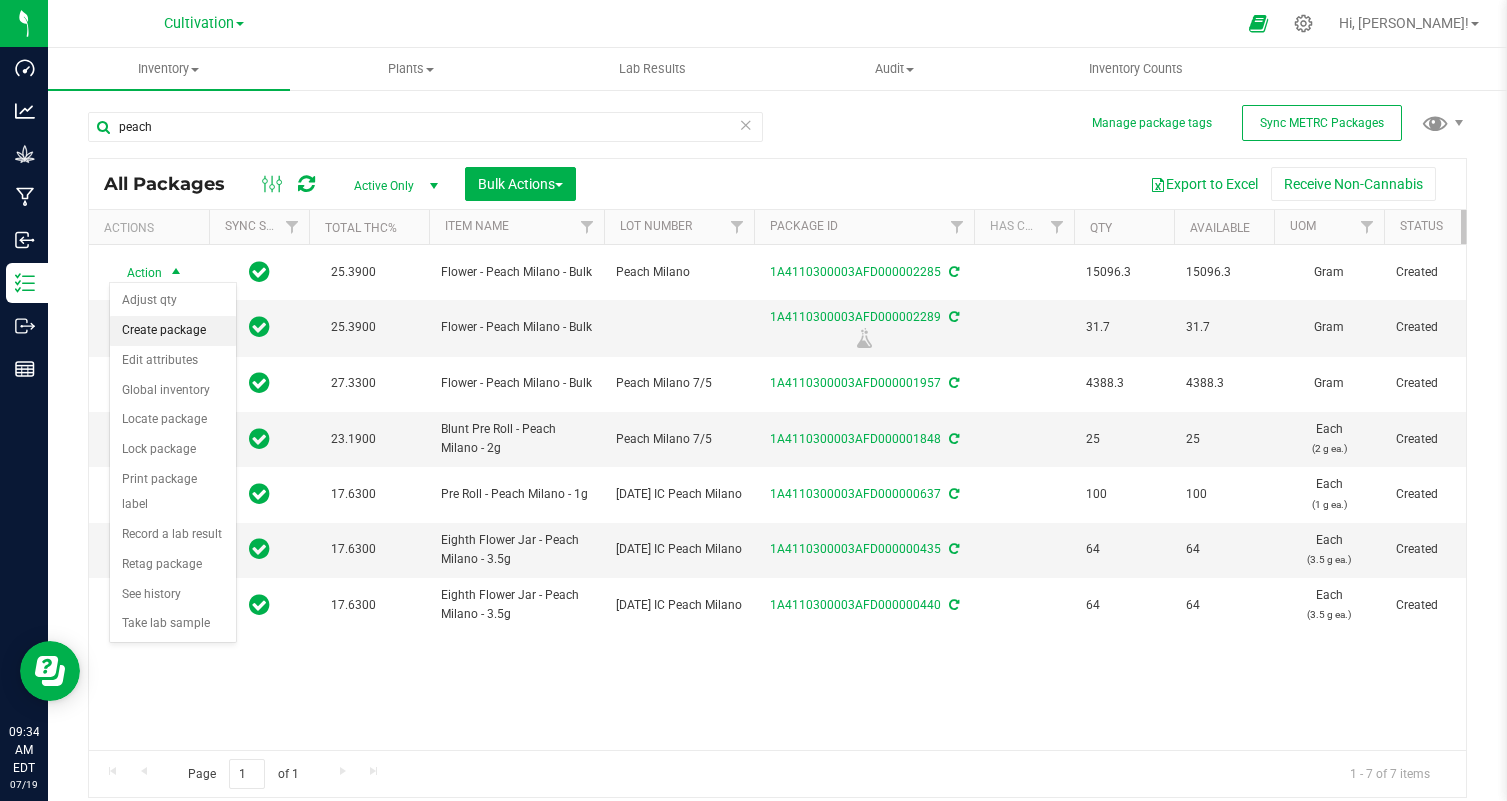 click on "Create package" at bounding box center (173, 331) 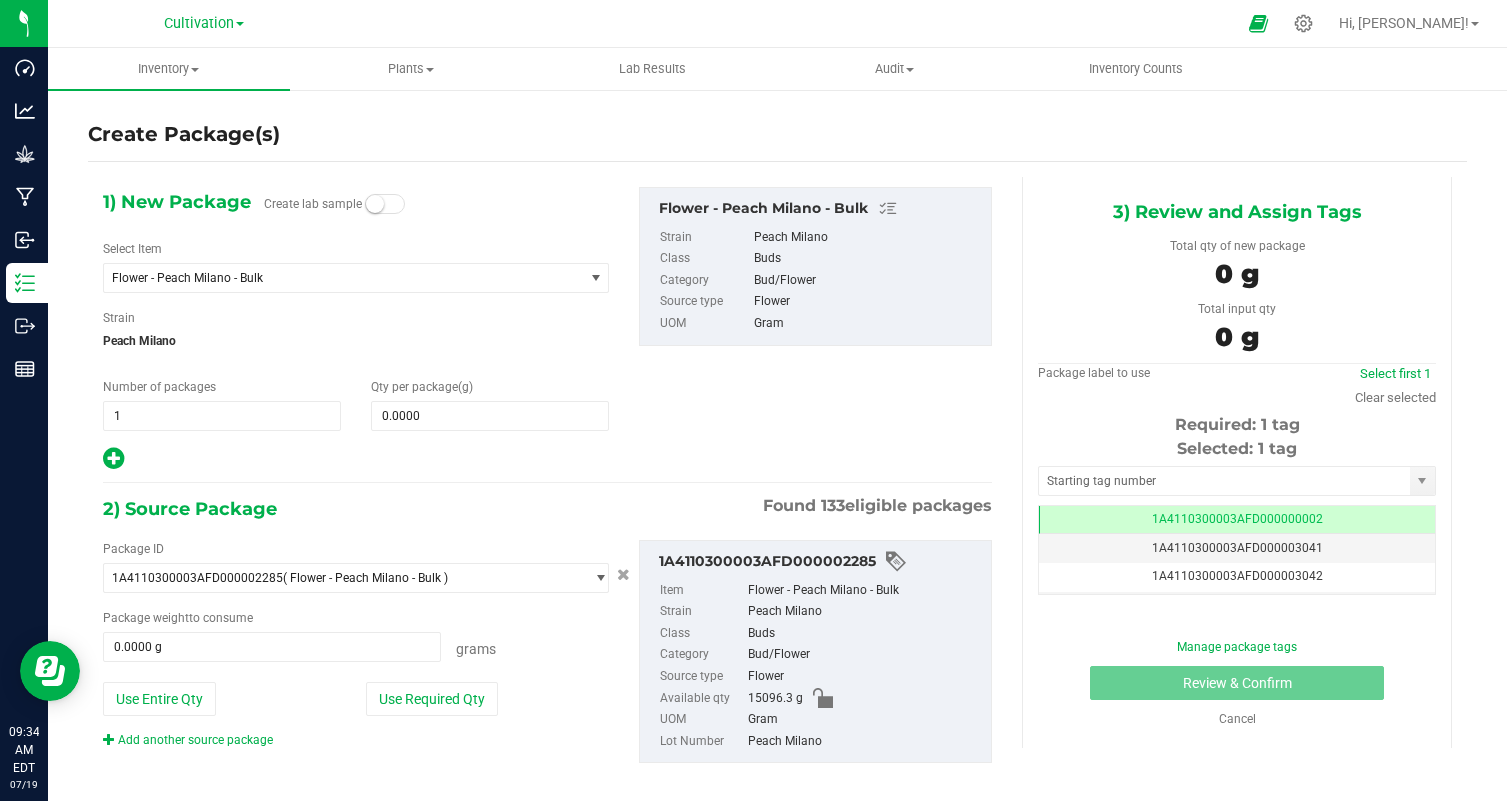 scroll, scrollTop: 0, scrollLeft: 0, axis: both 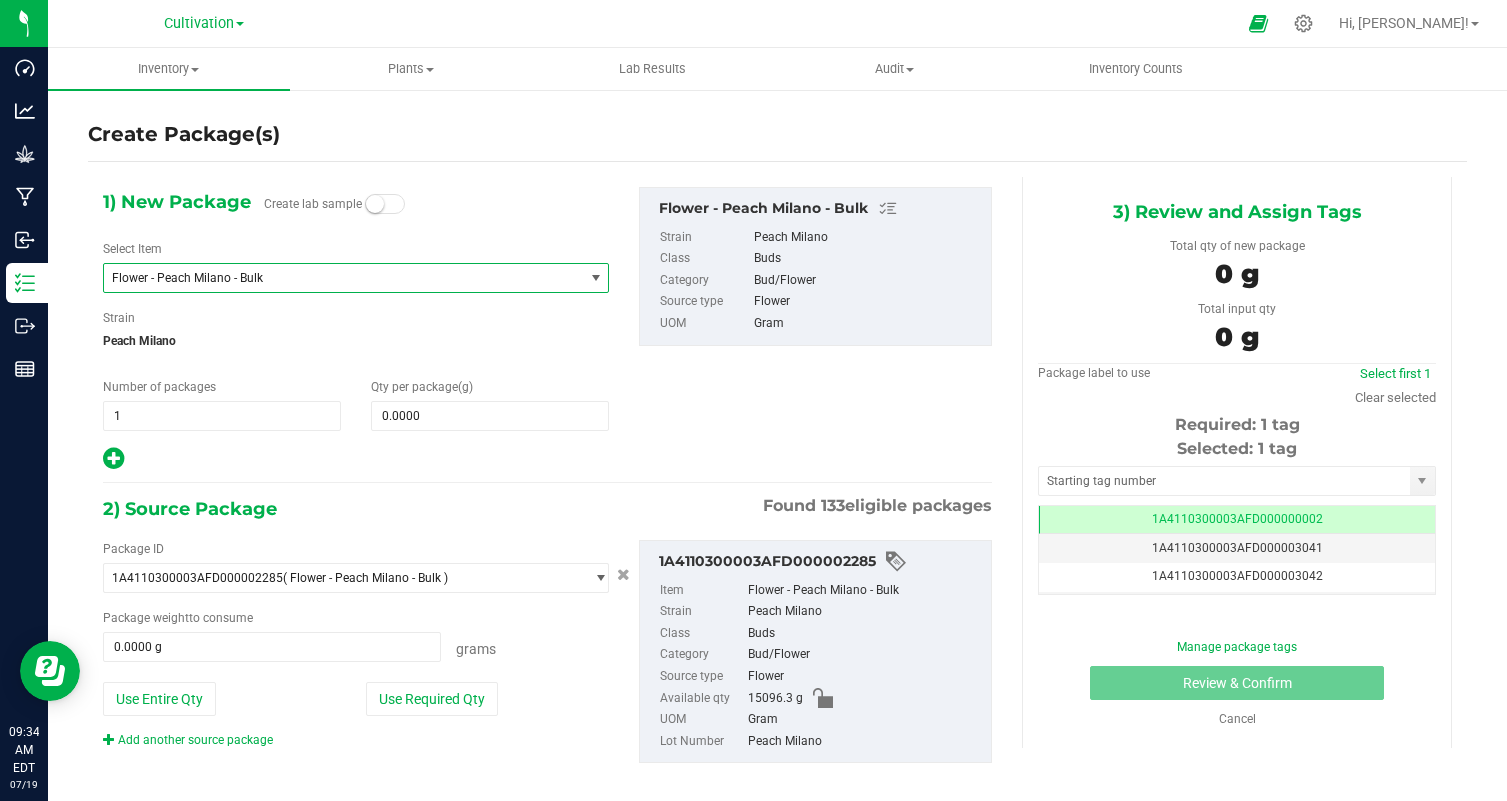 click on "Flower - Peach Milano - Bulk" at bounding box center [334, 278] 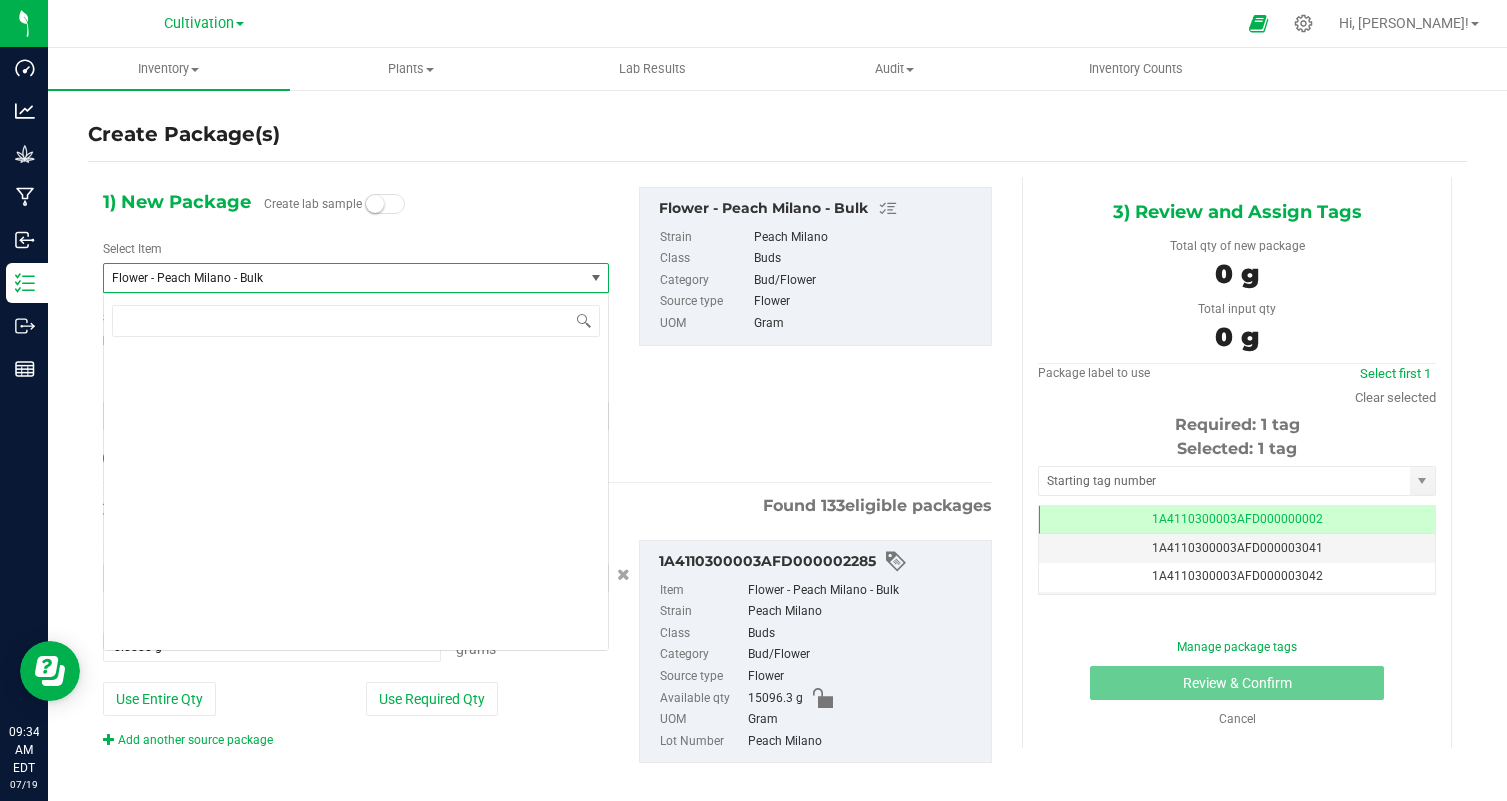 scroll, scrollTop: 5376, scrollLeft: 0, axis: vertical 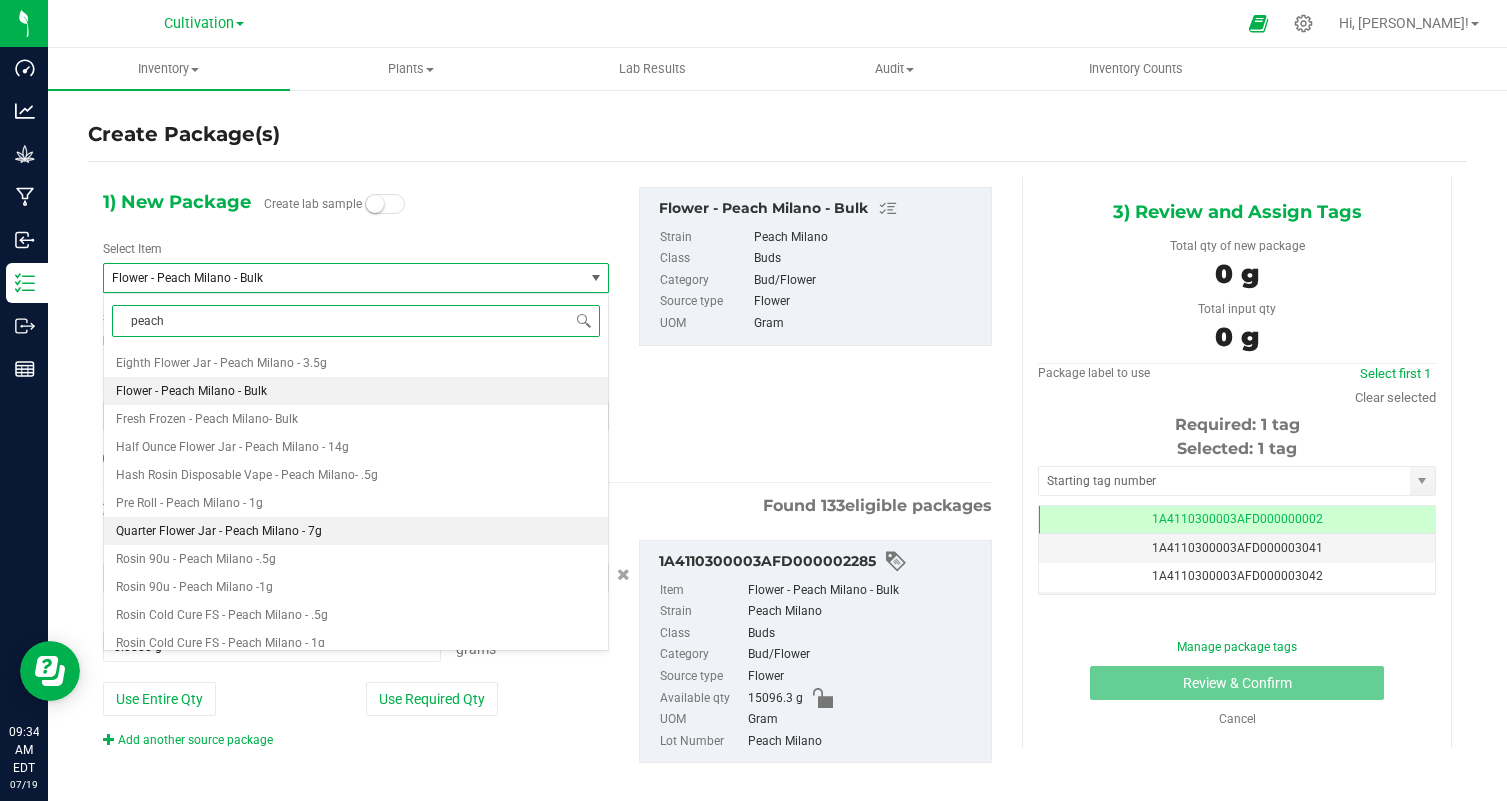 click on "Quarter Flower Jar - Peach Milano - 7g" at bounding box center [356, 531] 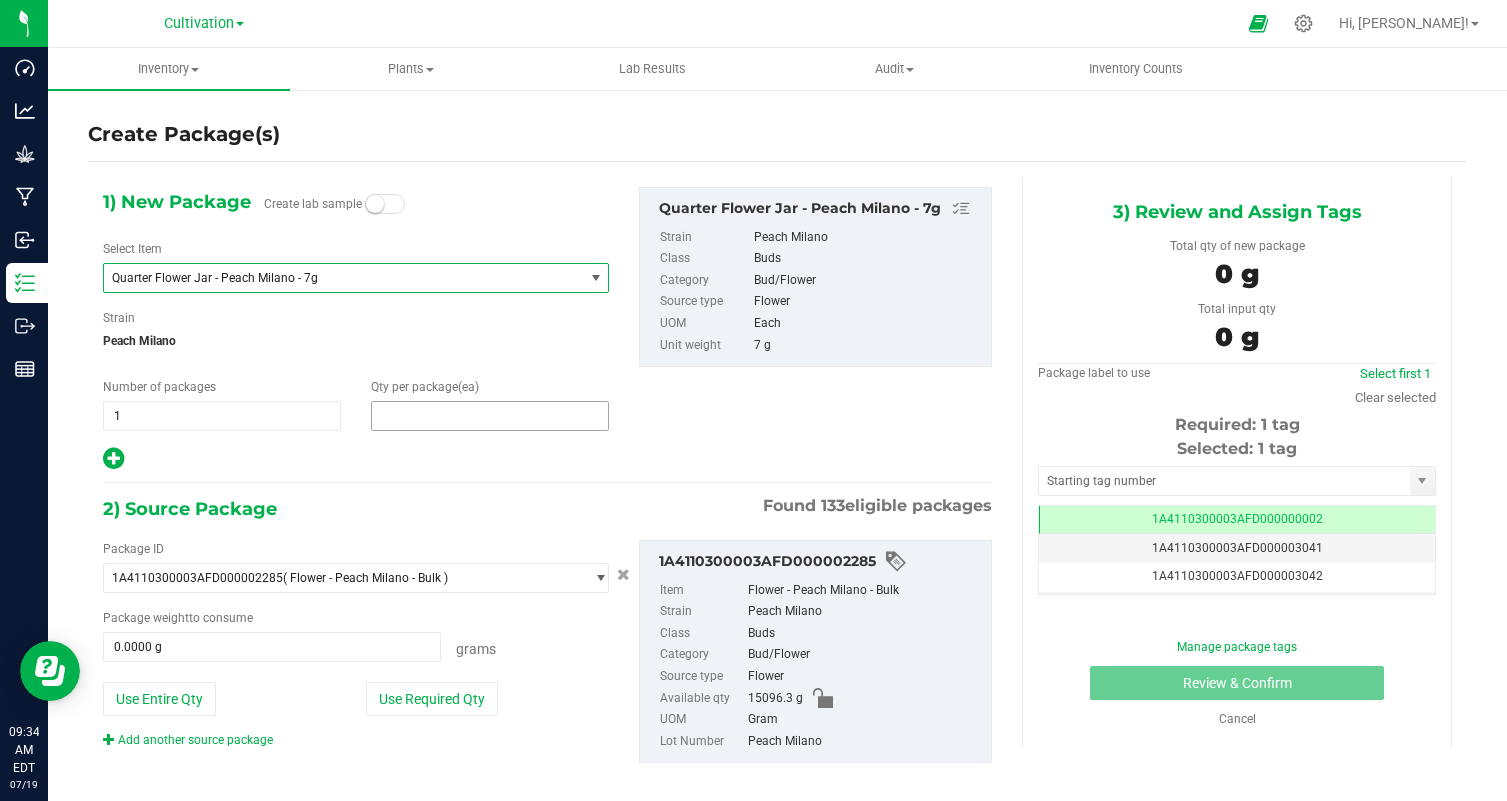 click at bounding box center (490, 416) 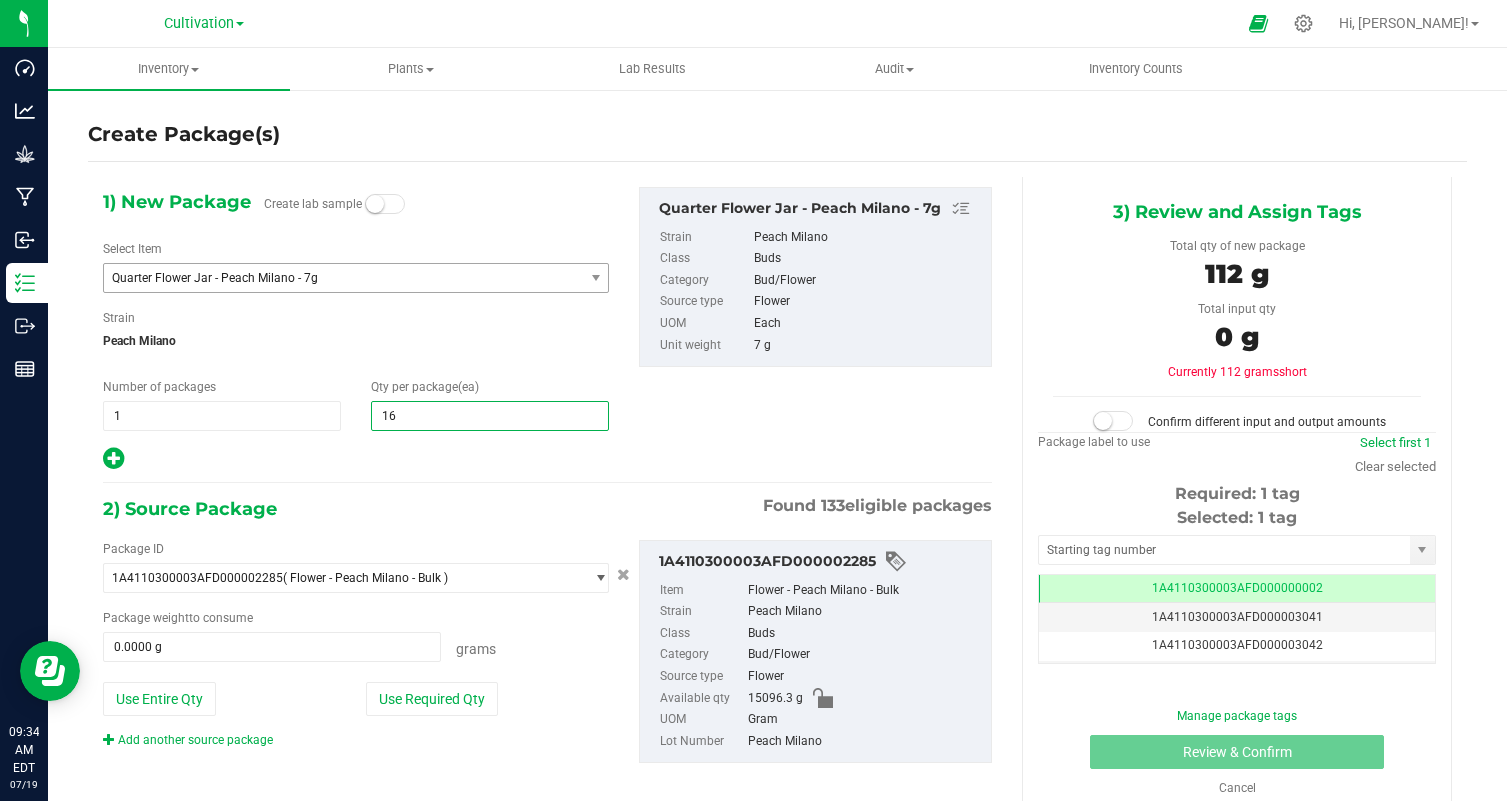 click on "1) New Package
Create lab sample
Select Item
Quarter Flower Jar - Peach Milano - 7g
Quarter Flower Jar - Frost Donkey - 7g Quarter Flower Jar - Gorilla Butter - 7g Quarter Flower Jar - Hell Z - 7g Quarter Flower Jar - Honey Bunny - 7g Quarter Flower Jar - Juice Man - 7g Quarter Flower Jar - Jump Man - 7g Quarter Flower Jar - Jungle Butter - 7g Quarter Flower Jar - Lucky 13 - 7g Quarter Flower Jar - Lucky 13 Smalls - 7g Quarter Flower Jar - Orangutang - 7g Quarter Flower Jar - Papaya Bang Bang - 7g Quarter Flower Jar - Peach Milano - 7g" at bounding box center (547, 491) 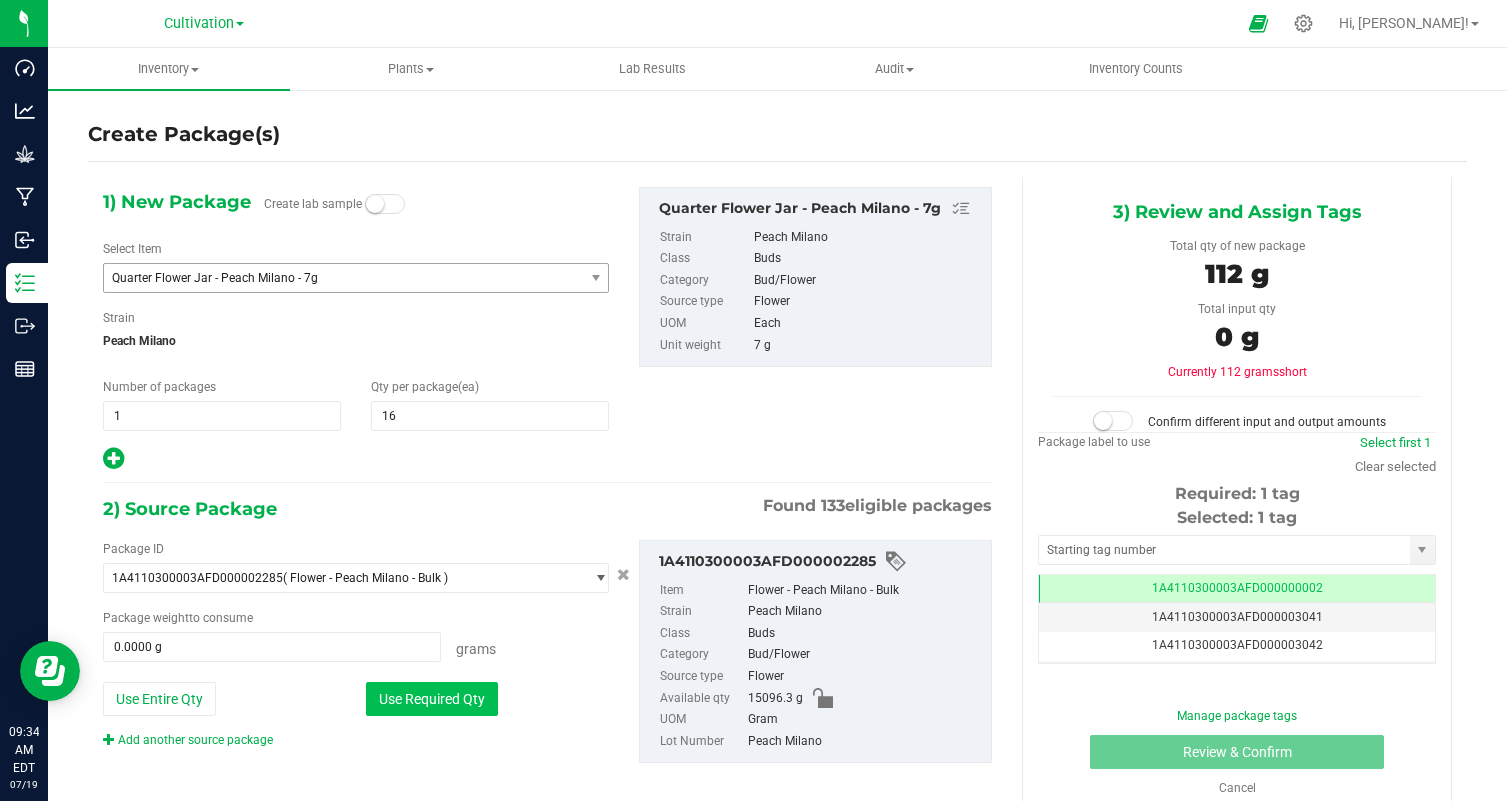 click on "Use Required Qty" at bounding box center (432, 699) 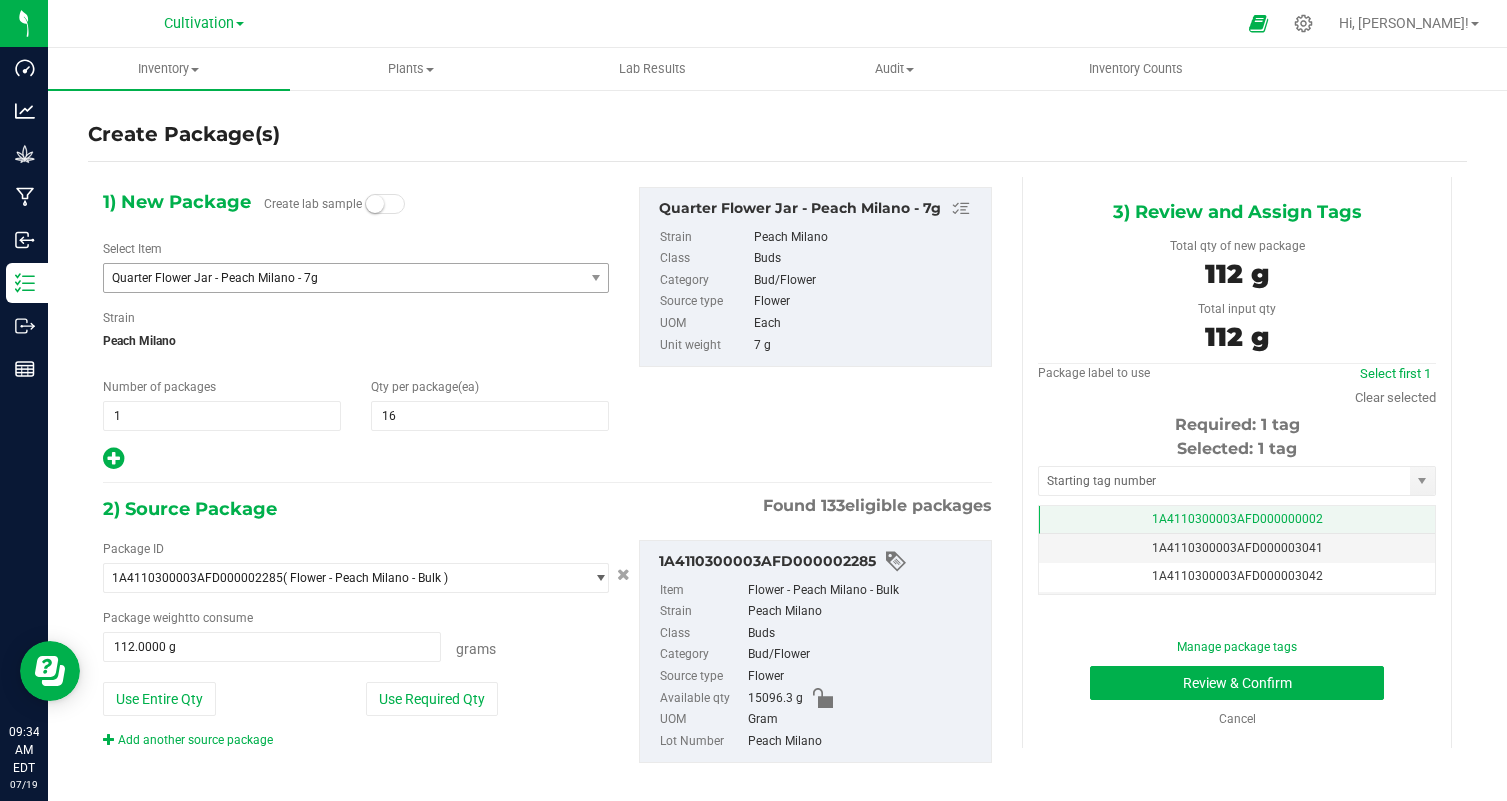 click on "1A4110300003AFD000000002" at bounding box center [1237, 520] 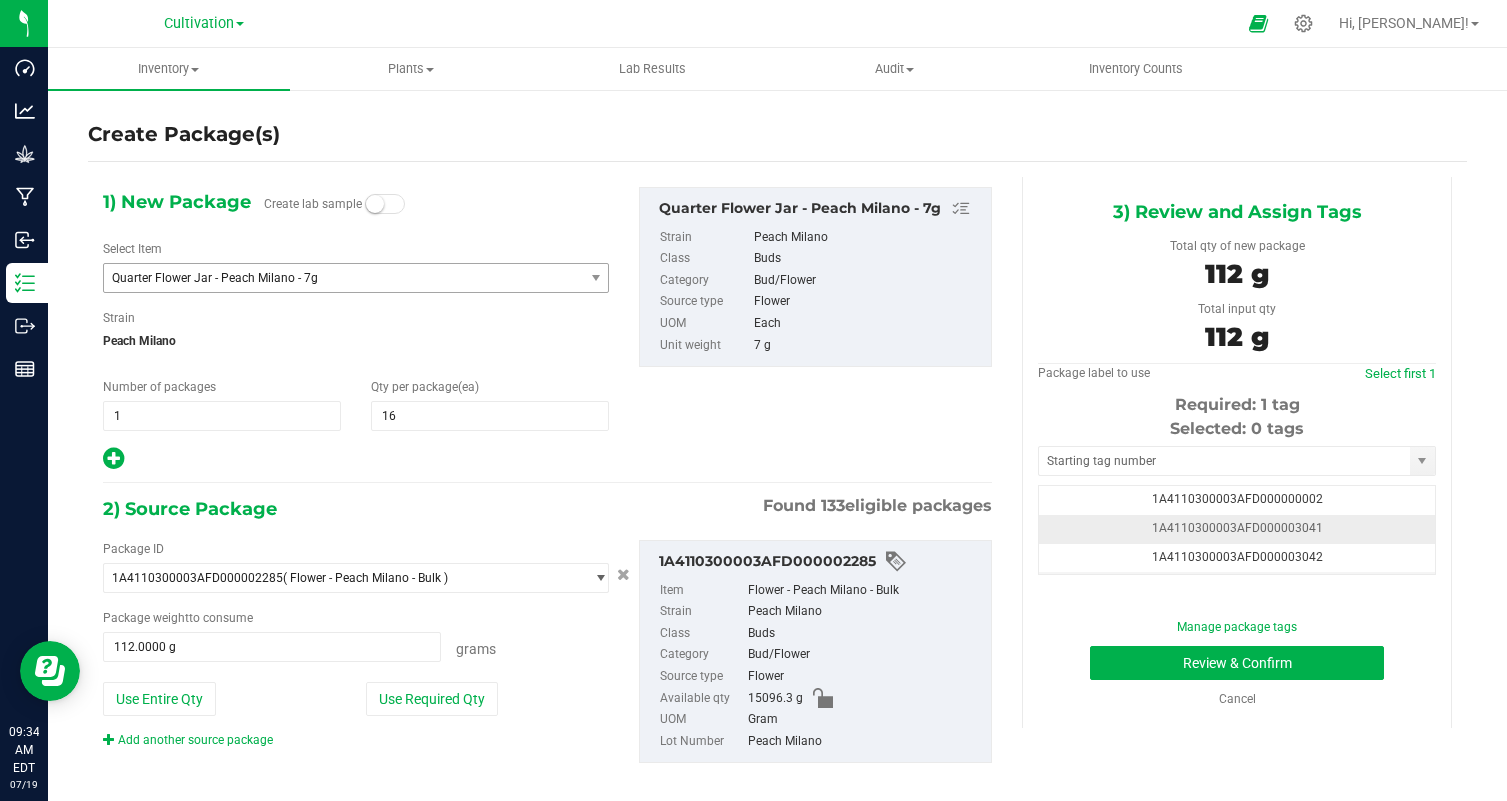 click on "1A4110300003AFD000003041" at bounding box center (1237, 529) 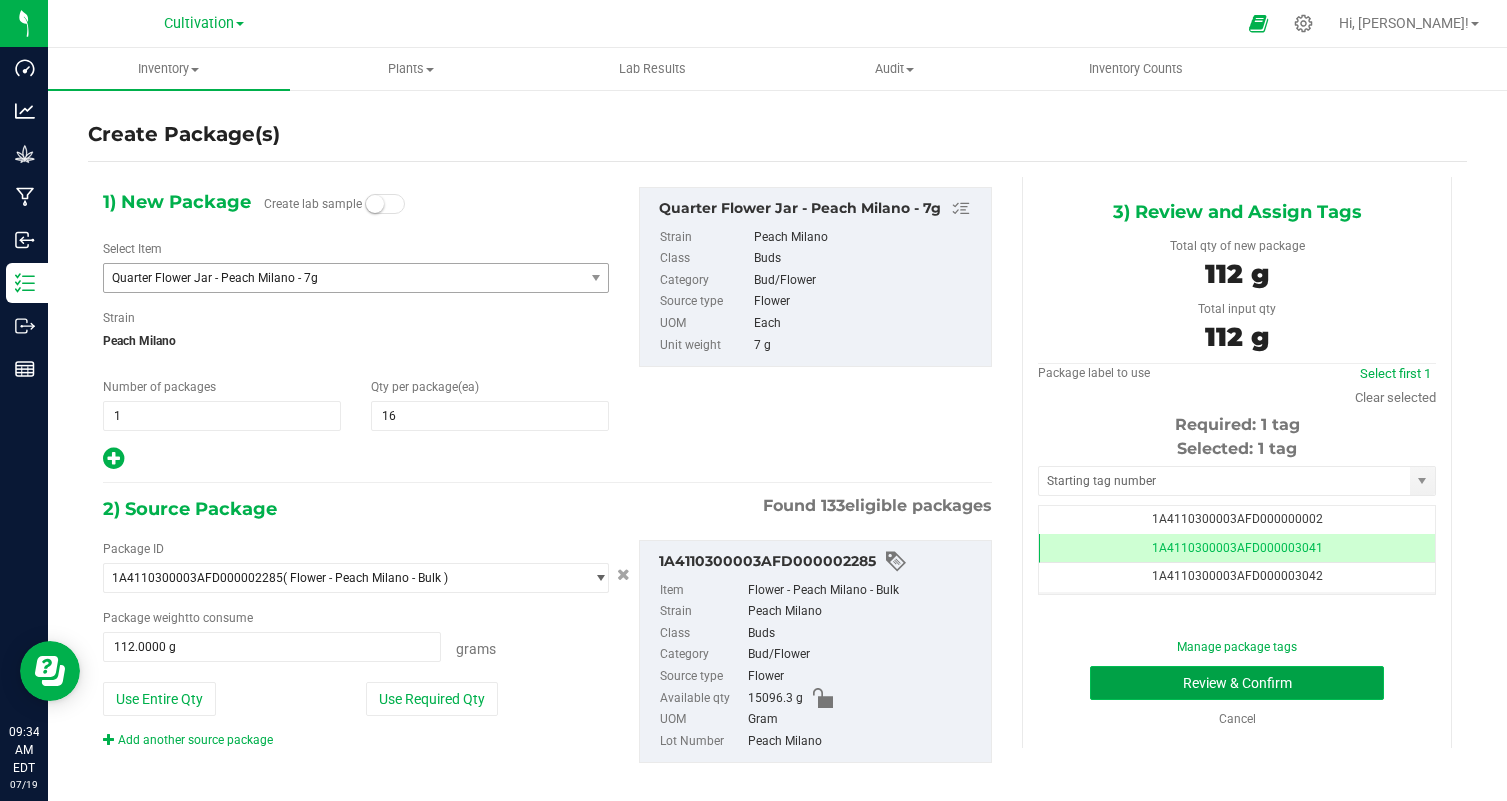click on "Review & Confirm" at bounding box center [1237, 683] 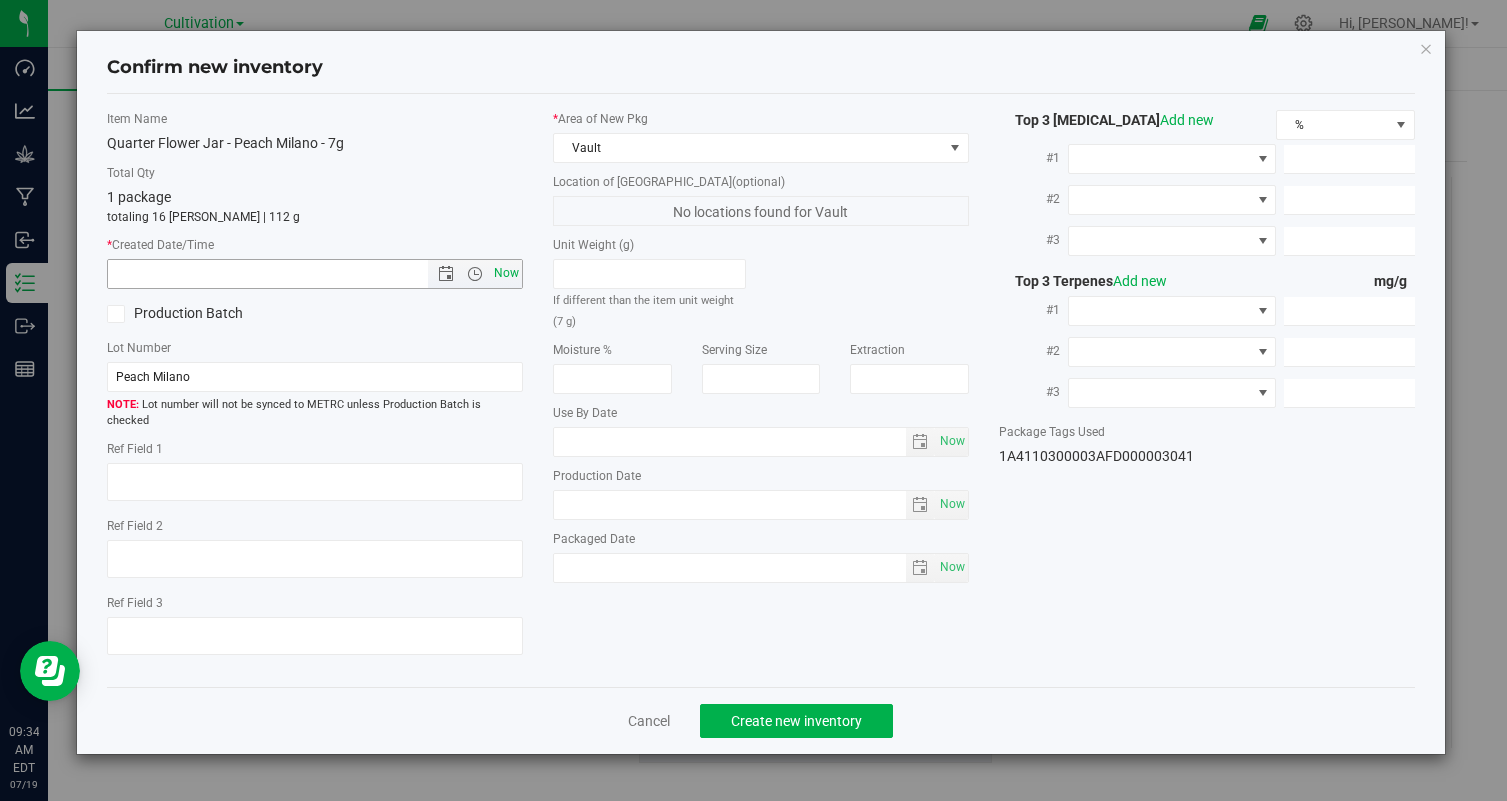click on "Now" at bounding box center (507, 273) 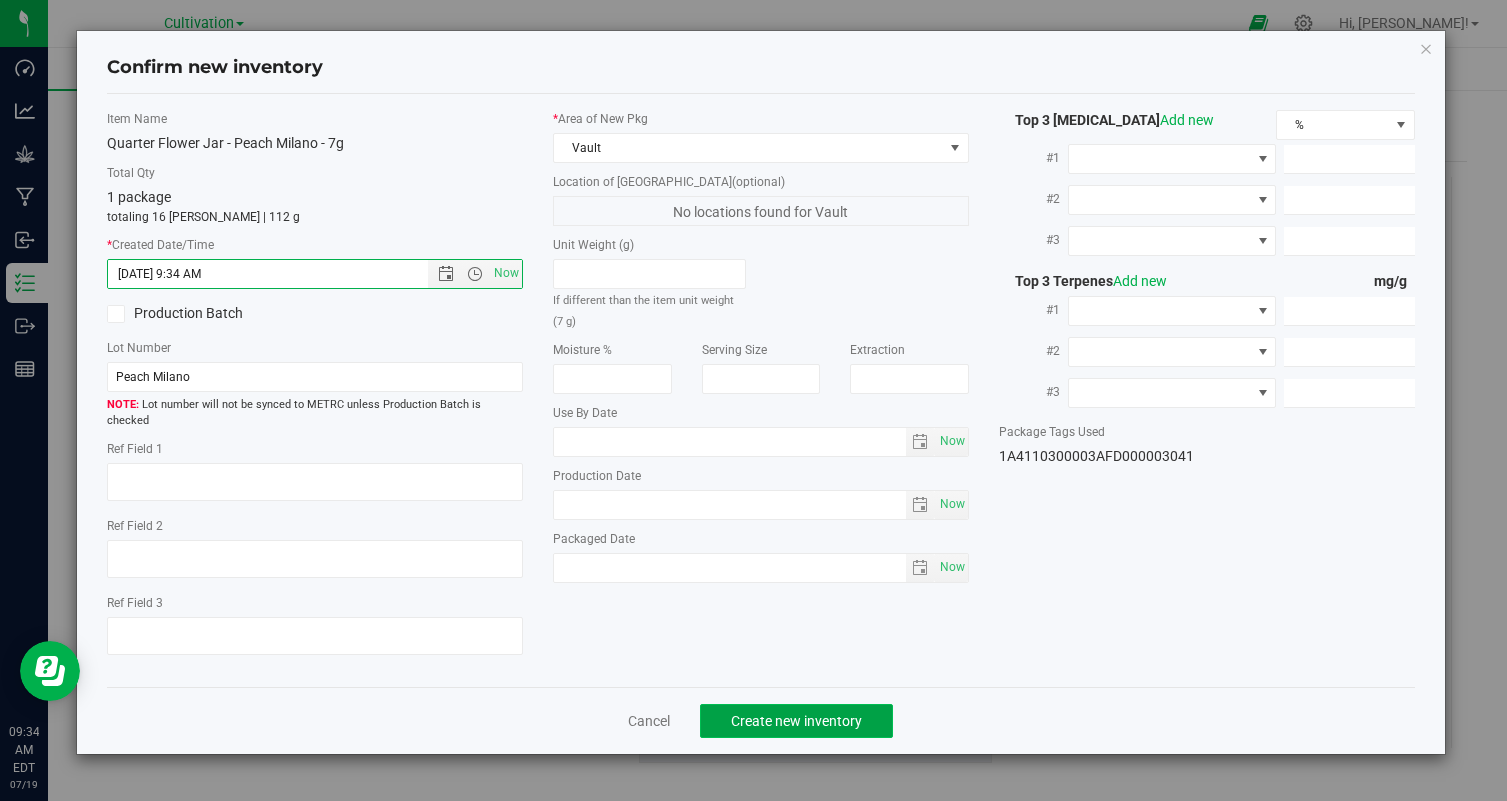 click on "Create new inventory" 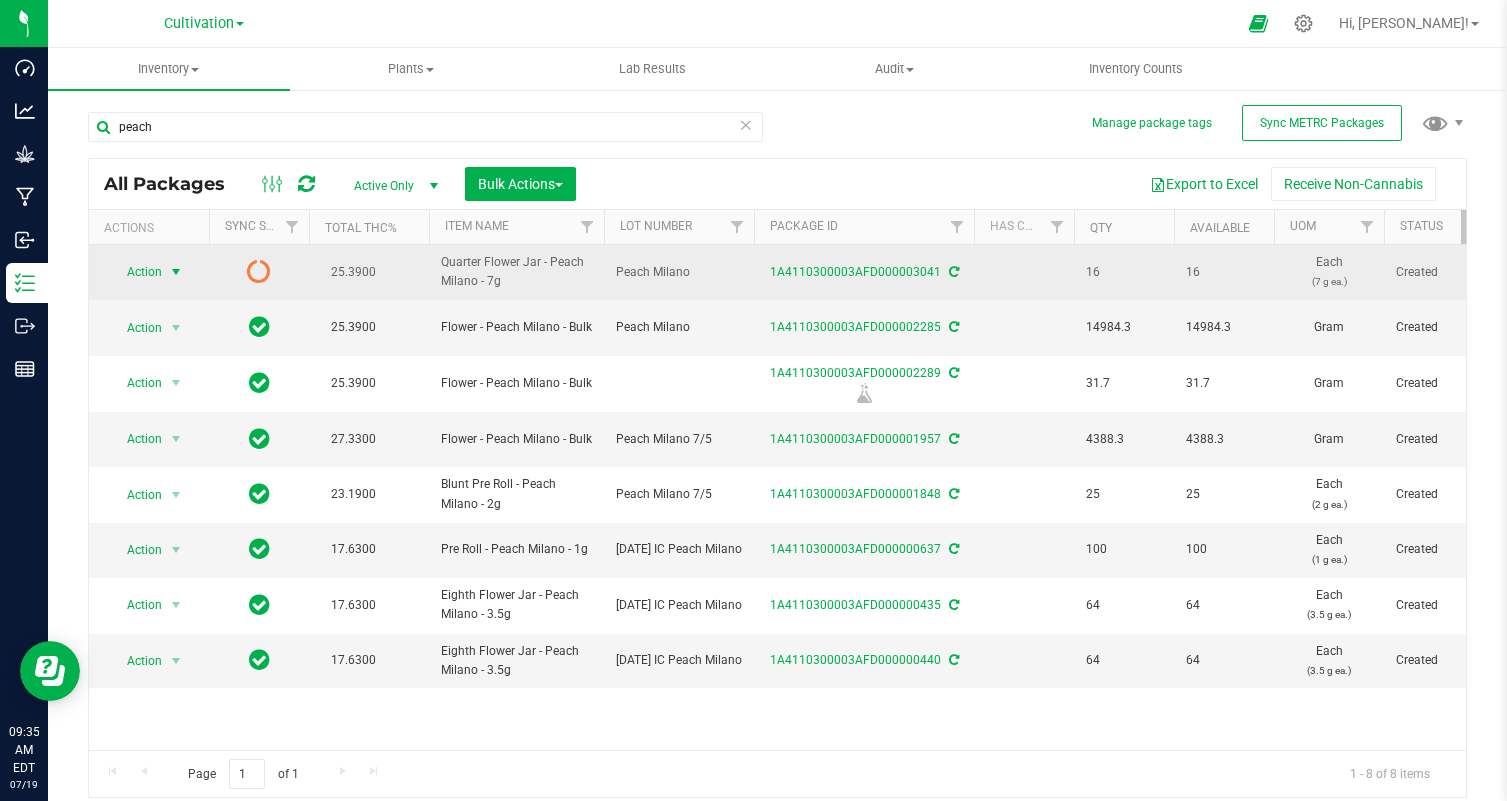 click on "Action" at bounding box center (136, 272) 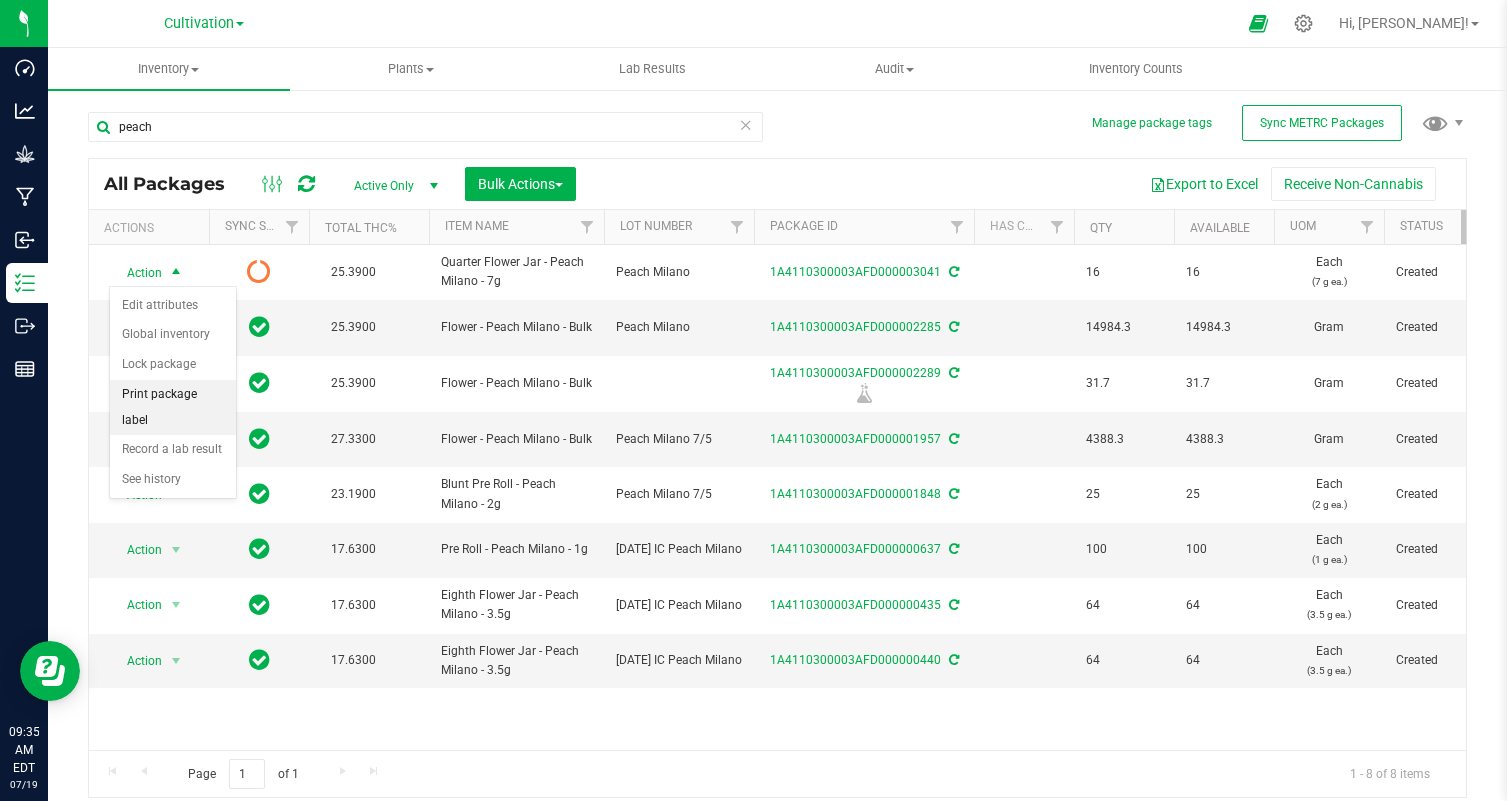 click on "Print package label" at bounding box center [173, 407] 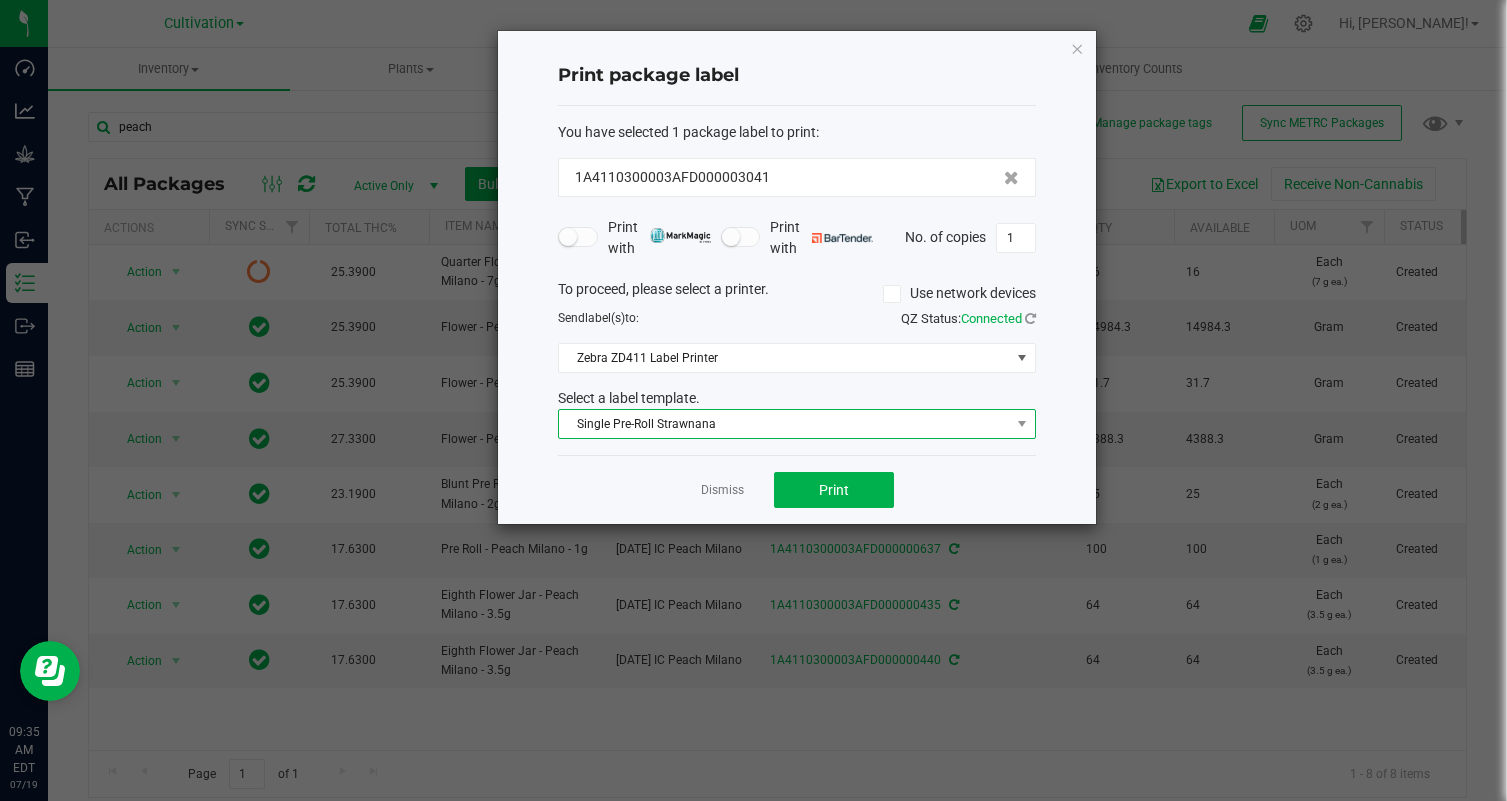click on "Single Pre-Roll Strawnana" at bounding box center [784, 424] 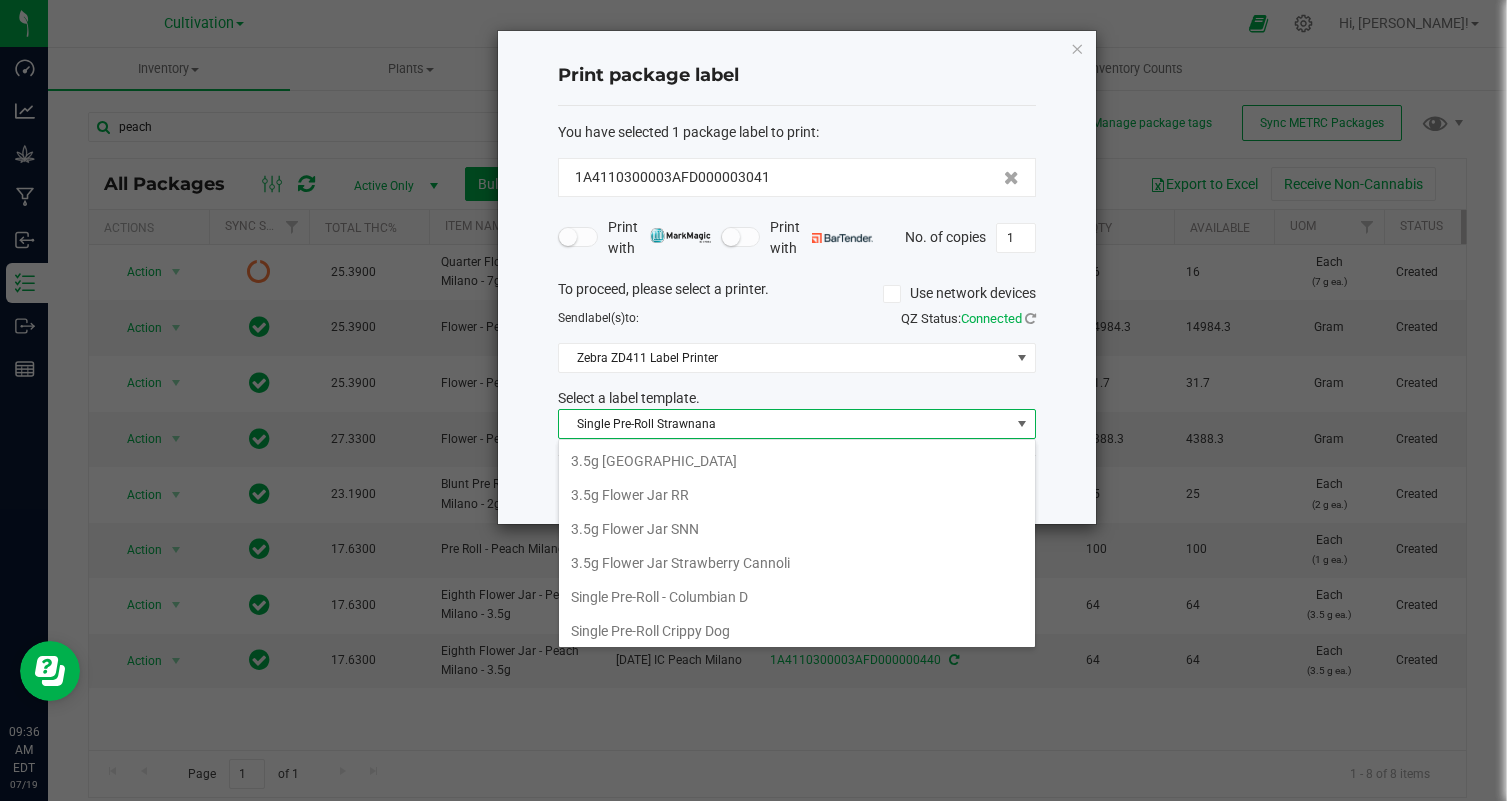 scroll, scrollTop: 18, scrollLeft: 0, axis: vertical 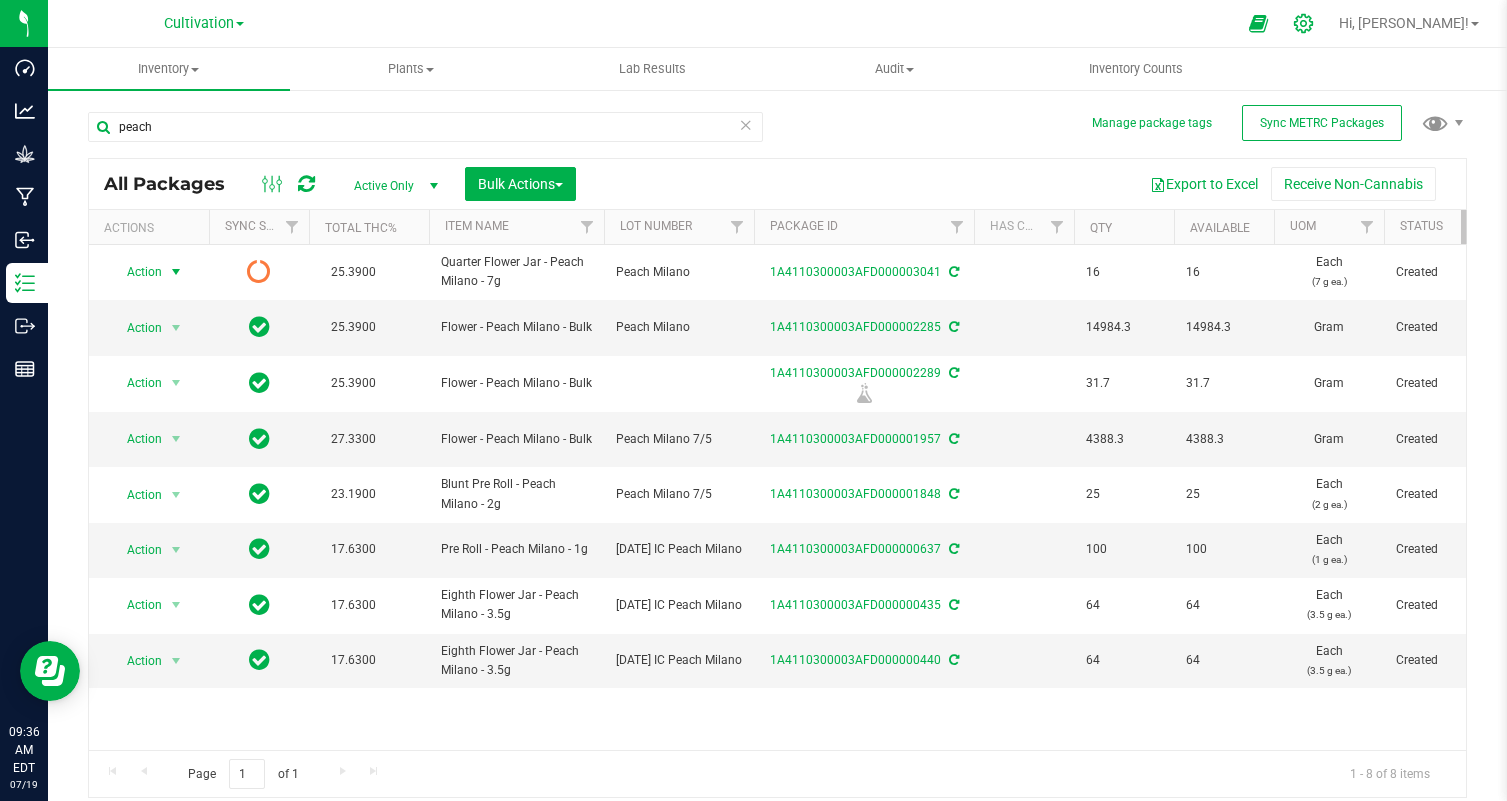 click 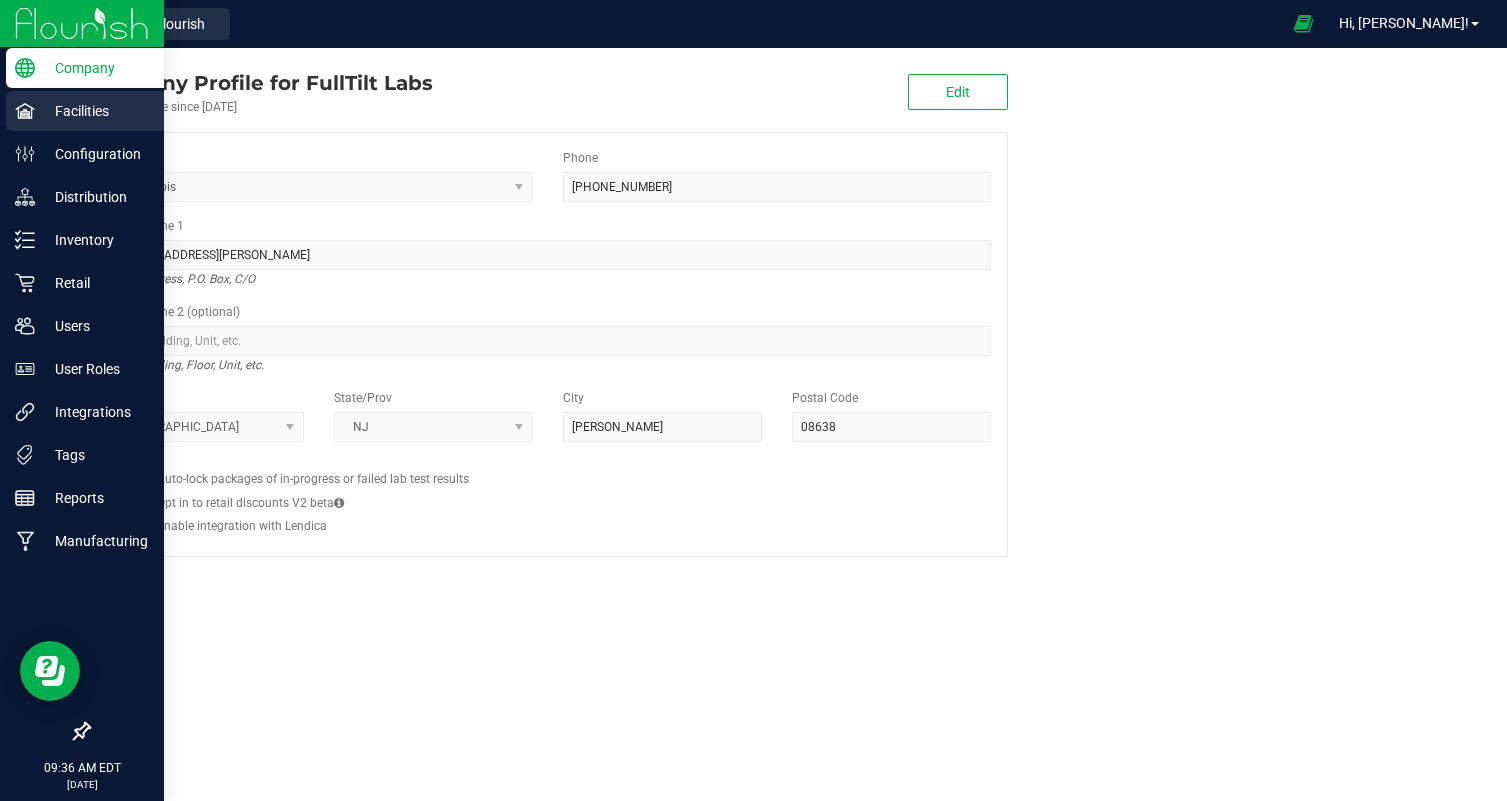 click on "Facilities" at bounding box center [95, 111] 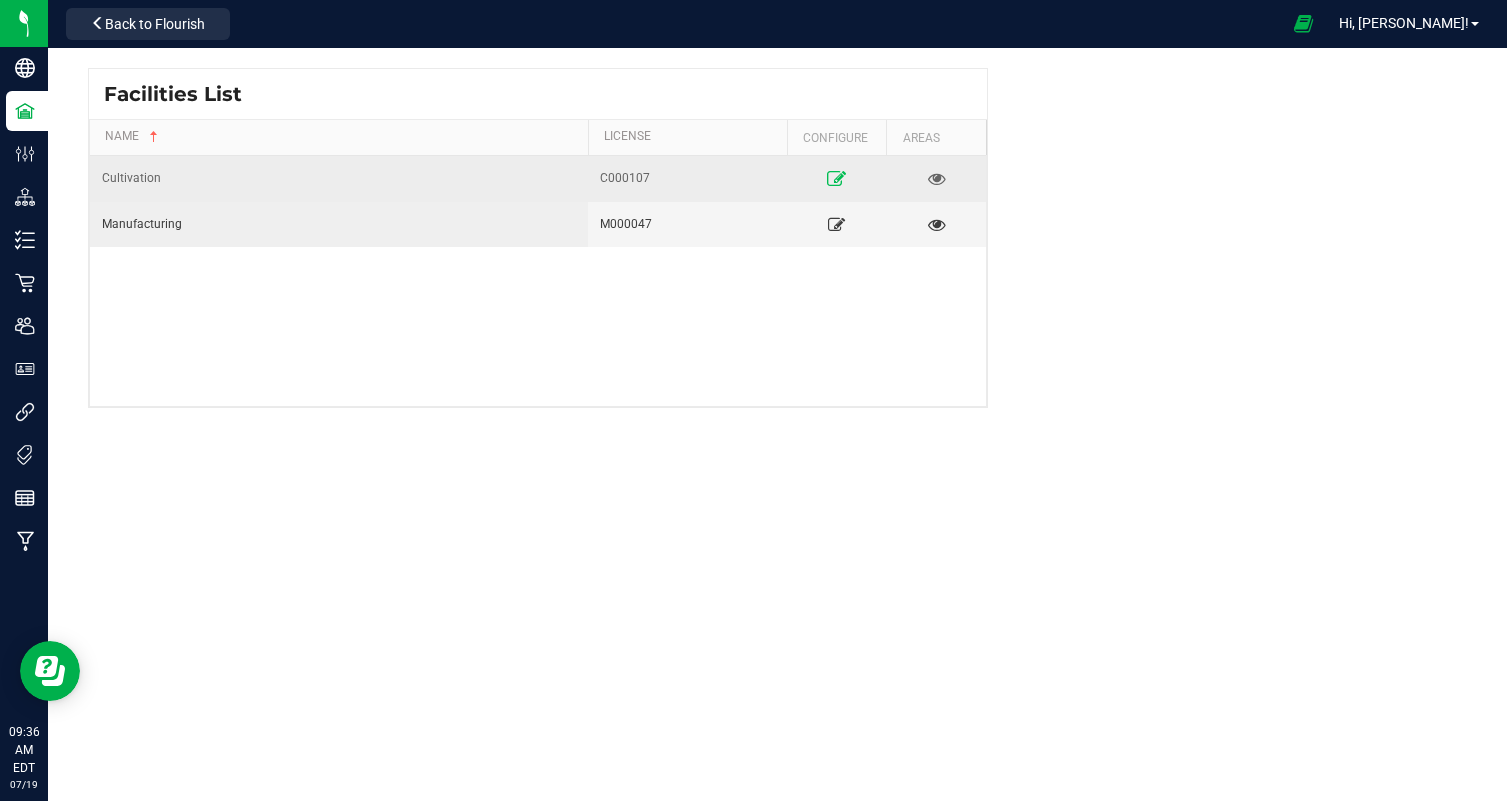 click at bounding box center (836, 178) 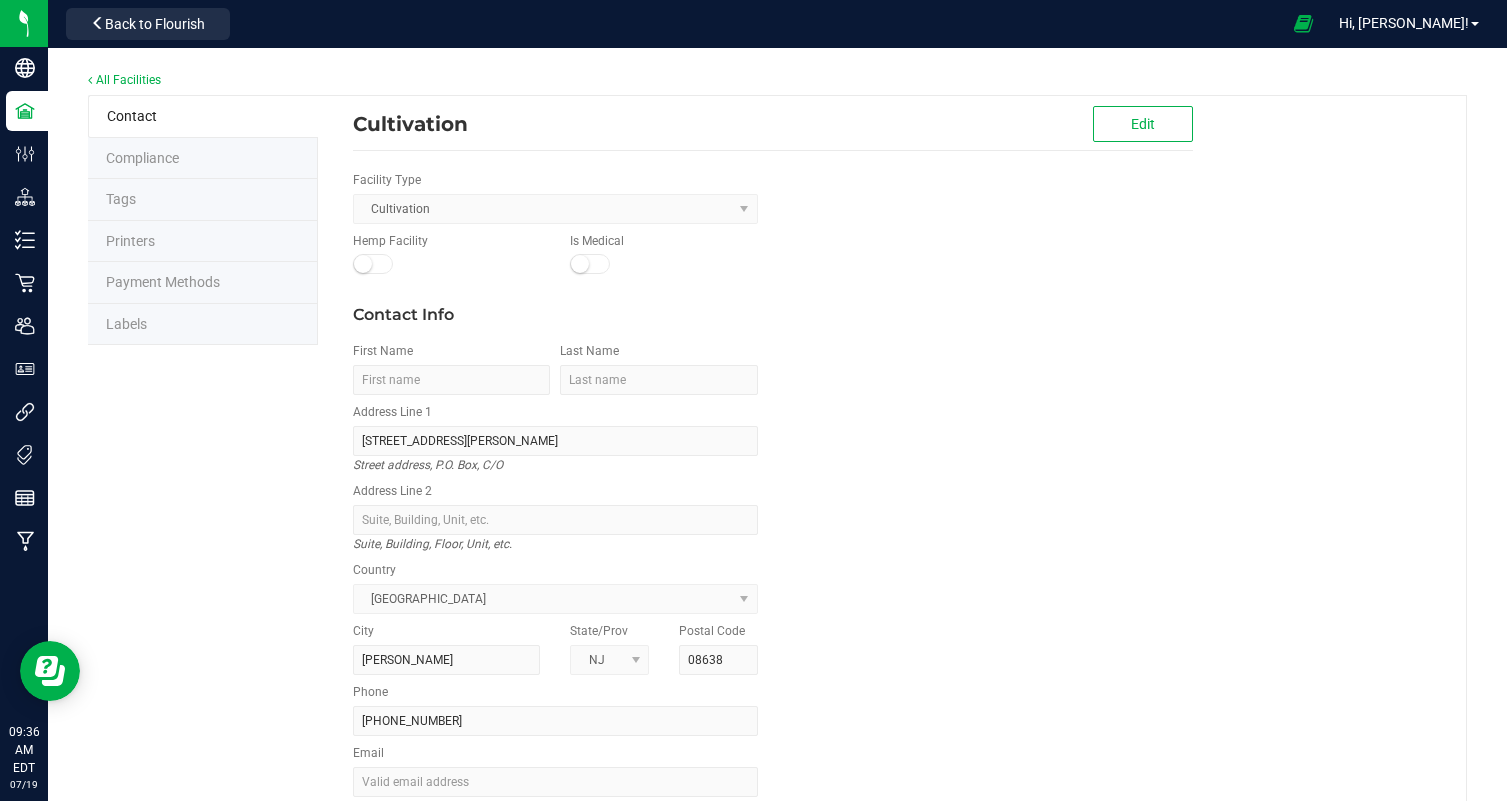 click on "Labels" at bounding box center (203, 325) 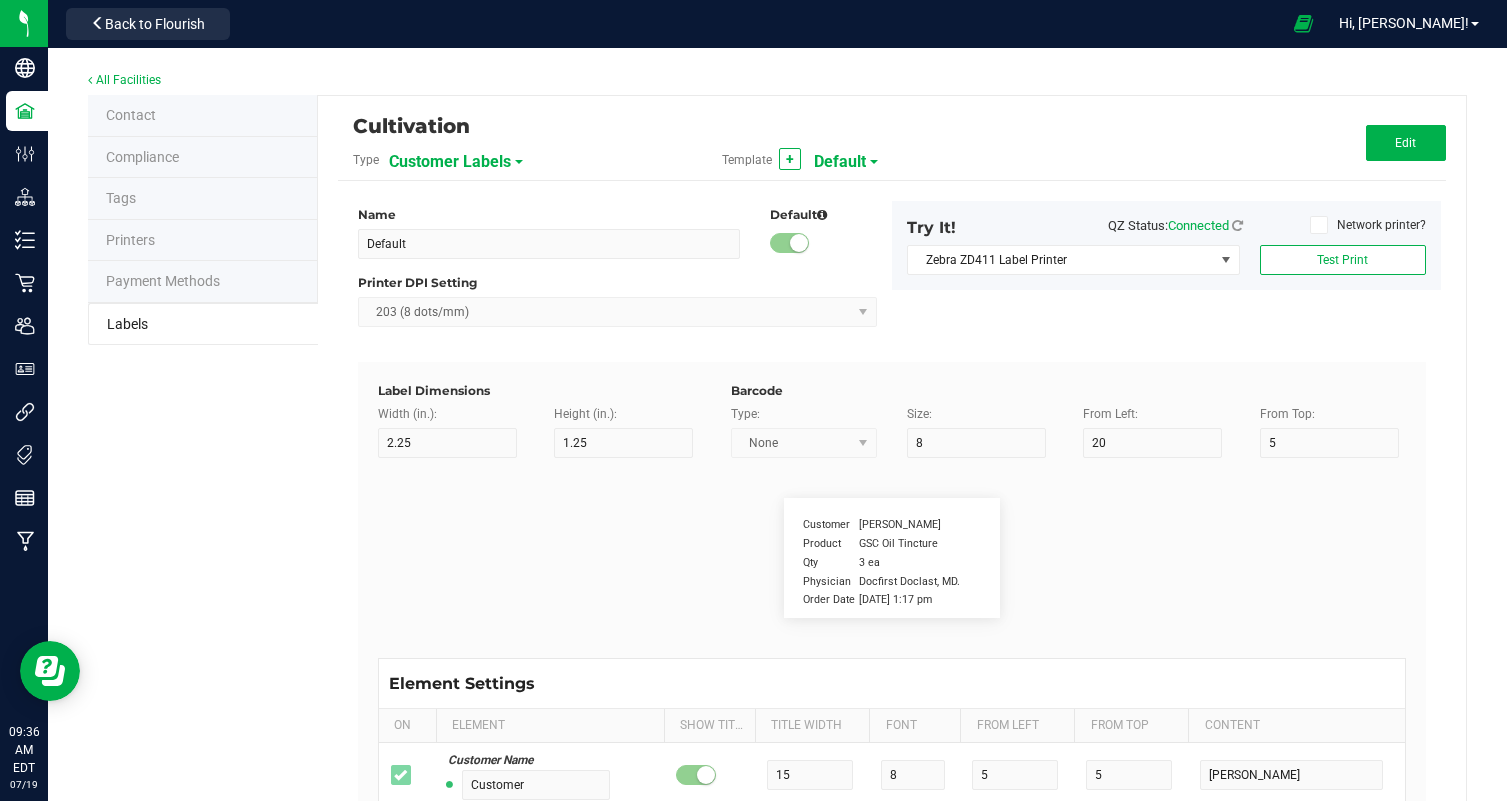 click on "Customer Labels" at bounding box center (450, 162) 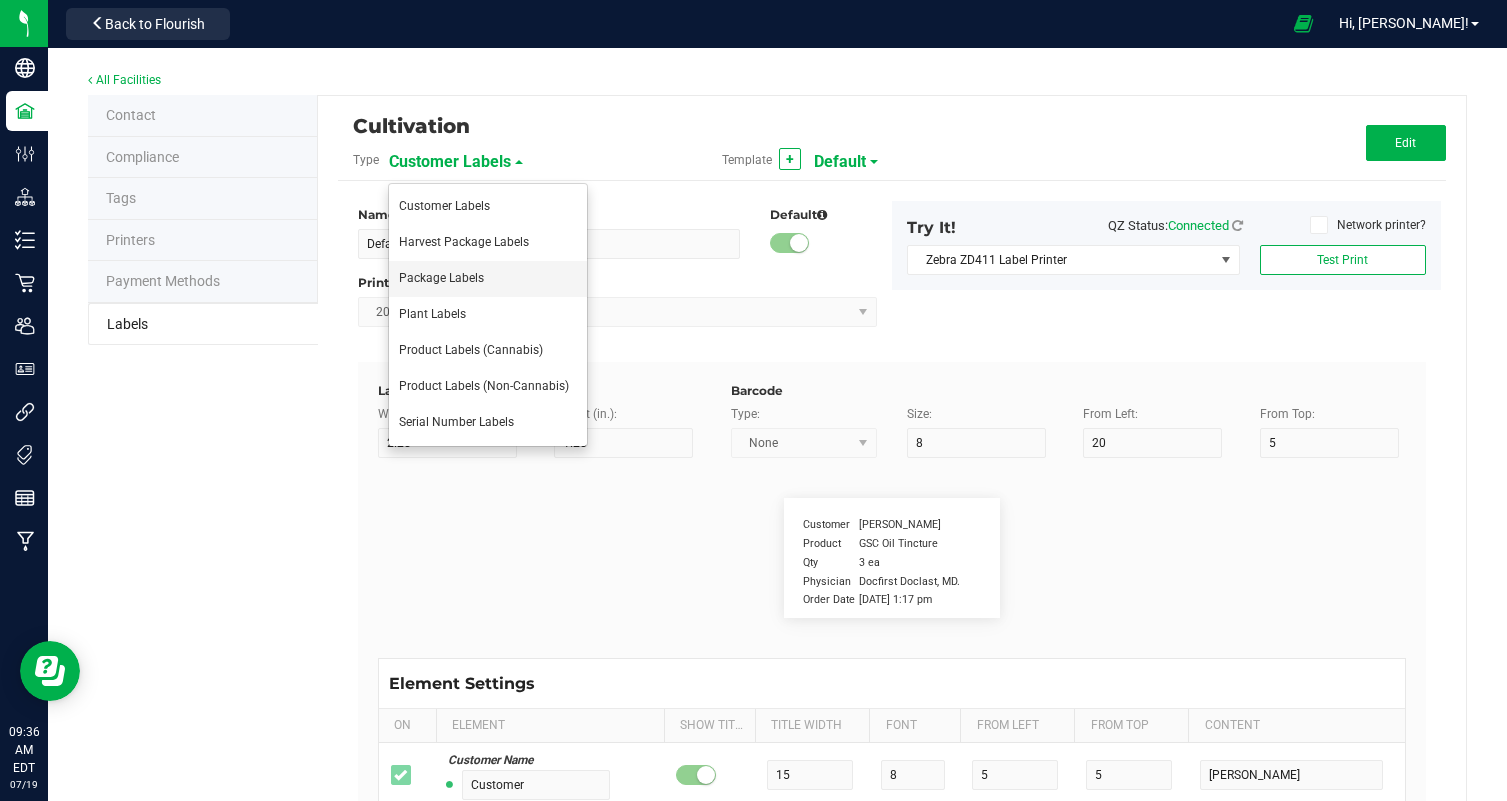 click on "Package Labels" at bounding box center [488, 279] 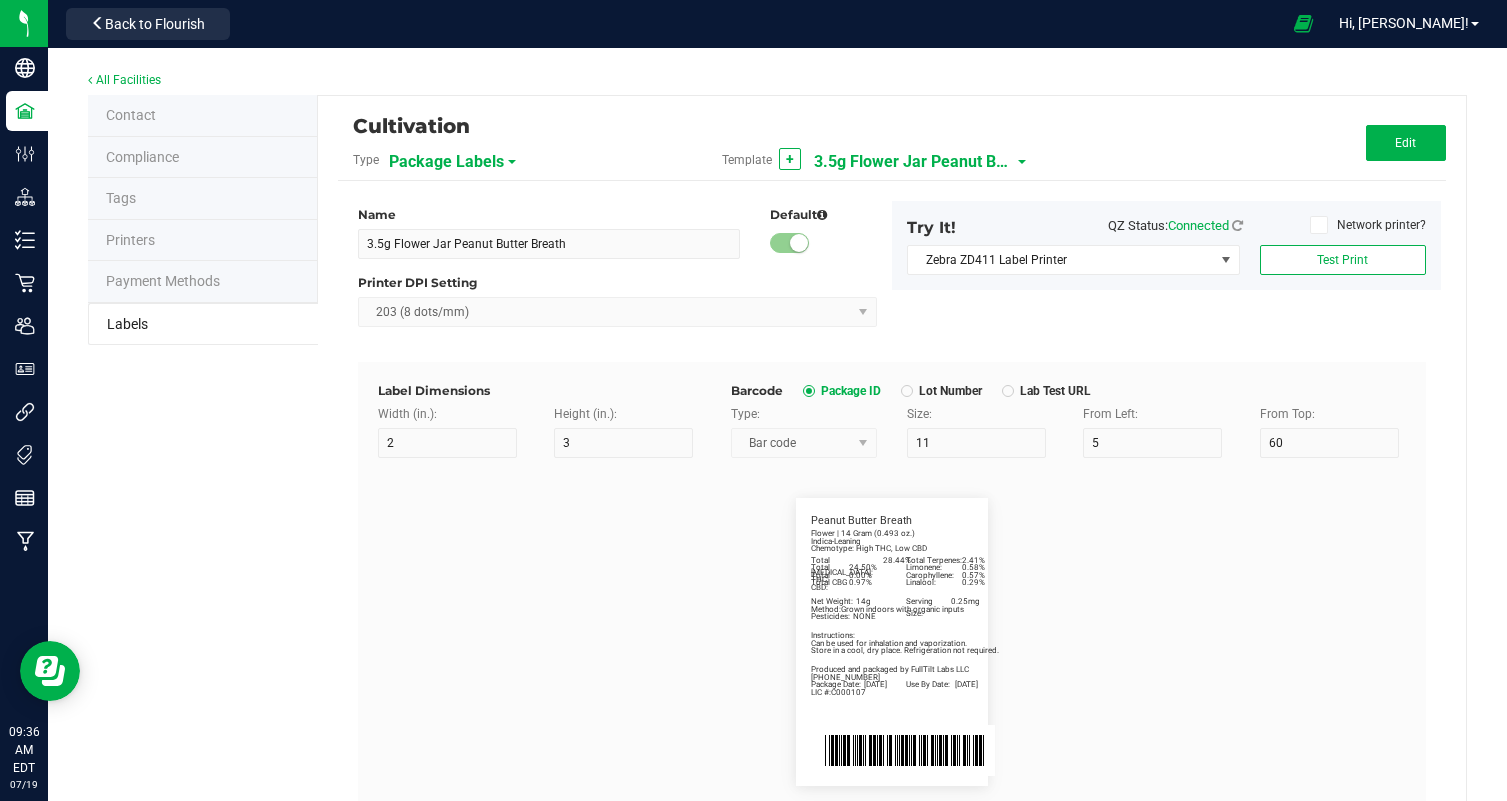 scroll, scrollTop: 0, scrollLeft: 0, axis: both 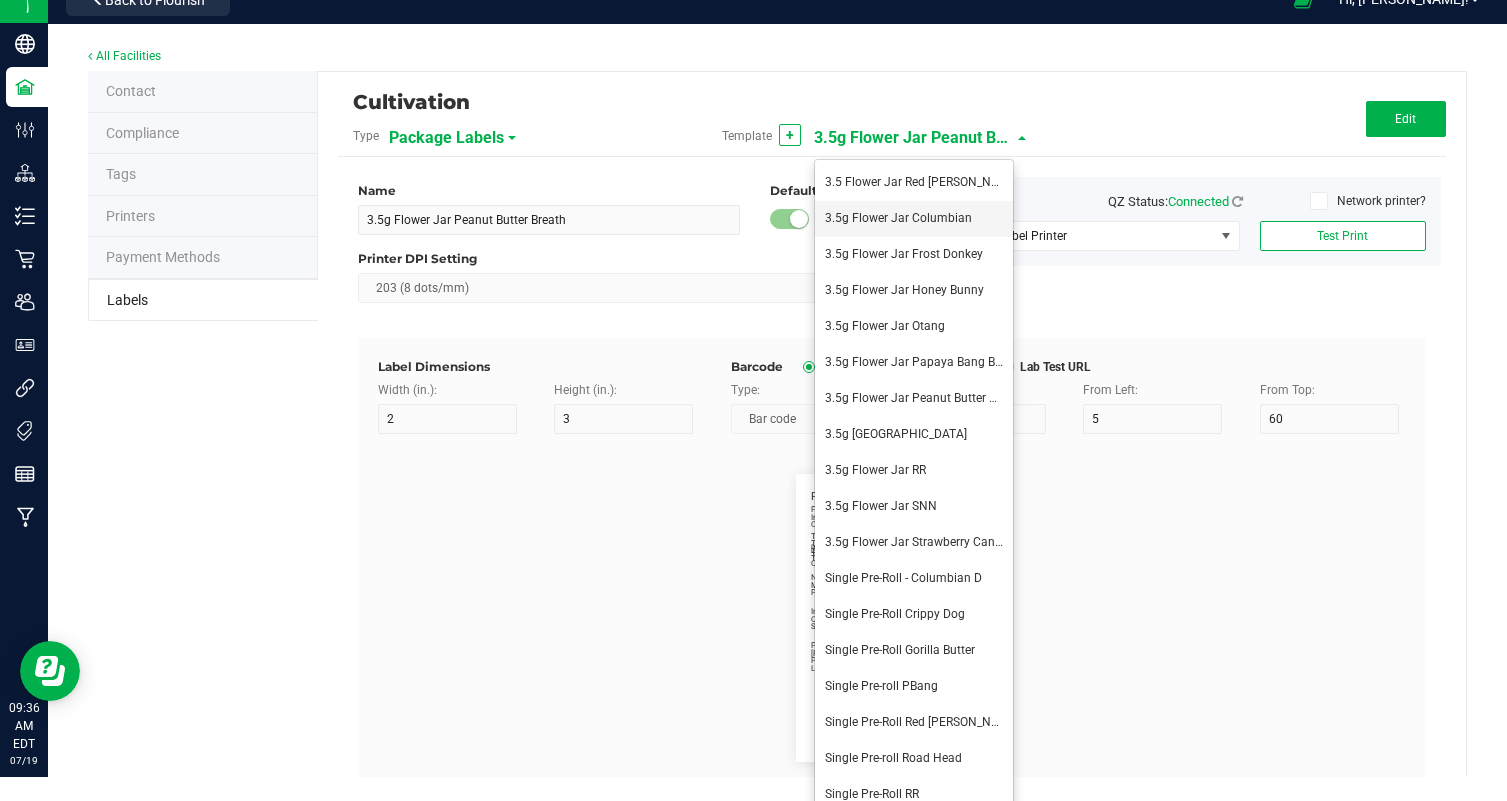 click on "3.5g Flower Jar Columbian" at bounding box center (914, 219) 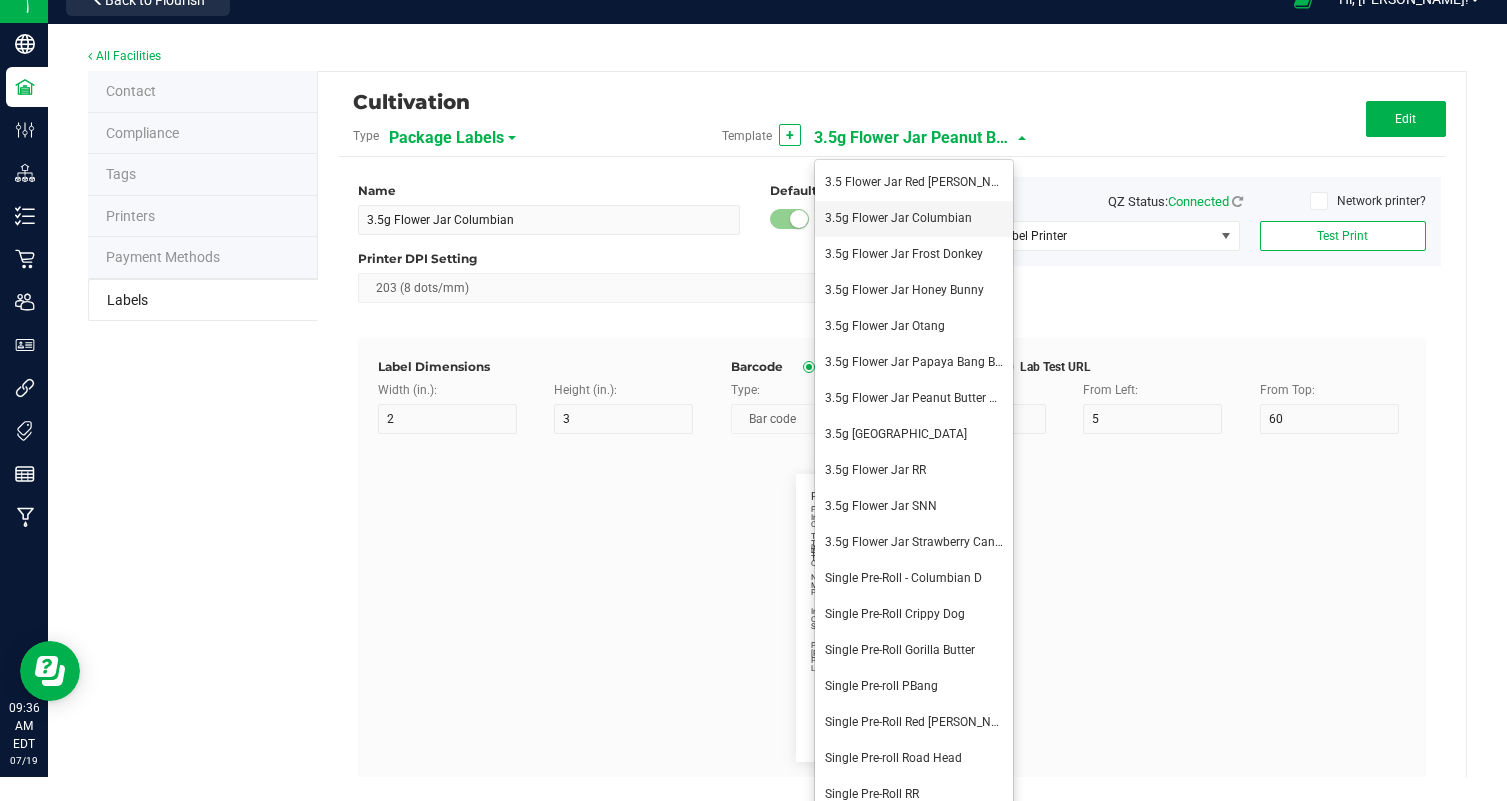 type on "8.29 mg/serving" 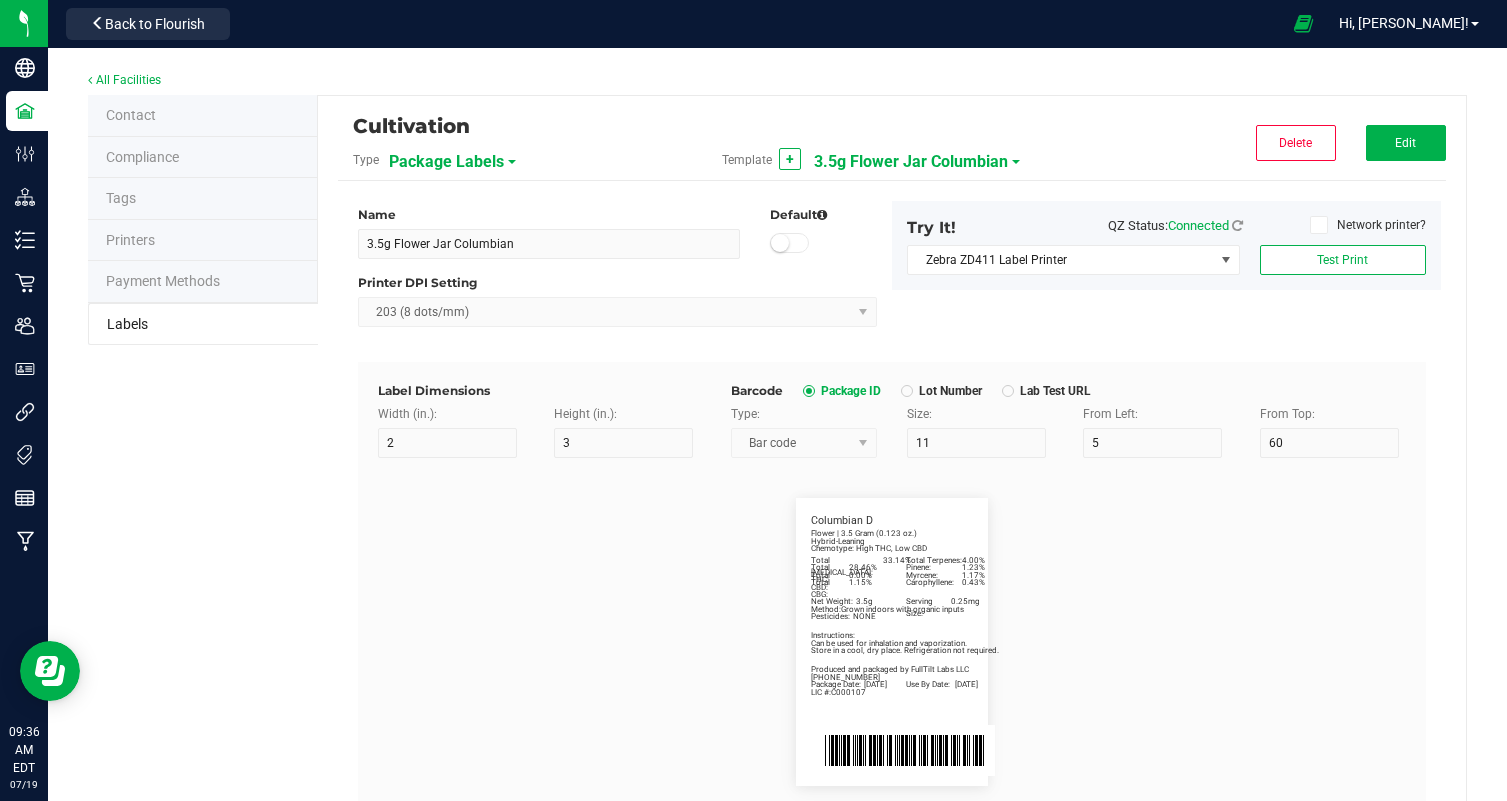 scroll, scrollTop: 0, scrollLeft: 0, axis: both 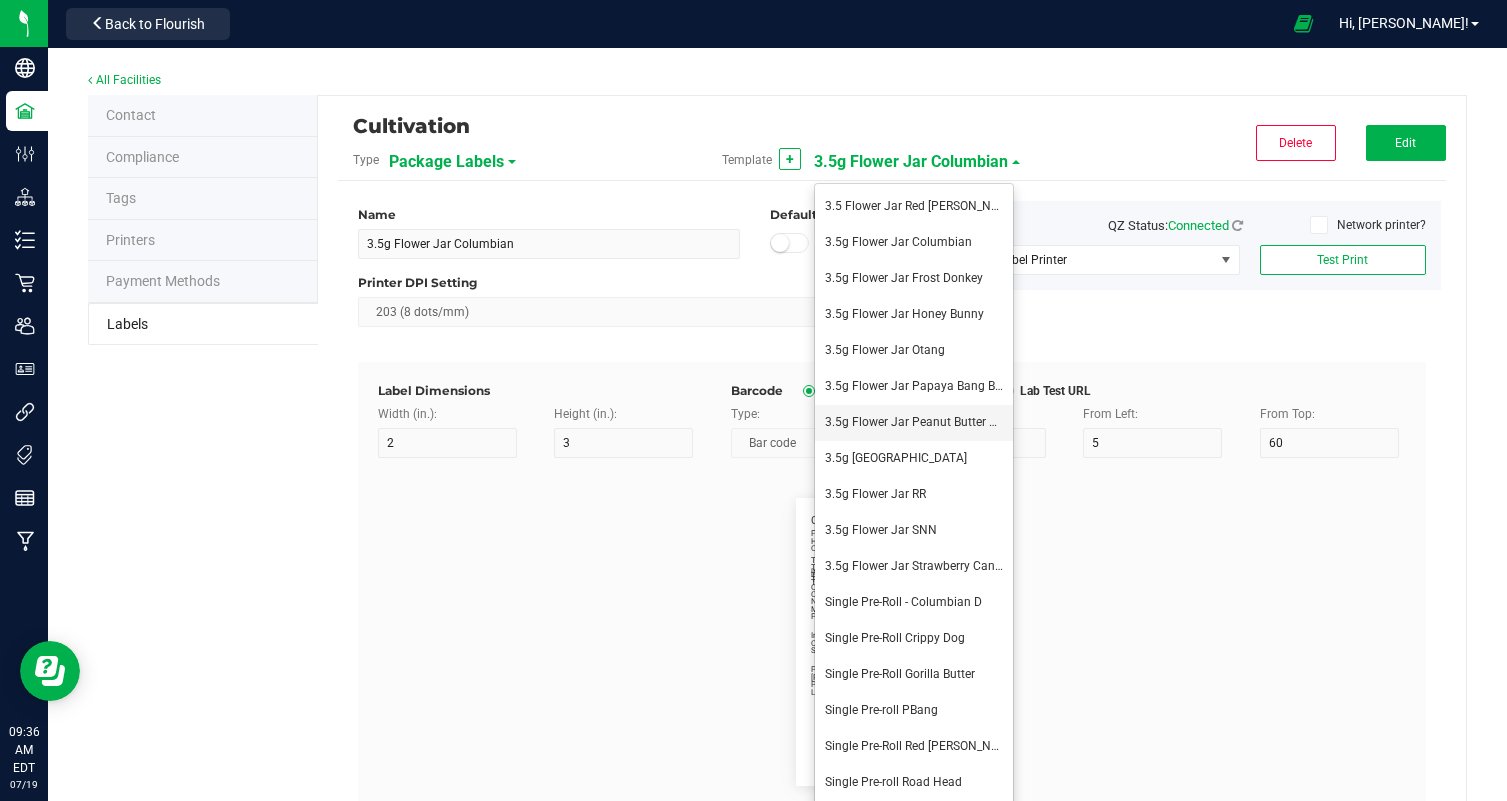 click on "3.5g Flower Jar Peanut Butter Breath" at bounding box center (914, 423) 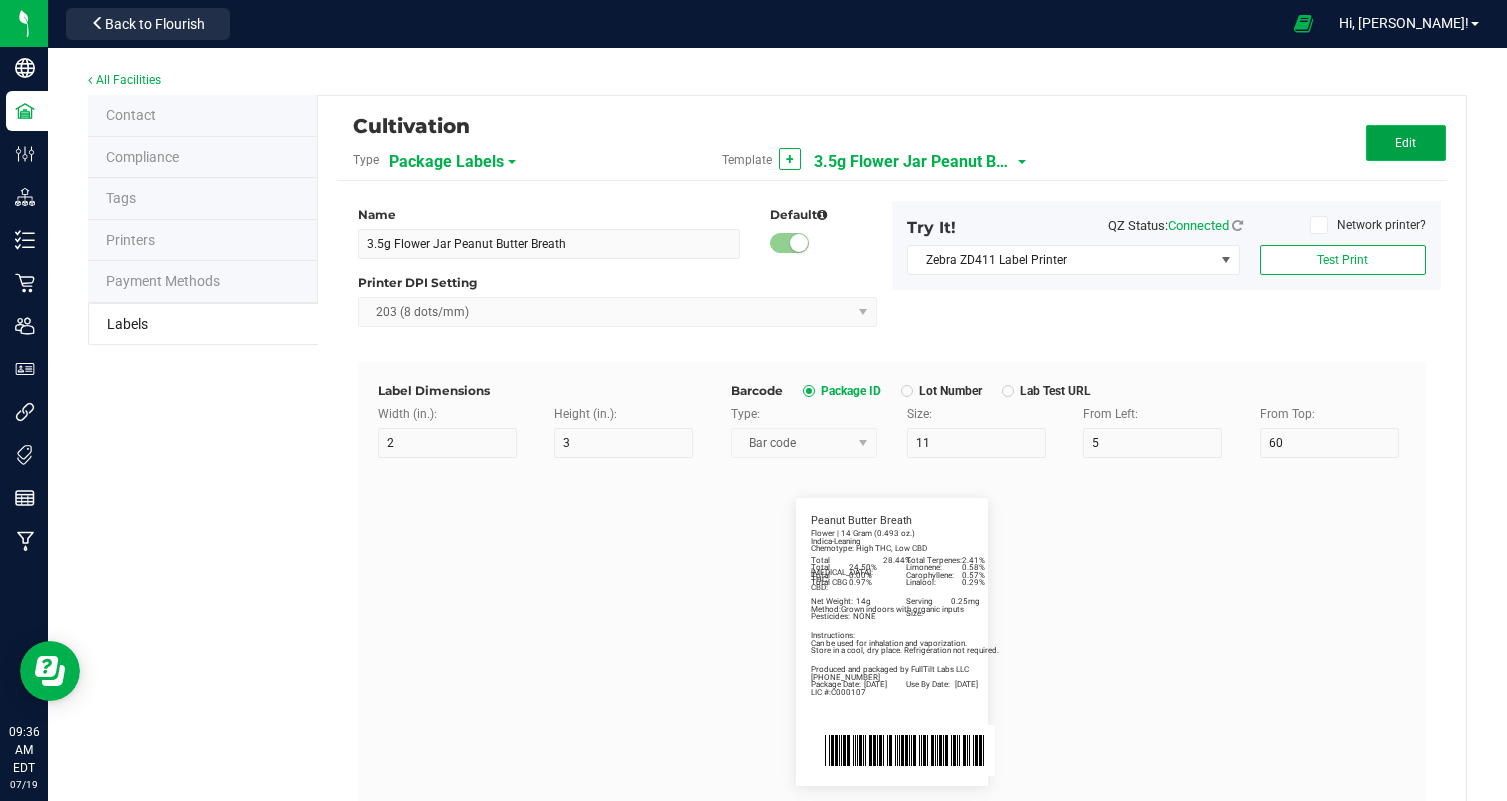 click on "Edit" at bounding box center [1405, 143] 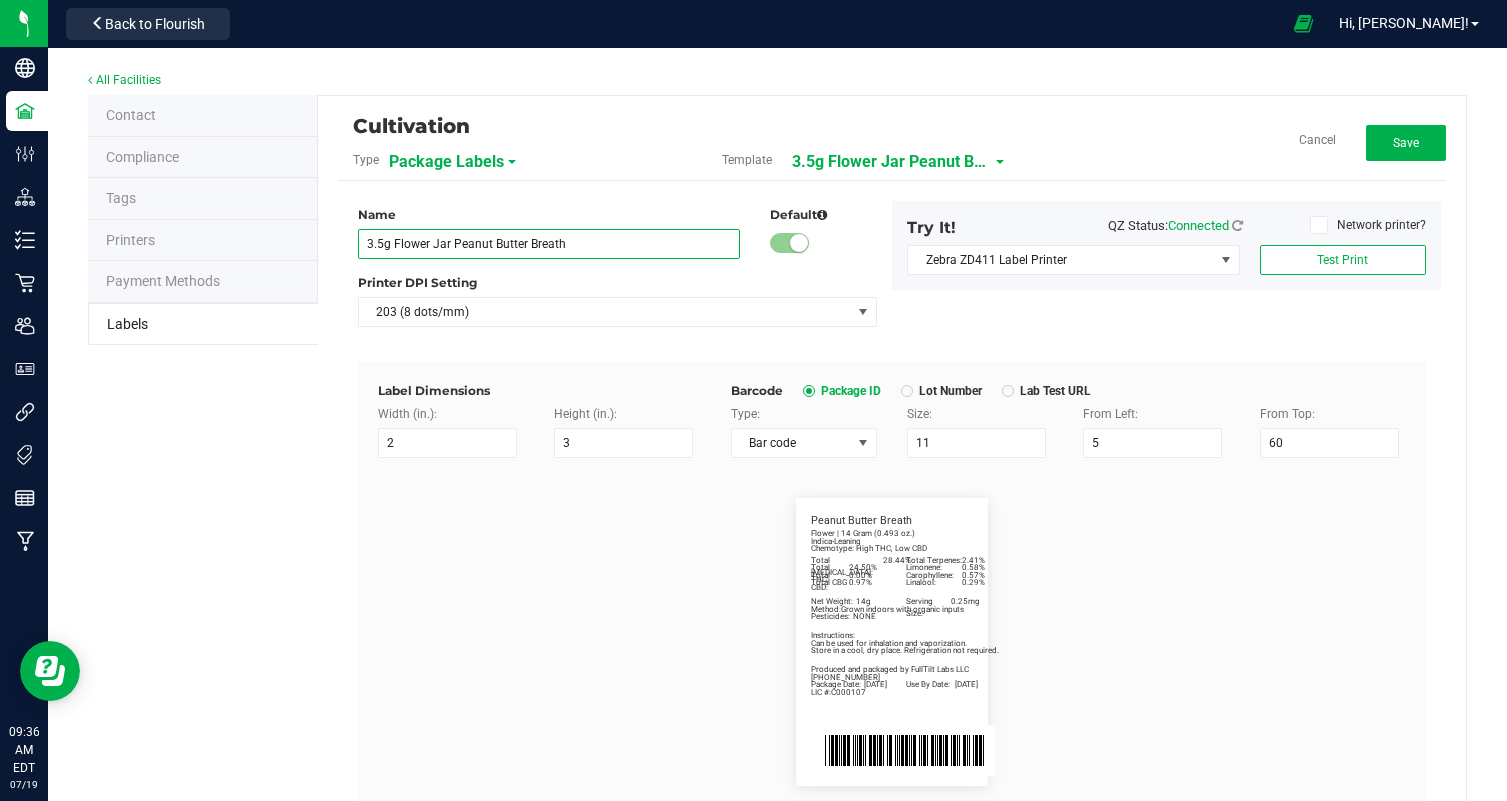 drag, startPoint x: 594, startPoint y: 236, endPoint x: 439, endPoint y: 246, distance: 155.32225 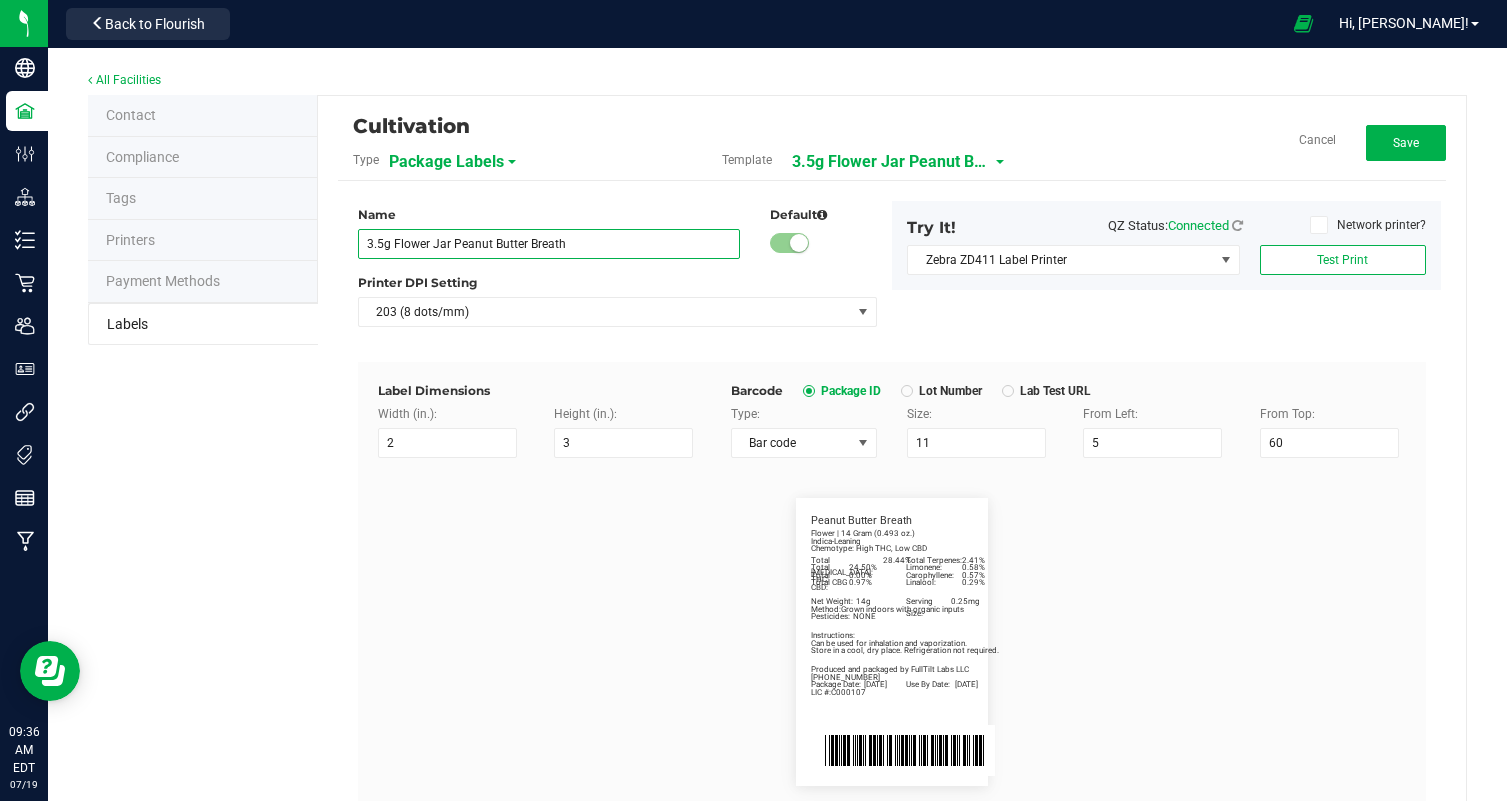click on "3.5g Flower Jar Peanut Butter Breath" at bounding box center (549, 244) 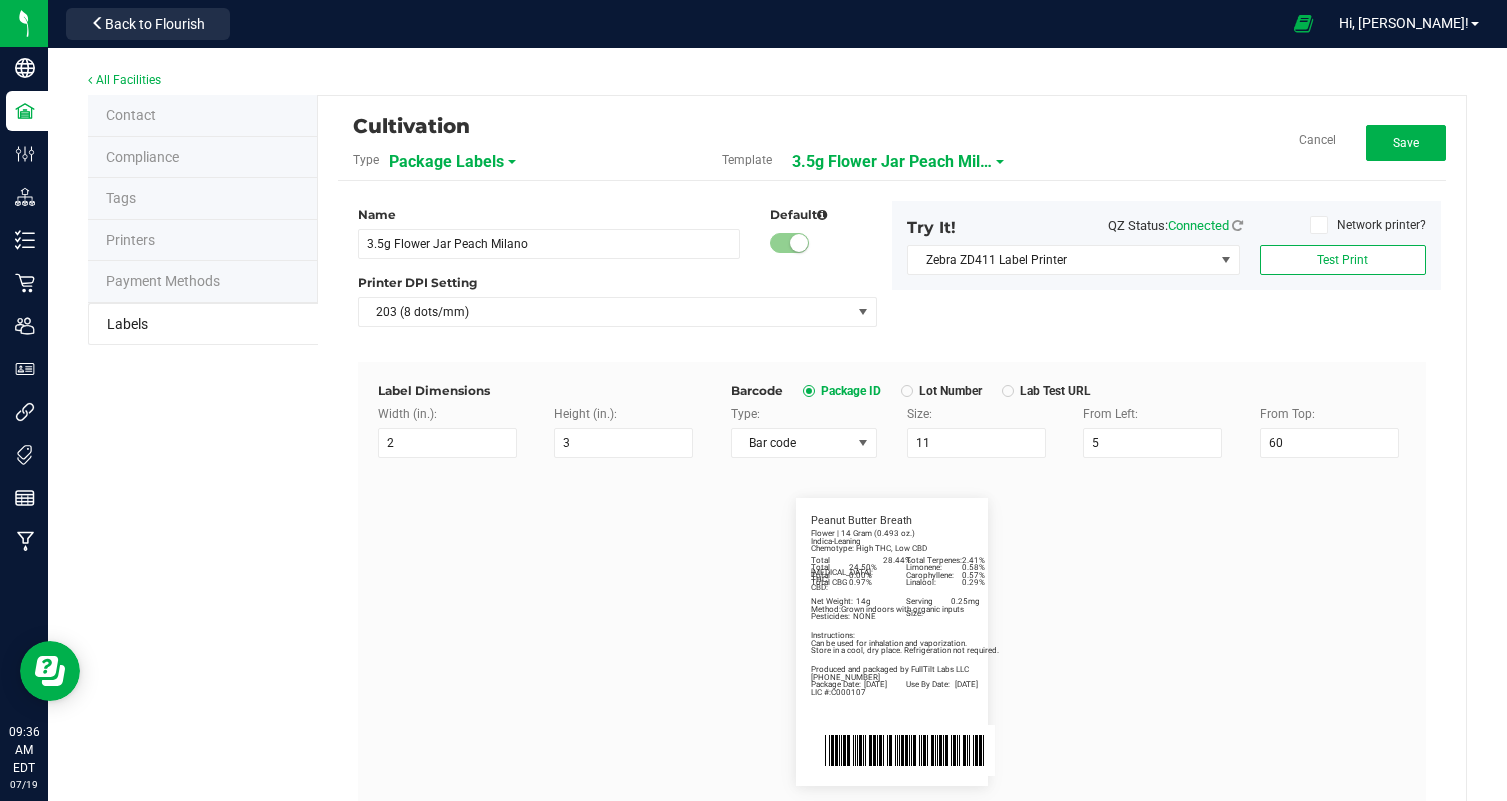 click on "Total Cannabinoids:   28.44%    Total Terpenes:   2.41%   Indica-Leaning   Chemotype:   High THC, Low CBD   Produced and packaged by FullTilt Labs LLC   Store in a cool, dry place. Refrigeration not required.   Instructions:       Can be used for inhalation and vaporization.   Method:   Grown indoors with organic inputs   Pesticides:   NONE   (609) 895-6678   LIC #:C000107       Limonene:   0.58%   Carophyllene:   0.57%   Linalool:   0.29%   Peanut Butter Breath   Package Date:   07/15/25   Use By Date:    01/15/26   Total THC:   24.50%    Total CBD:   0.00%    Total CBG   0.97%   Net Weight:   14g   Serving Size:   0.25mg   Flower | 14 Gram (0.493 oz.)" at bounding box center (892, 642) 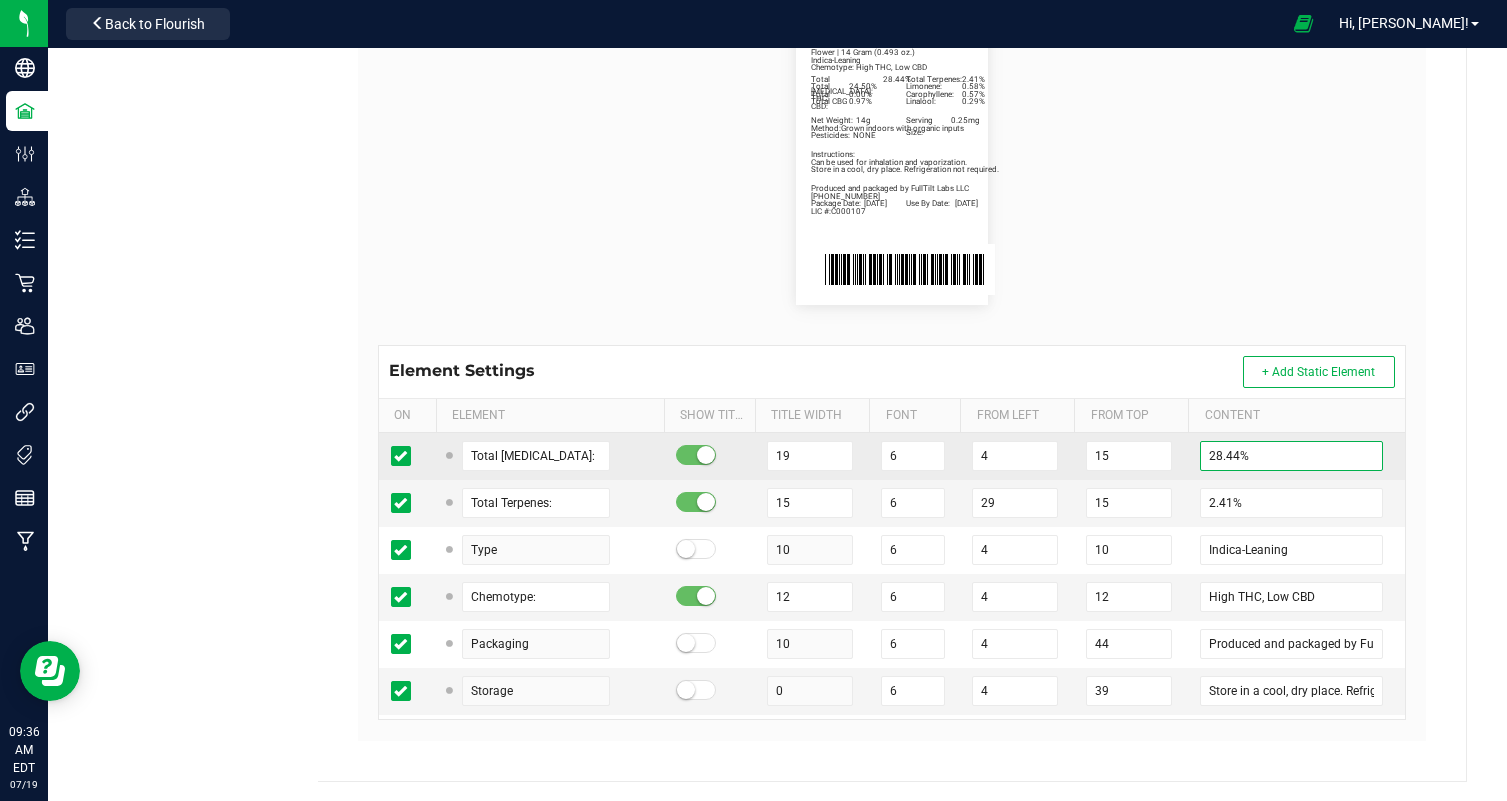 click on "28.44%" at bounding box center (1291, 456) 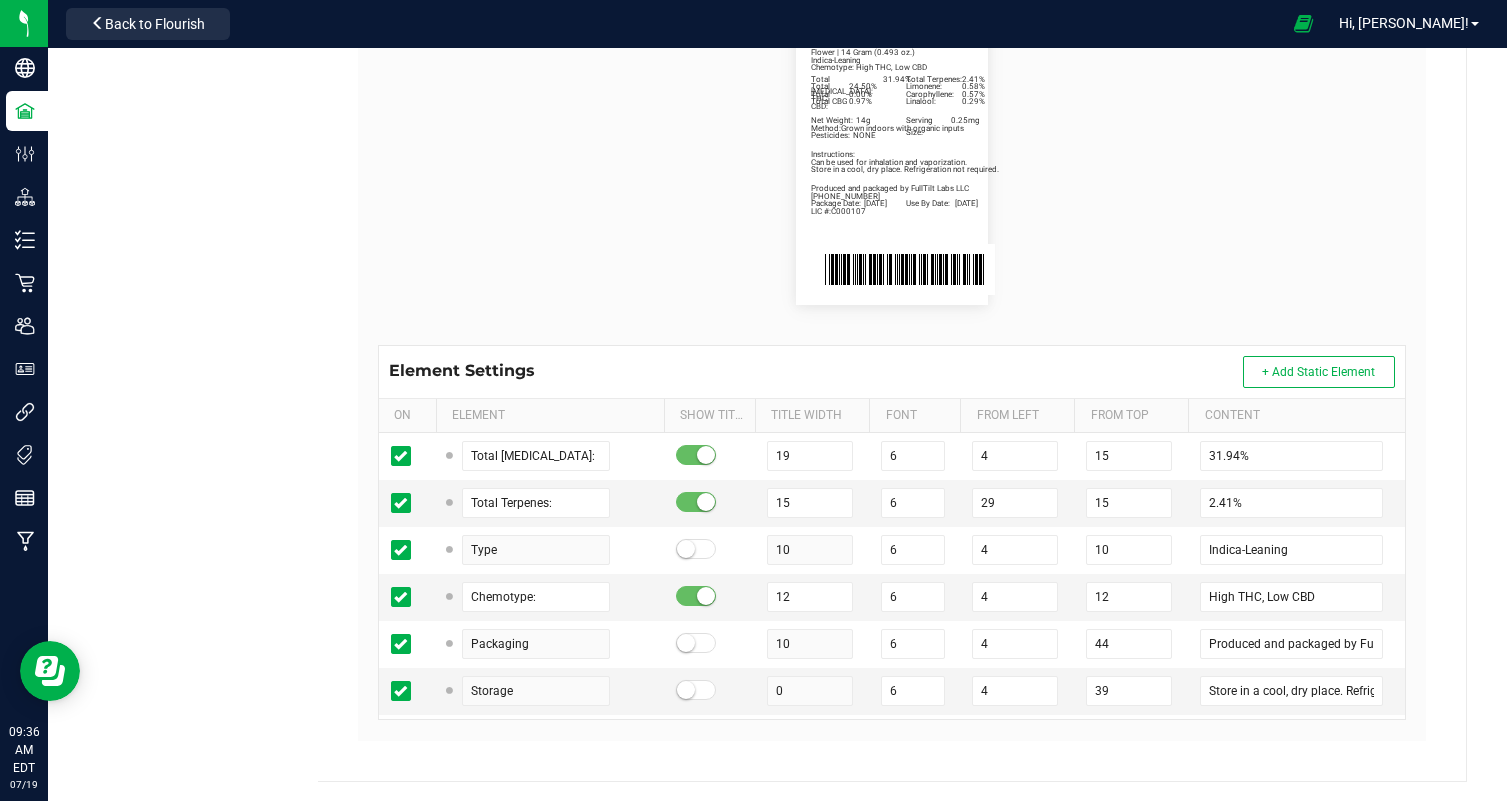 click on "Total Cannabinoids:   31.94%    Total Terpenes:   2.41%   Indica-Leaning   Chemotype:   High THC, Low CBD   Produced and packaged by FullTilt Labs LLC   Store in a cool, dry place. Refrigeration not required.   Instructions:       Can be used for inhalation and vaporization.   Method:   Grown indoors with organic inputs   Pesticides:   NONE   (609) 895-6678   LIC #:C000107       Limonene:   0.58%   Carophyllene:   0.57%   Linalool:   0.29%   Peanut Butter Breath   Package Date:   07/15/25   Use By Date:    01/15/26   Total THC:   24.50%    Total CBD:   0.00%    Total CBG   0.97%   Net Weight:   14g   Serving Size:   0.25mg   Flower | 14 Gram (0.493 oz.)" at bounding box center [892, 161] 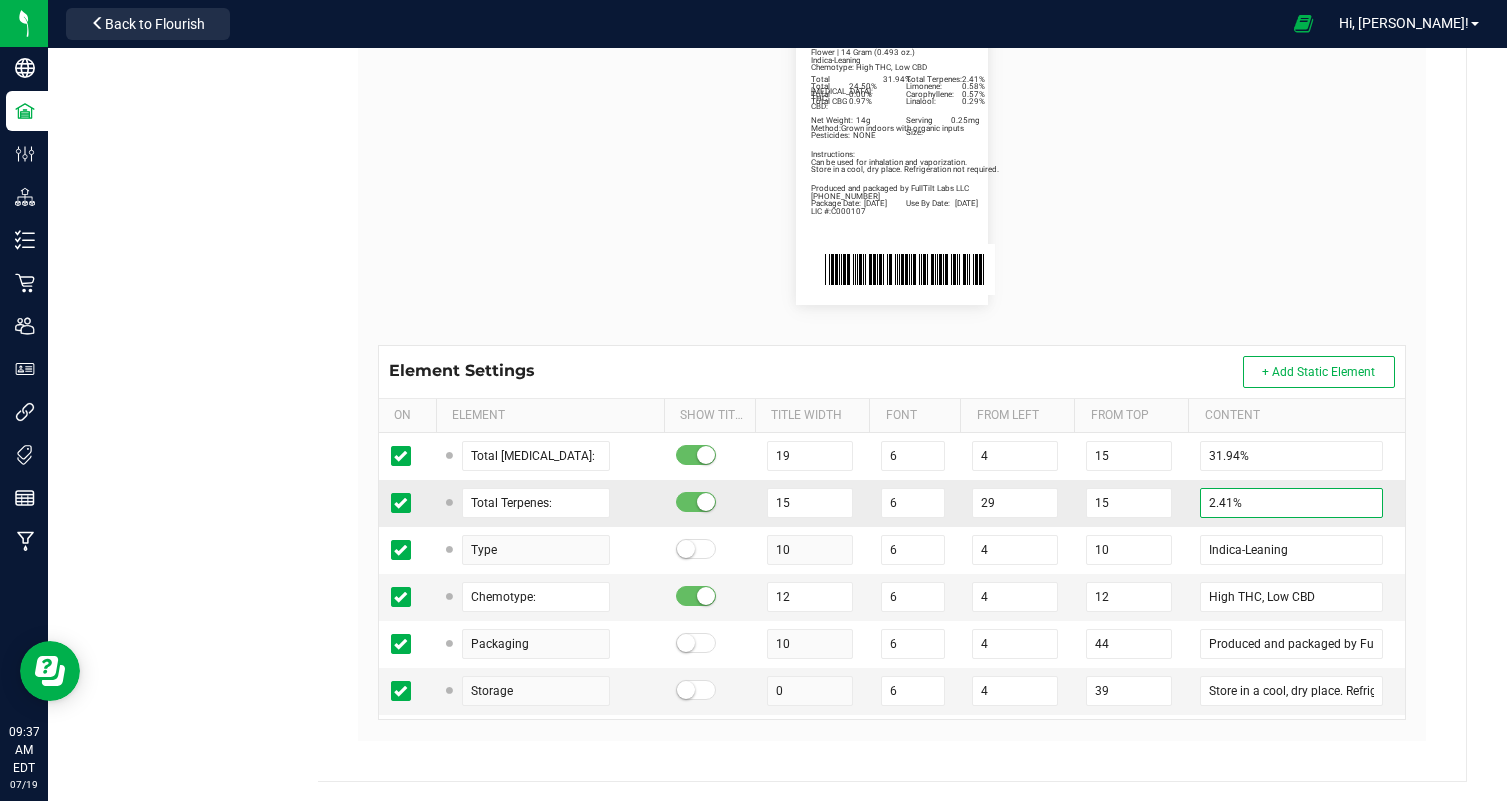 click on "2.41%" at bounding box center [1291, 503] 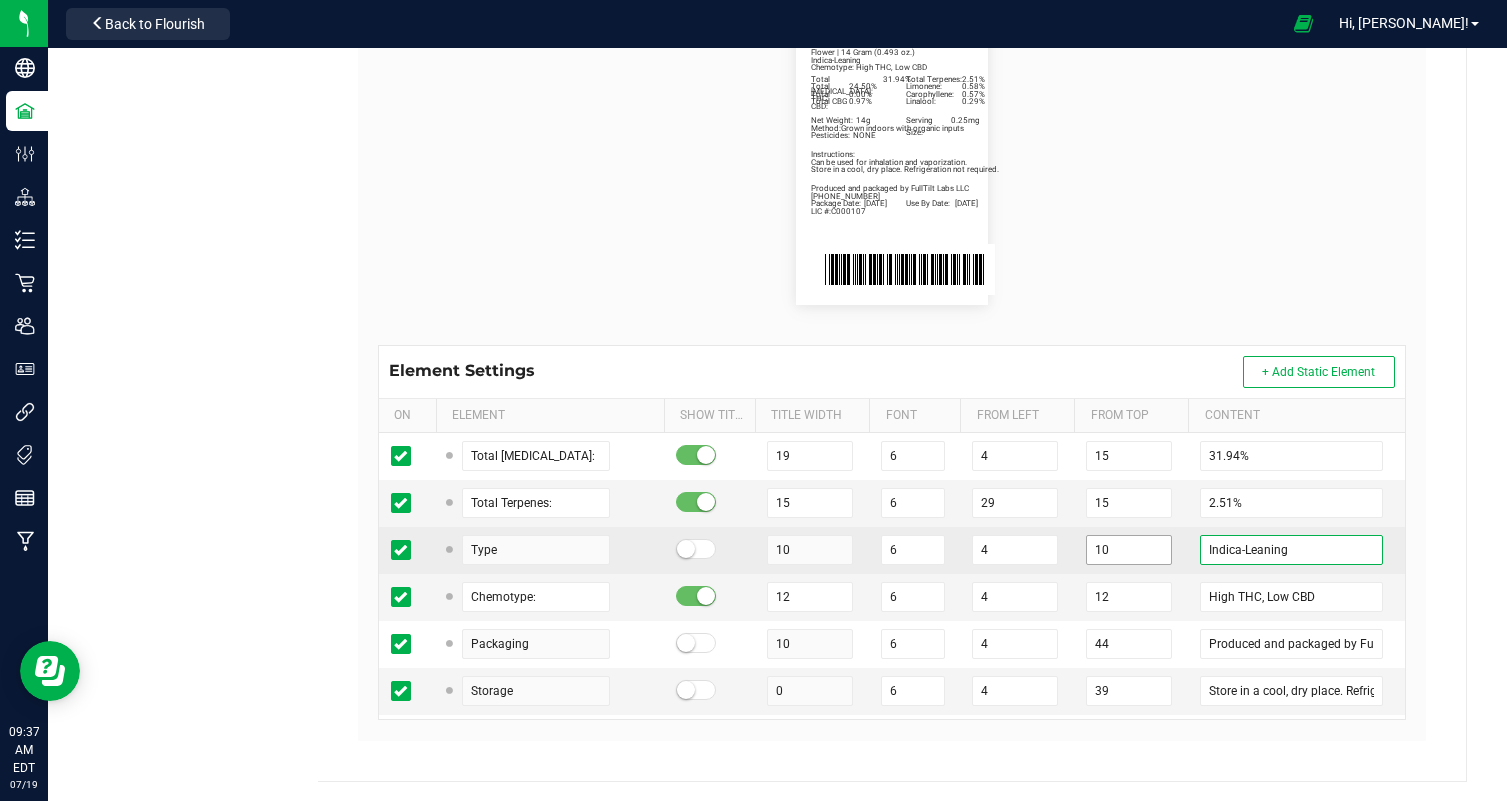 drag, startPoint x: 1241, startPoint y: 546, endPoint x: 1141, endPoint y: 547, distance: 100.005 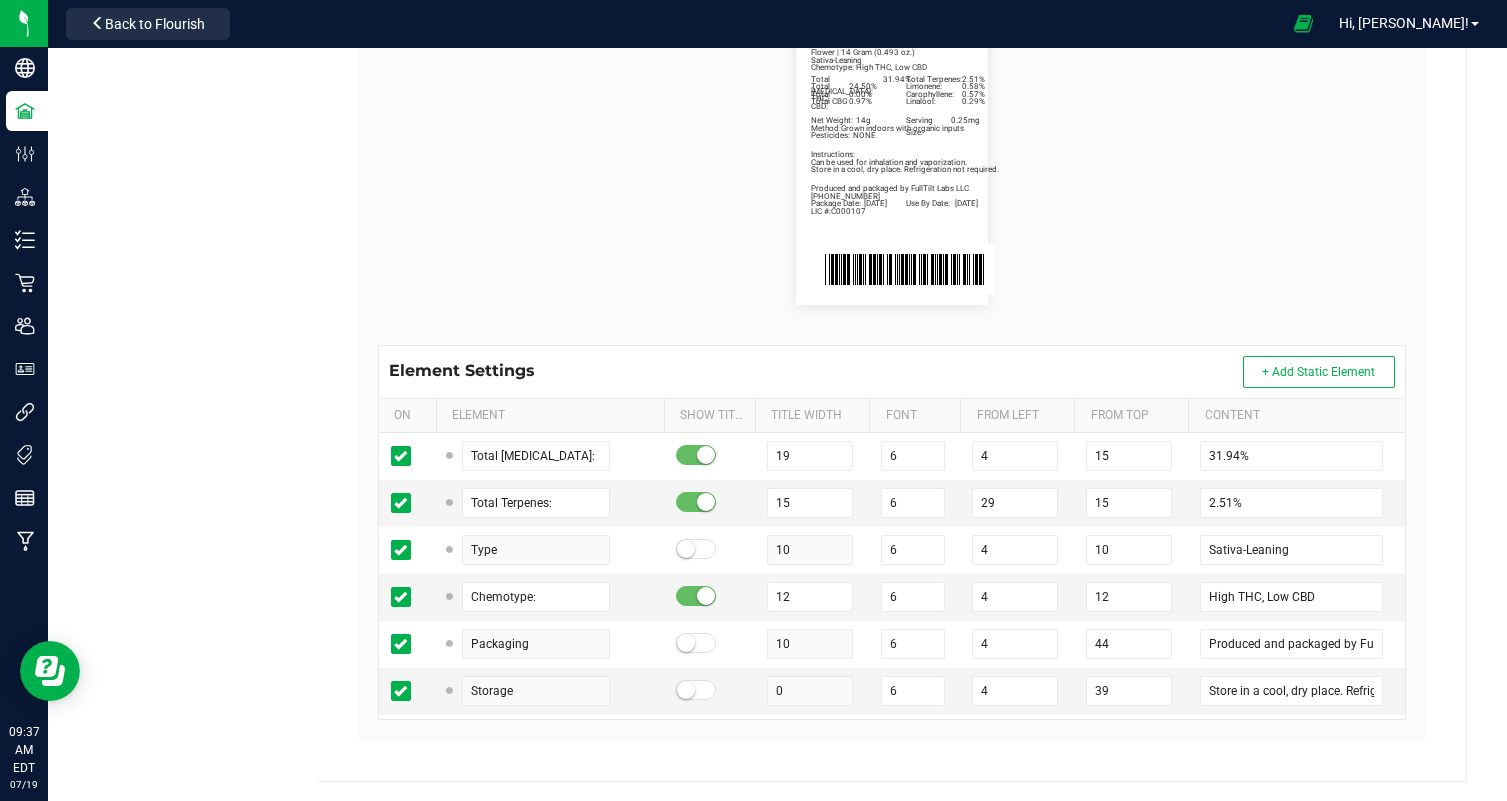 click on "Total Cannabinoids:   31.94%    Total Terpenes:   2.51%   Sativa-Leaning   Chemotype:   High THC, Low CBD   Produced and packaged by FullTilt Labs LLC   Store in a cool, dry place. Refrigeration not required.   Instructions:       Can be used for inhalation and vaporization.   Method:   Grown indoors with organic inputs   Pesticides:   NONE   (609) 895-6678   LIC #:C000107       Limonene:   0.58%   Carophyllene:   0.57%   Linalool:   0.29%   Peanut Butter Breath   Package Date:   07/15/25   Use By Date:    01/15/26   Total THC:   24.50%    Total CBD:   0.00%    Total CBG   0.97%   Net Weight:   14g   Serving Size:   0.25mg   Flower | 14 Gram (0.493 oz.)" at bounding box center (892, 161) 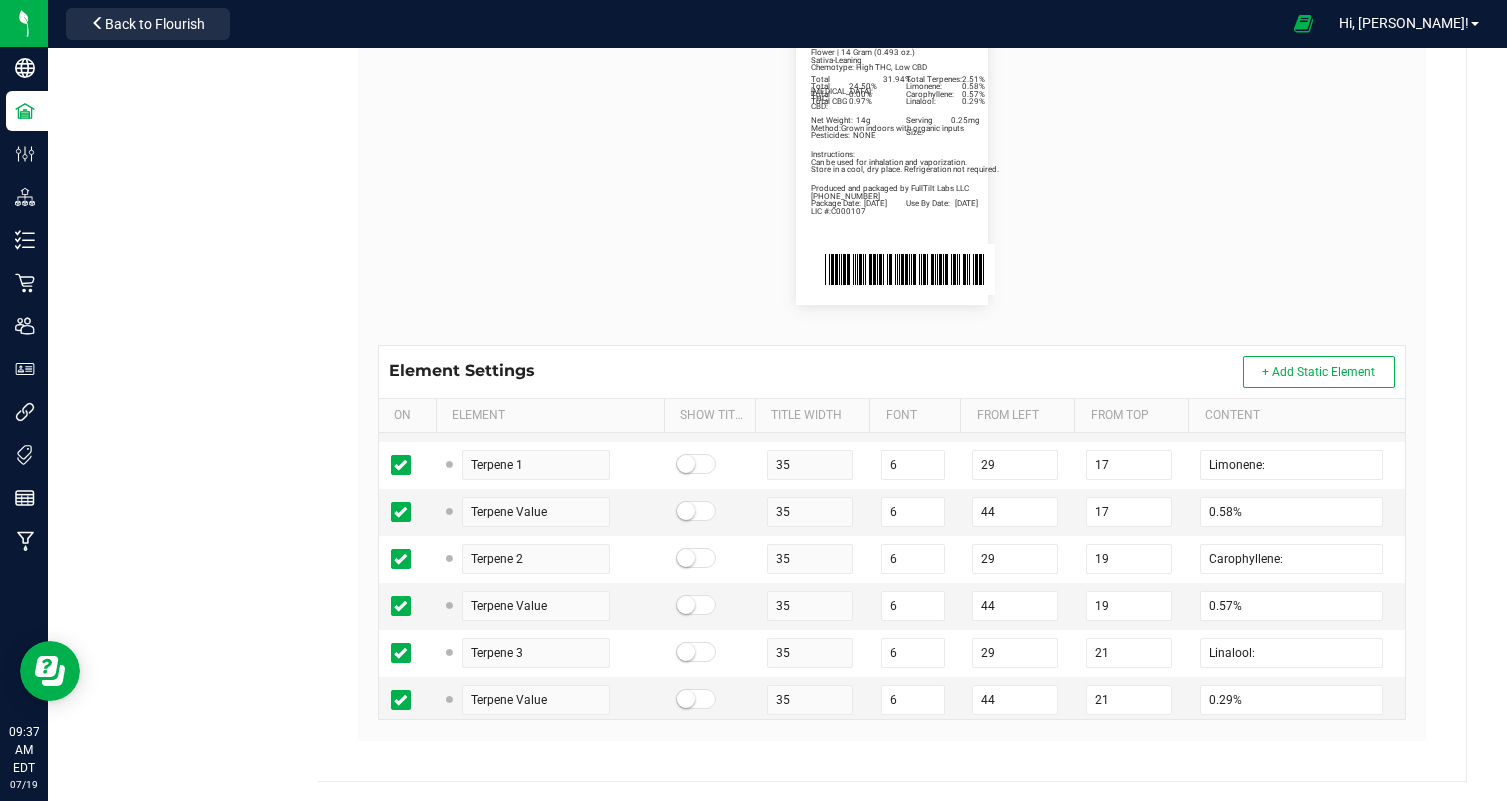 scroll, scrollTop: 584, scrollLeft: 0, axis: vertical 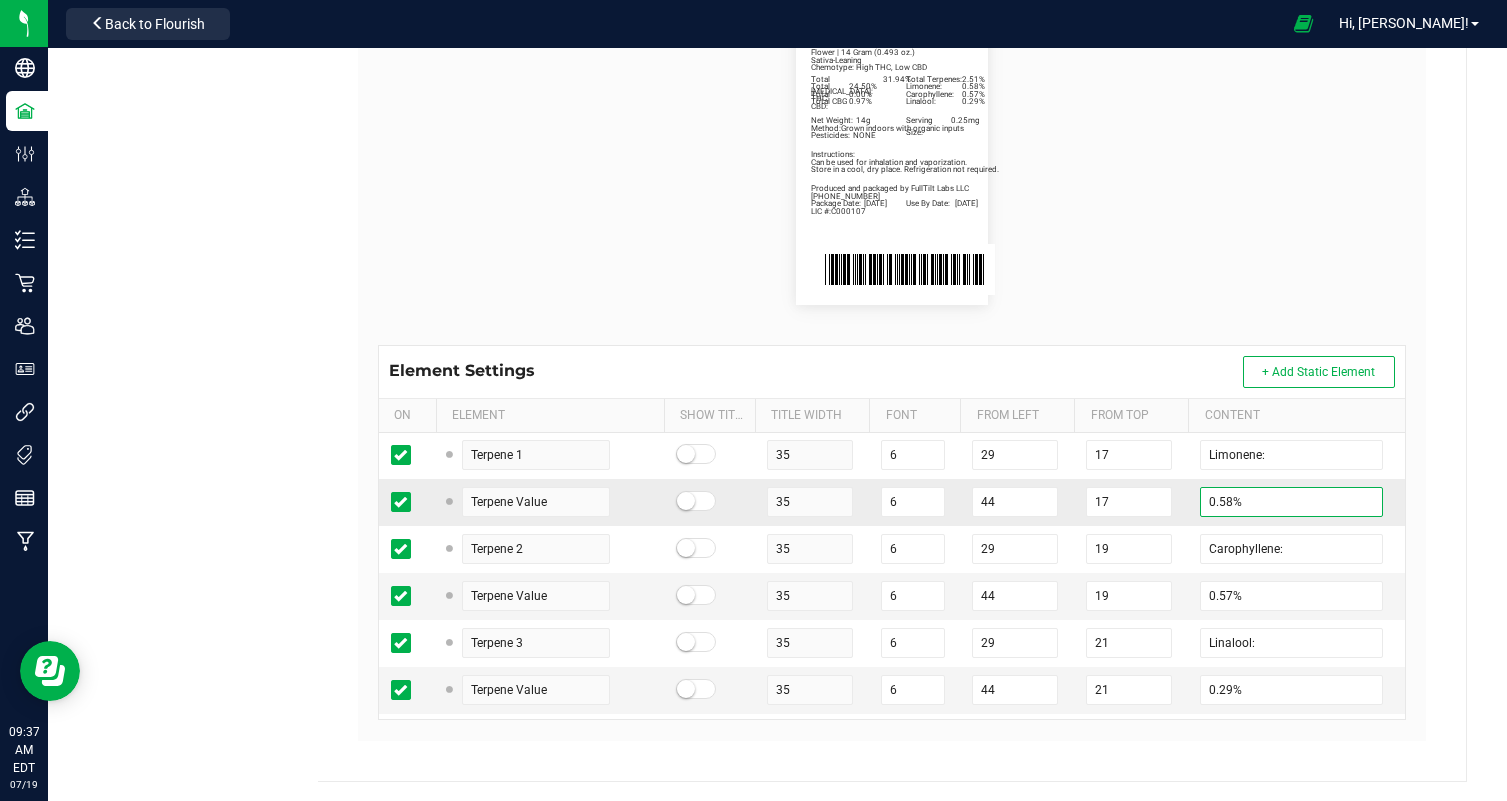 click on "0.58%" at bounding box center [1291, 502] 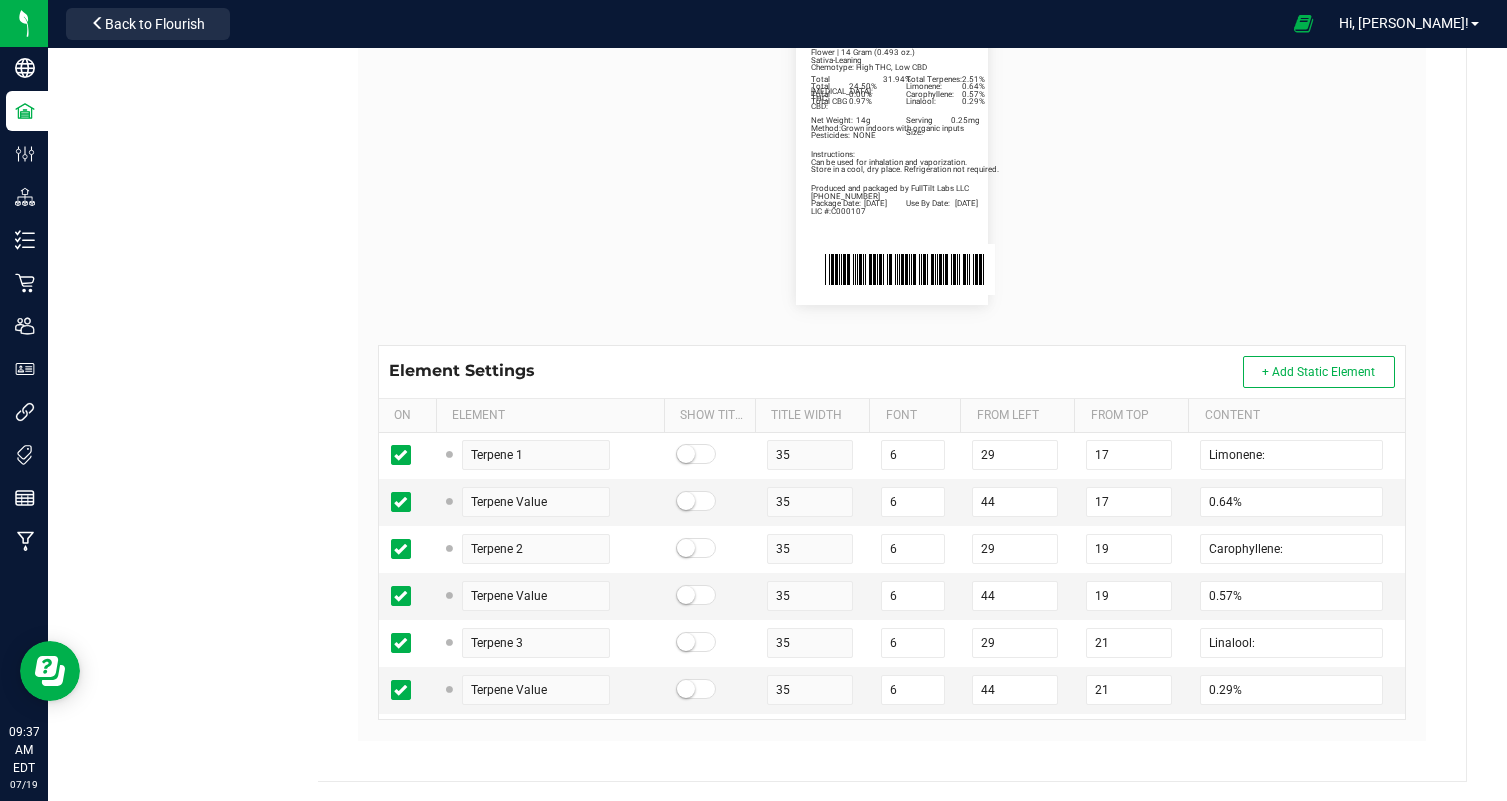 click on "Total Cannabinoids:   31.94%    Total Terpenes:   2.51%   Sativa-Leaning   Chemotype:   High THC, Low CBD   Produced and packaged by FullTilt Labs LLC   Store in a cool, dry place. Refrigeration not required.   Instructions:       Can be used for inhalation and vaporization.   Method:   Grown indoors with organic inputs   Pesticides:   NONE   (609) 895-6678   LIC #:C000107       Limonene:   0.64%   Carophyllene:   0.57%   Linalool:   0.29%   Peanut Butter Breath   Package Date:   07/15/25   Use By Date:    01/15/26   Total THC:   24.50%    Total CBD:   0.00%    Total CBG   0.97%   Net Weight:   14g   Serving Size:   0.25mg   Flower | 14 Gram (0.493 oz.)" at bounding box center [892, 161] 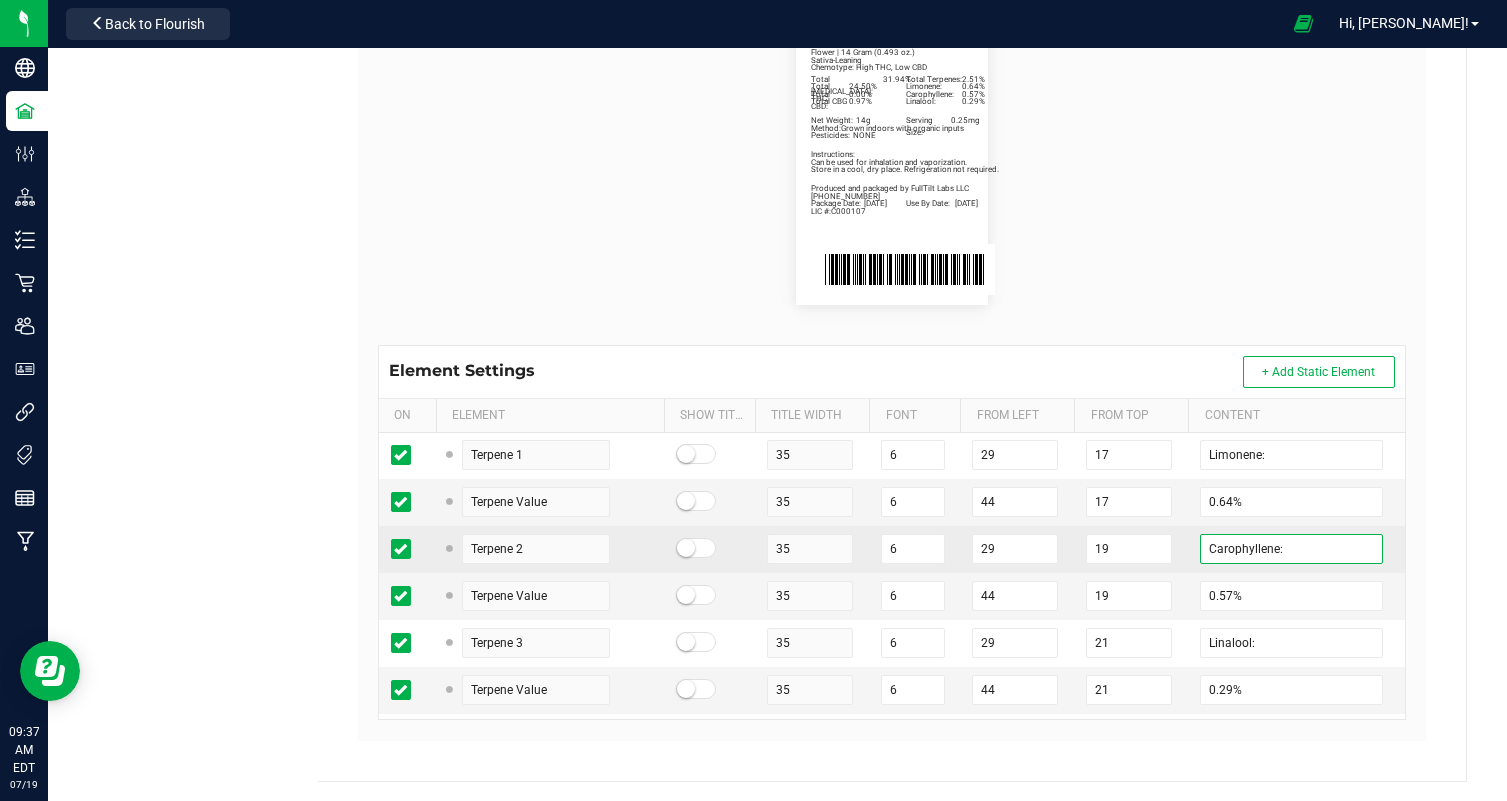 click on "Carophyllene:" at bounding box center [1291, 549] 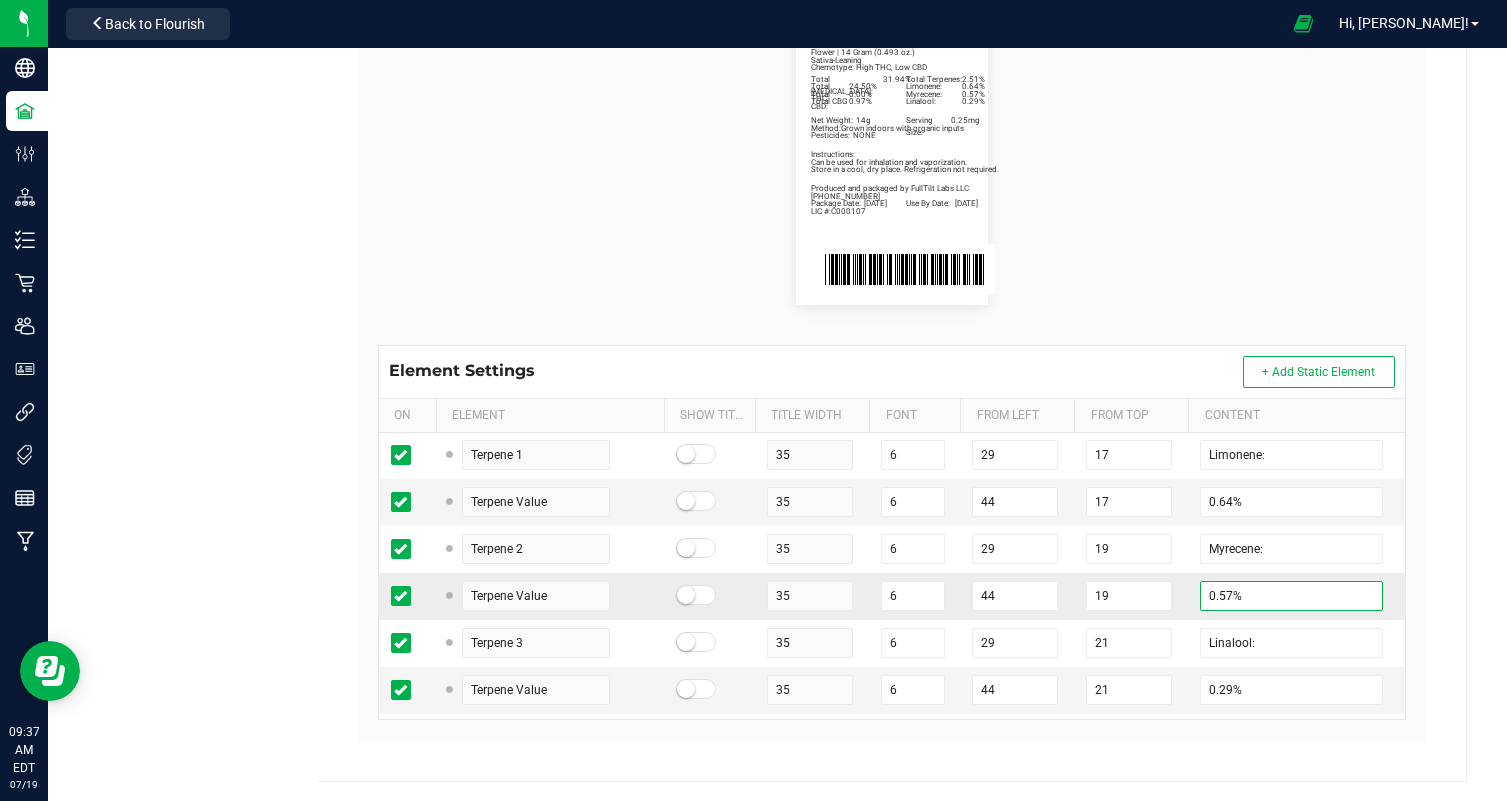 click on "0.57%" at bounding box center (1291, 596) 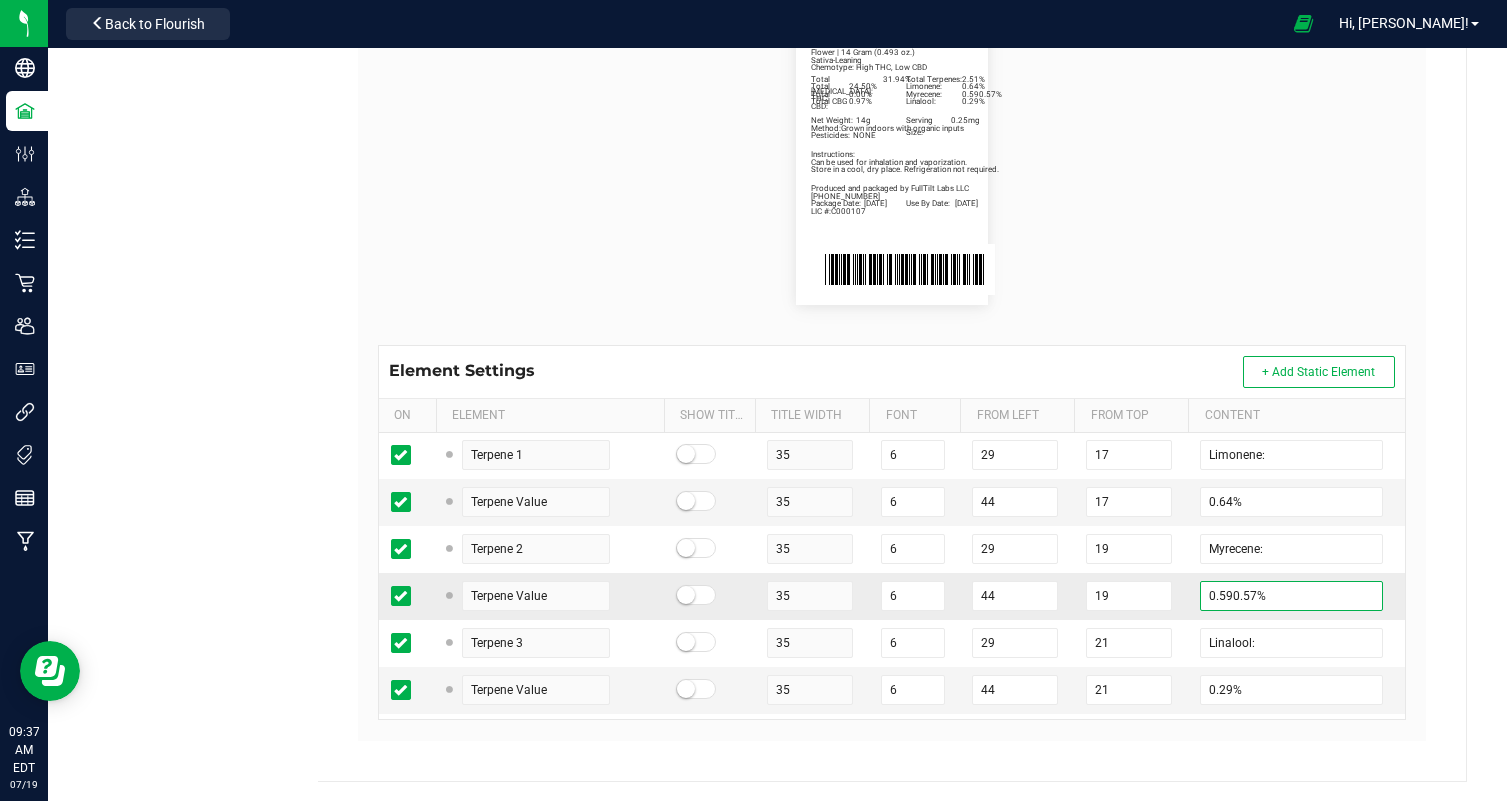 click on "0.590.57%" at bounding box center (1291, 596) 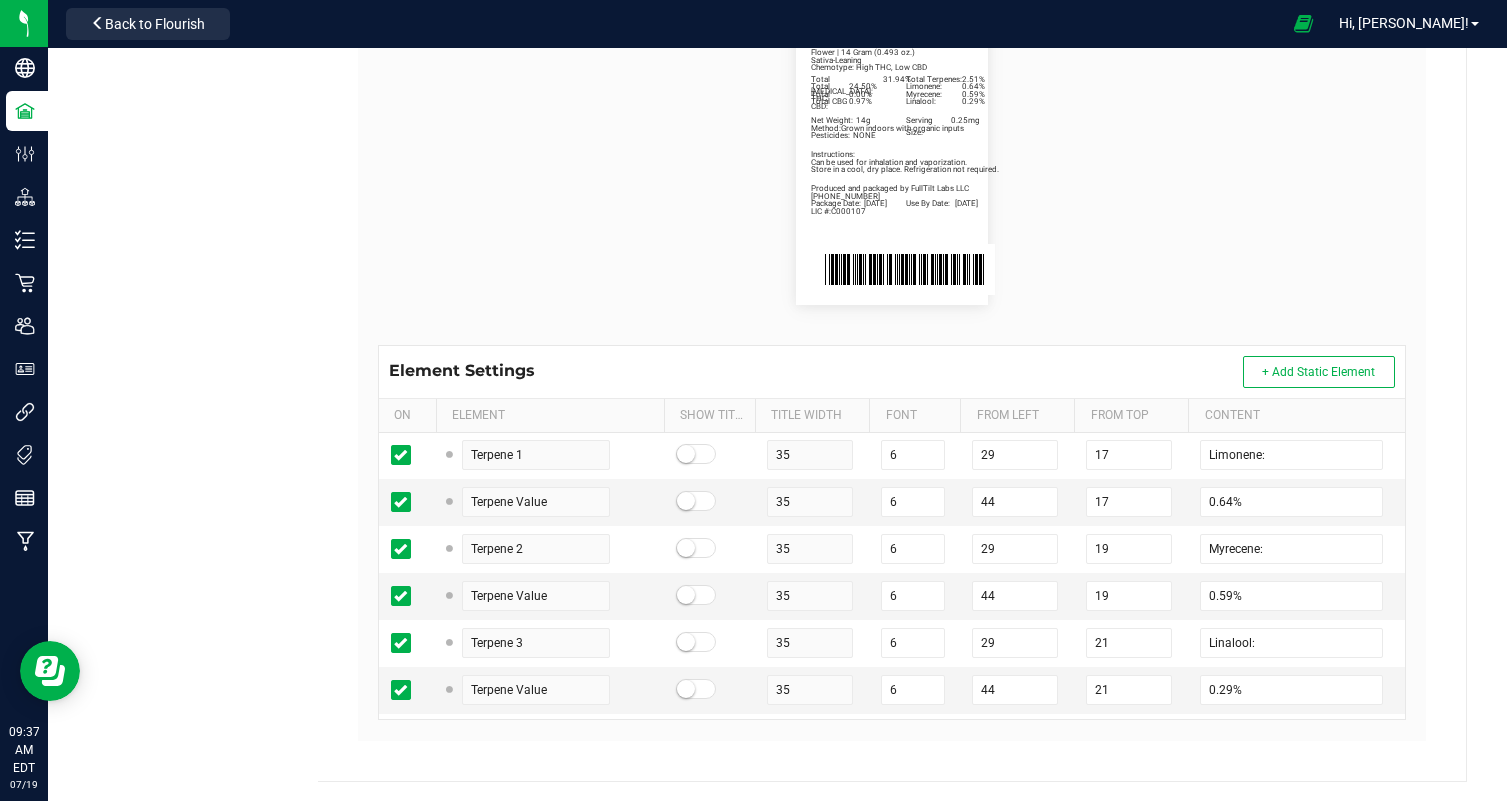 click on "Total Cannabinoids:   31.94%    Total Terpenes:   2.51%   Sativa-Leaning   Chemotype:   High THC, Low CBD   Produced and packaged by FullTilt Labs LLC   Store in a cool, dry place. Refrigeration not required.   Instructions:       Can be used for inhalation and vaporization.   Method:   Grown indoors with organic inputs   Pesticides:   NONE   (609) 895-6678   LIC #:C000107       Limonene:   0.64%   Myrecene:   0.59%   Linalool:   0.29%   Peanut Butter Breath   Package Date:   07/15/25   Use By Date:    01/15/26   Total THC:   24.50%    Total CBD:   0.00%    Total CBG   0.97%   Net Weight:   14g   Serving Size:   0.25mg   Flower | 14 Gram (0.493 oz.)" at bounding box center [892, 161] 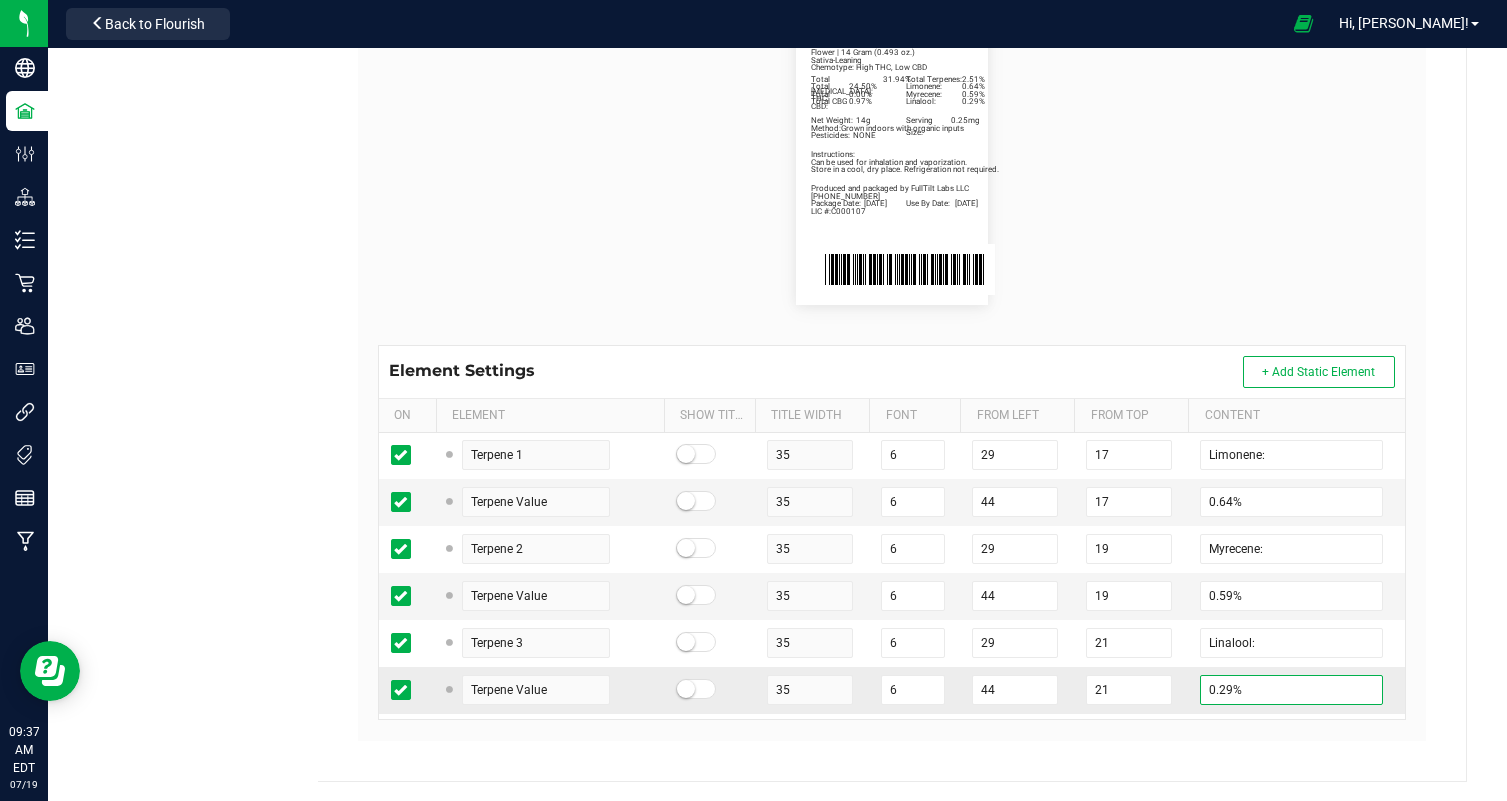 click on "0.29%" at bounding box center (1291, 690) 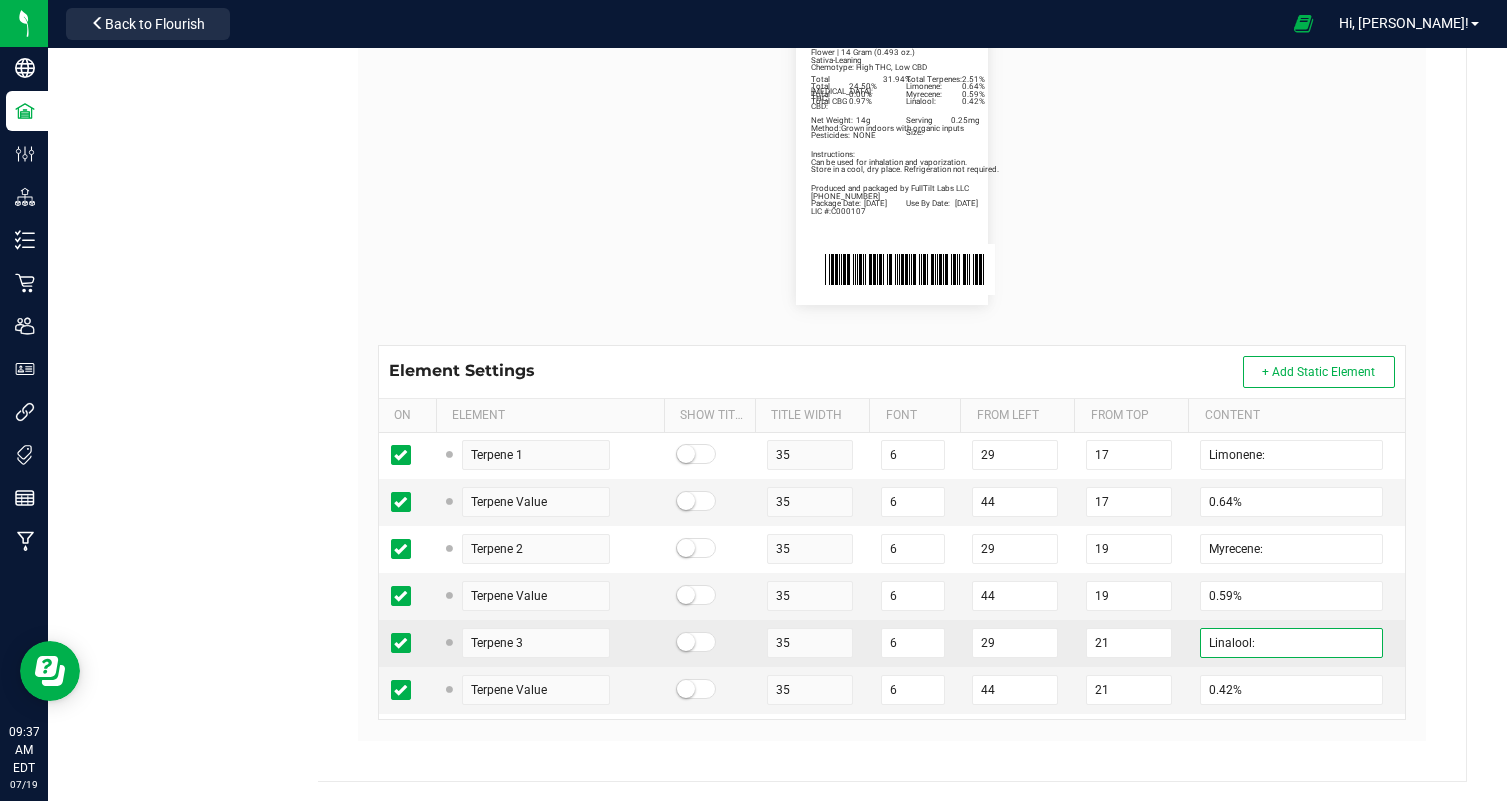 click on "Linalool:" at bounding box center (1291, 643) 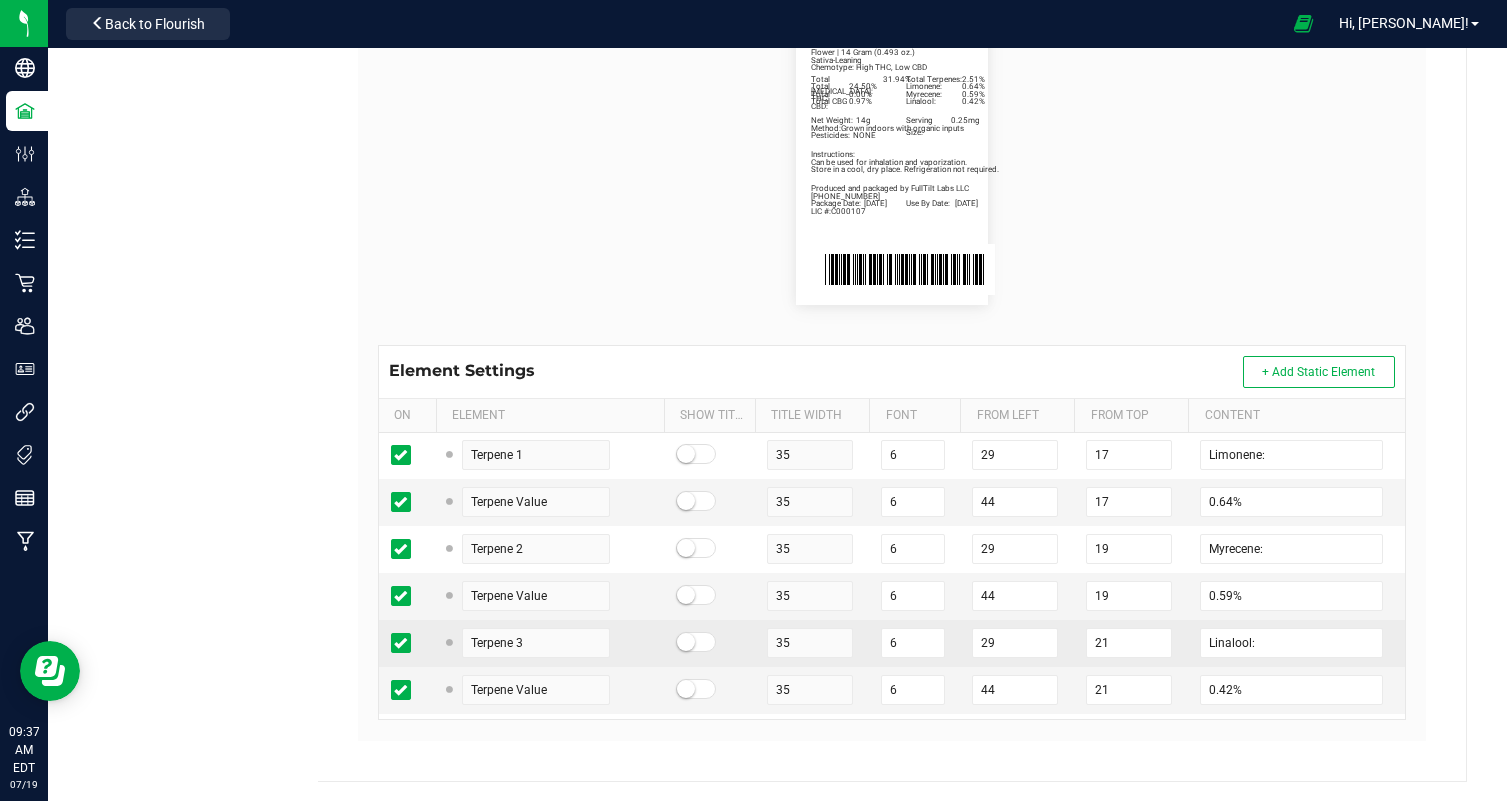 click on "Linalool:" at bounding box center (1296, 643) 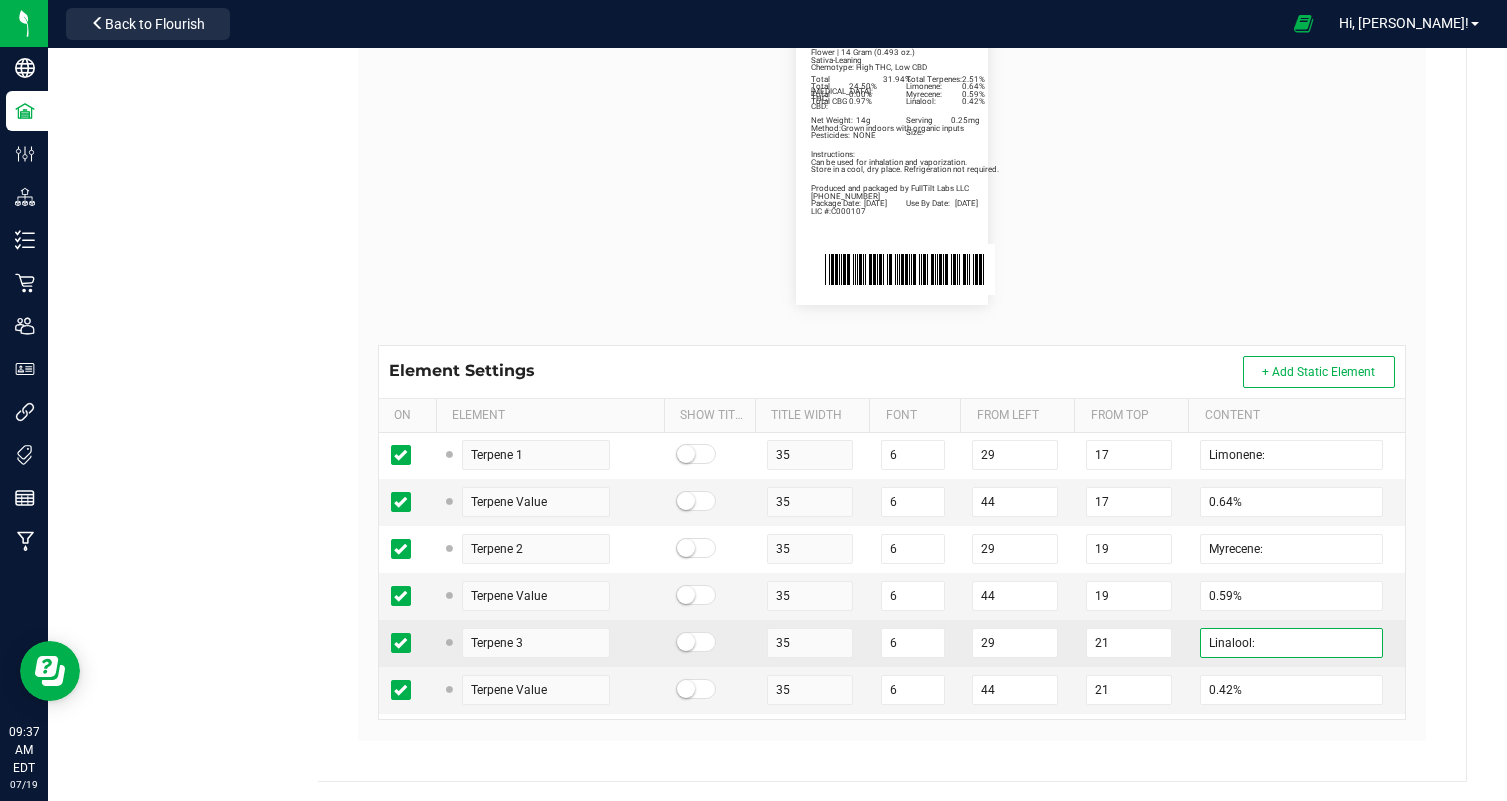 click on "Linalool:" at bounding box center (1291, 643) 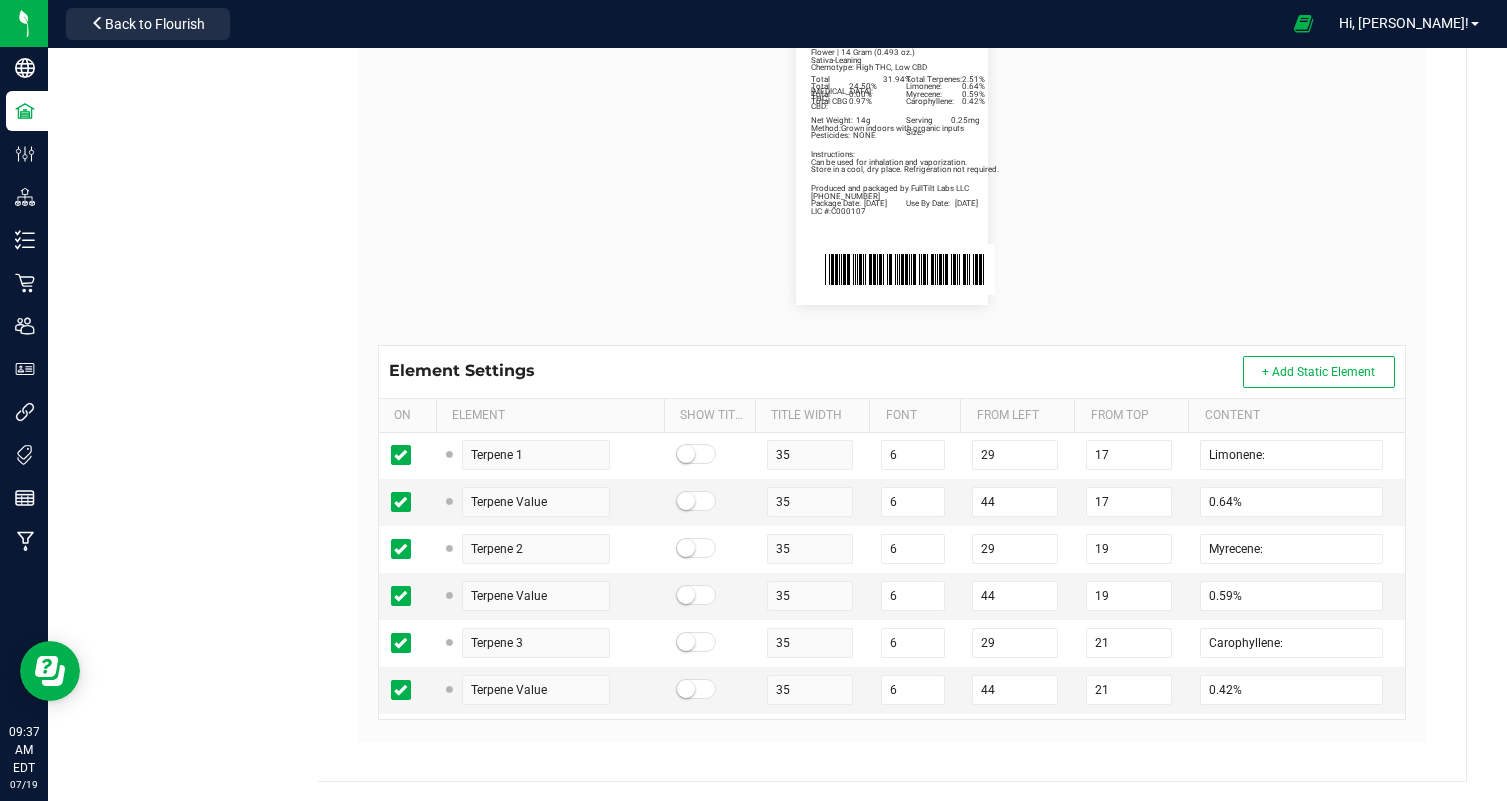 click on "Total Cannabinoids:   31.94%    Total Terpenes:   2.51%   Sativa-Leaning   Chemotype:   High THC, Low CBD   Produced and packaged by FullTilt Labs LLC   Store in a cool, dry place. Refrigeration not required.   Instructions:       Can be used for inhalation and vaporization.   Method:   Grown indoors with organic inputs   Pesticides:   NONE   (609) 895-6678   LIC #:C000107       Limonene:   0.64%   Myrecene:   0.59%   Carophyllene:   0.42%   Peanut Butter Breath   Package Date:   07/15/25   Use By Date:    01/15/26   Total THC:   24.50%    Total CBD:   0.00%    Total CBG   0.97%   Net Weight:   14g   Serving Size:   0.25mg   Flower | 14 Gram (0.493 oz.)" at bounding box center (892, 161) 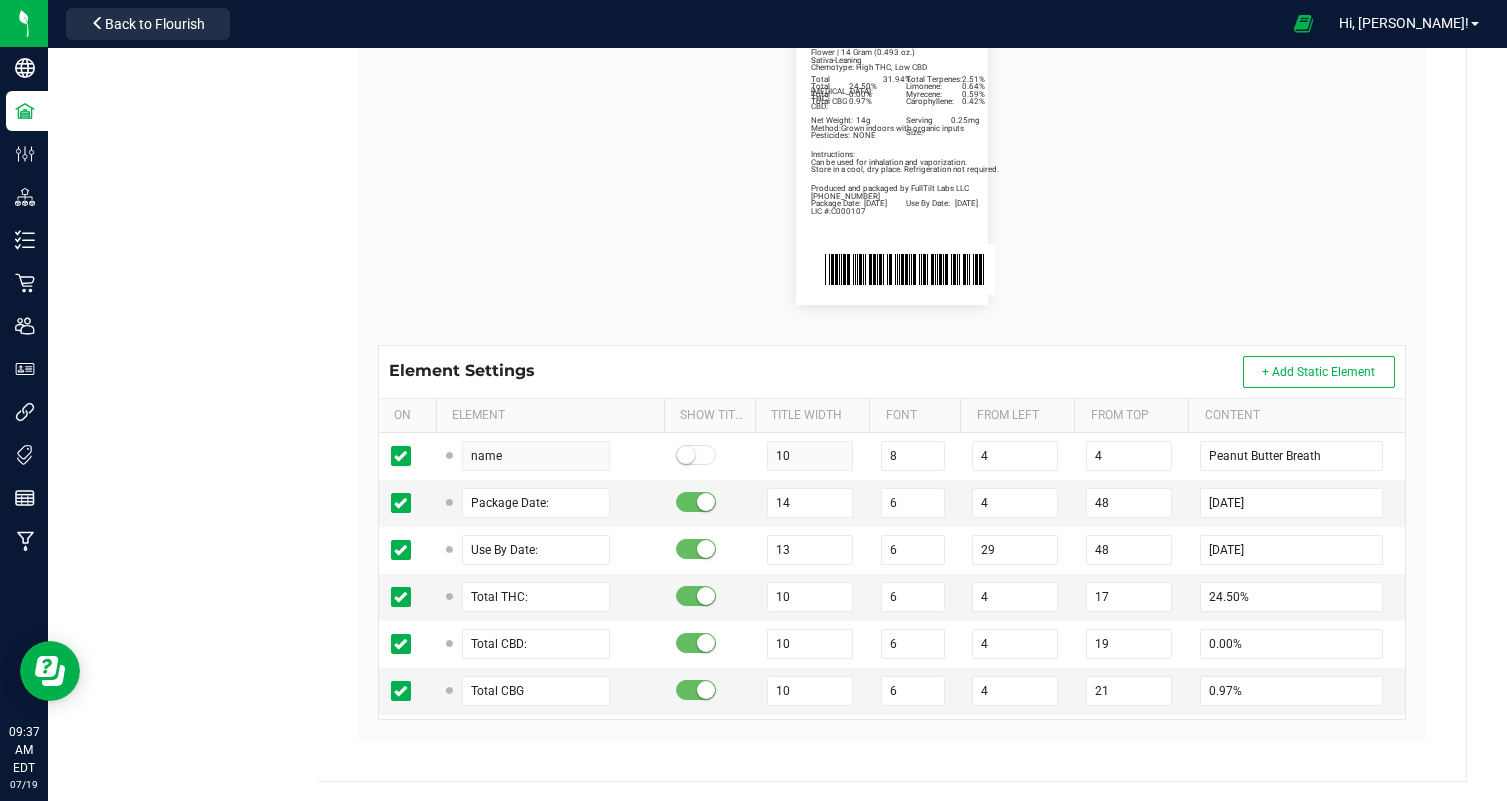 scroll, scrollTop: 867, scrollLeft: 0, axis: vertical 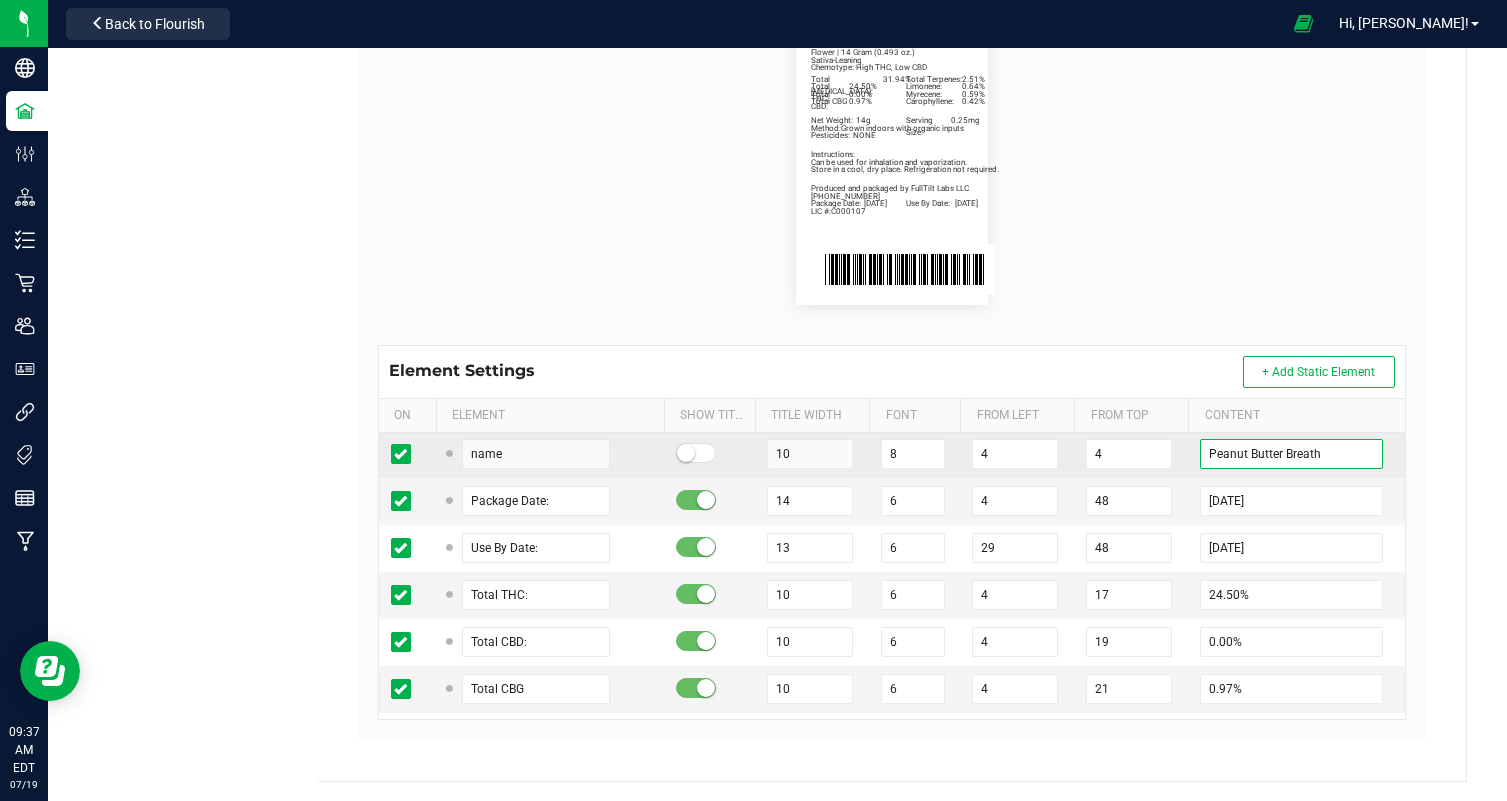 click on "Peanut Butter Breath" at bounding box center (1291, 454) 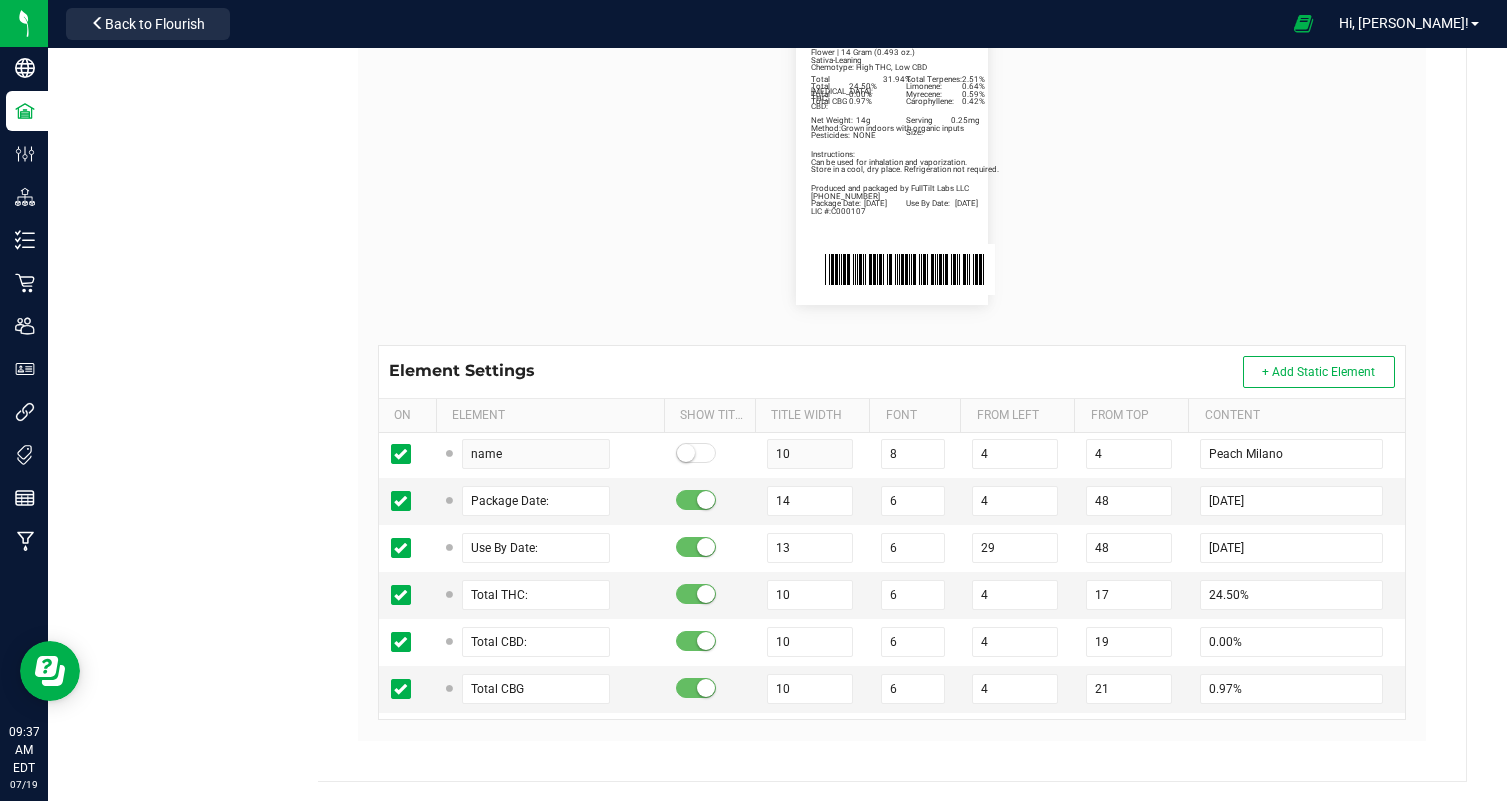 click on "Total Cannabinoids:   31.94%    Total Terpenes:   2.51%   Sativa-Leaning   Chemotype:   High THC, Low CBD   Produced and packaged by FullTilt Labs LLC   Store in a cool, dry place. Refrigeration not required.   Instructions:       Can be used for inhalation and vaporization.   Method:   Grown indoors with organic inputs   Pesticides:   NONE   (609) 895-6678   LIC #:C000107       Limonene:   0.64%   Myrecene:   0.59%   Carophyllene:   0.42%   Peach Milano   Package Date:   07/15/25   Use By Date:    01/15/26   Total THC:   24.50%    Total CBD:   0.00%    Total CBG   0.97%   Net Weight:   14g   Serving Size:   0.25mg   Flower | 14 Gram (0.493 oz.)" at bounding box center (892, 161) 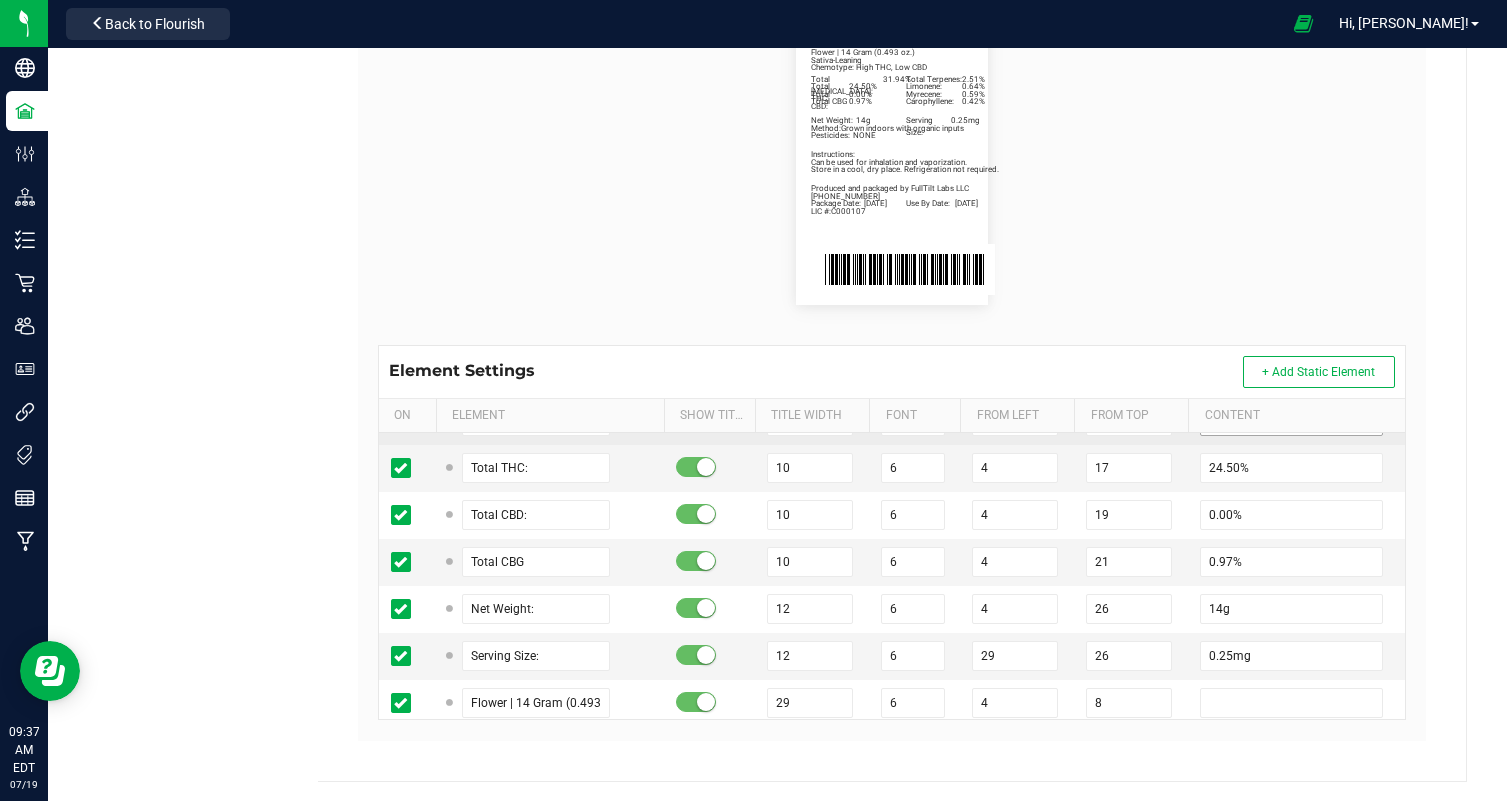 scroll, scrollTop: 1000, scrollLeft: 0, axis: vertical 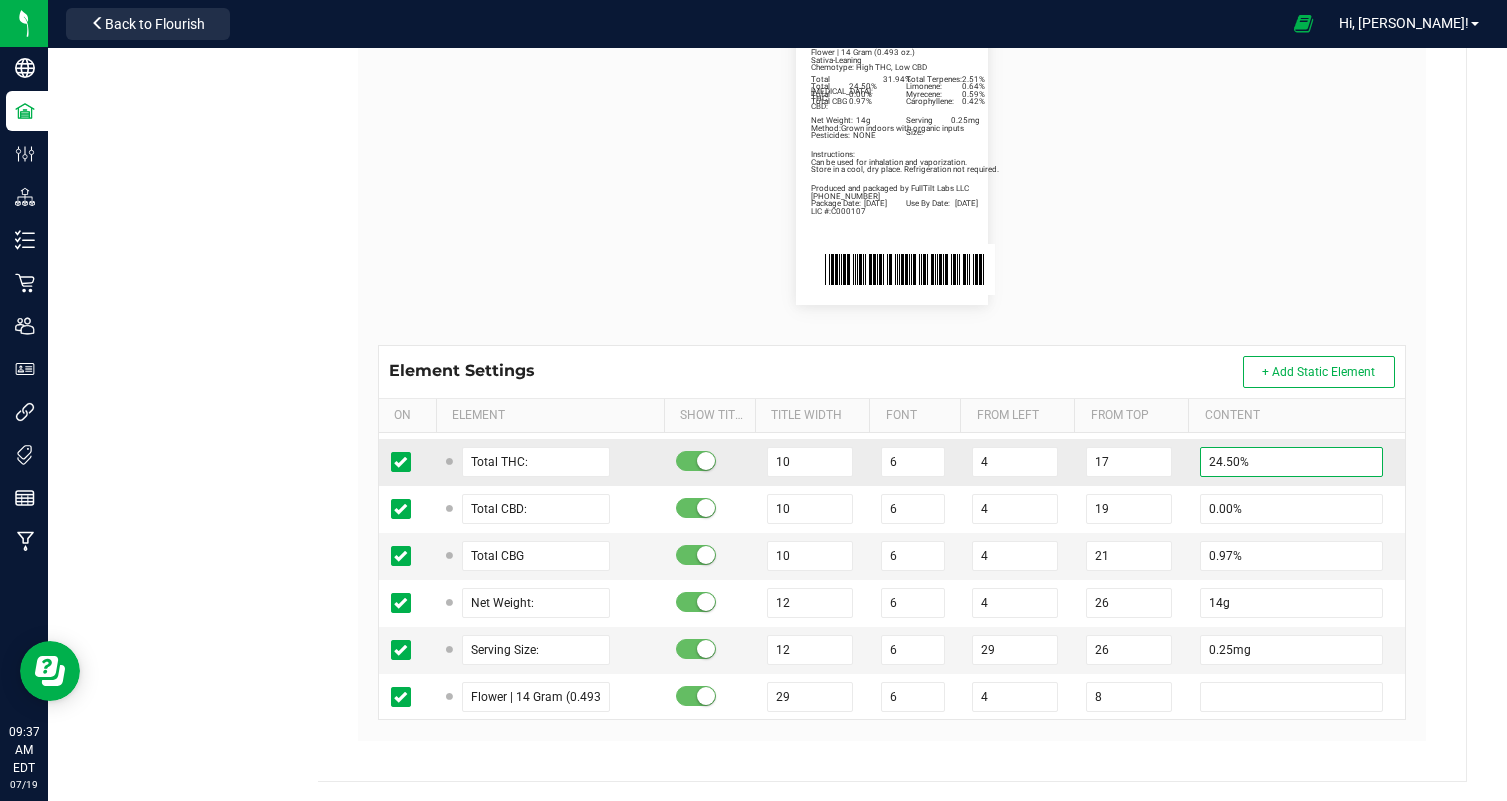 click on "24.50%" at bounding box center [1291, 462] 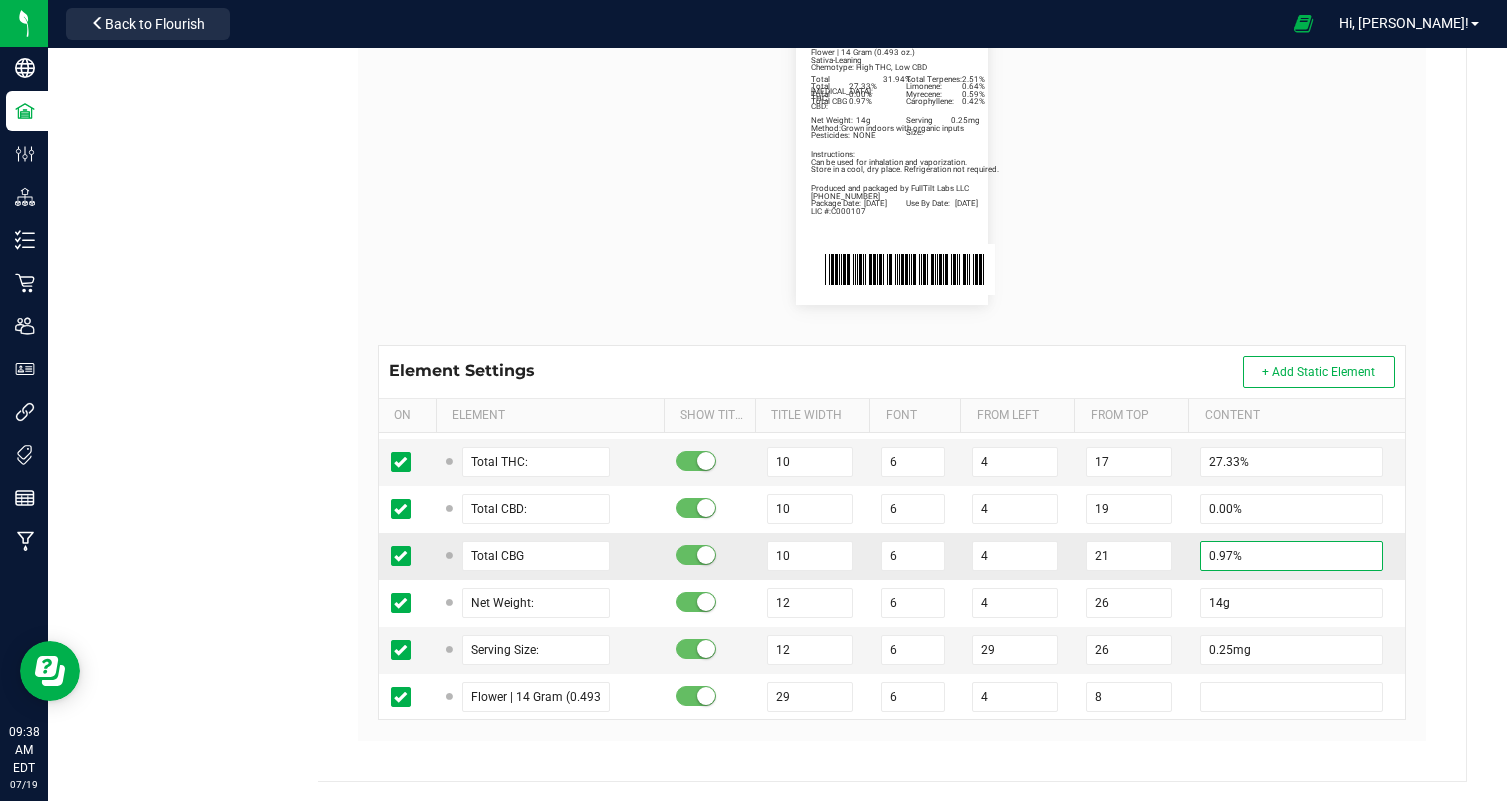 click on "0.97%" at bounding box center (1291, 556) 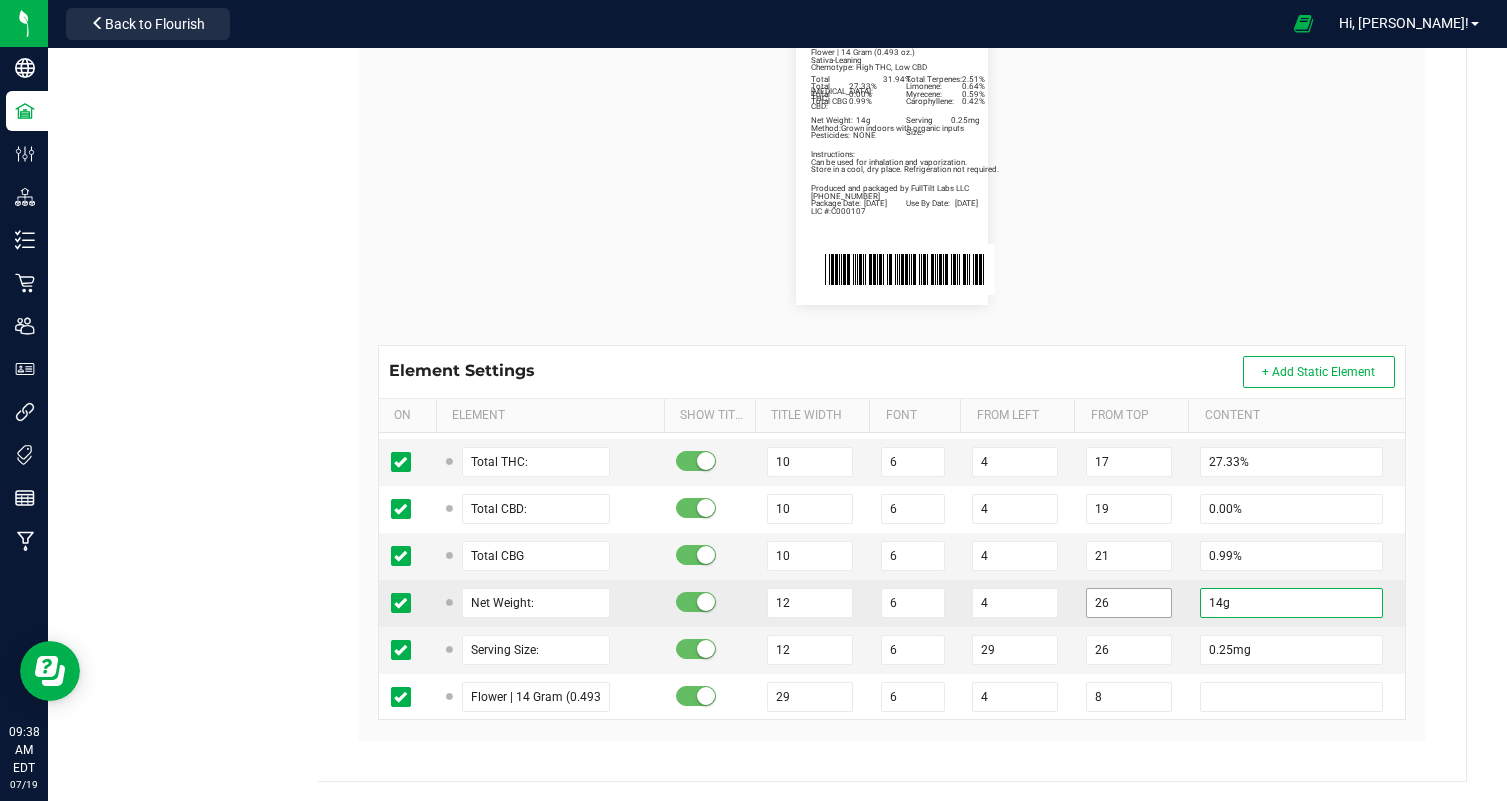 drag, startPoint x: 1220, startPoint y: 603, endPoint x: 1094, endPoint y: 602, distance: 126.00397 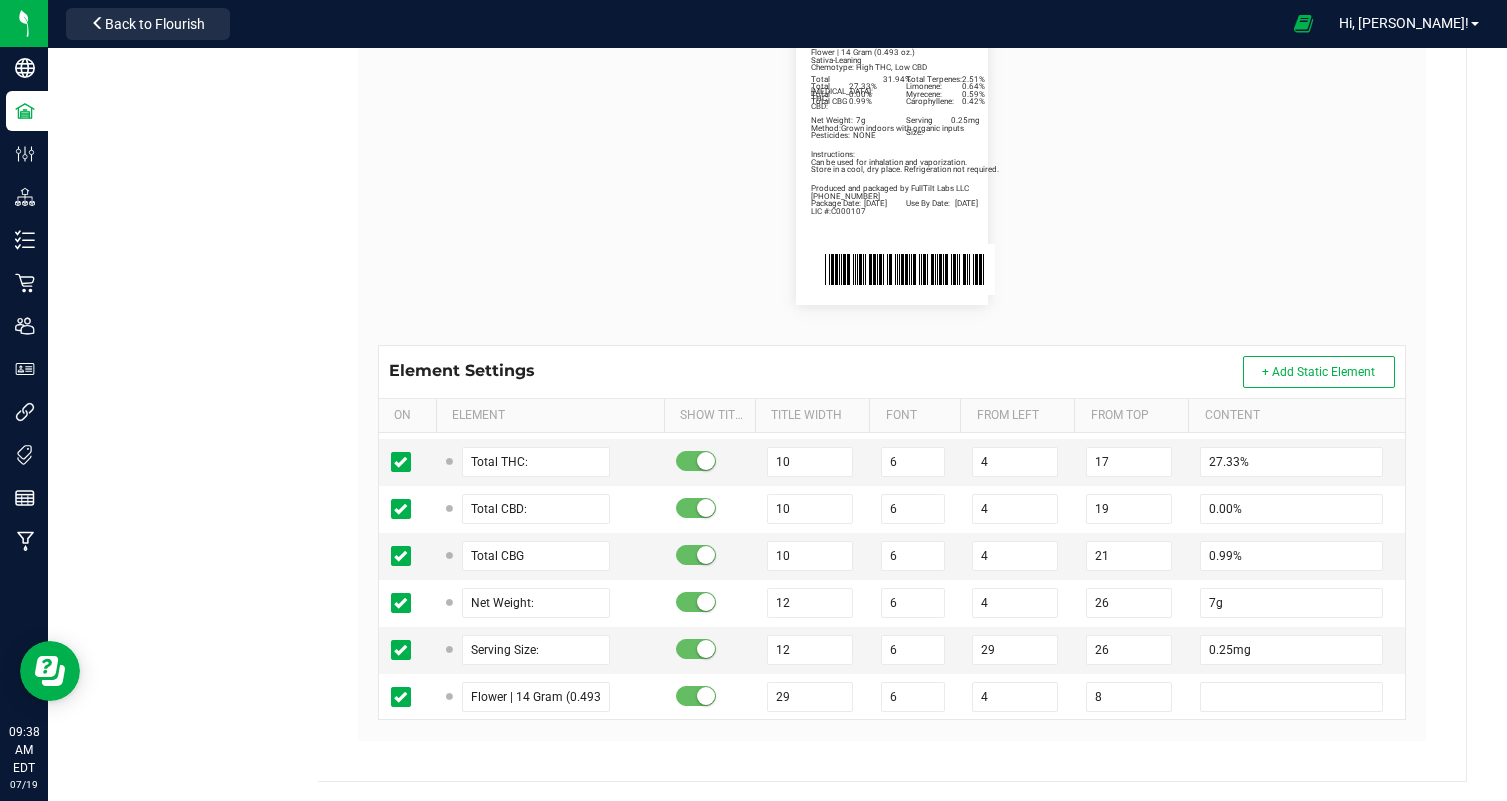 click on "Total Cannabinoids:   31.94%    Total Terpenes:   2.51%   Sativa-Leaning   Chemotype:   High THC, Low CBD   Produced and packaged by FullTilt Labs LLC   Store in a cool, dry place. Refrigeration not required.   Instructions:       Can be used for inhalation and vaporization.   Method:   Grown indoors with organic inputs   Pesticides:   NONE   (609) 895-6678   LIC #:C000107       Limonene:   0.64%   Myrecene:   0.59%   Carophyllene:   0.42%   Peach Milano   Package Date:   07/15/25   Use By Date:    01/15/26   Total THC:   27.33%    Total CBD:   0.00%    Total CBG   0.99%   Net Weight:   7g   Serving Size:   0.25mg   Flower | 14 Gram (0.493 oz.)" at bounding box center (892, 161) 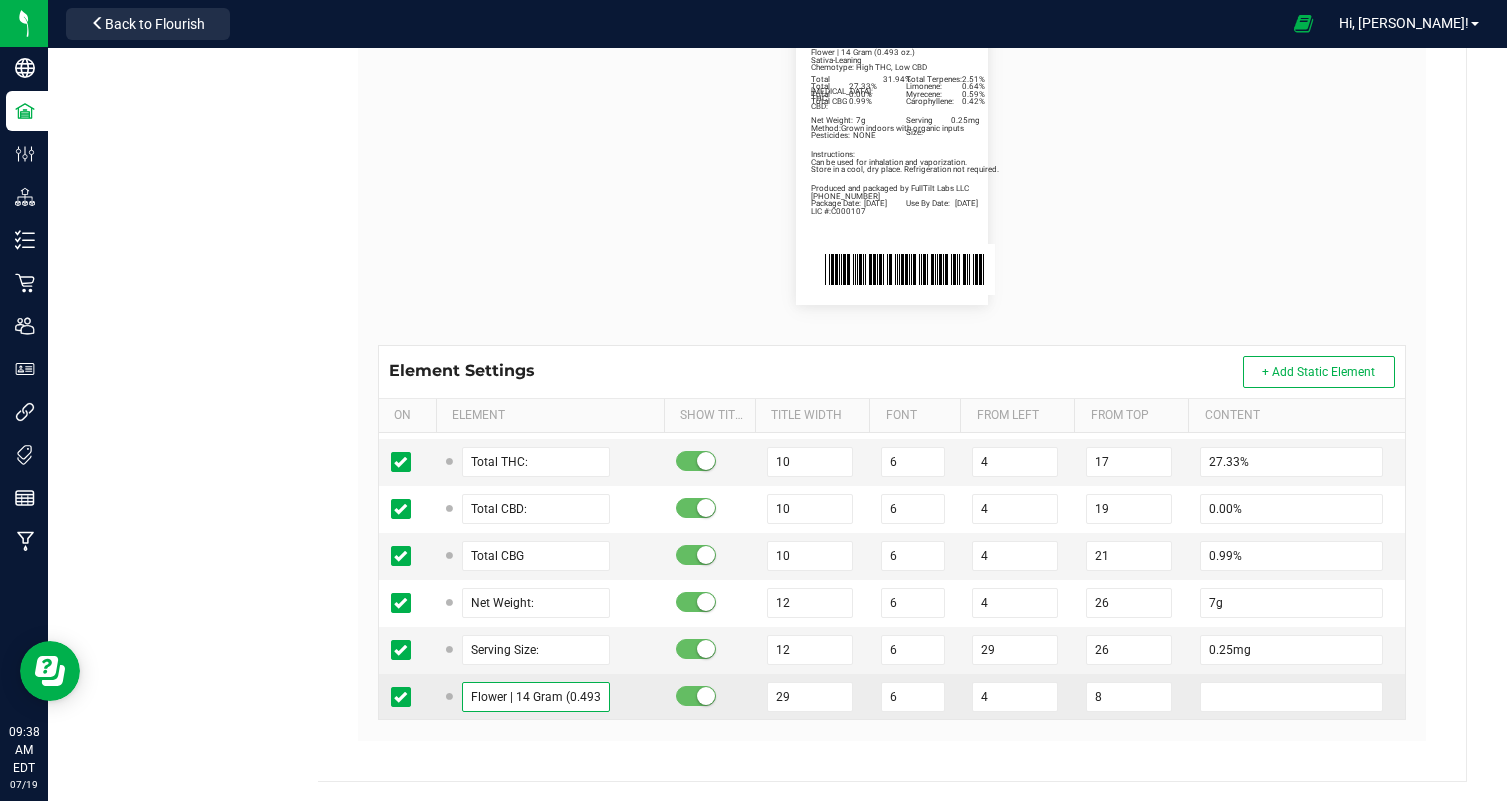 click on "Flower | 14 Gram (0.493 oz.)" at bounding box center (536, 697) 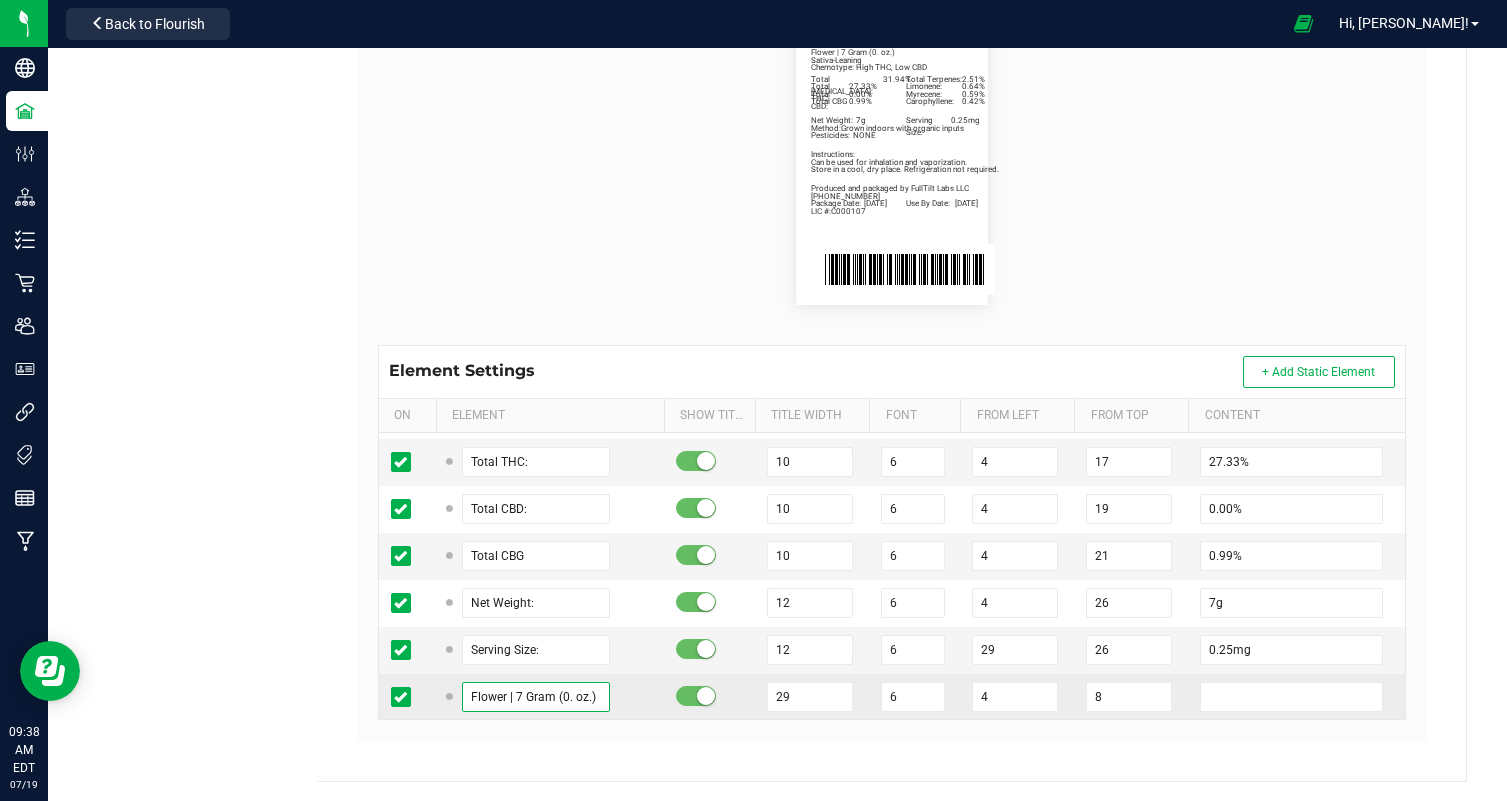 scroll, scrollTop: 0, scrollLeft: 5, axis: horizontal 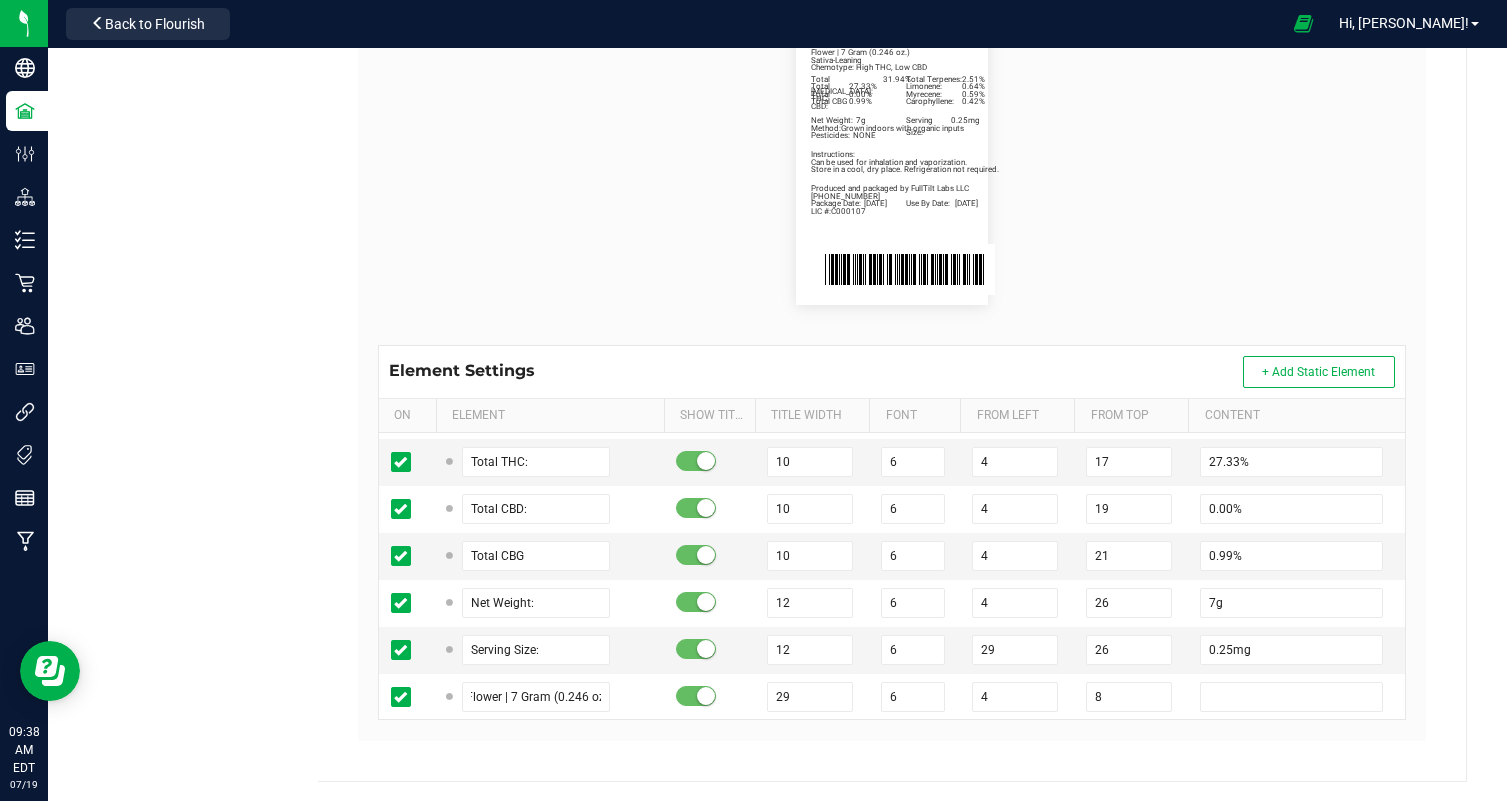 click on "Total Cannabinoids:   31.94%    Total Terpenes:   2.51%   Sativa-Leaning   Chemotype:   High THC, Low CBD   Produced and packaged by FullTilt Labs LLC   Store in a cool, dry place. Refrigeration not required.   Instructions:       Can be used for inhalation and vaporization.   Method:   Grown indoors with organic inputs   Pesticides:   NONE   (609) 895-6678   LIC #:C000107       Limonene:   0.64%   Myrecene:   0.59%   Carophyllene:   0.42%   Peach Milano   Package Date:   07/15/25   Use By Date:    01/15/26   Total THC:   27.33%    Total CBD:   0.00%    Total CBG   0.99%   Net Weight:   7g   Serving Size:   0.25mg   Flower | 7 Gram (0.246 oz.)" at bounding box center [892, 161] 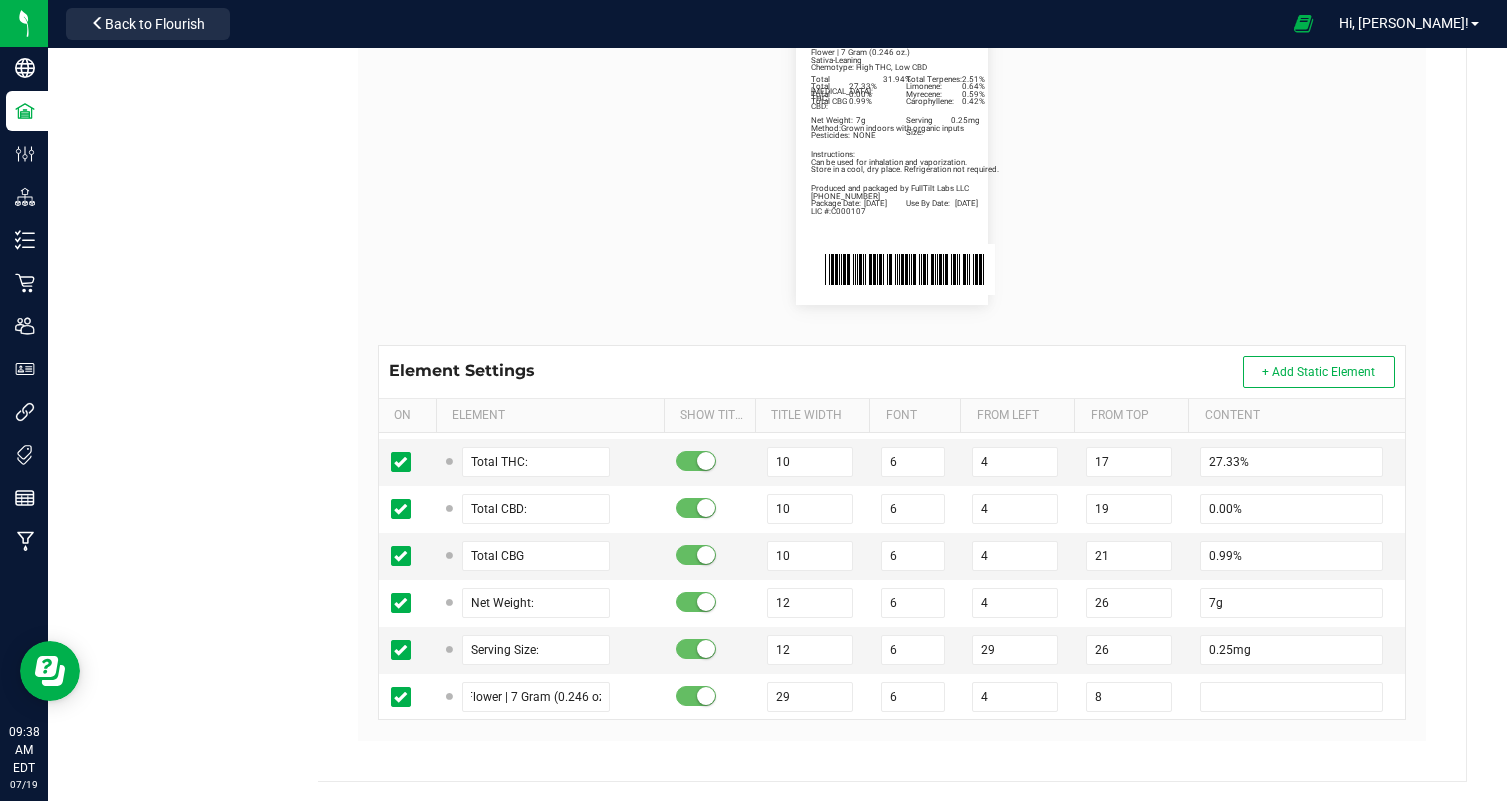 scroll, scrollTop: 0, scrollLeft: 0, axis: both 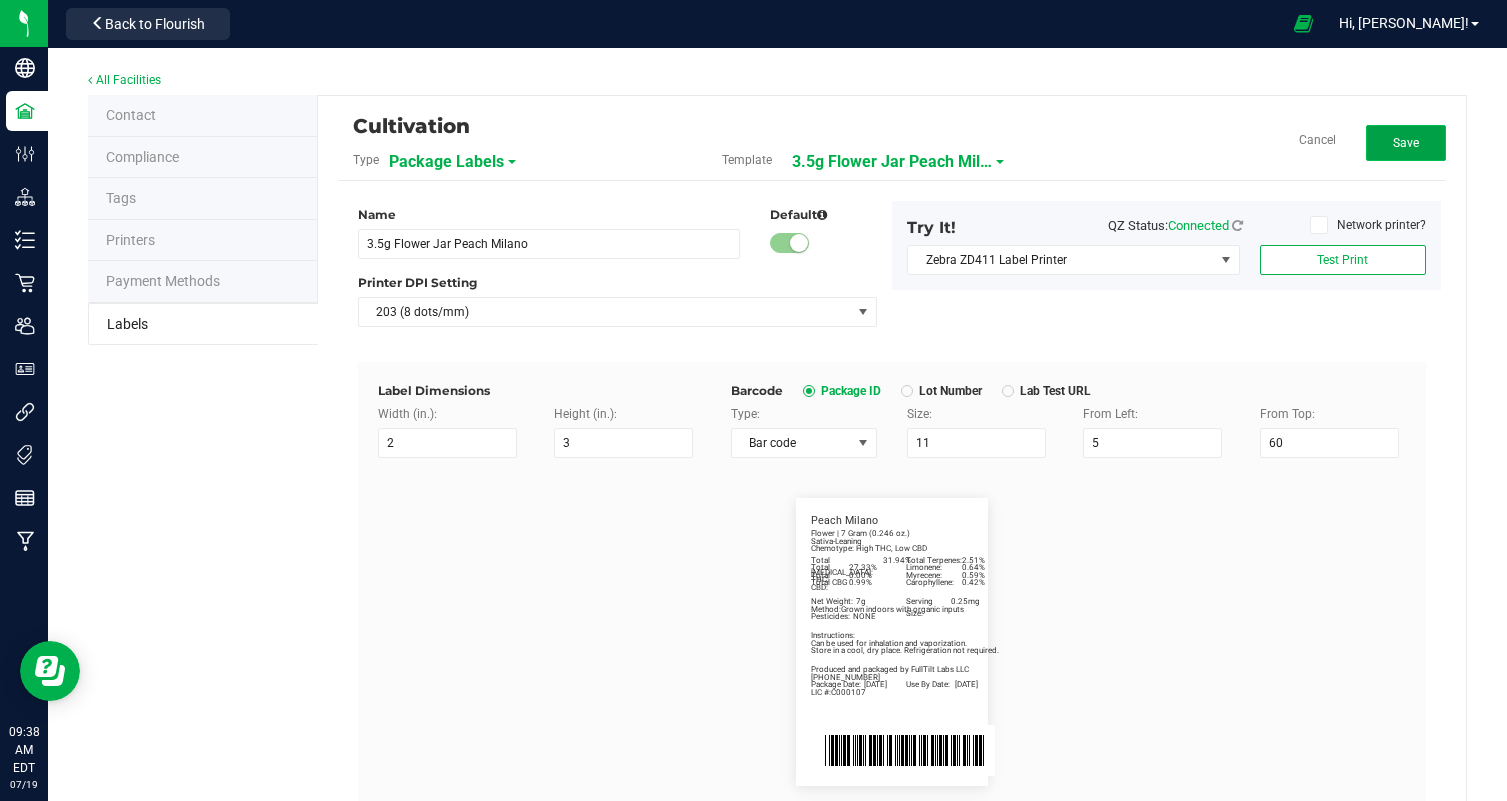 click on "Save" at bounding box center (1406, 143) 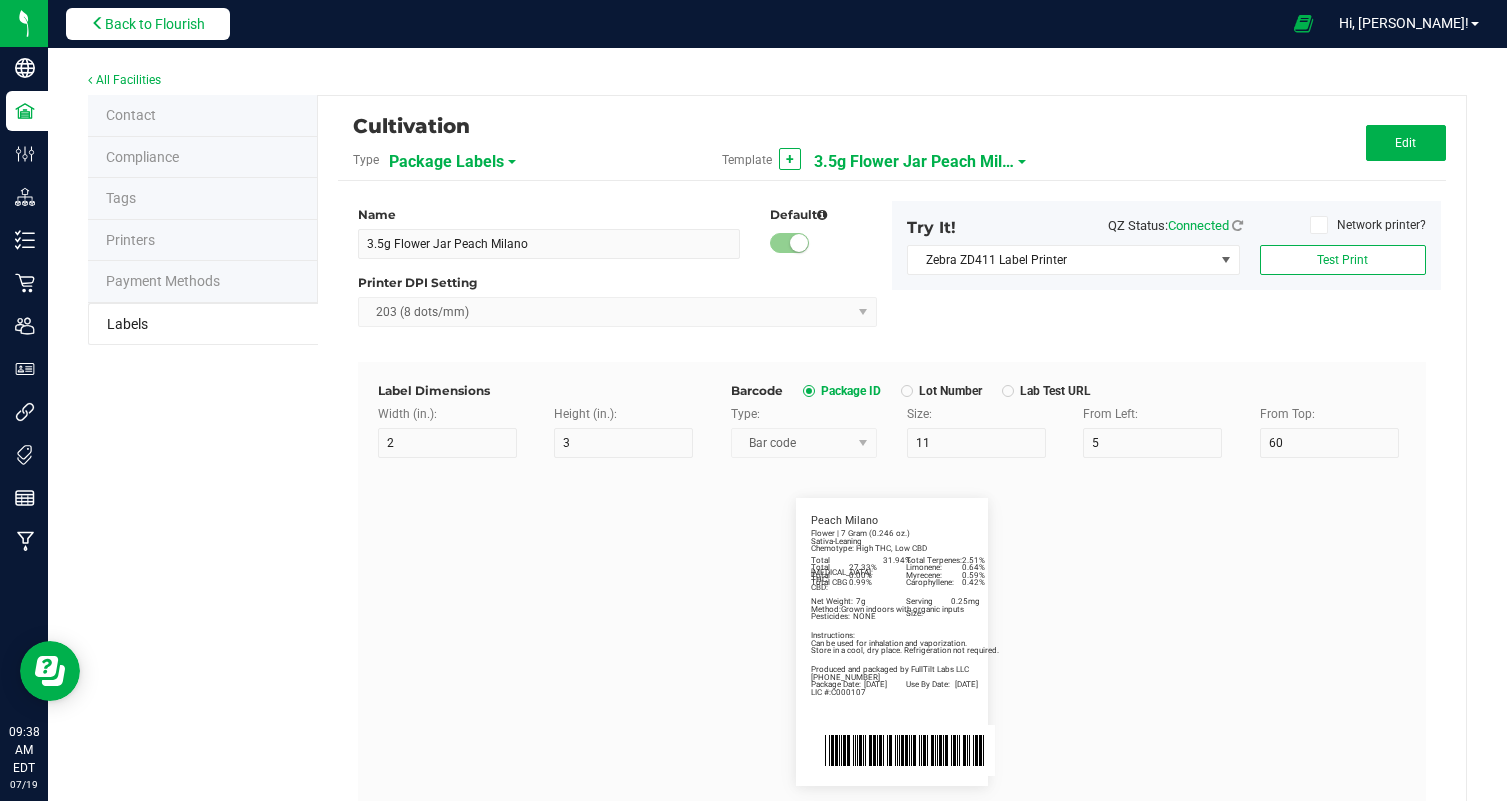 click on "Back to Flourish" at bounding box center (155, 24) 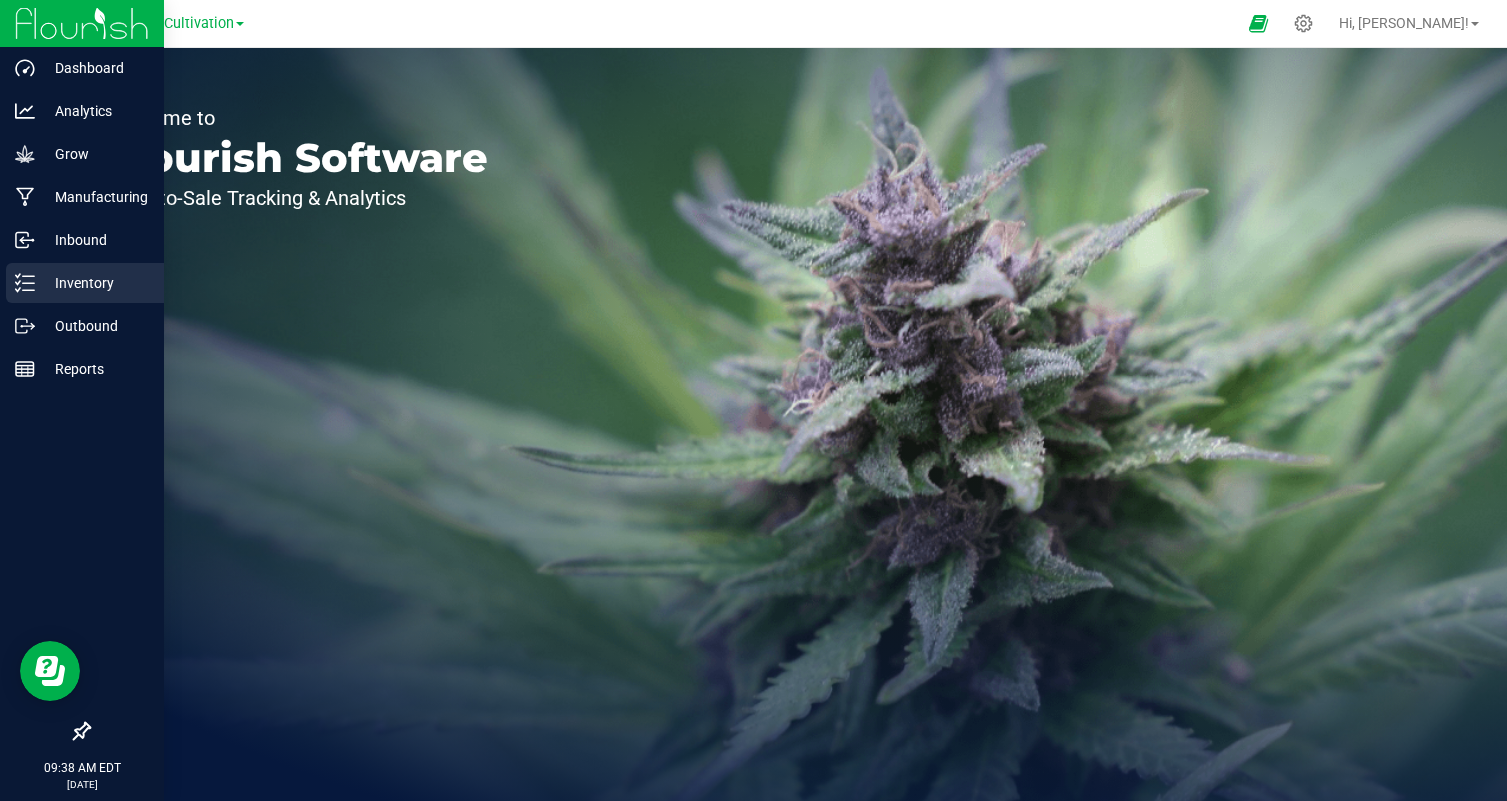 click on "Inventory" at bounding box center (95, 283) 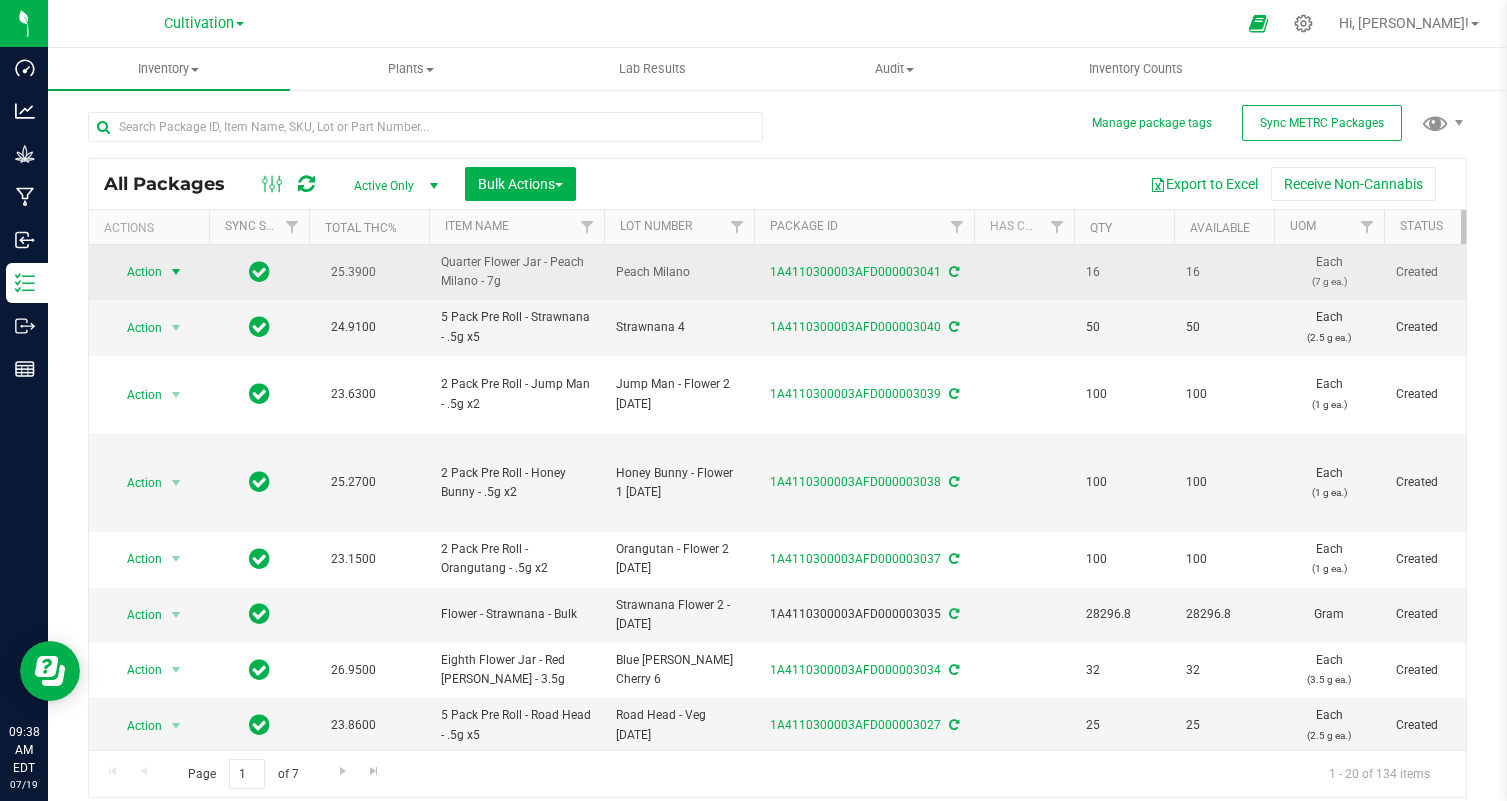 click at bounding box center (176, 272) 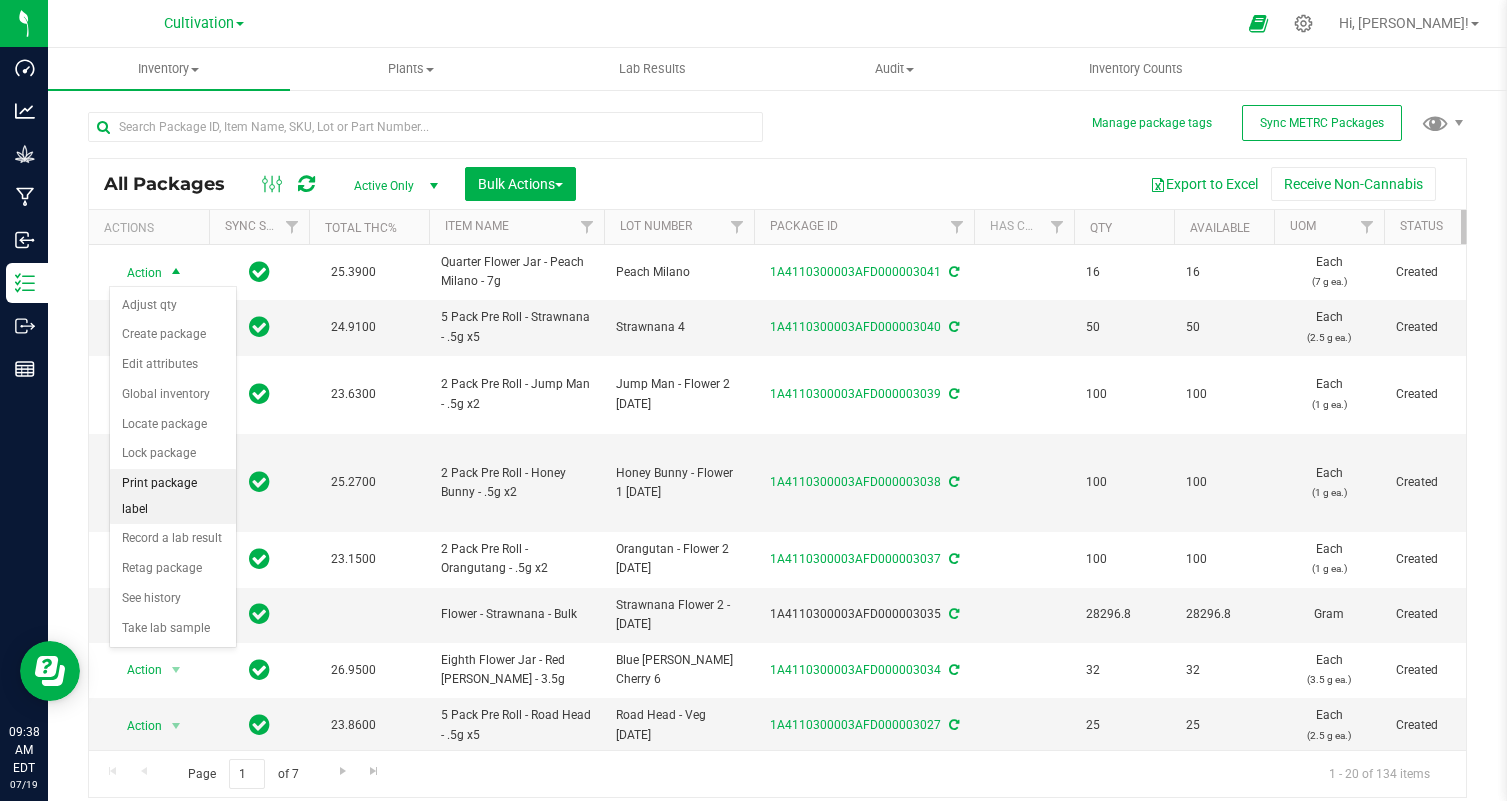 click on "Print package label" at bounding box center (173, 496) 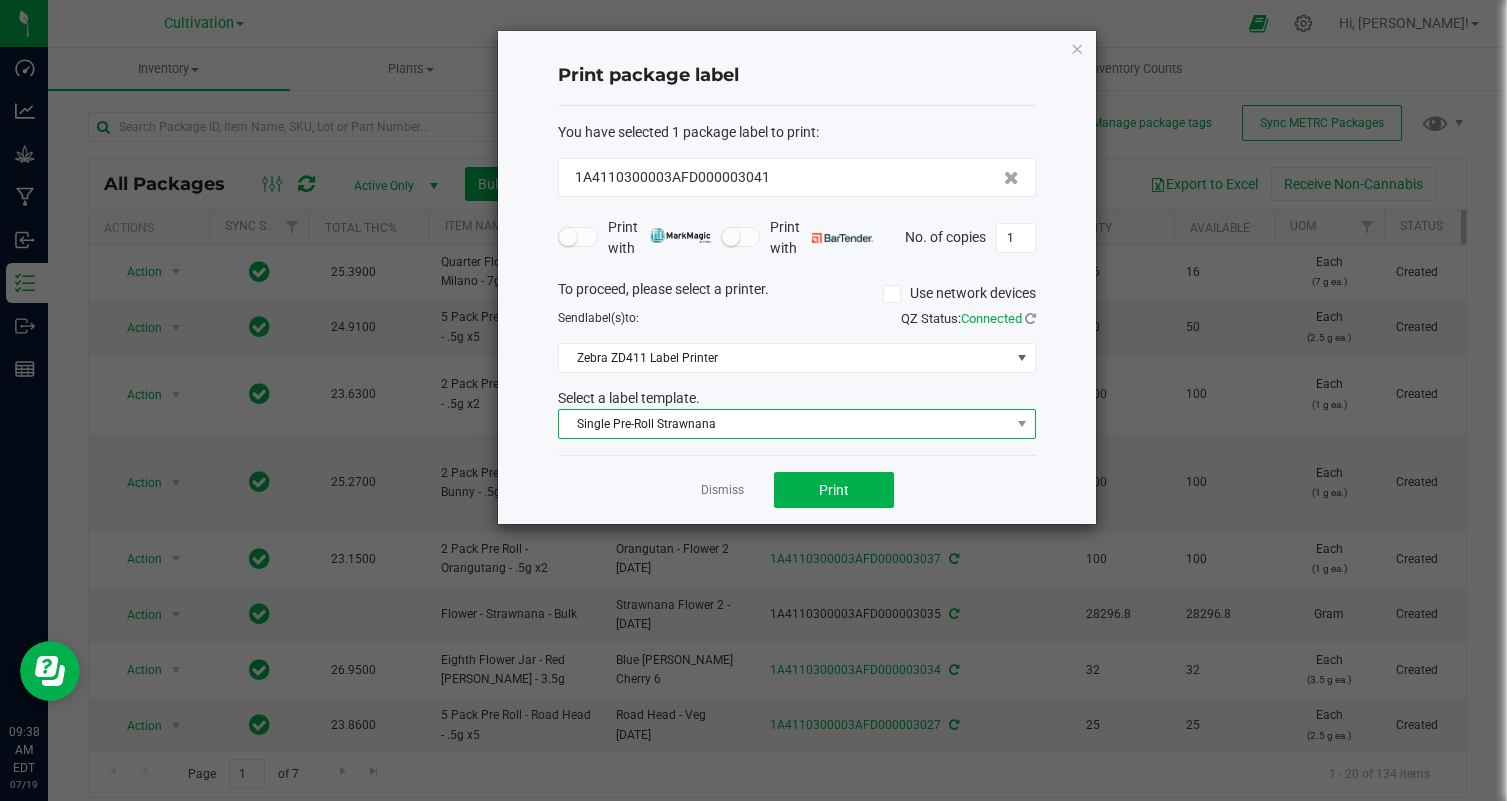 click on "Single Pre-Roll Strawnana" at bounding box center [784, 424] 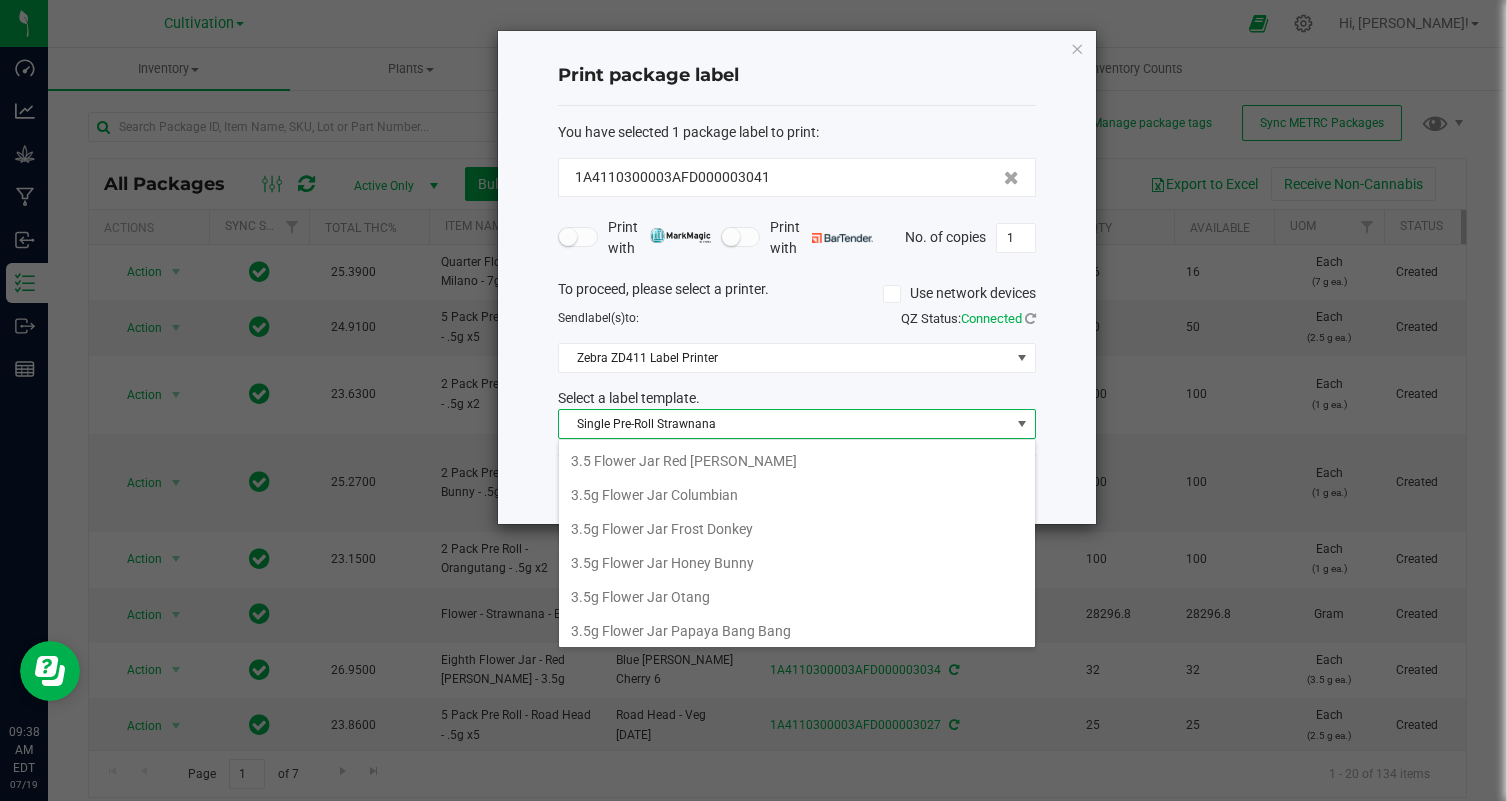 scroll, scrollTop: 480, scrollLeft: 0, axis: vertical 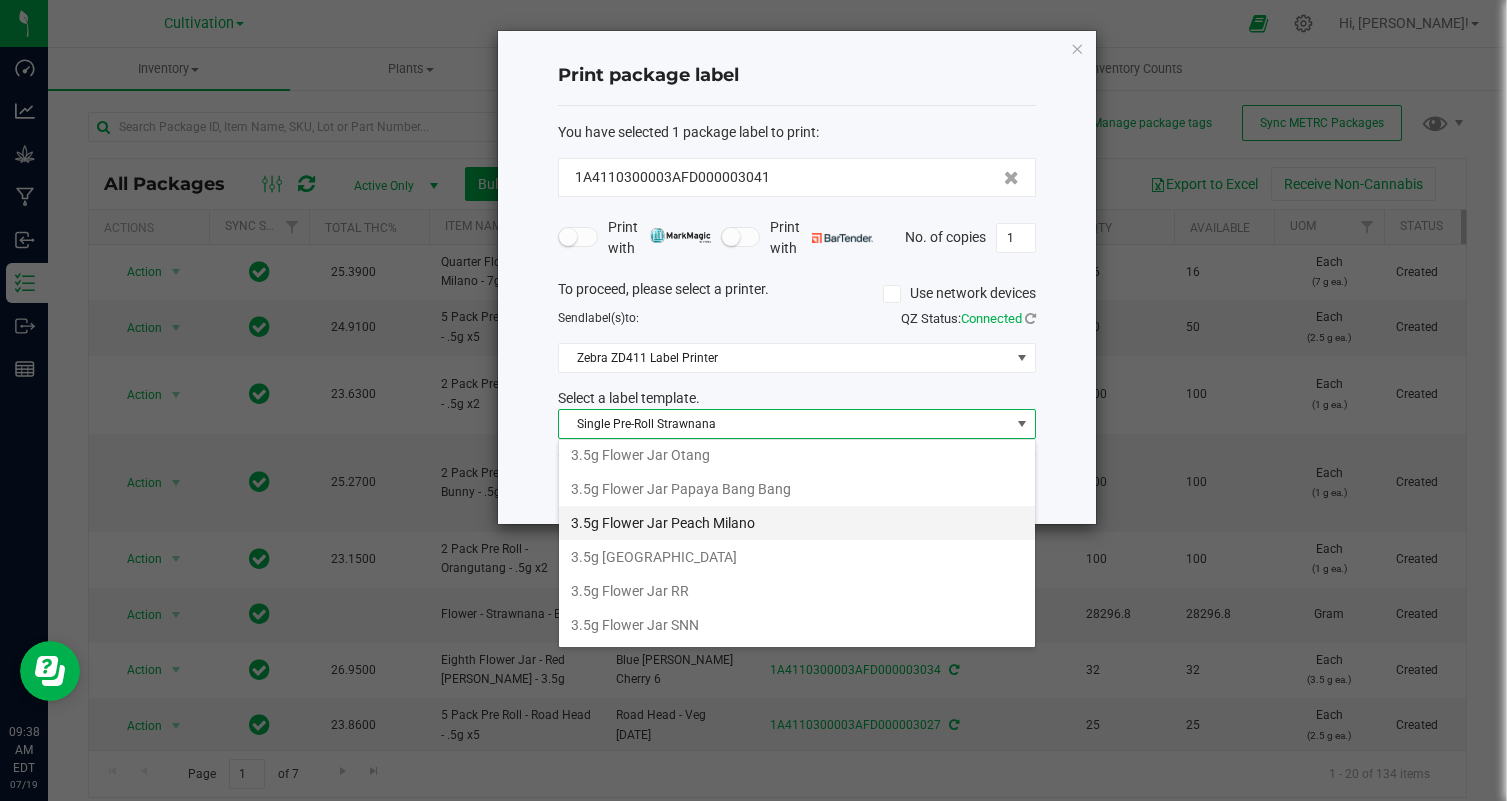 click on "3.5g Flower Jar Peach Milano" at bounding box center [797, 523] 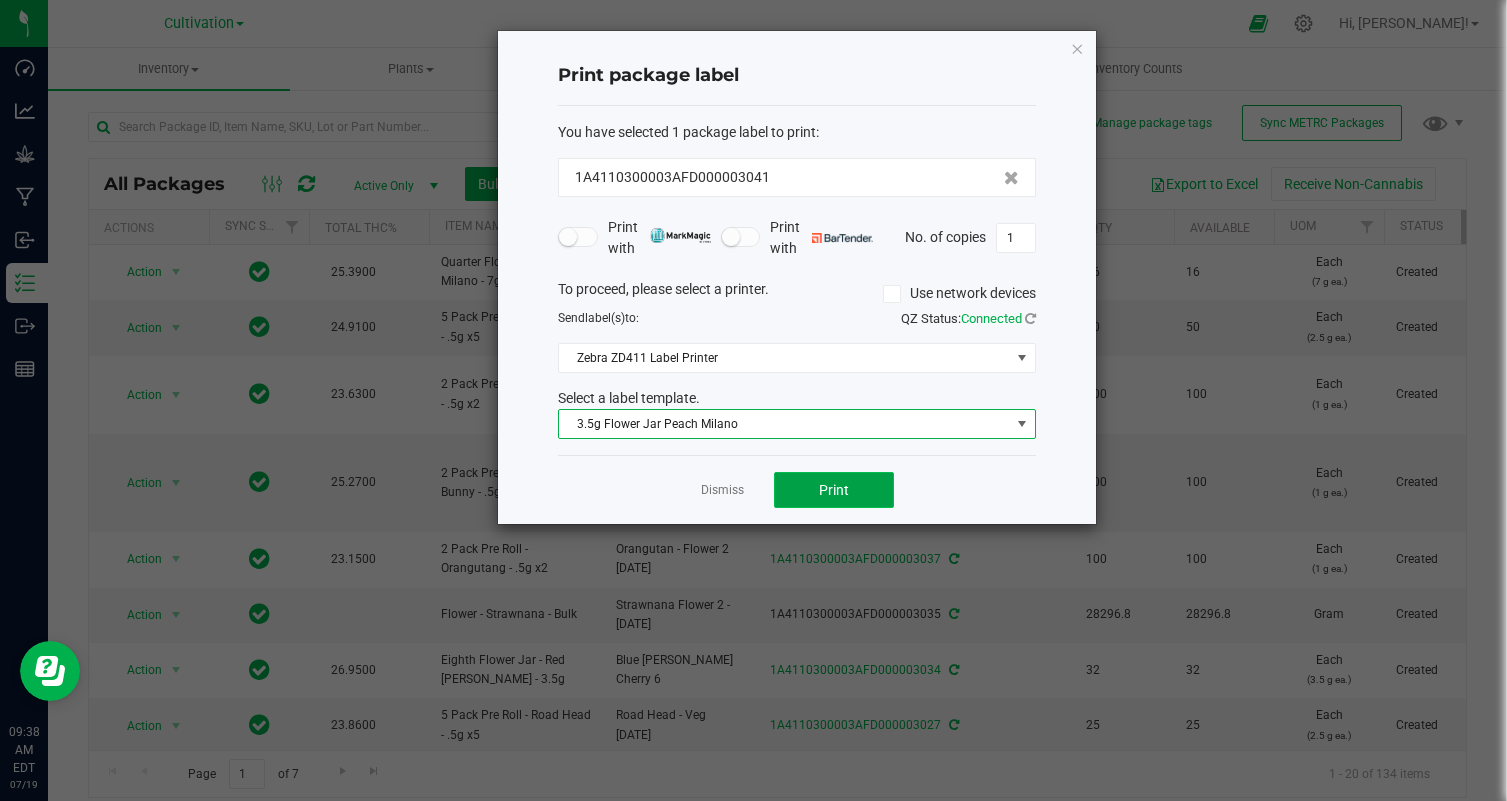 click on "Print" 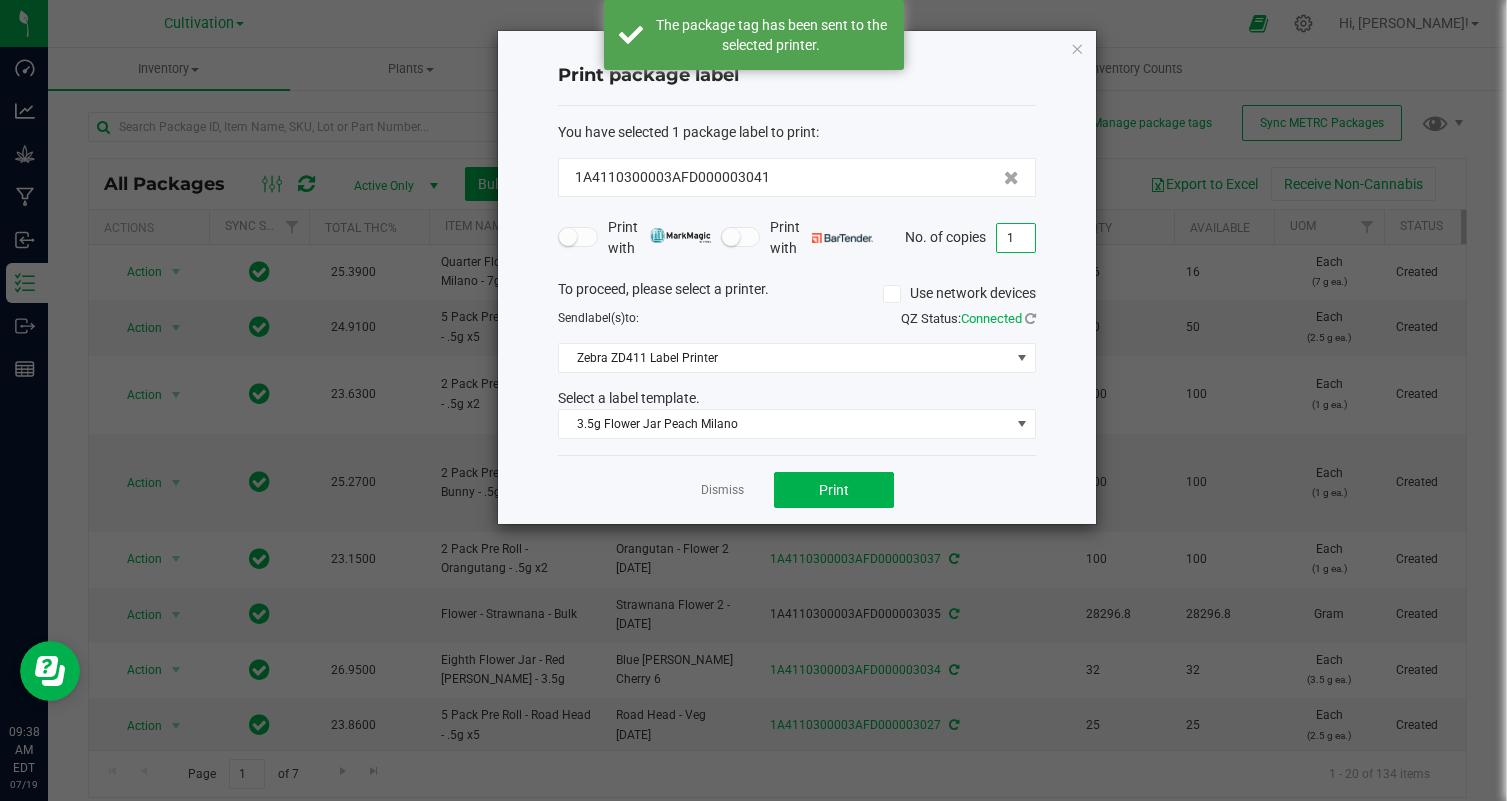 click on "1" at bounding box center (1016, 238) 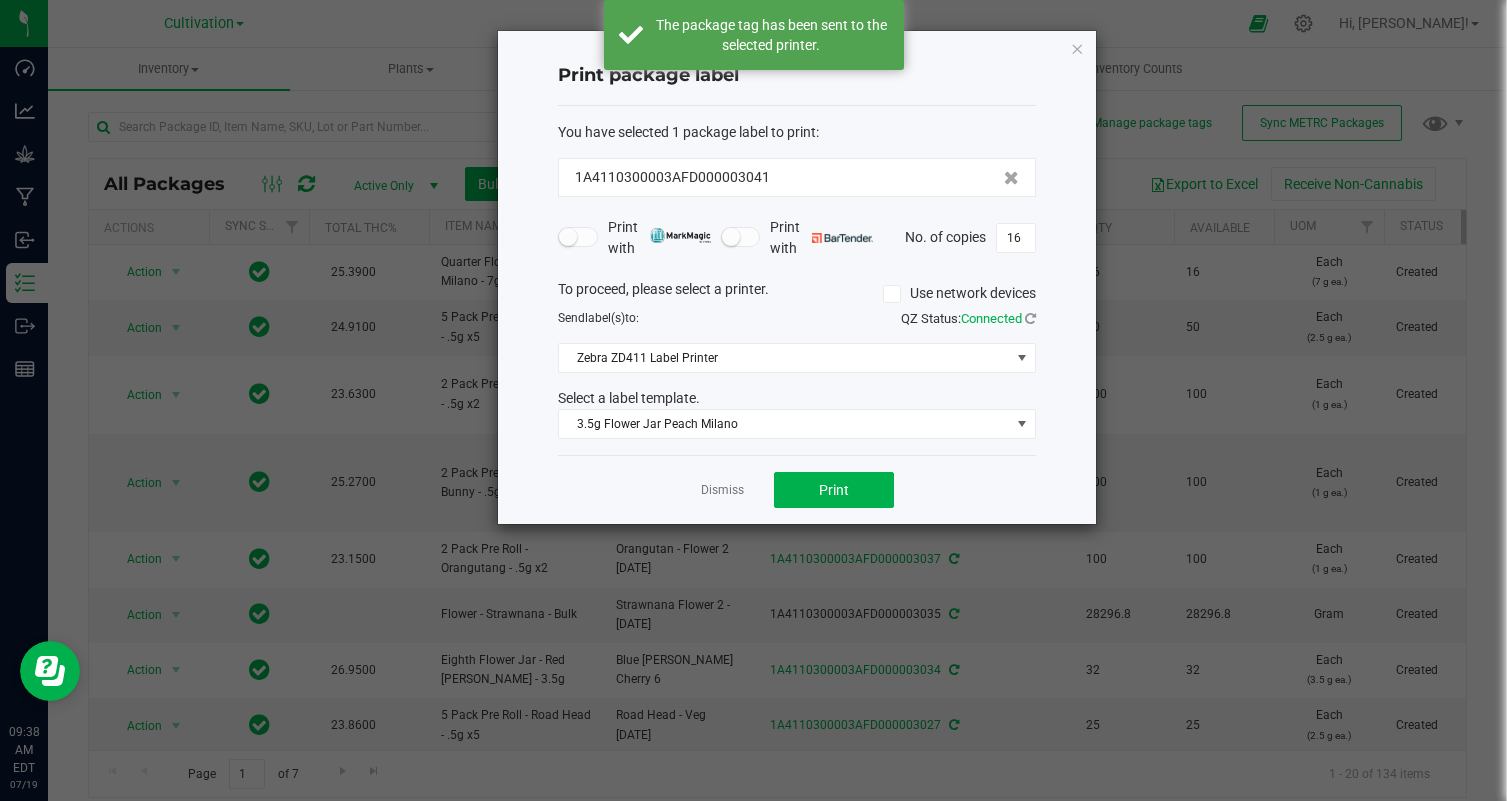 click on "Dismiss   Print" 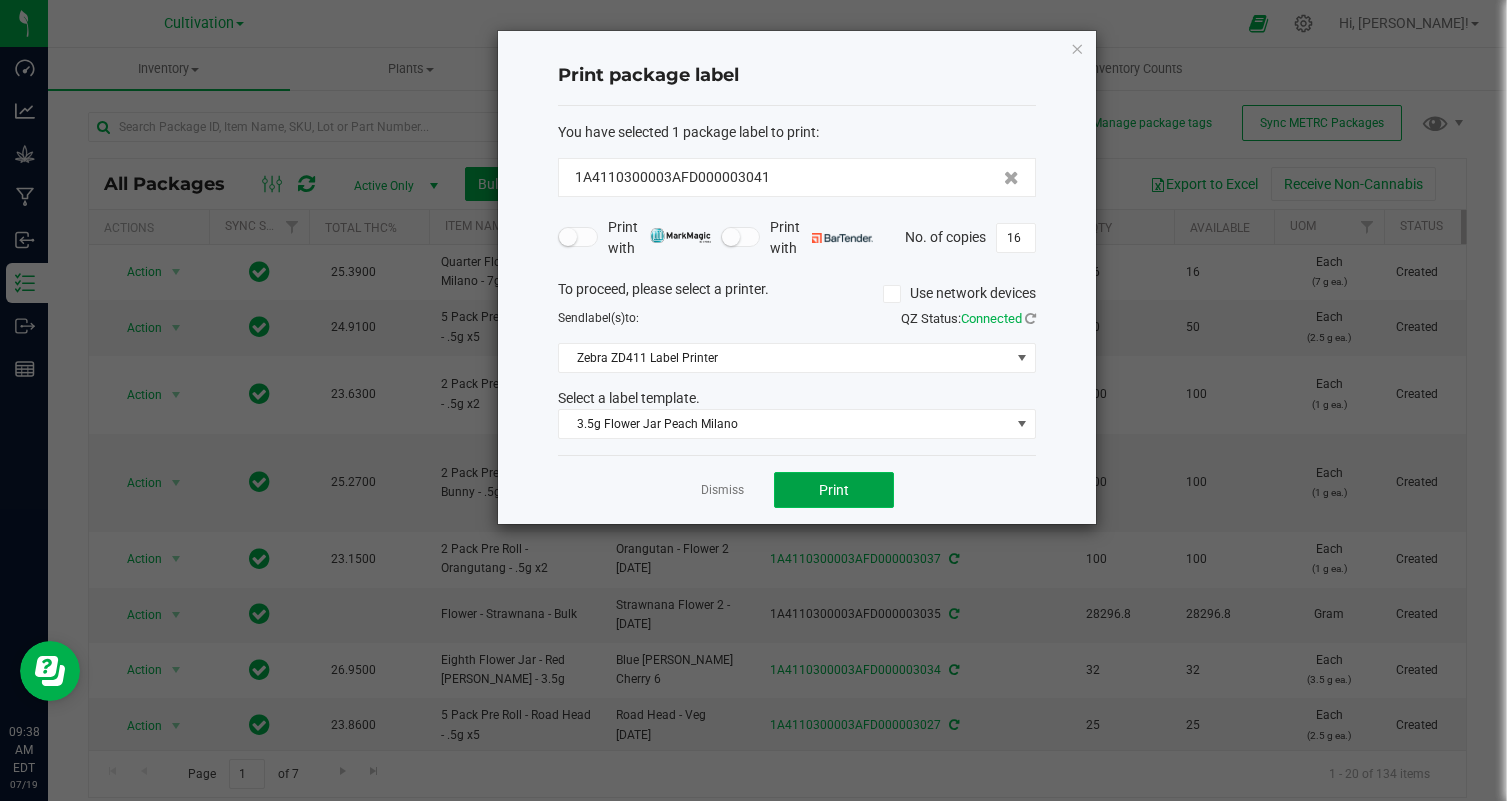 click on "Print" 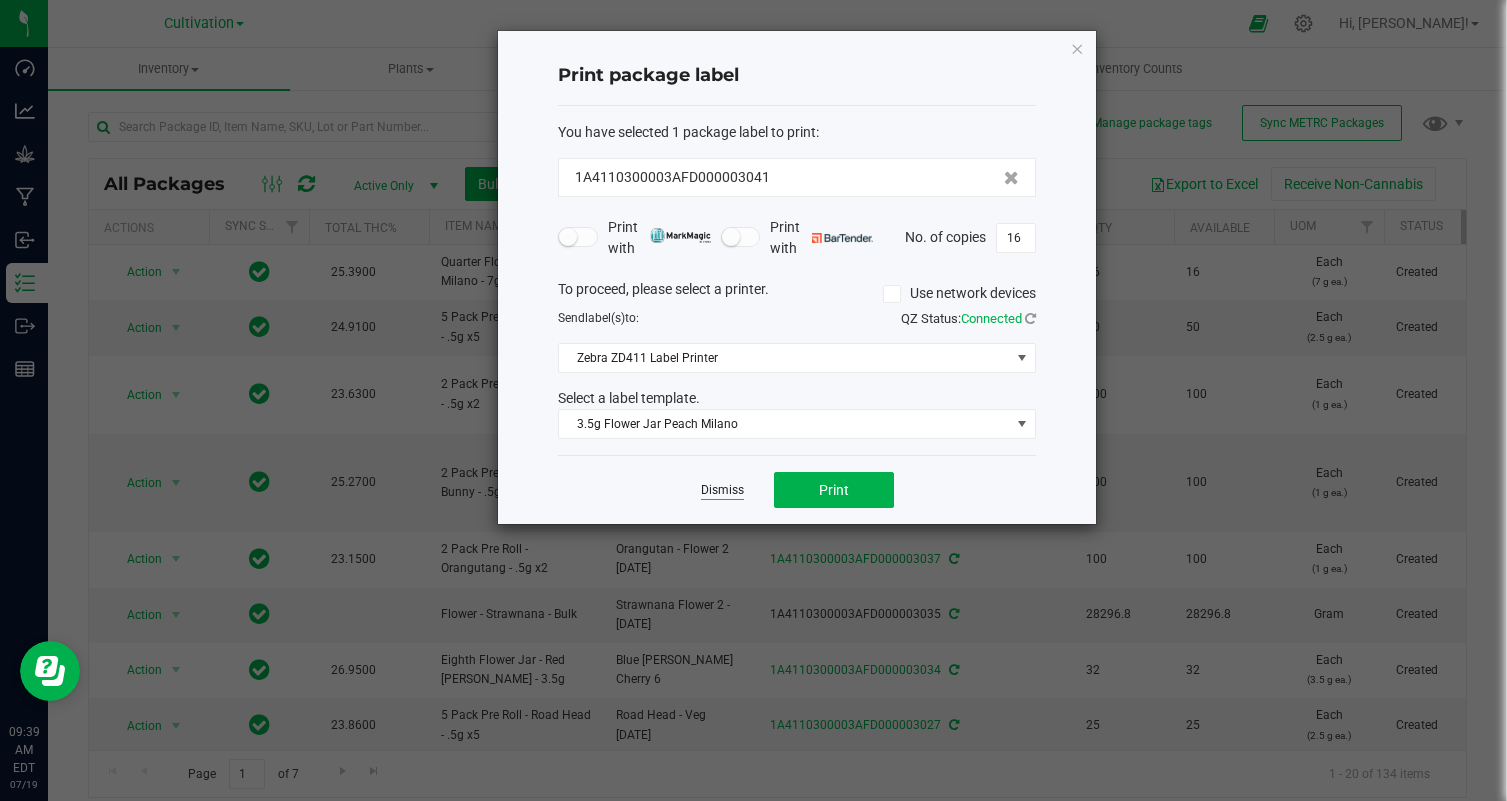 click on "Dismiss" 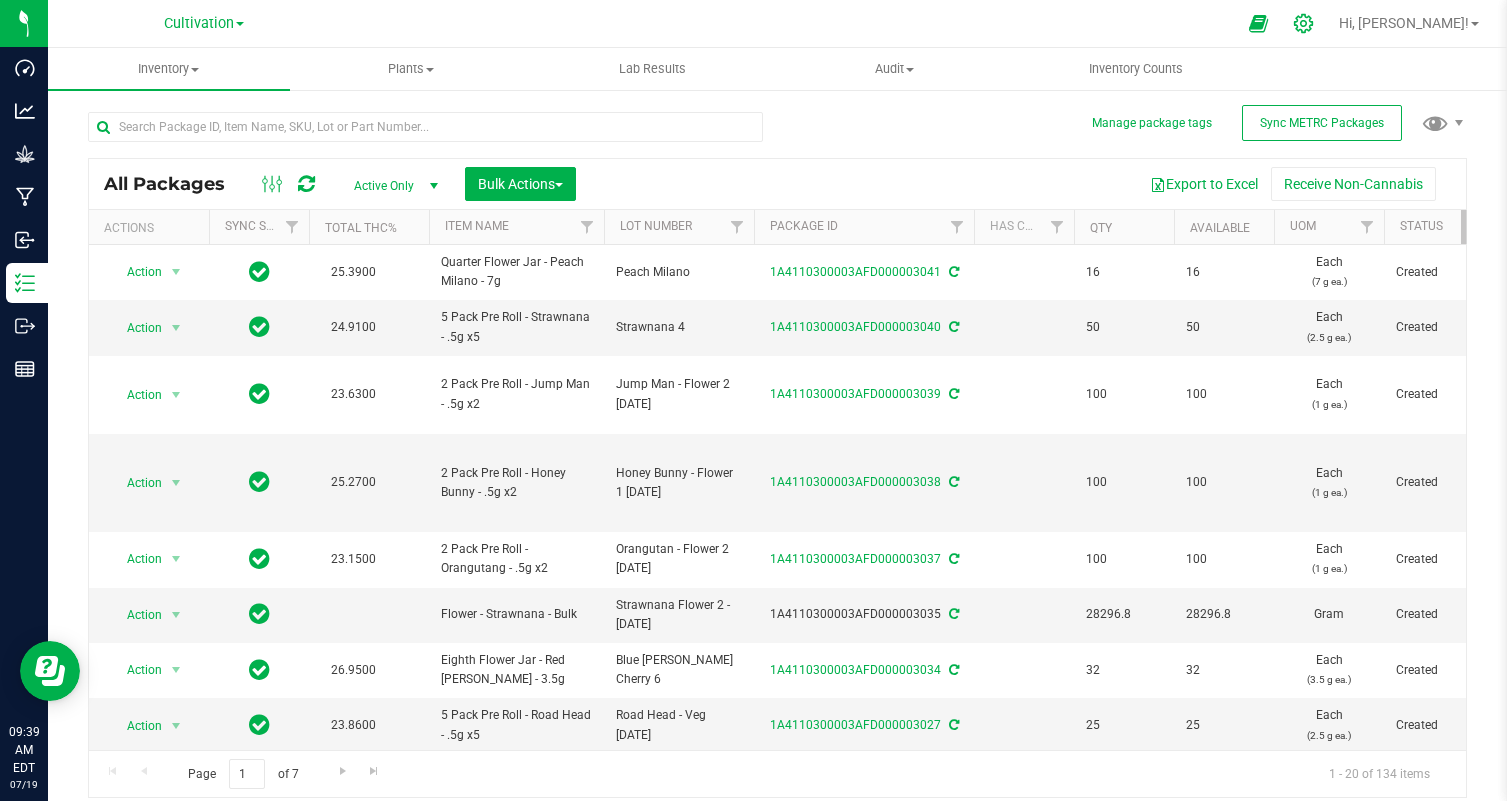 click at bounding box center (1304, 23) 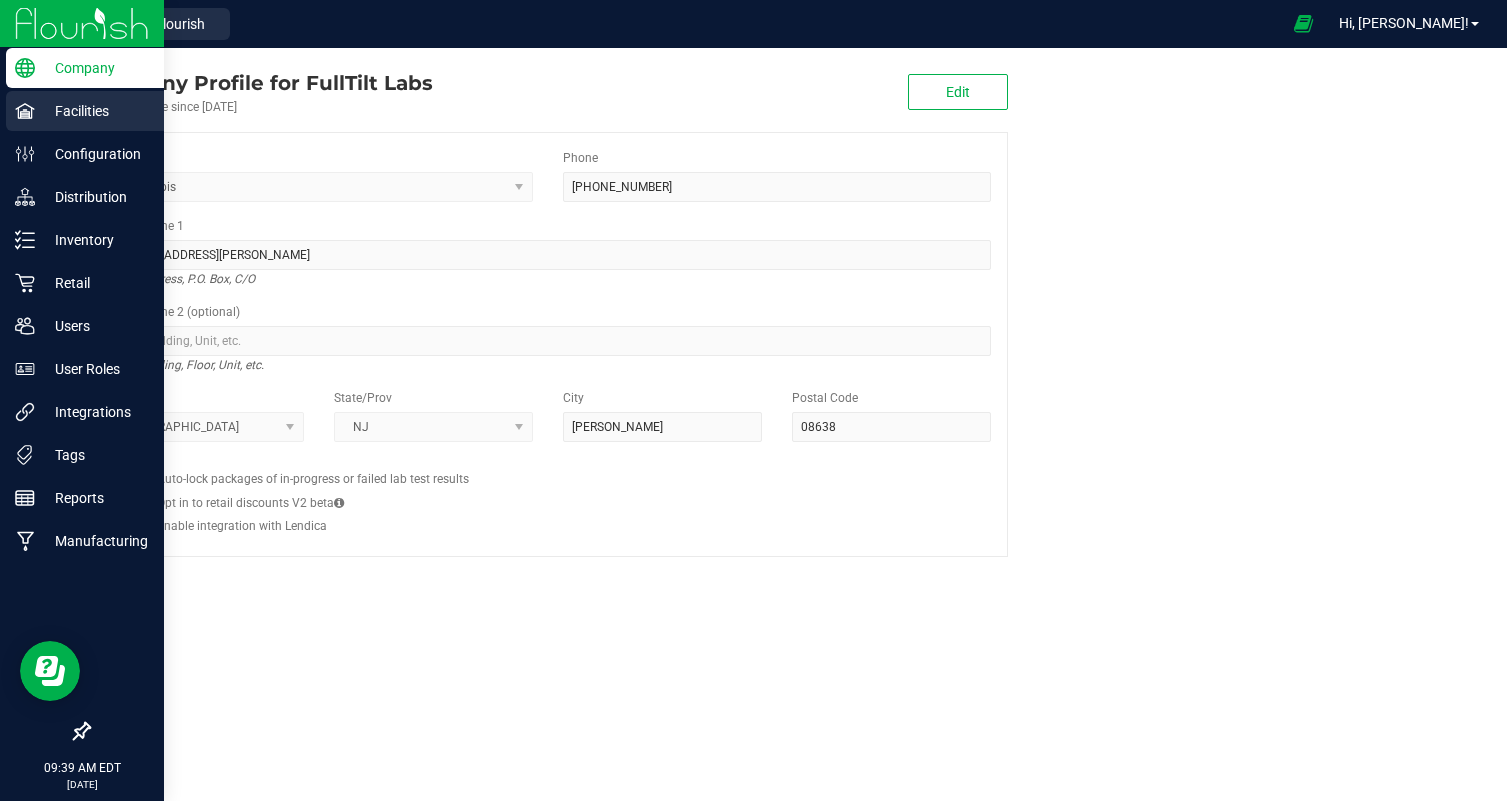 click 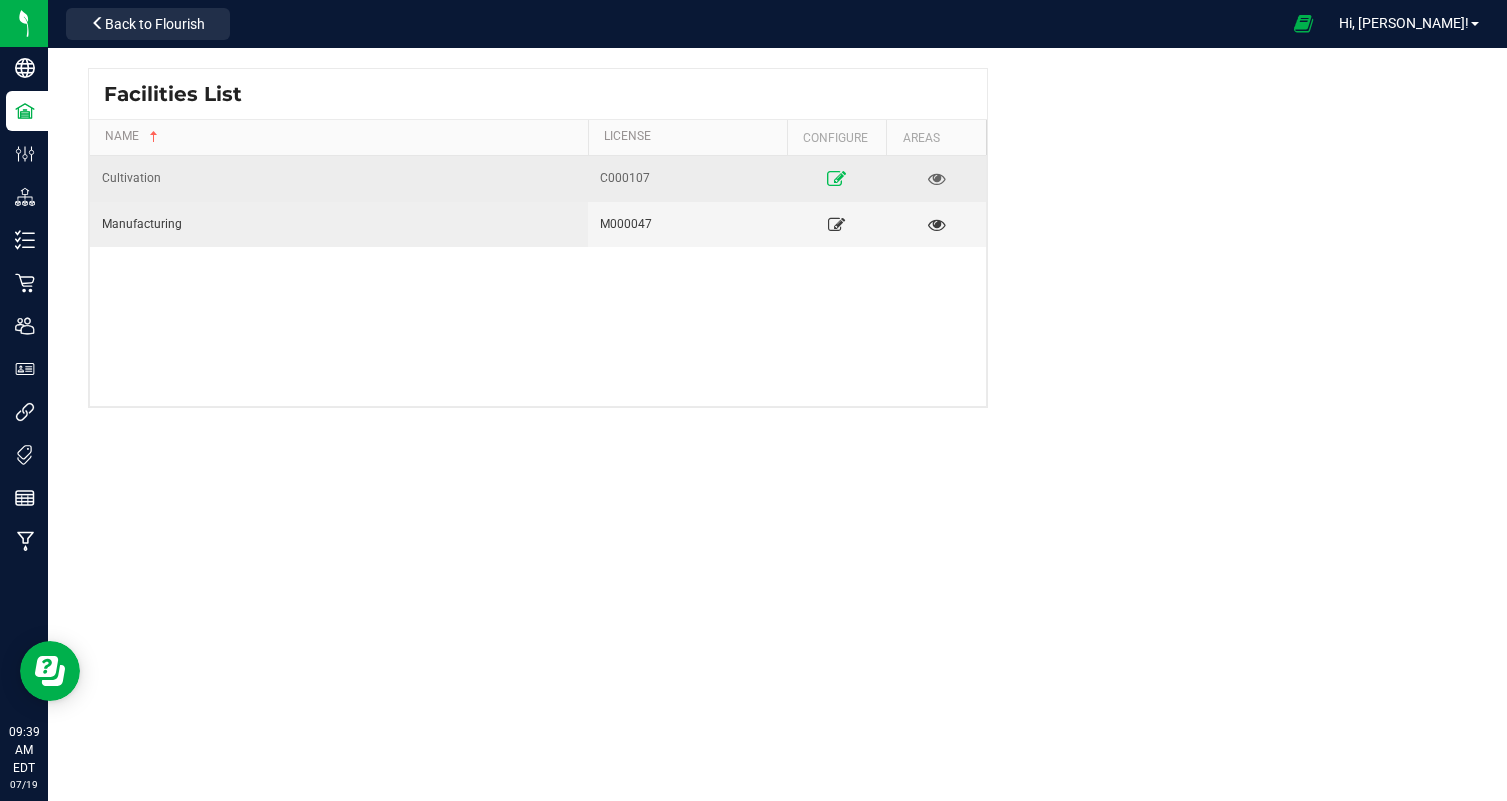 click at bounding box center (836, 178) 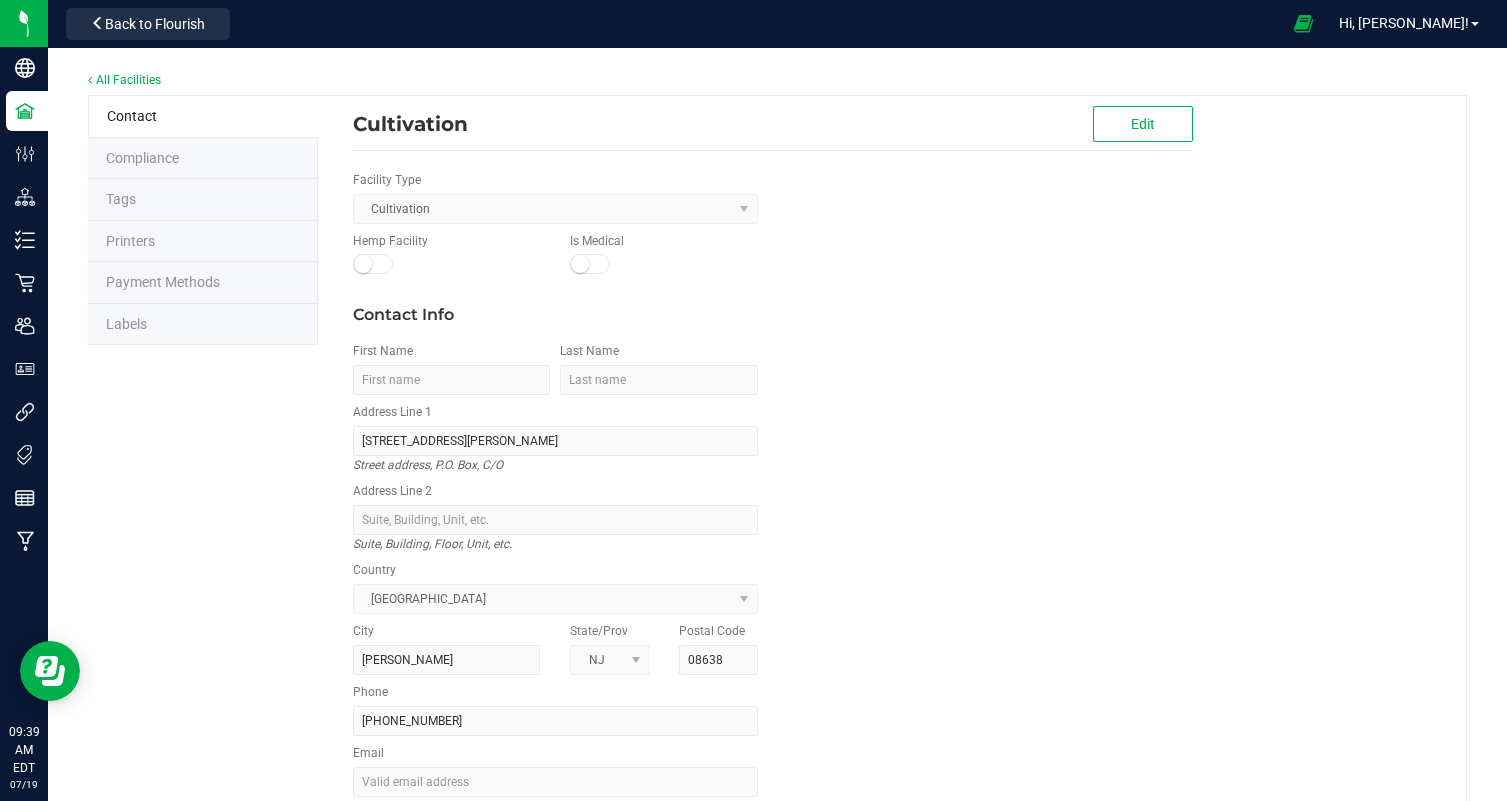 click on "Contact
Compliance
Tags
Printers
Payment Methods
Labels
Cultivation   Edit   Facility Type  Cultivation  Hemp Facility   Is Medical   Contact Info   First Name   Last Name   Address Line 1  [STREET_ADDRESS][PERSON_NAME] address, P.O. Box, C/O   Address Line [GEOGRAPHIC_DATA], Floor, Unit, etc.   Country  [GEOGRAPHIC_DATA]  Ewing  State/Prov  NJ  Postal Code  08638  Phone  [PHONE_NUMBER]  Email   Website" at bounding box center (777, 505) 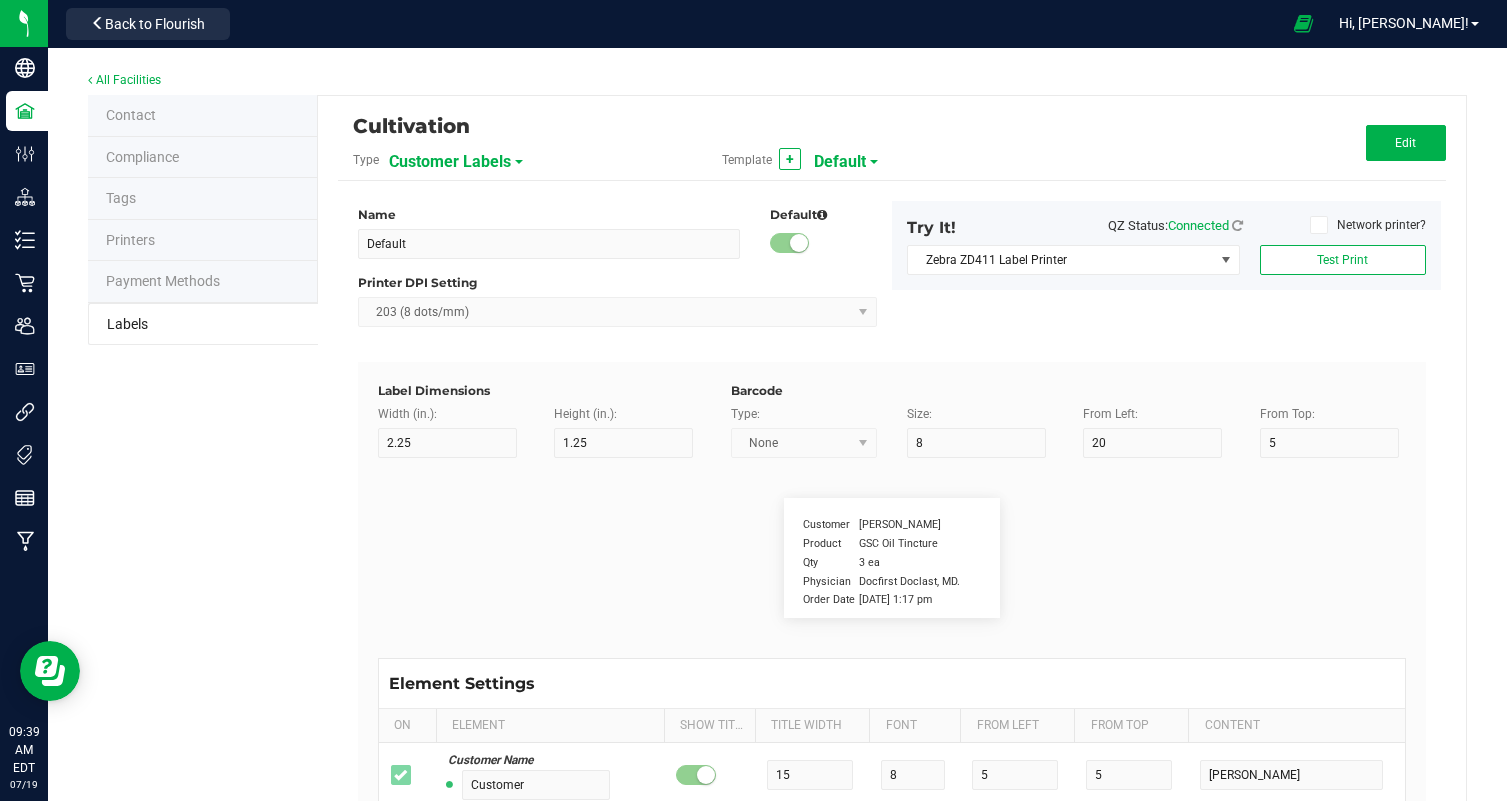click on "Customer Labels" at bounding box center [450, 162] 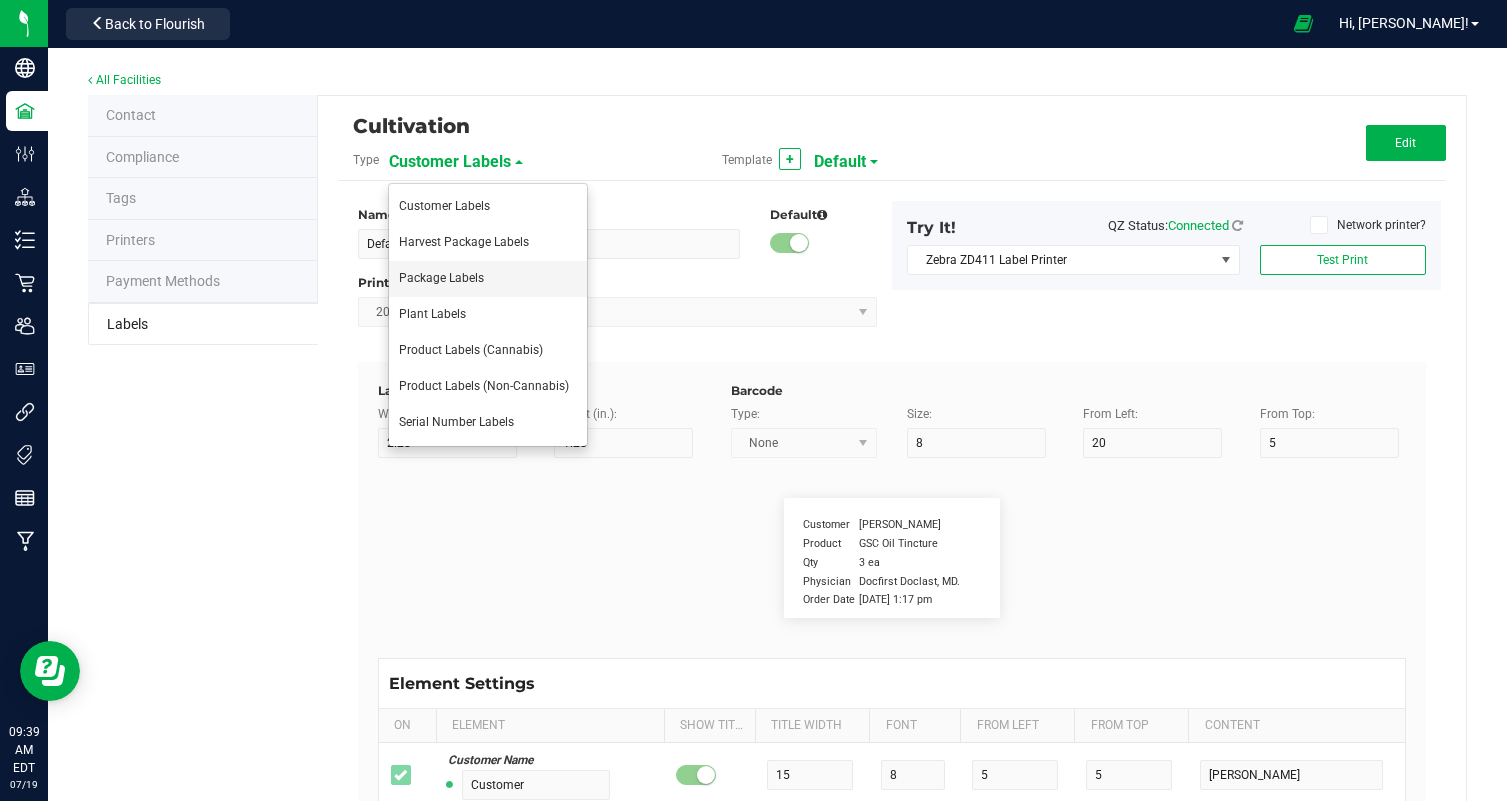 click on "Package Labels" at bounding box center (441, 278) 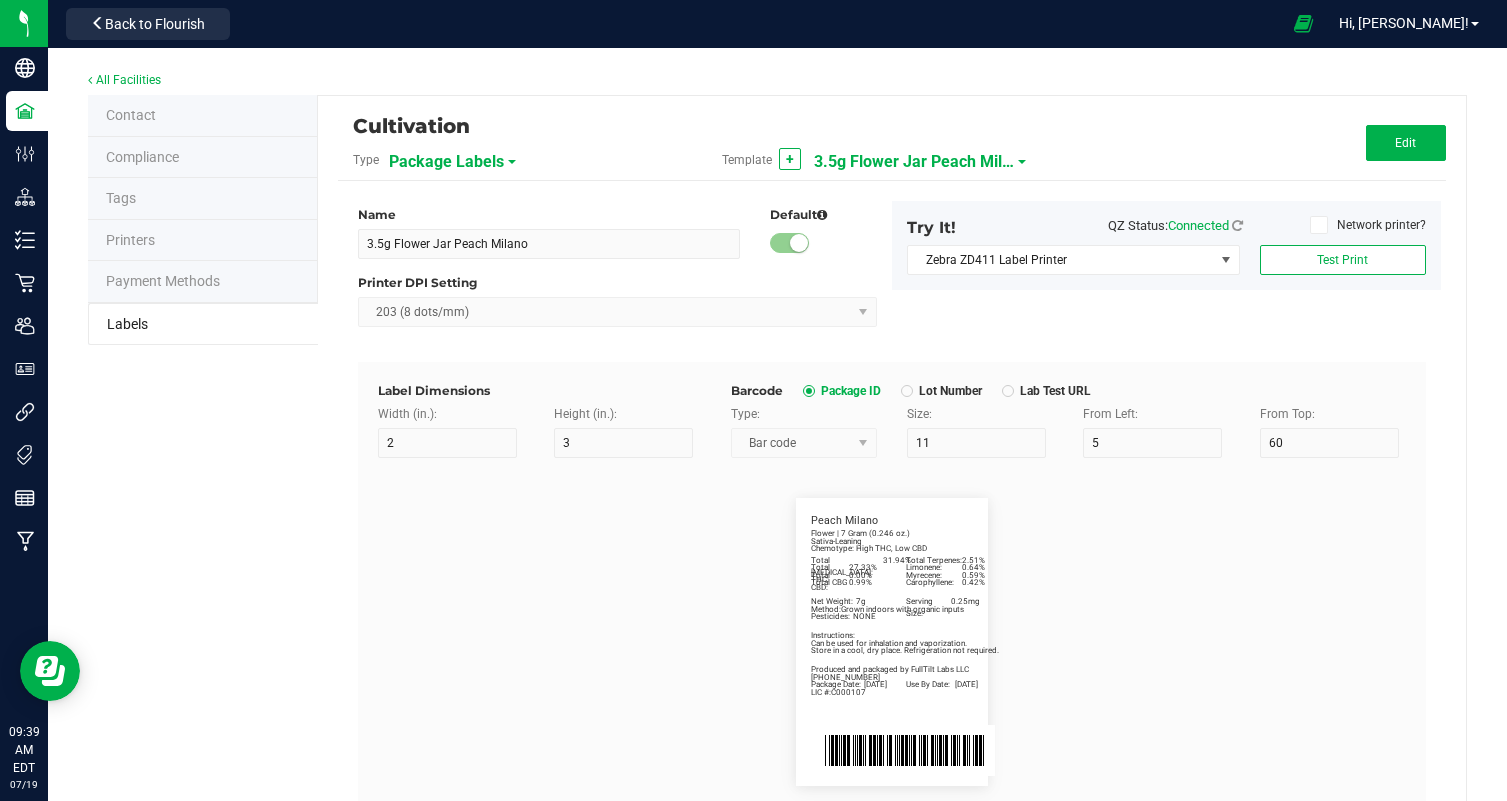 click on "3.5g Flower Jar Peach Milano" at bounding box center (914, 162) 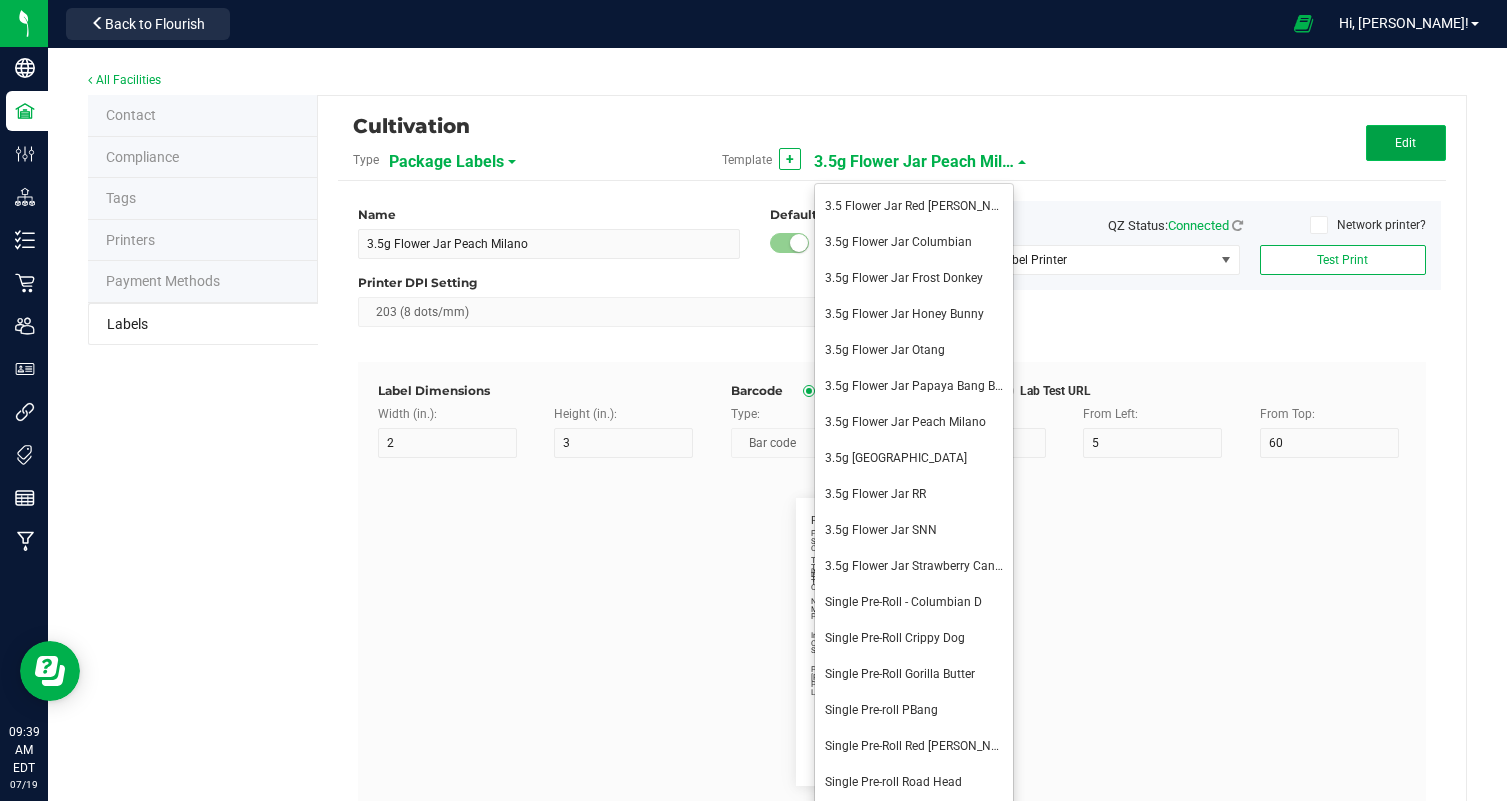 click on "Edit" at bounding box center [1405, 143] 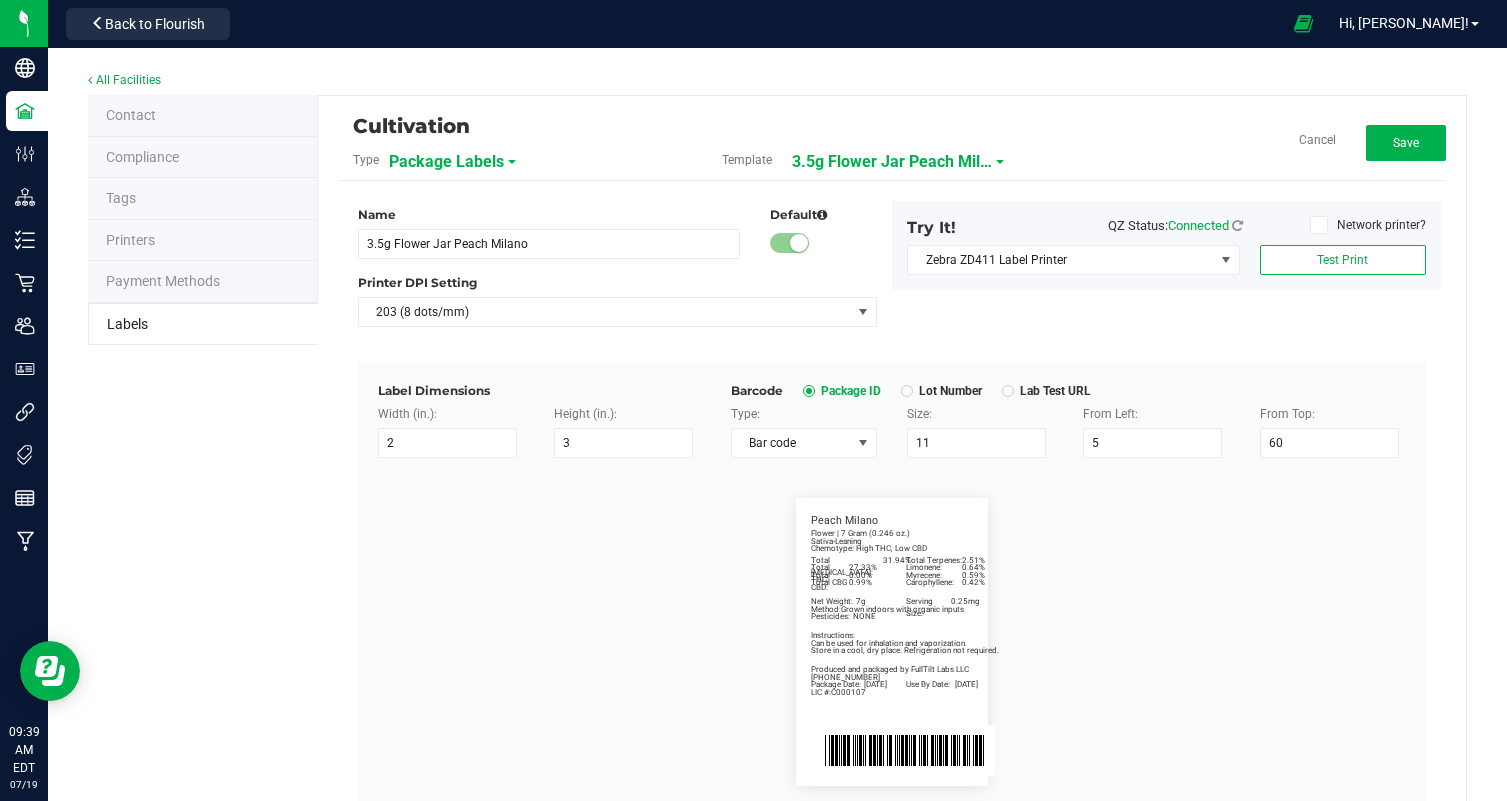 scroll, scrollTop: 481, scrollLeft: 0, axis: vertical 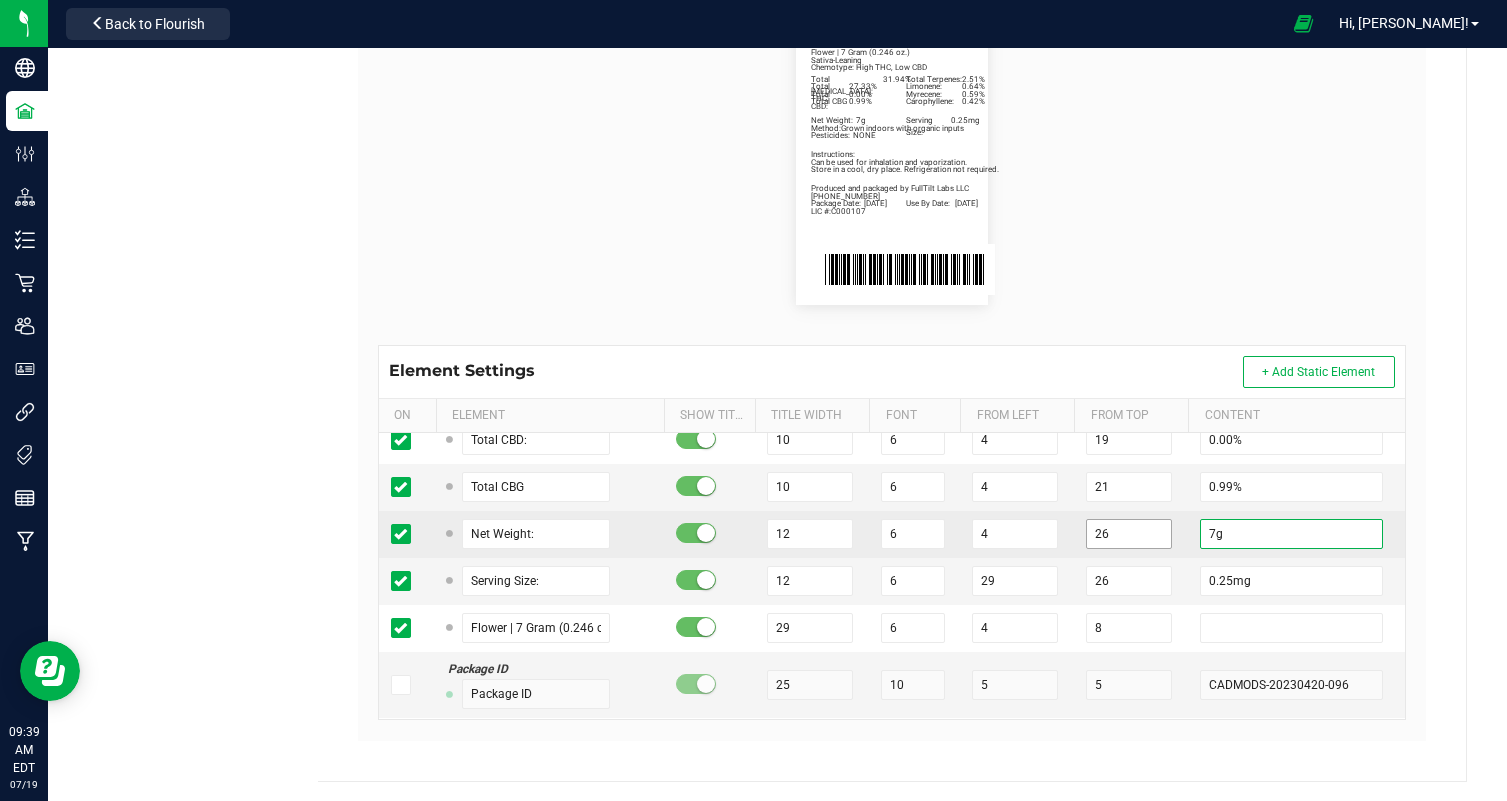 drag, startPoint x: 1219, startPoint y: 529, endPoint x: 1103, endPoint y: 529, distance: 116 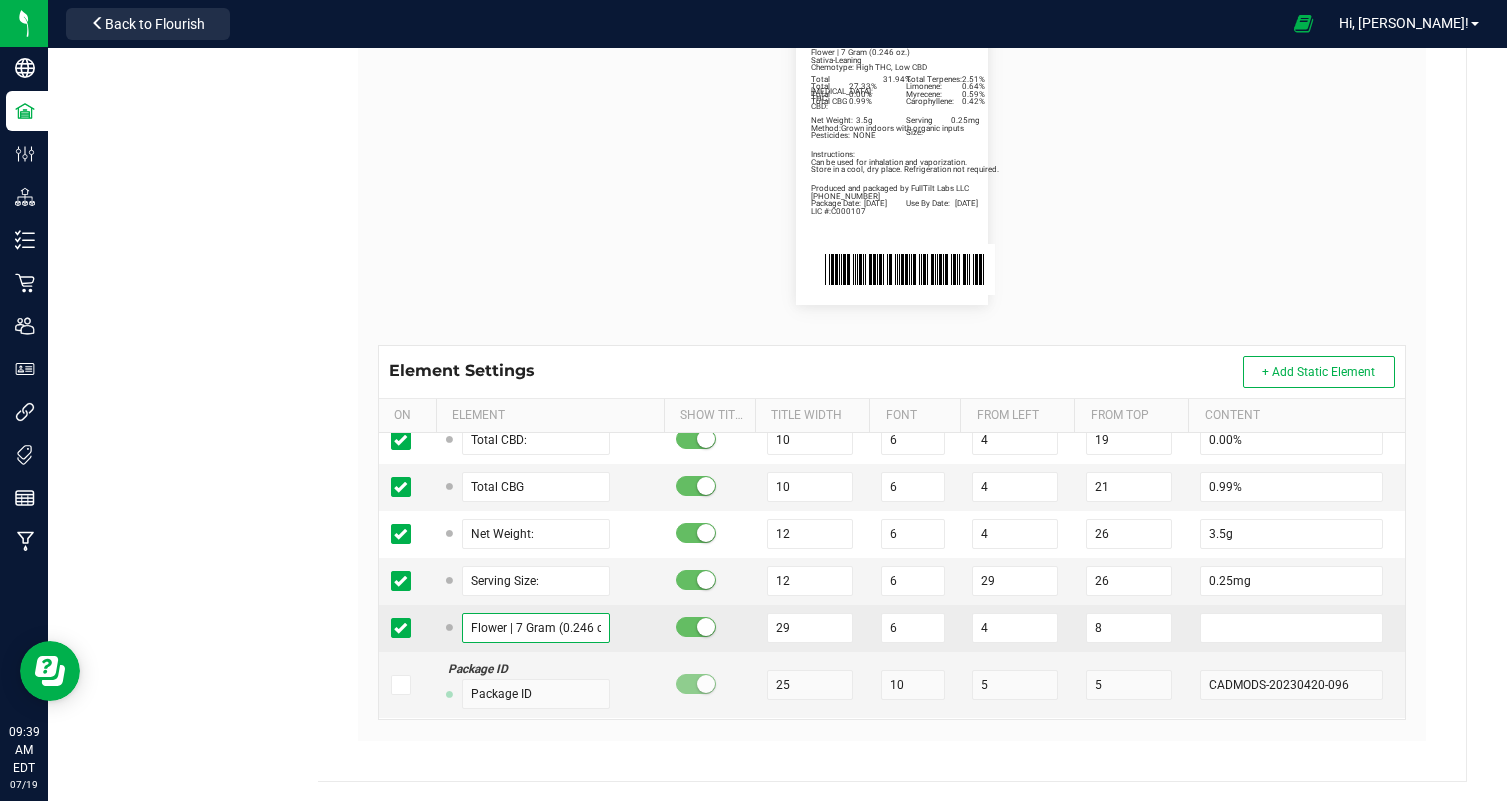 click on "Flower | 7 Gram (0.246 oz.)" at bounding box center (536, 628) 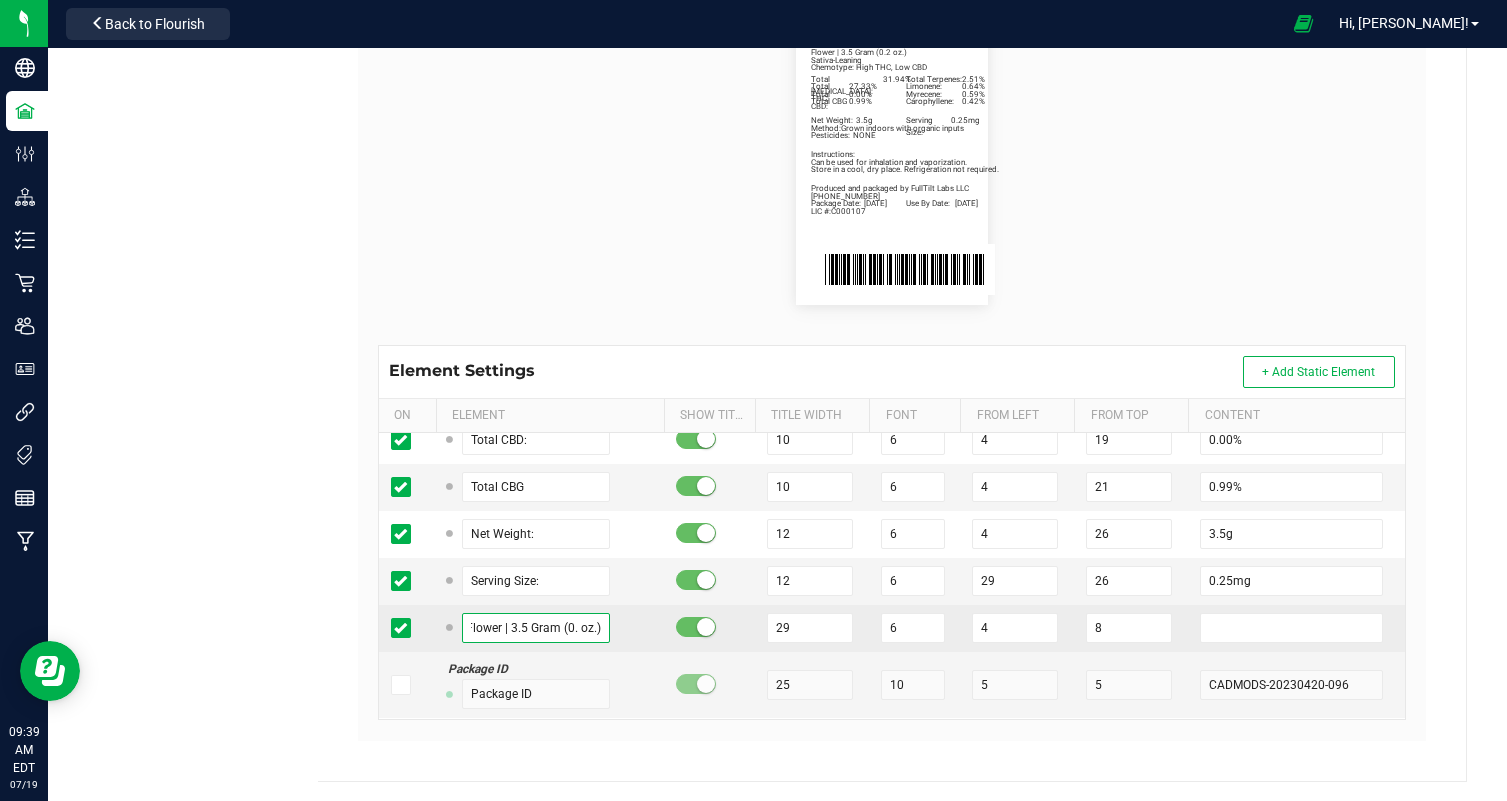 scroll, scrollTop: 0, scrollLeft: 15, axis: horizontal 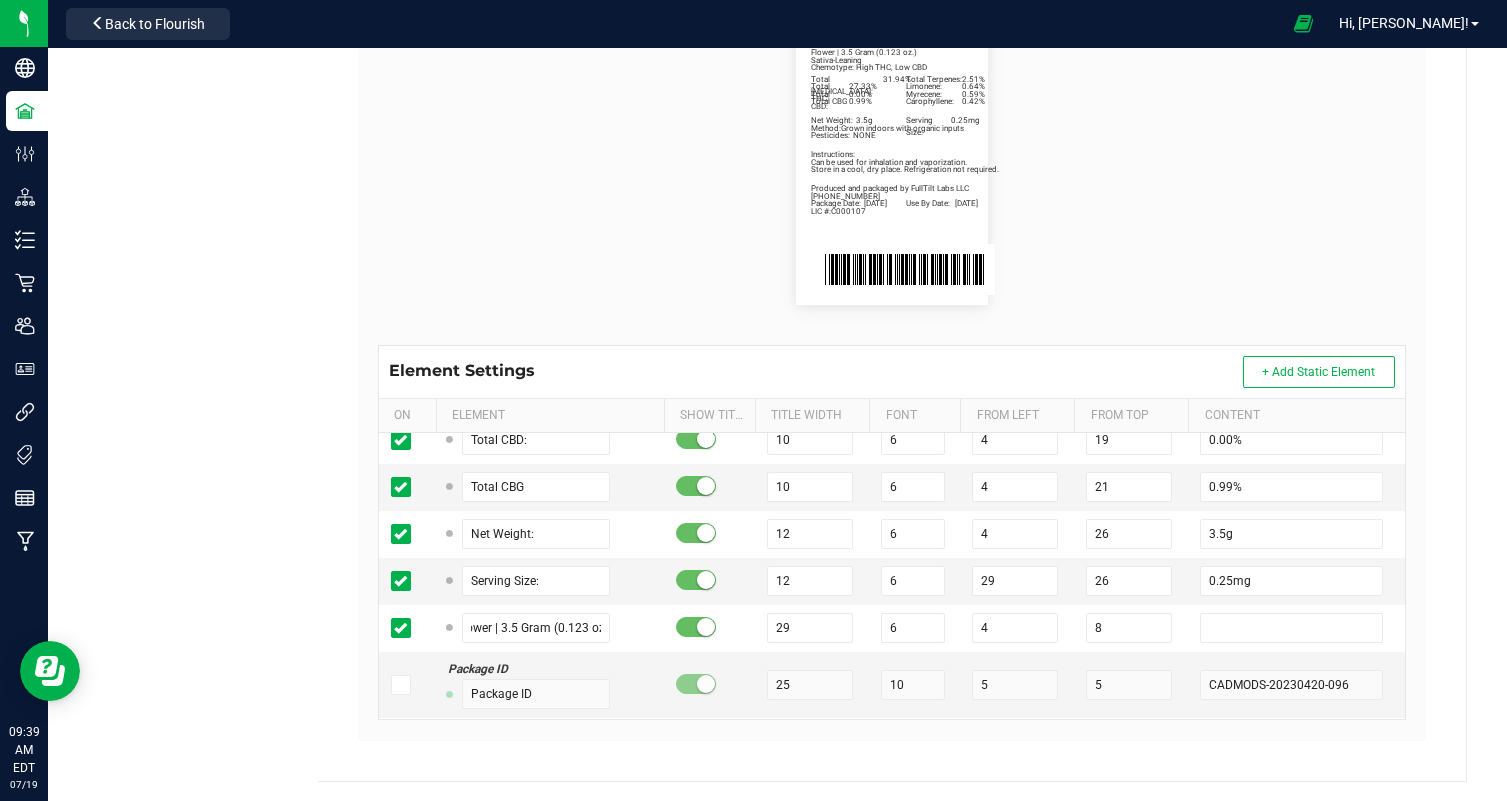 click on "Total Cannabinoids:   31.94%    Total Terpenes:   2.51%   Sativa-Leaning   Chemotype:   High THC, Low CBD   Produced and packaged by FullTilt Labs LLC   Store in a cool, dry place. Refrigeration not required.   Instructions:       Can be used for inhalation and vaporization.   Method:   Grown indoors with organic inputs   Pesticides:   NONE   (609) 895-6678   LIC #:C000107       Limonene:   0.64%   Myrecene:   0.59%   Carophyllene:   0.42%   Peach Milano   Package Date:   07/15/25   Use By Date:    01/15/26   Total THC:   27.33%    Total CBD:   0.00%    Total CBG   0.99%   Net Weight:   3.5g   Serving Size:   0.25mg   Flower | 3.5 Gram (0.123 oz.)" at bounding box center (892, 161) 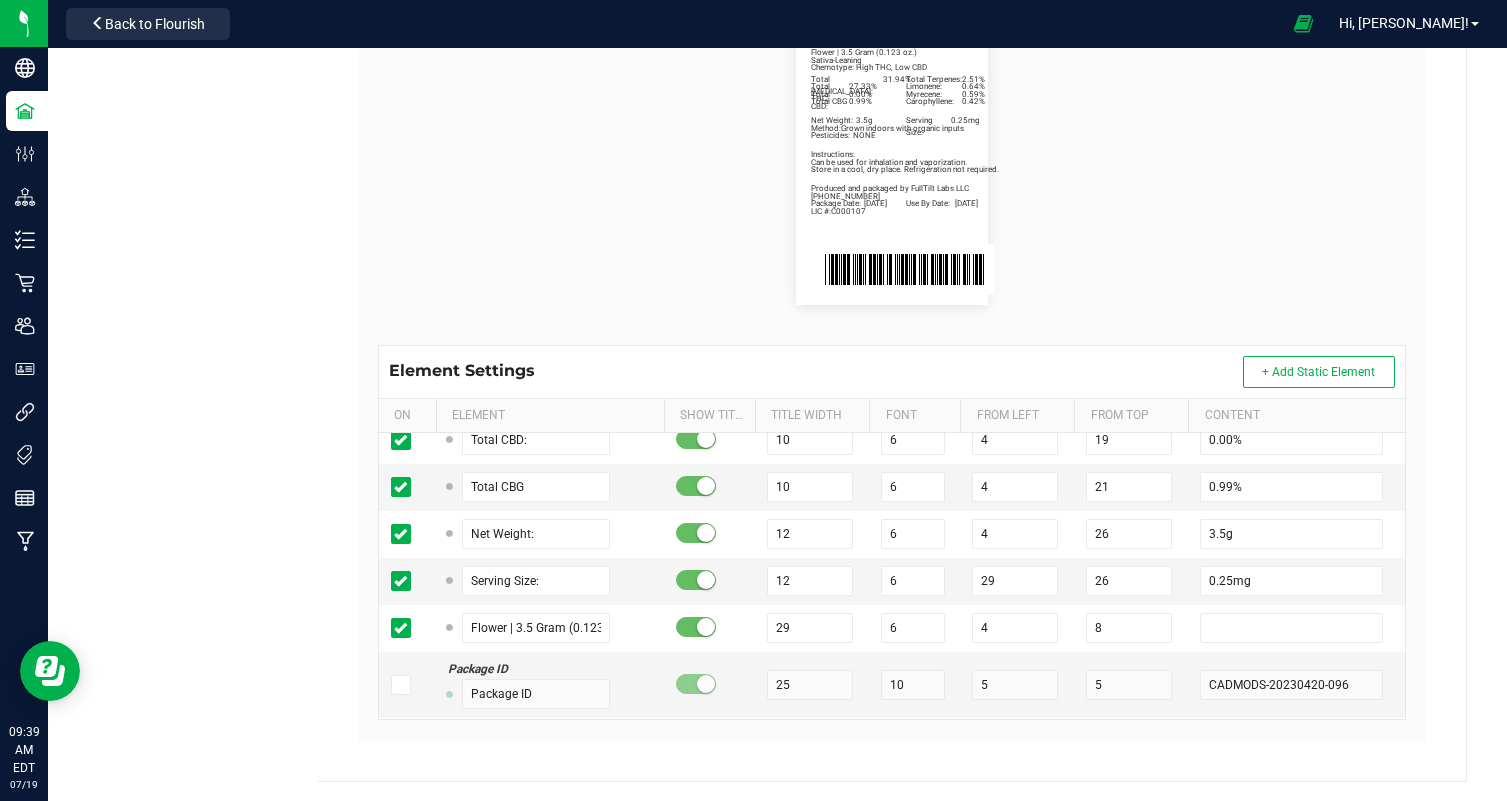 scroll, scrollTop: 0, scrollLeft: 0, axis: both 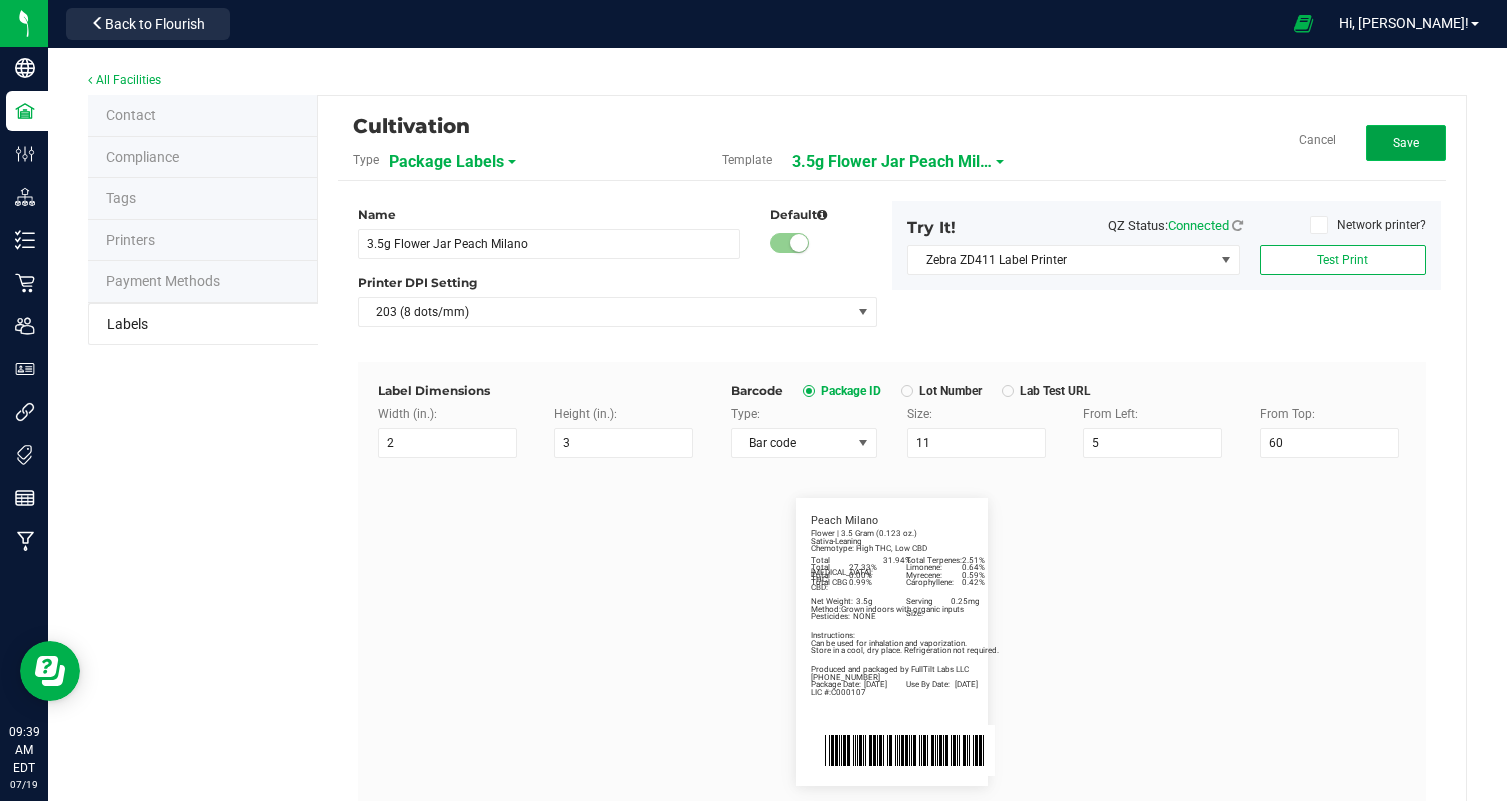click on "Save" at bounding box center [1406, 143] 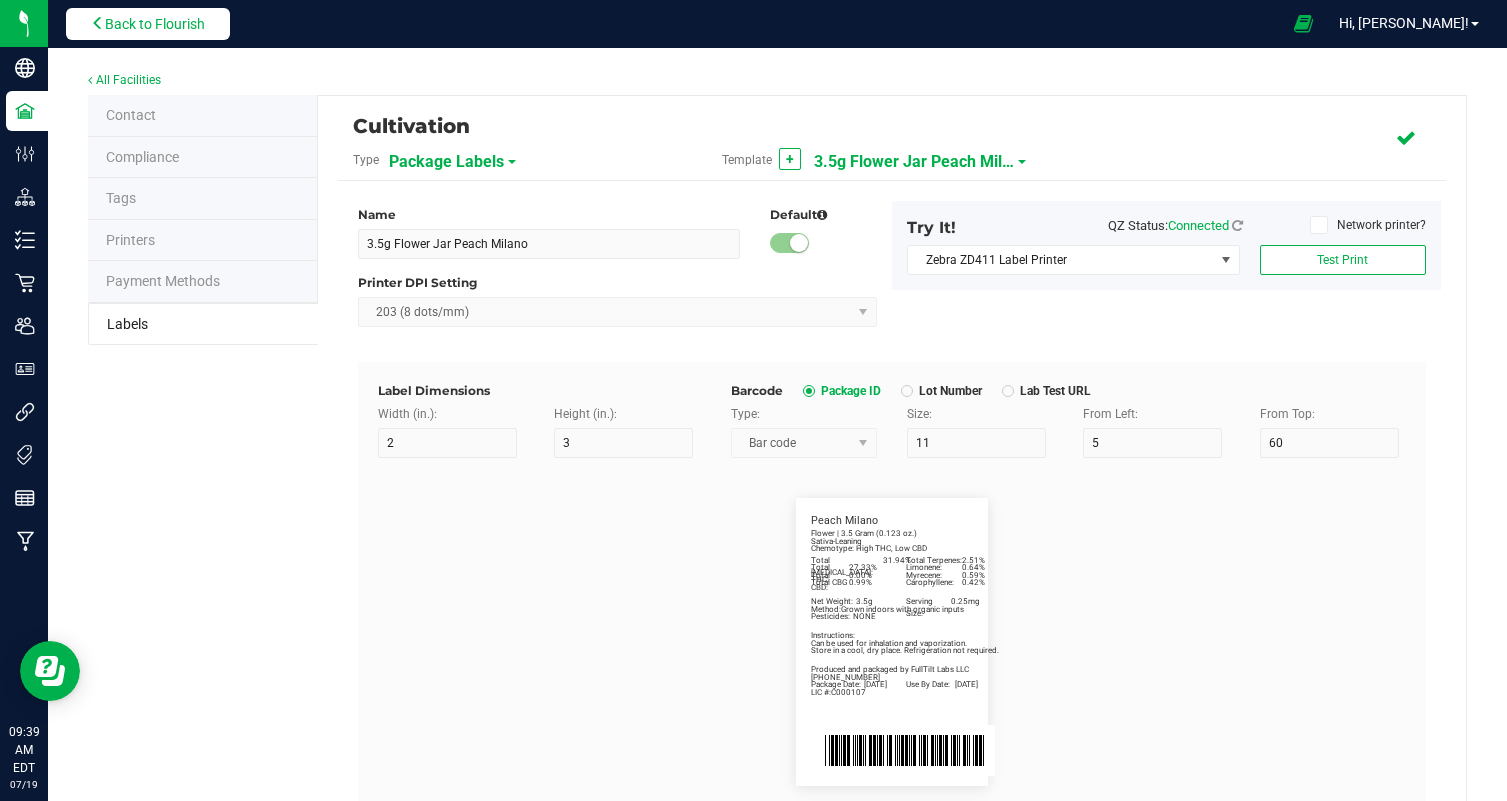 click on "Back to Flourish" at bounding box center (155, 24) 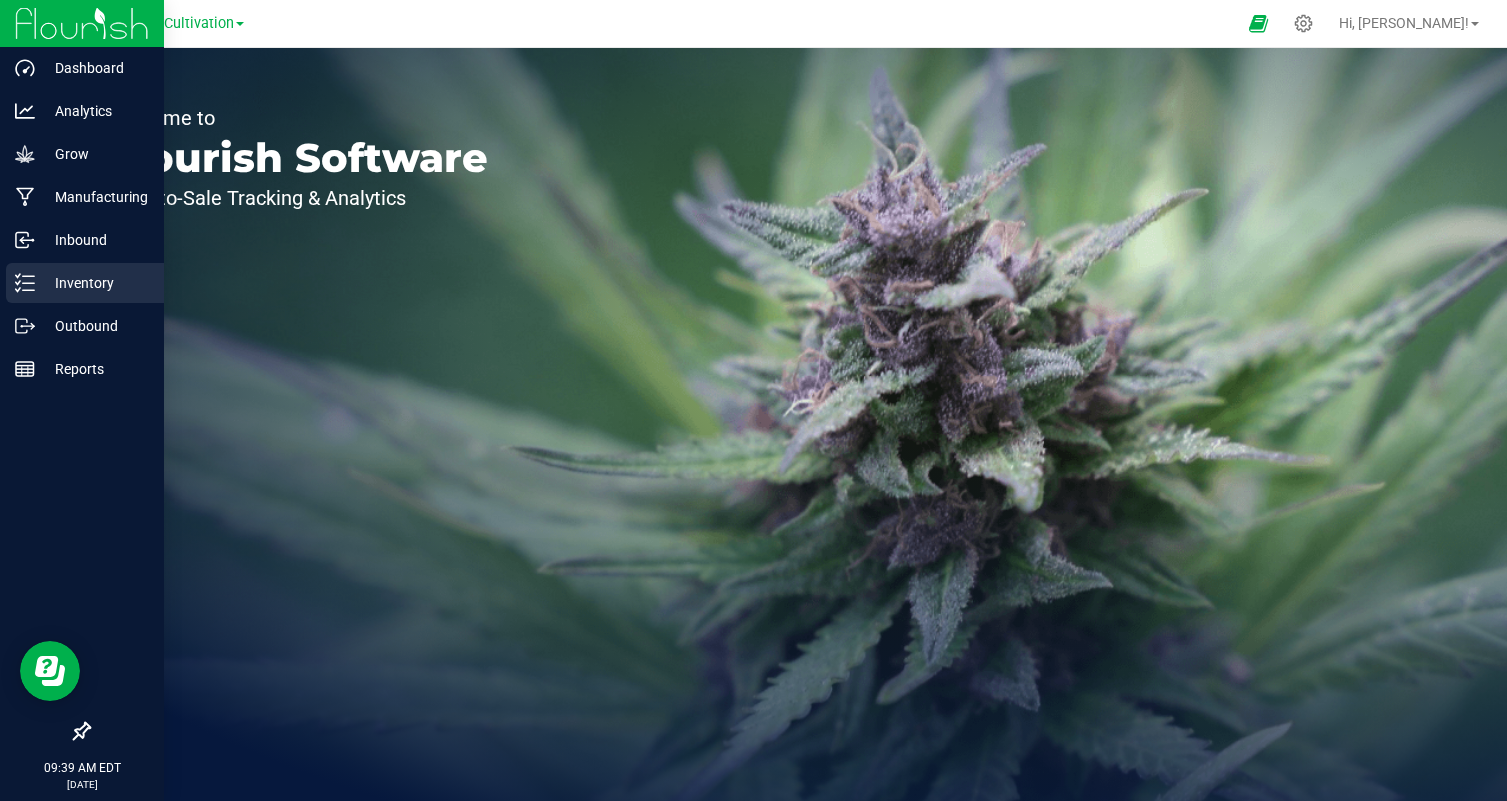 click on "Inventory" at bounding box center [95, 283] 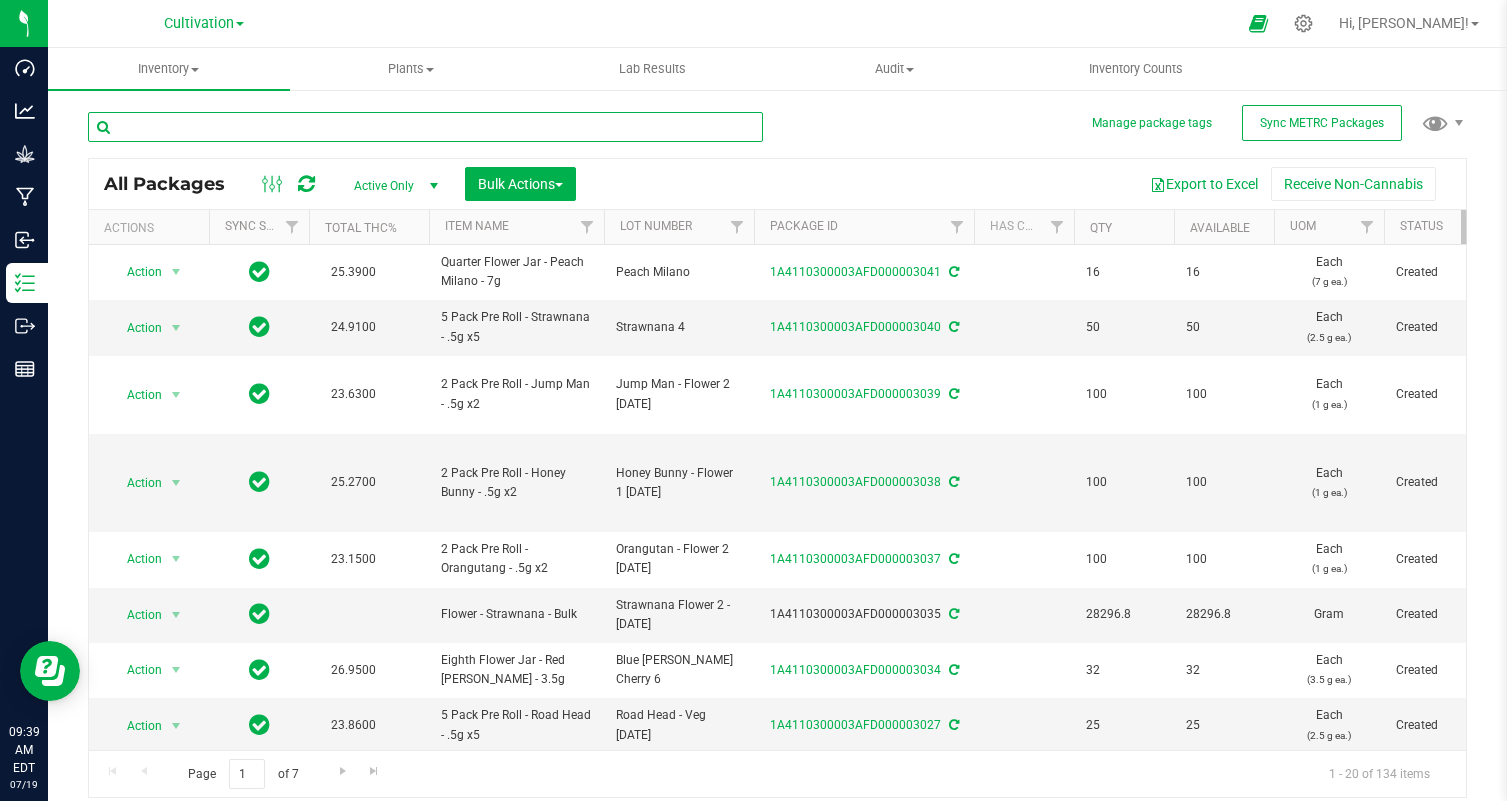click at bounding box center (425, 127) 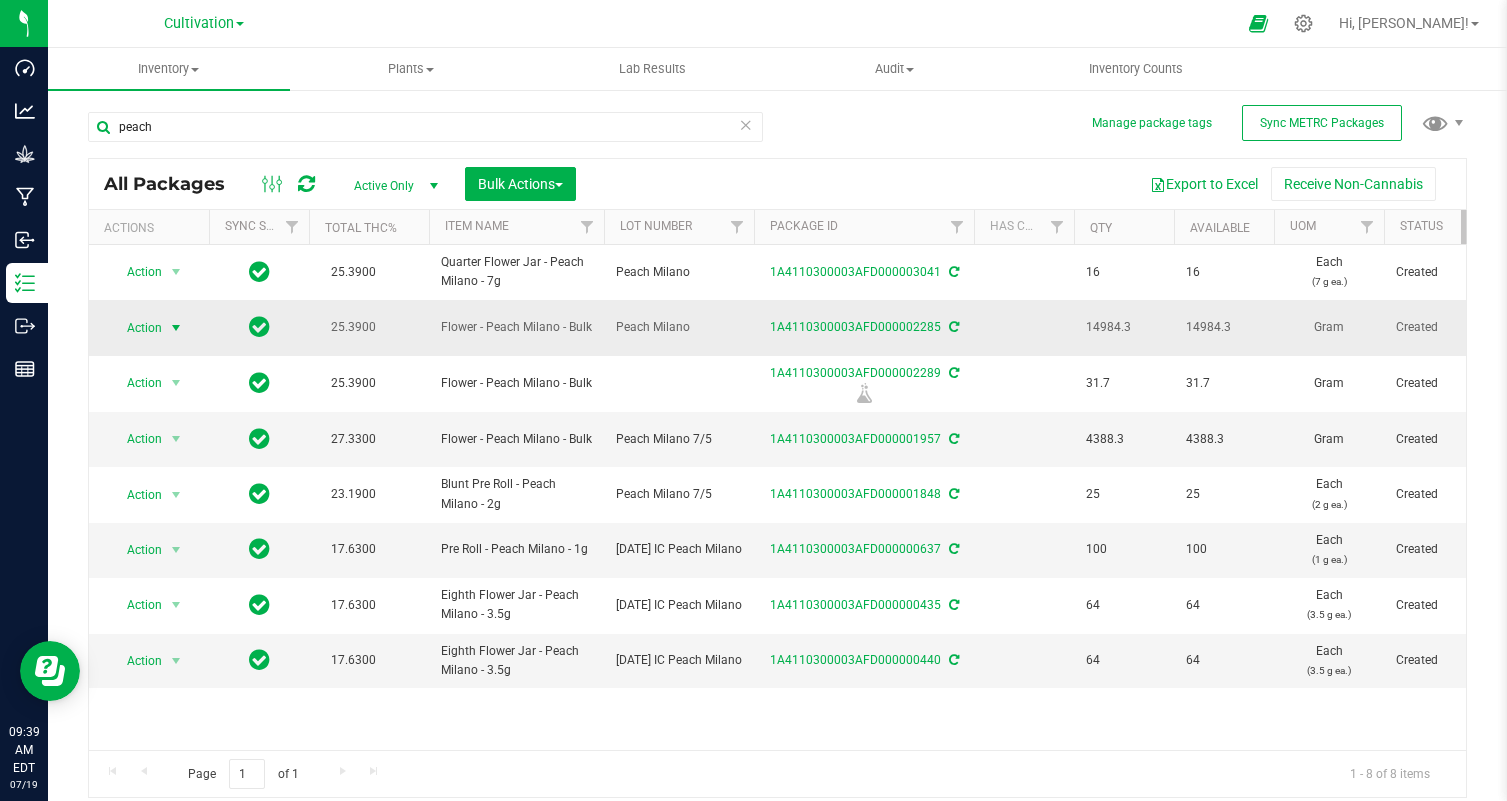 click on "Action" at bounding box center [136, 328] 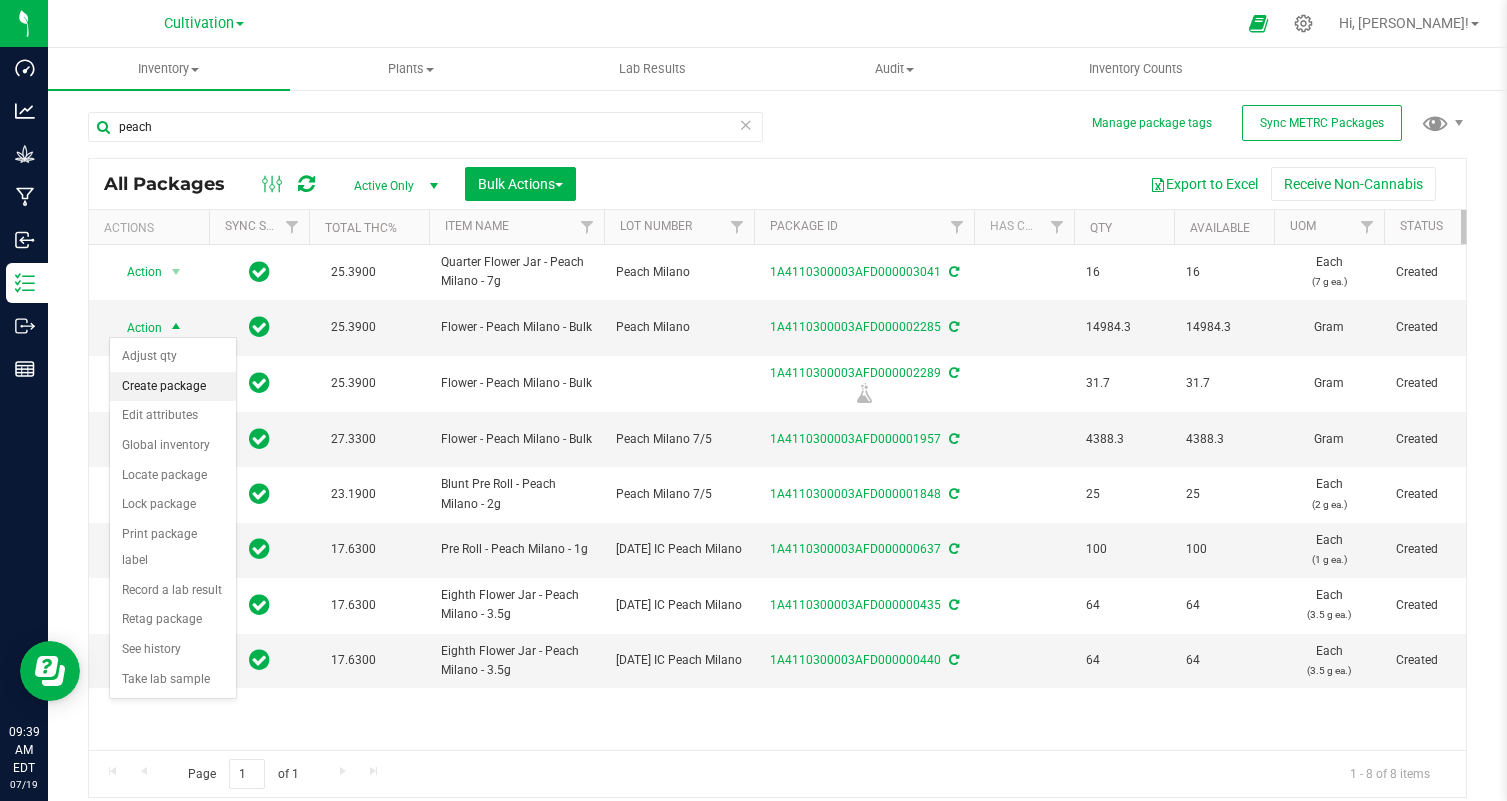 click on "Create package" at bounding box center (173, 387) 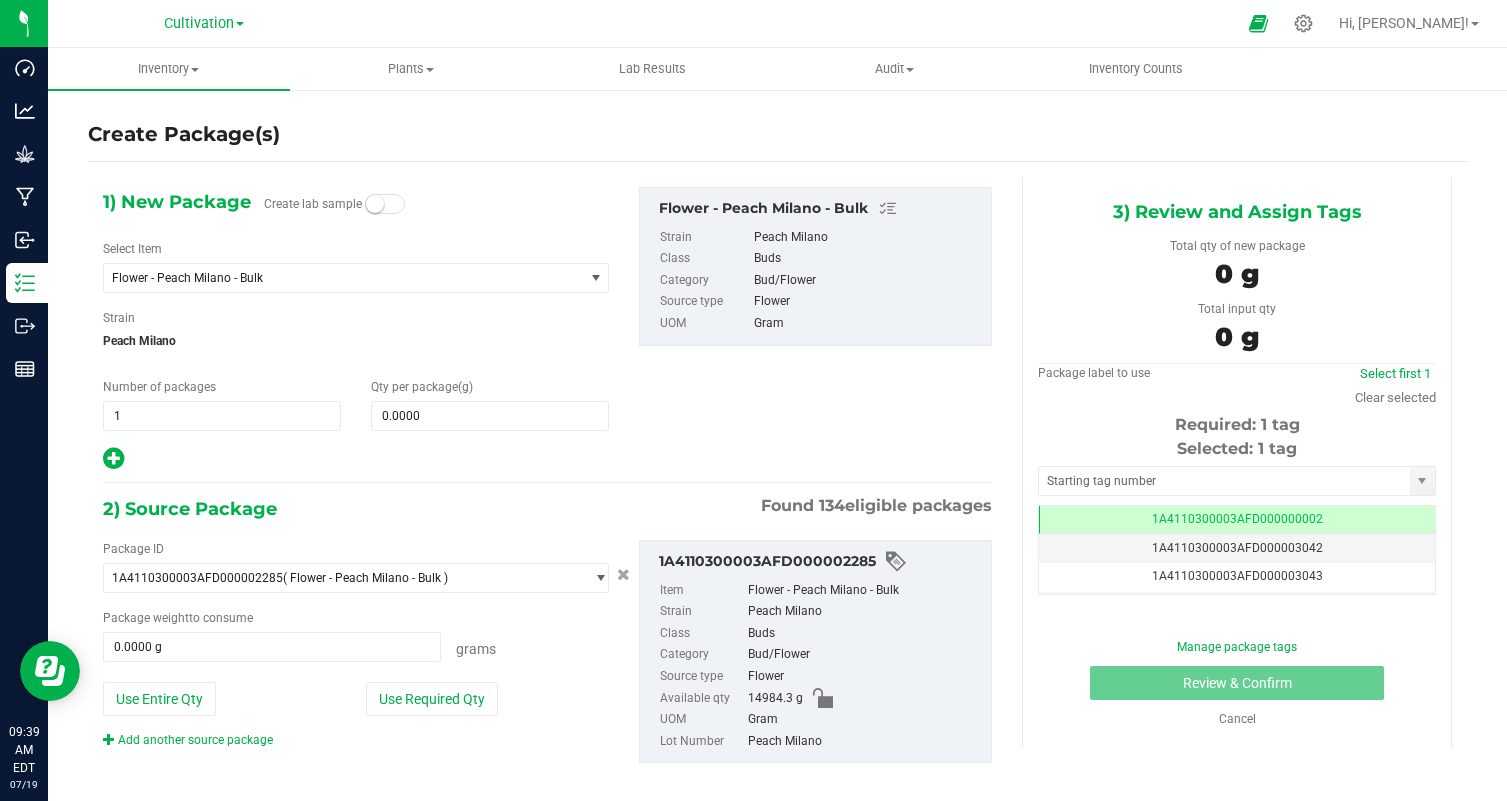 scroll, scrollTop: 0, scrollLeft: 0, axis: both 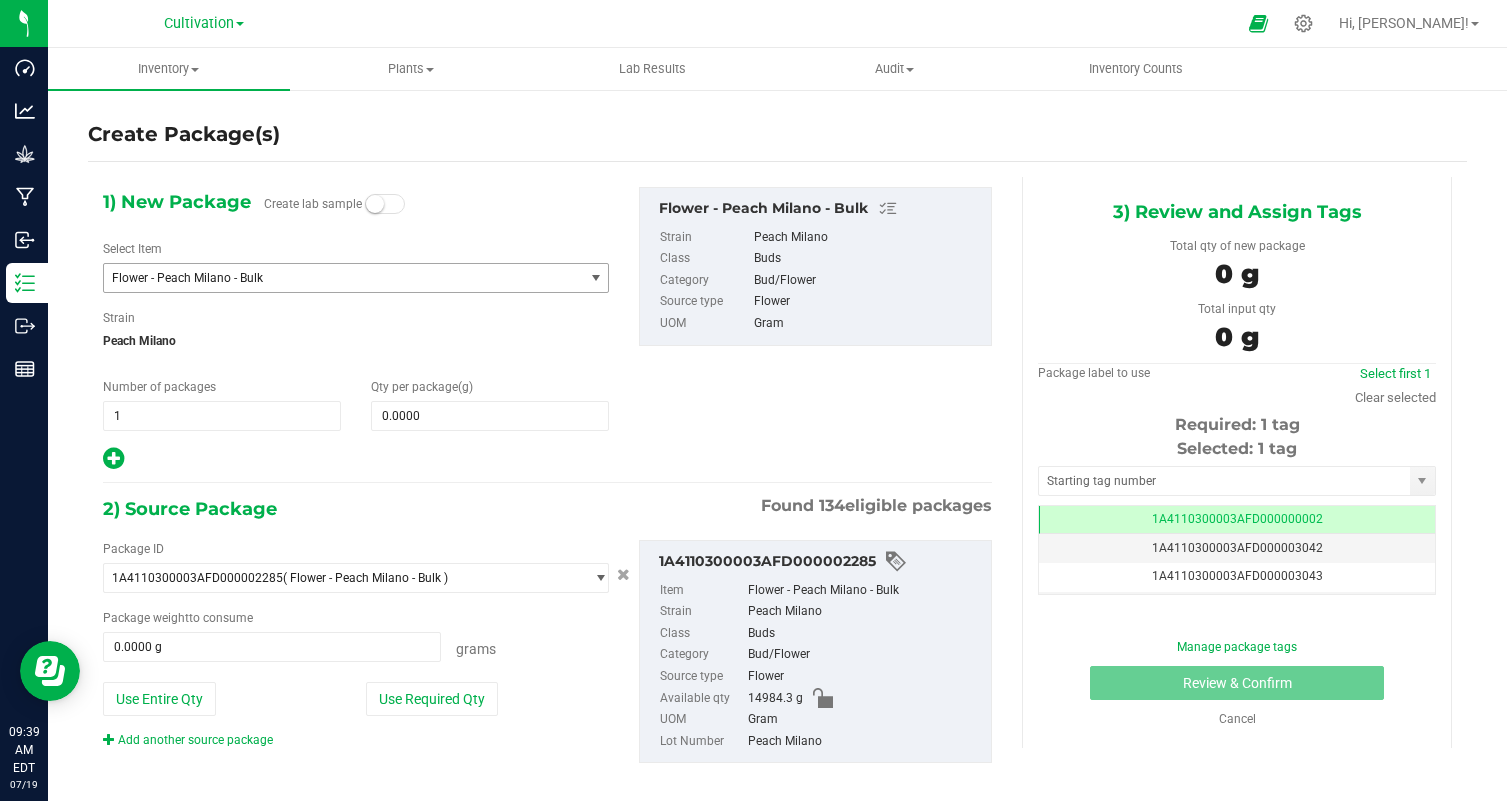 click on "Flower - Peach Milano - Bulk" at bounding box center [334, 278] 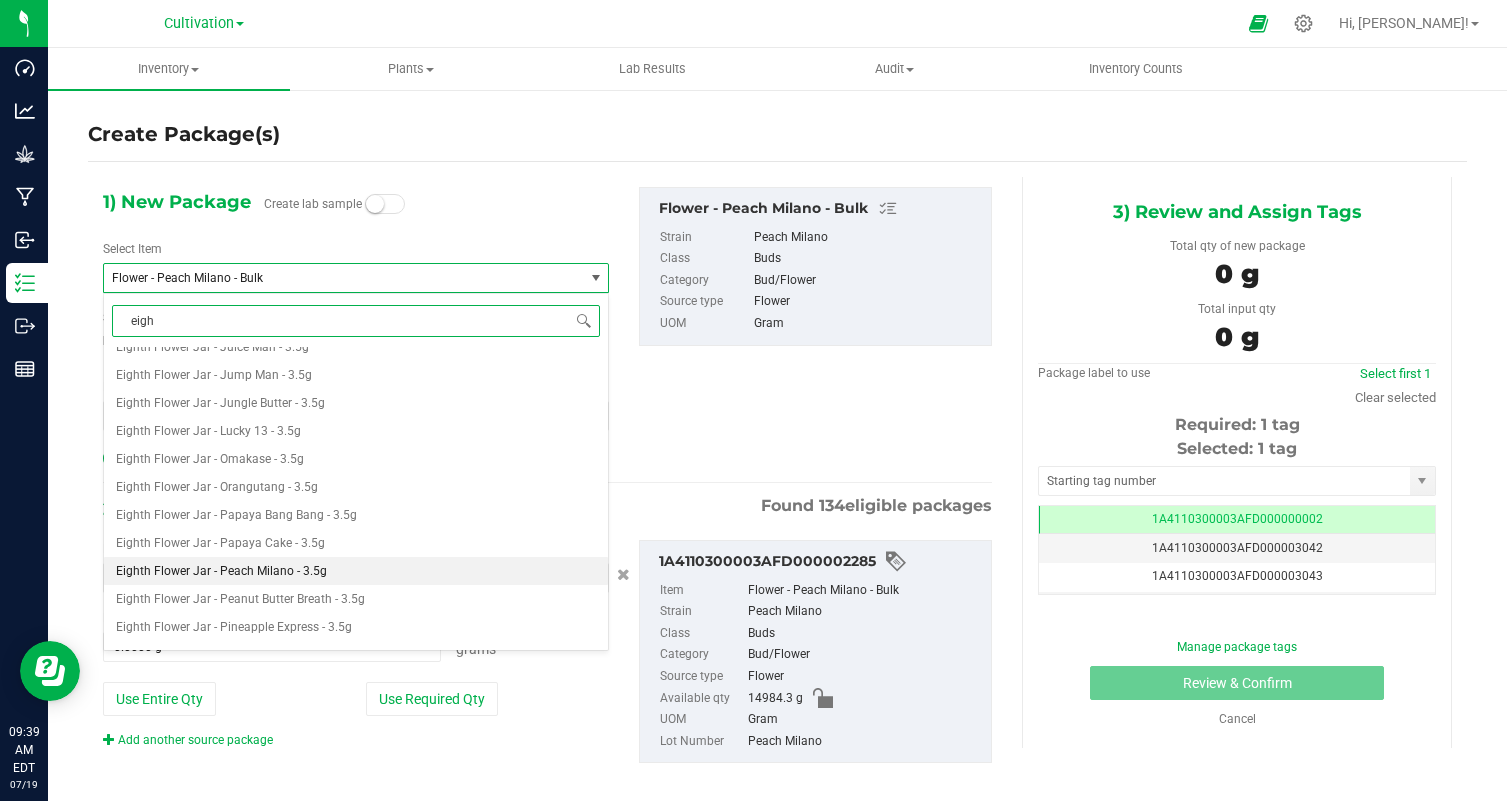 click on "Eighth Flower Jar - Peach Milano - 3.5g" at bounding box center (356, 571) 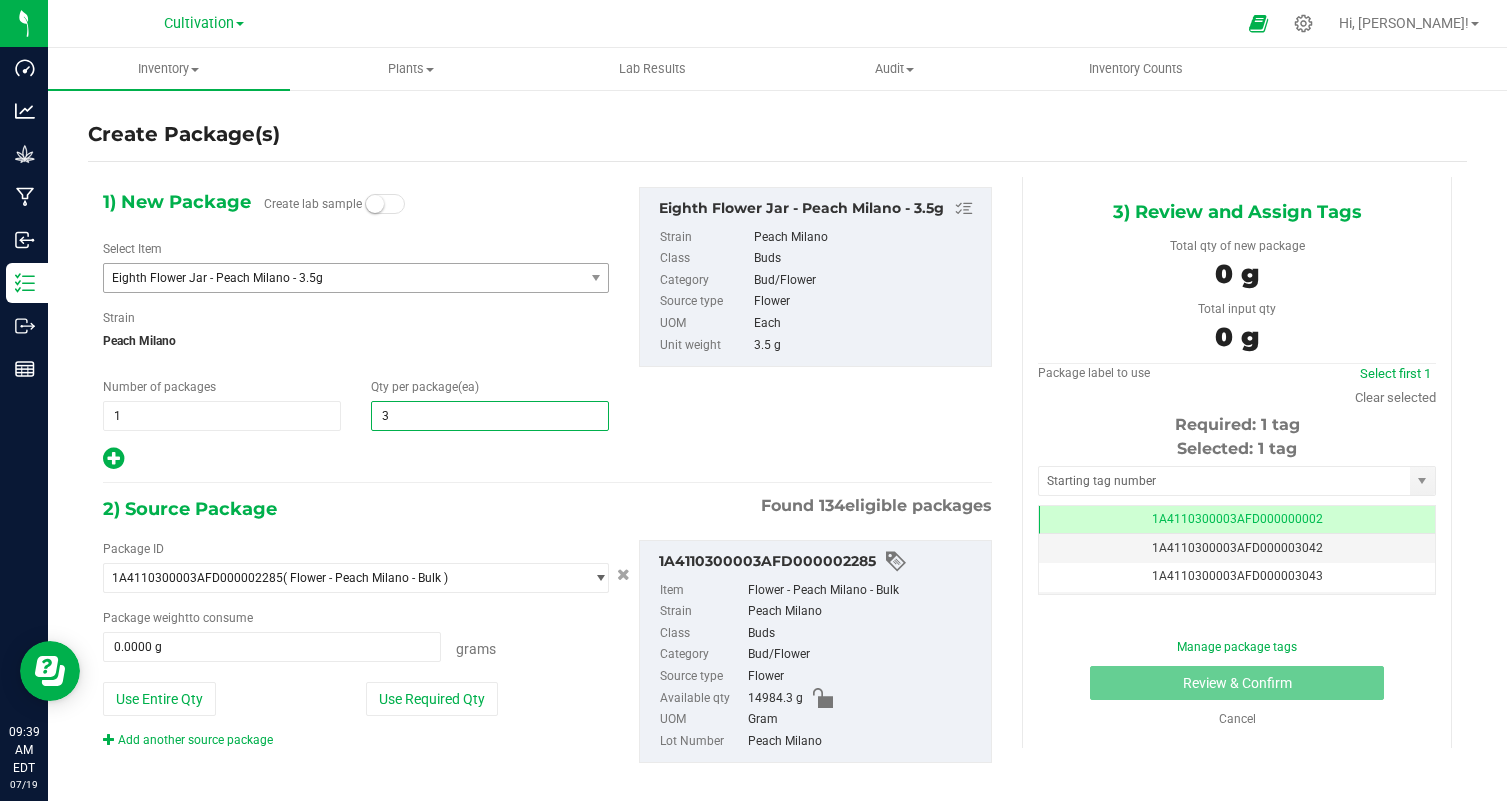click on "3" at bounding box center (490, 416) 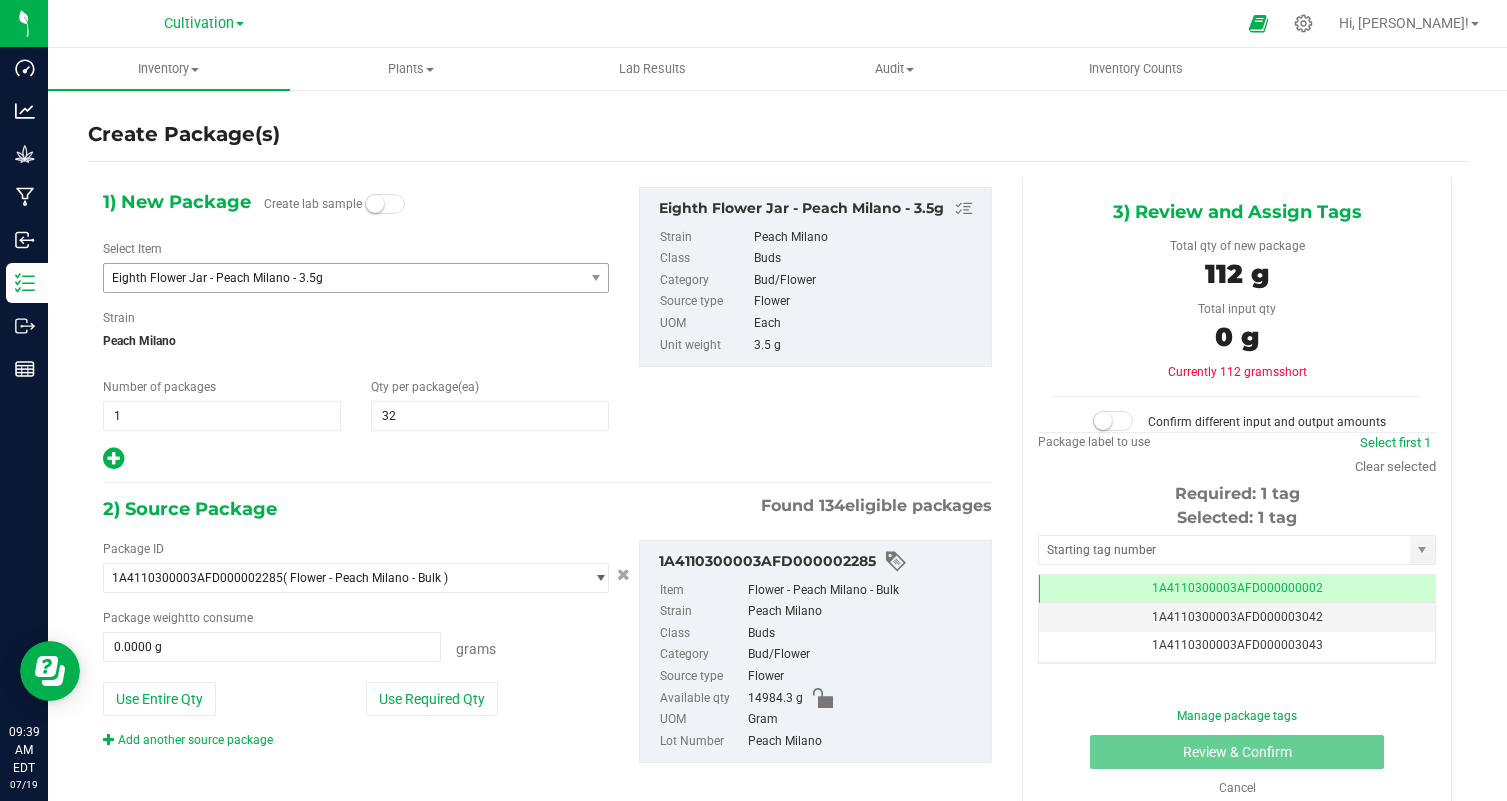 click at bounding box center [356, 459] 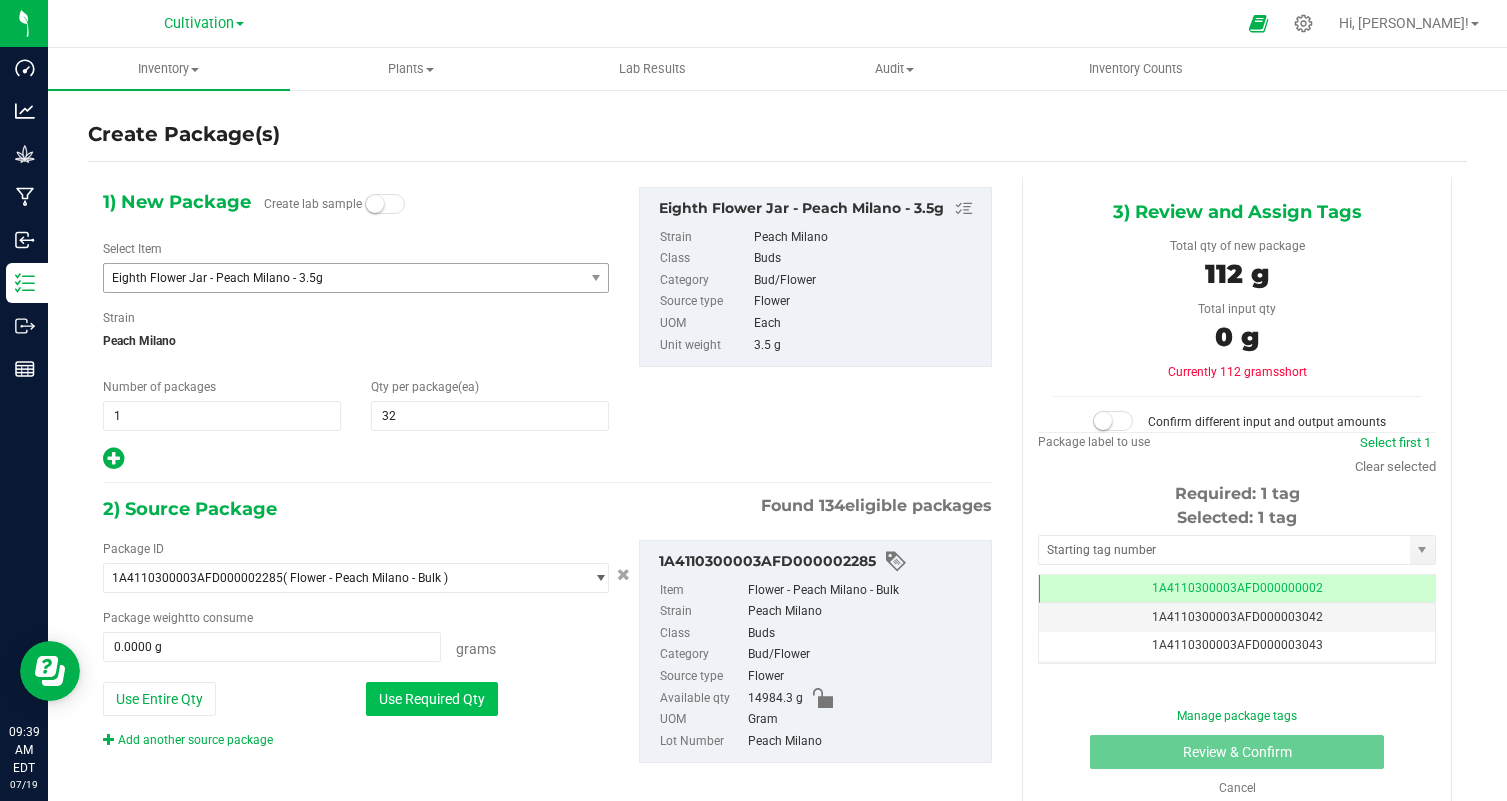 click on "Use Required Qty" at bounding box center (432, 699) 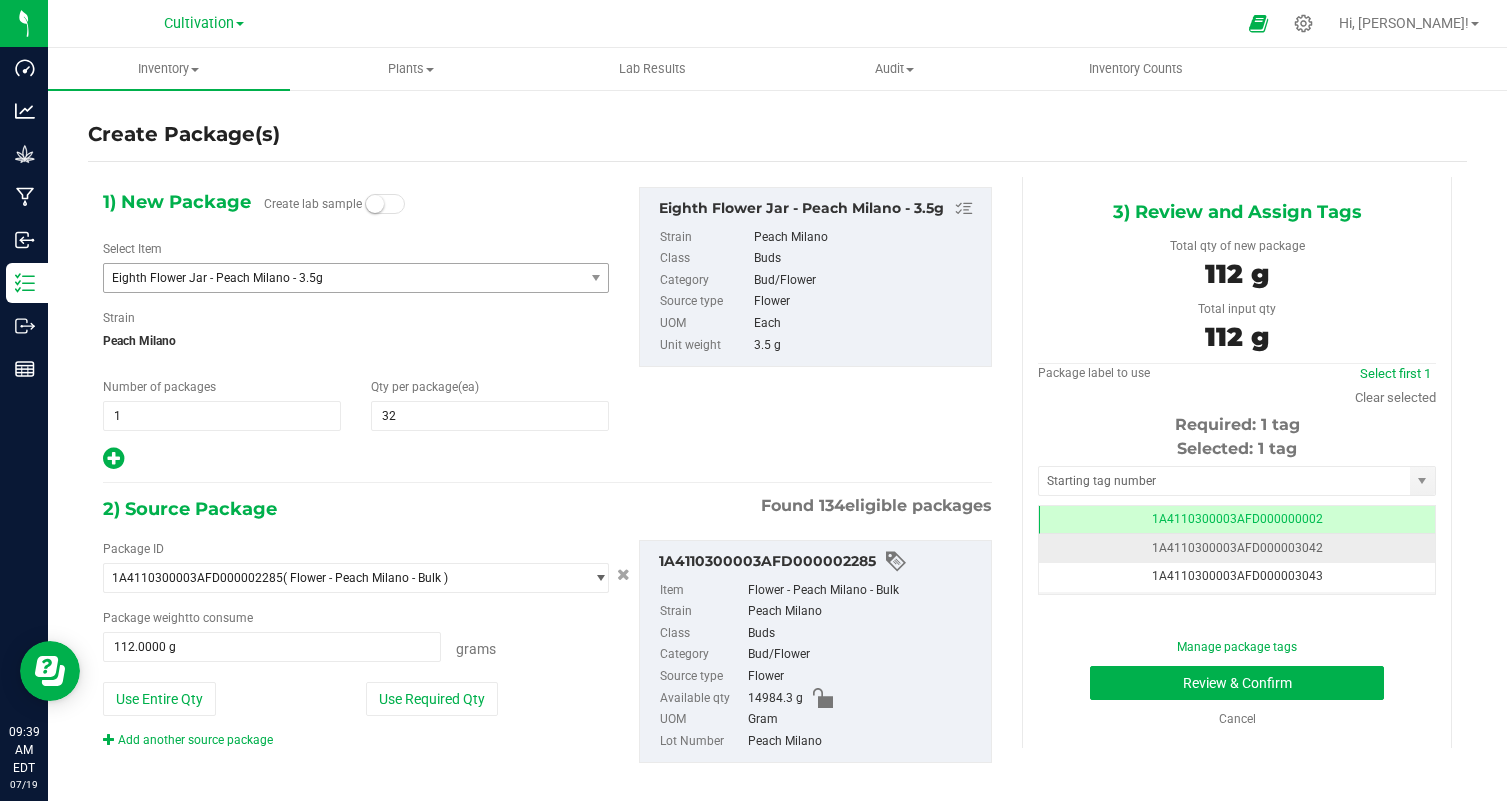 click on "1A4110300003AFD000003042" at bounding box center [1237, 548] 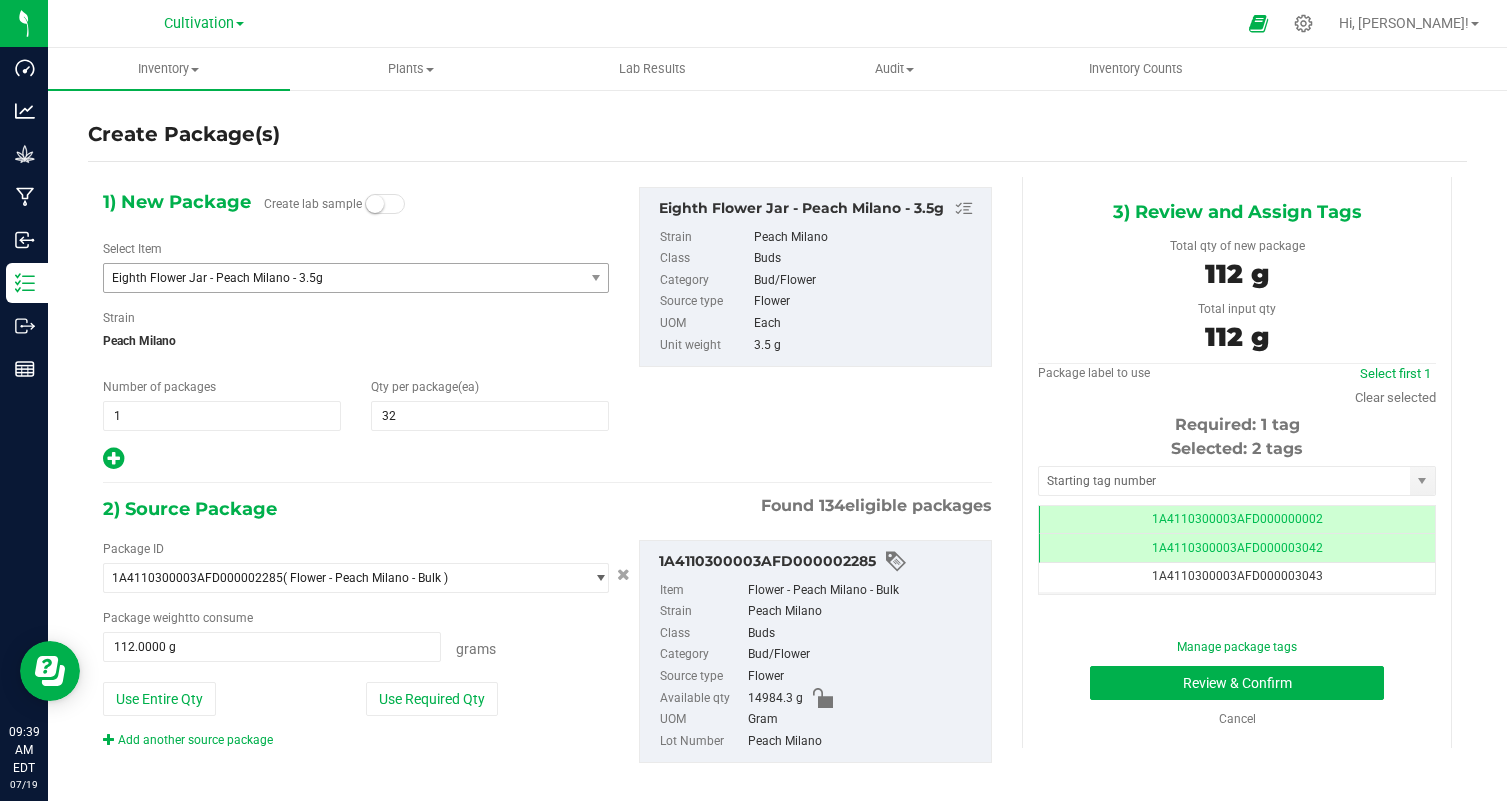 click on "Tag 1A4110300003AFD000000002 1A4110300003AFD000003042 1A4110300003AFD000003043 1A4110300003AFD000003044 1A4110300003AFD000003045 1A4110300003AFD000003046 1A4110300003AFD000003047 1A4110300003AFD000003048 1A4110300003AFD000003049 1A4110300003AFD000003050 1A4110300003AFD000003051 1A4110300003AFD000003052 1A4110300003AFD000003053 1A4110300003AFD000003054 1A4110300003AFD000003055 1A4110300003AFD000003056 1A4110300003AFD000003057 1A4110300003AFD000003058 1A4110300003AFD000003059 1A4110300003AFD000003060 1A4110300003AFD000003061 1A4110300003AFD000003062 1A4110300003AFD000003063 1A4110300003AFD000003064 1A4110300003AFD000003065 1A4110300003AFD000003066 Page of 1 NaN - NaN of 26 items" at bounding box center (1237, 550) 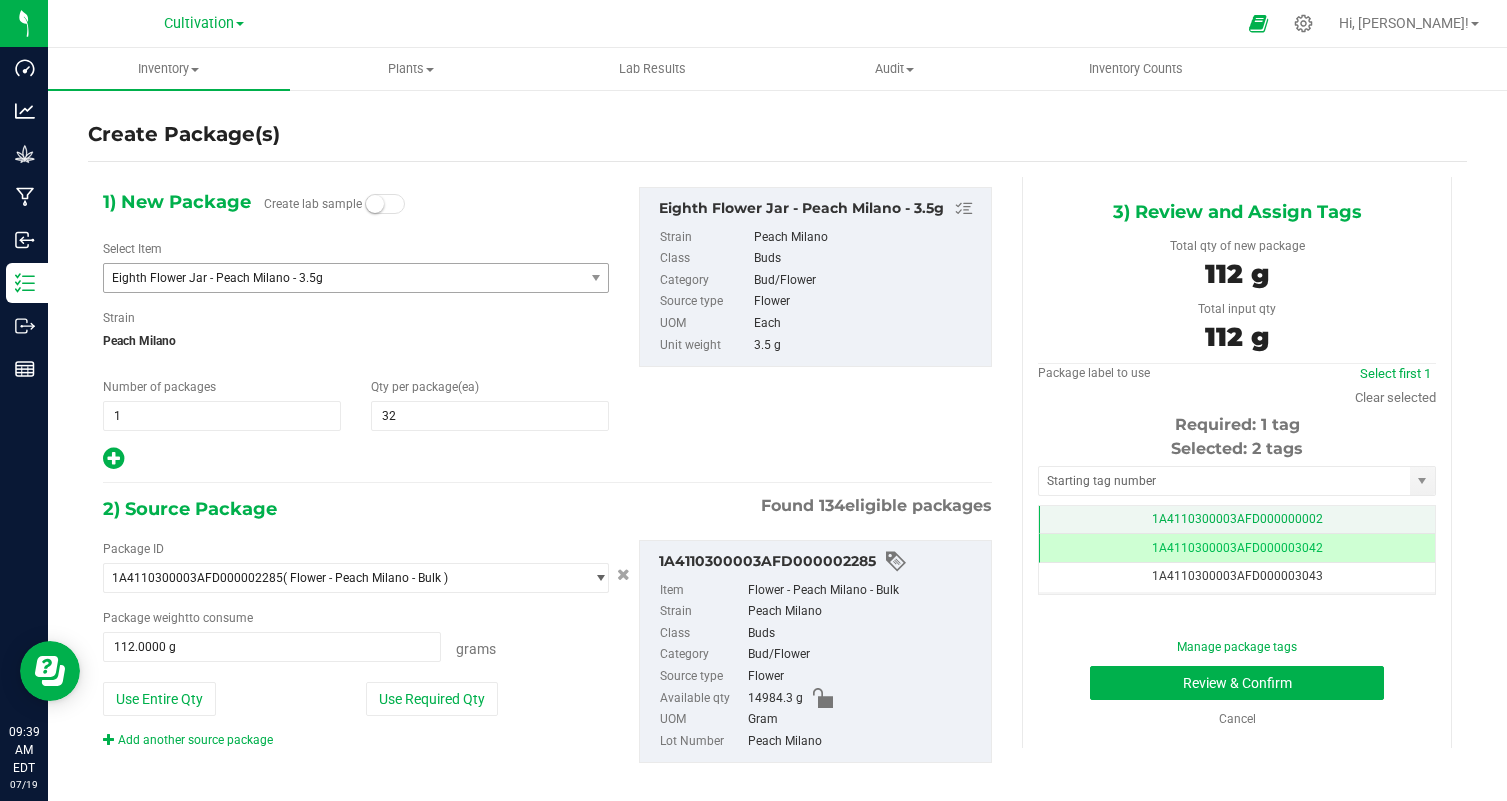 click on "1A4110300003AFD000000002" at bounding box center (1237, 520) 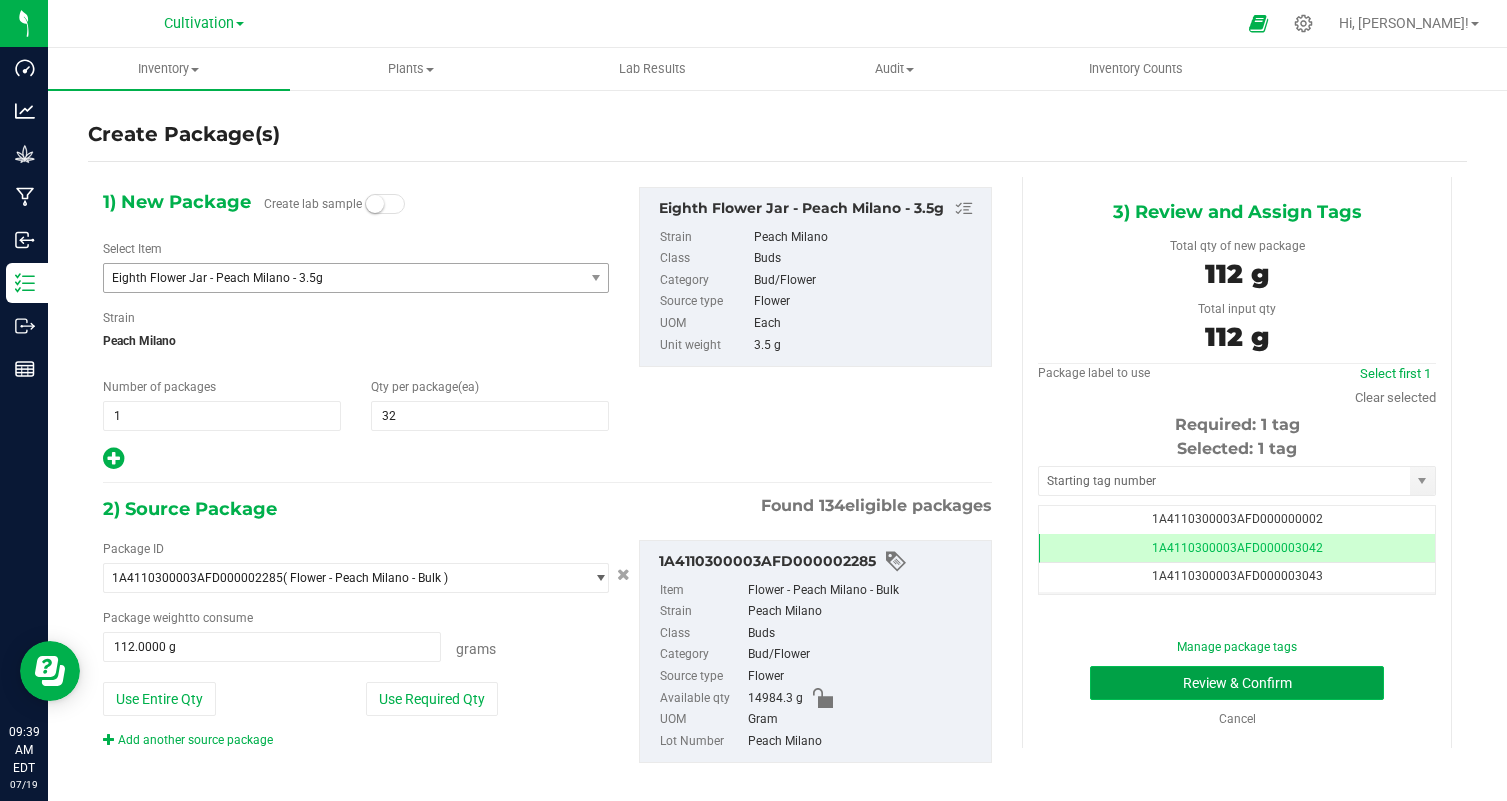 click on "Review & Confirm" at bounding box center (1237, 683) 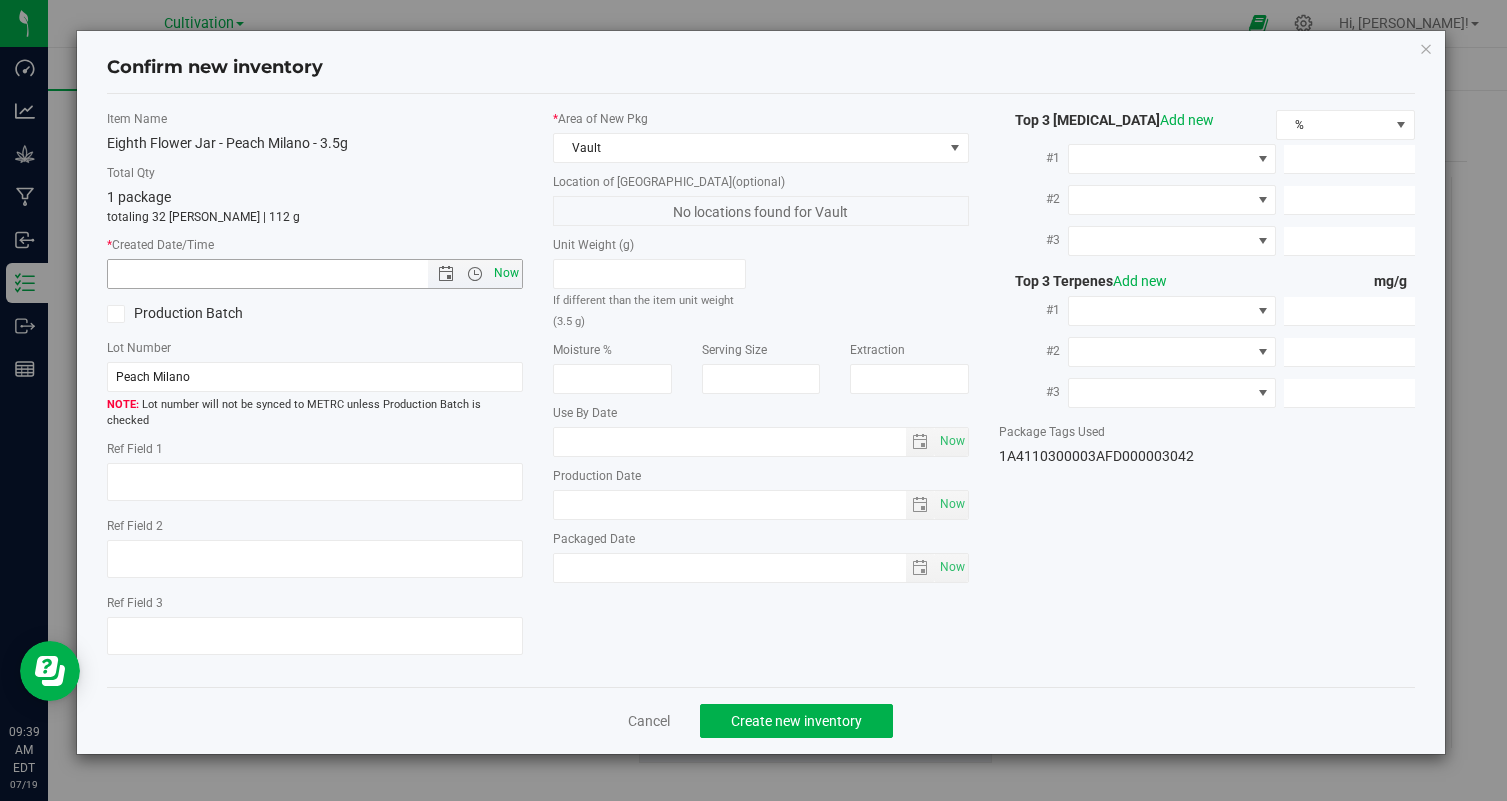 click on "Now" at bounding box center [507, 273] 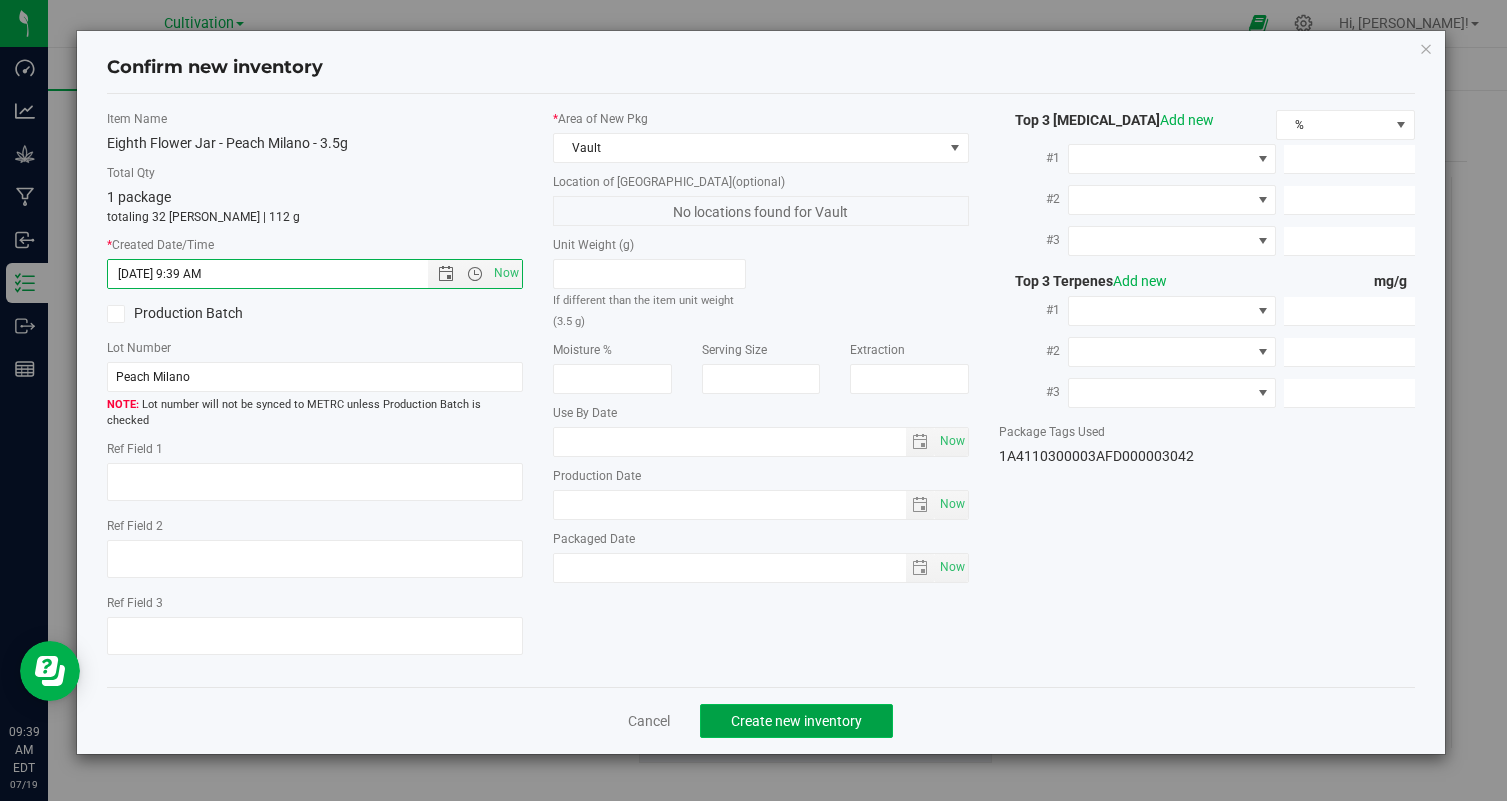 click on "Create new inventory" 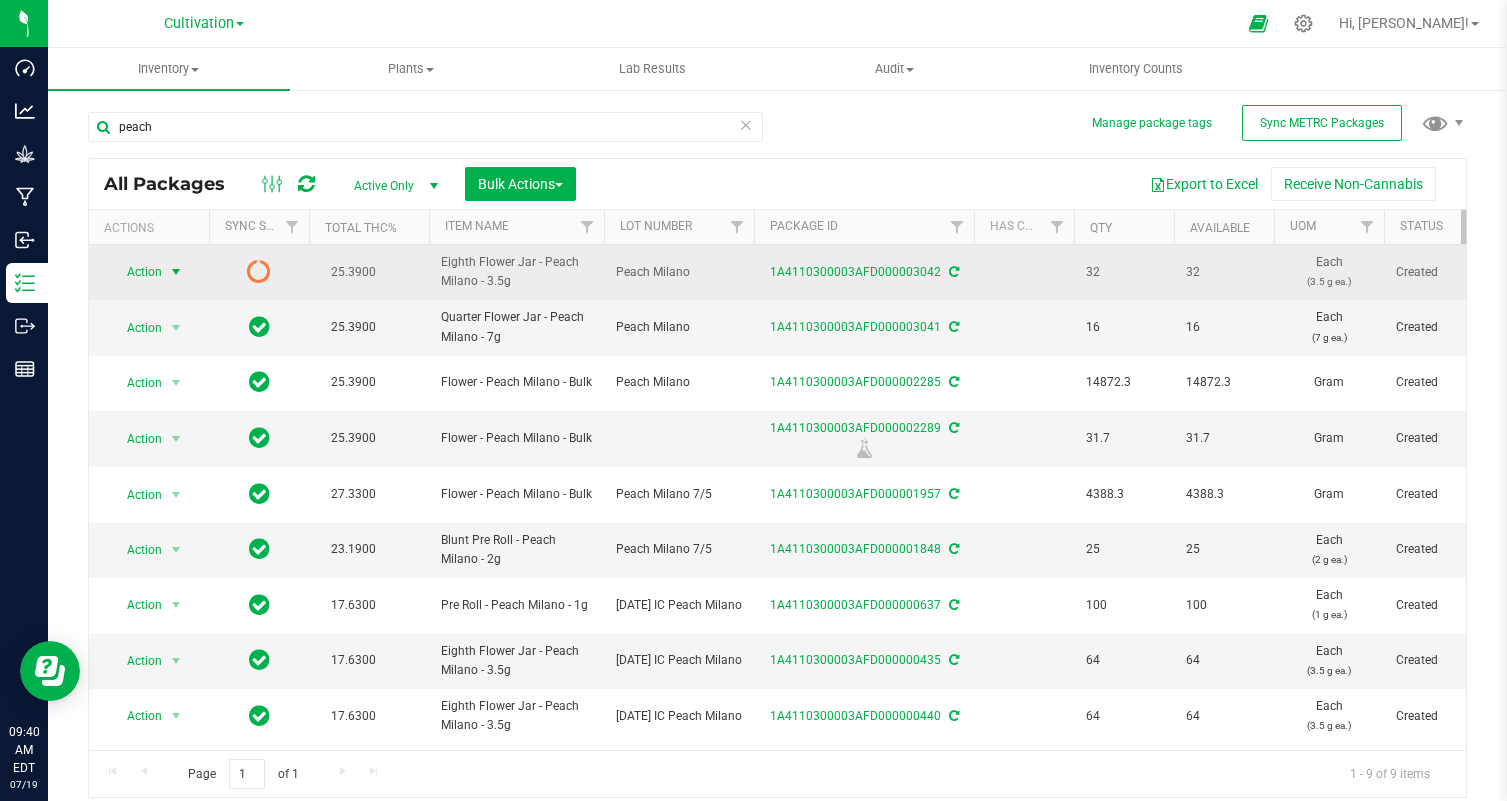 click on "Action" at bounding box center (136, 272) 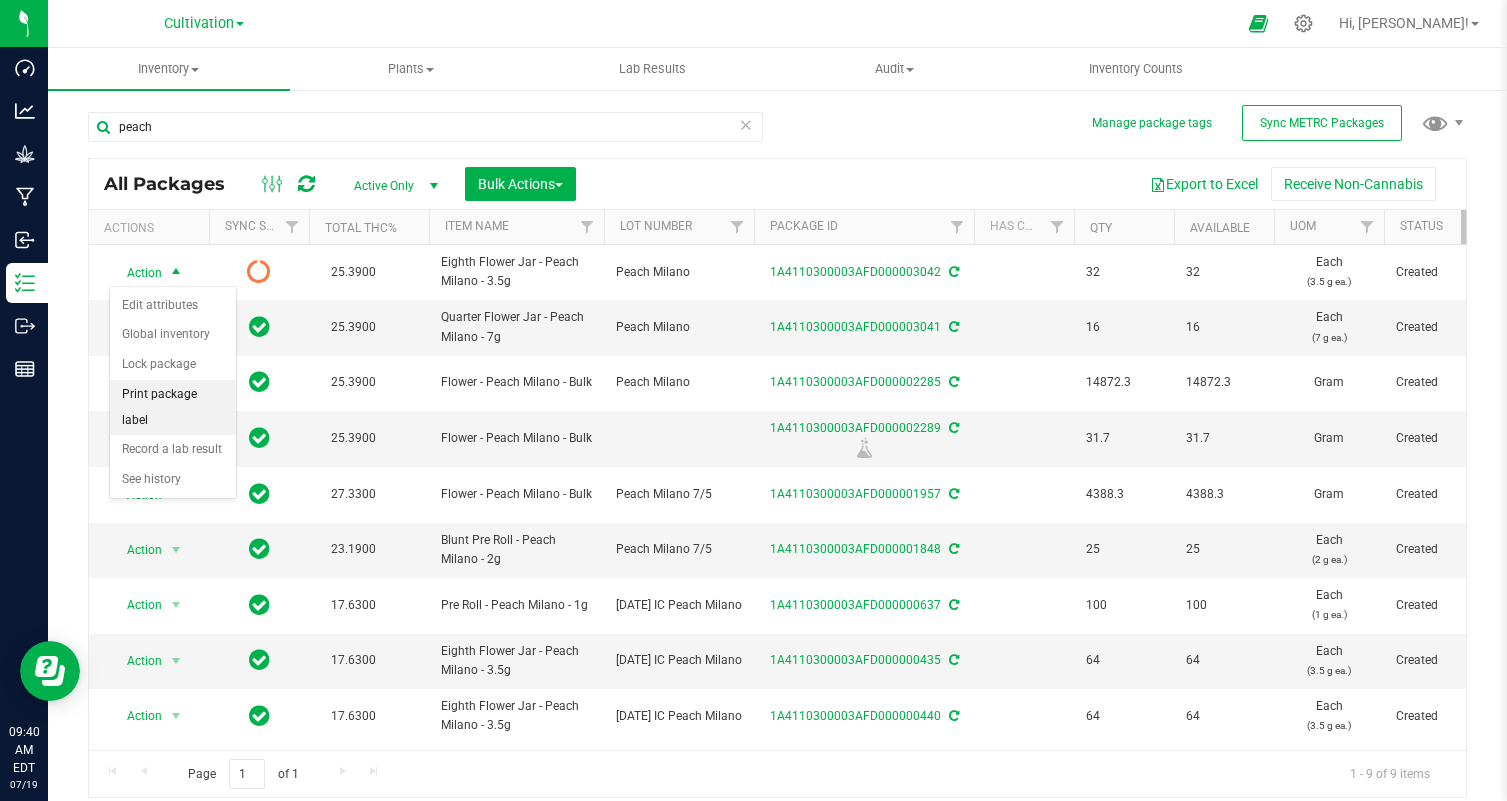 click on "Print package label" at bounding box center [173, 407] 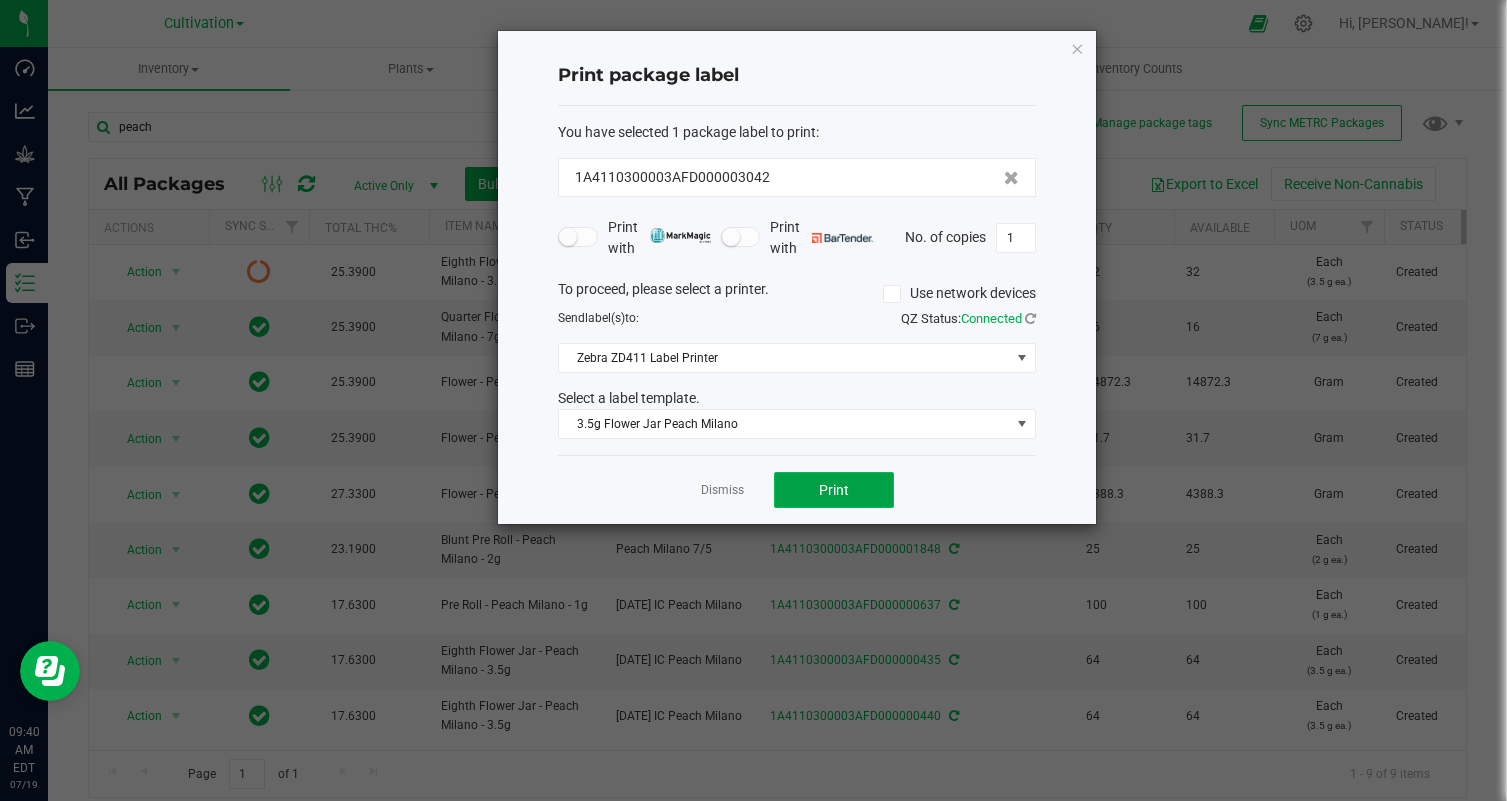 click on "Print" 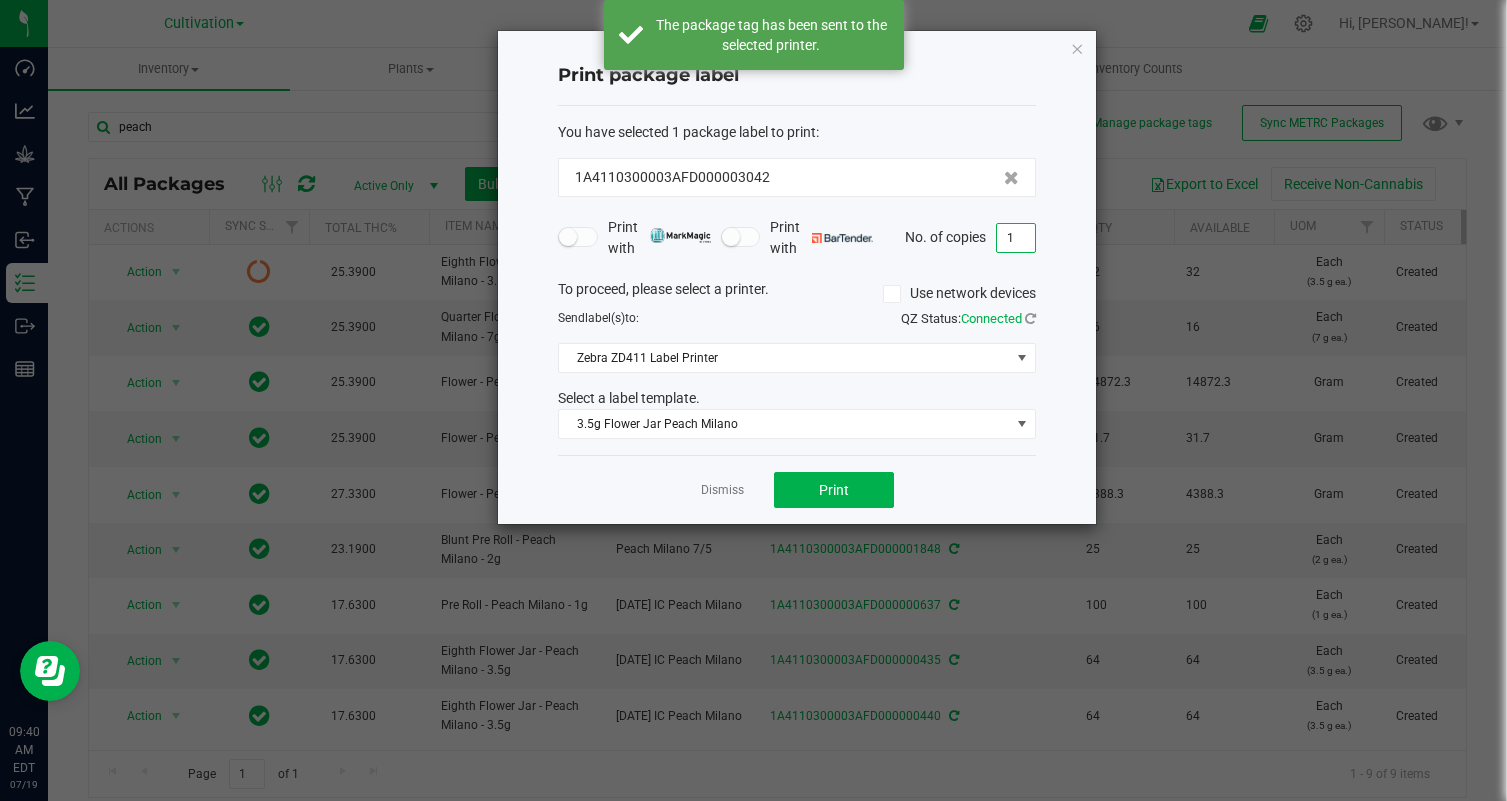 click on "1" at bounding box center (1016, 238) 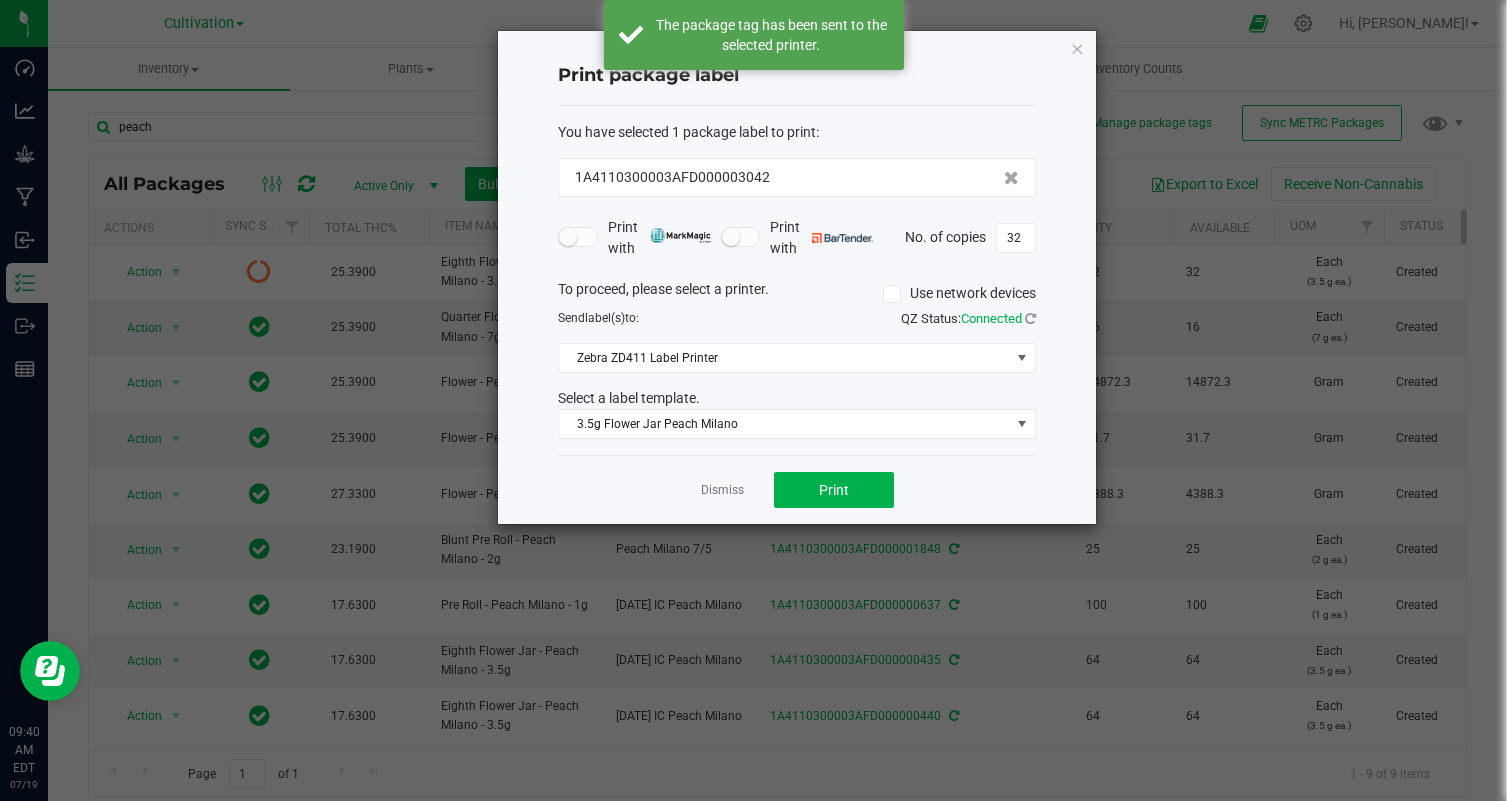 click on "Dismiss   Print" 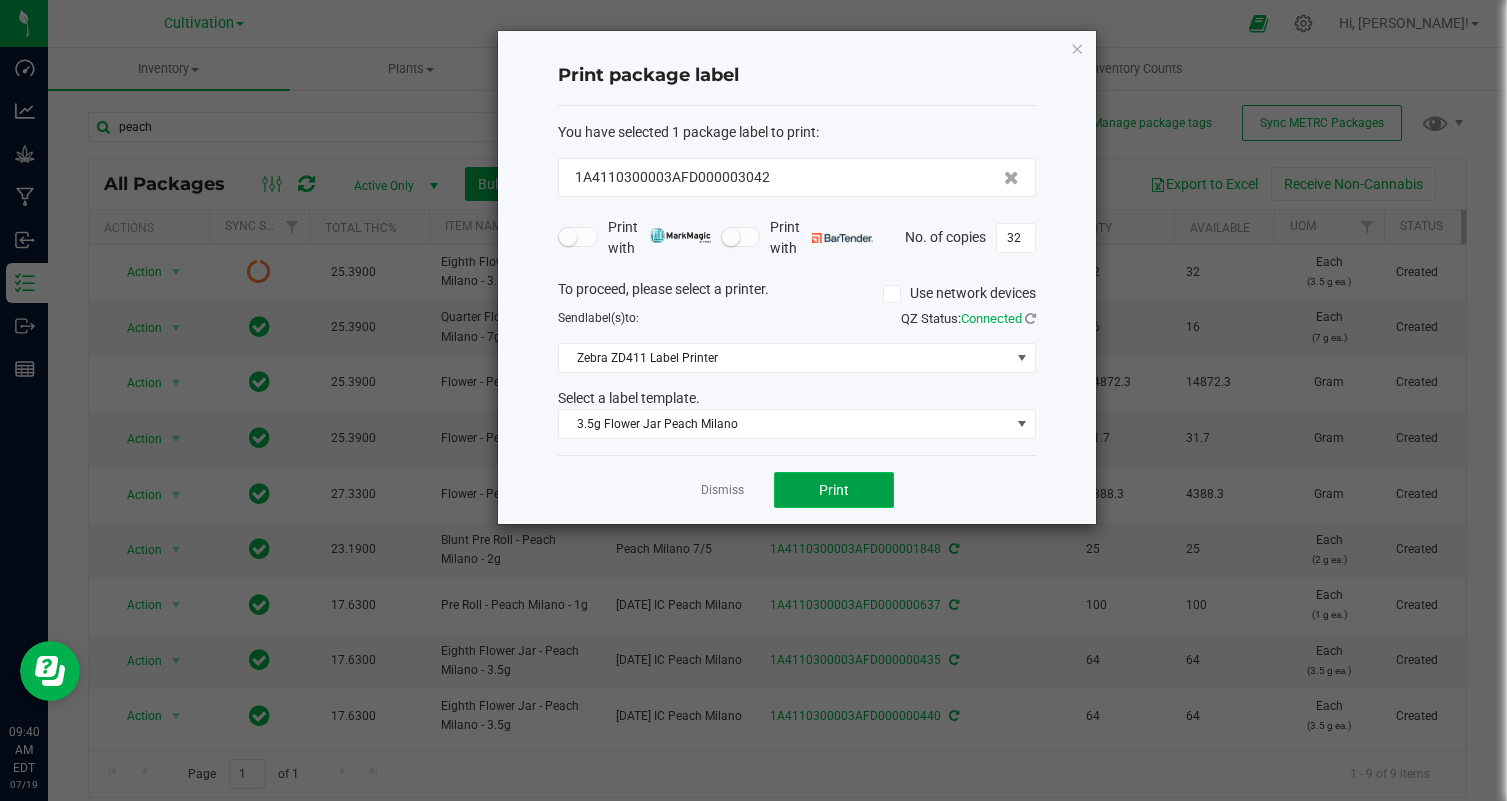 click on "Print" 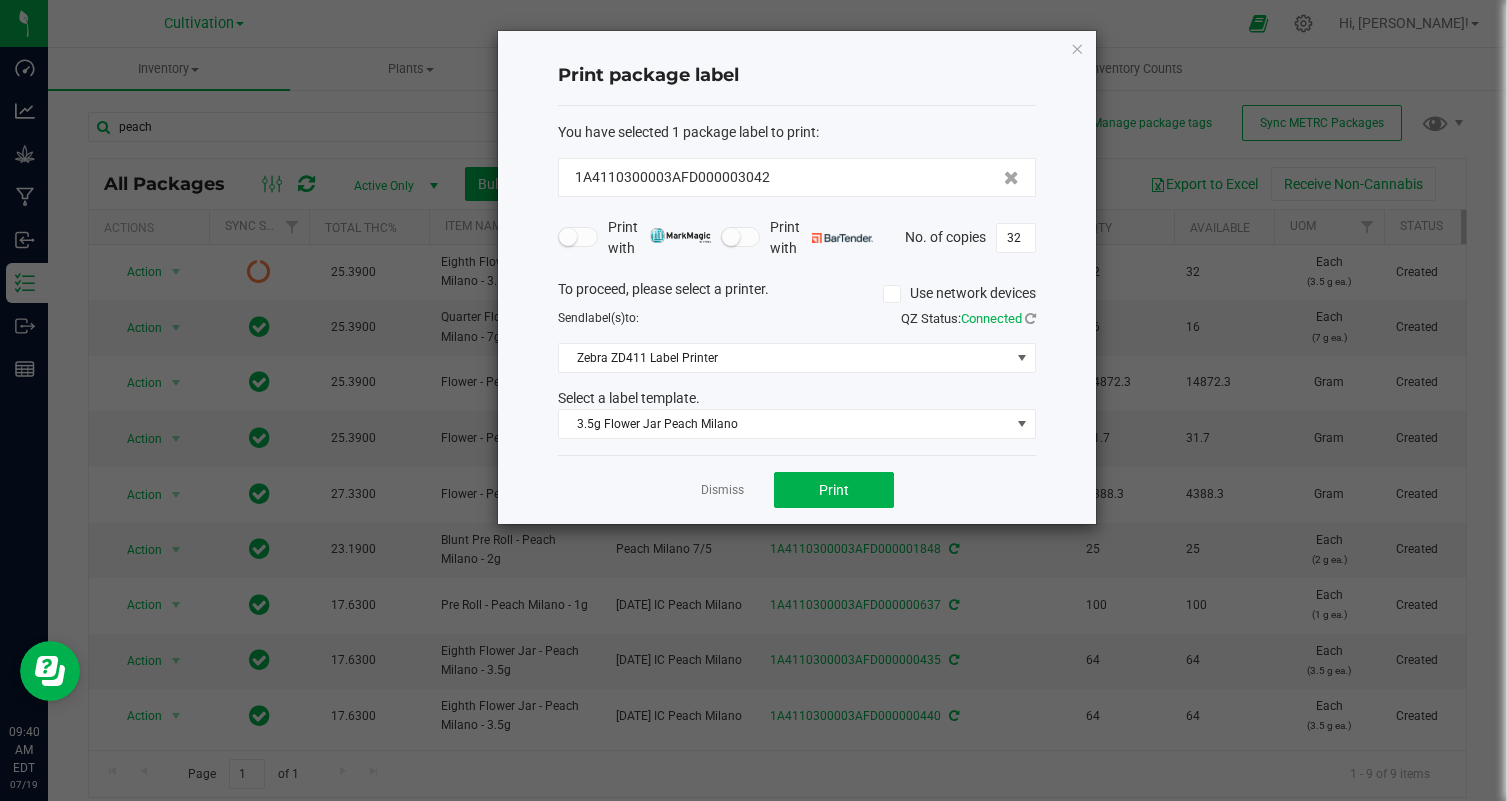 click on "Dismiss   Print" 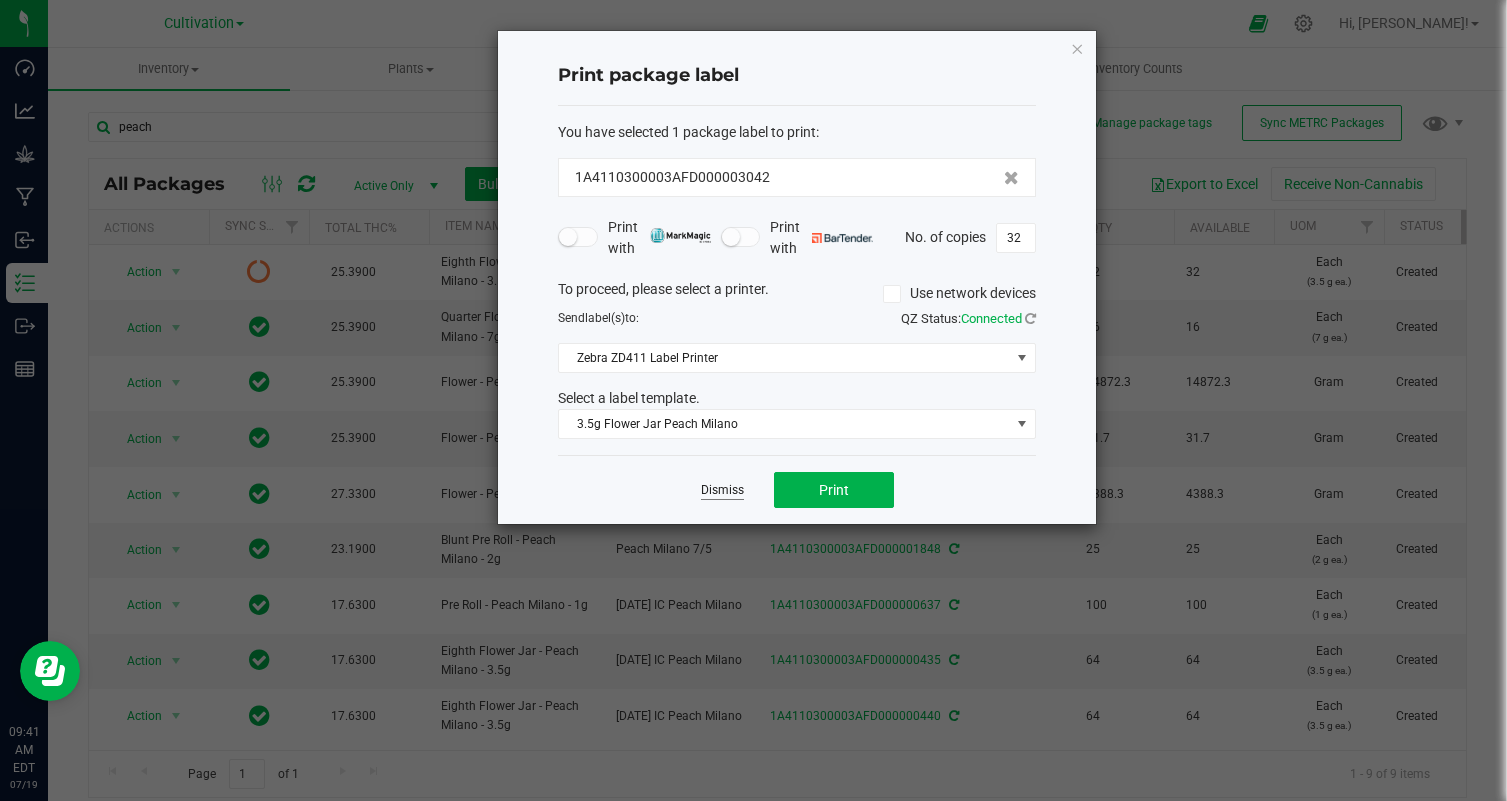 click on "Dismiss" 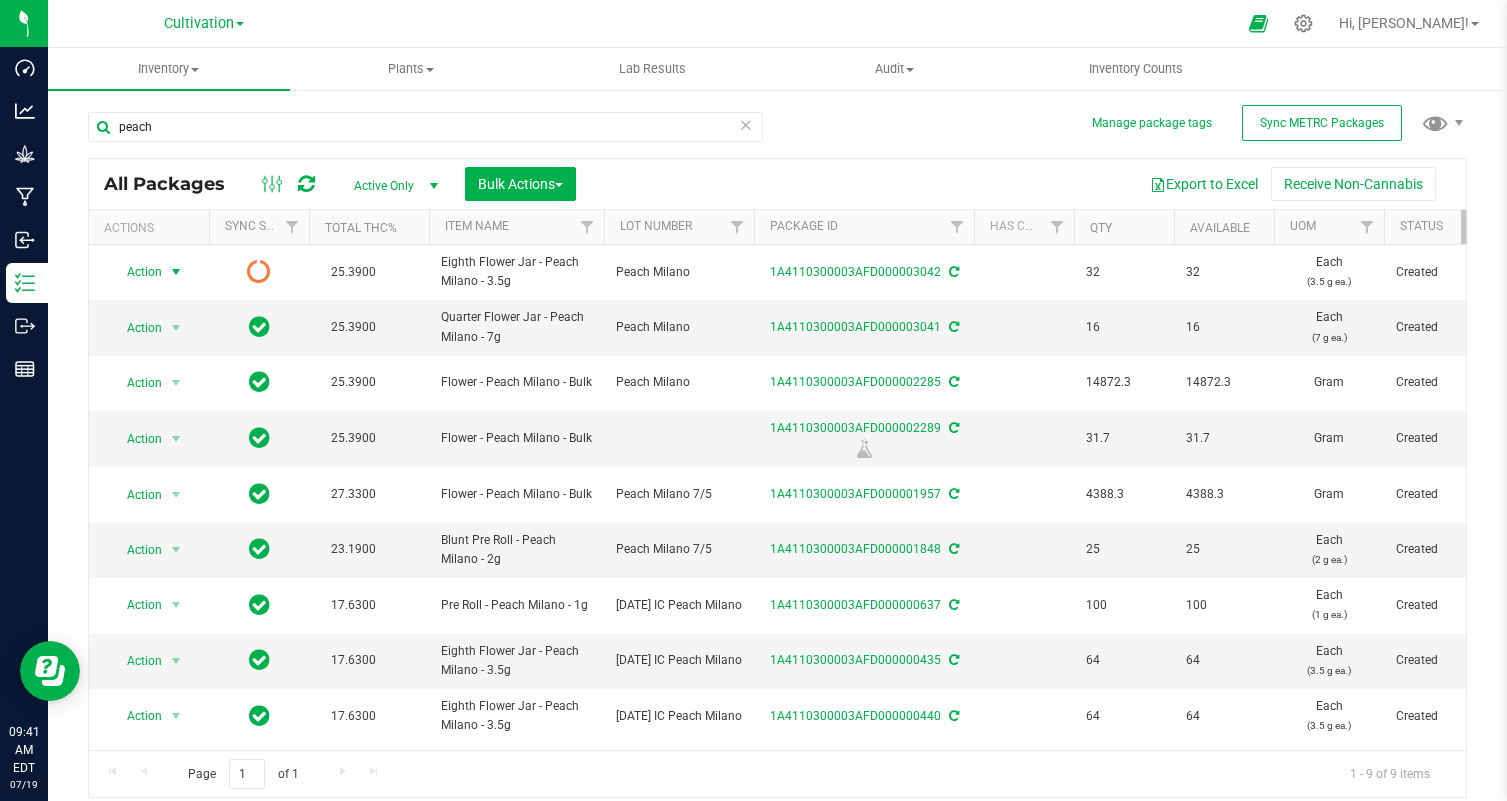 click on "peach" at bounding box center [425, 127] 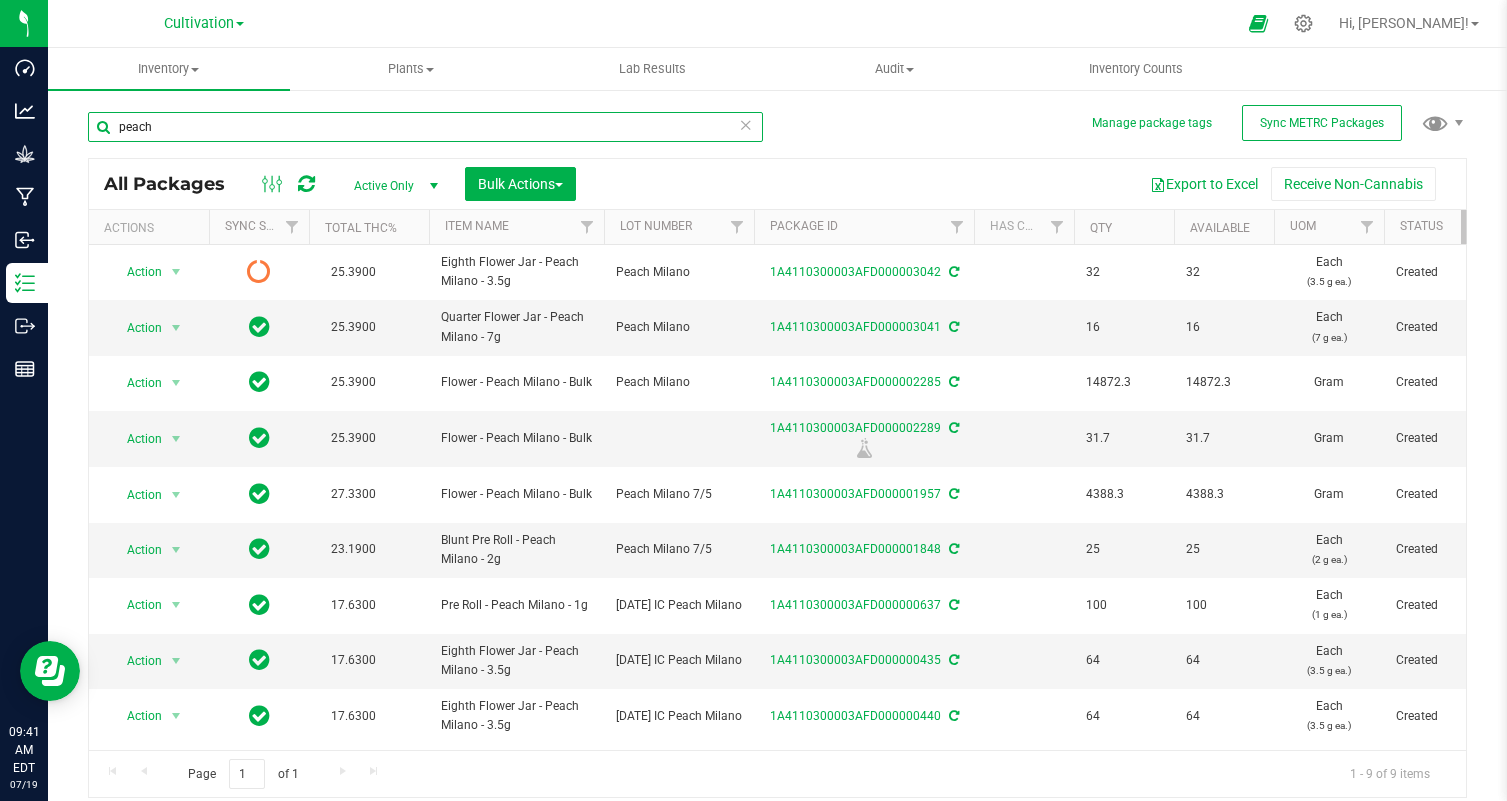 click on "peach" at bounding box center [425, 127] 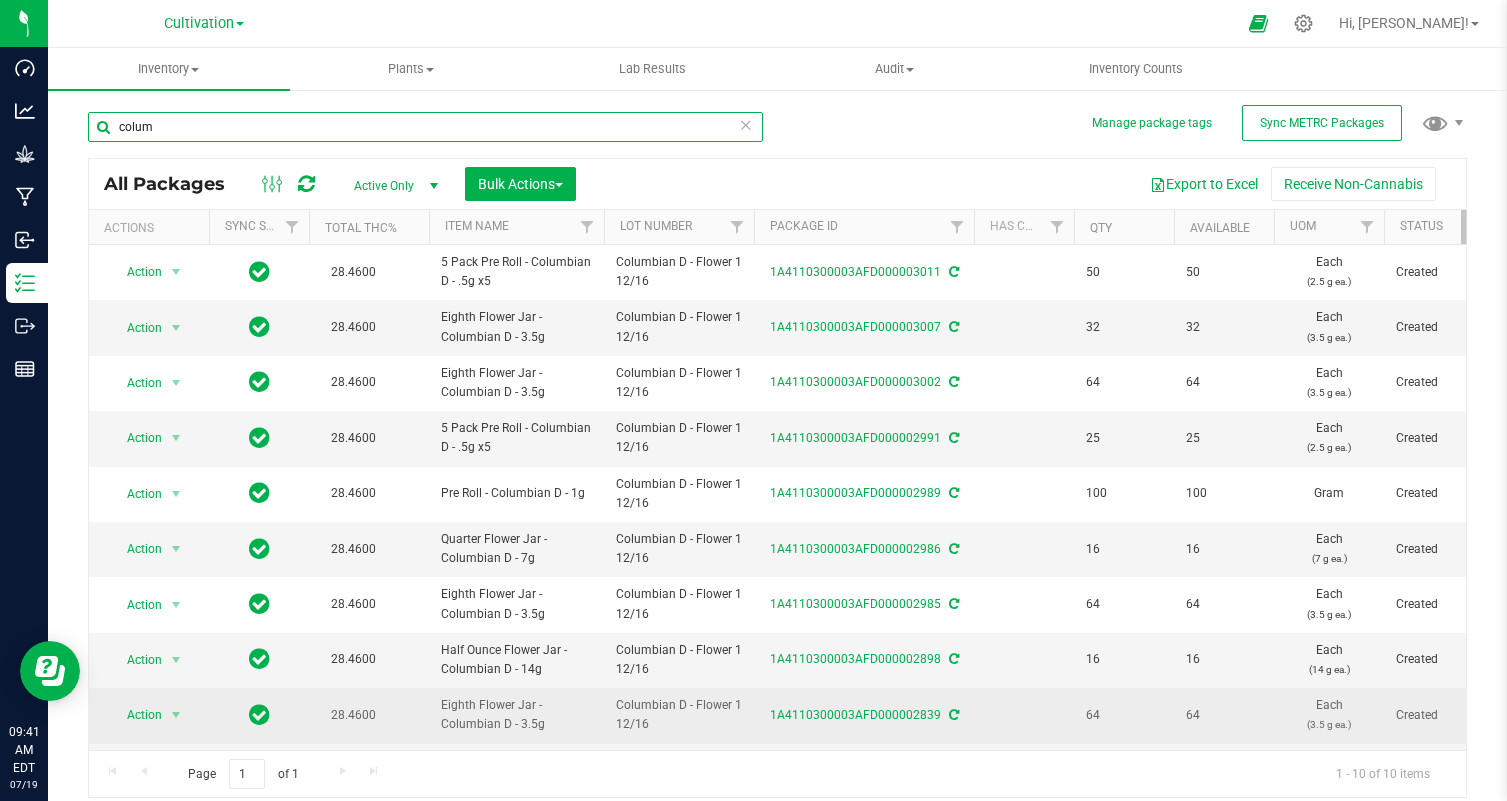 scroll, scrollTop: 48, scrollLeft: 0, axis: vertical 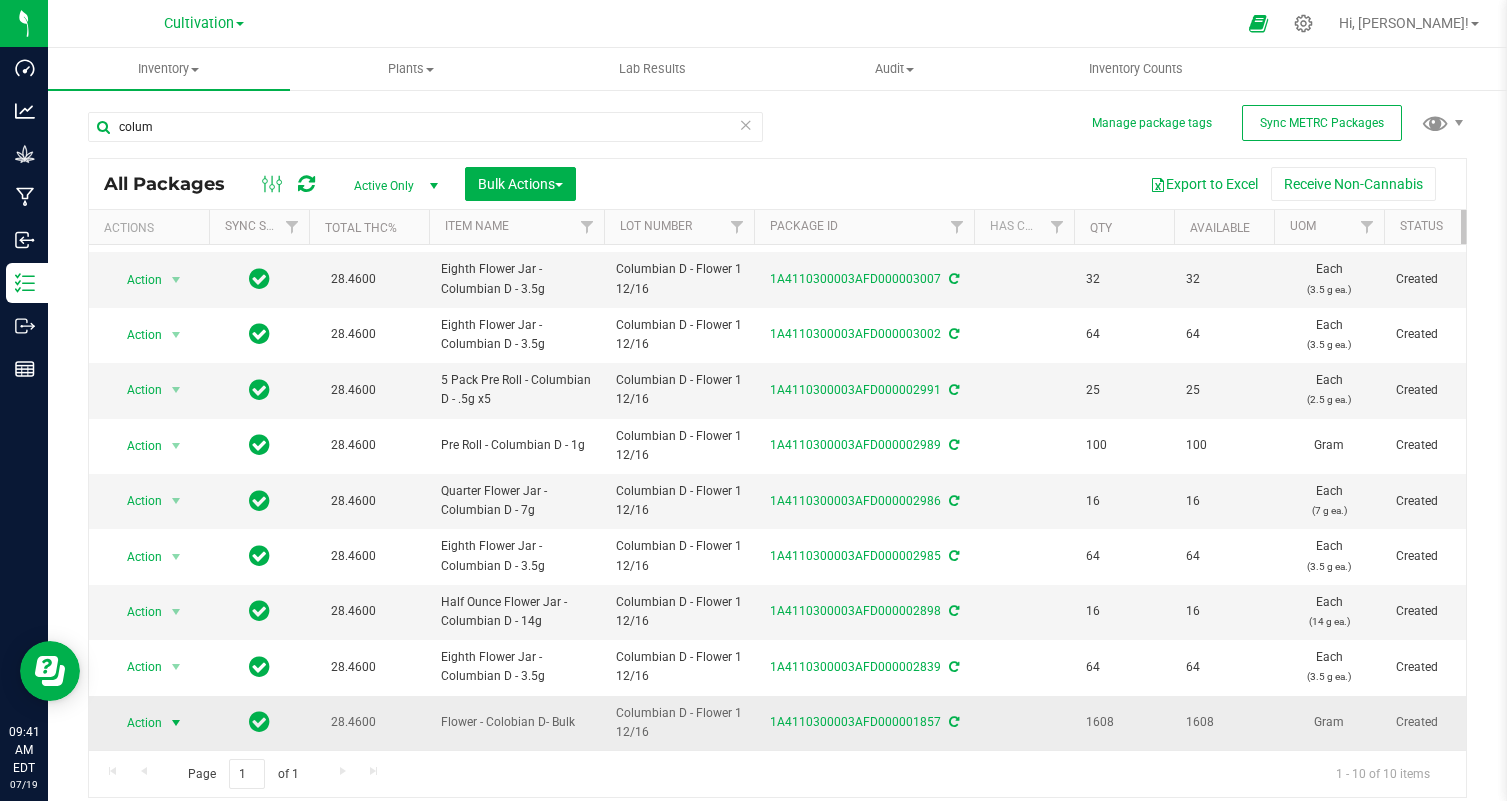 click on "Action" at bounding box center (136, 723) 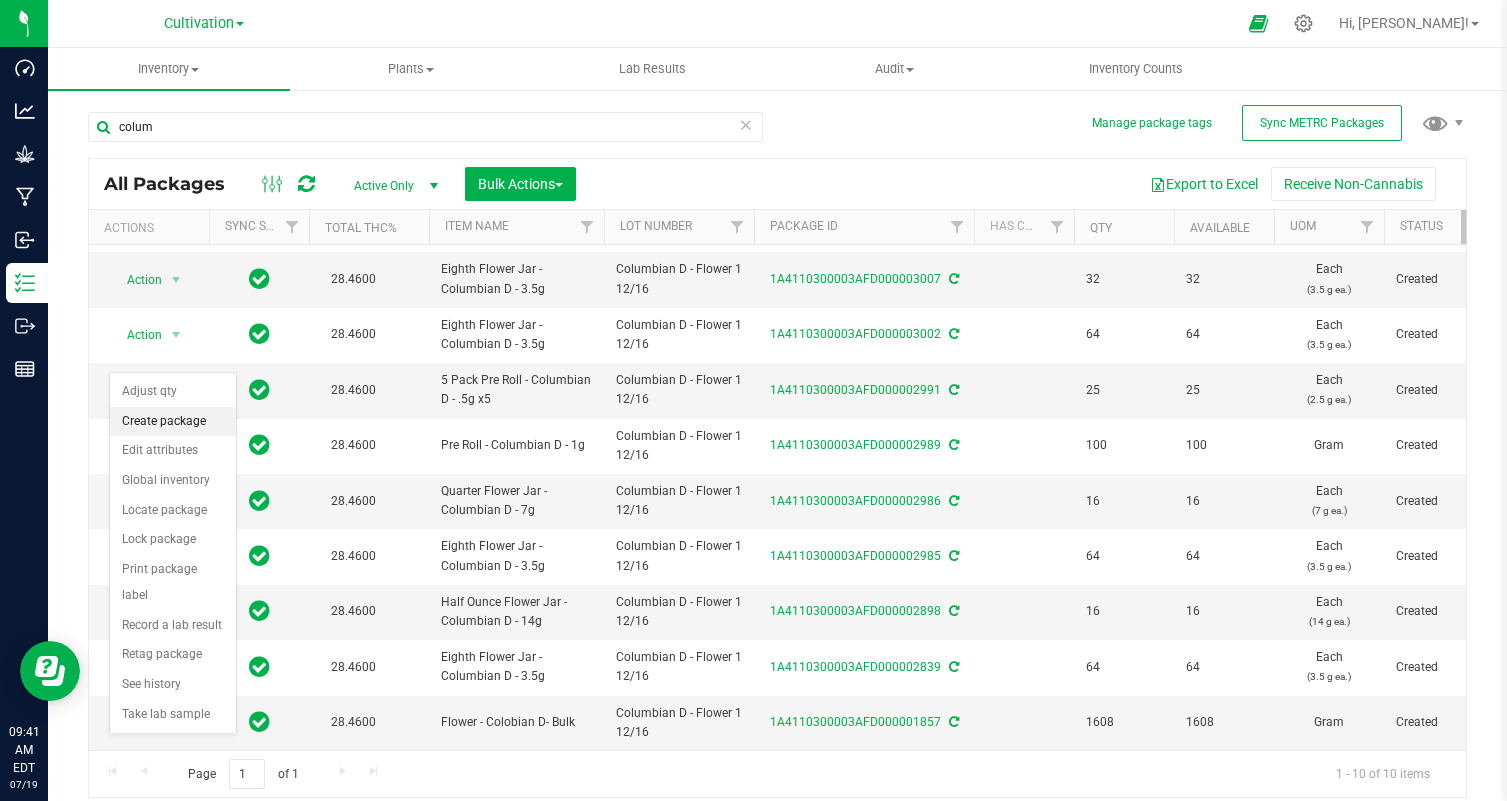 click on "Create package" at bounding box center (173, 422) 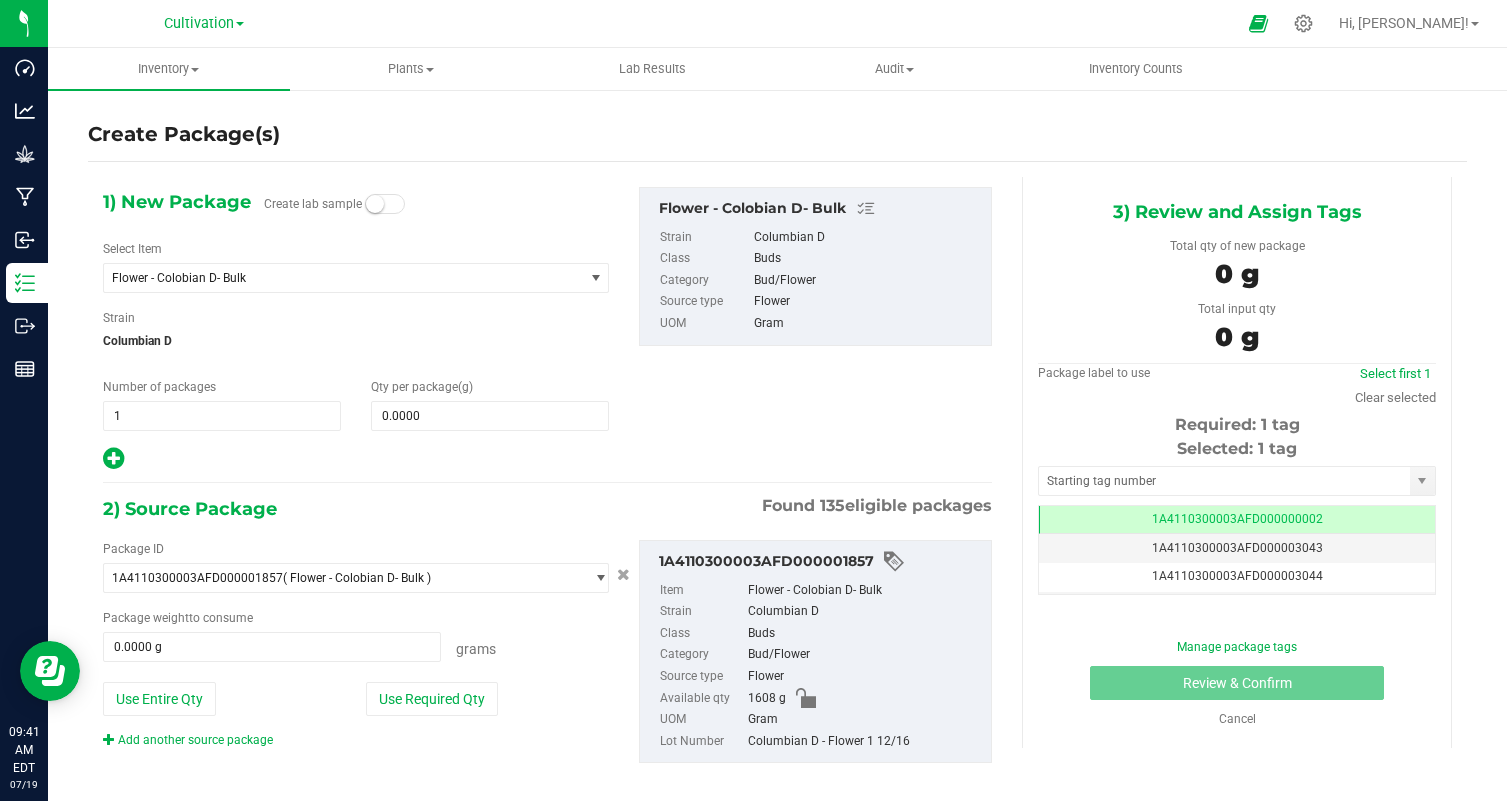 scroll, scrollTop: 0, scrollLeft: 0, axis: both 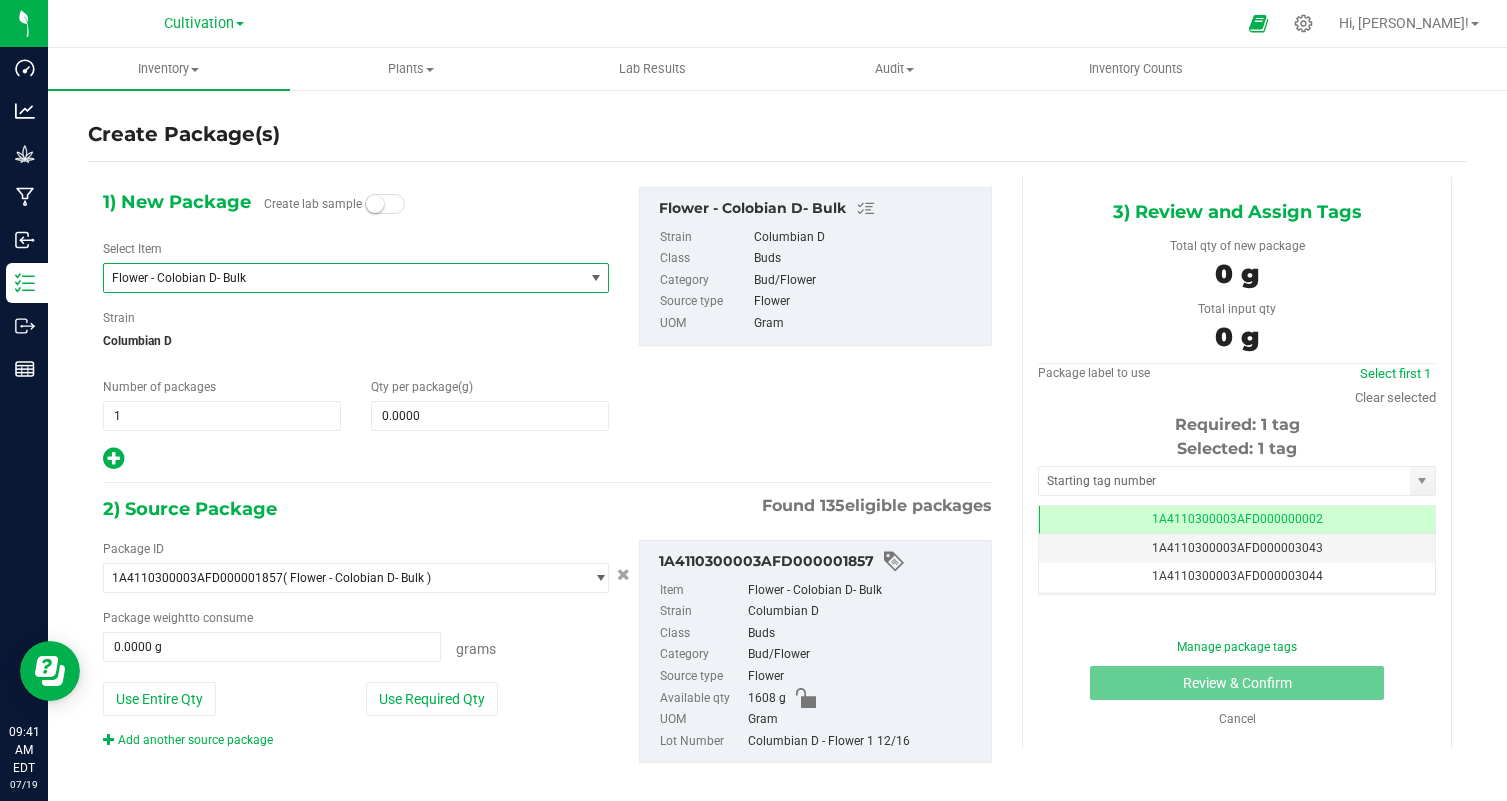 click on "Flower - Colobian D- Bulk" at bounding box center (343, 278) 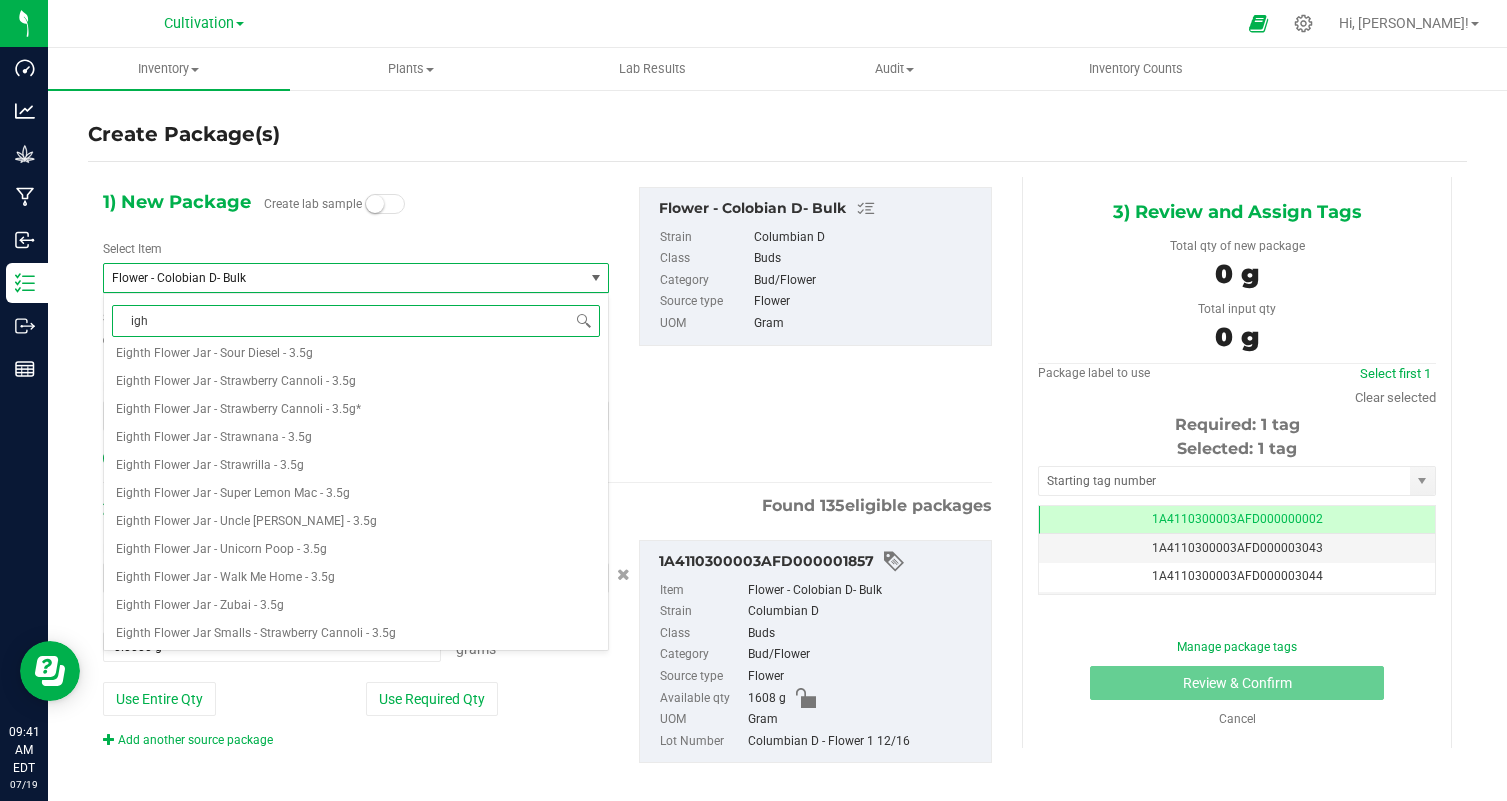 scroll, scrollTop: 0, scrollLeft: 0, axis: both 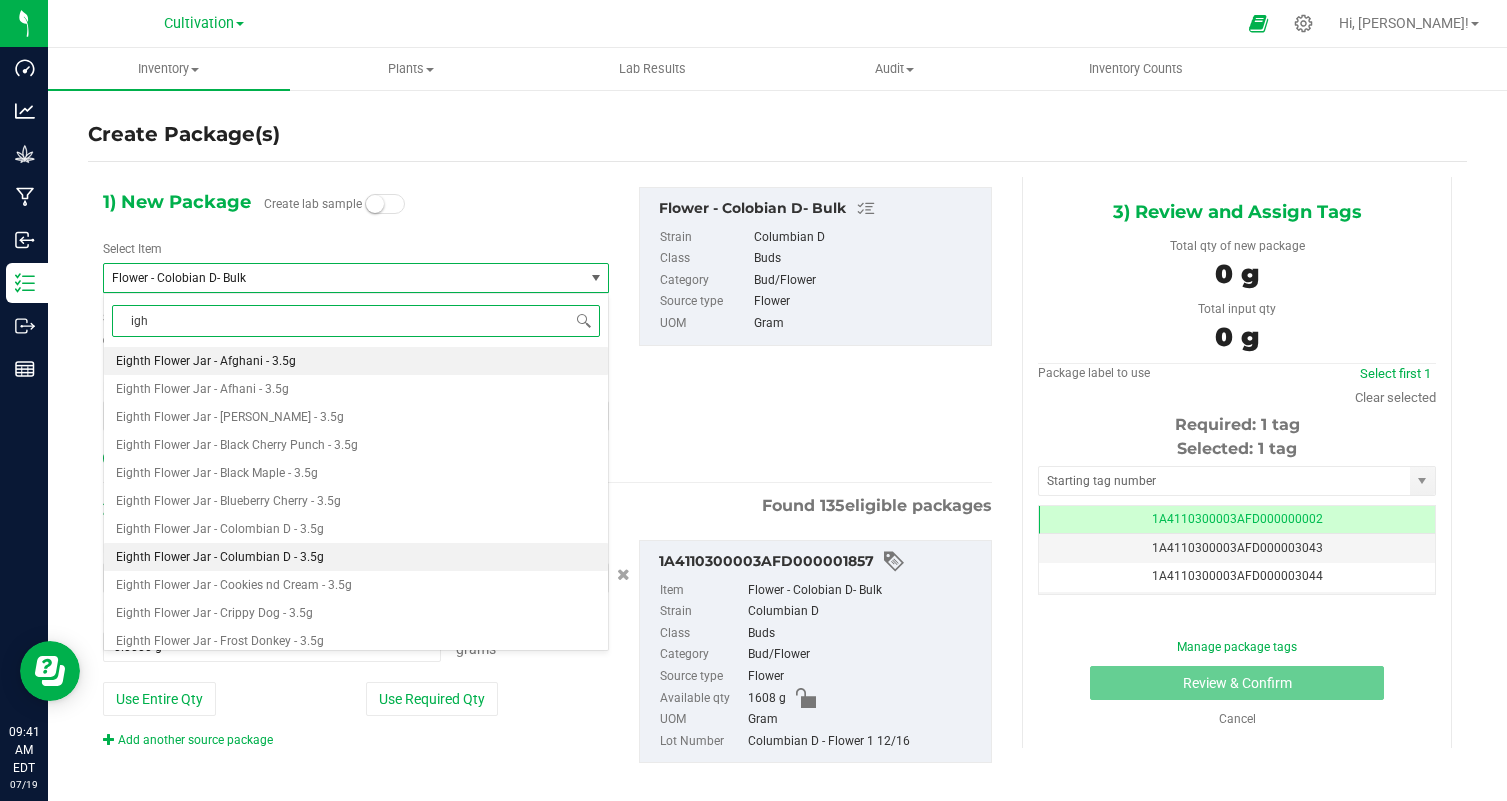 click on "Eighth Flower Jar - Columbian D - 3.5g" at bounding box center [356, 557] 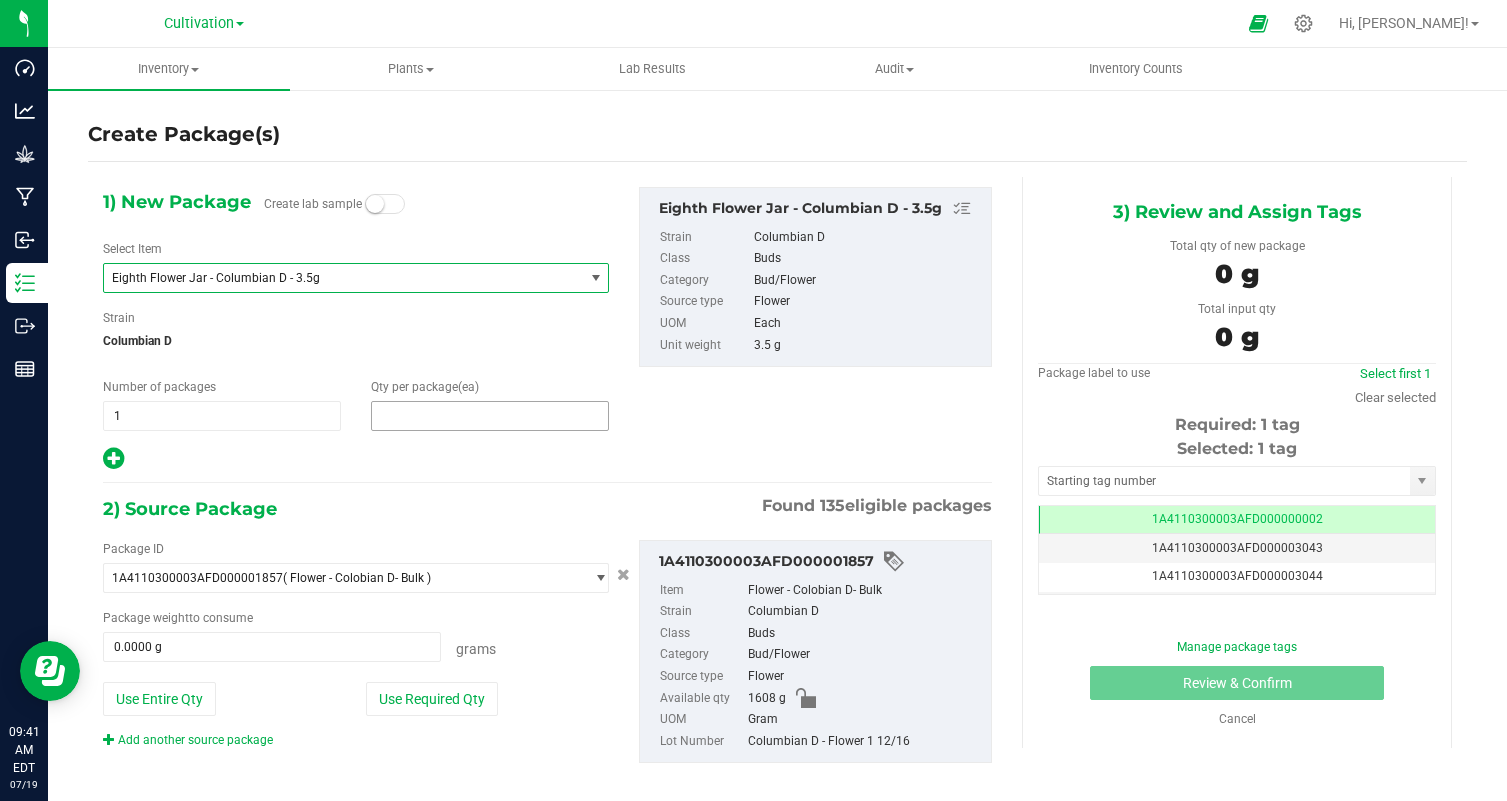 click at bounding box center [490, 416] 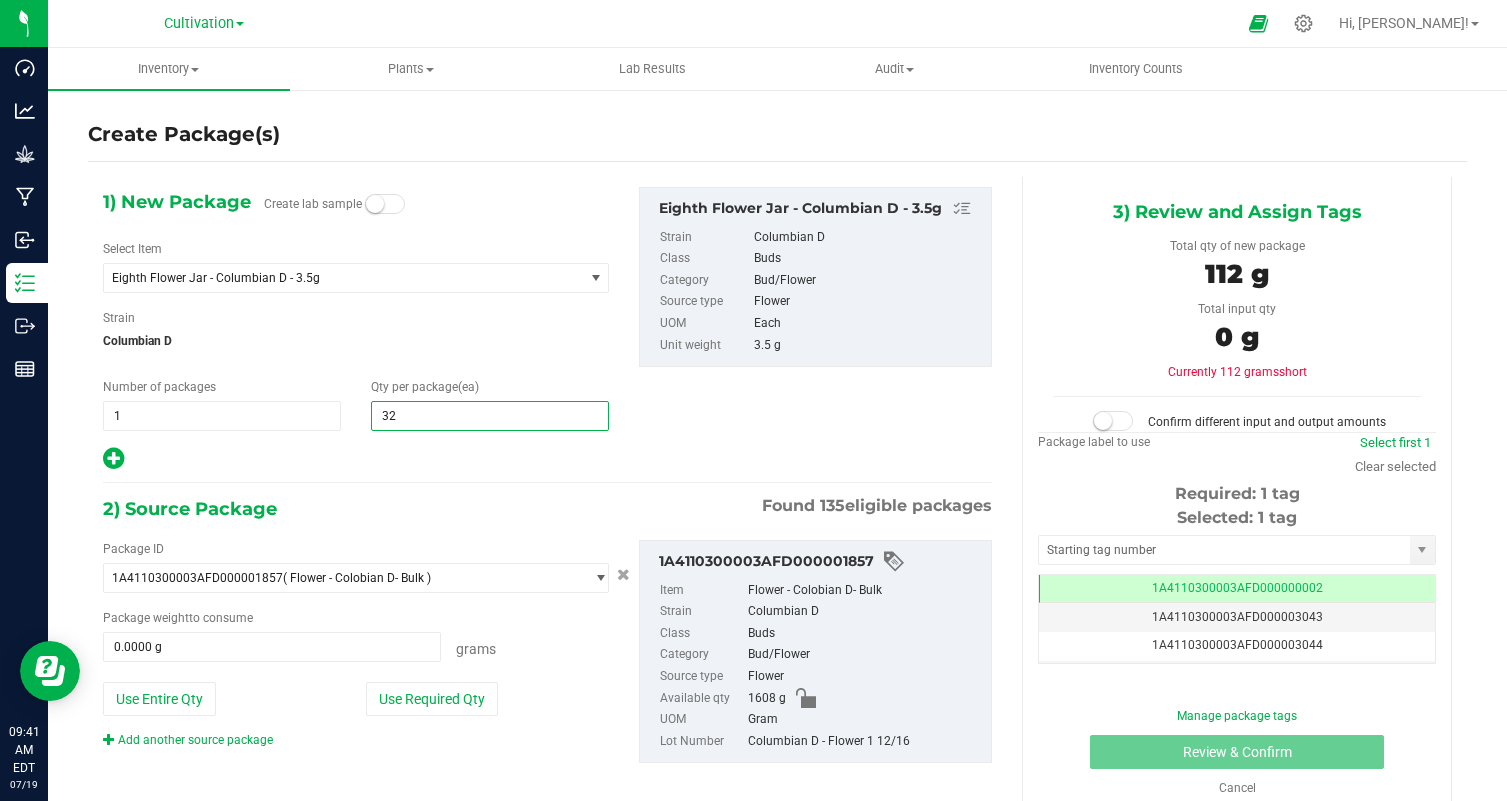 click at bounding box center (356, 459) 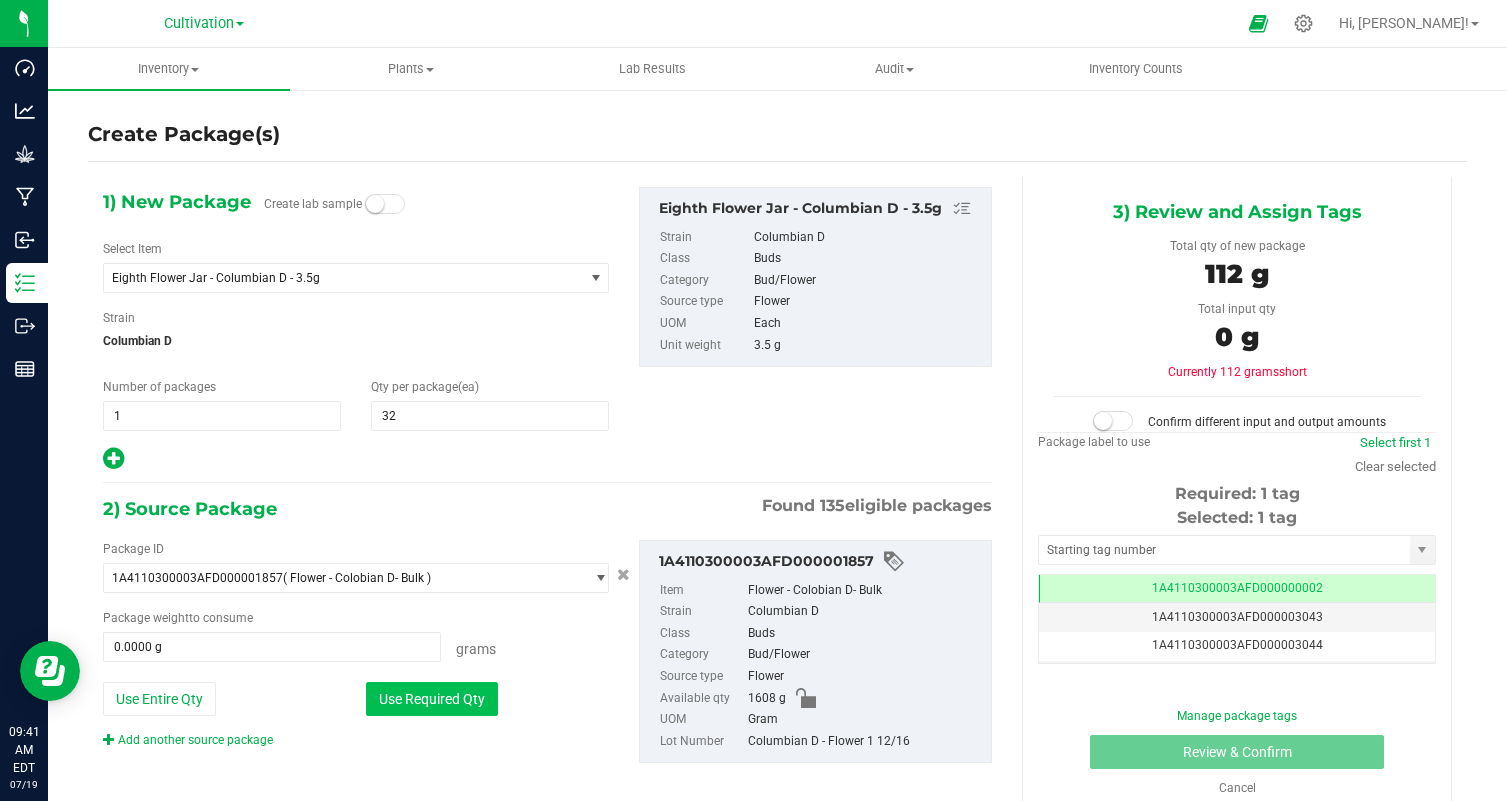 click on "Use Required Qty" at bounding box center (432, 699) 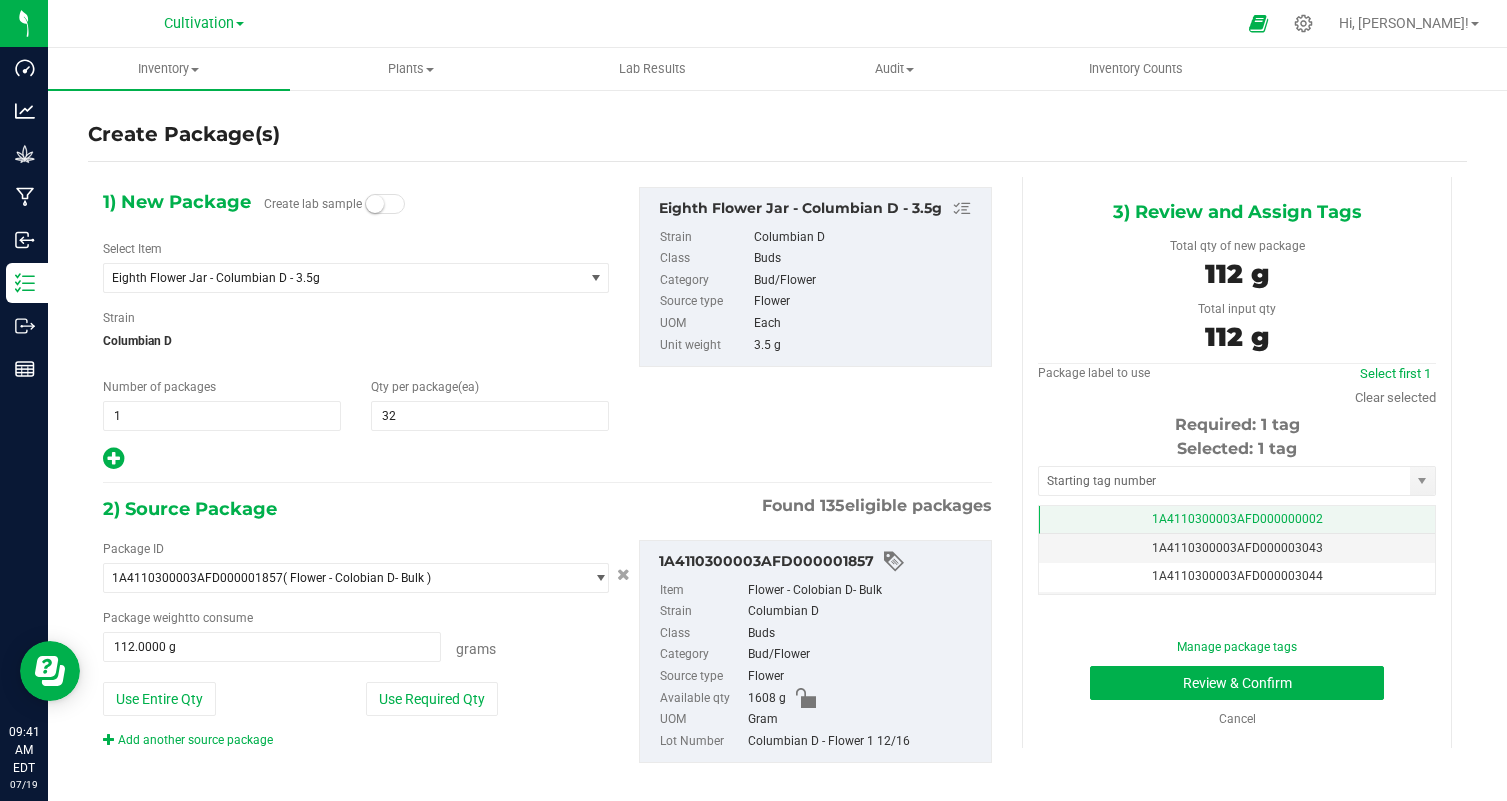 click on "1A4110300003AFD000000002" at bounding box center [1237, 520] 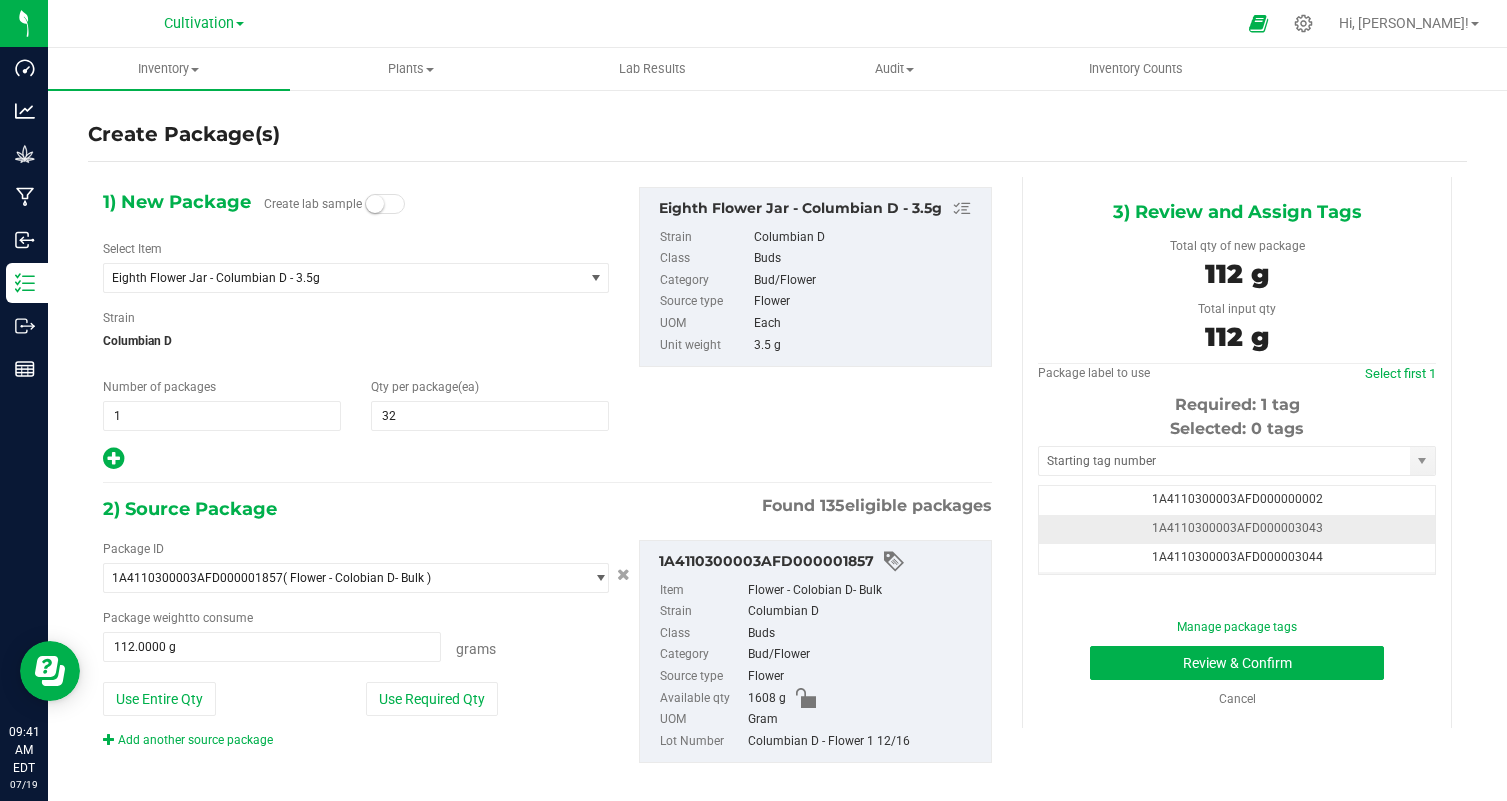 click on "1A4110300003AFD000003043" at bounding box center [1237, 529] 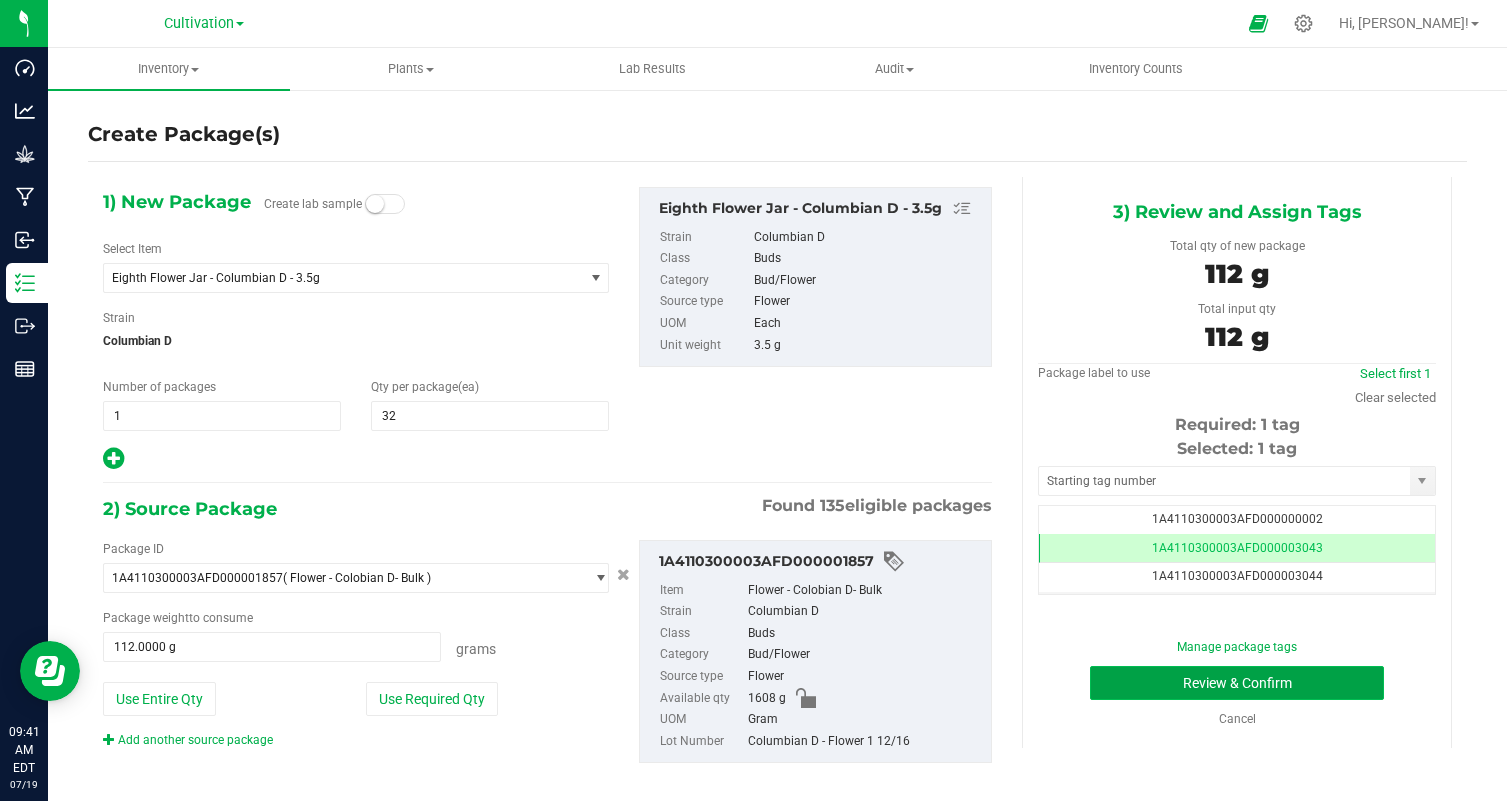 click on "Review & Confirm" at bounding box center (1237, 683) 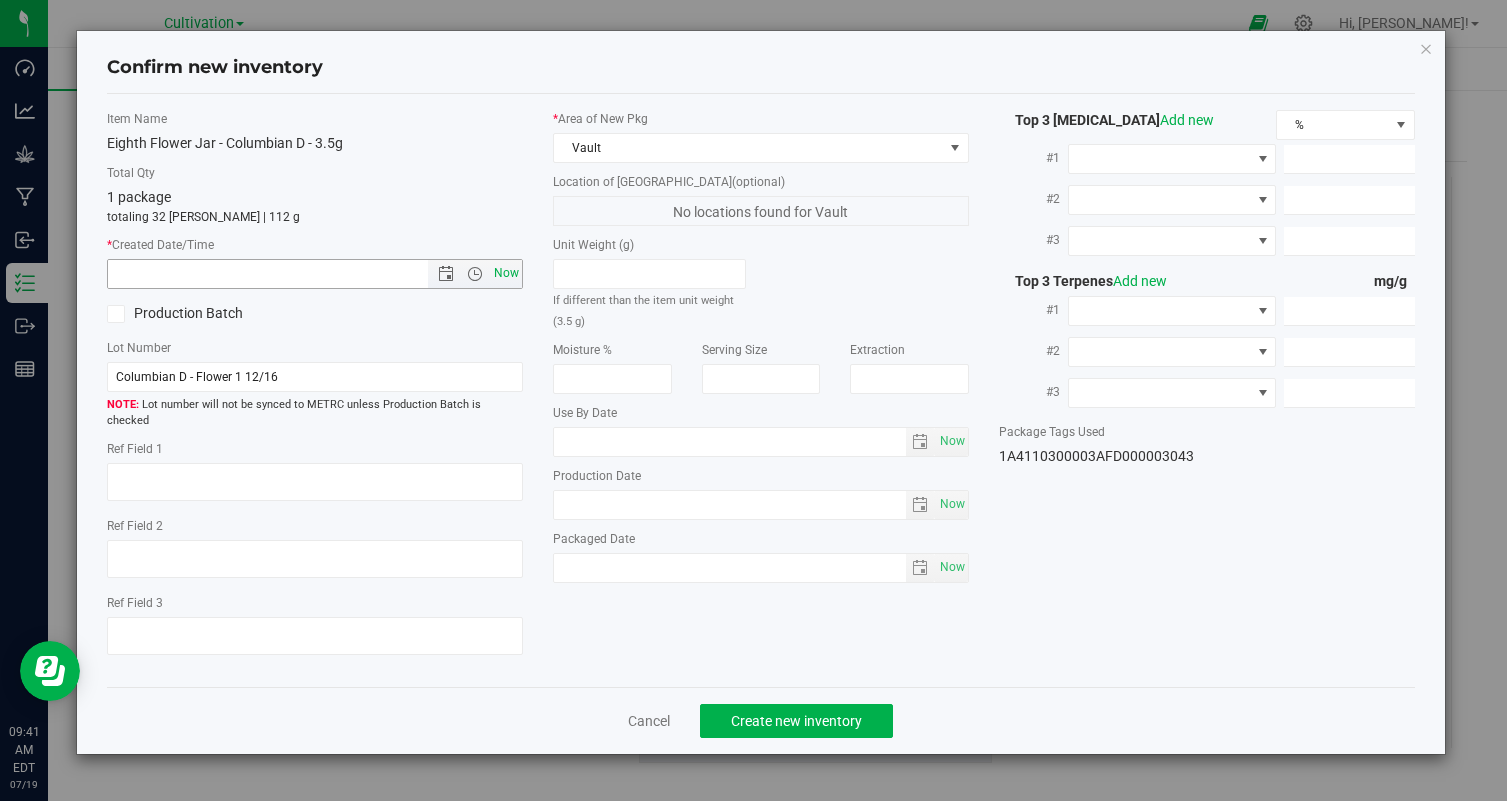 click on "Now" at bounding box center [507, 273] 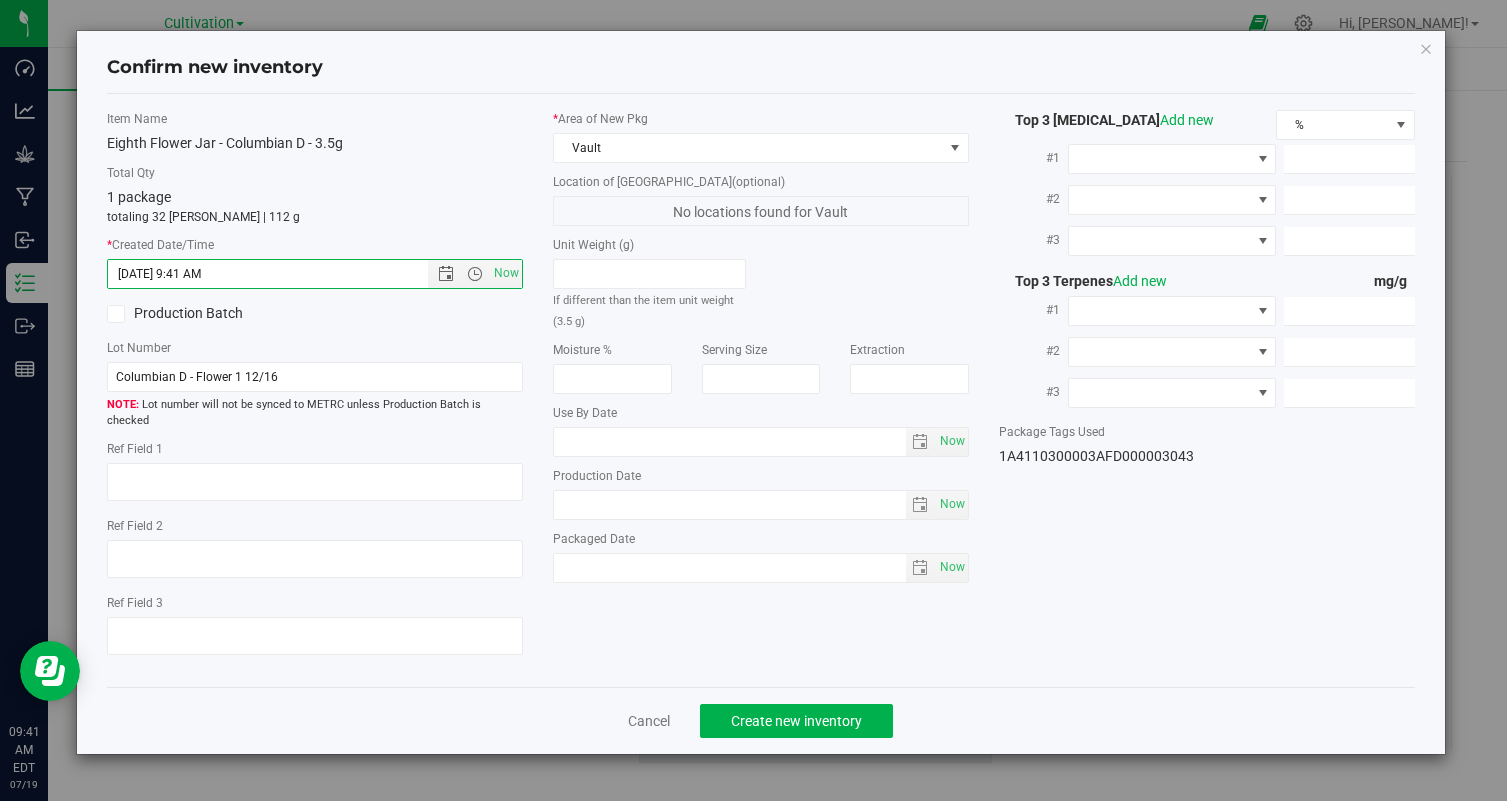click on "Cancel
Create new inventory" at bounding box center (761, 720) 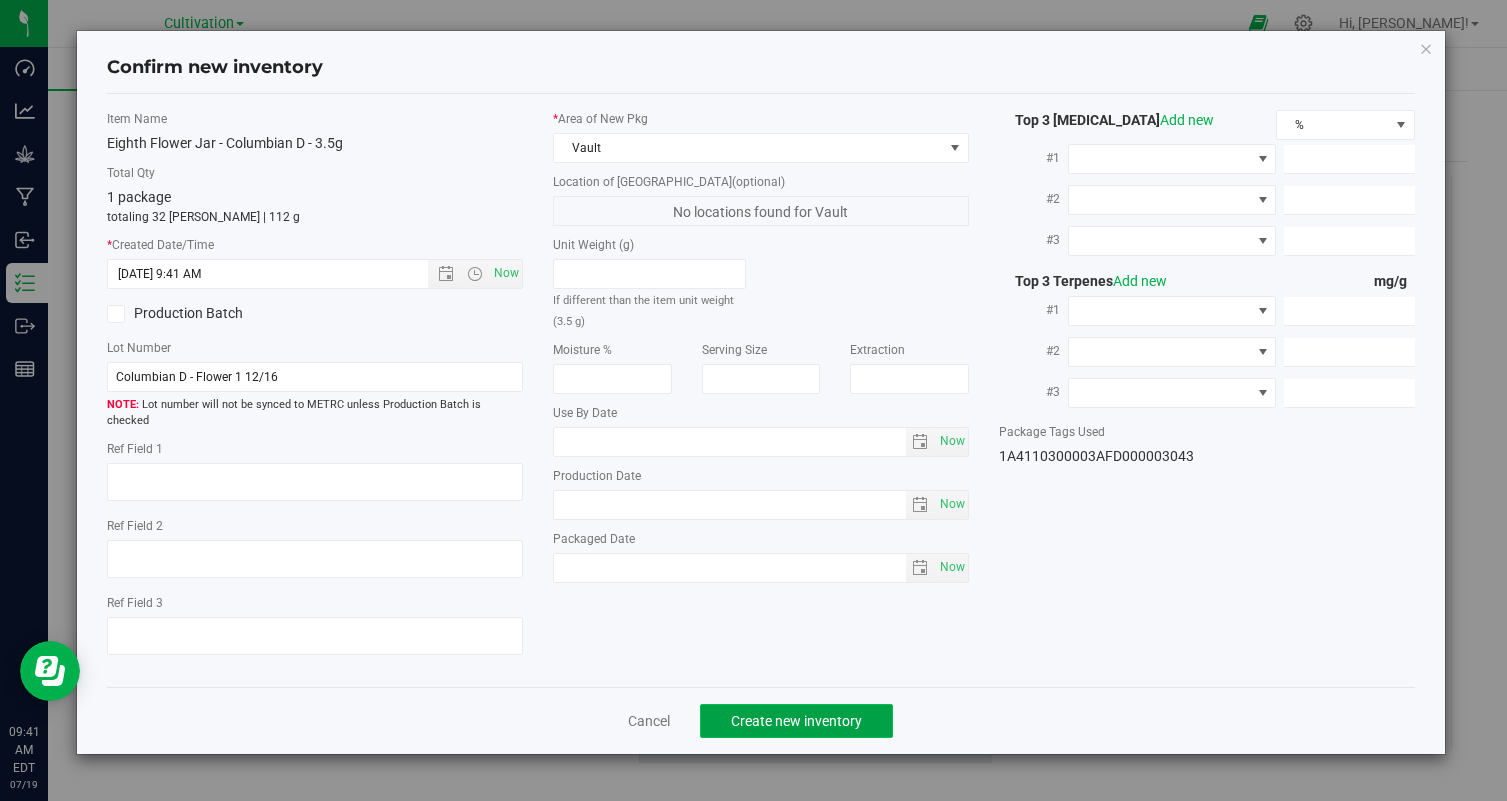 click on "Create new inventory" 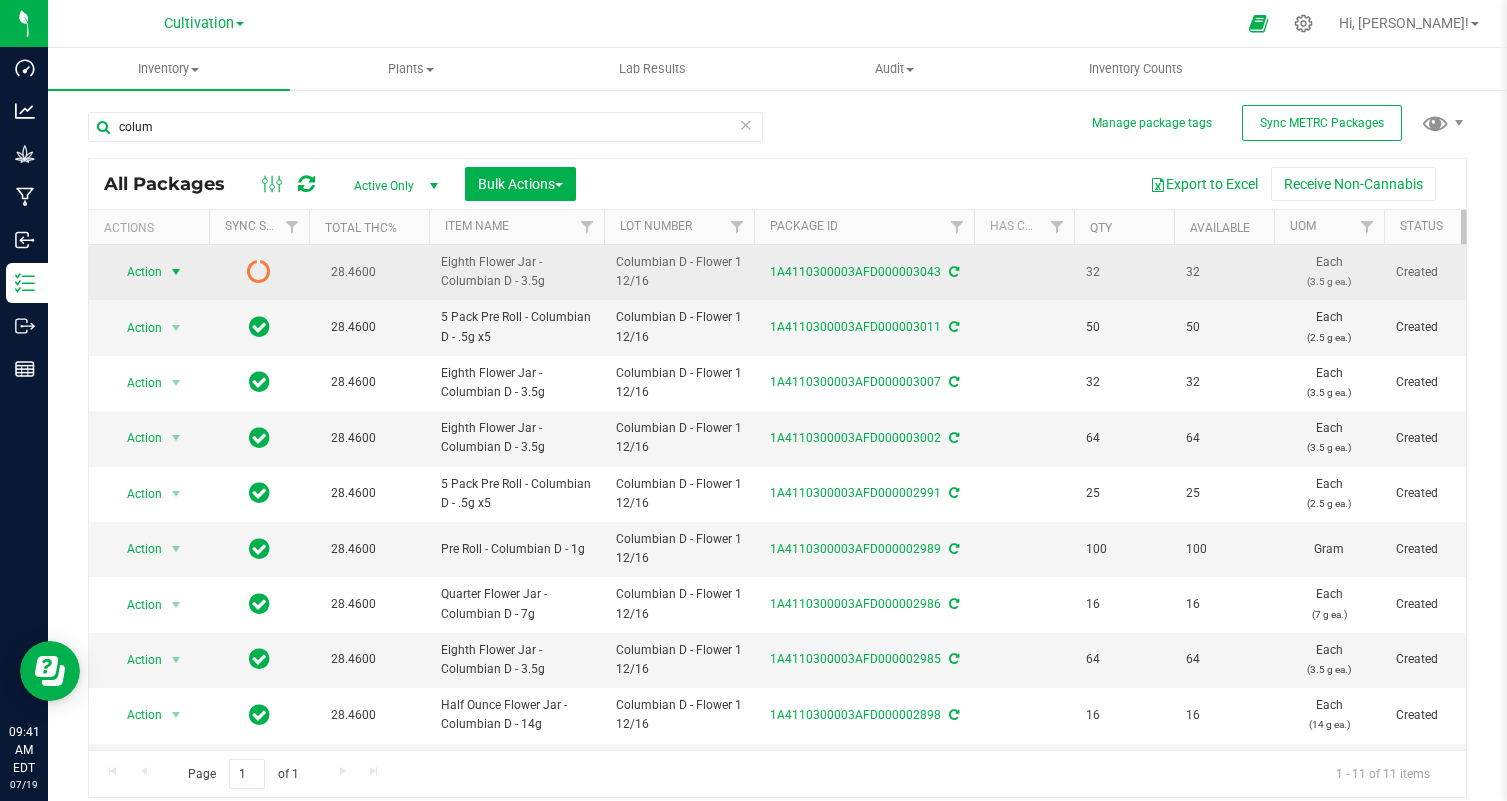 click at bounding box center [176, 272] 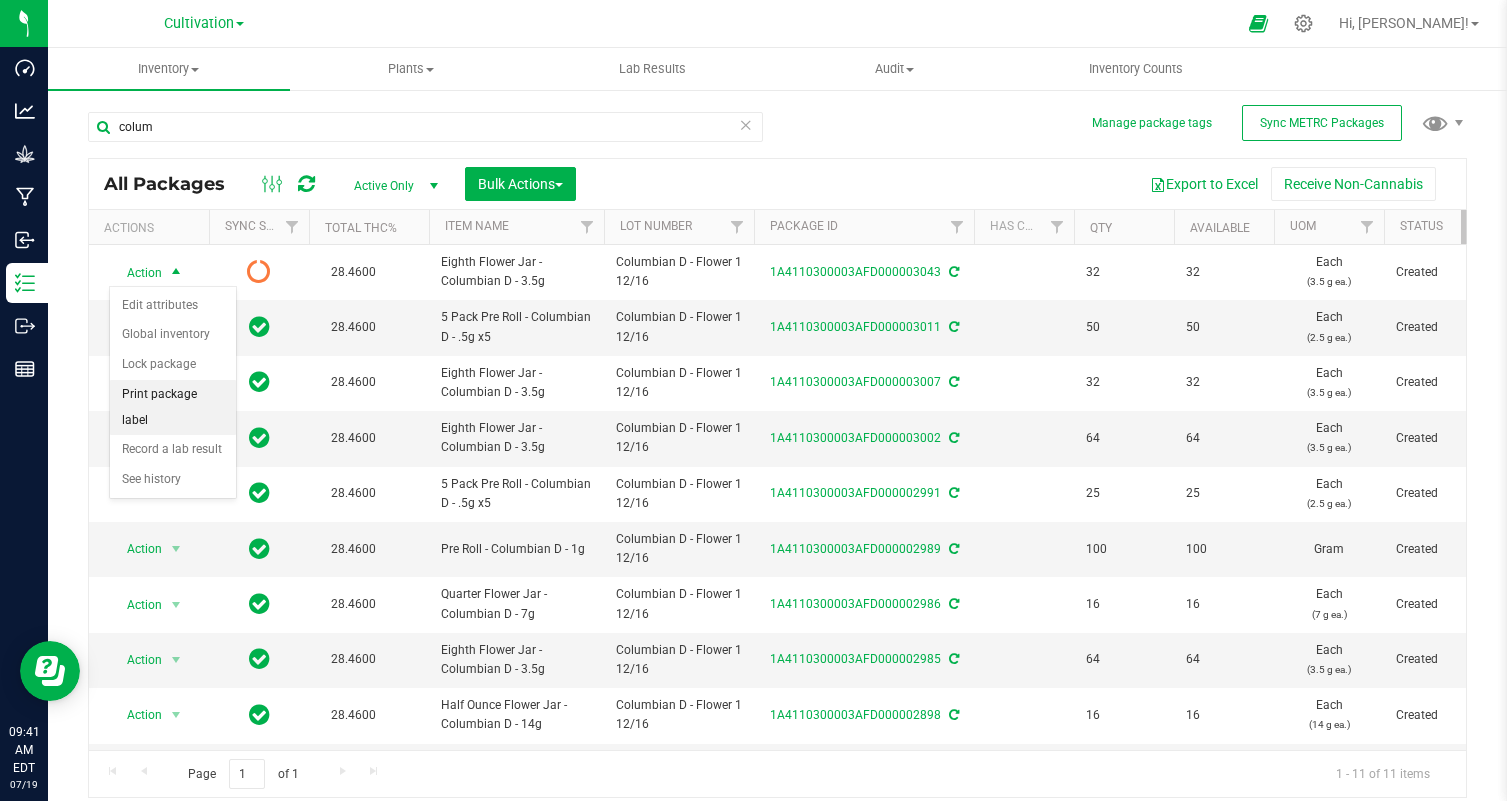 click on "Print package label" at bounding box center (173, 407) 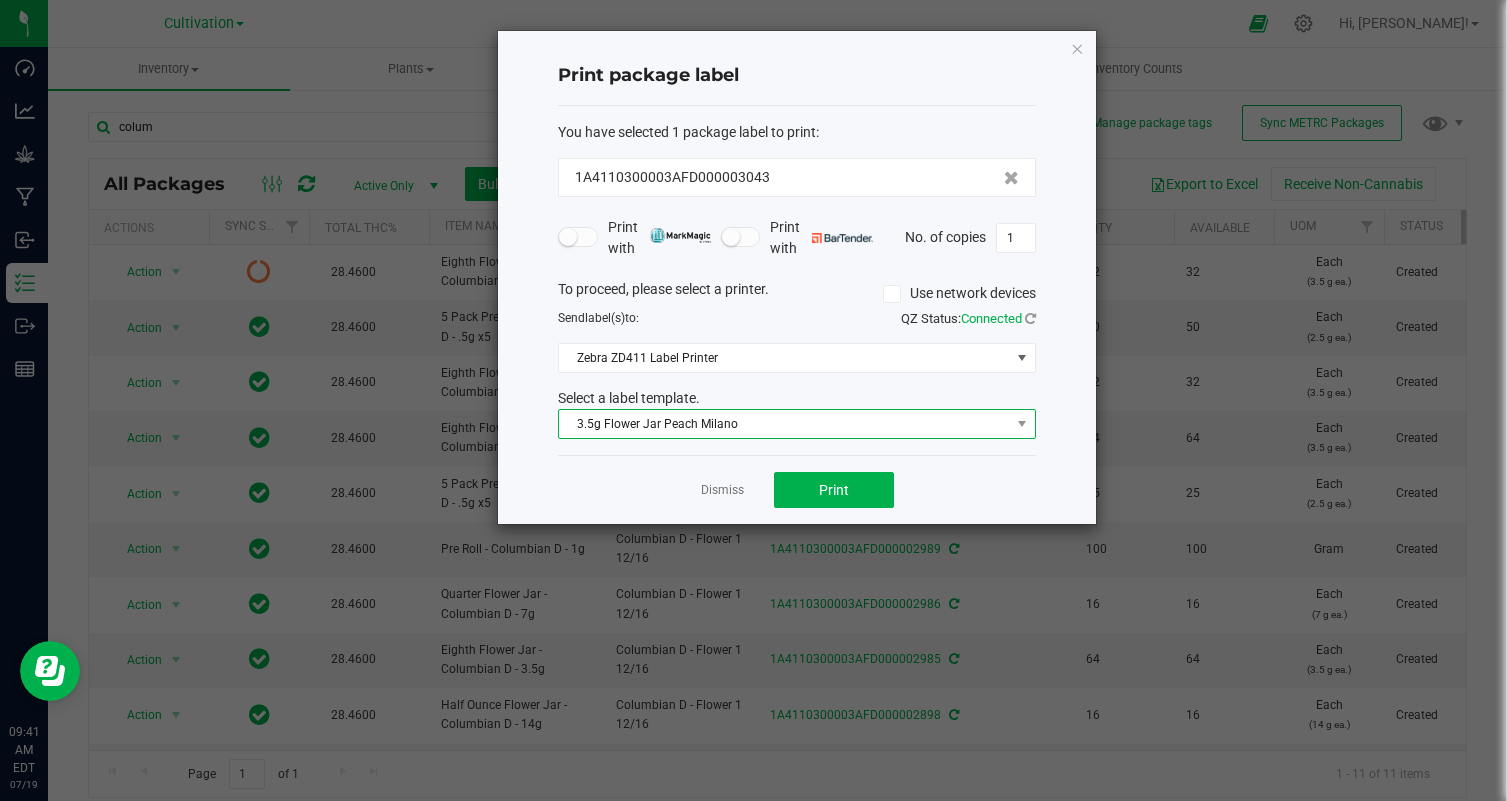 click on "3.5g Flower Jar Peach Milano" at bounding box center (784, 424) 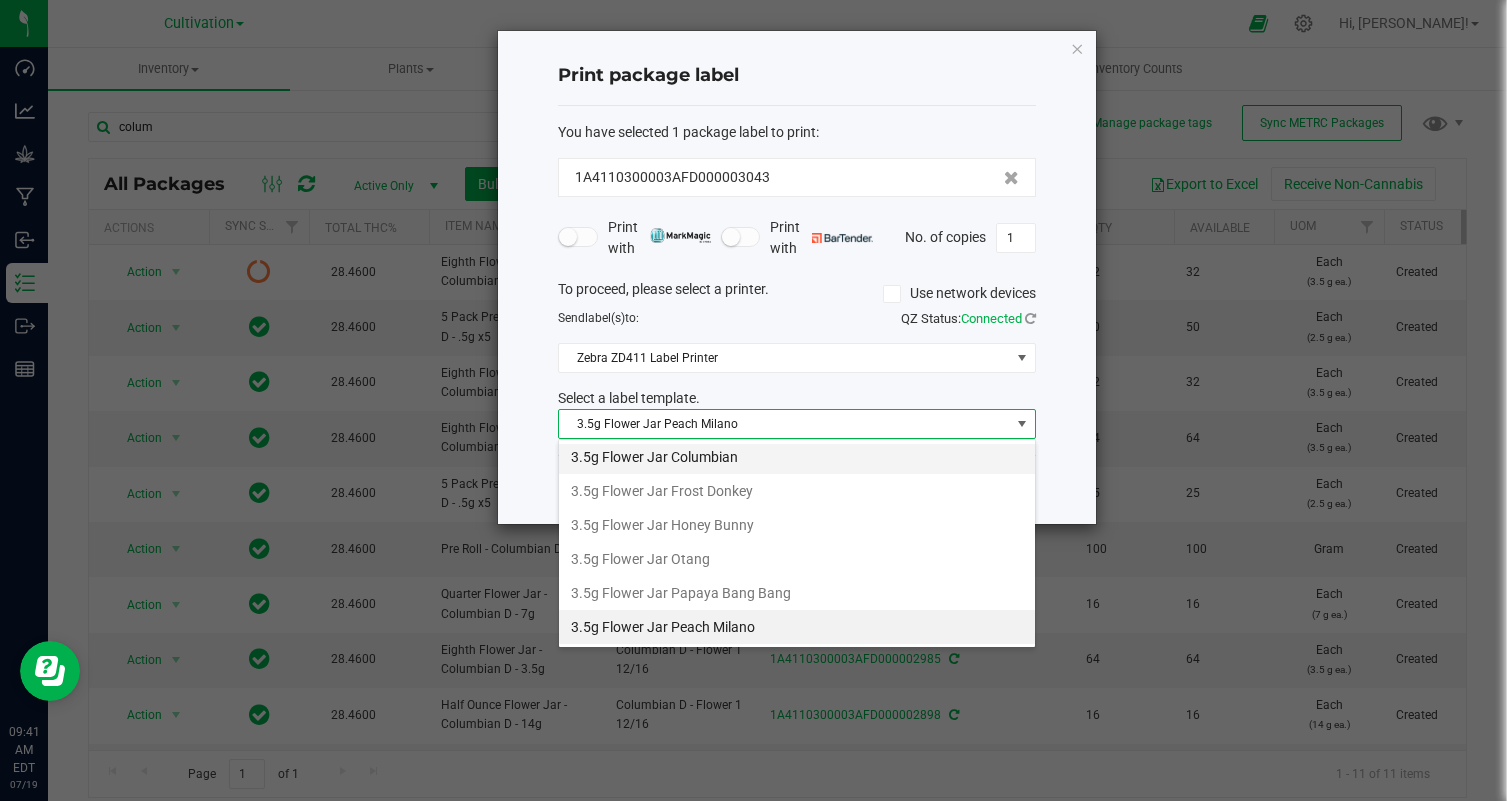 click on "3.5g Flower Jar Columbian" at bounding box center [797, 457] 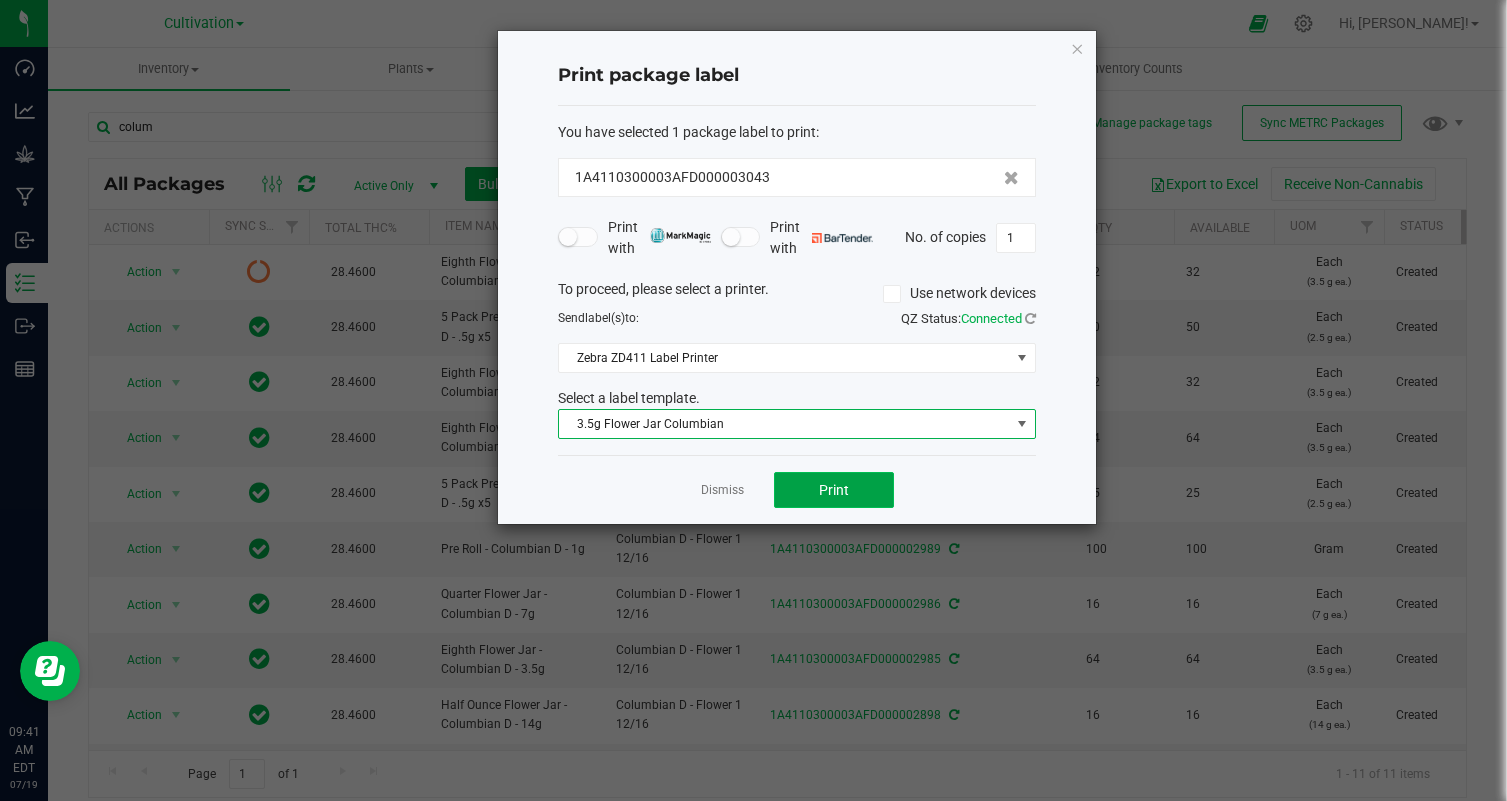click on "Print" 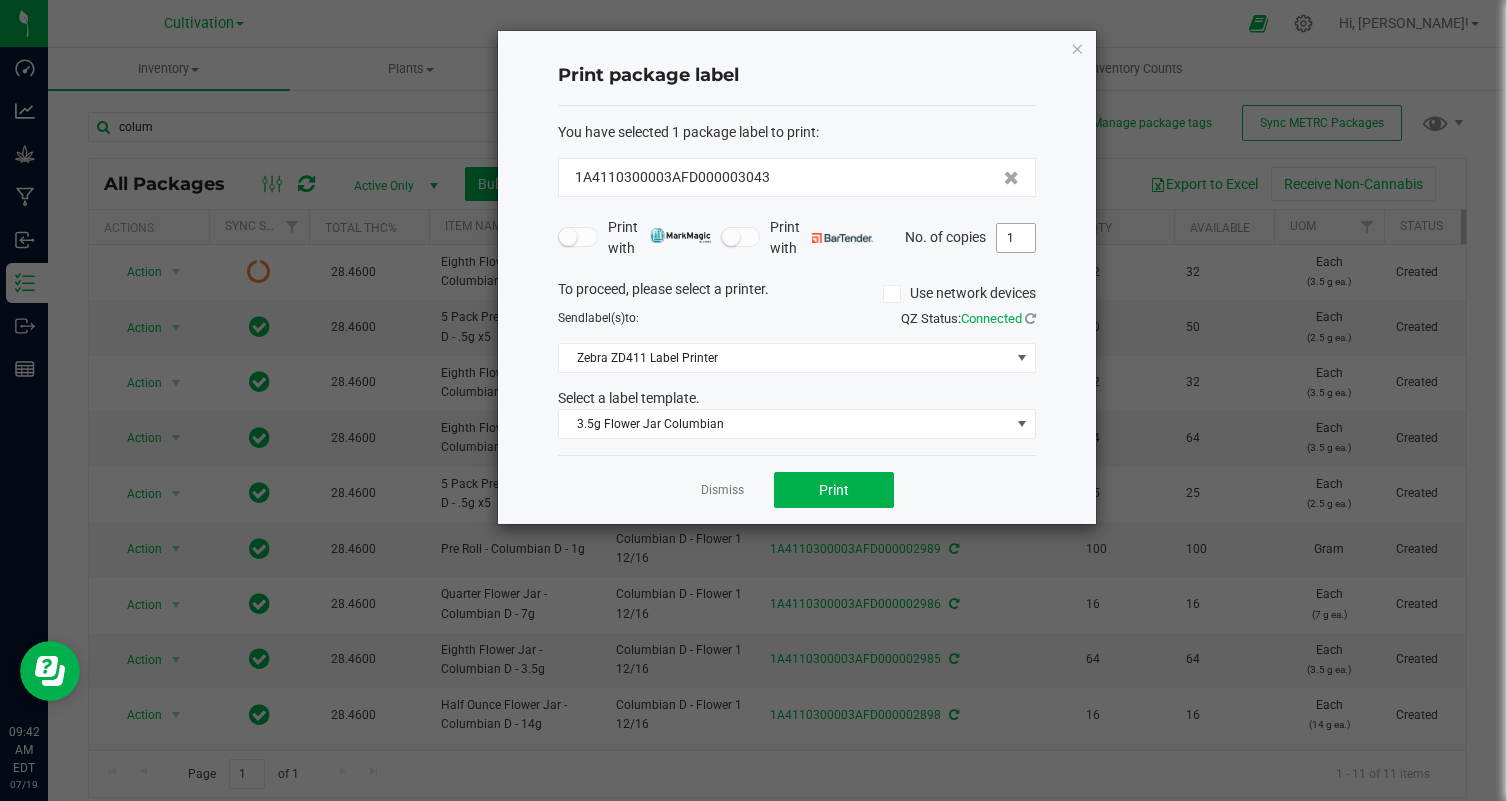 click on "1" at bounding box center [1016, 238] 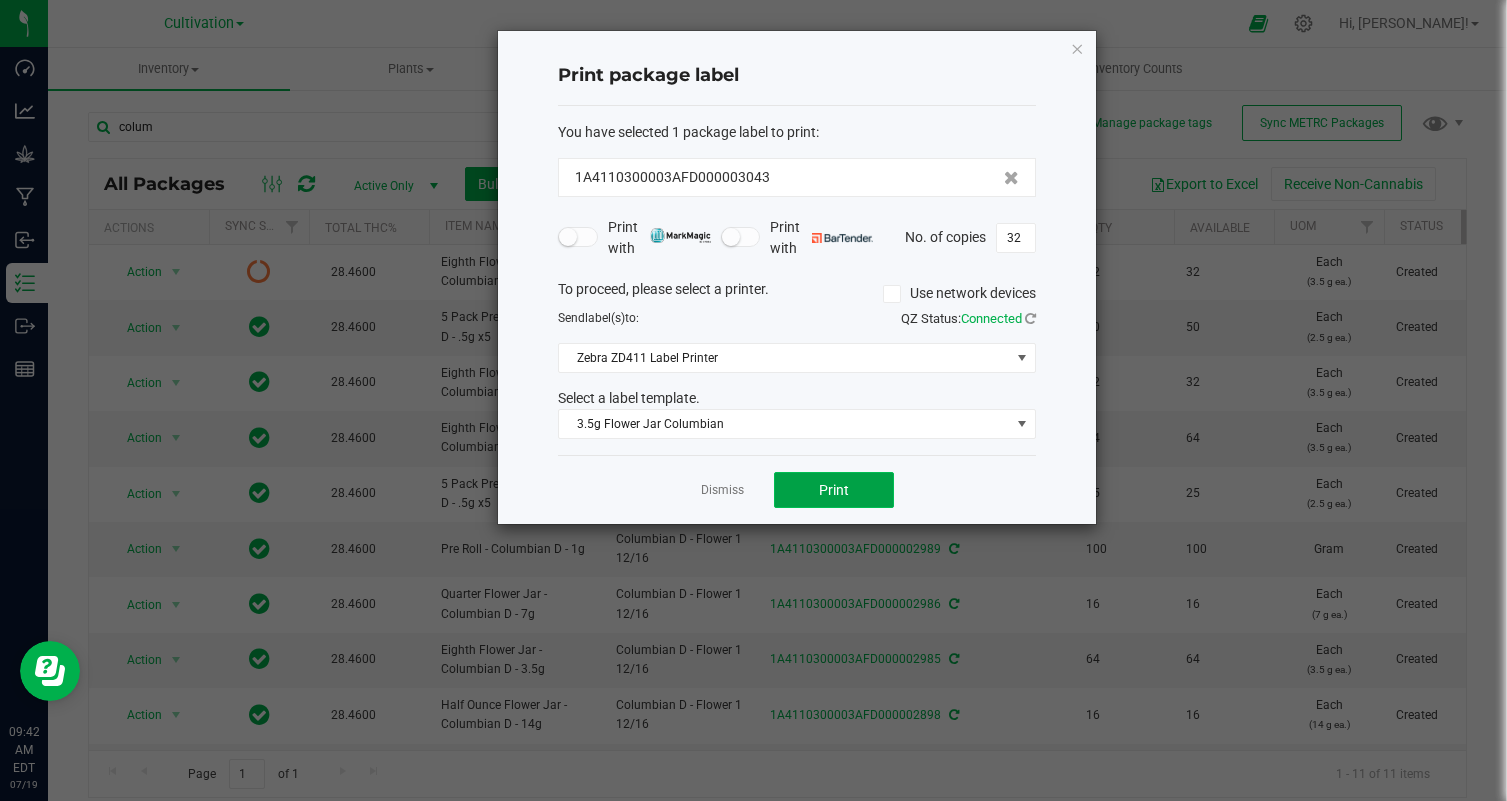 click on "Print" 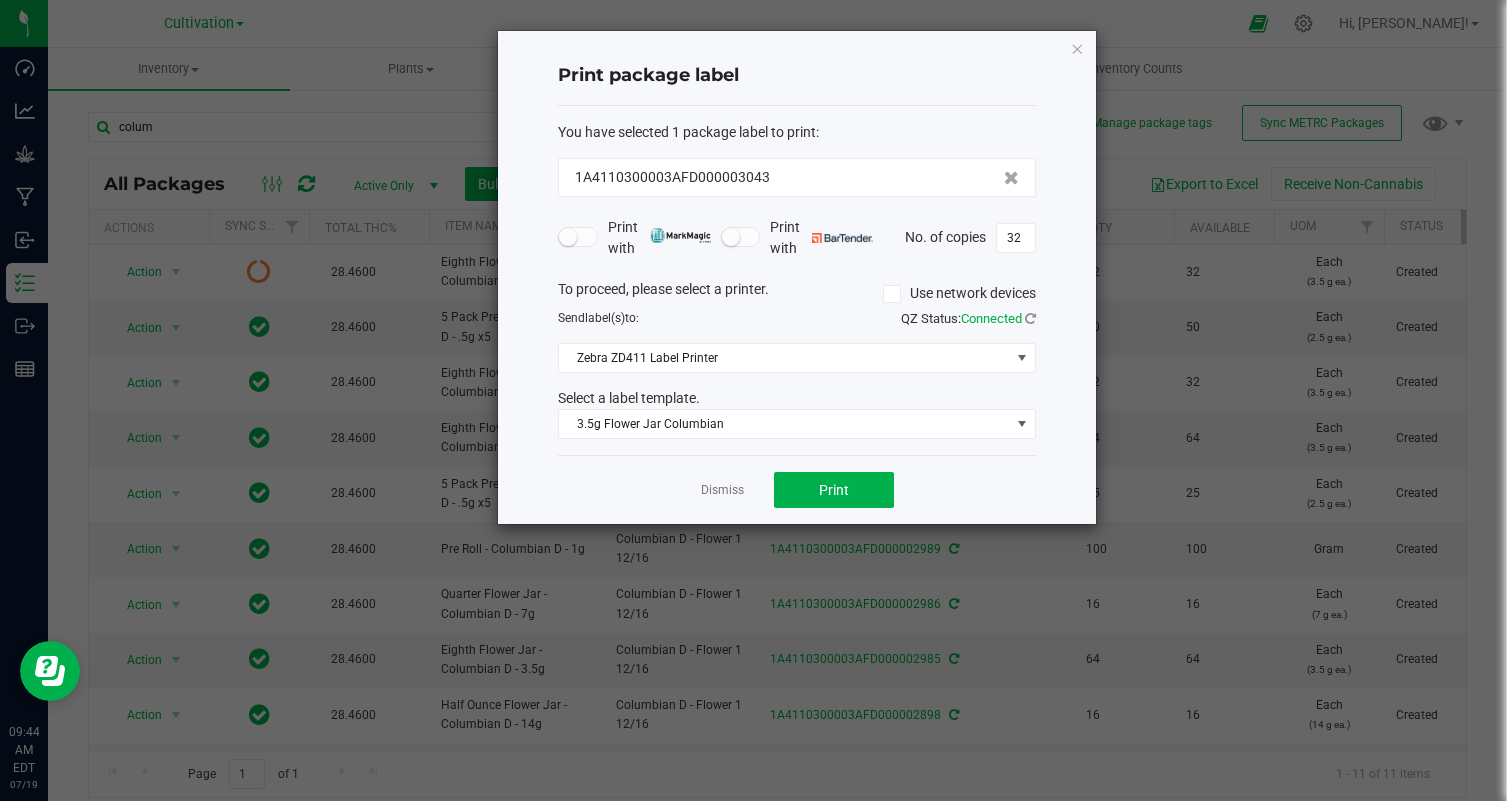 click on "Dismiss" 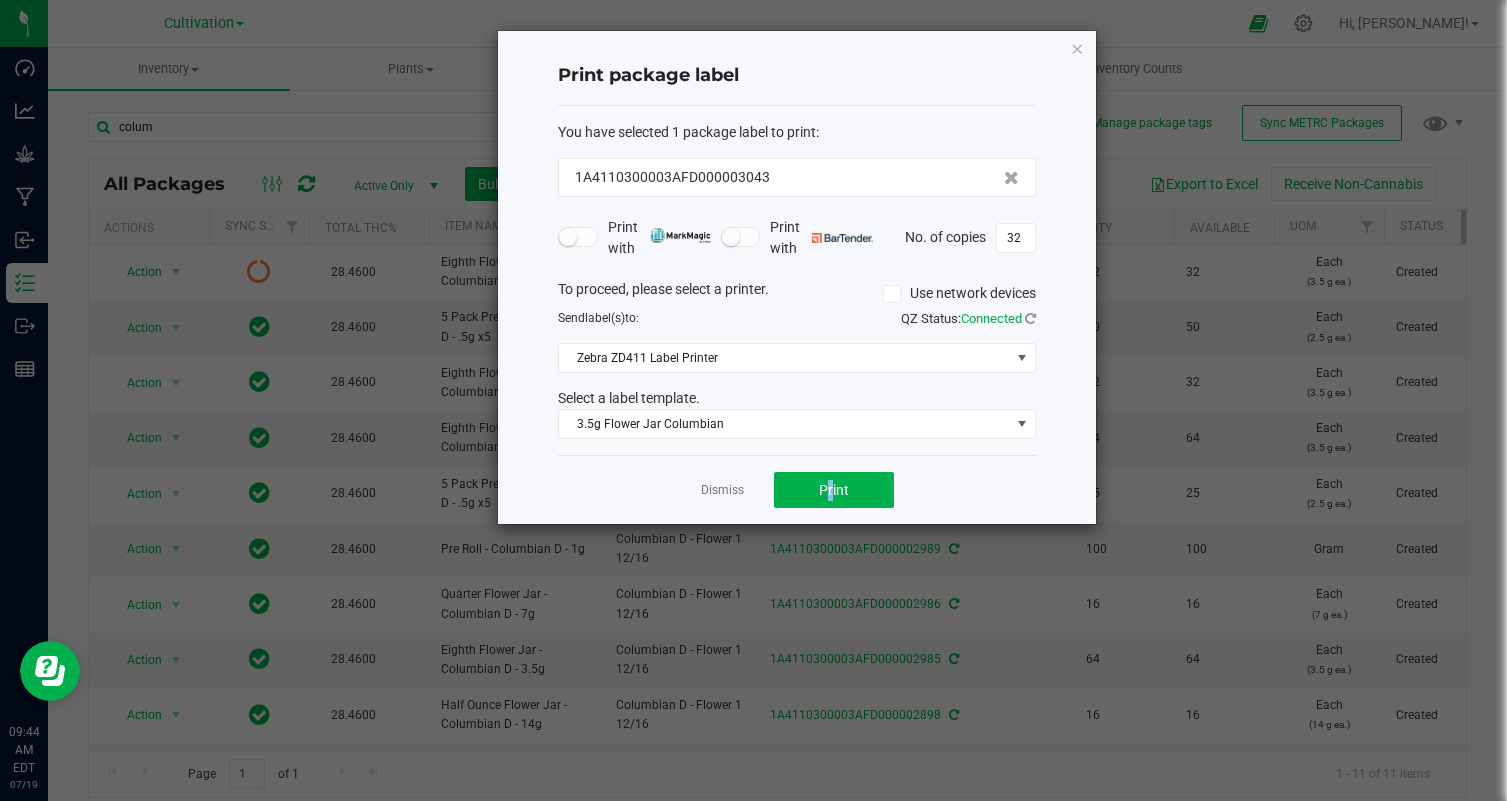 click on "Dismiss" 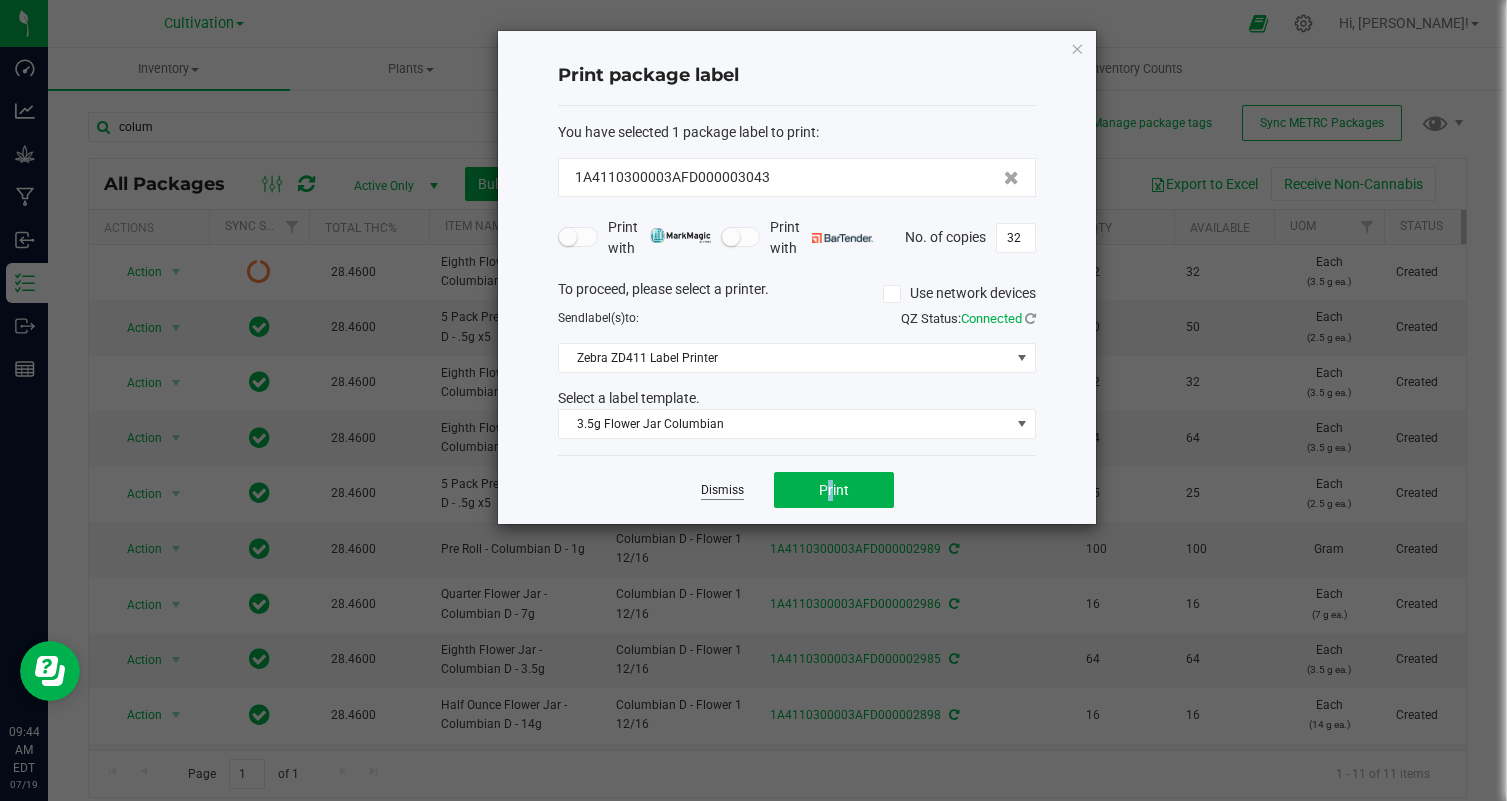 click on "Dismiss" 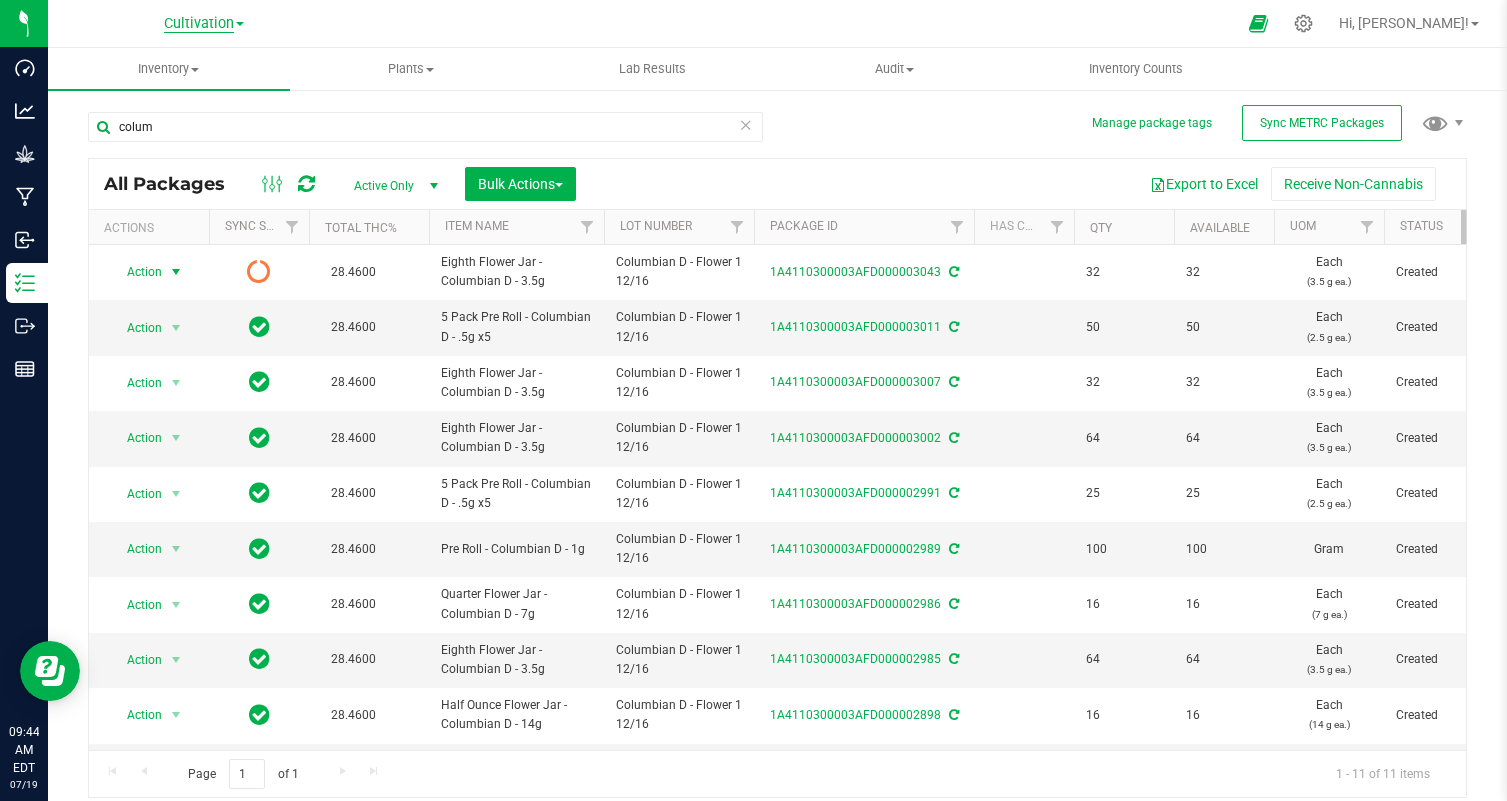 click on "Cultivation" at bounding box center (199, 24) 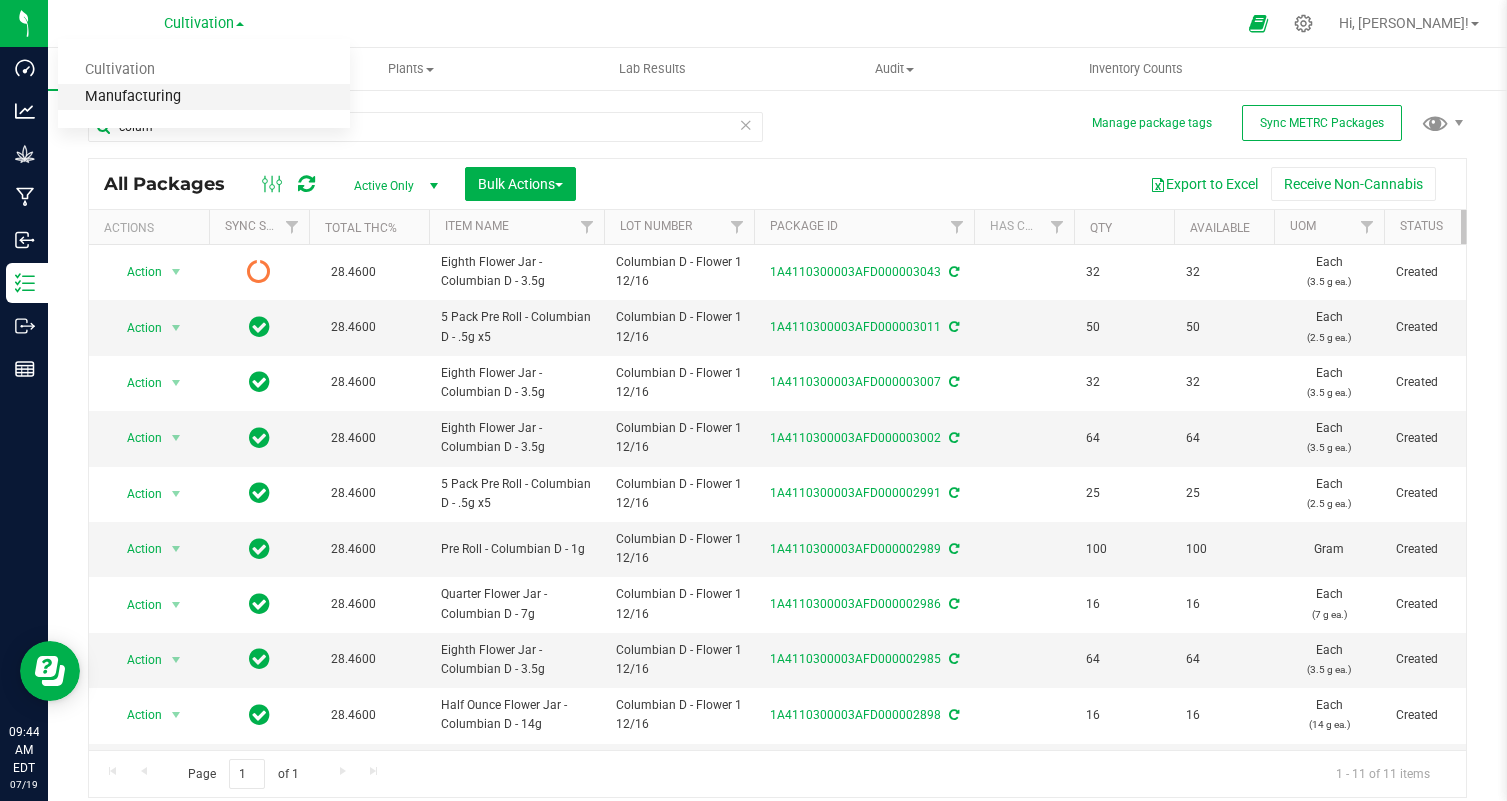 click on "Manufacturing" at bounding box center [204, 97] 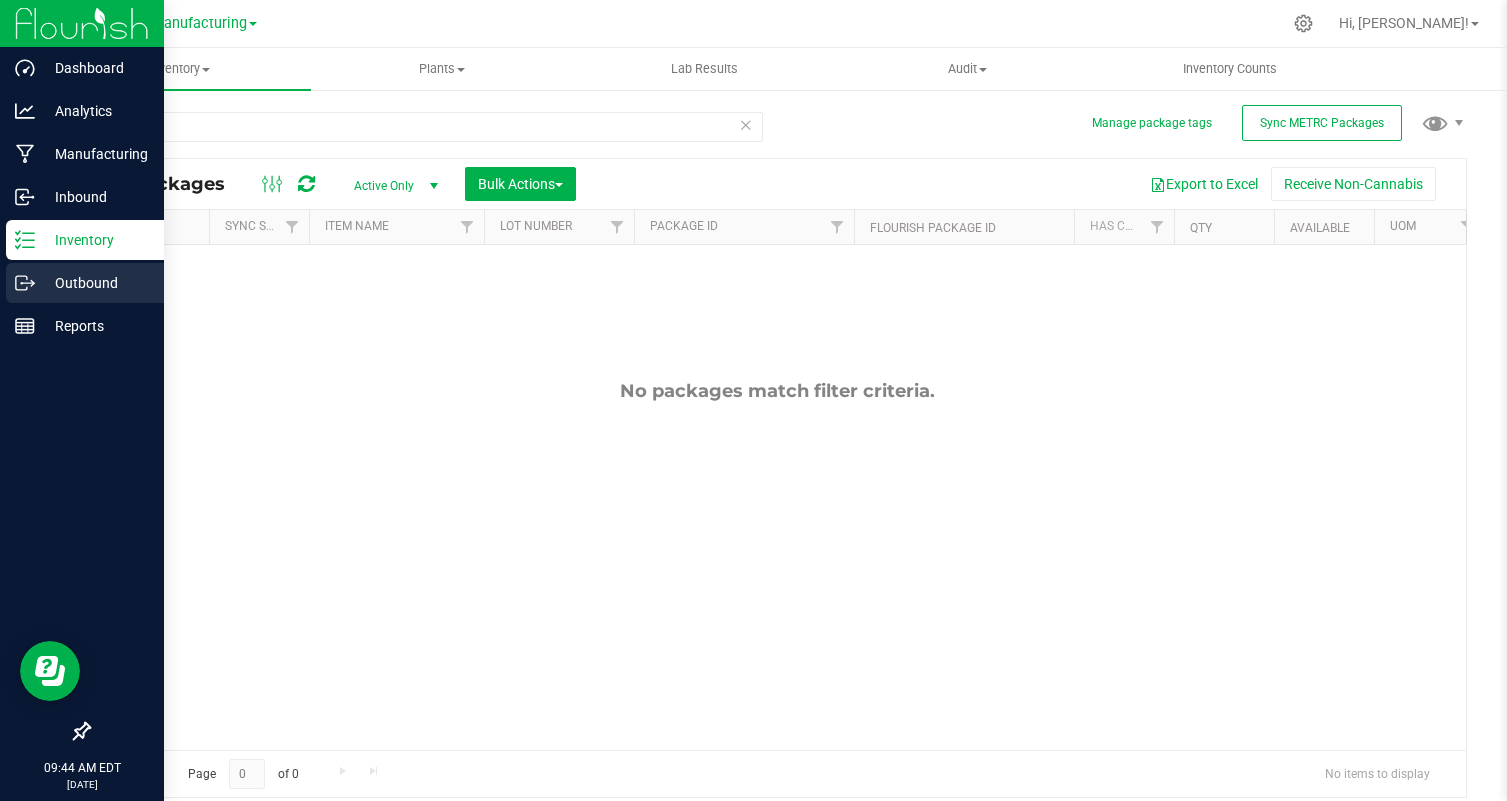 click on "Outbound" at bounding box center (85, 283) 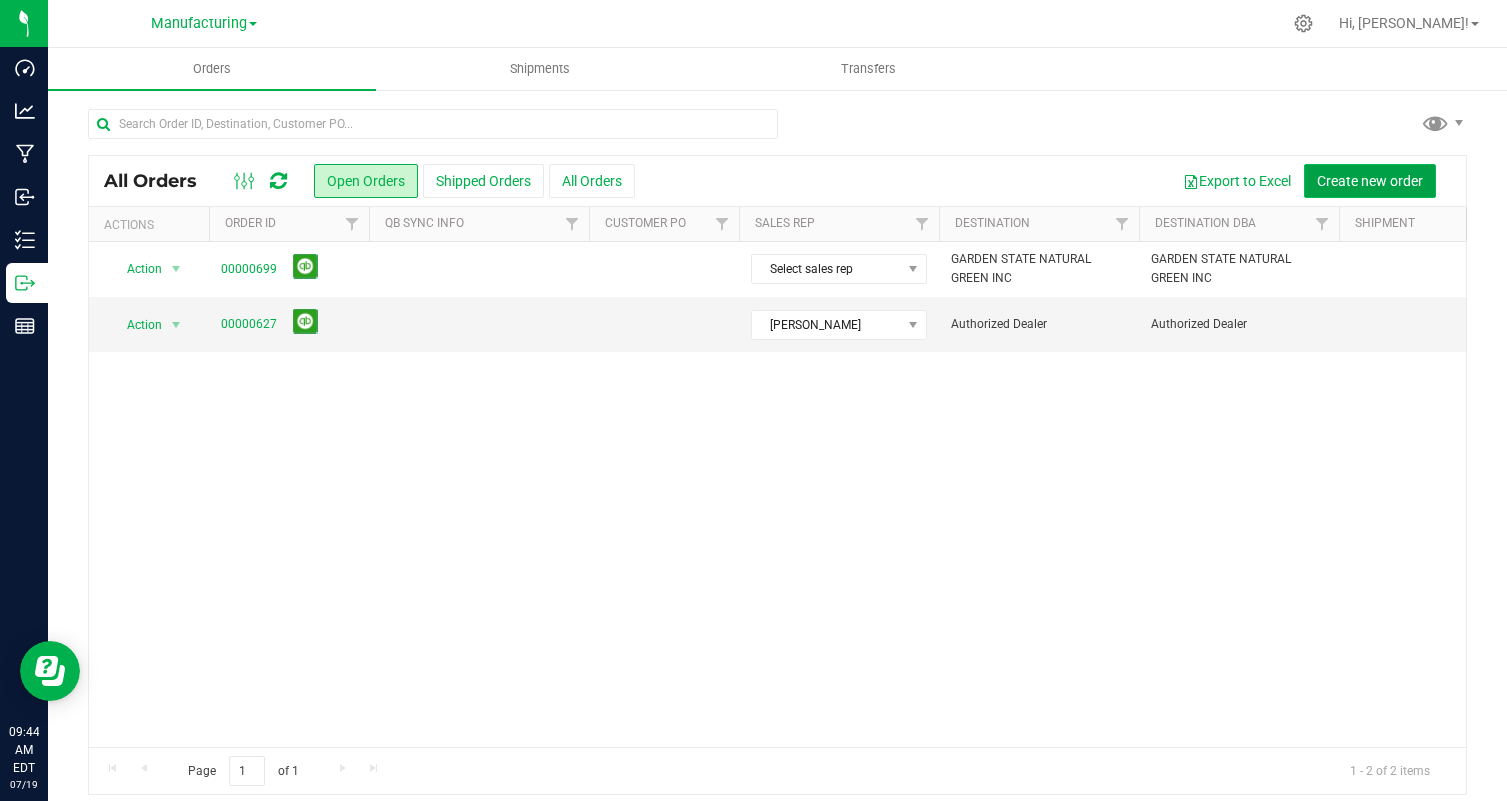 click on "Create new order" at bounding box center [1370, 181] 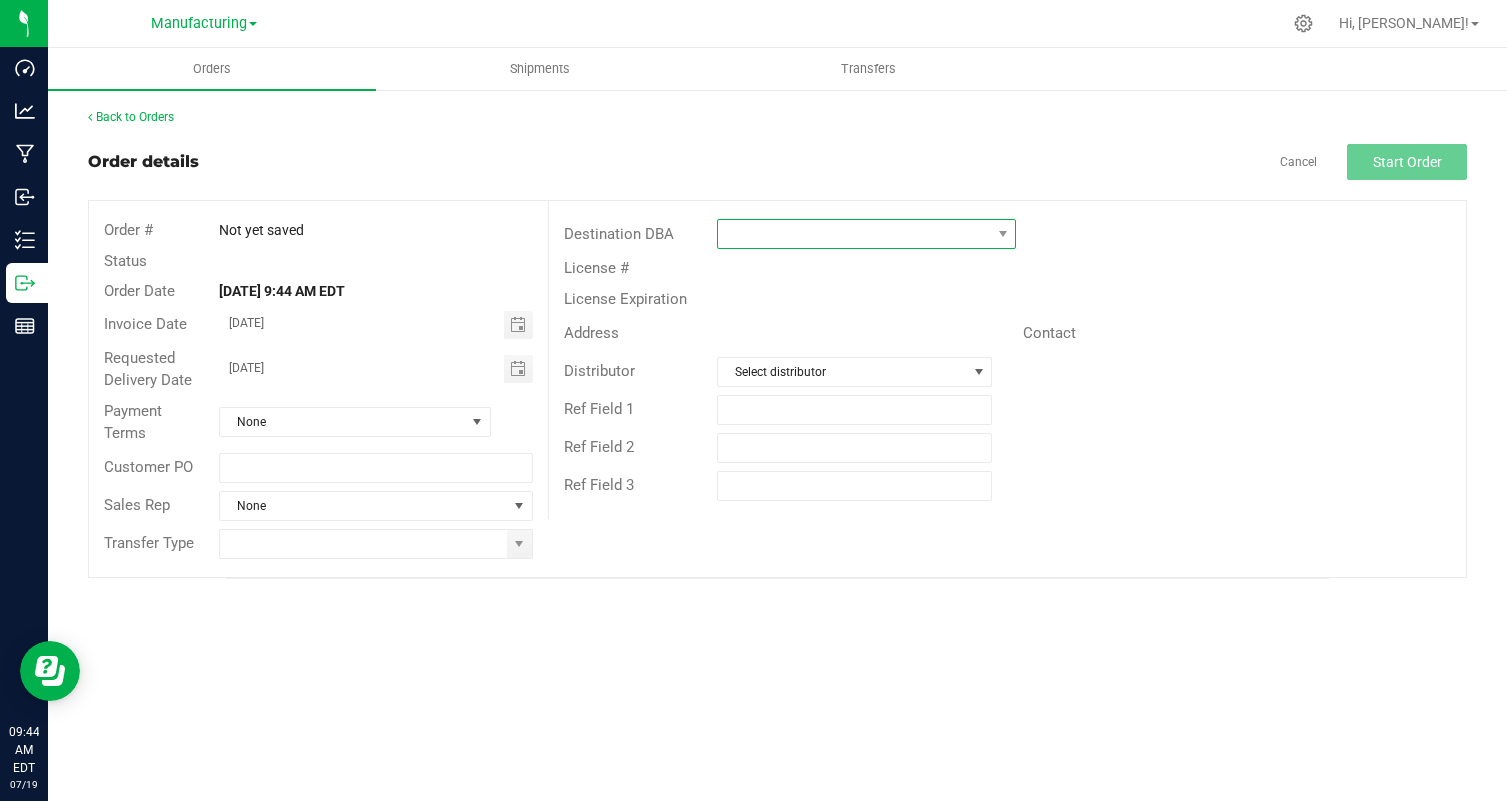 click at bounding box center [854, 234] 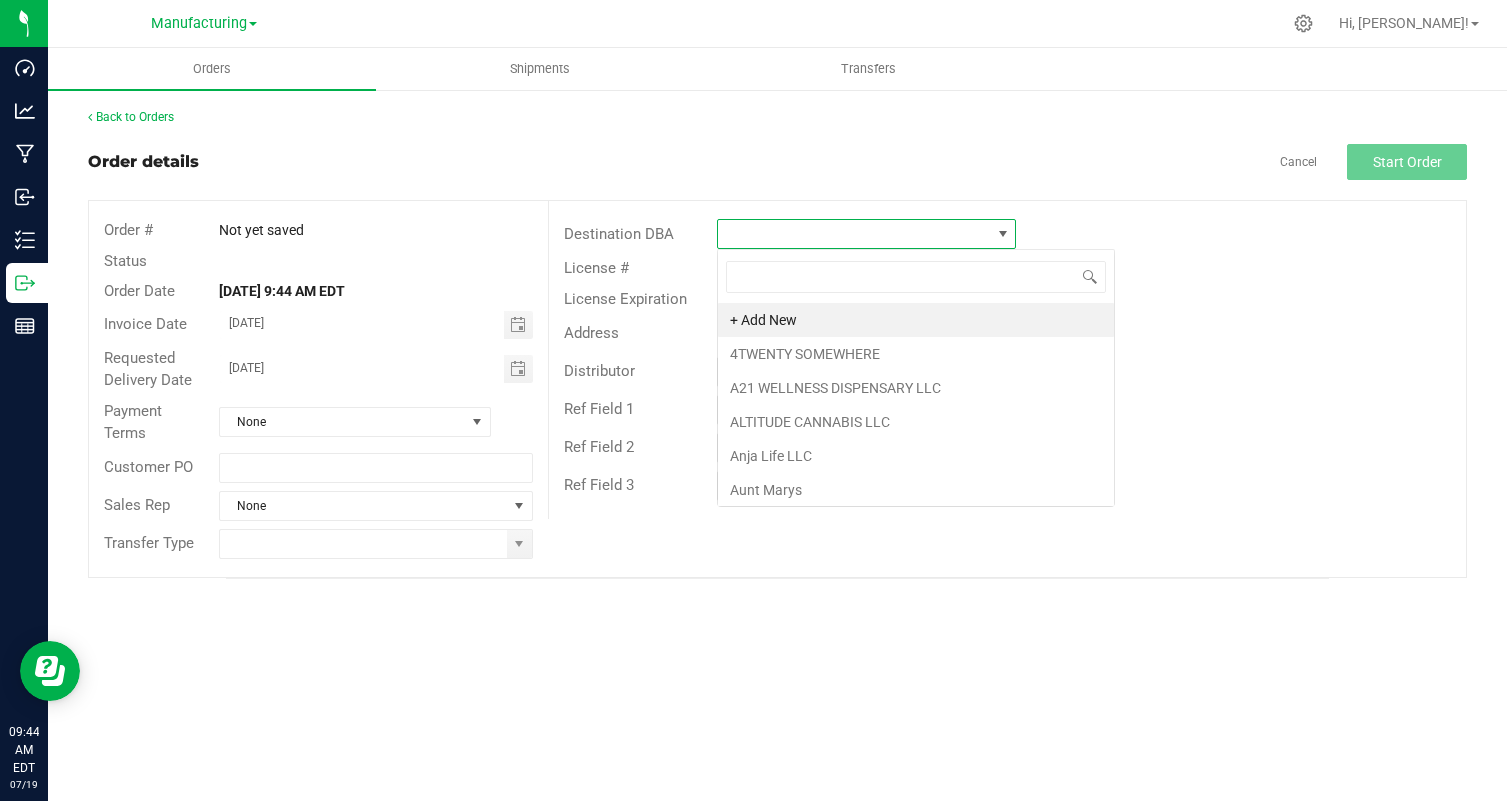 scroll, scrollTop: 99970, scrollLeft: 99700, axis: both 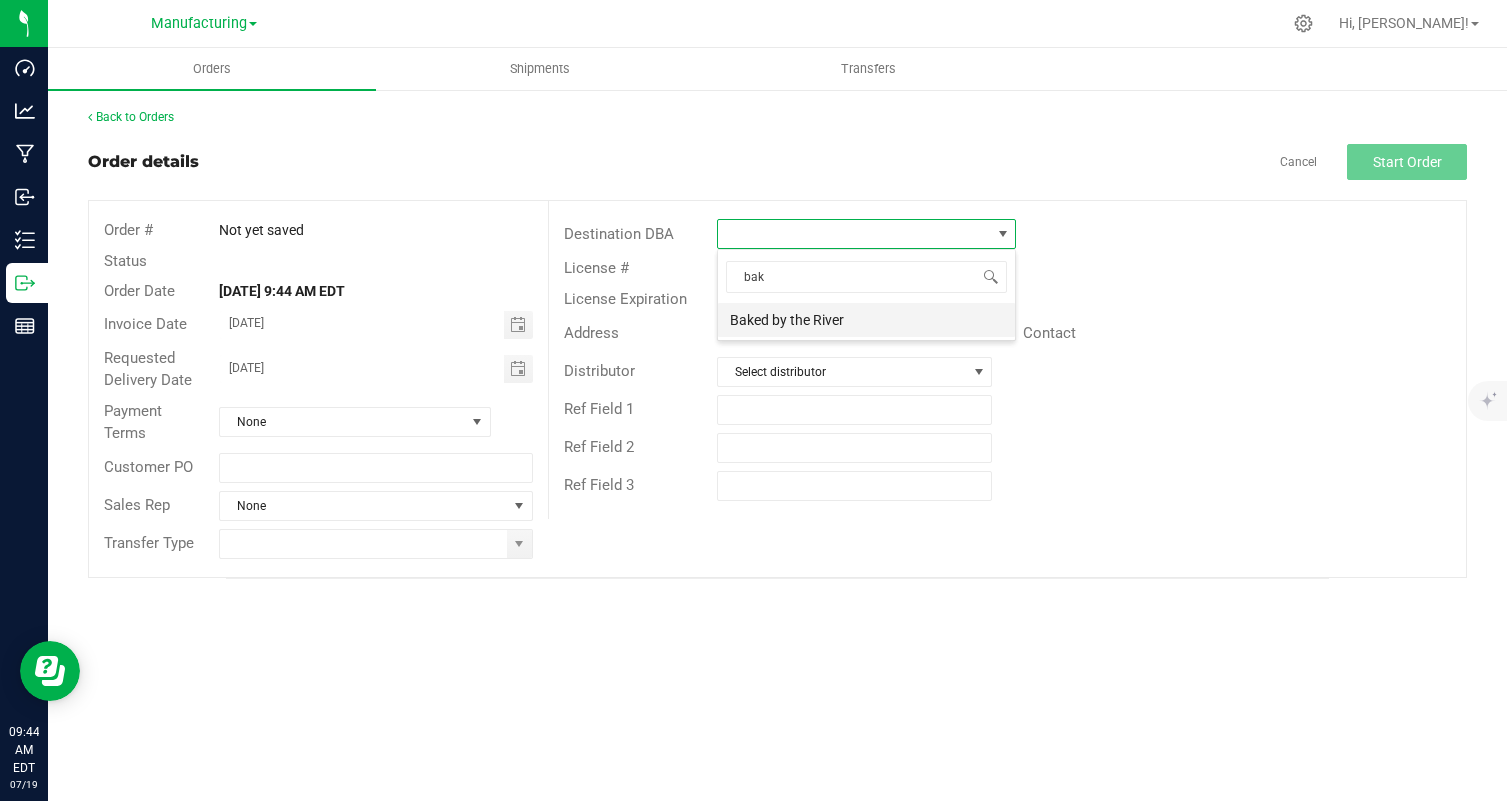click on "Baked by the River" at bounding box center [866, 320] 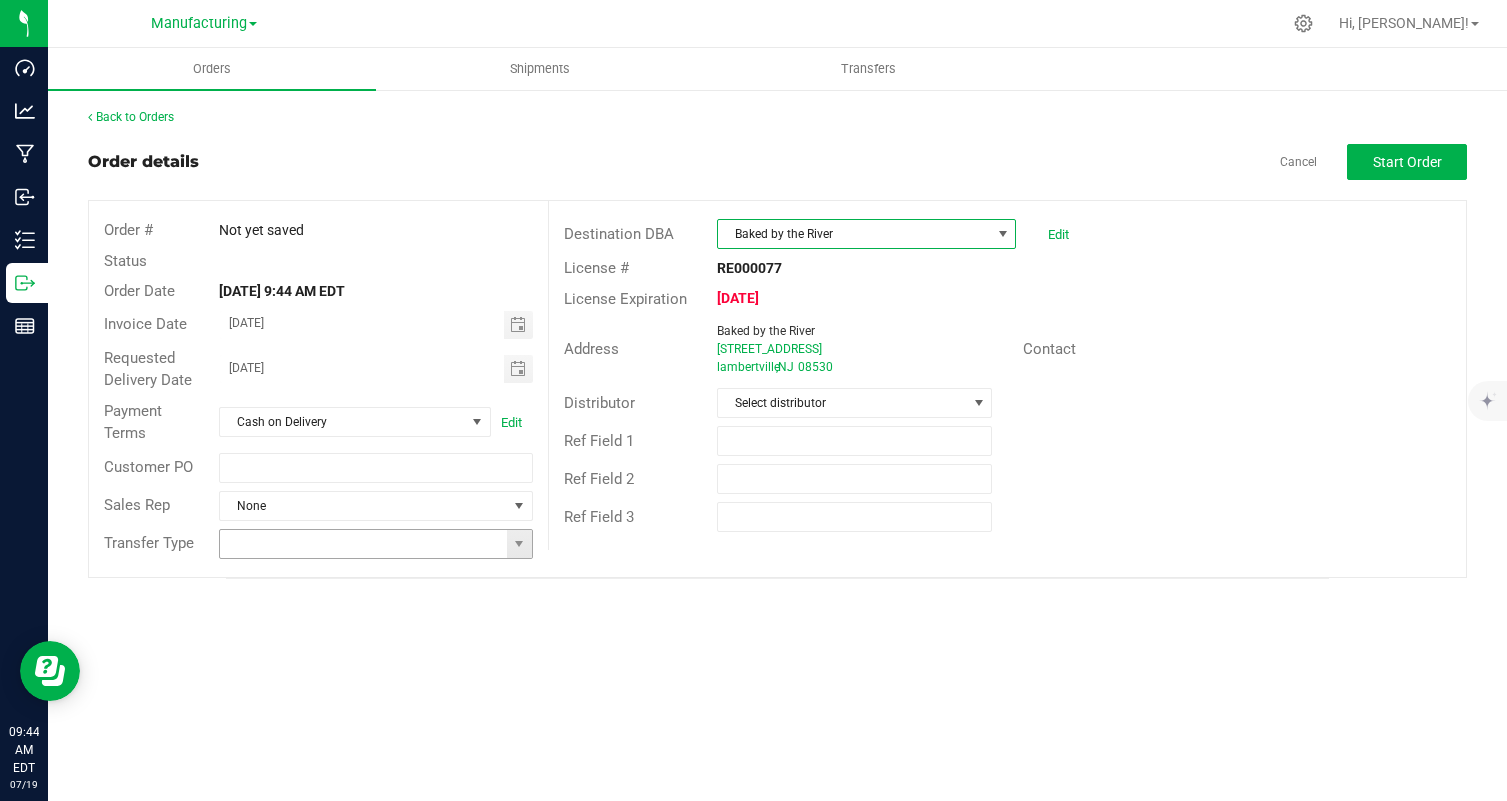 click at bounding box center (519, 544) 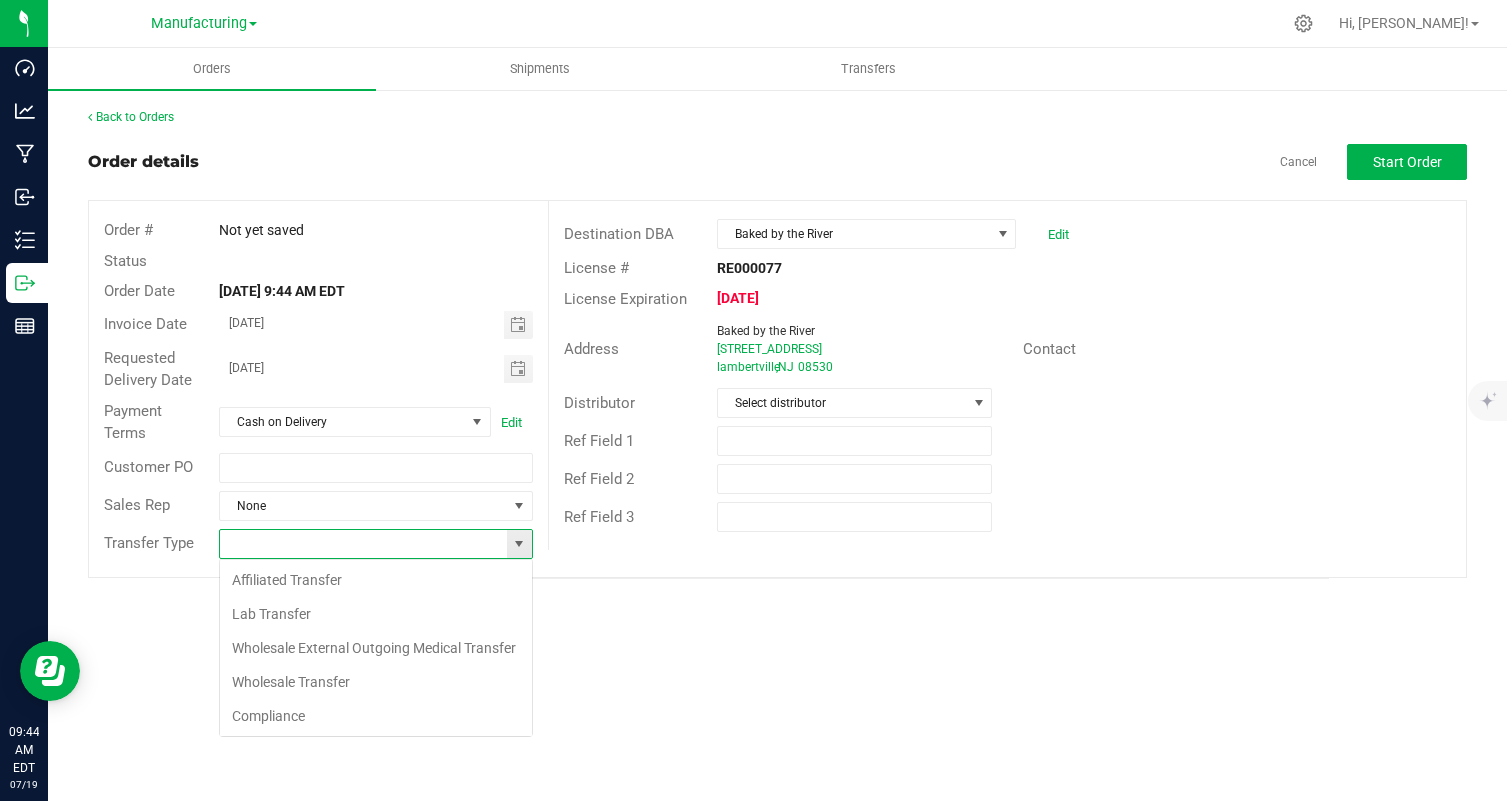 scroll, scrollTop: 99970, scrollLeft: 99685, axis: both 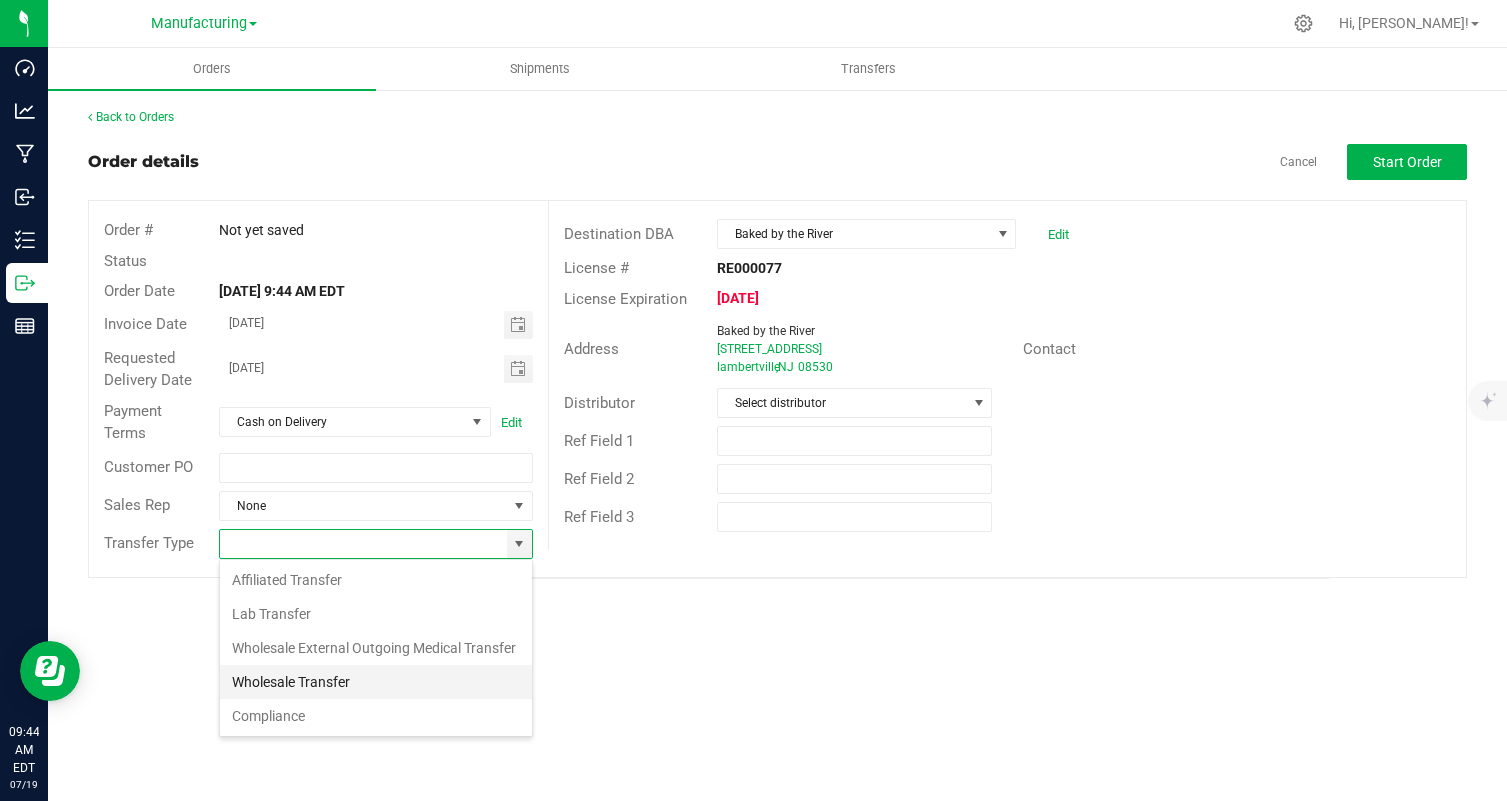 click on "Wholesale Transfer" at bounding box center [376, 682] 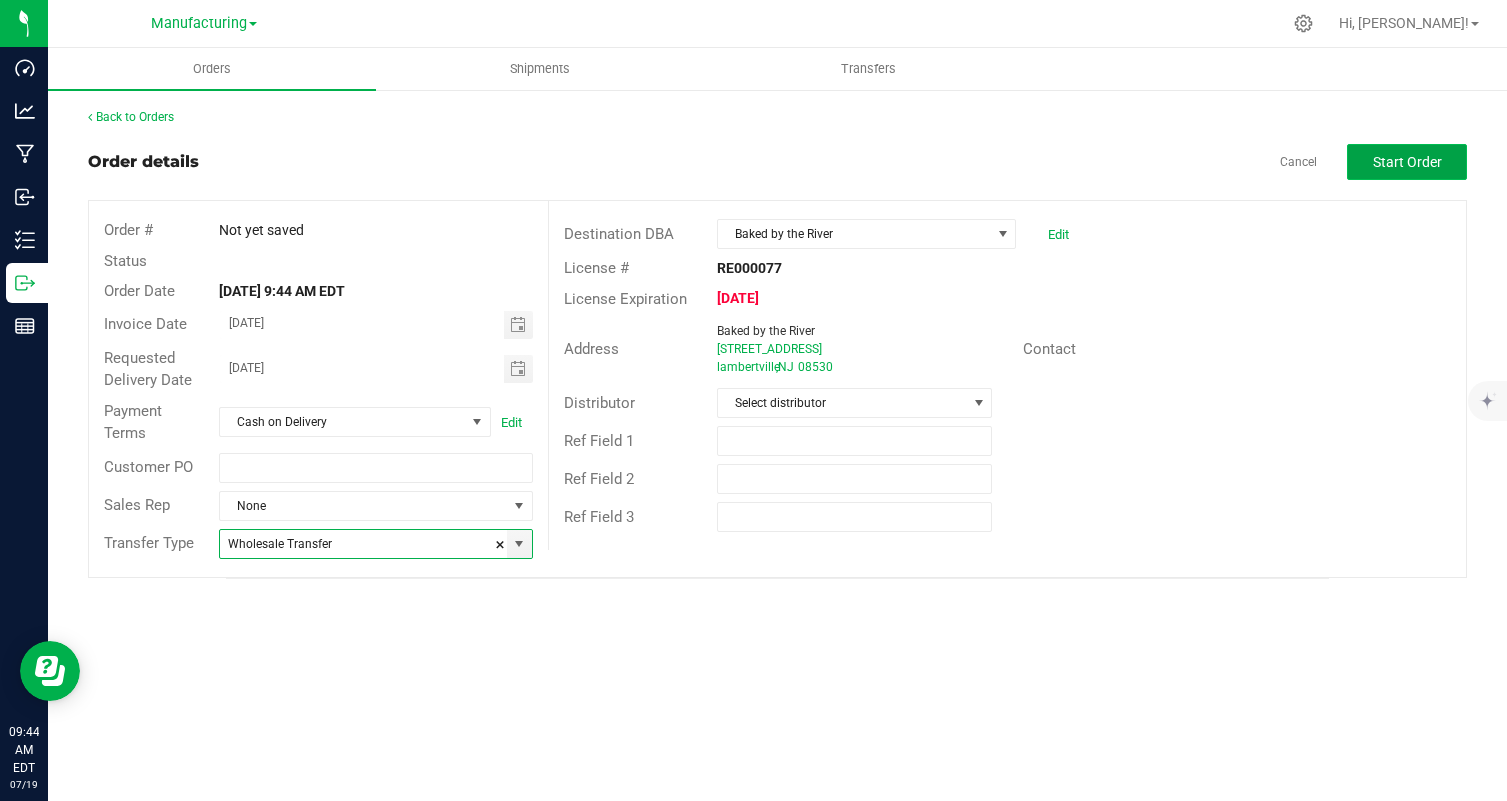 click on "Start Order" at bounding box center [1407, 162] 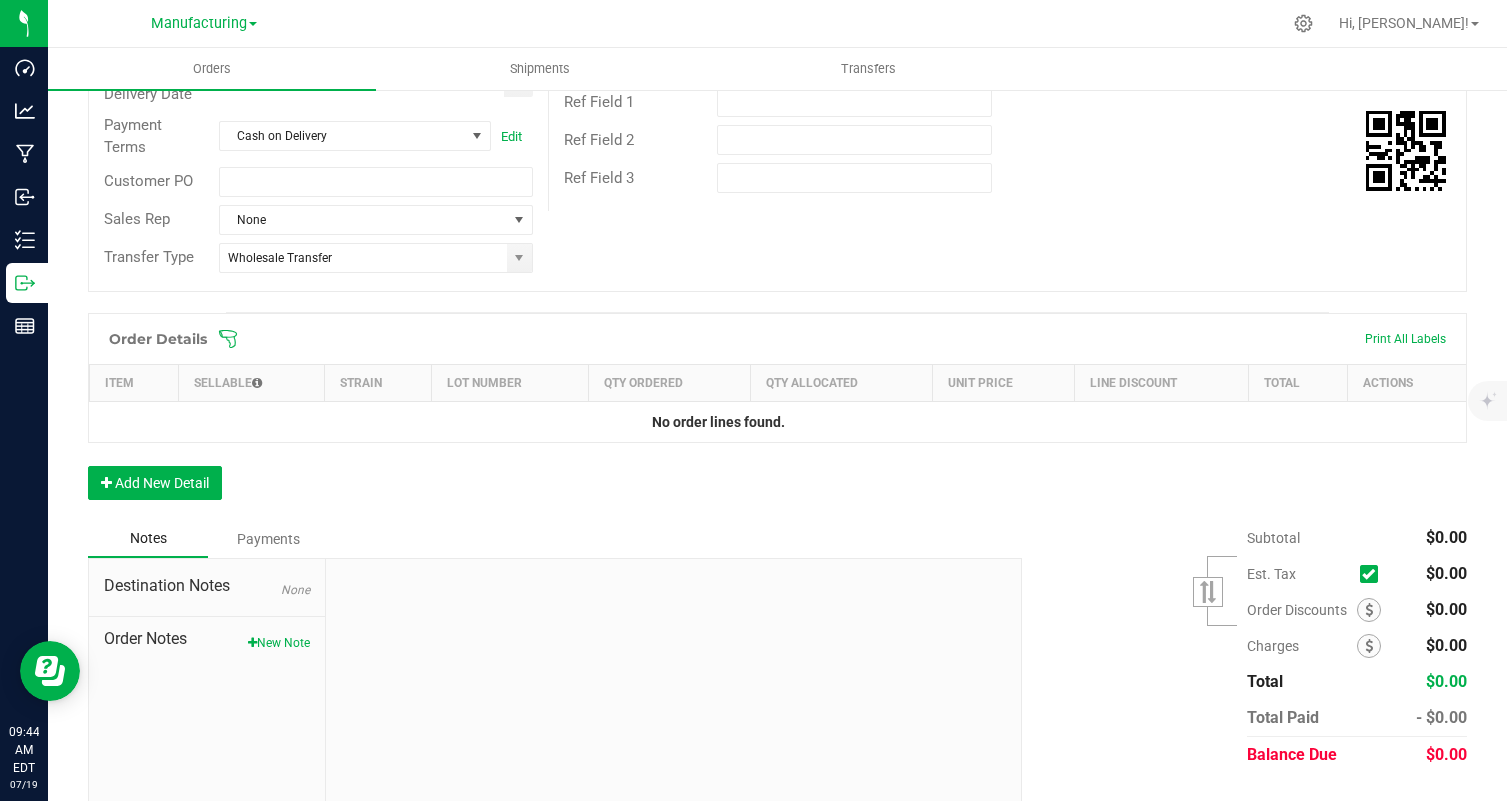 scroll, scrollTop: 339, scrollLeft: 0, axis: vertical 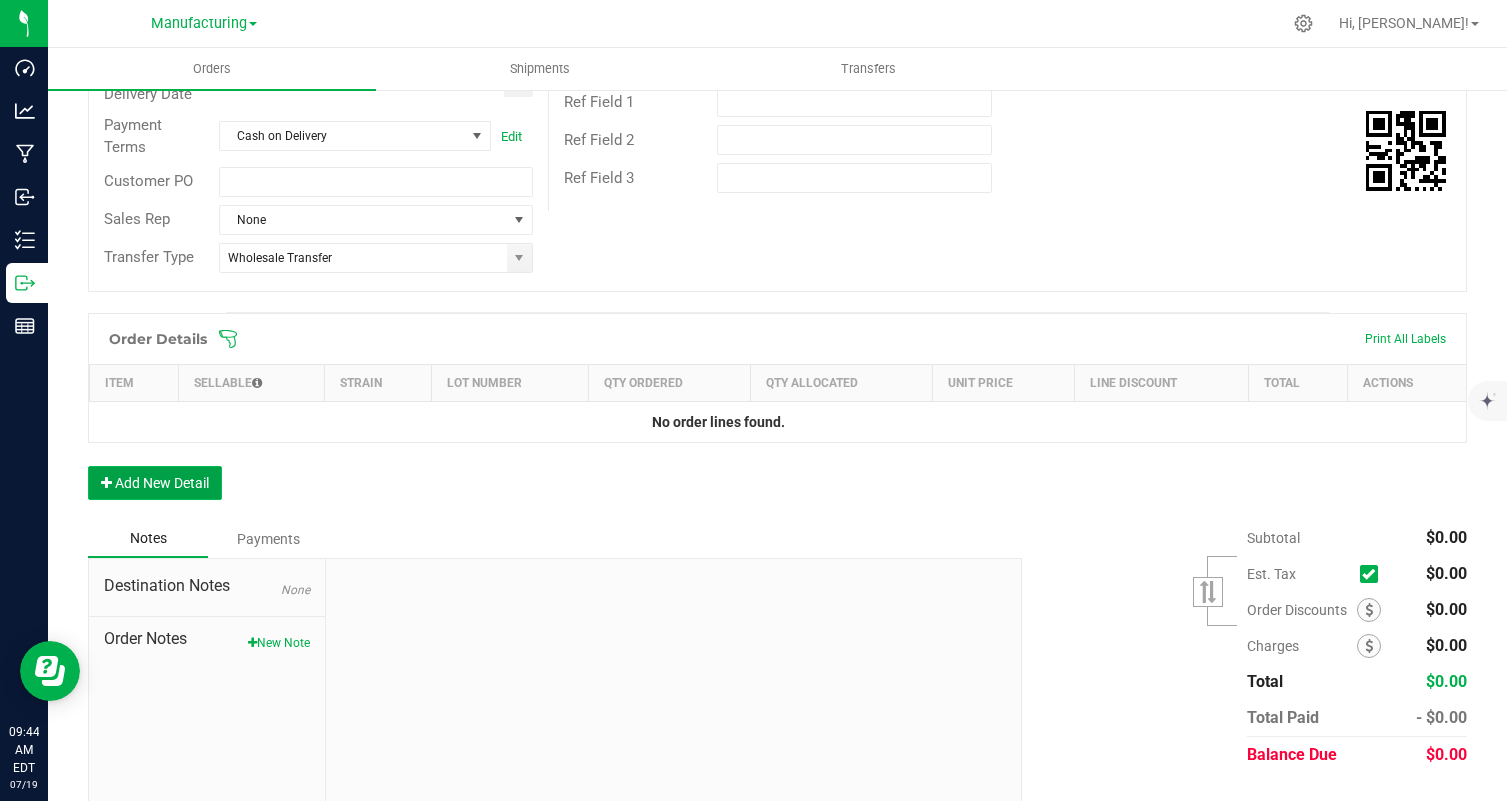 click on "Add New Detail" at bounding box center [155, 483] 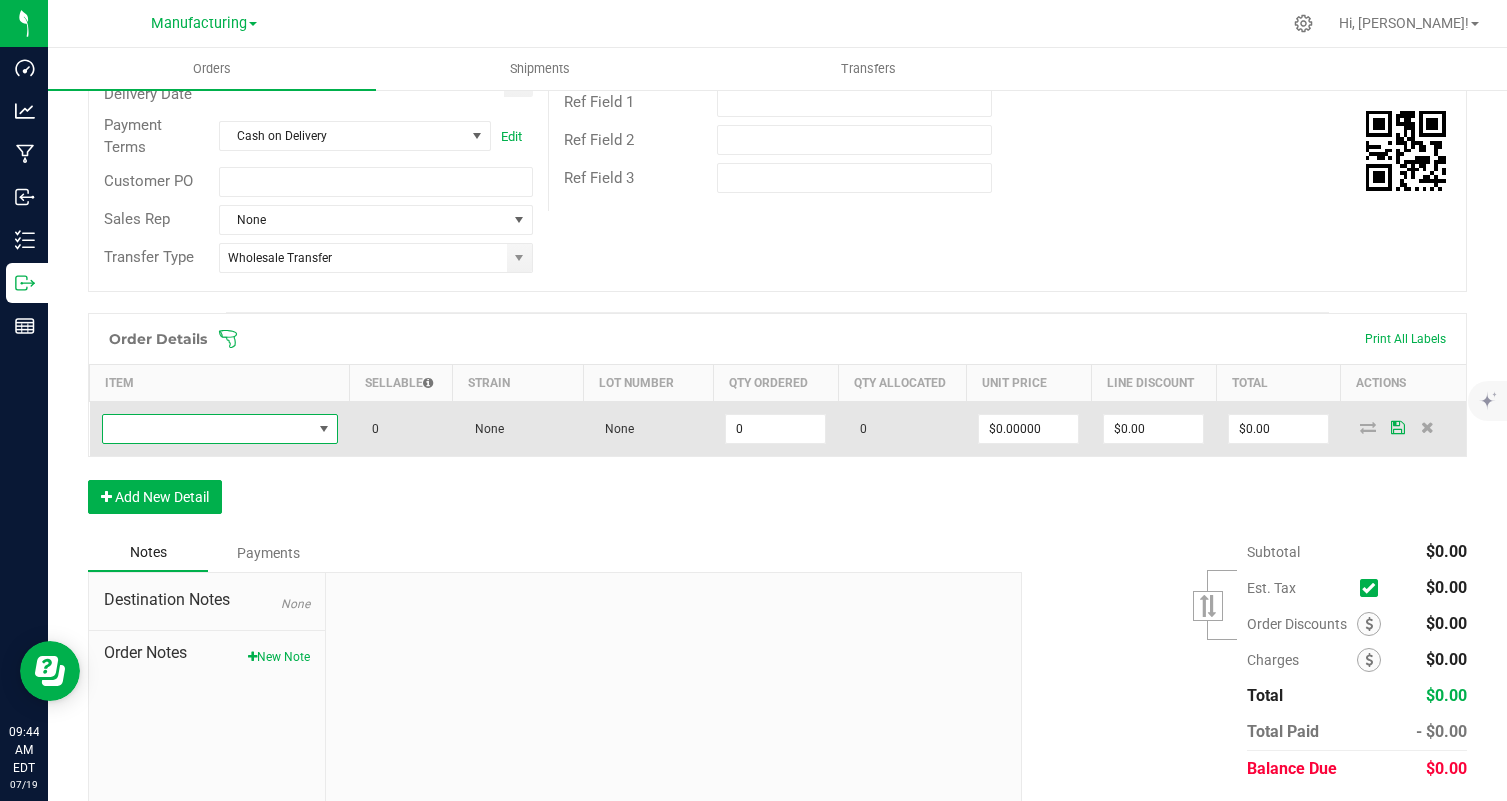 click at bounding box center [220, 429] 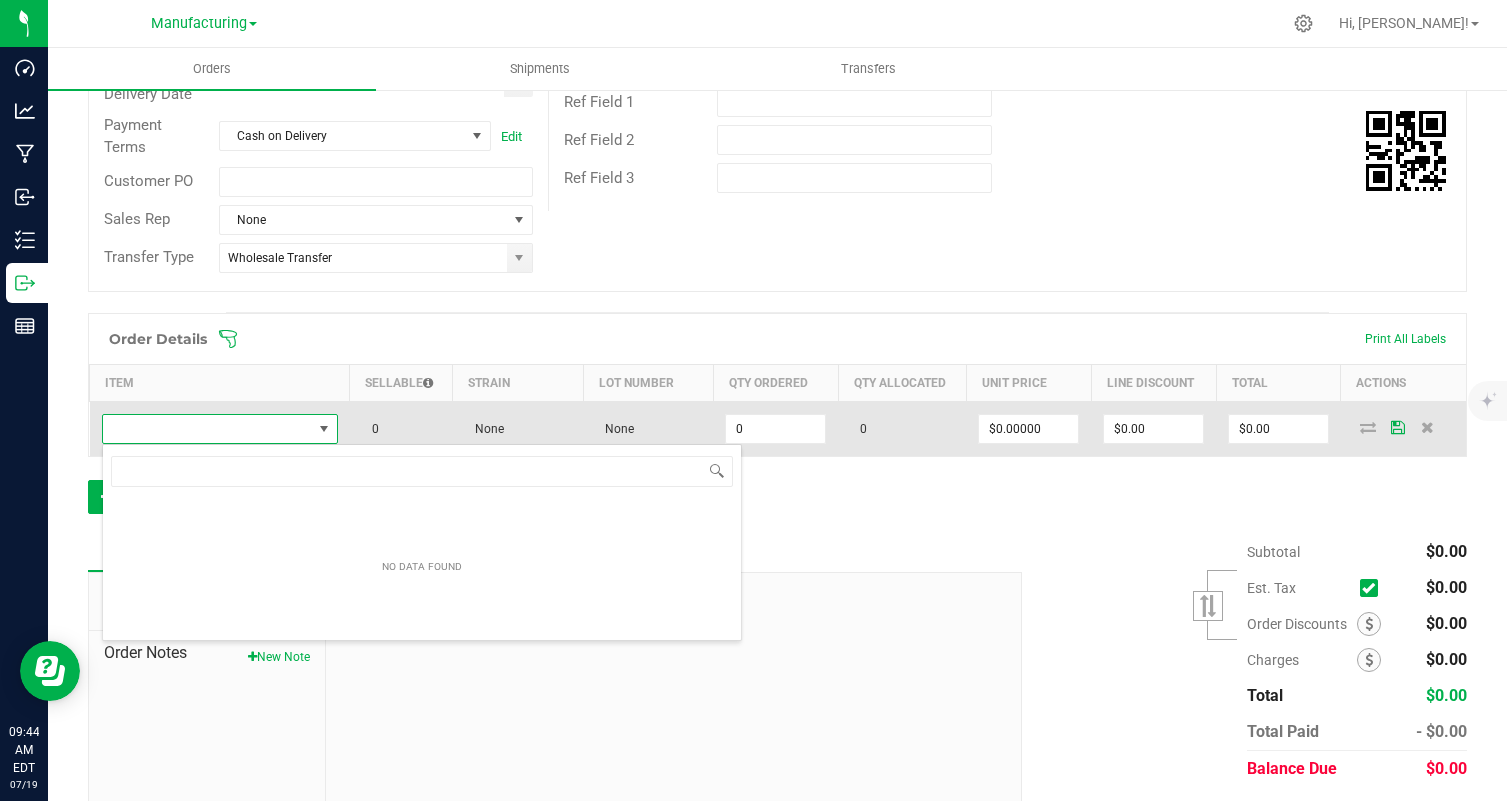 scroll, scrollTop: 99970, scrollLeft: 99764, axis: both 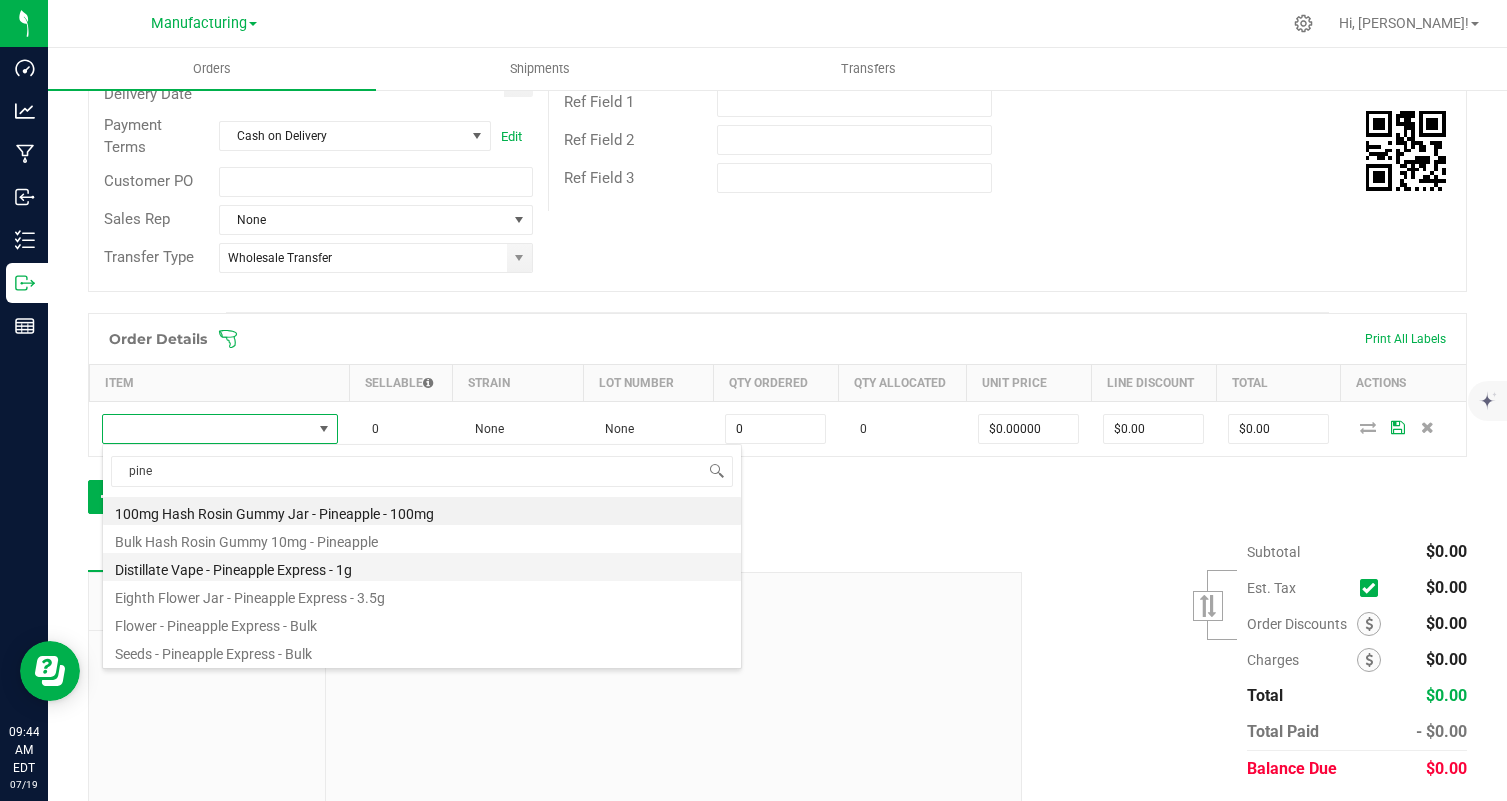 click on "Distillate Vape - Pineapple Express - 1g" at bounding box center (422, 567) 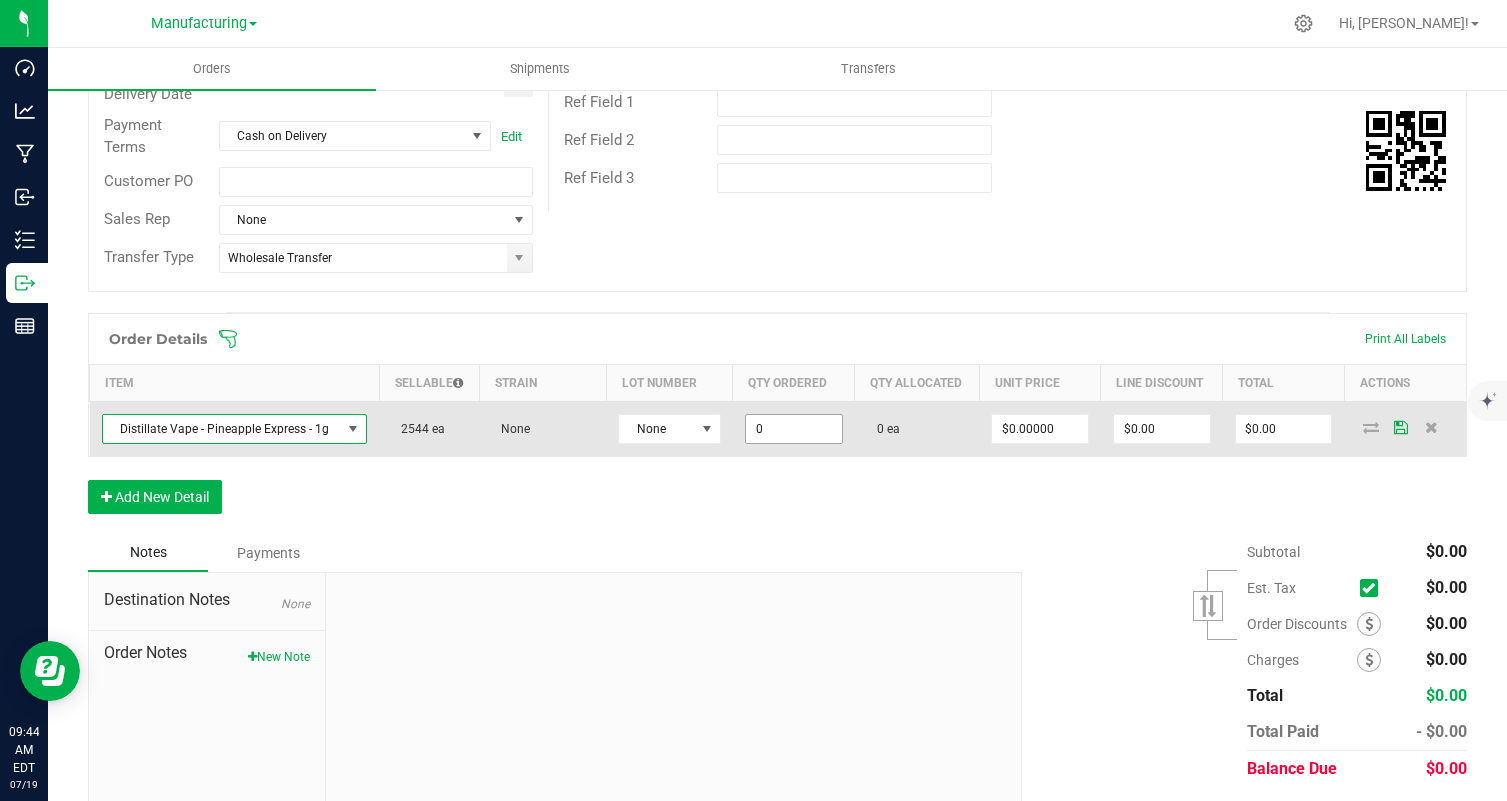 click on "0" at bounding box center (794, 429) 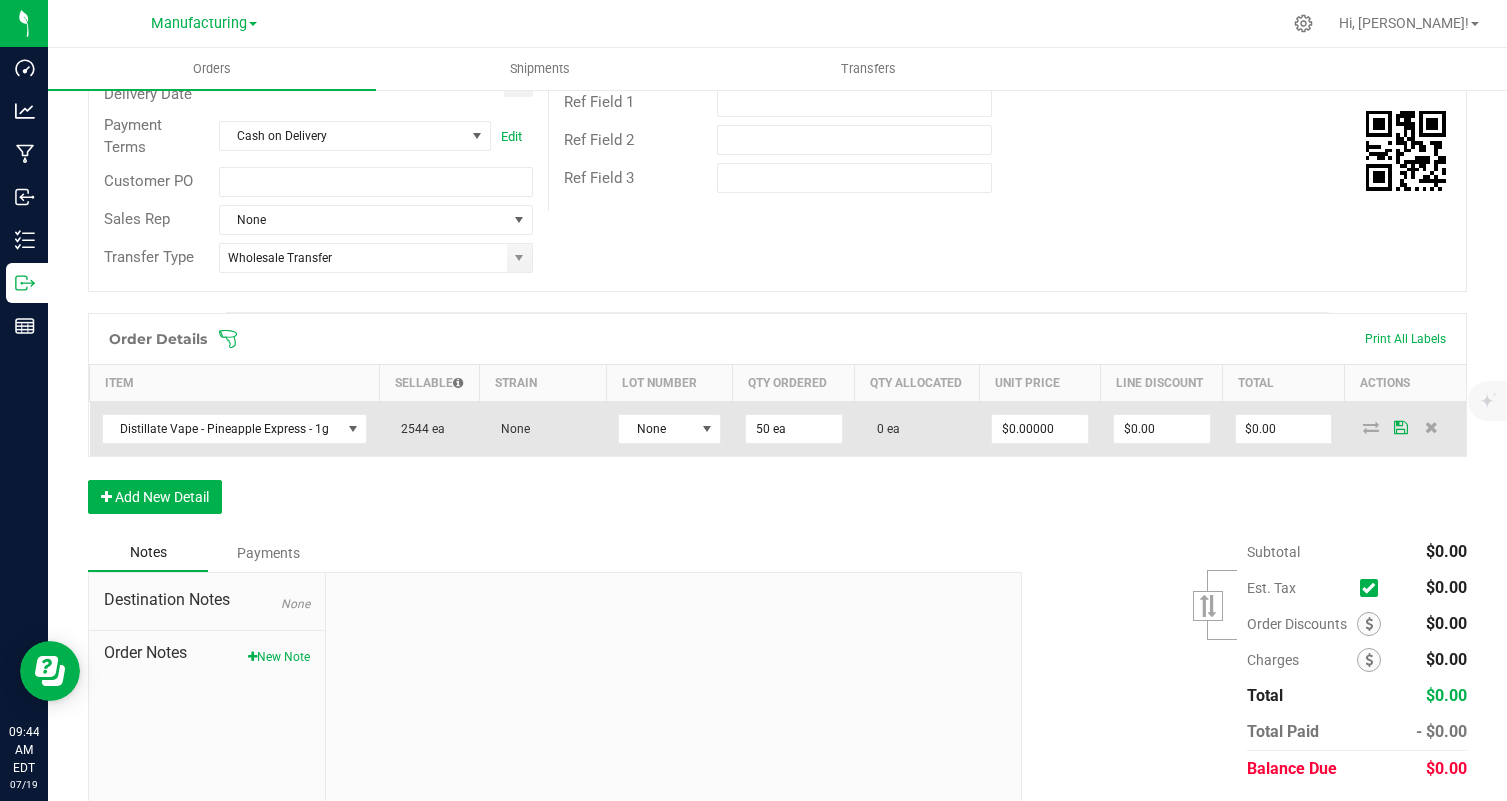 click on "$0.00000" at bounding box center (1040, 428) 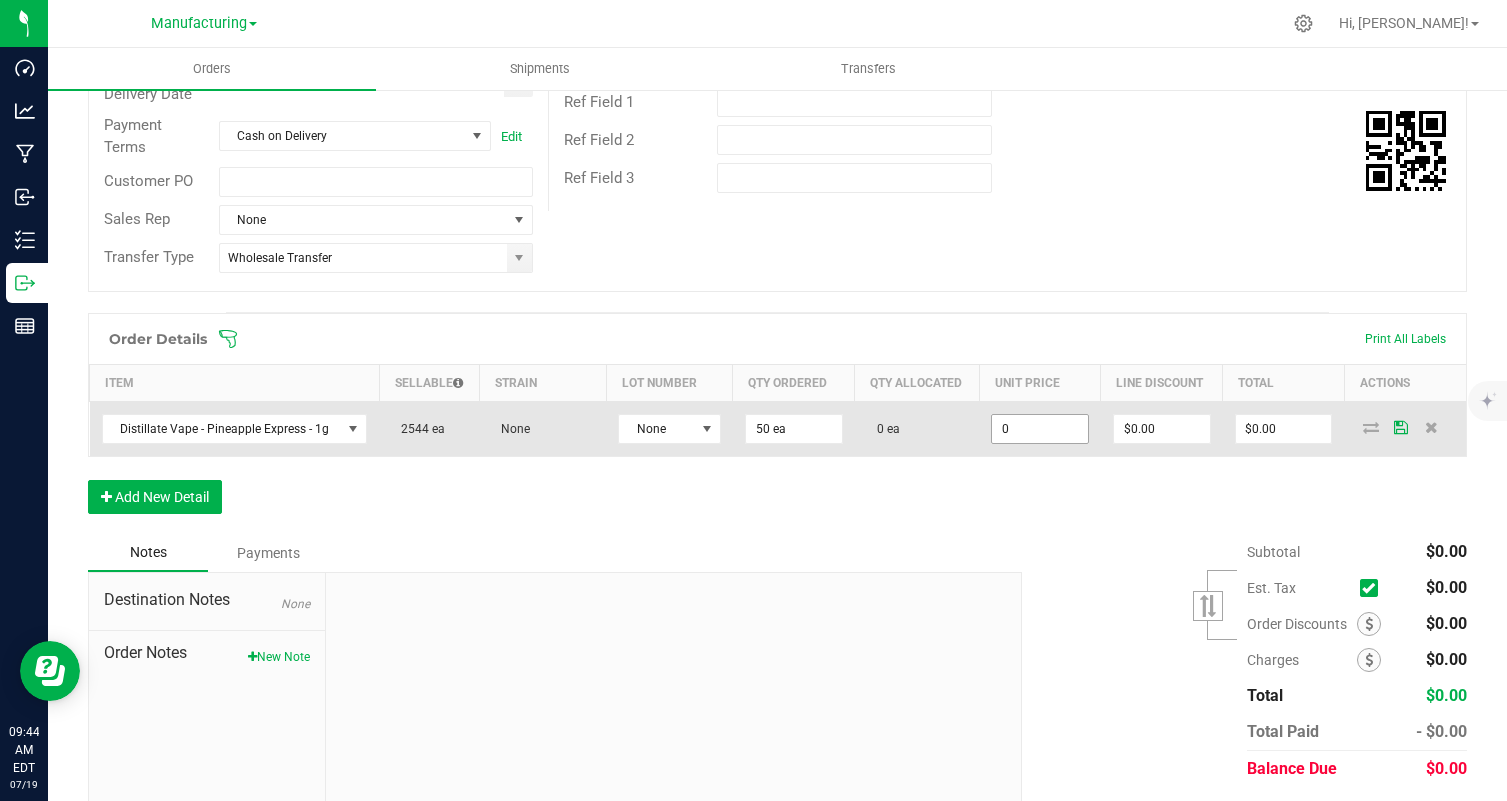 click on "0" at bounding box center [1040, 429] 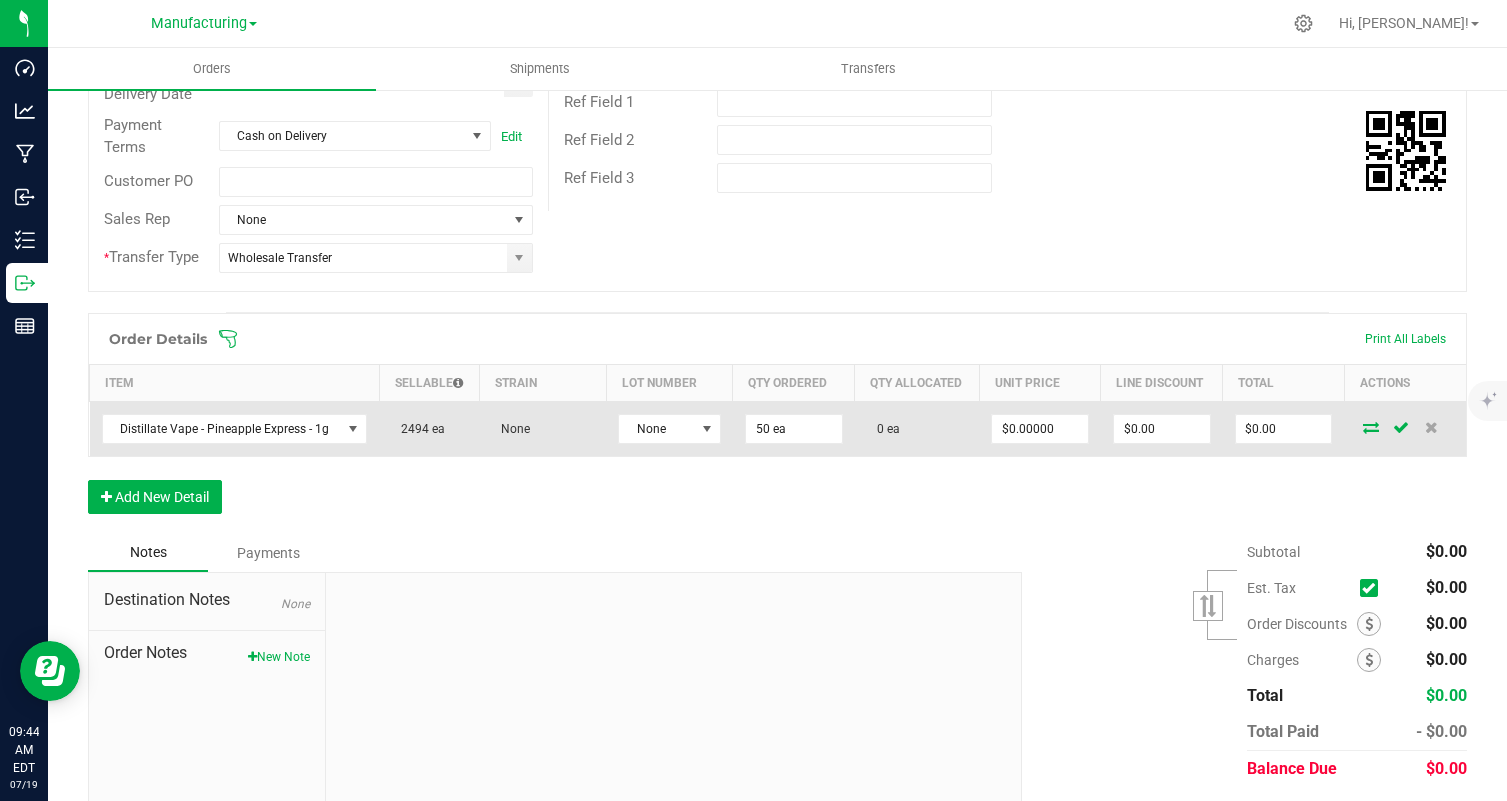 click on "$0.00000" at bounding box center [1040, 428] 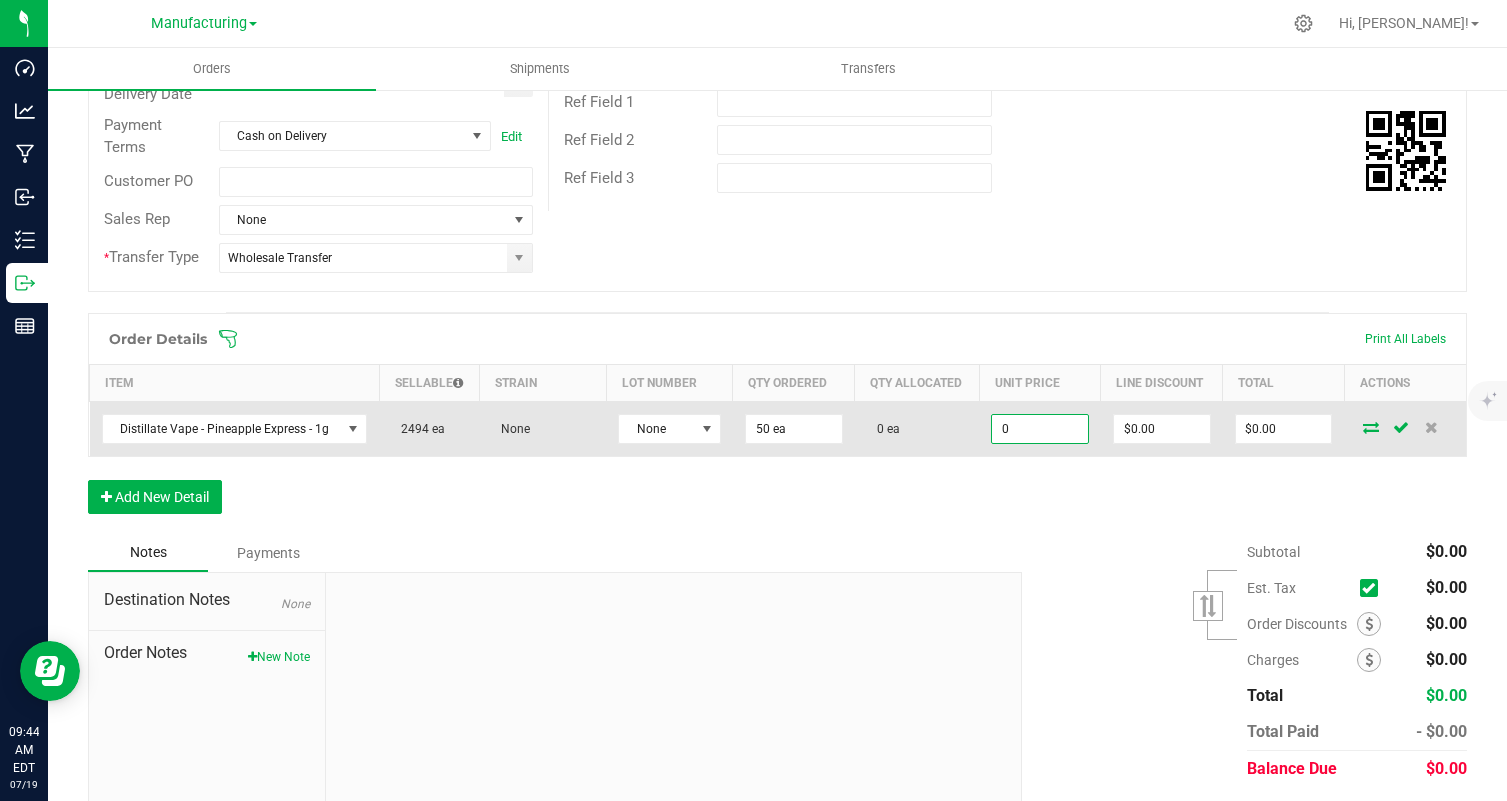 click on "0" at bounding box center [1040, 429] 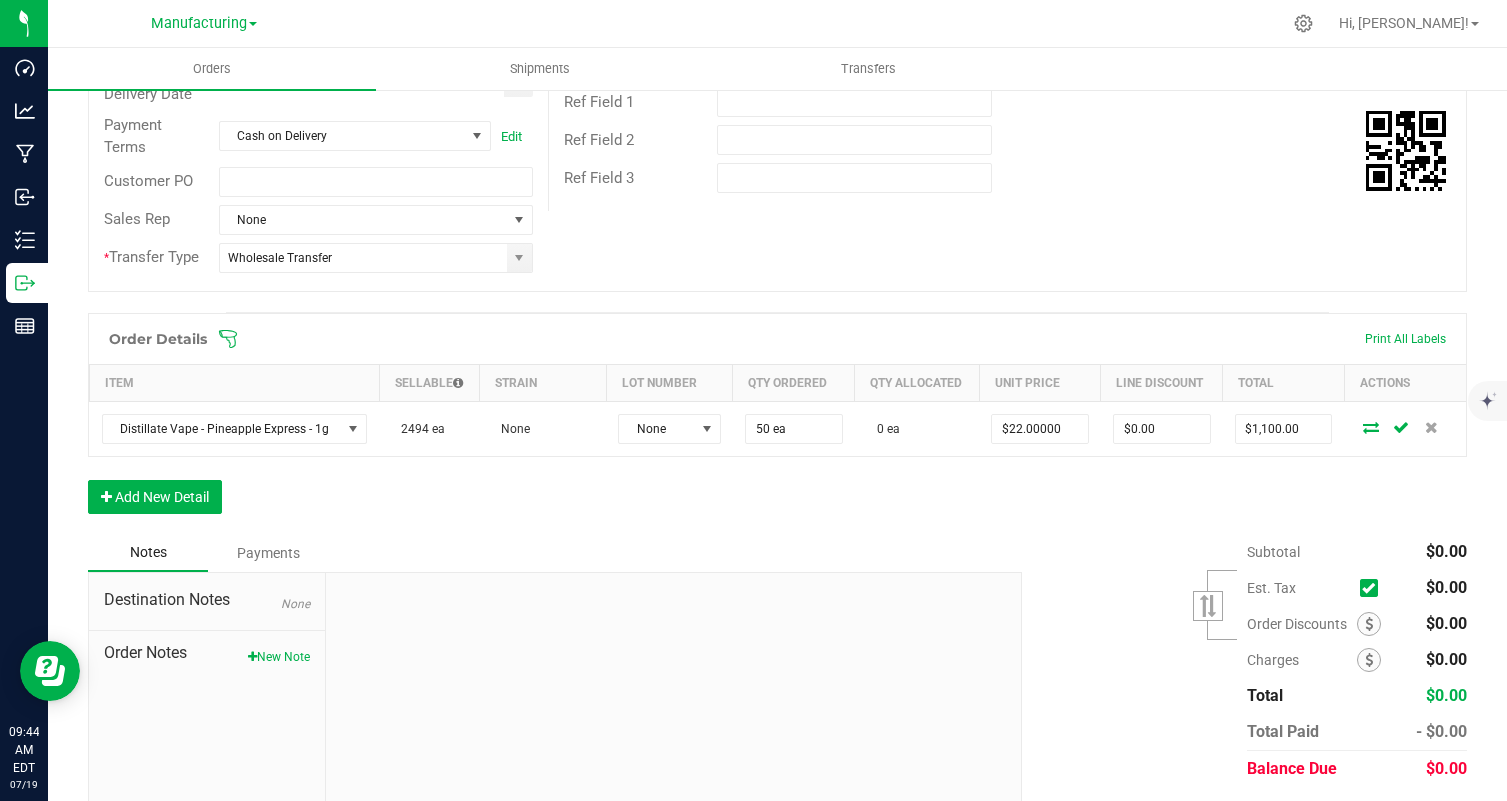 click on "Subtotal
$0.00
Est.  Tax" at bounding box center [1237, 660] 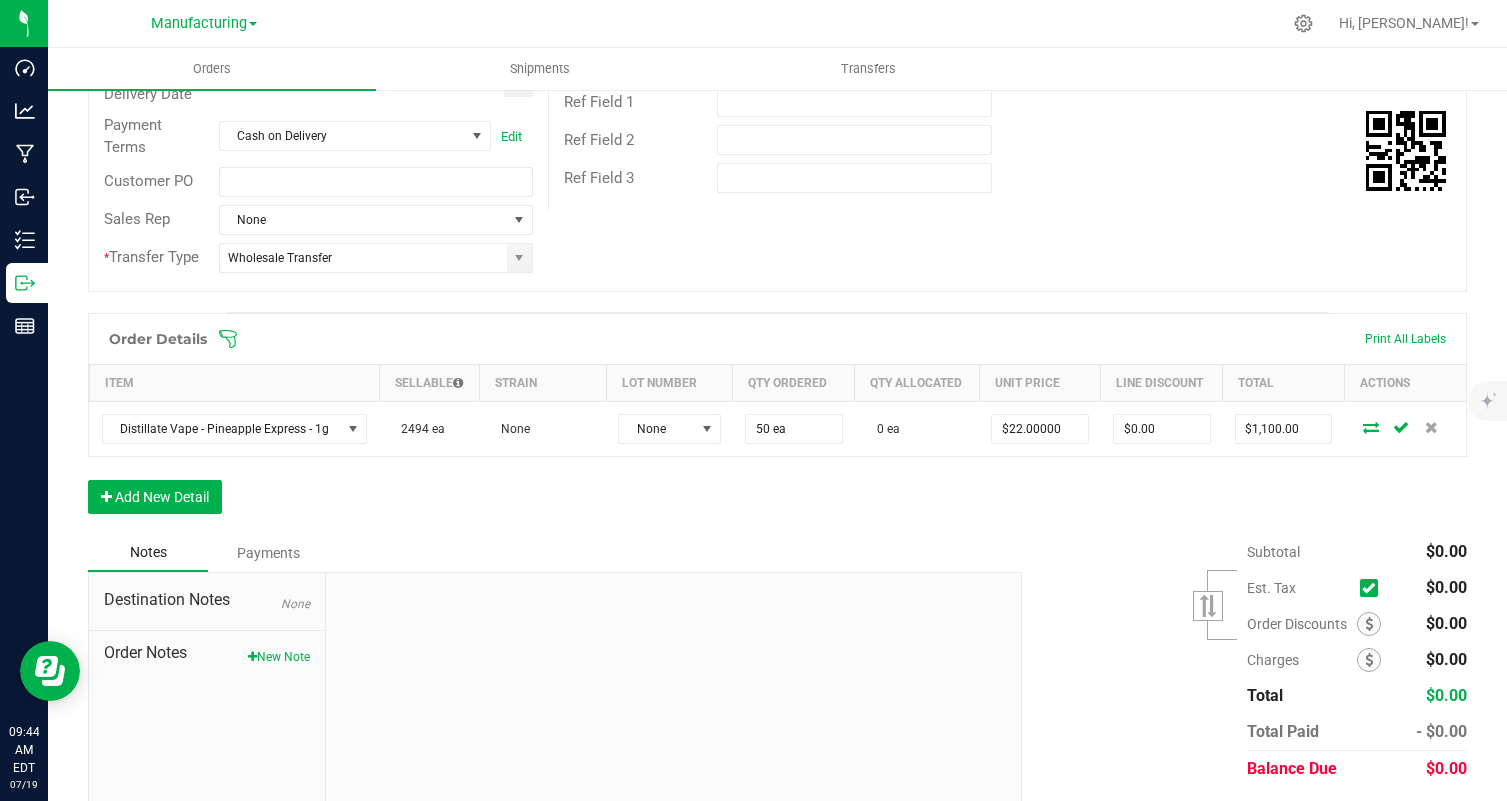 scroll, scrollTop: 0, scrollLeft: 0, axis: both 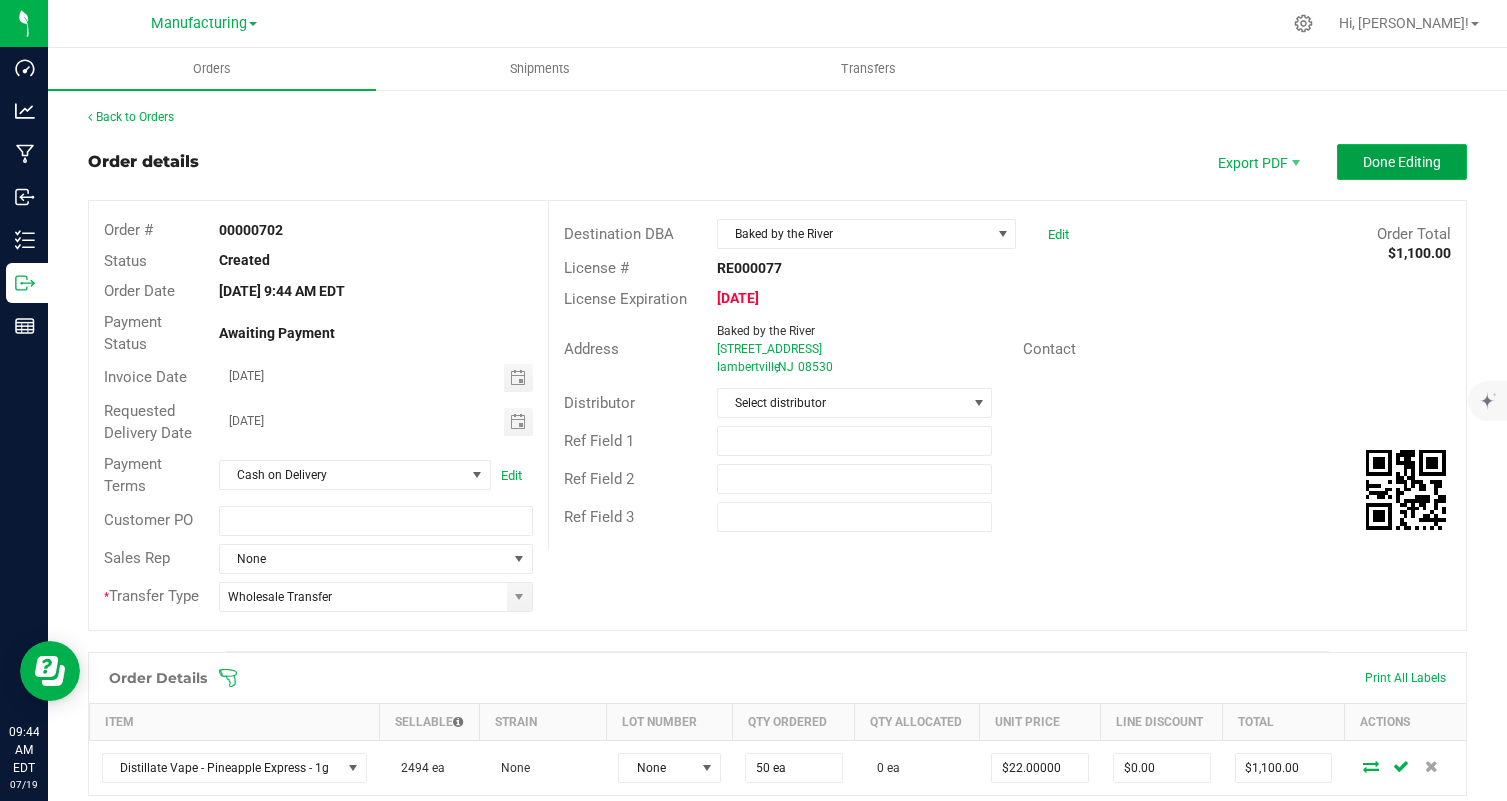 click on "Done Editing" at bounding box center [1402, 162] 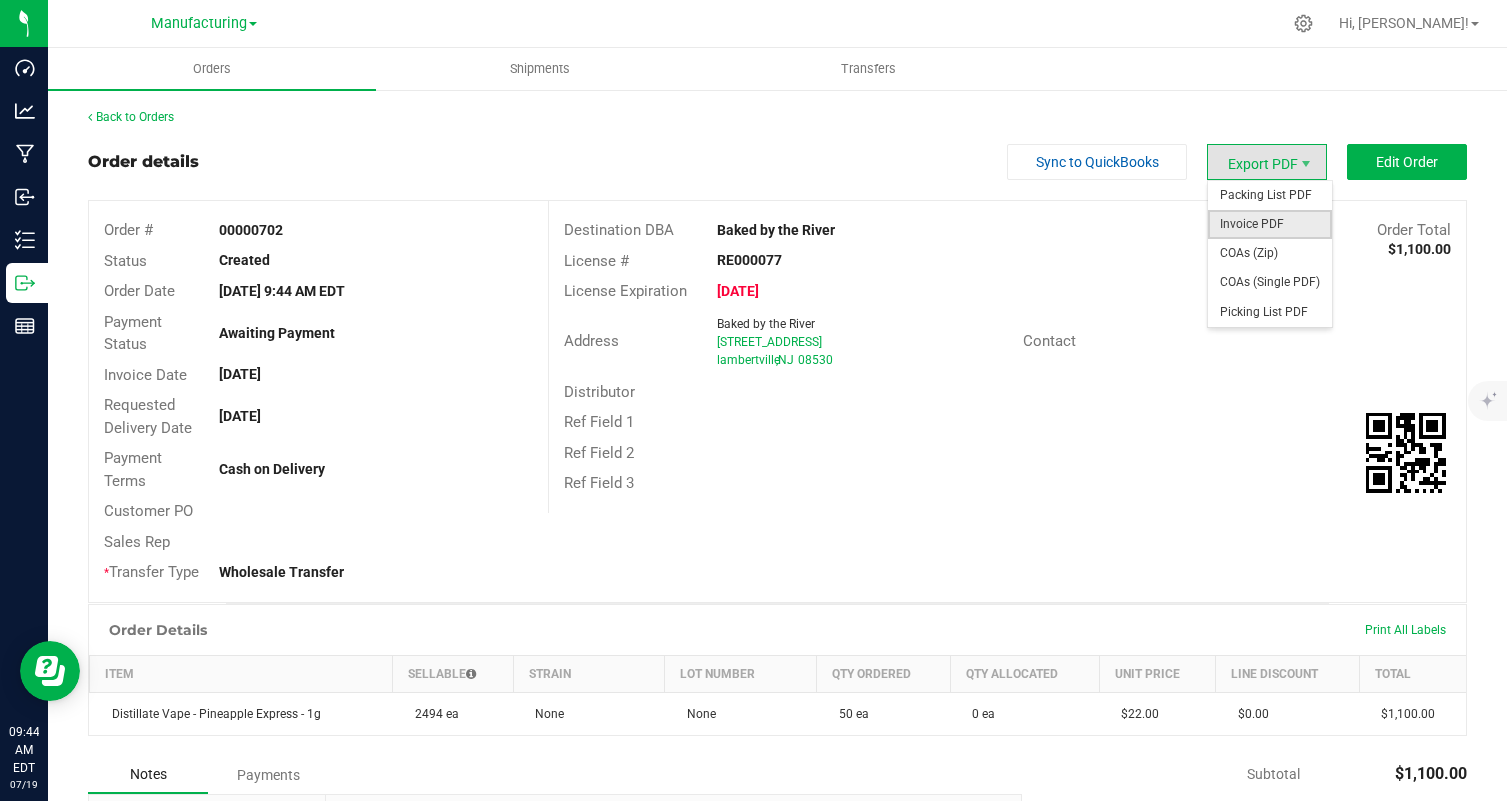click on "Invoice PDF" at bounding box center (1270, 224) 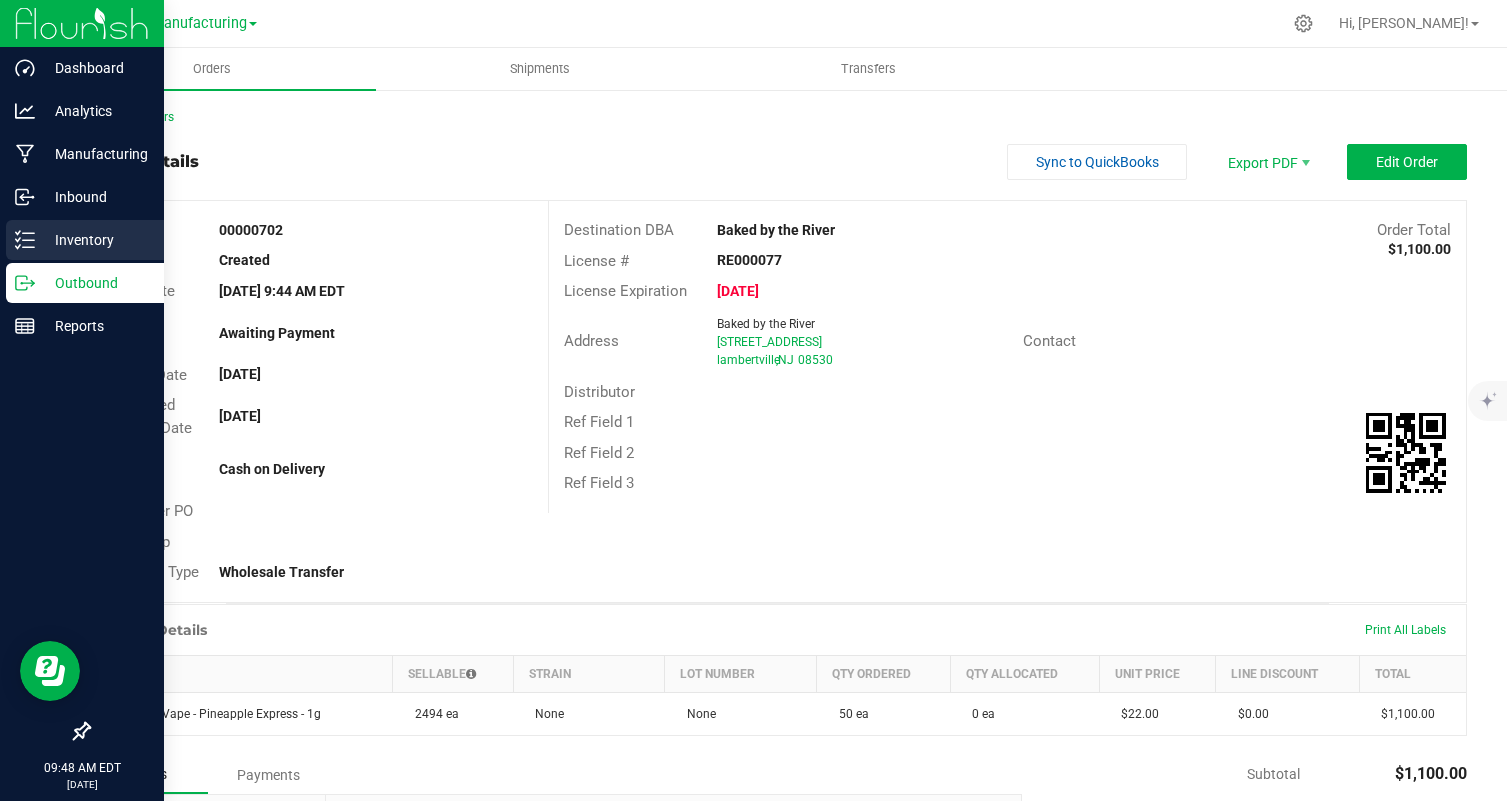 click on "Inventory" at bounding box center [95, 240] 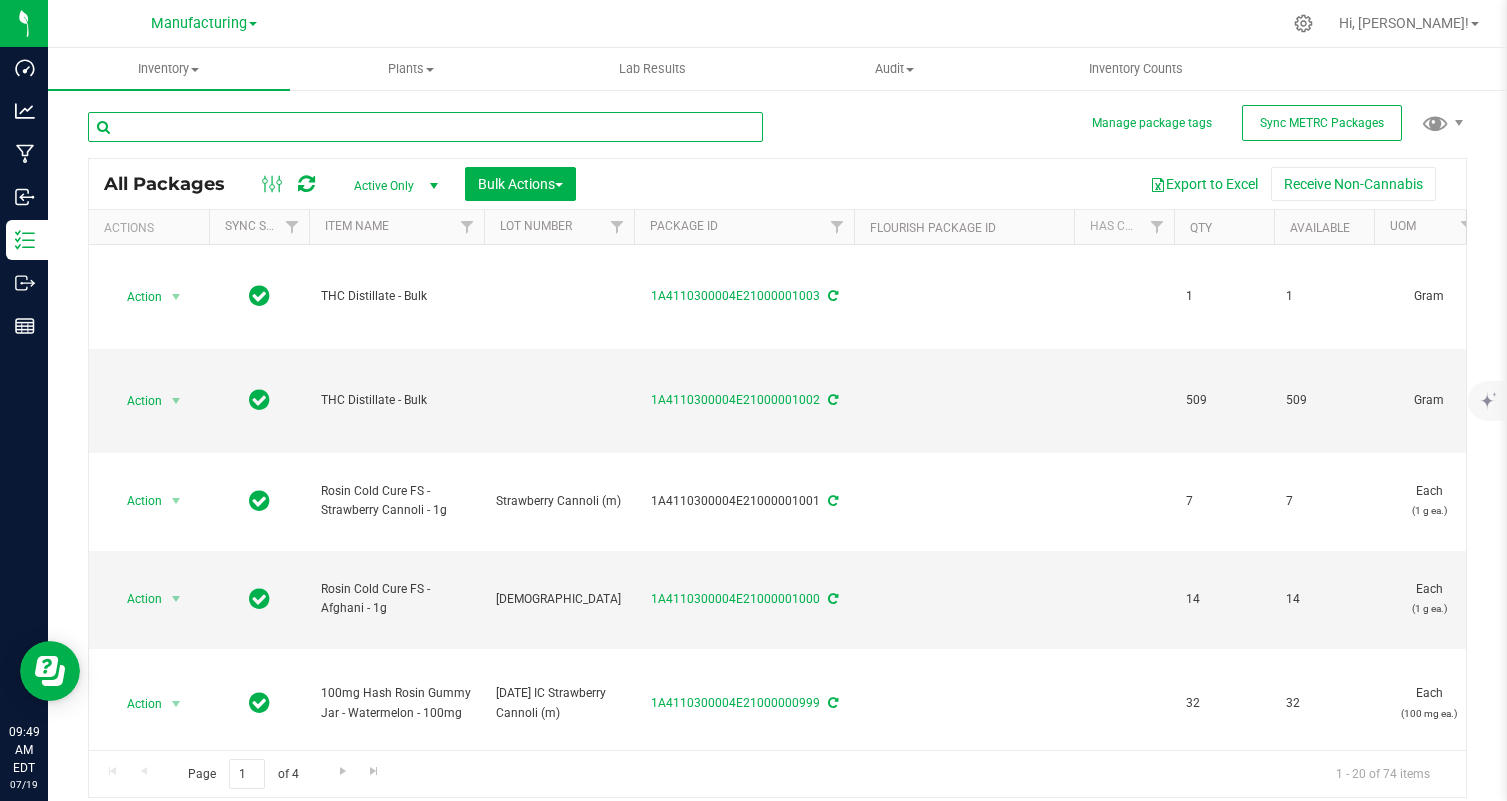 click at bounding box center (425, 127) 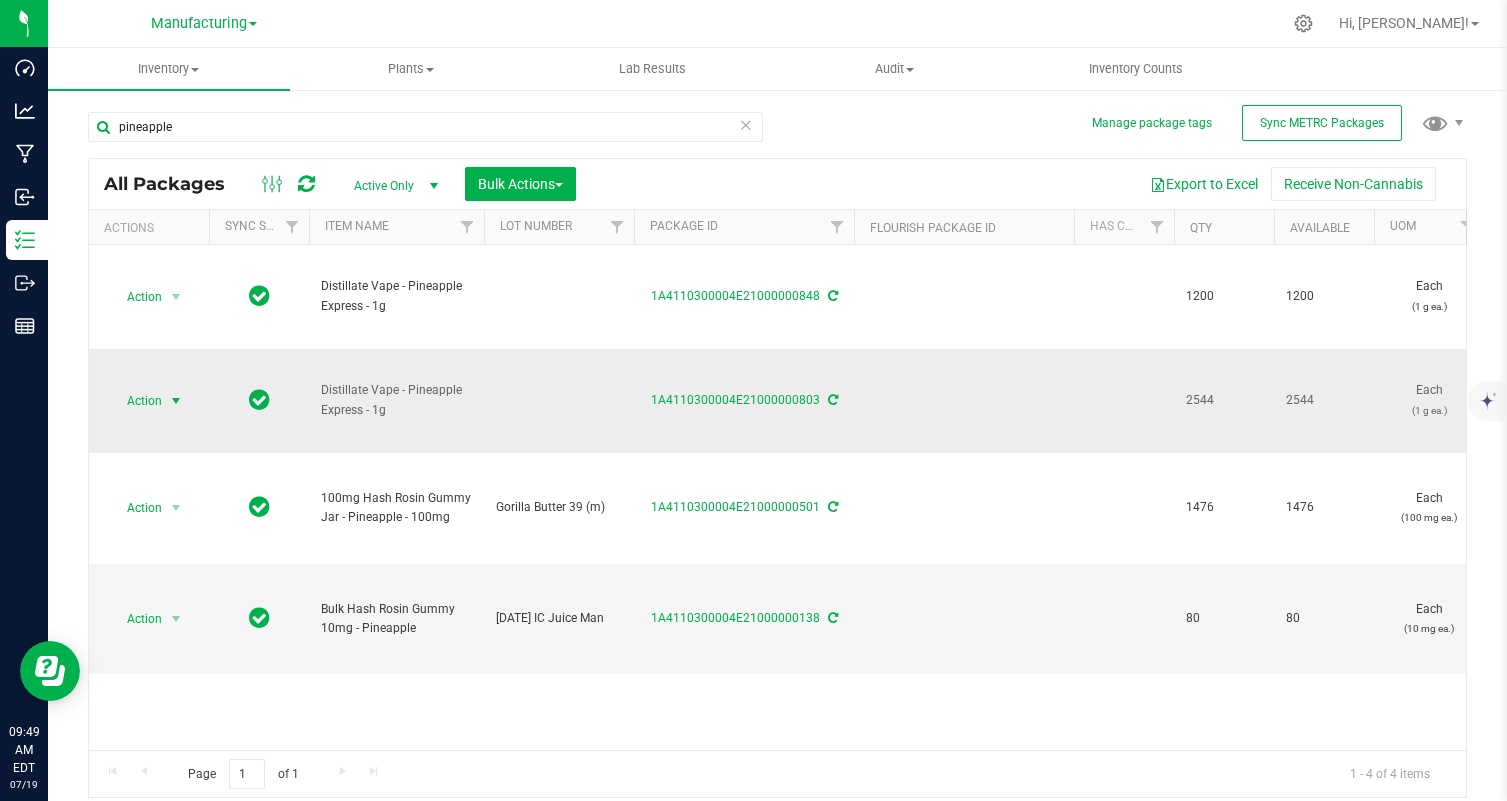 click on "Action" at bounding box center [136, 401] 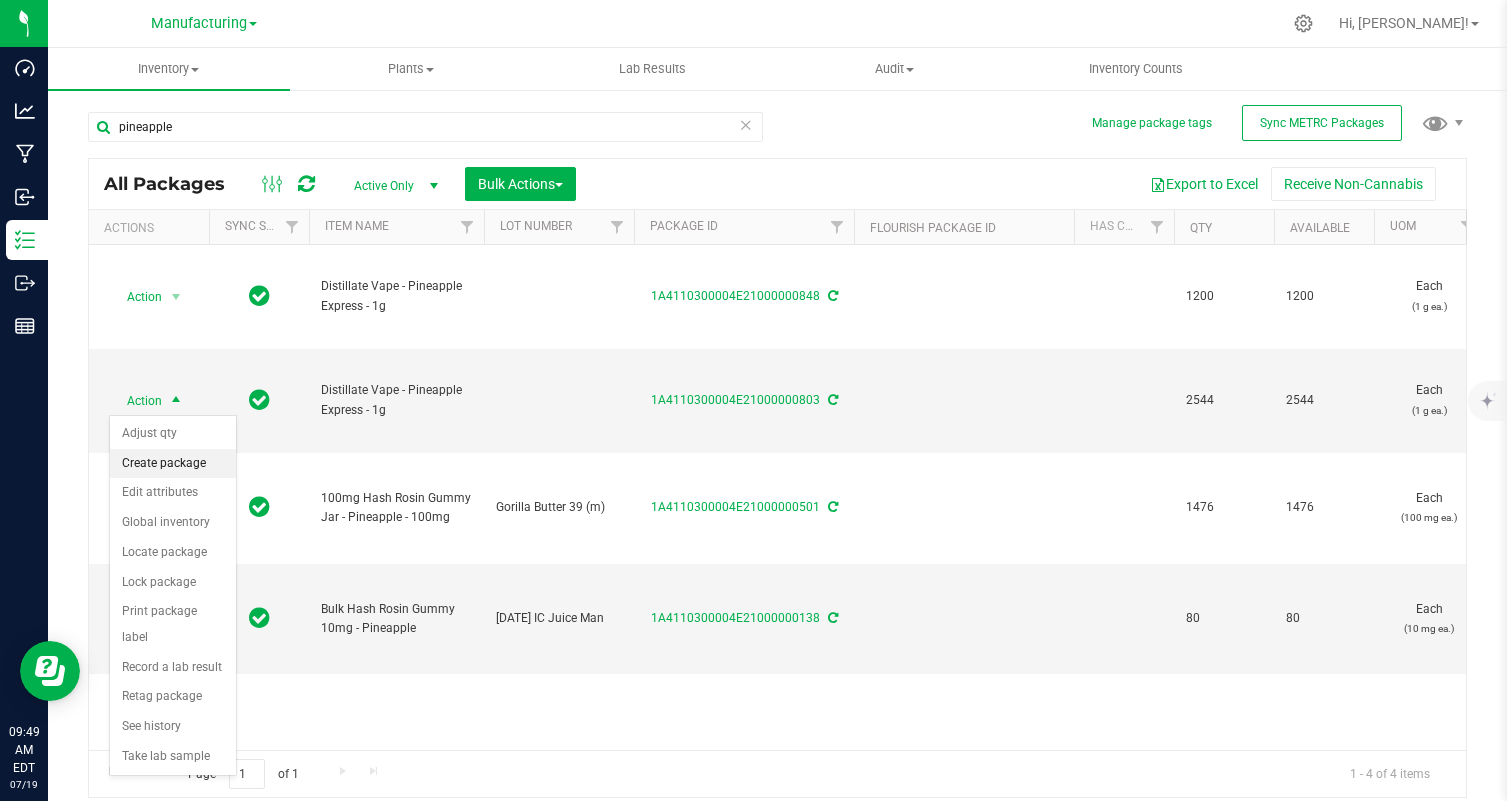 click on "Create package" at bounding box center (173, 464) 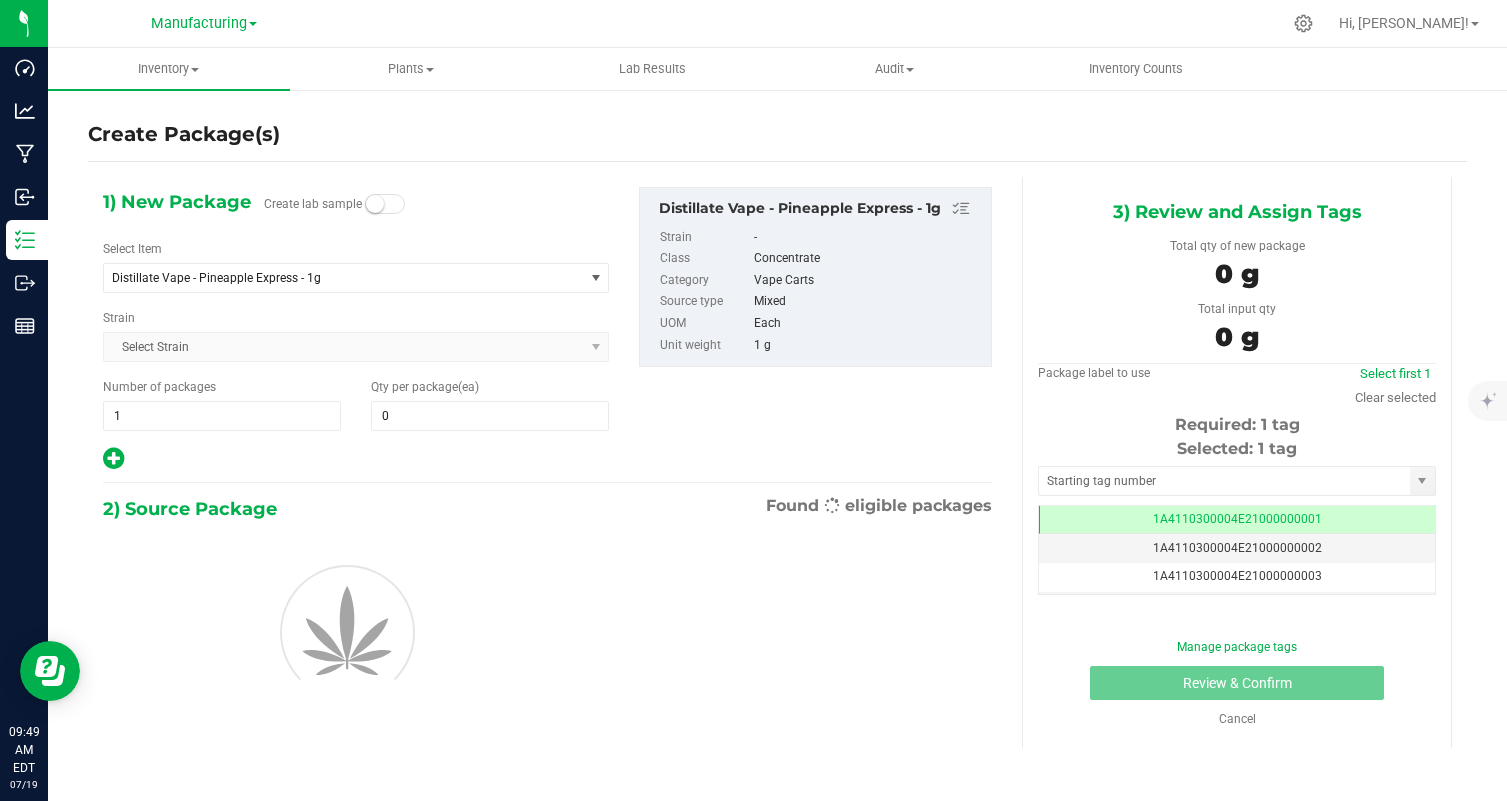 scroll, scrollTop: 0, scrollLeft: 0, axis: both 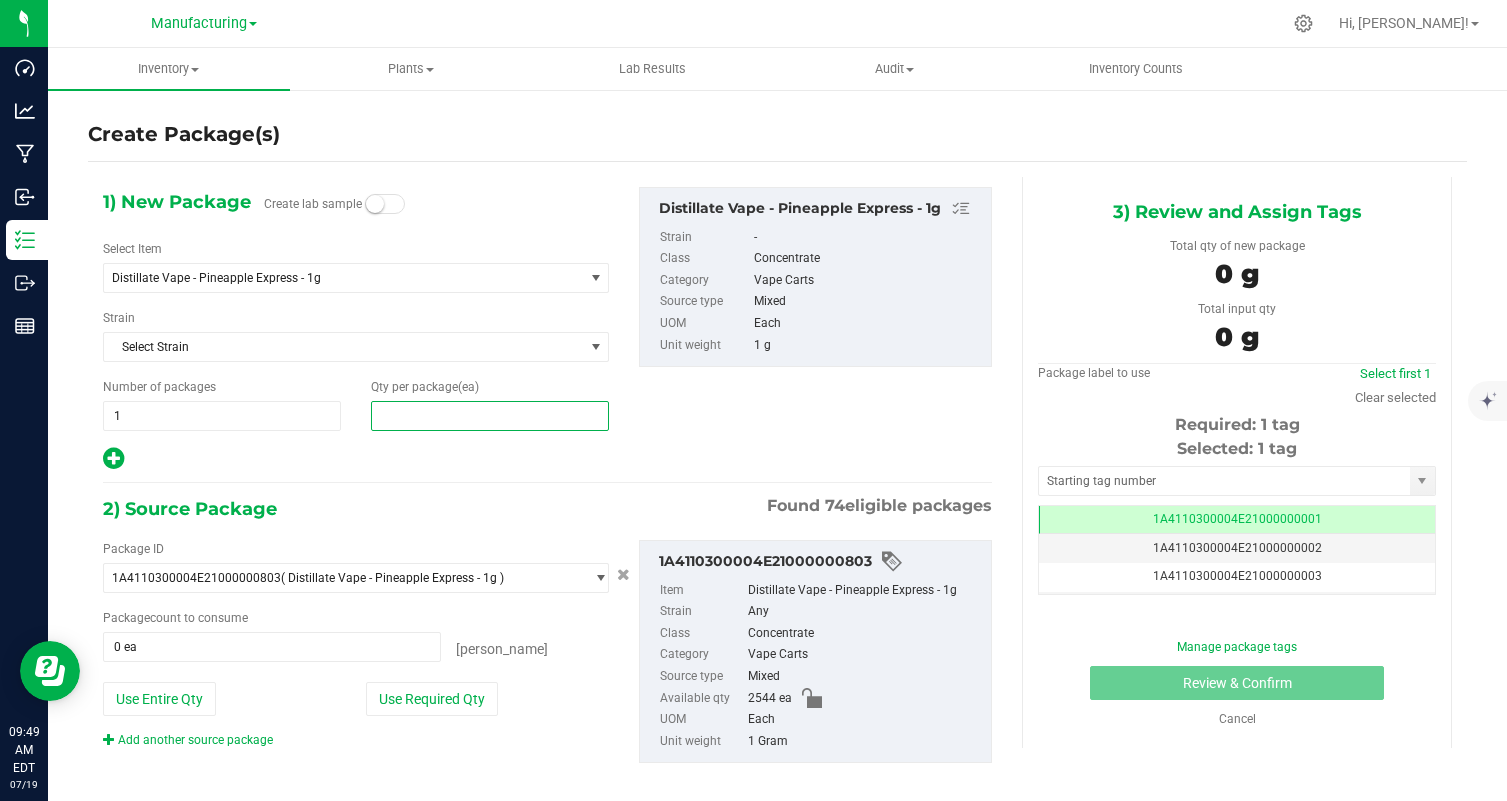 click at bounding box center (490, 416) 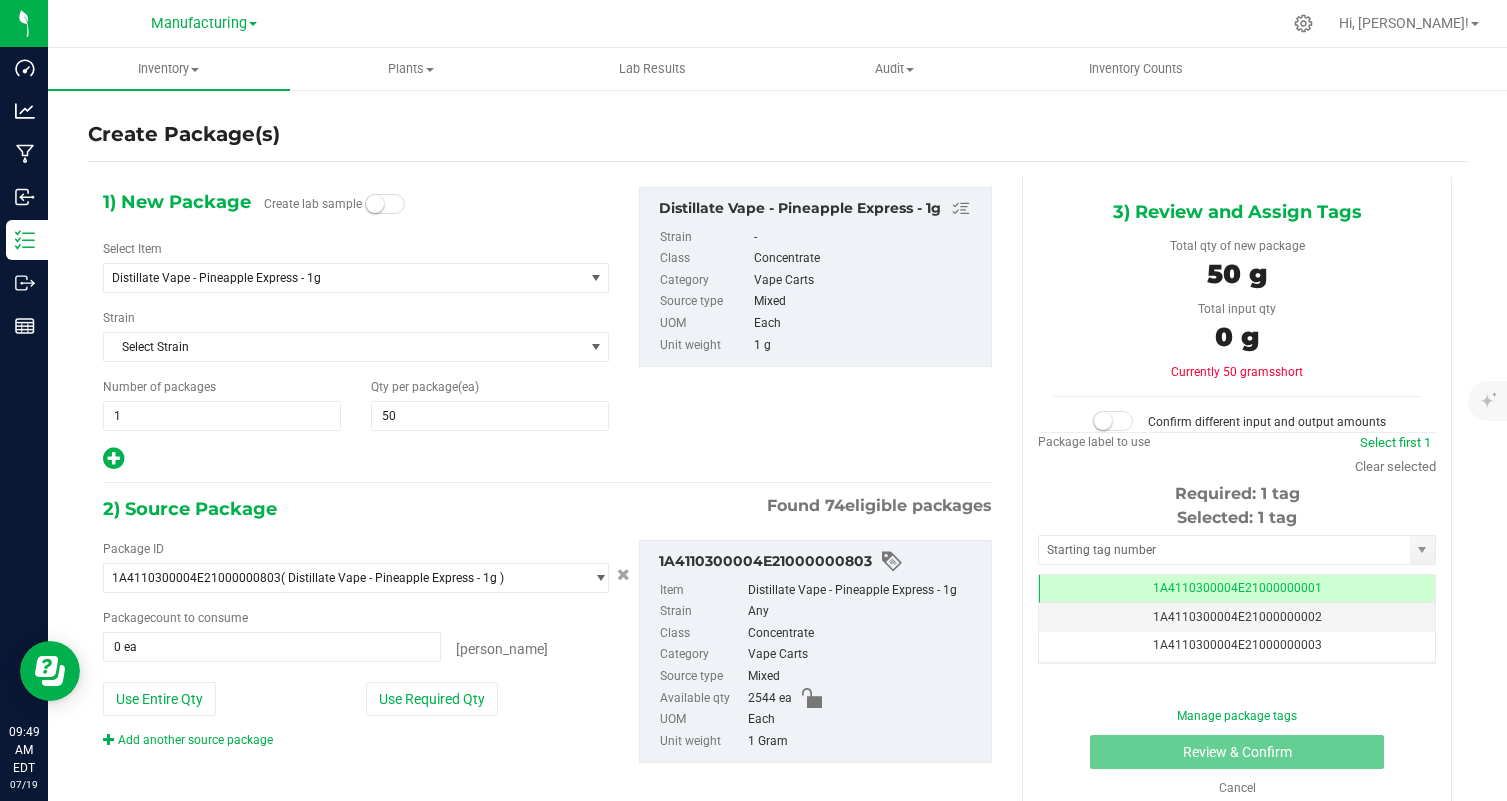 click at bounding box center [356, 459] 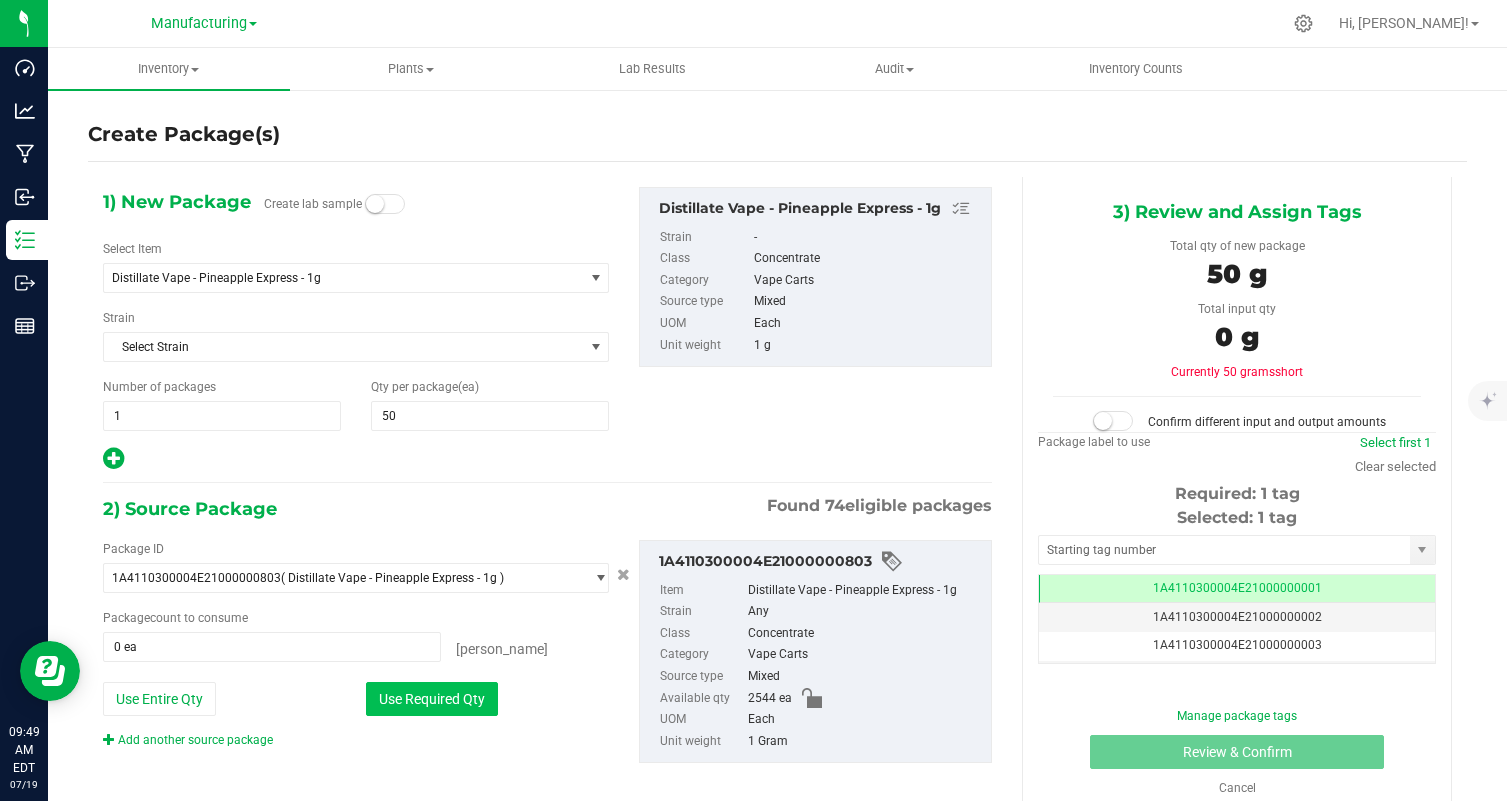 click on "Use Required Qty" at bounding box center [432, 699] 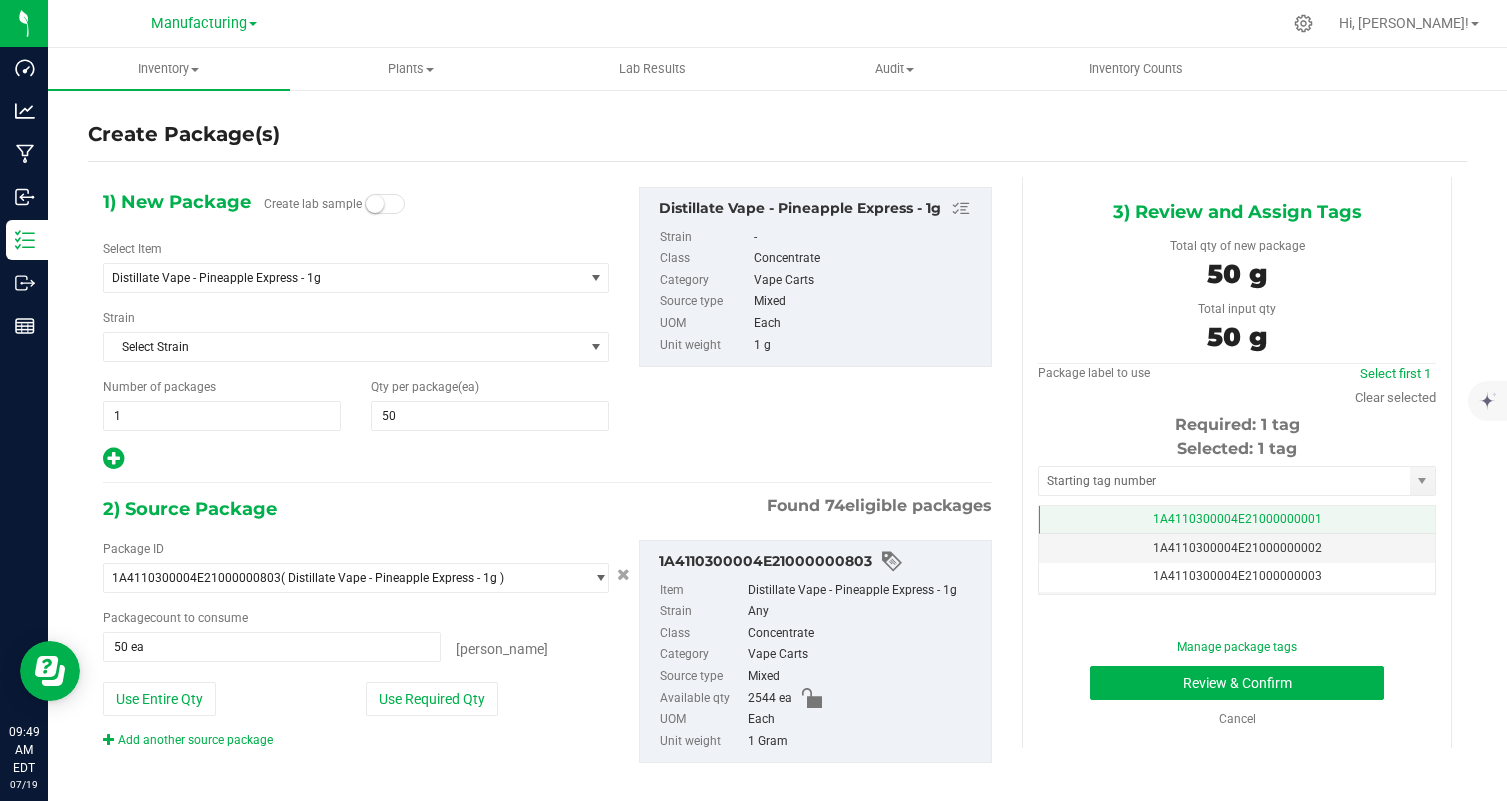 click on "1A4110300004E21000000001" at bounding box center (1237, 520) 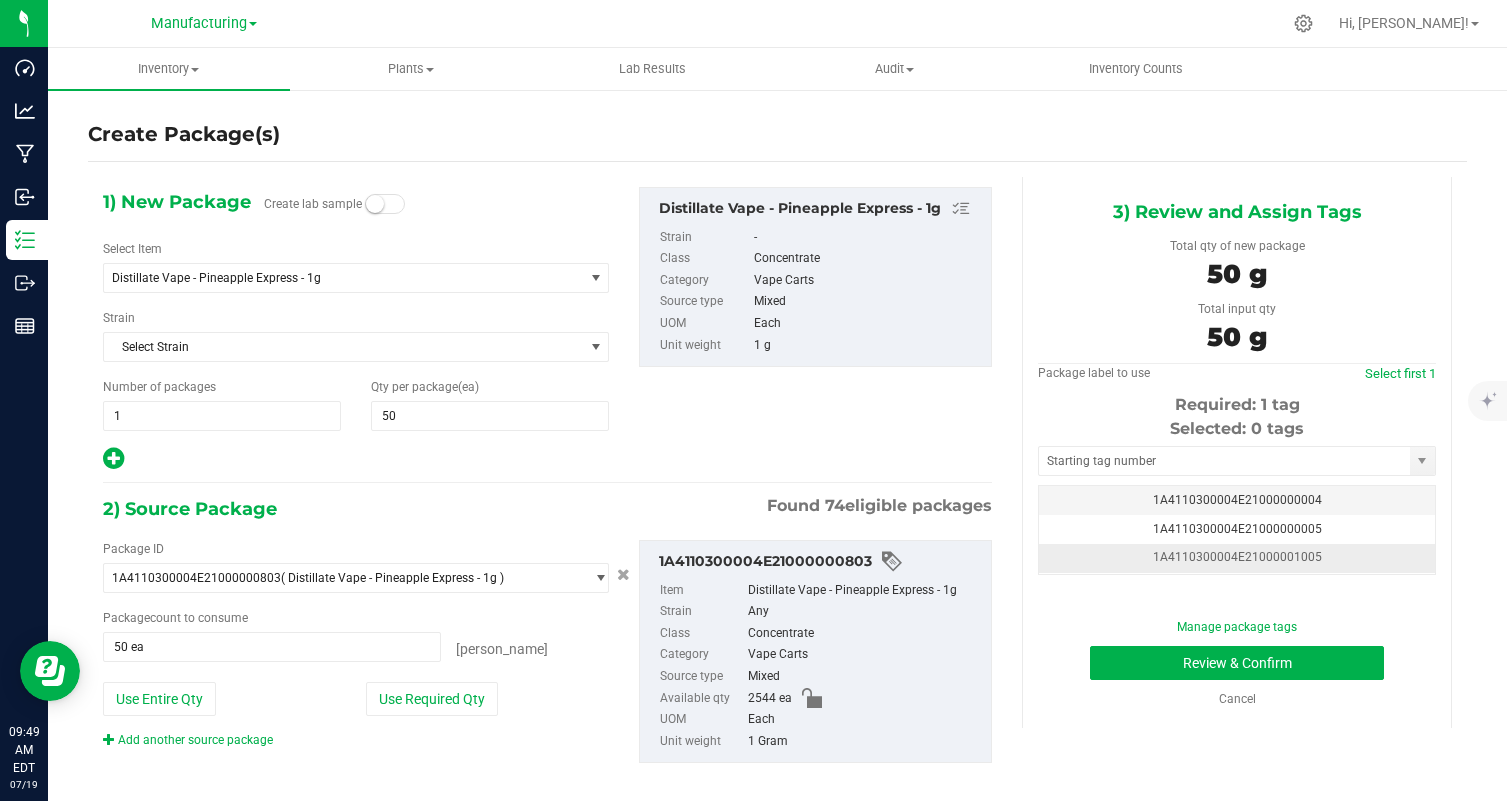 scroll, scrollTop: 100, scrollLeft: 0, axis: vertical 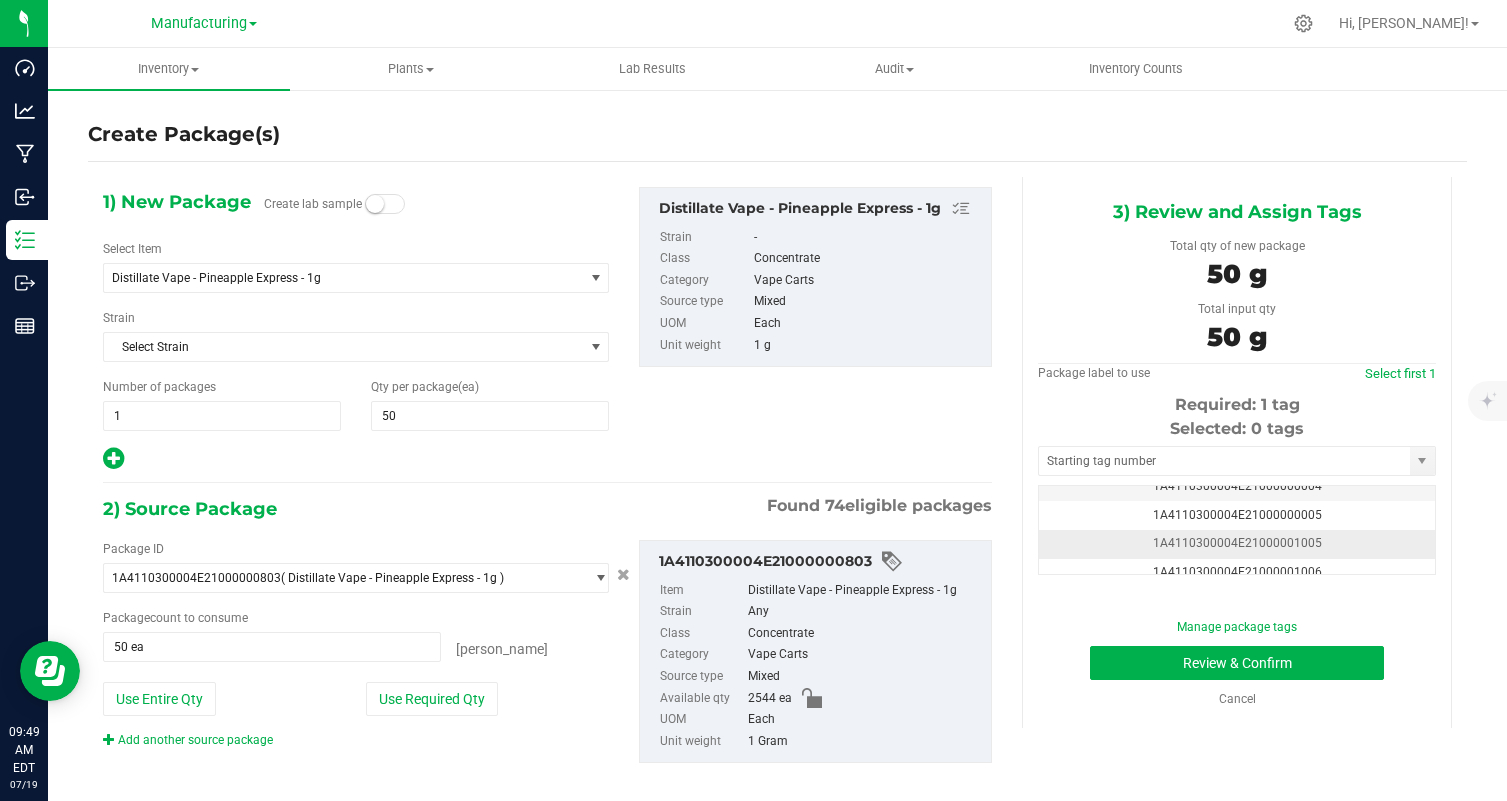 click on "1A4110300004E21000001005" at bounding box center [1237, 544] 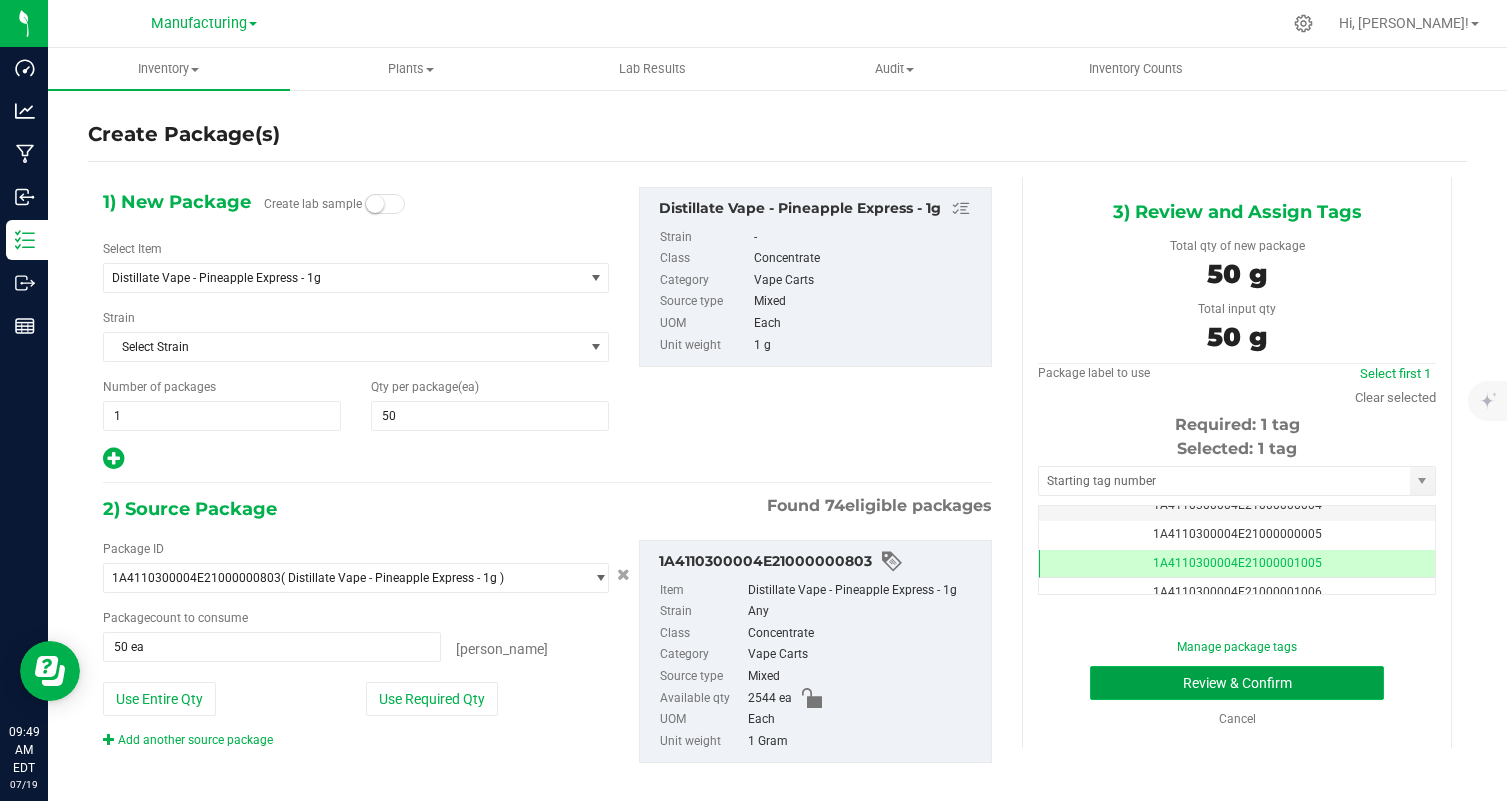 click on "Review & Confirm" at bounding box center [1237, 683] 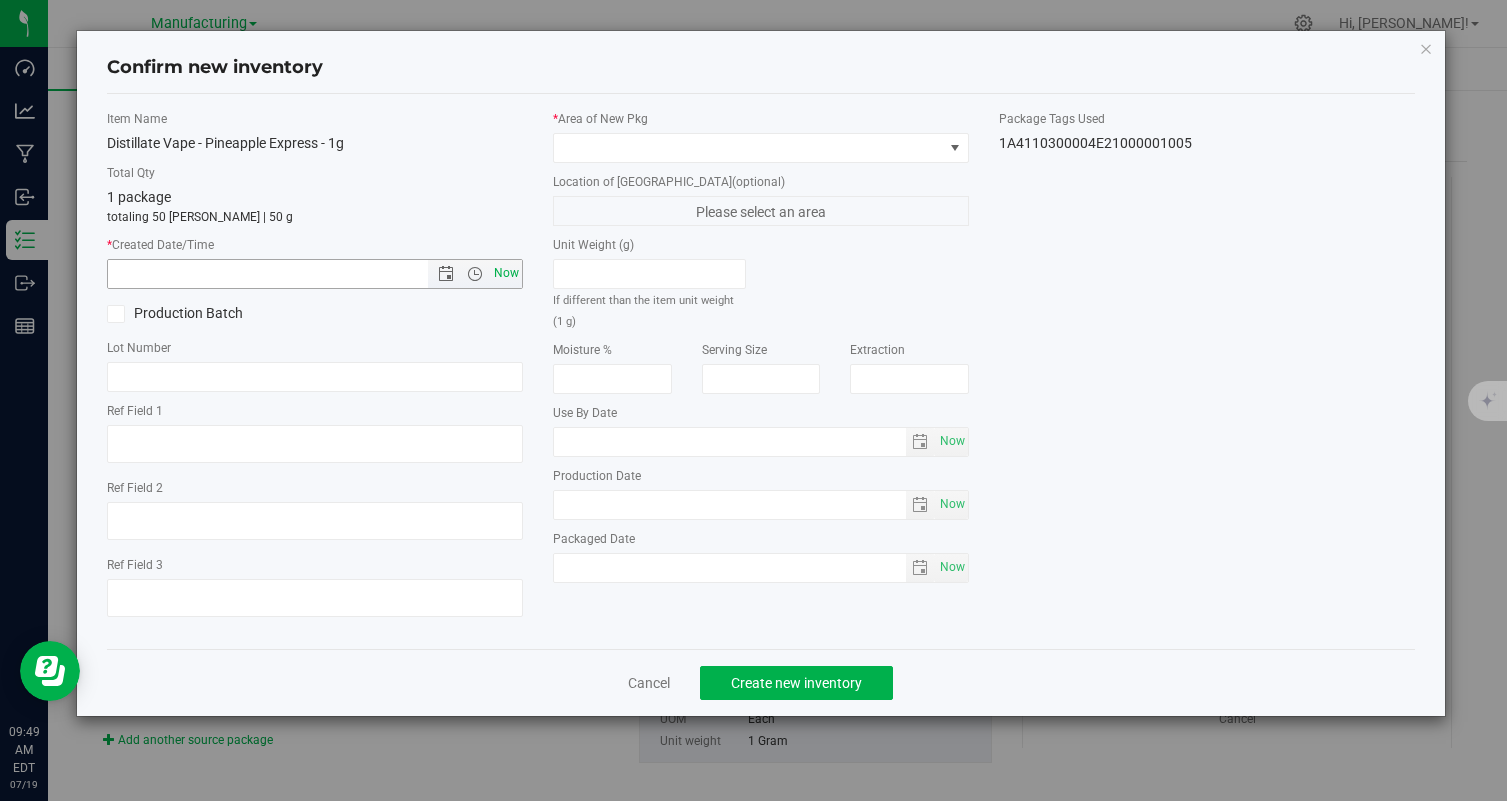 click on "Now" at bounding box center (507, 273) 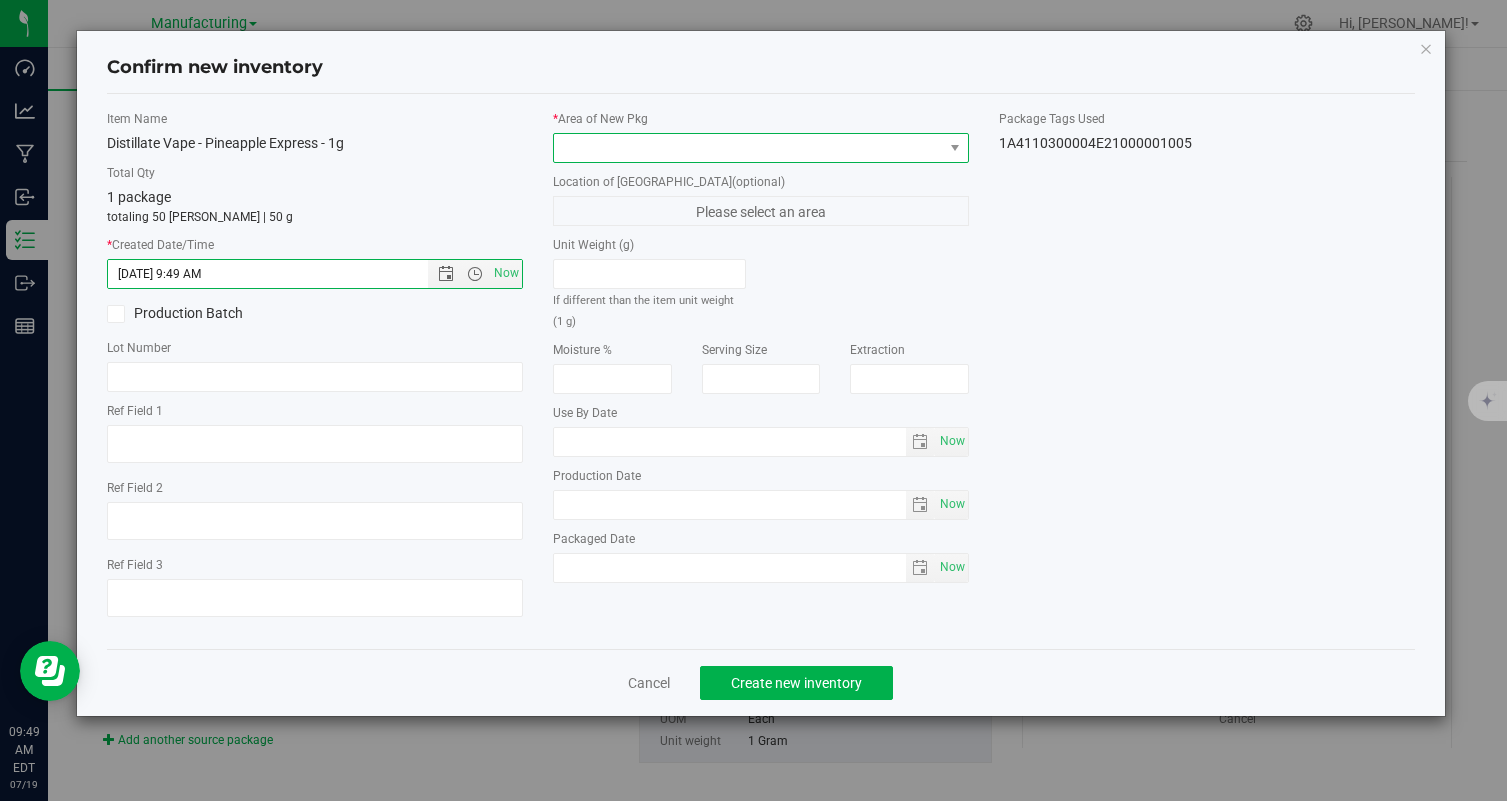 click at bounding box center (748, 148) 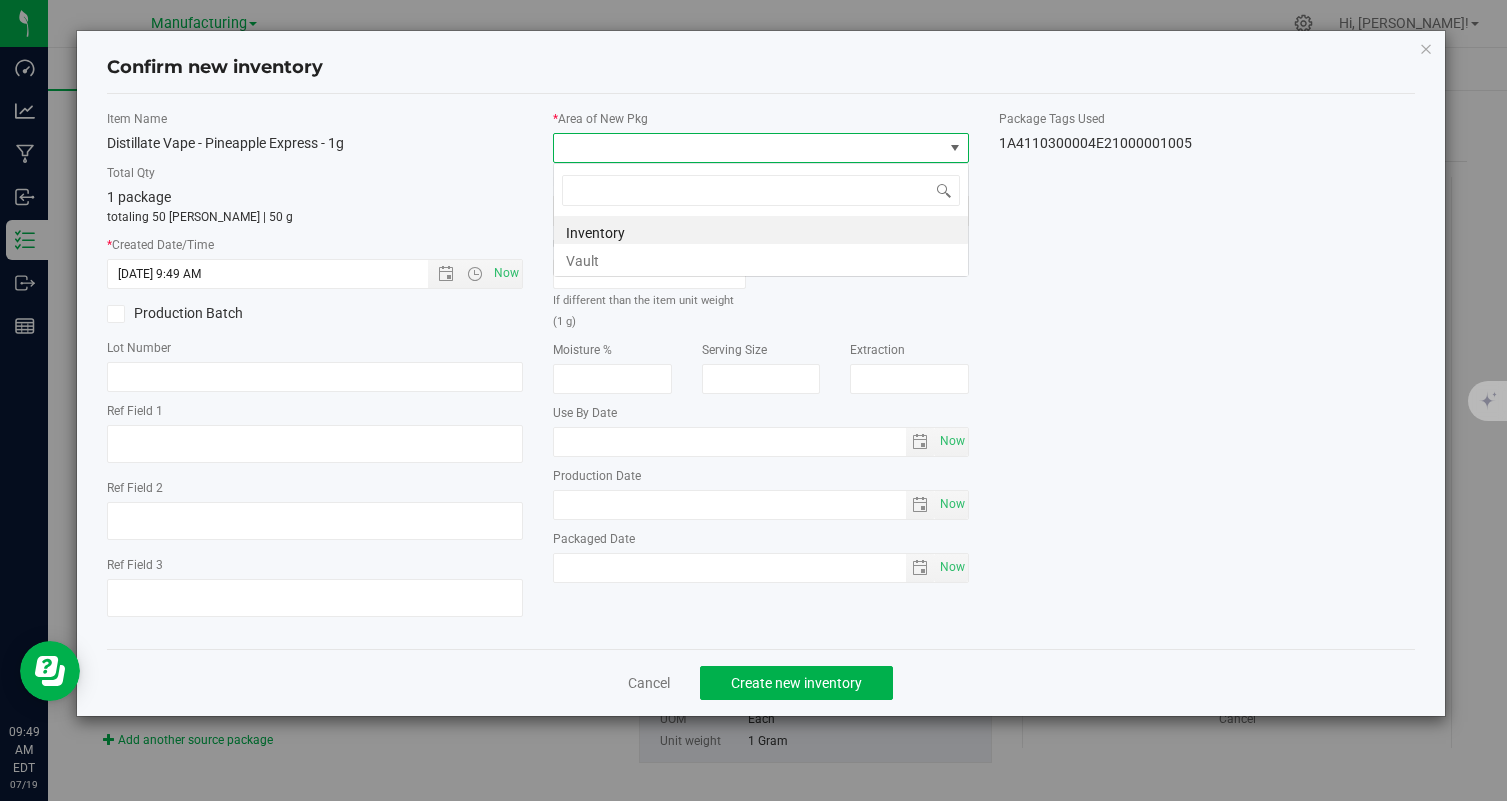 scroll, scrollTop: 99970, scrollLeft: 99584, axis: both 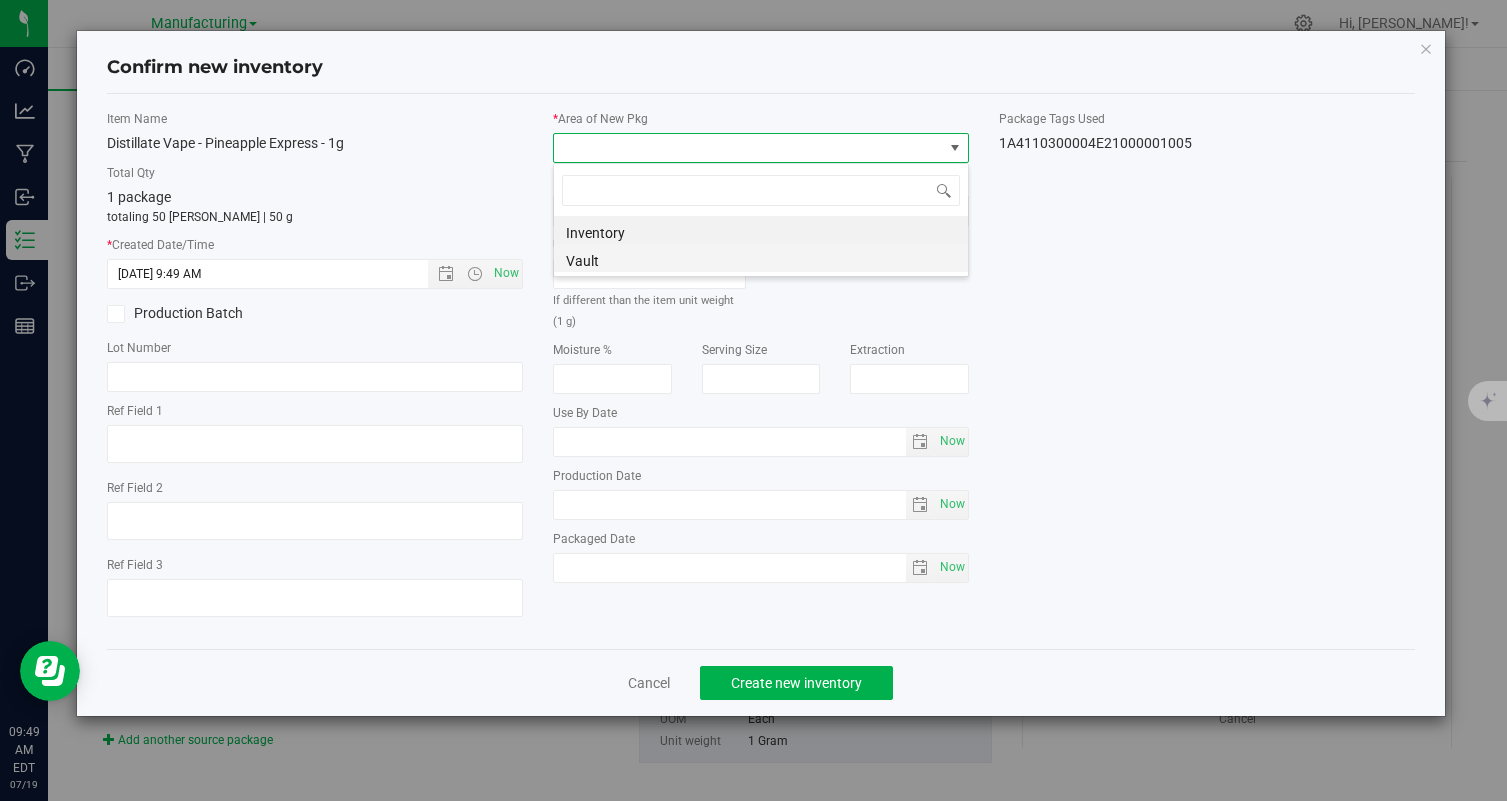 click on "Vault" at bounding box center [761, 258] 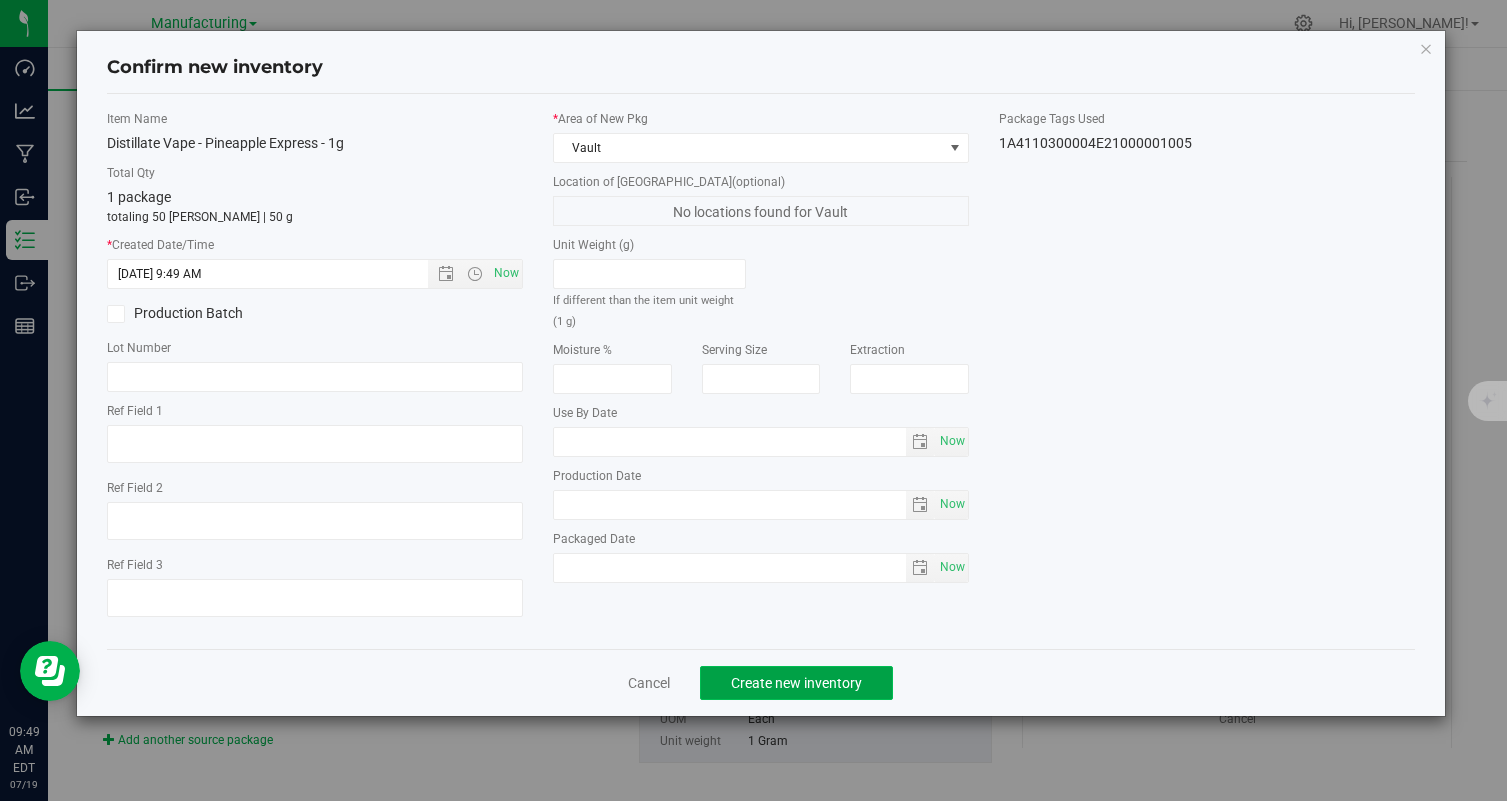 click on "Create new inventory" 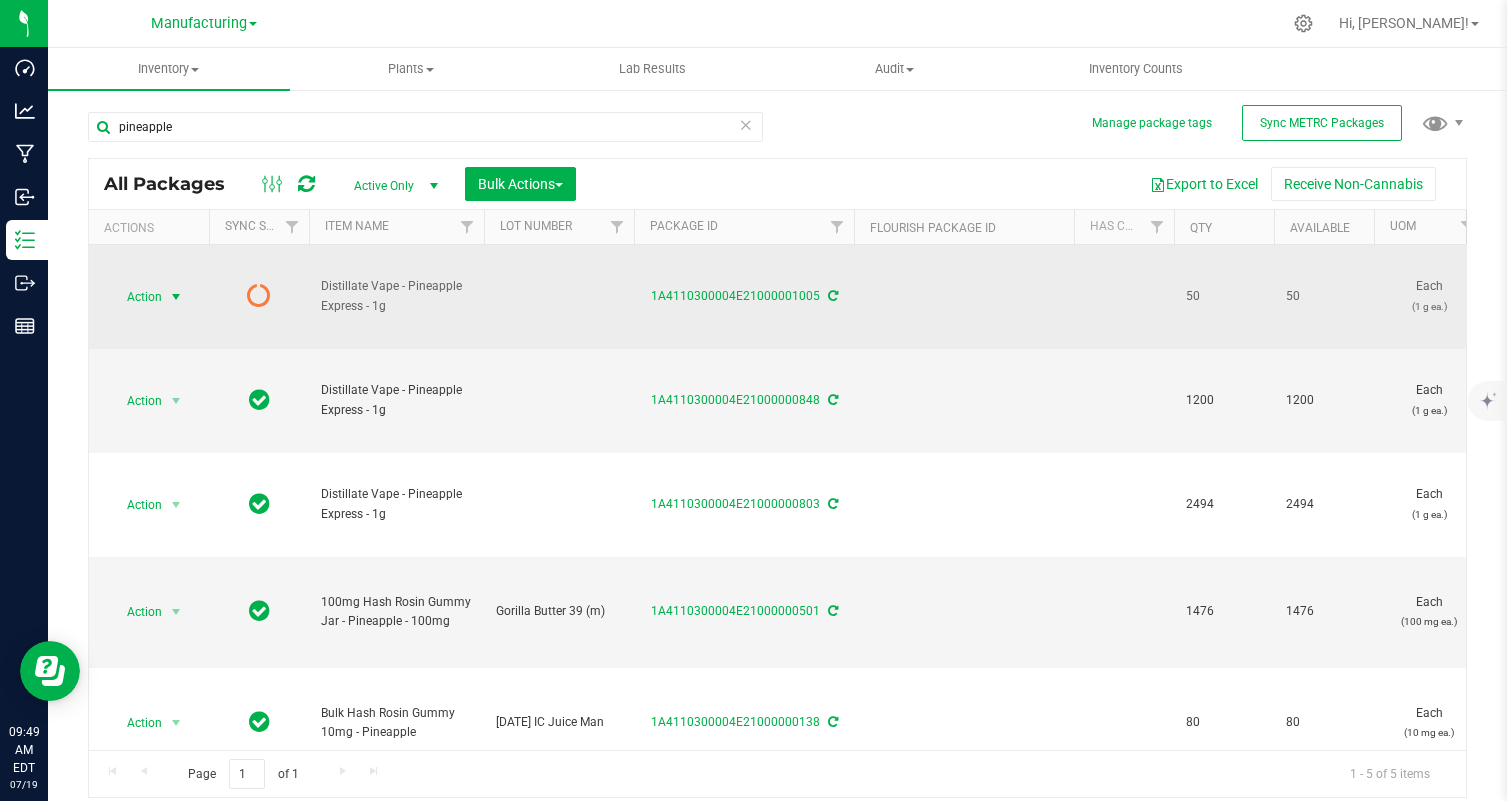 click on "Action" at bounding box center [136, 297] 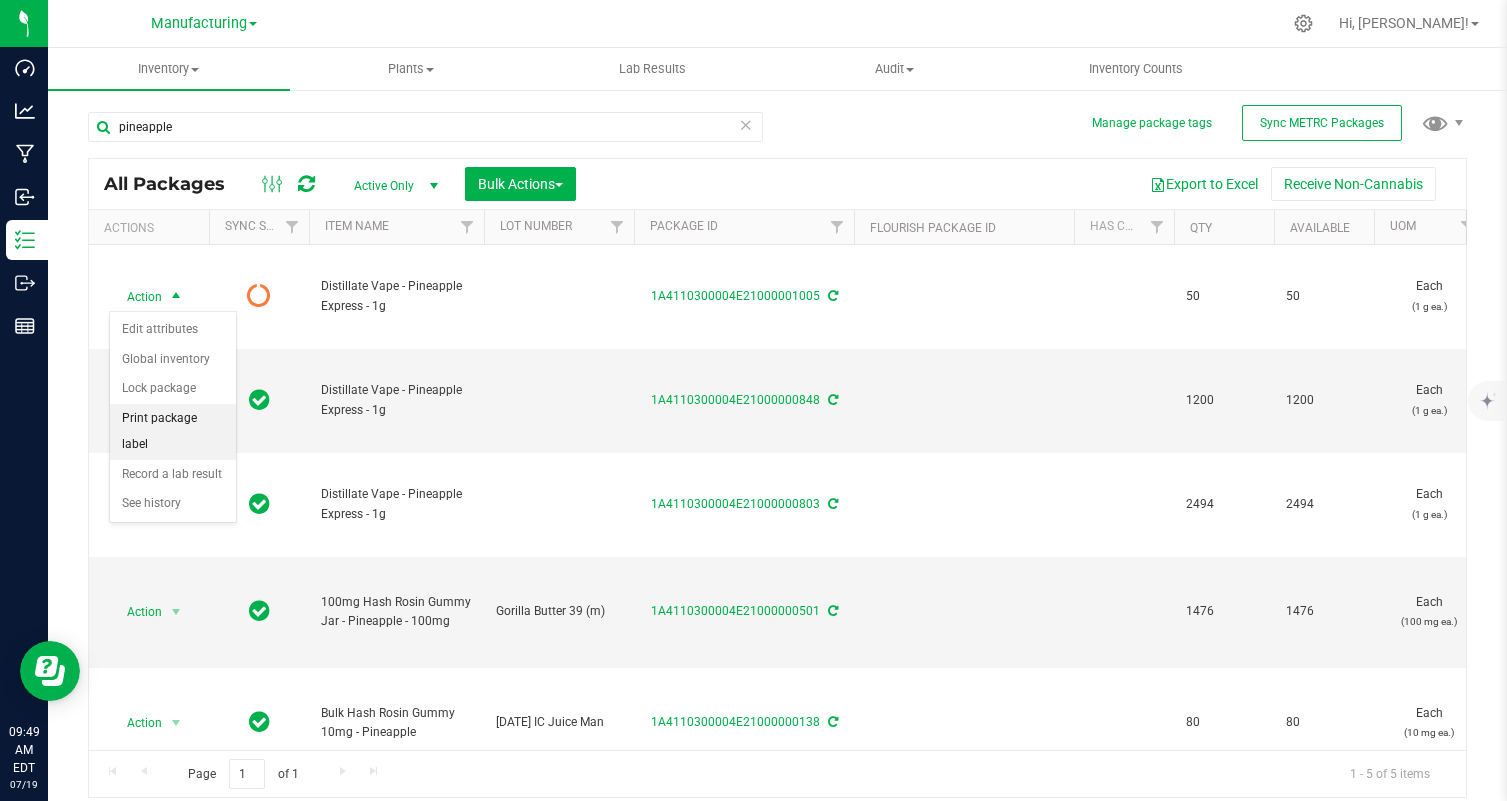 click on "Print package label" at bounding box center [173, 431] 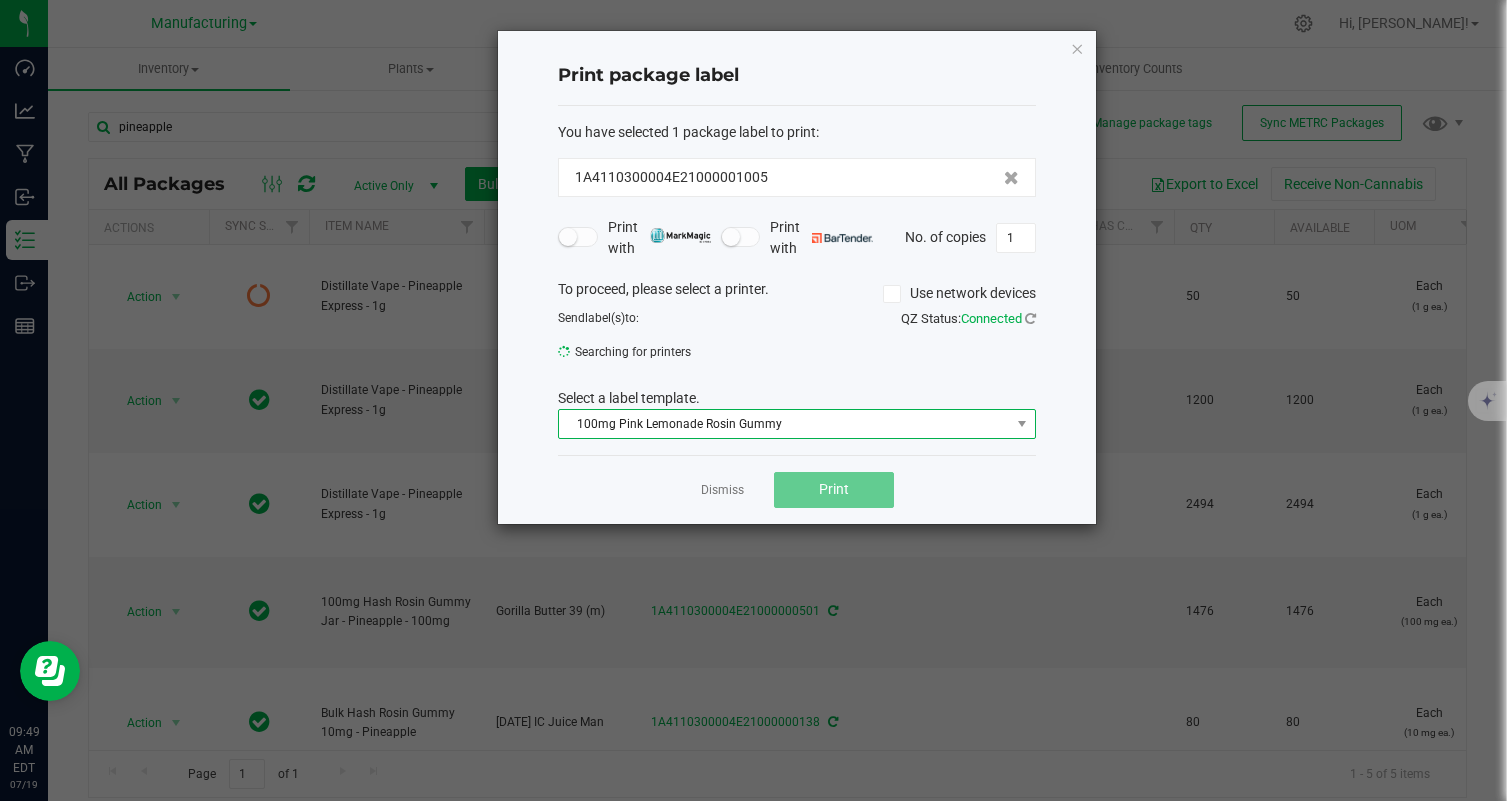 click on "100mg Pink Lemonade Rosin Gummy" at bounding box center [784, 424] 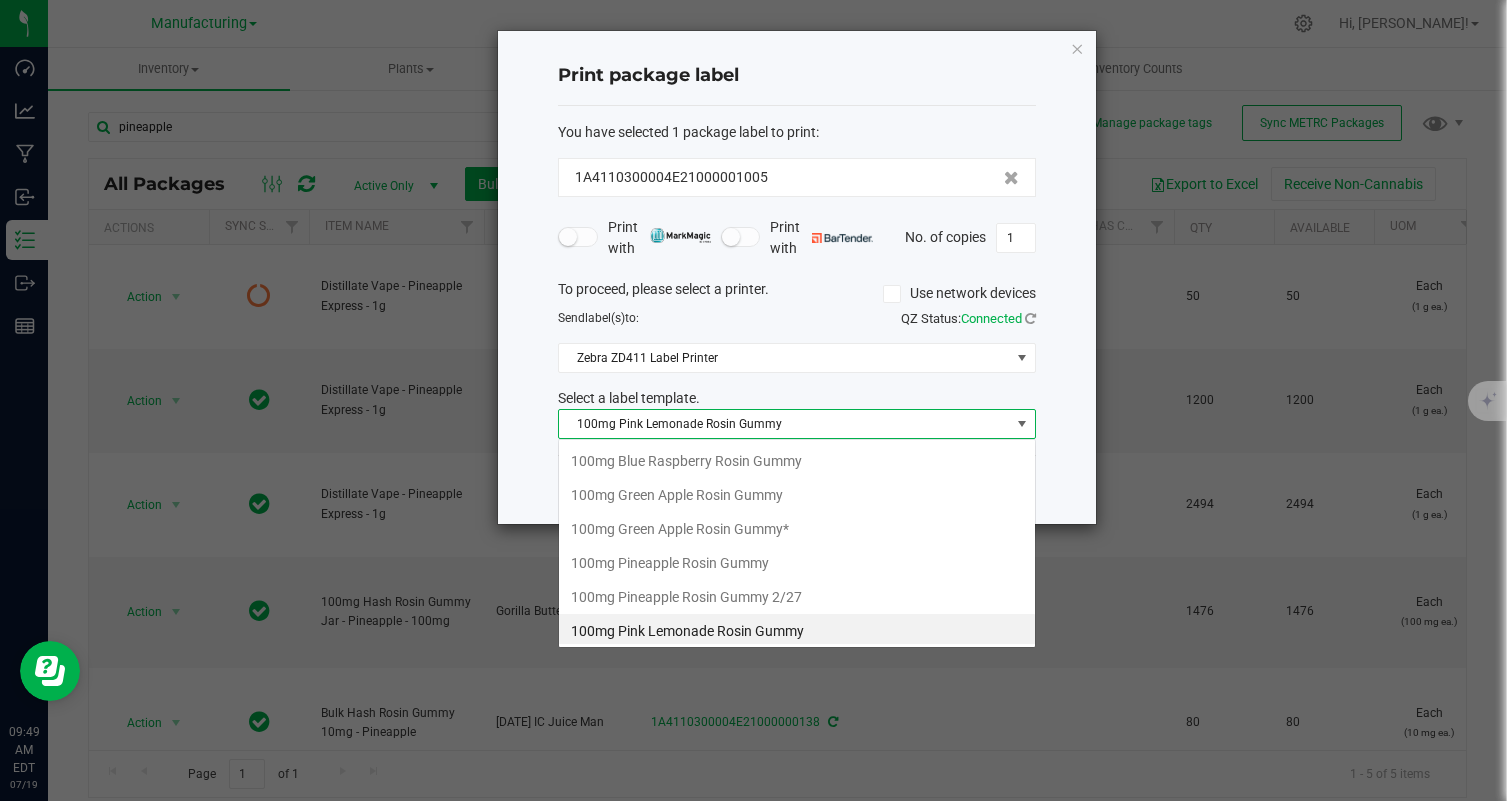 scroll, scrollTop: 99970, scrollLeft: 99522, axis: both 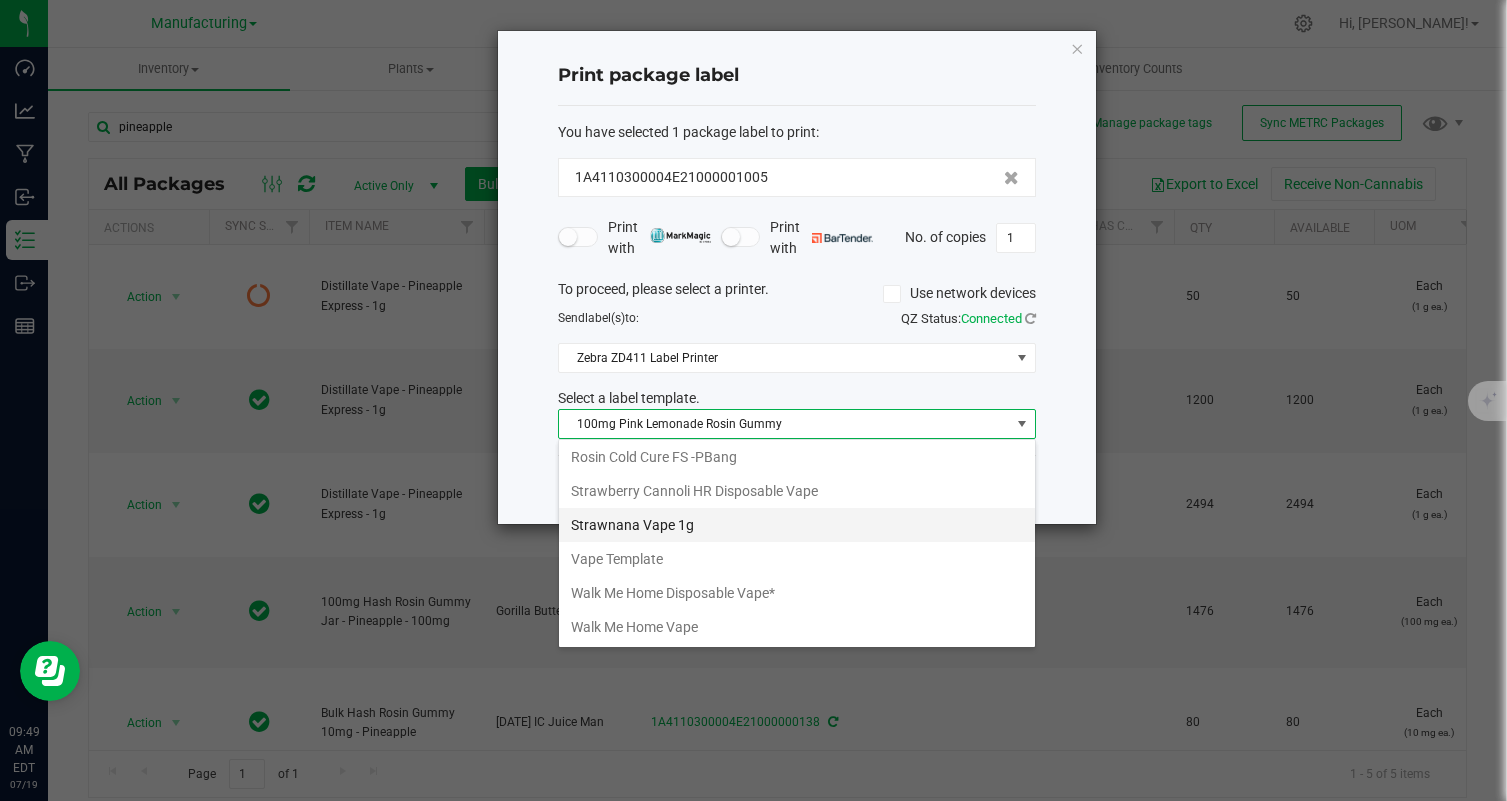 click on "Strawnana Vape 1g" at bounding box center [797, 525] 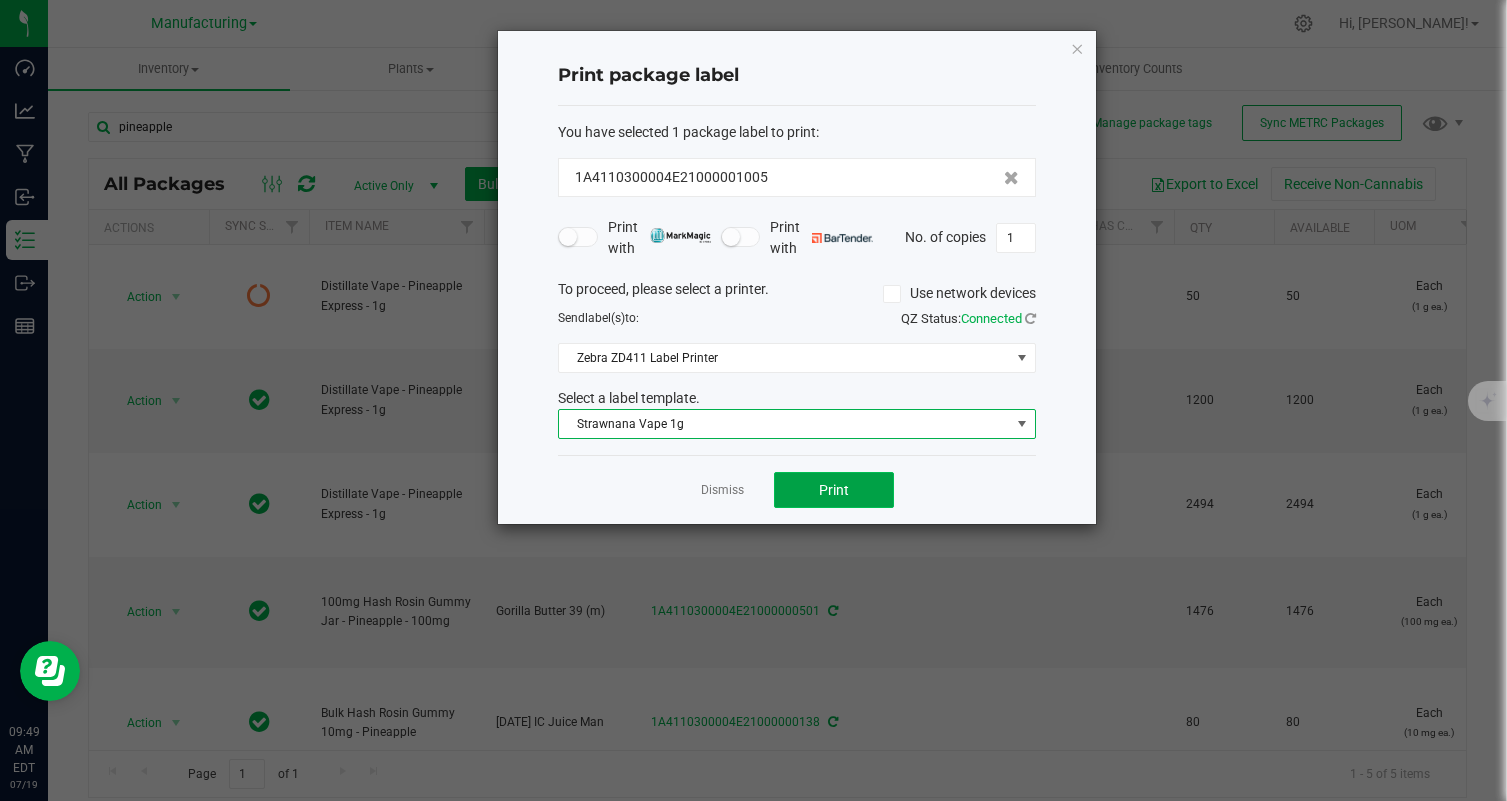click on "Print" 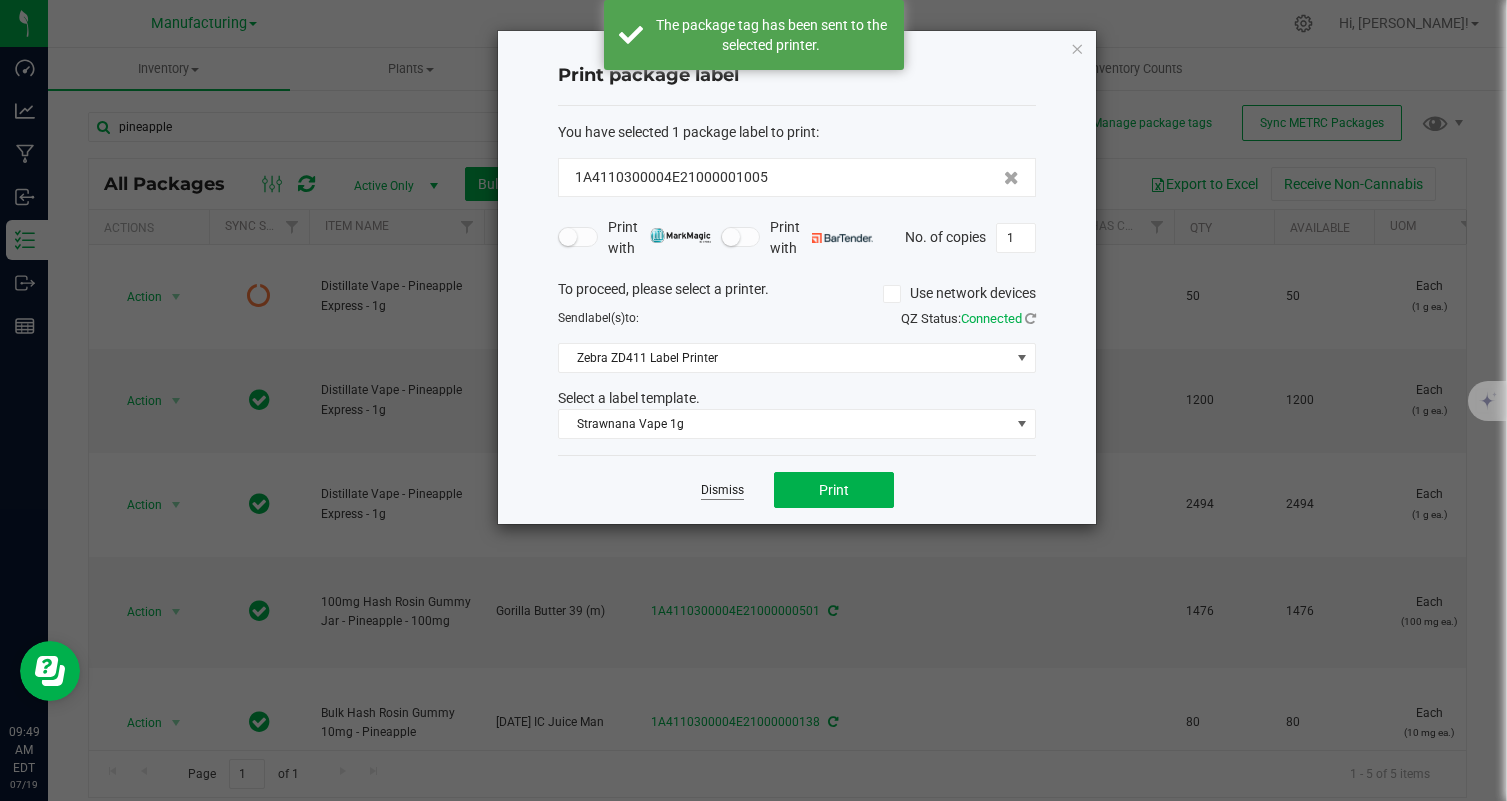 click on "Dismiss" 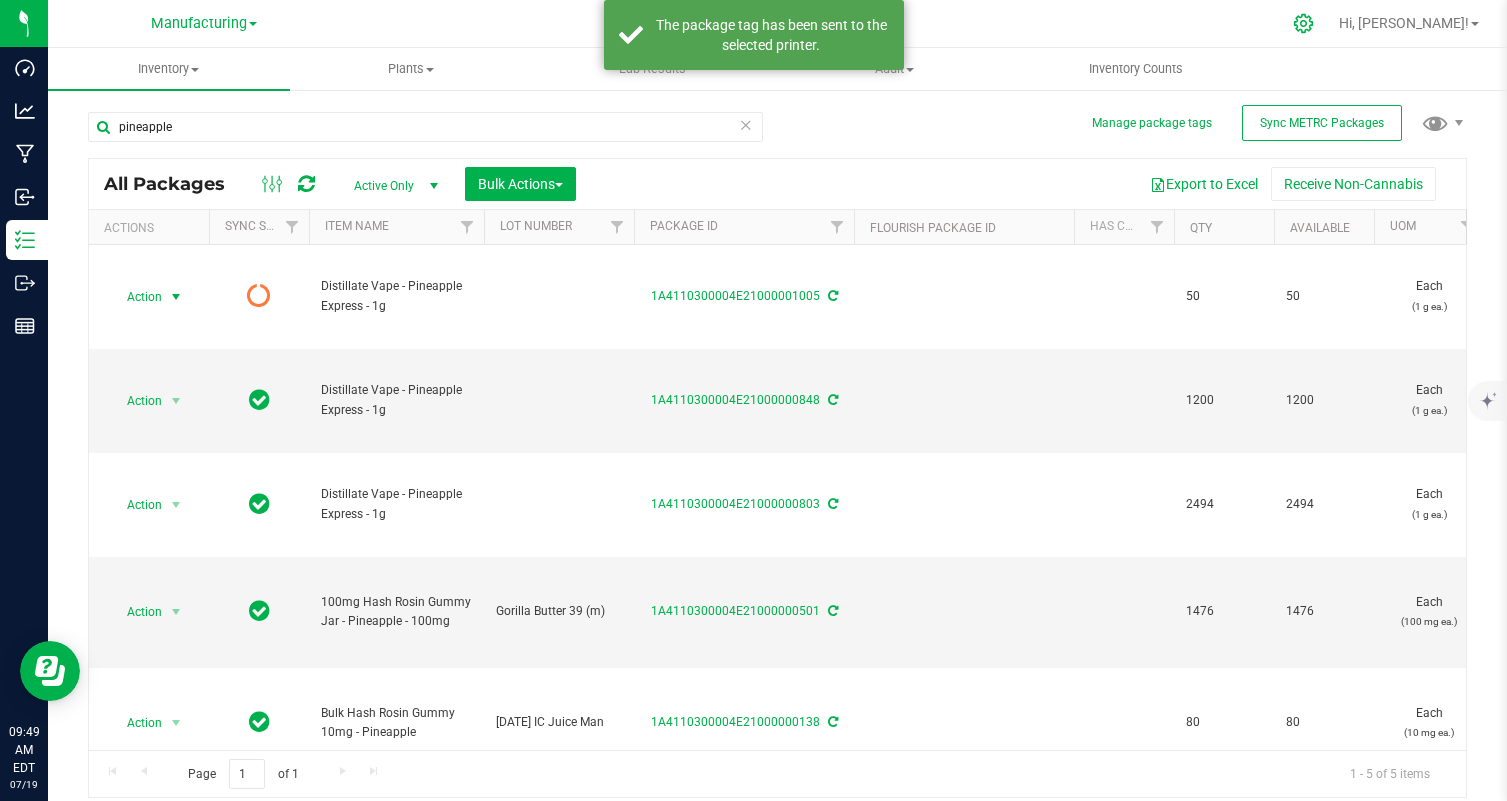 click at bounding box center (1304, 23) 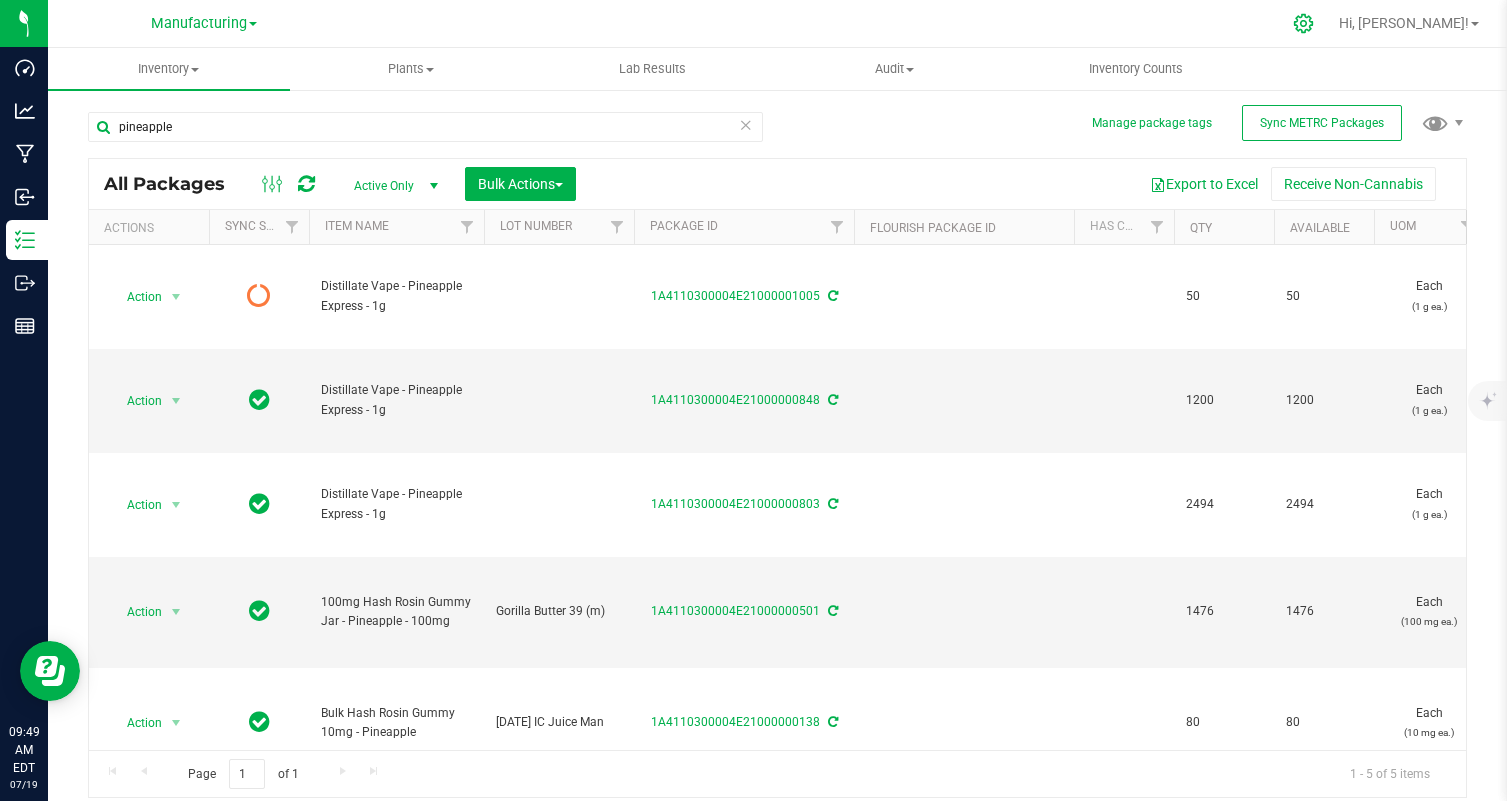 click at bounding box center [1304, 23] 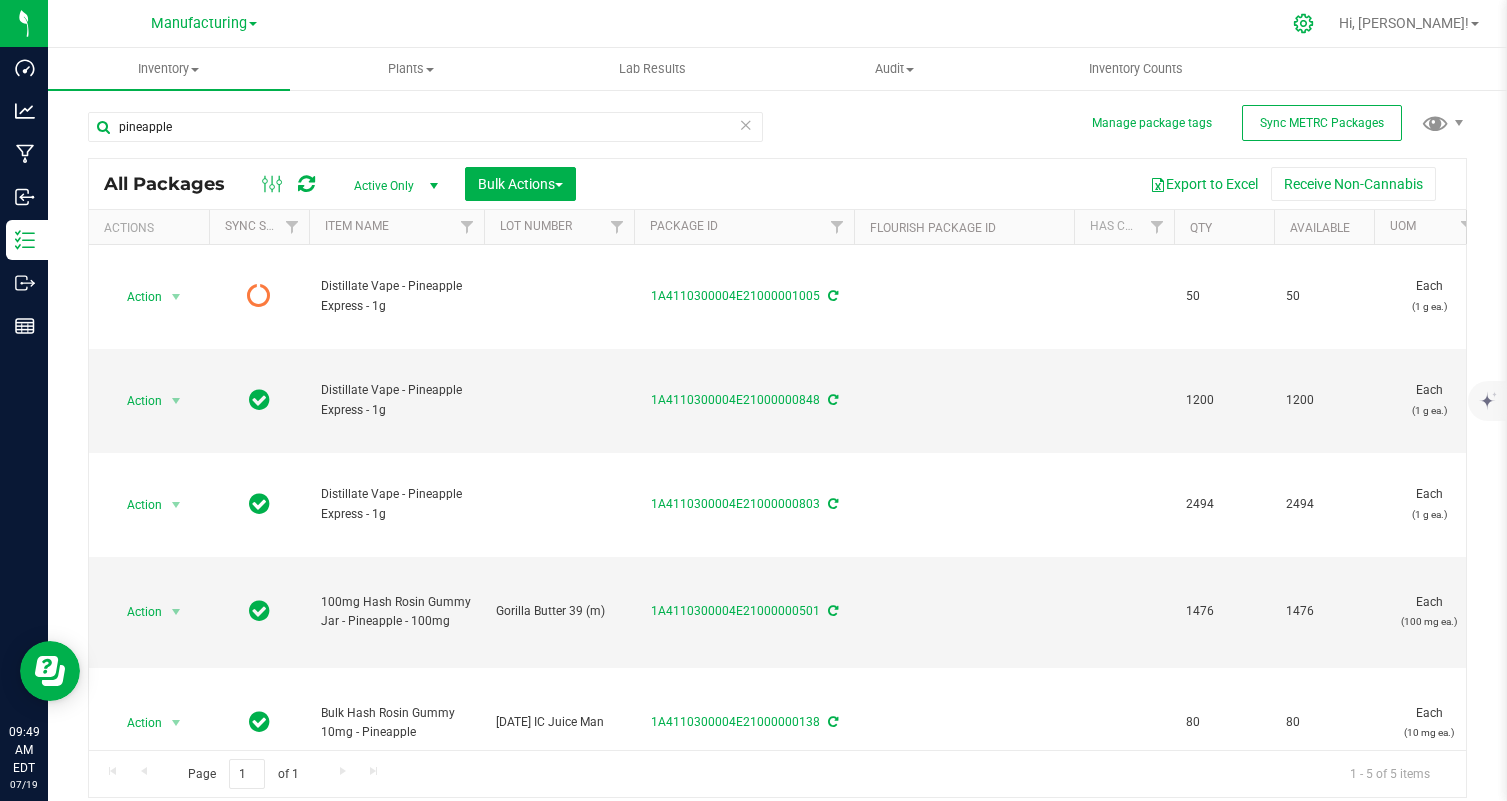click 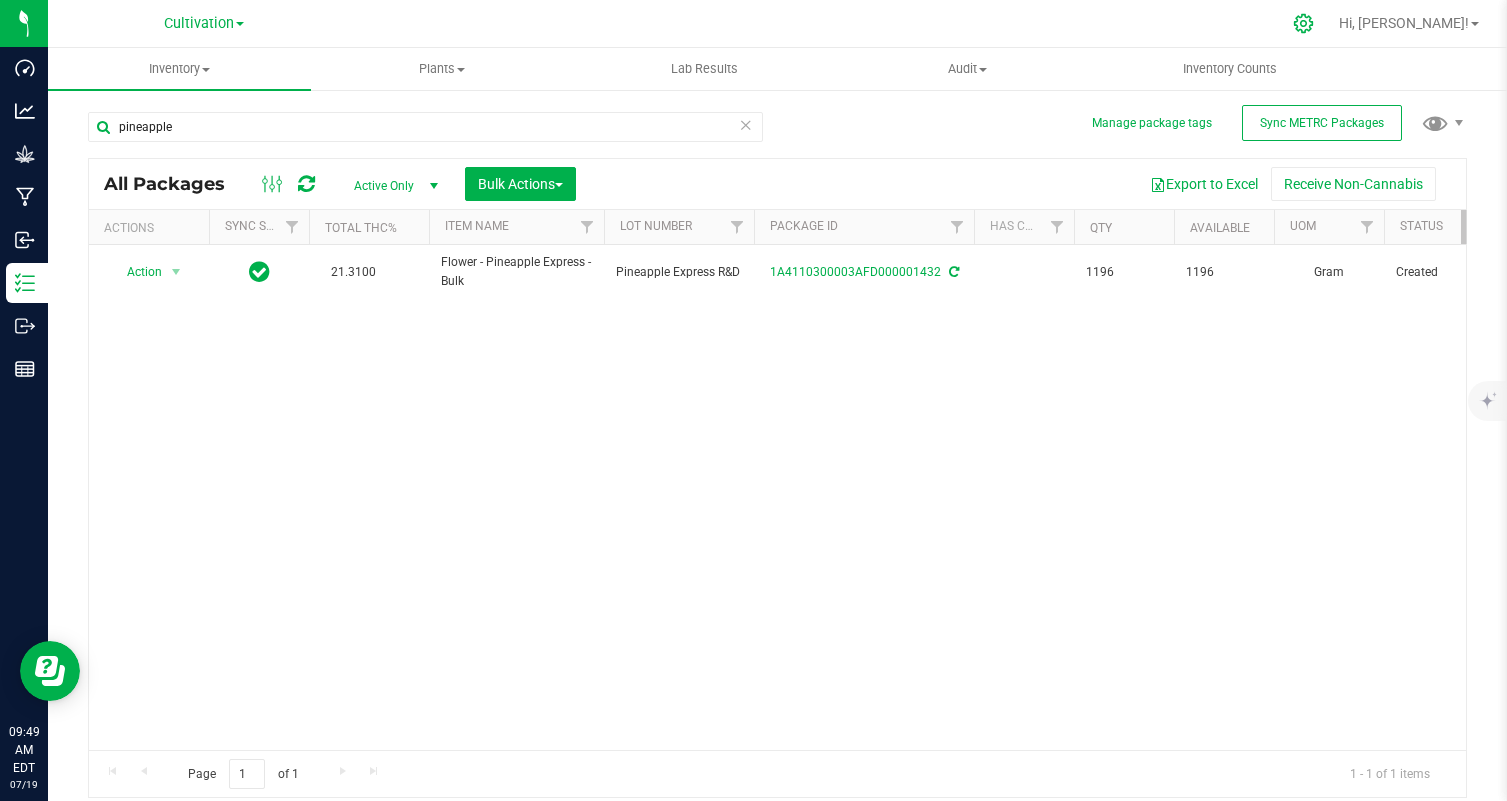 click 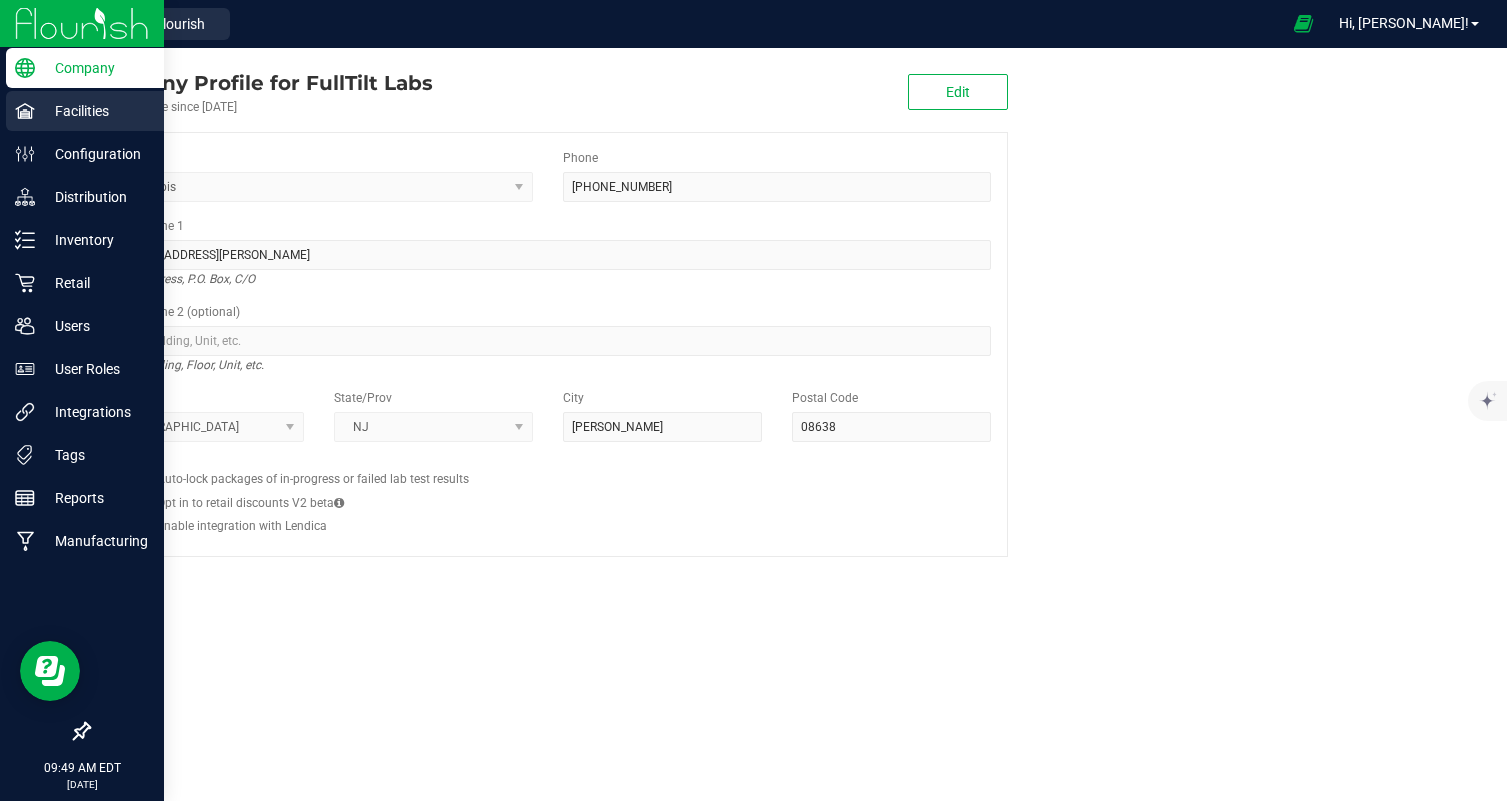 click on "Facilities" at bounding box center [82, 112] 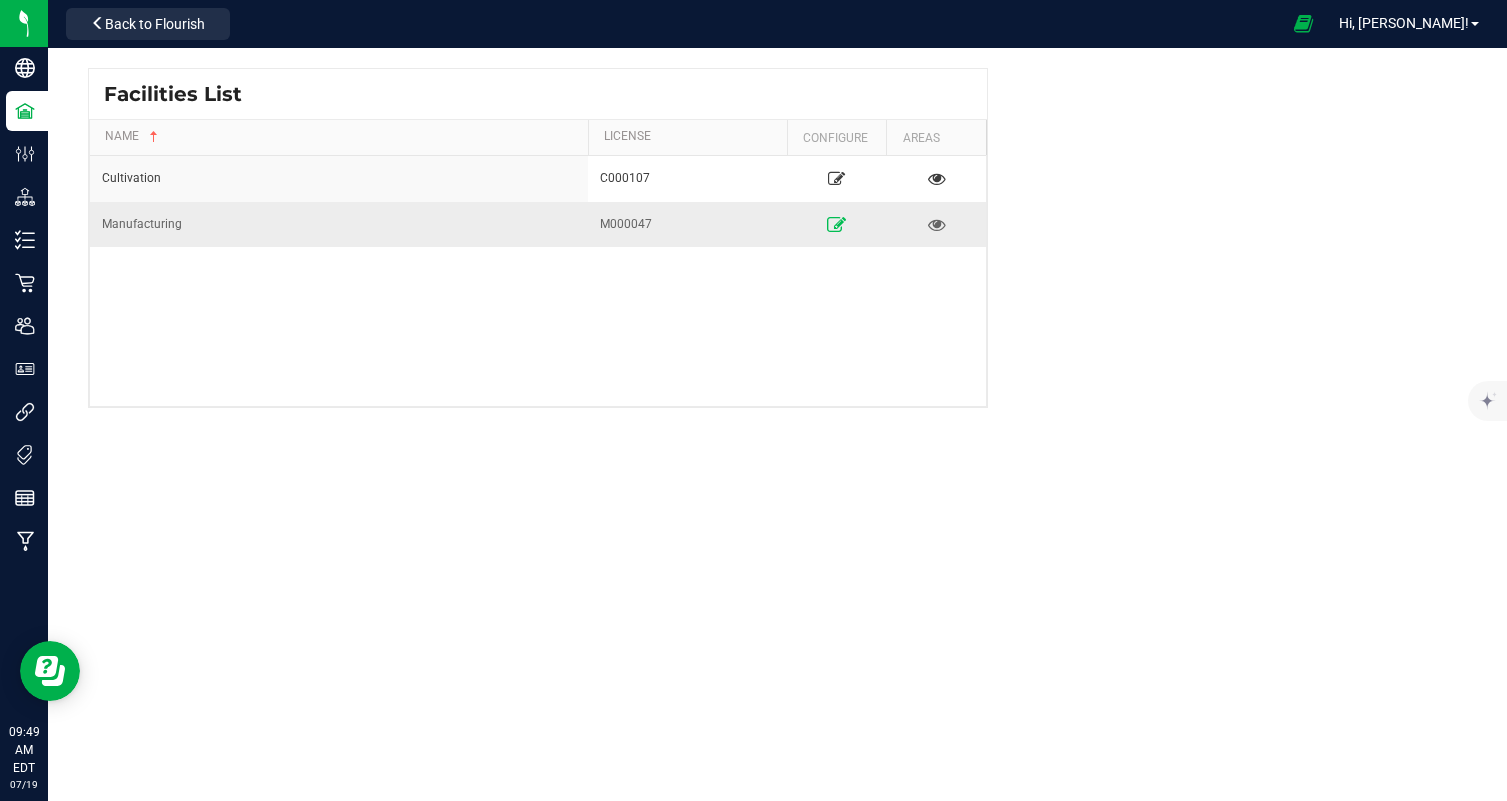 click at bounding box center [836, 224] 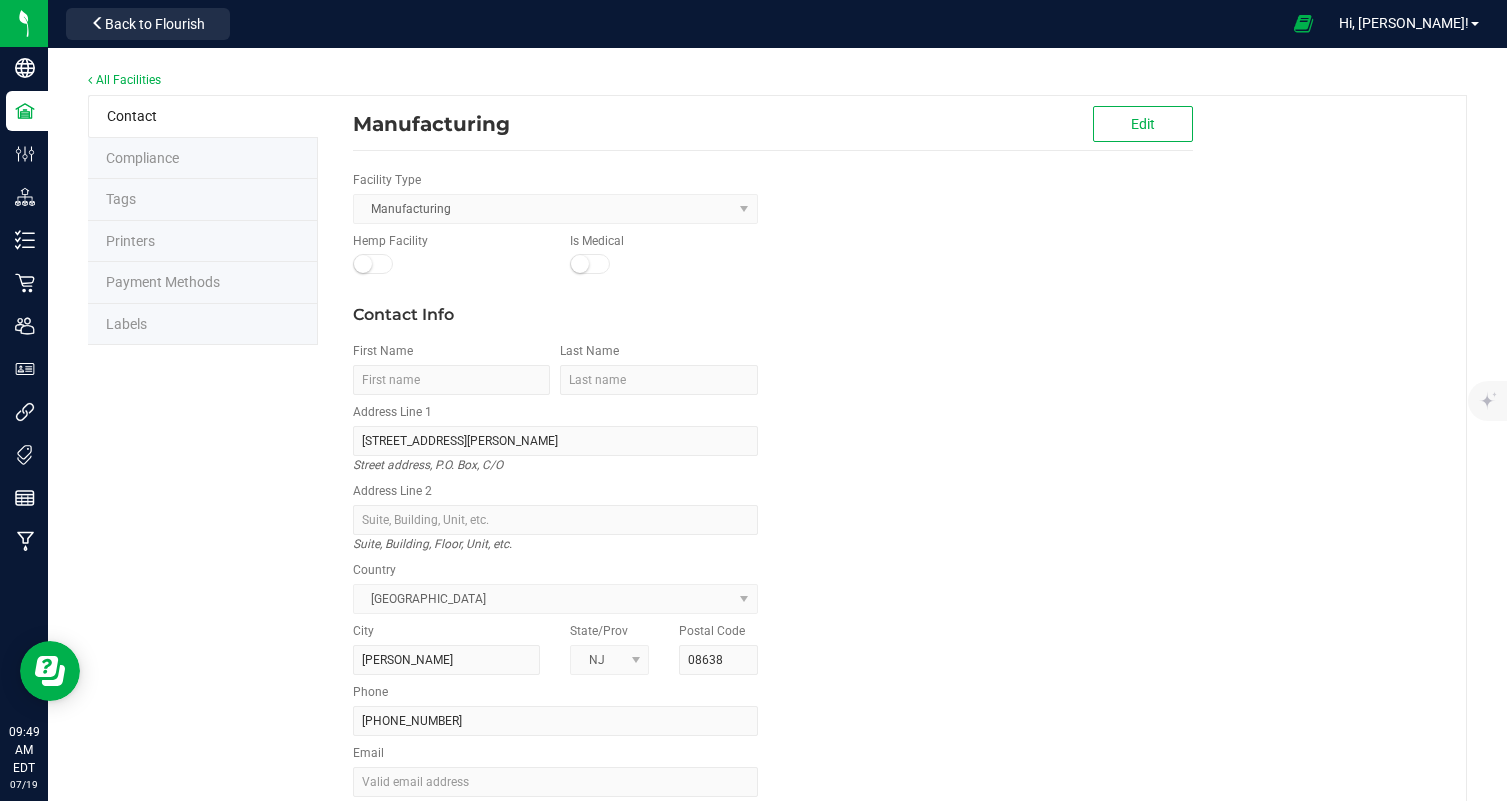 click on "Labels" at bounding box center [126, 324] 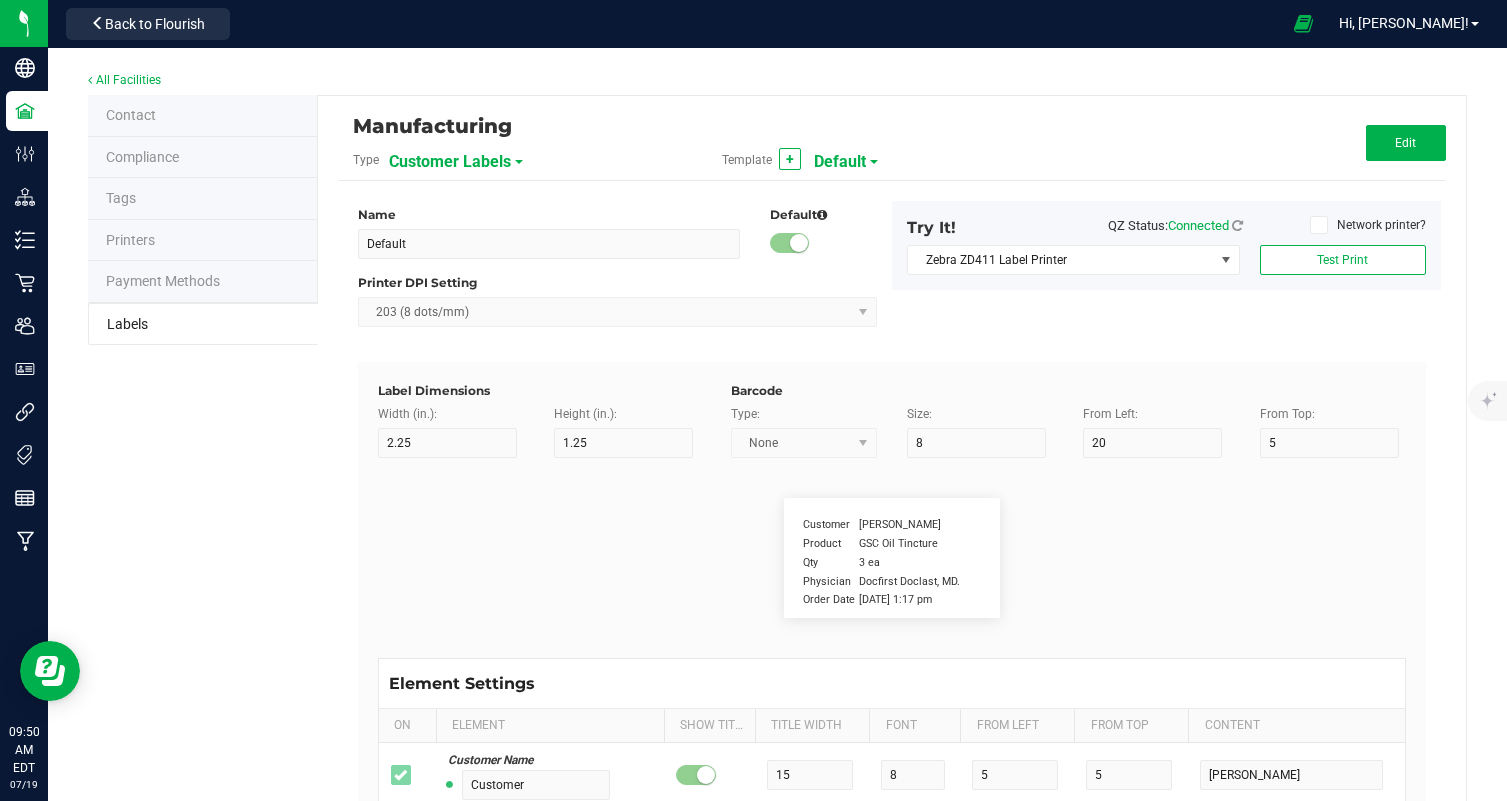 click on "Customer Labels" at bounding box center (450, 162) 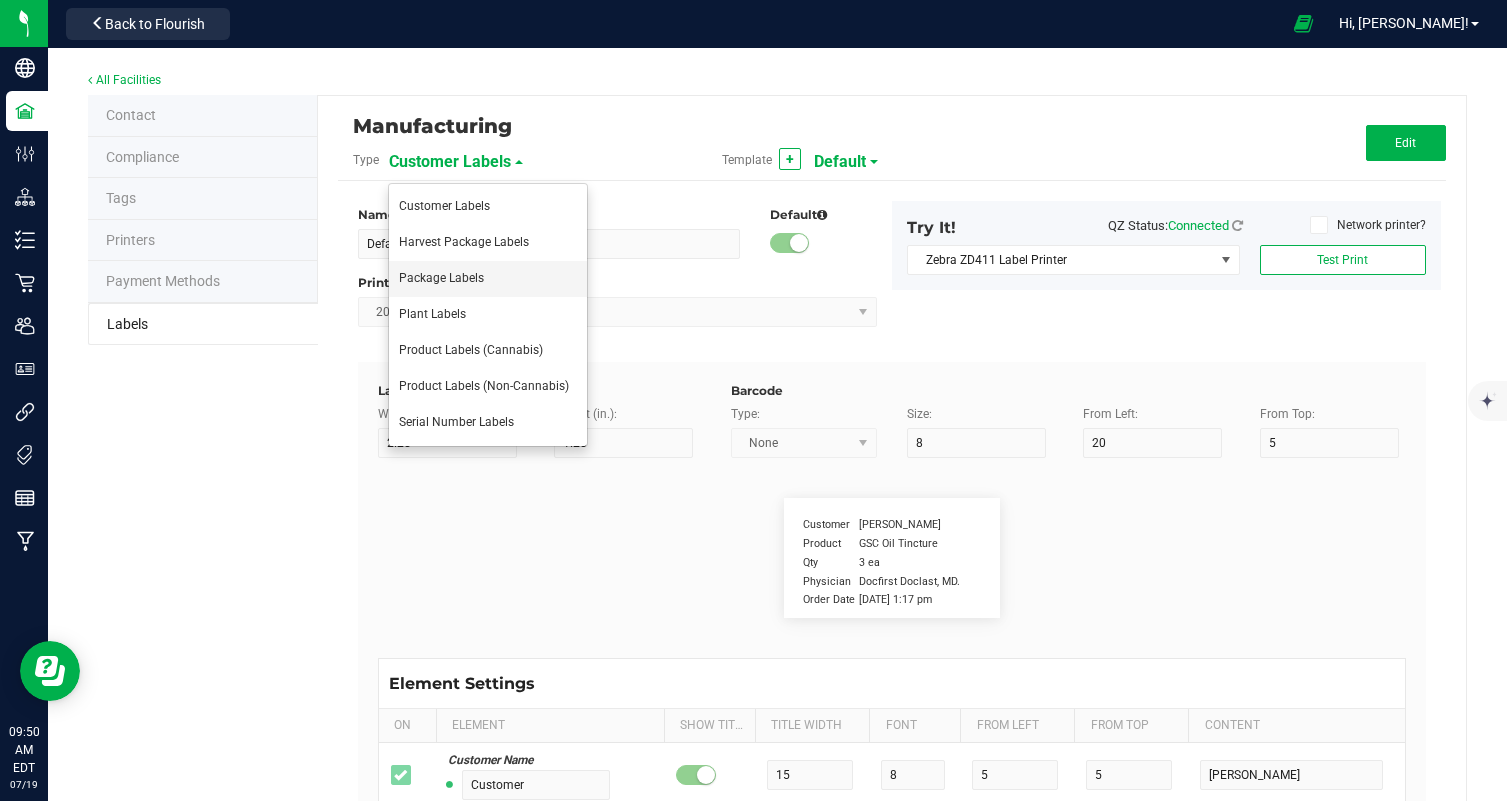 click on "Package Labels" at bounding box center (488, 279) 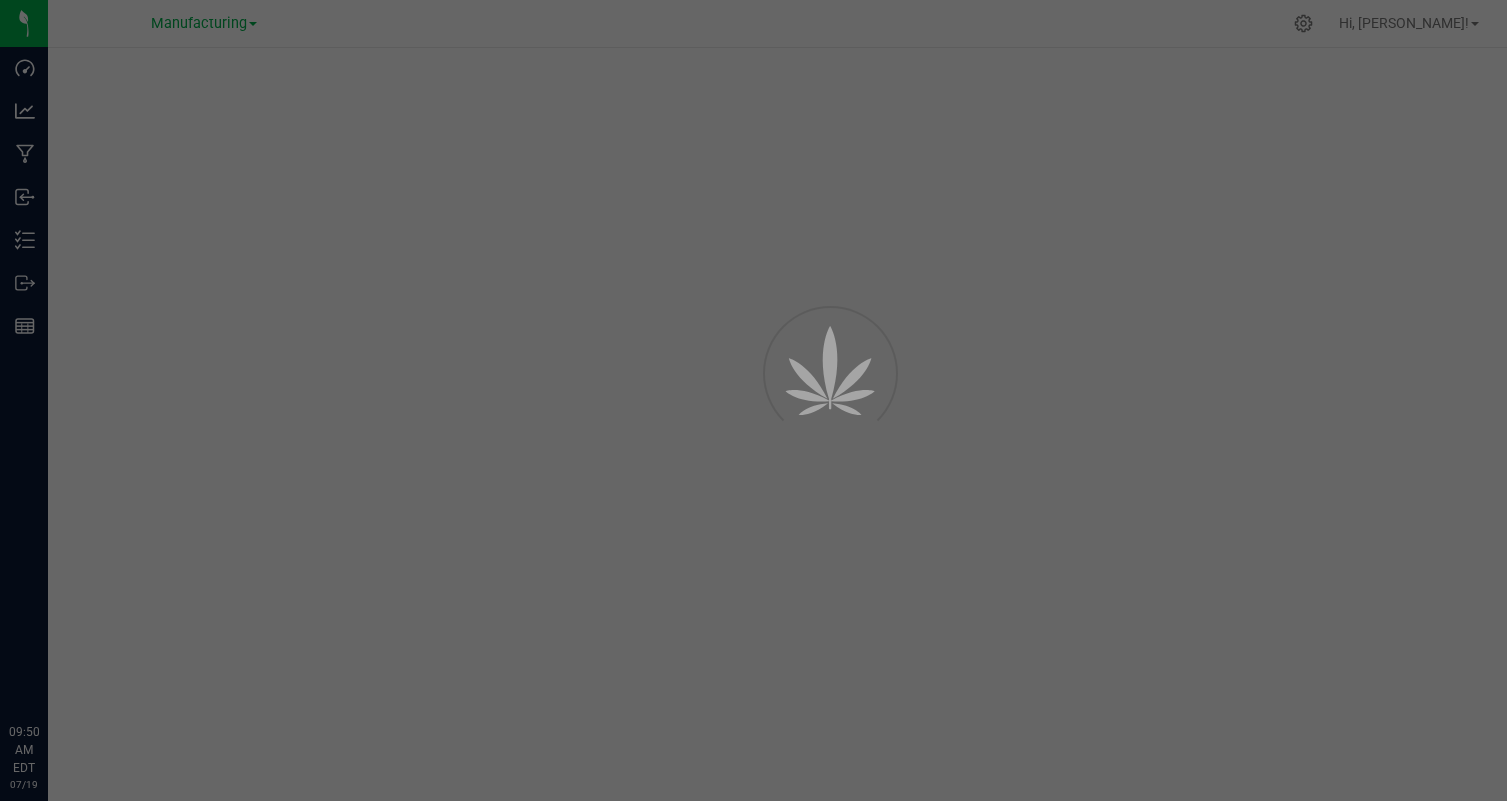 scroll, scrollTop: 0, scrollLeft: 0, axis: both 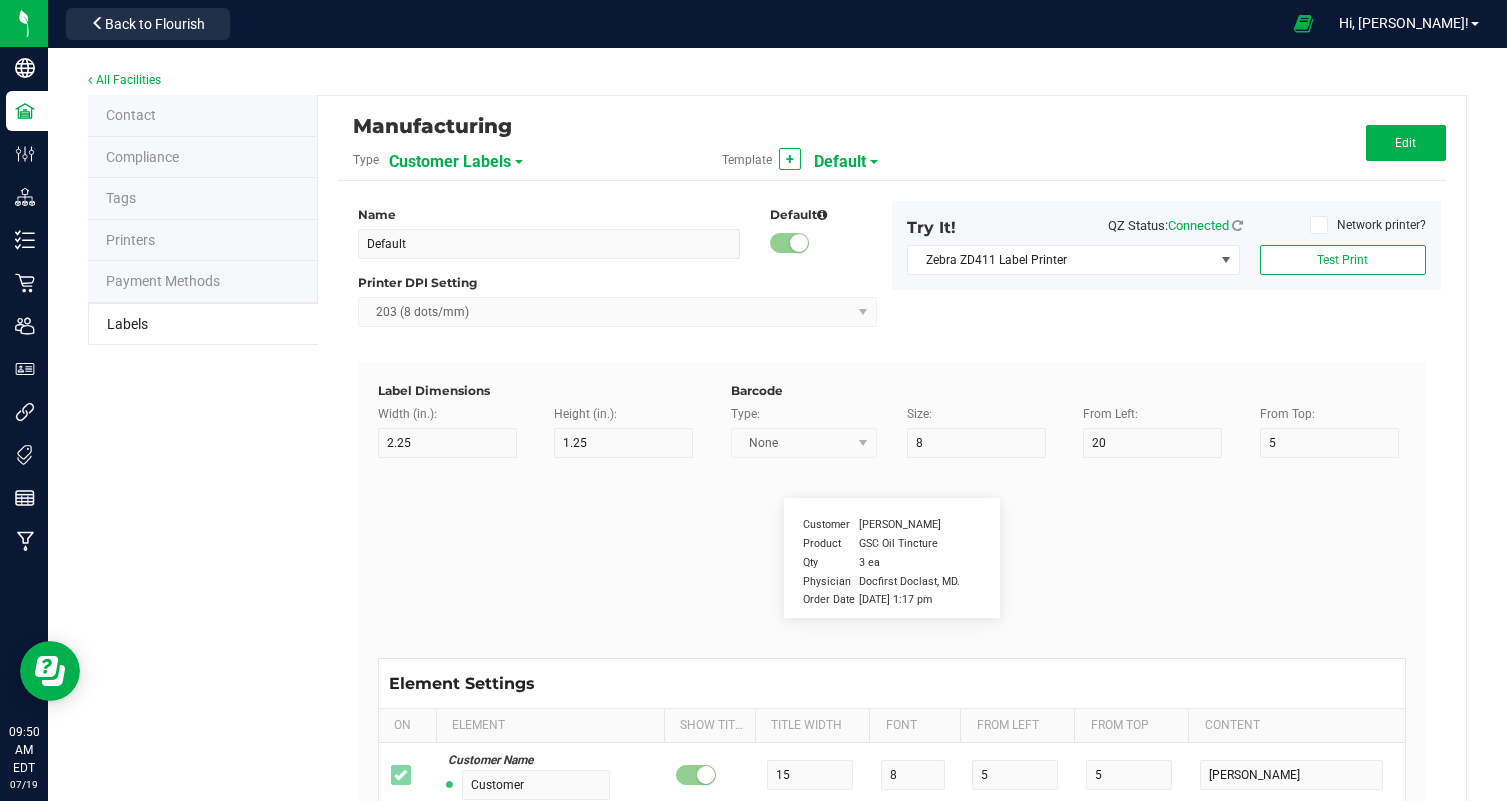 click on "Customer Labels" at bounding box center (450, 162) 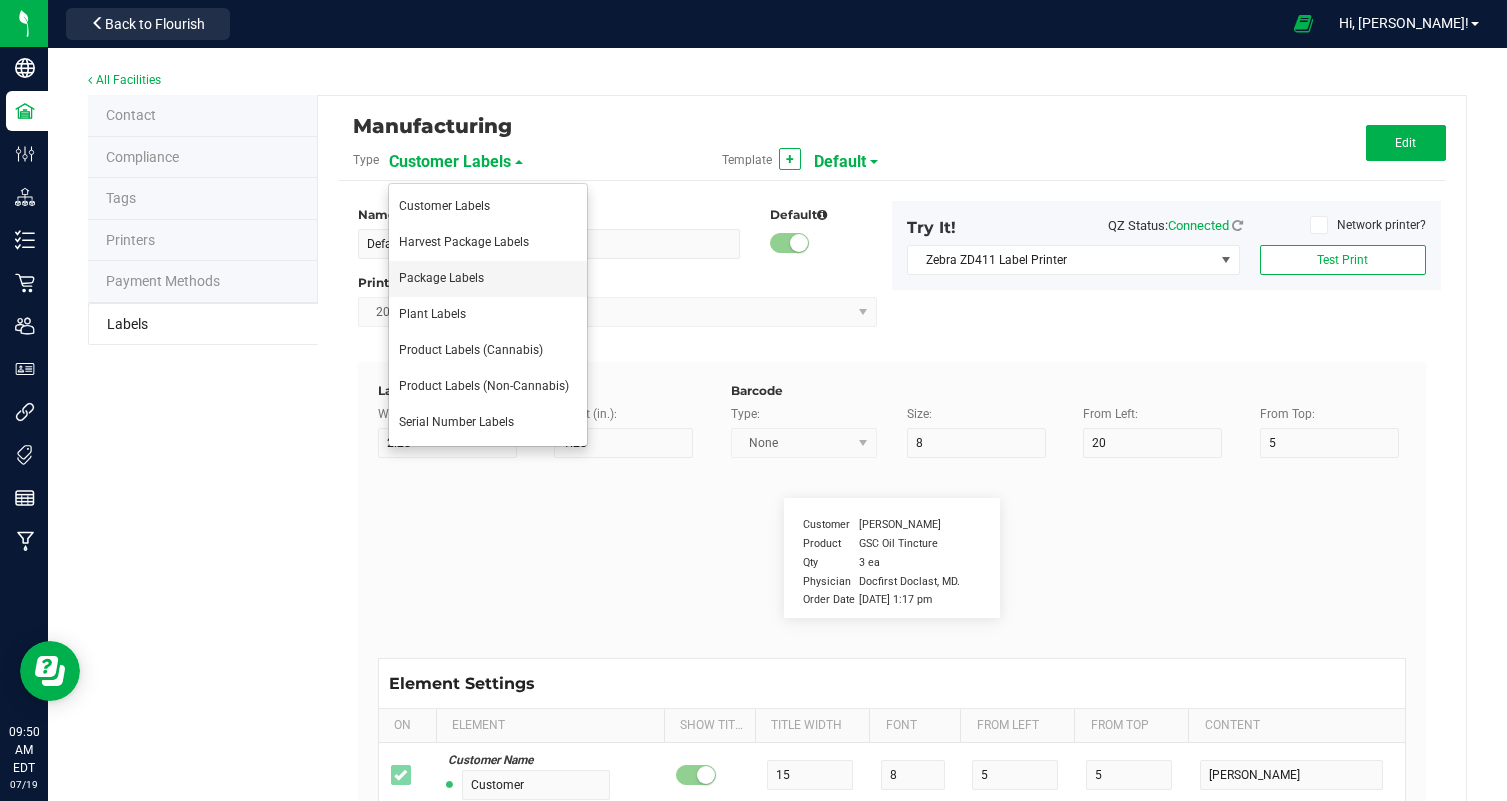 click on "Package Labels" at bounding box center [488, 279] 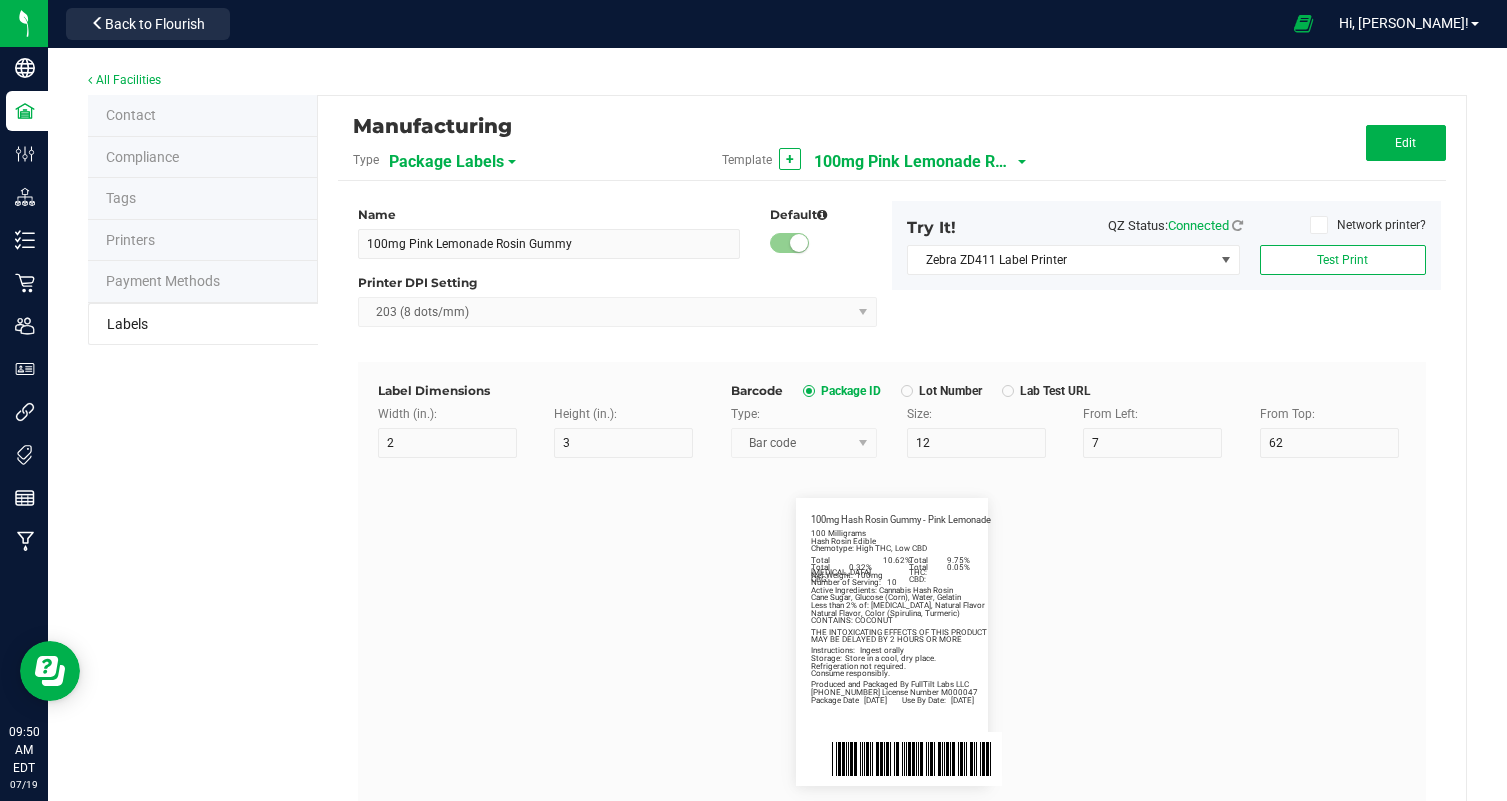click on "100mg Pink Lemonade Rosin Gummy" at bounding box center [914, 162] 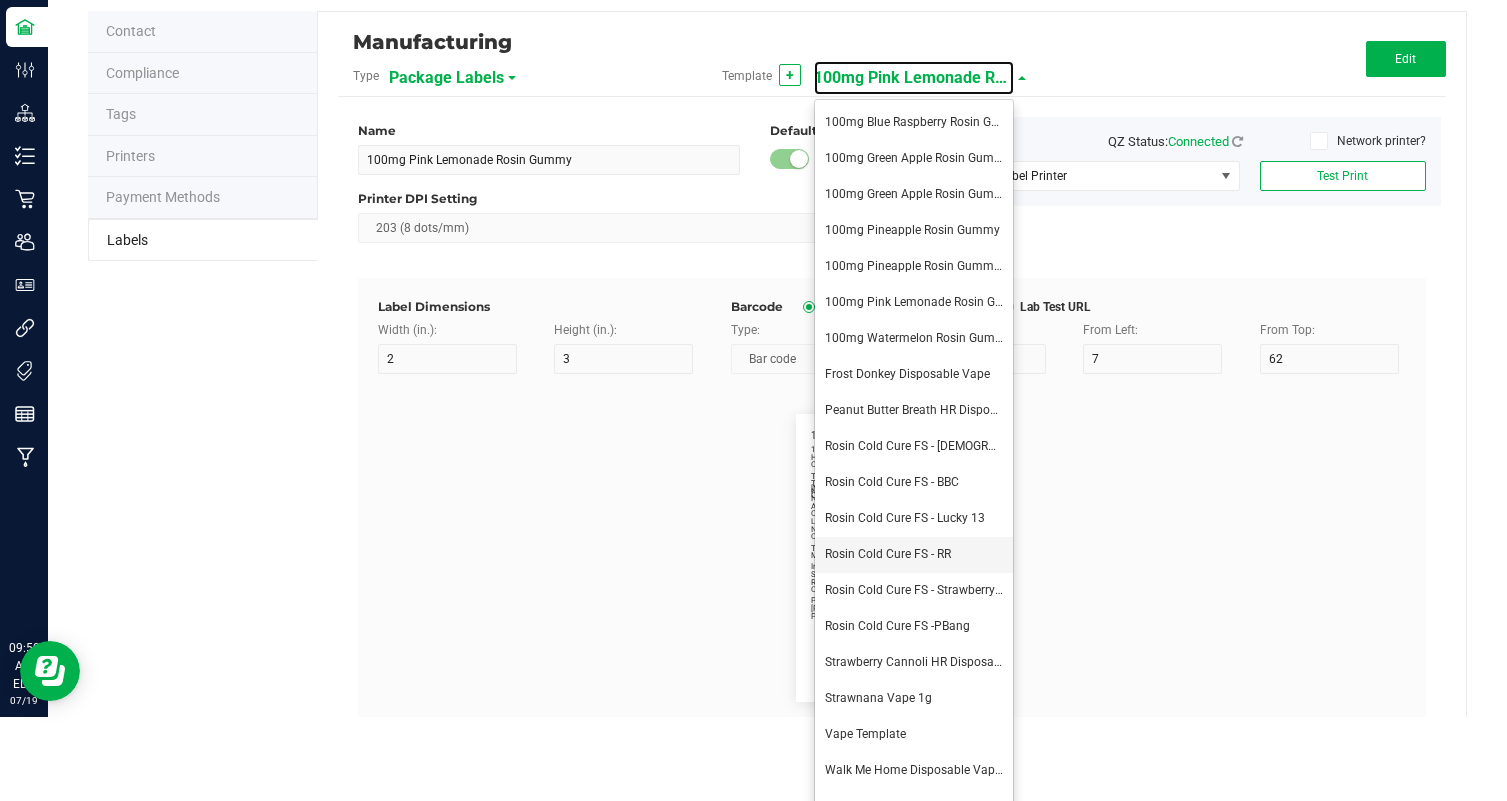 scroll, scrollTop: 114, scrollLeft: 0, axis: vertical 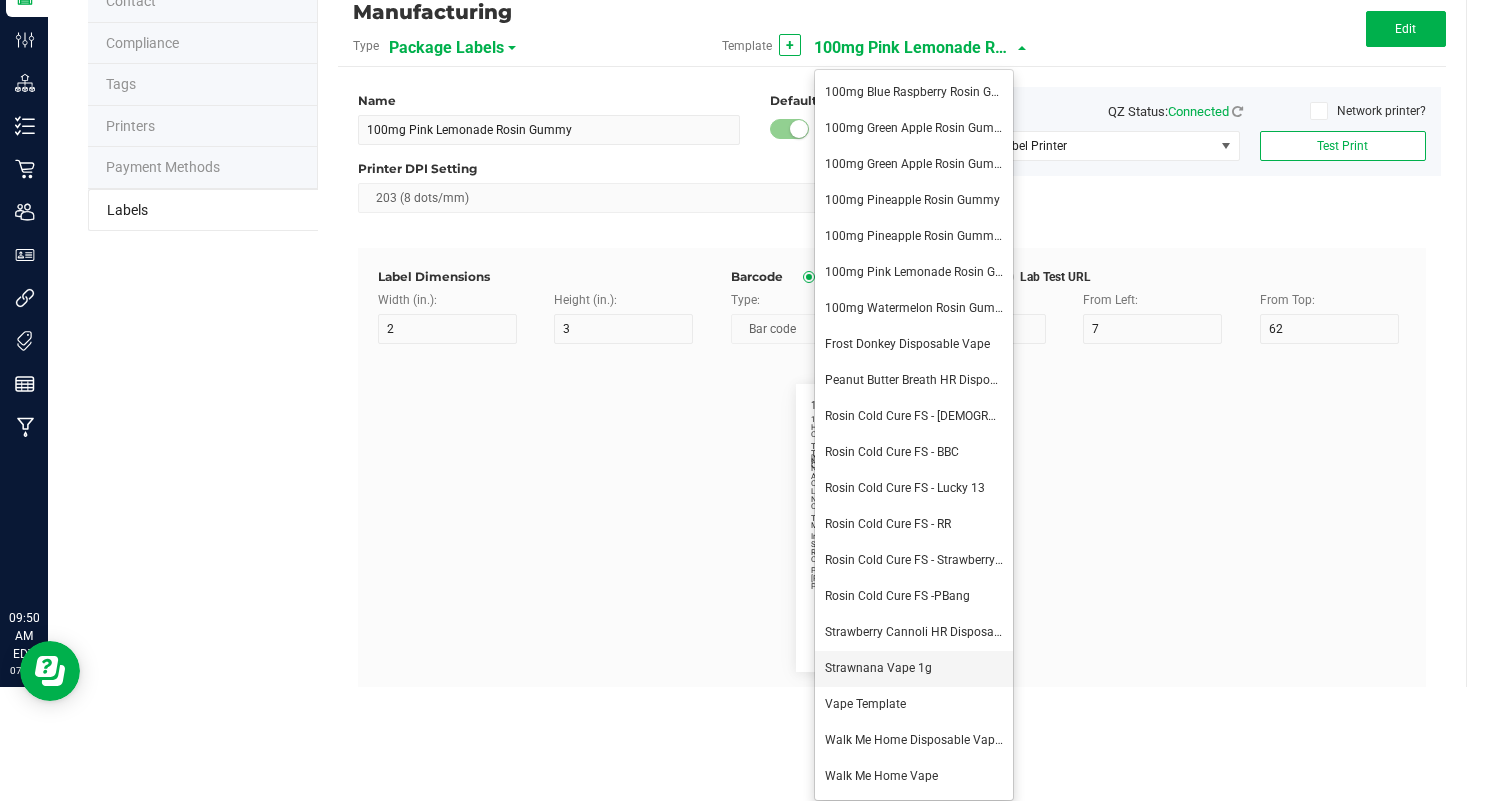 click on "Strawnana Vape 1g" at bounding box center [878, 668] 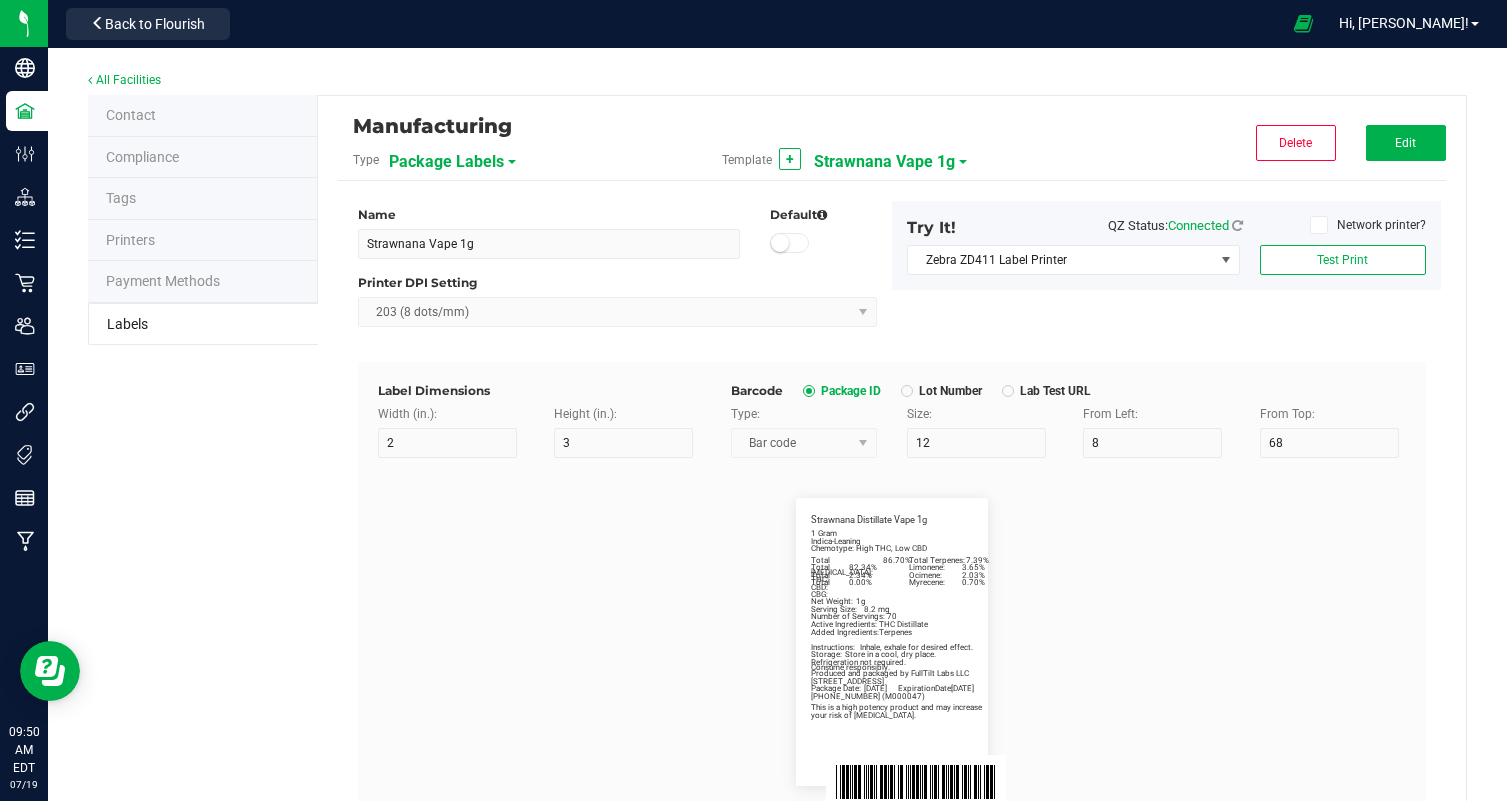 scroll, scrollTop: 0, scrollLeft: 0, axis: both 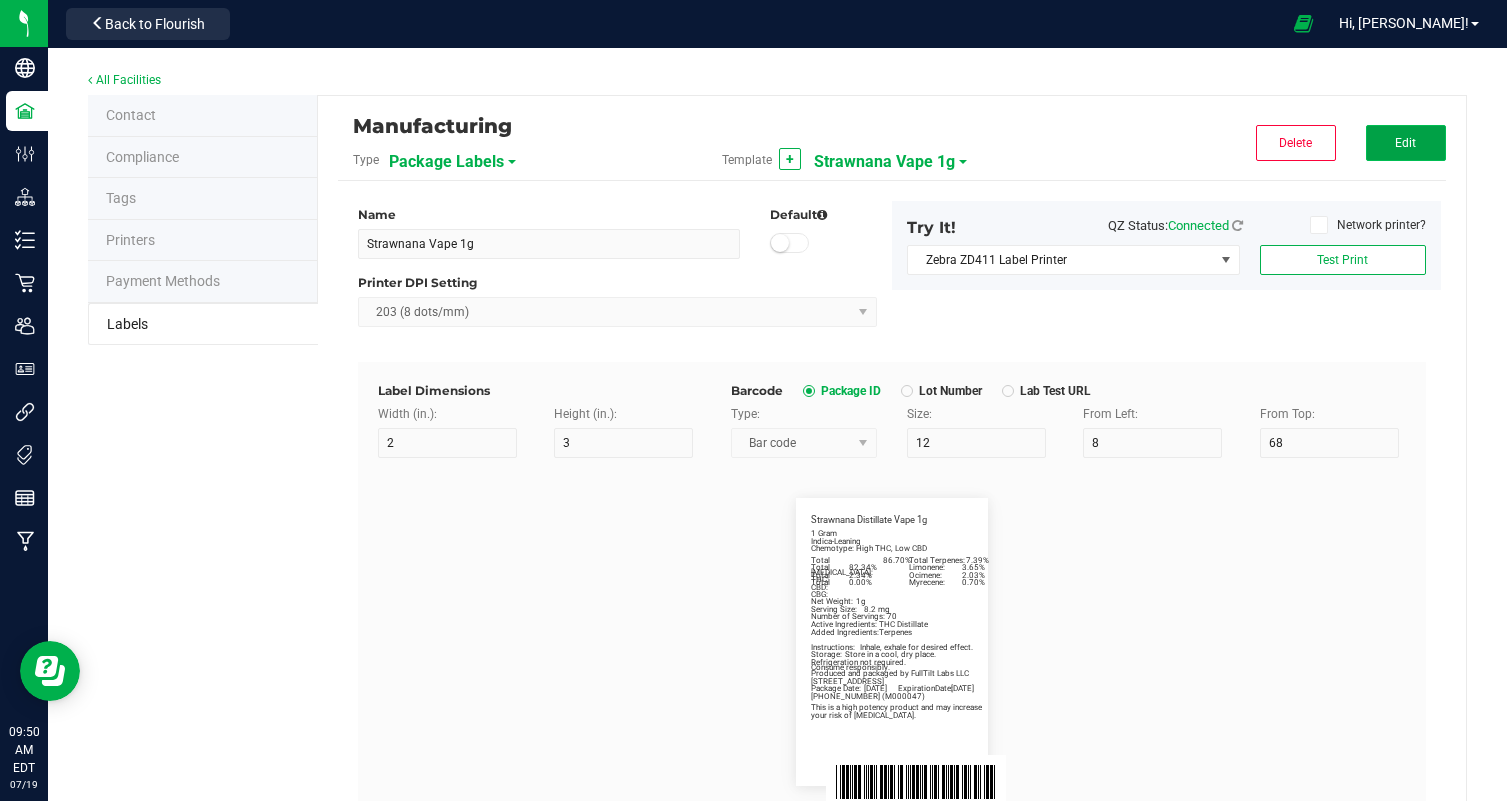 click on "Edit" at bounding box center [1405, 143] 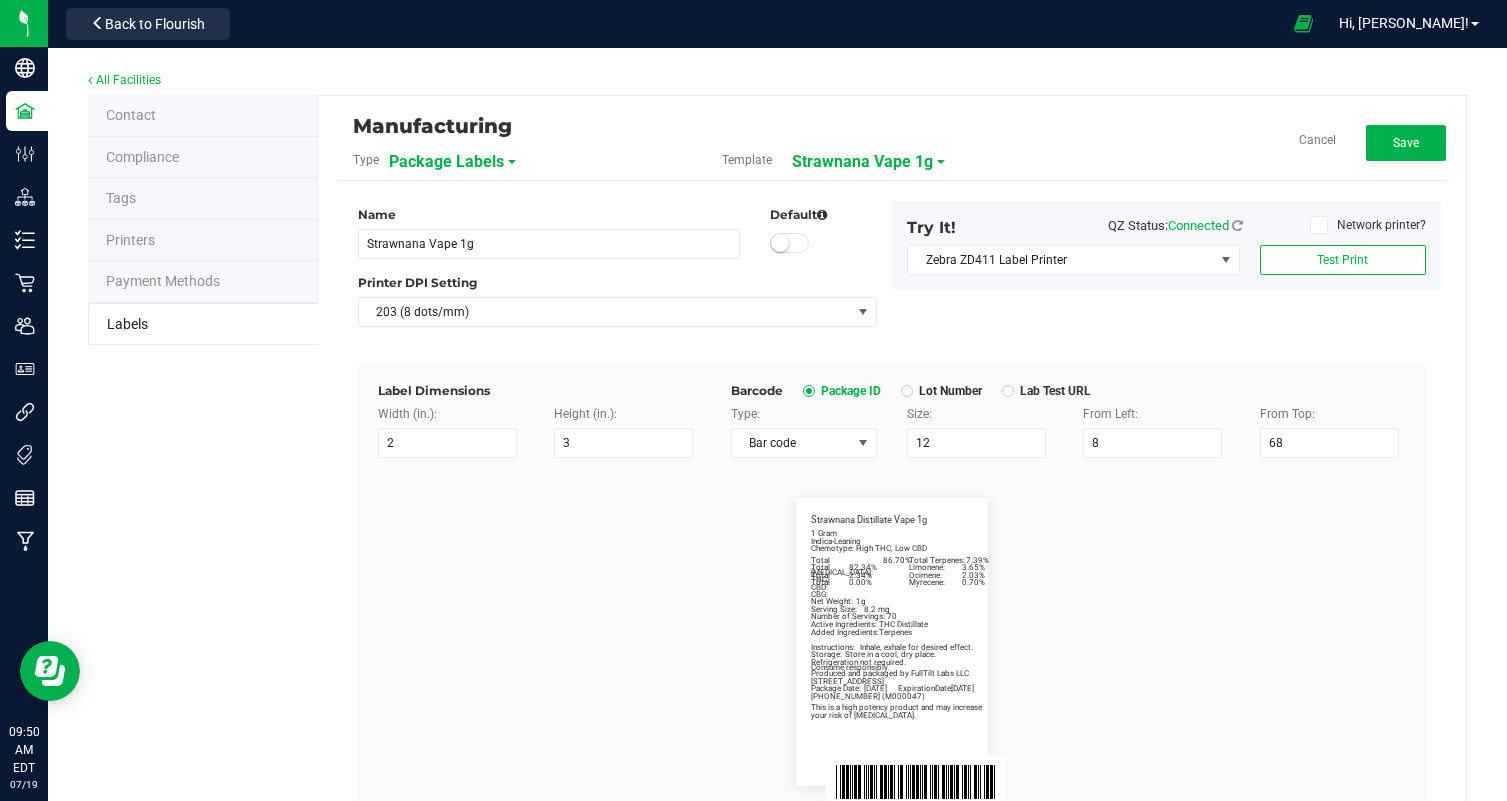scroll, scrollTop: 481, scrollLeft: 0, axis: vertical 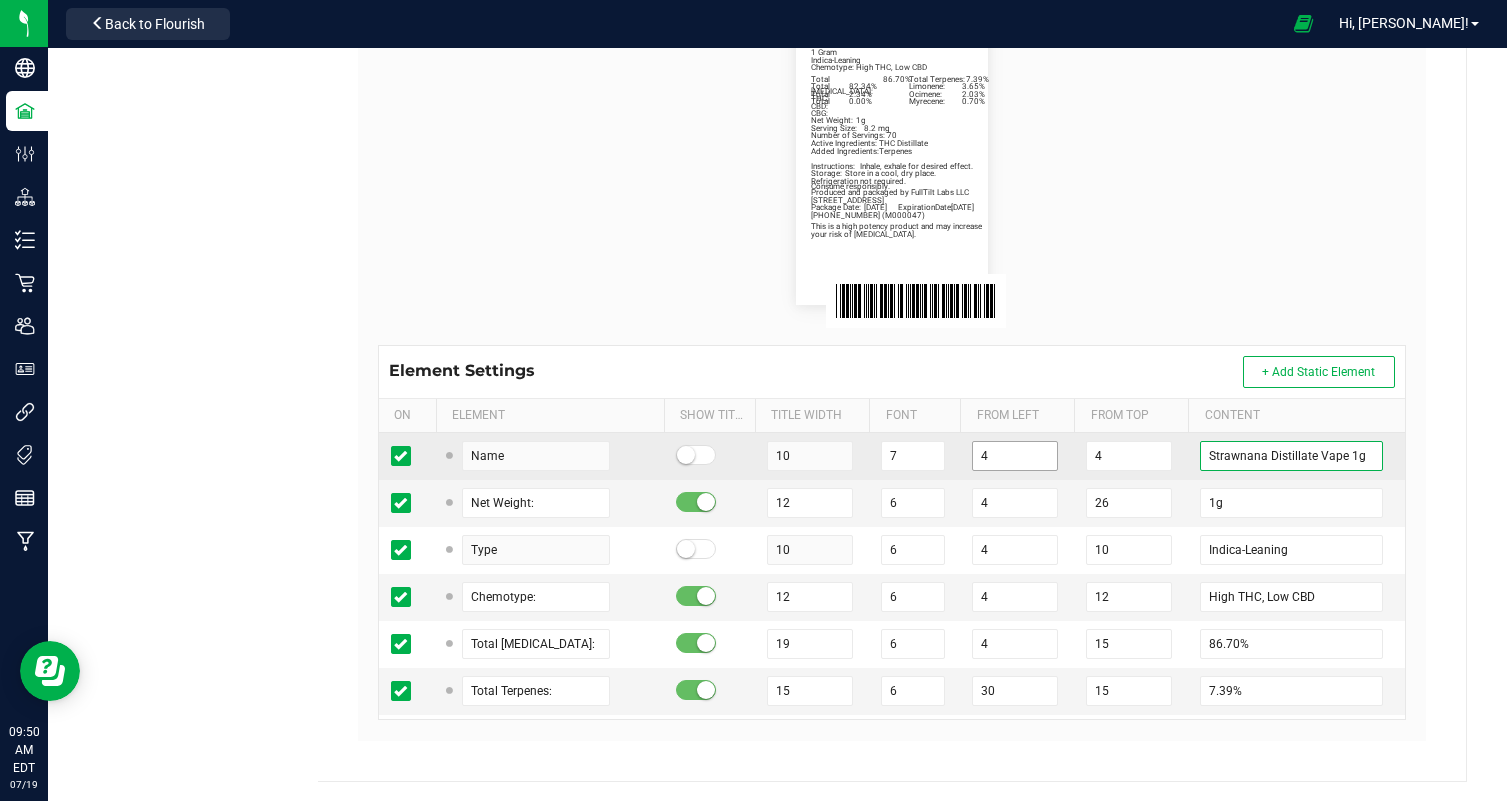 drag, startPoint x: 1266, startPoint y: 453, endPoint x: 986, endPoint y: 446, distance: 280.0875 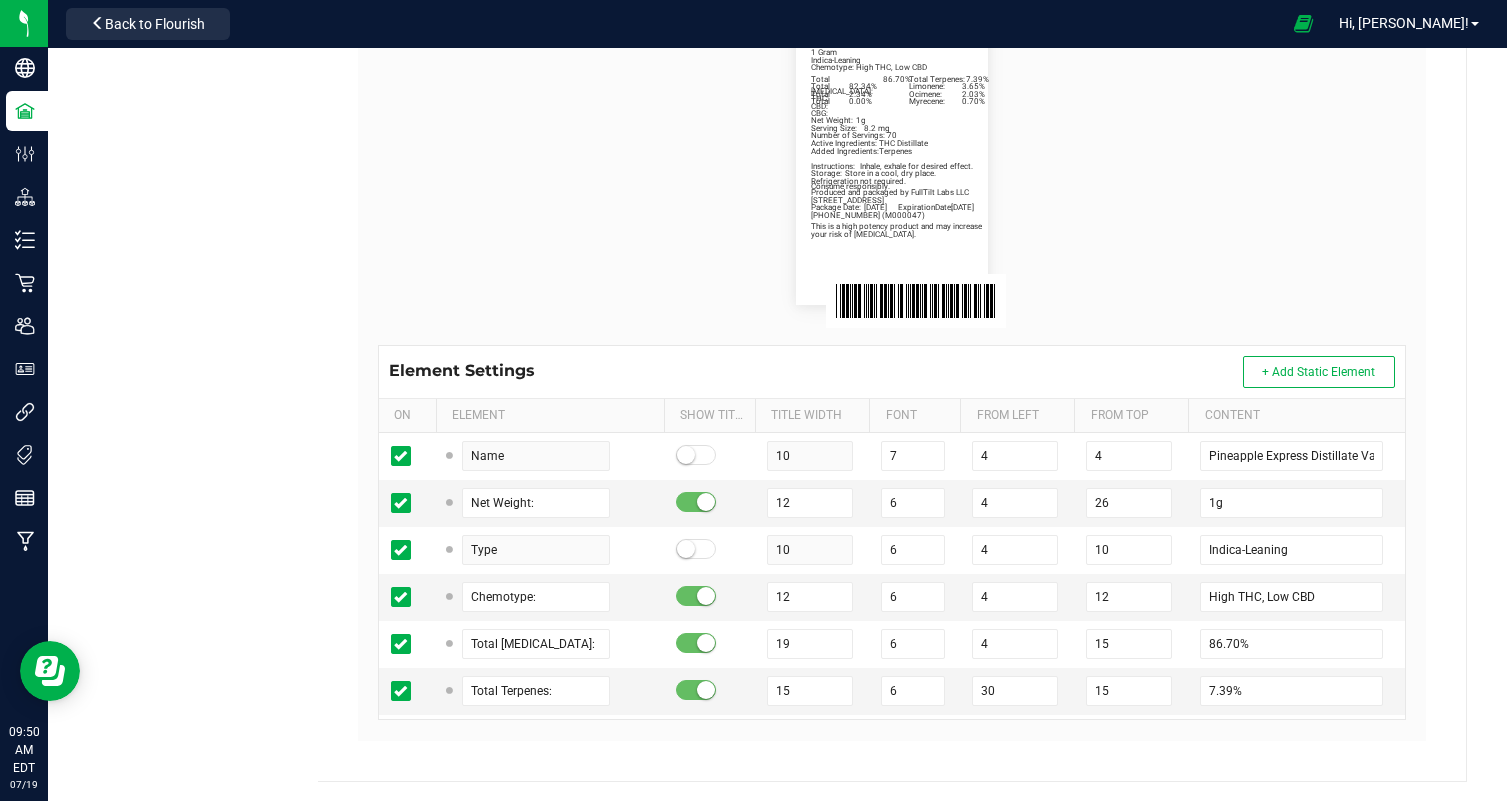 click on "Pineapple Express Distillate Vape 1g   Net Weight:   1g   Indica-Leaning   Chemotype:   High THC, Low CBD   Total Cannabinoids:   86.70%   Total Terpenes:   7.39%   1 Gram      Number of Servings:   70   Serving Size:   8.2 mg   Produced and packaged by FullTilt Labs LLC    Storage:   Store in a cool, dry place.    Instructions:   Inhale, exhale for desired effect.   Refrigeration not required.   Package Date:   07/15/25   ExpirationDate:   01/15/26   Total THC:   82.34%   Total CBD:   2.34%   (609) 895-6678 (M000047)    Total CBG:   0.00%   Active Ingredients:   THC Distillate   Added Ingredients:   Terpenes   Consume responsibly.   Limonene:   3.65%   Ocimene:   2.03%   Myrecene:   0.70%   This is a high potency product and may increase       your risk of psychosis.       374 Eggerts Crossing Road Ewing NJ 08638" at bounding box center (892, 161) 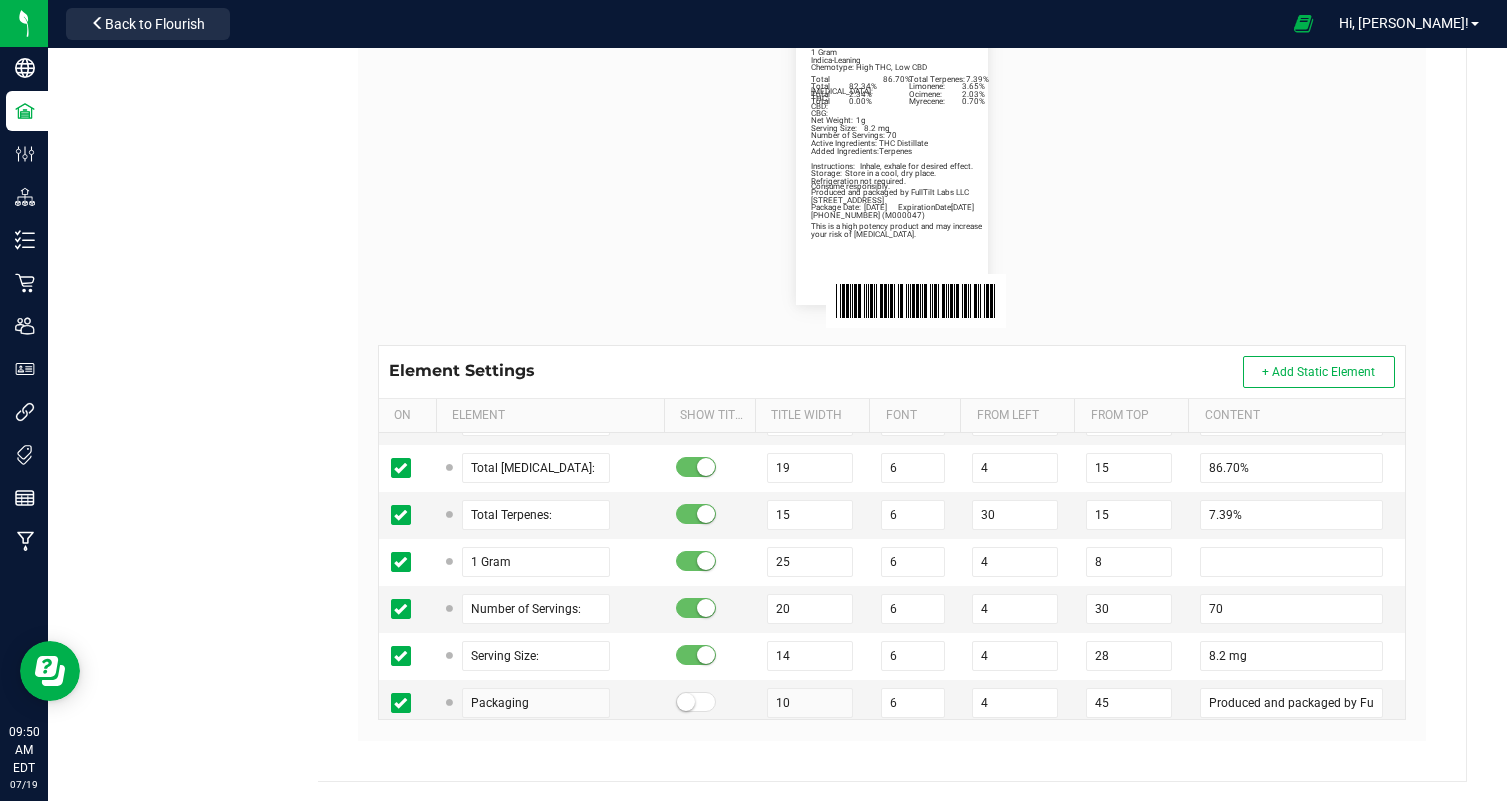 scroll, scrollTop: 182, scrollLeft: 0, axis: vertical 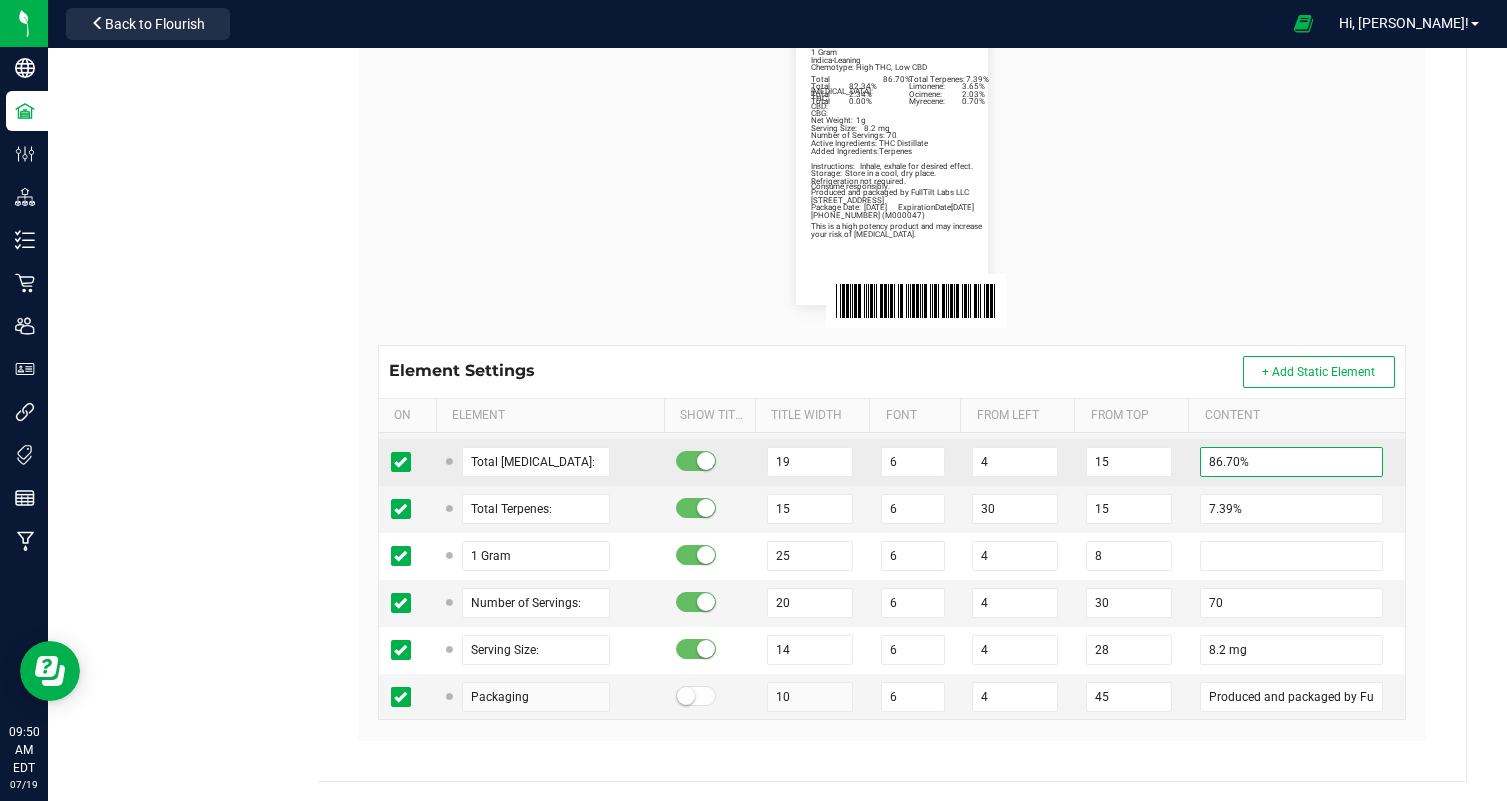 click on "86.70%" at bounding box center (1291, 462) 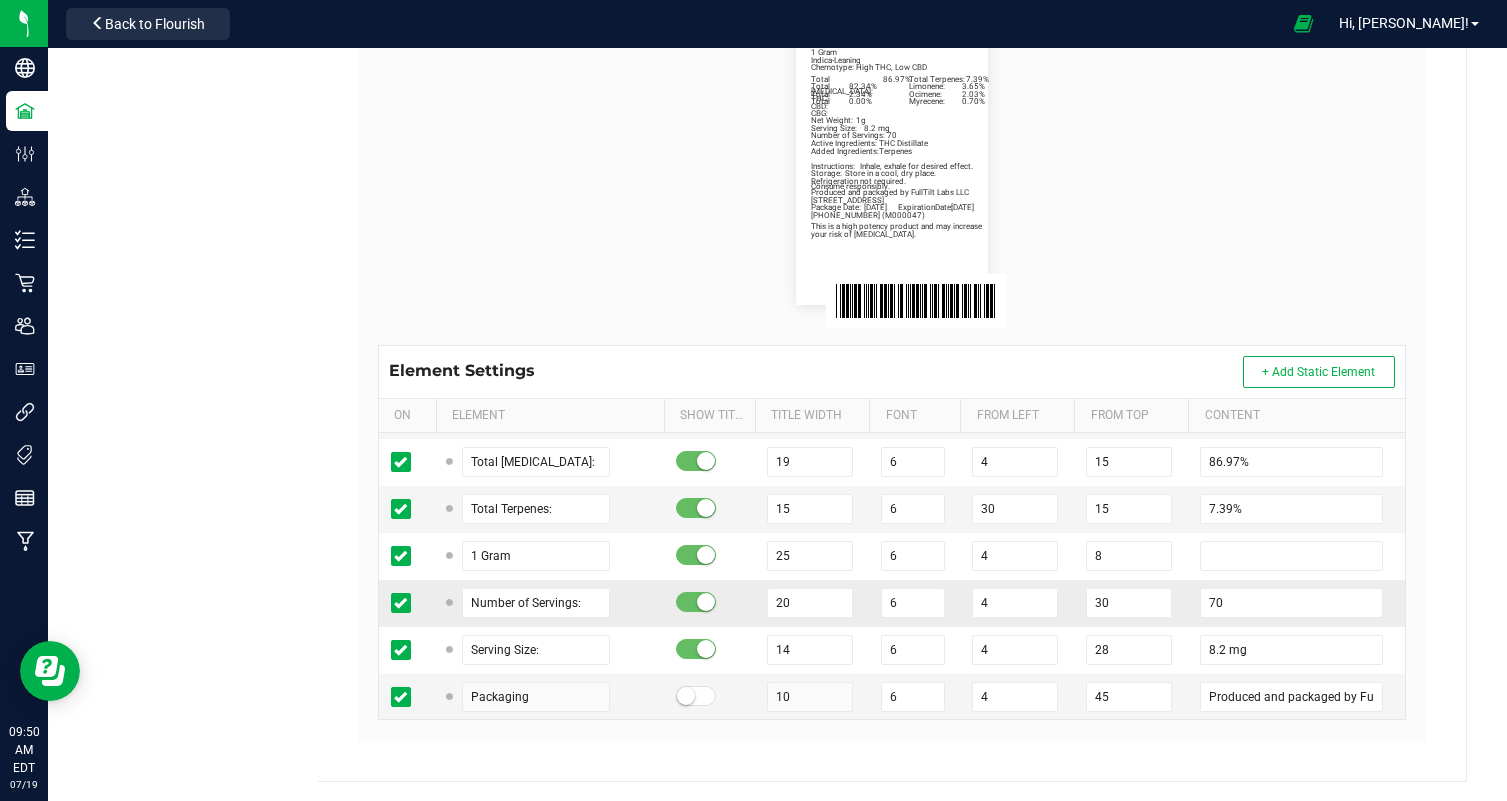 click on "30" at bounding box center [1131, 603] 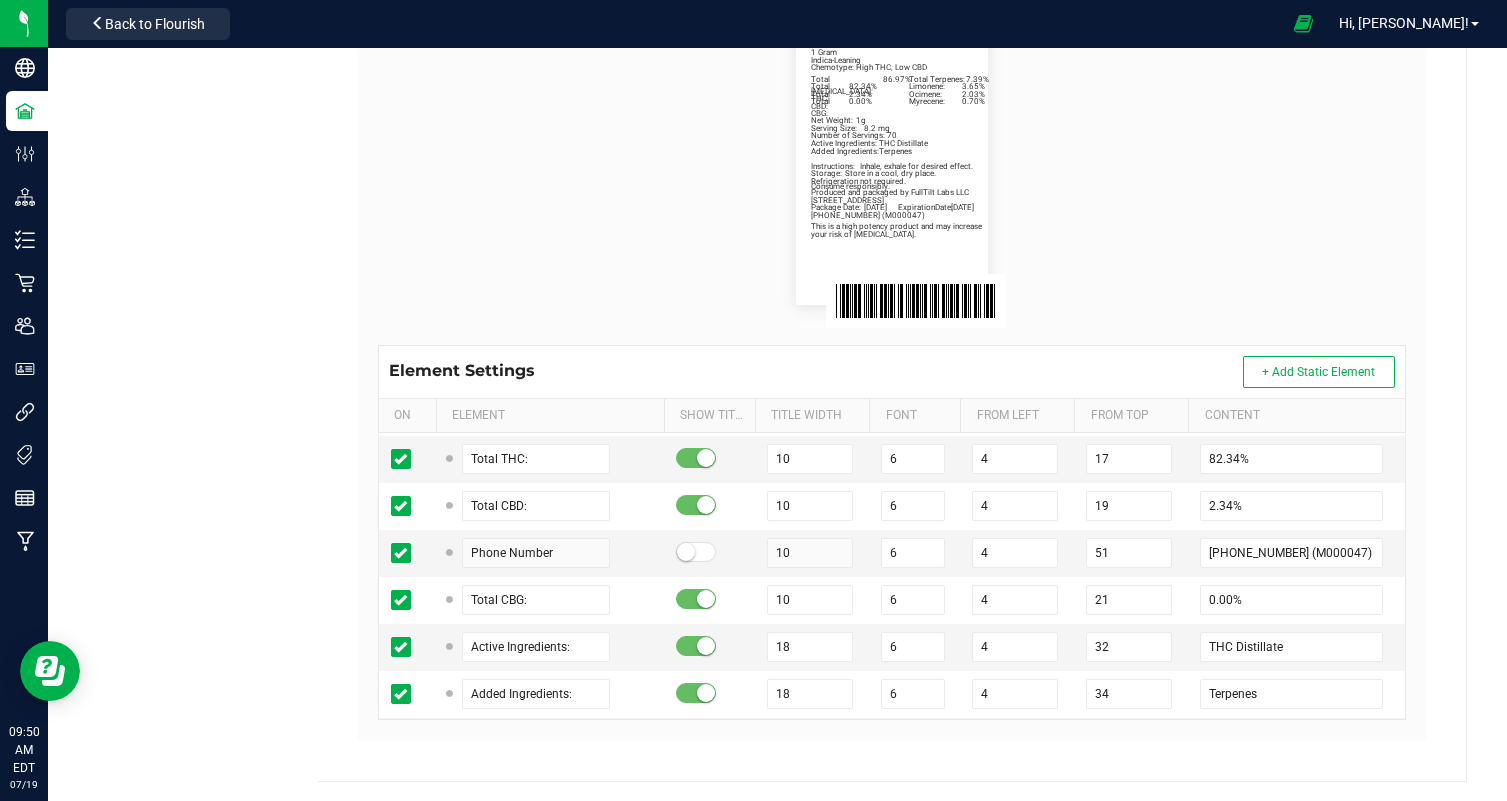 scroll, scrollTop: 699, scrollLeft: 0, axis: vertical 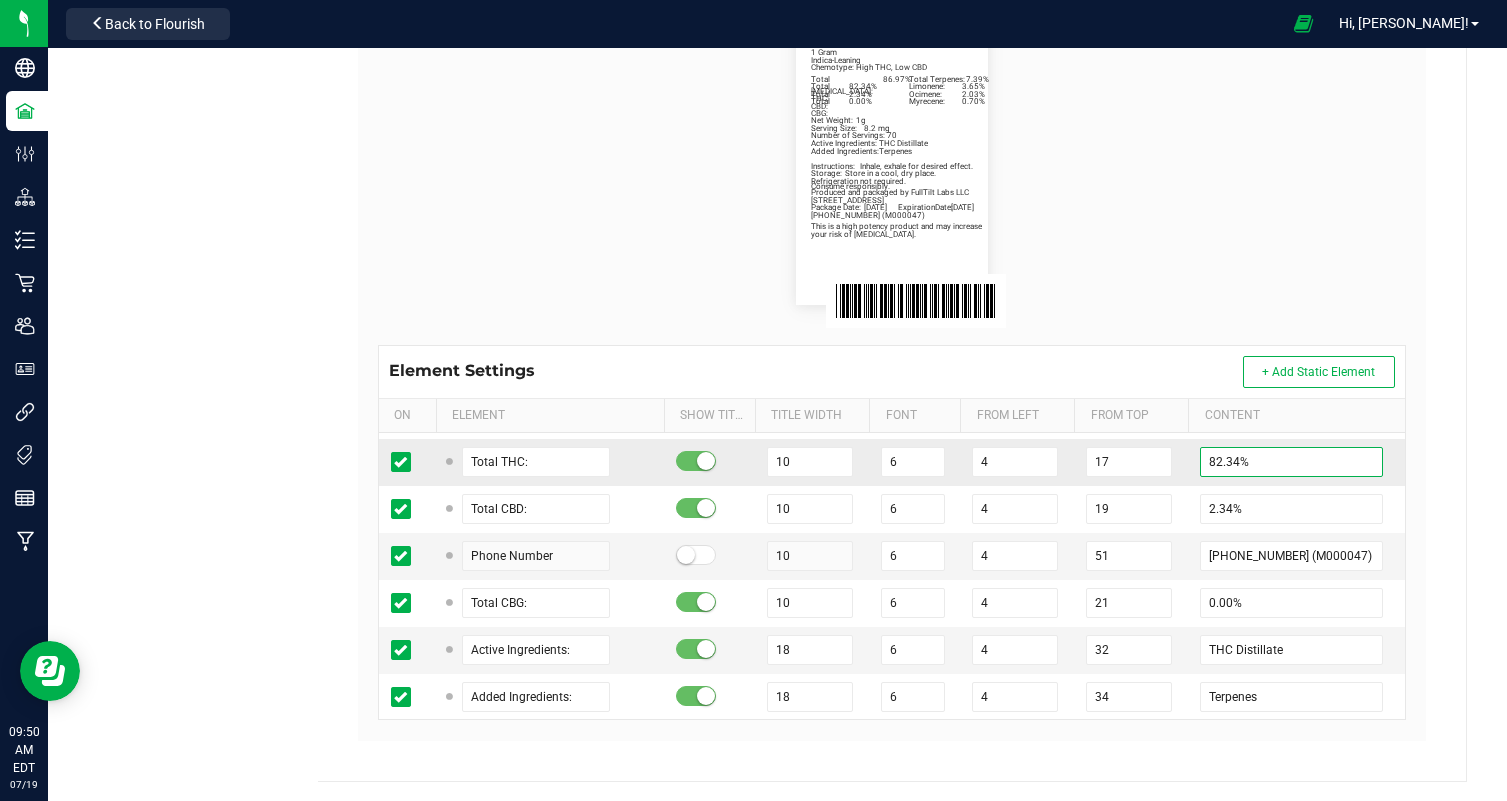 click on "82.34%" at bounding box center (1291, 462) 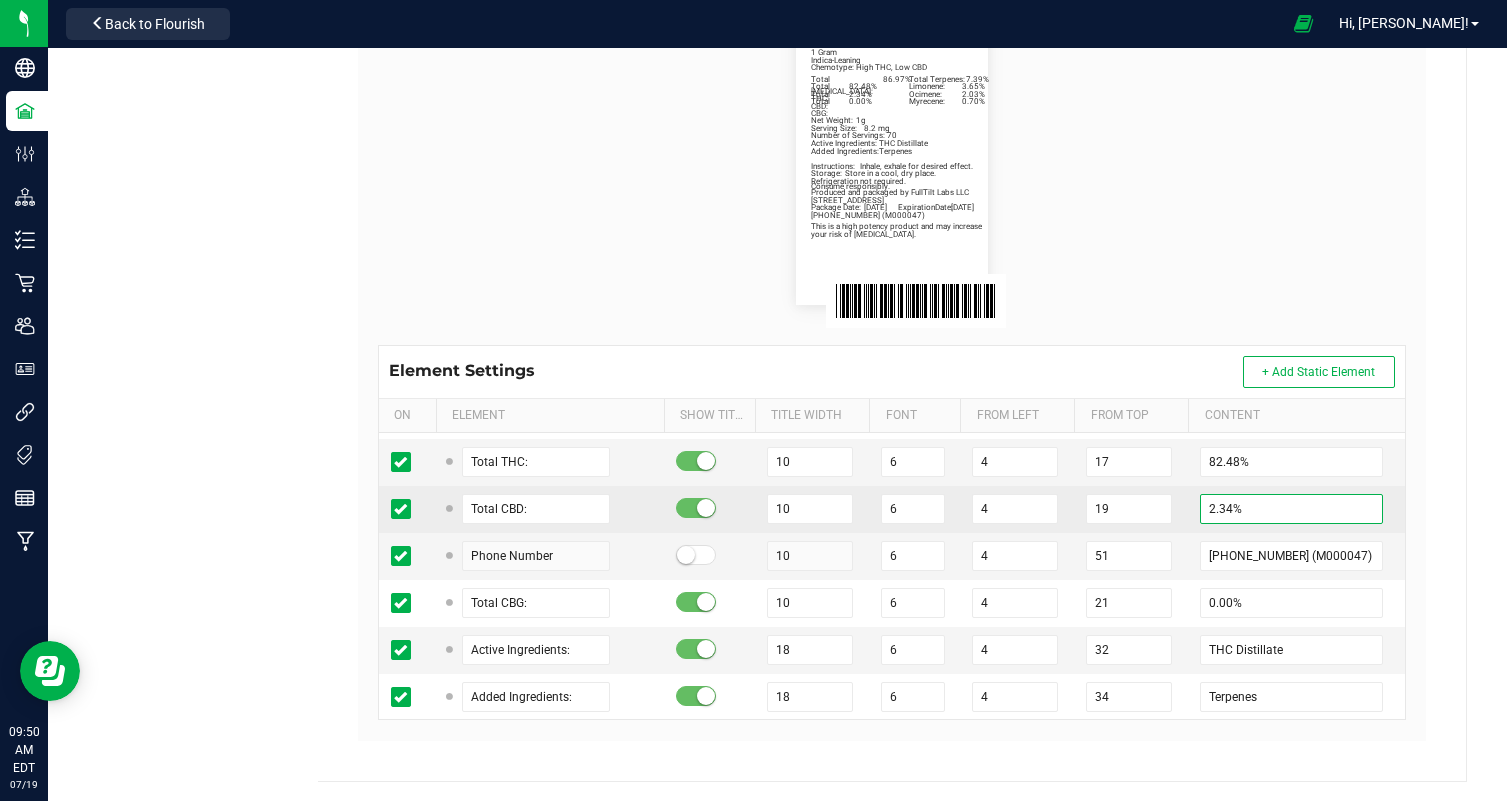 click on "2.34%" at bounding box center (1291, 509) 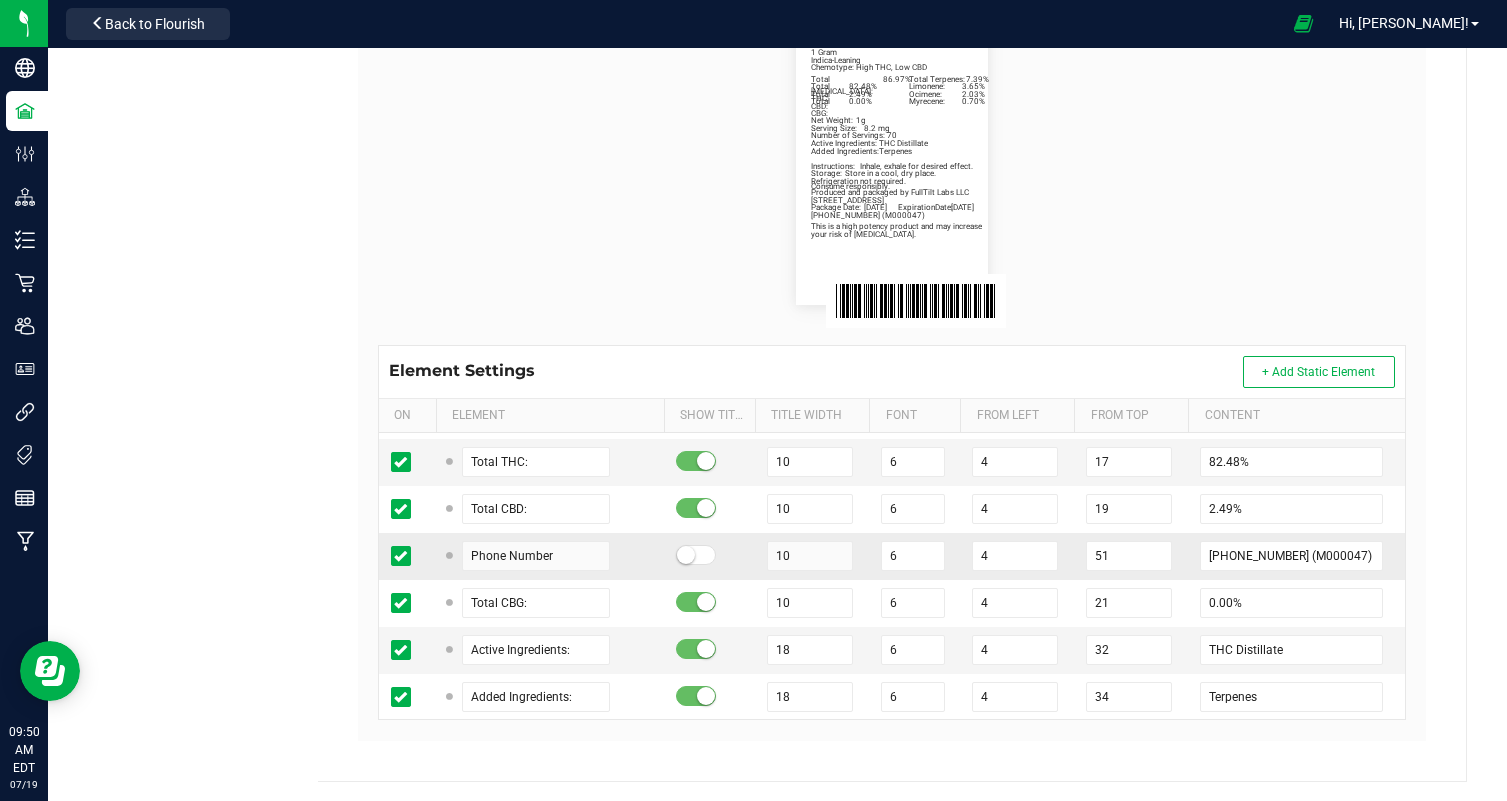 click on "51" at bounding box center (1131, 556) 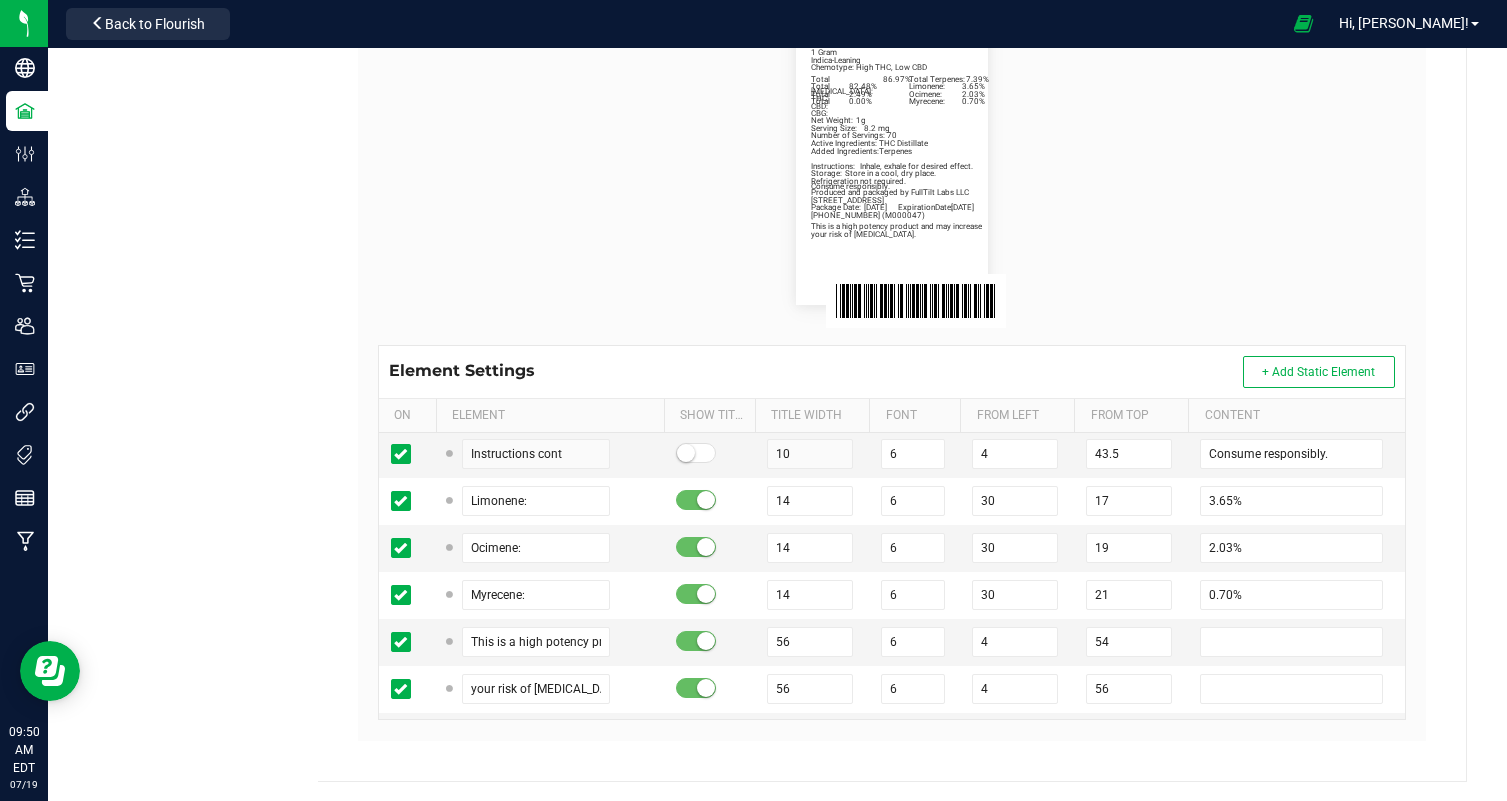 scroll, scrollTop: 1020, scrollLeft: 0, axis: vertical 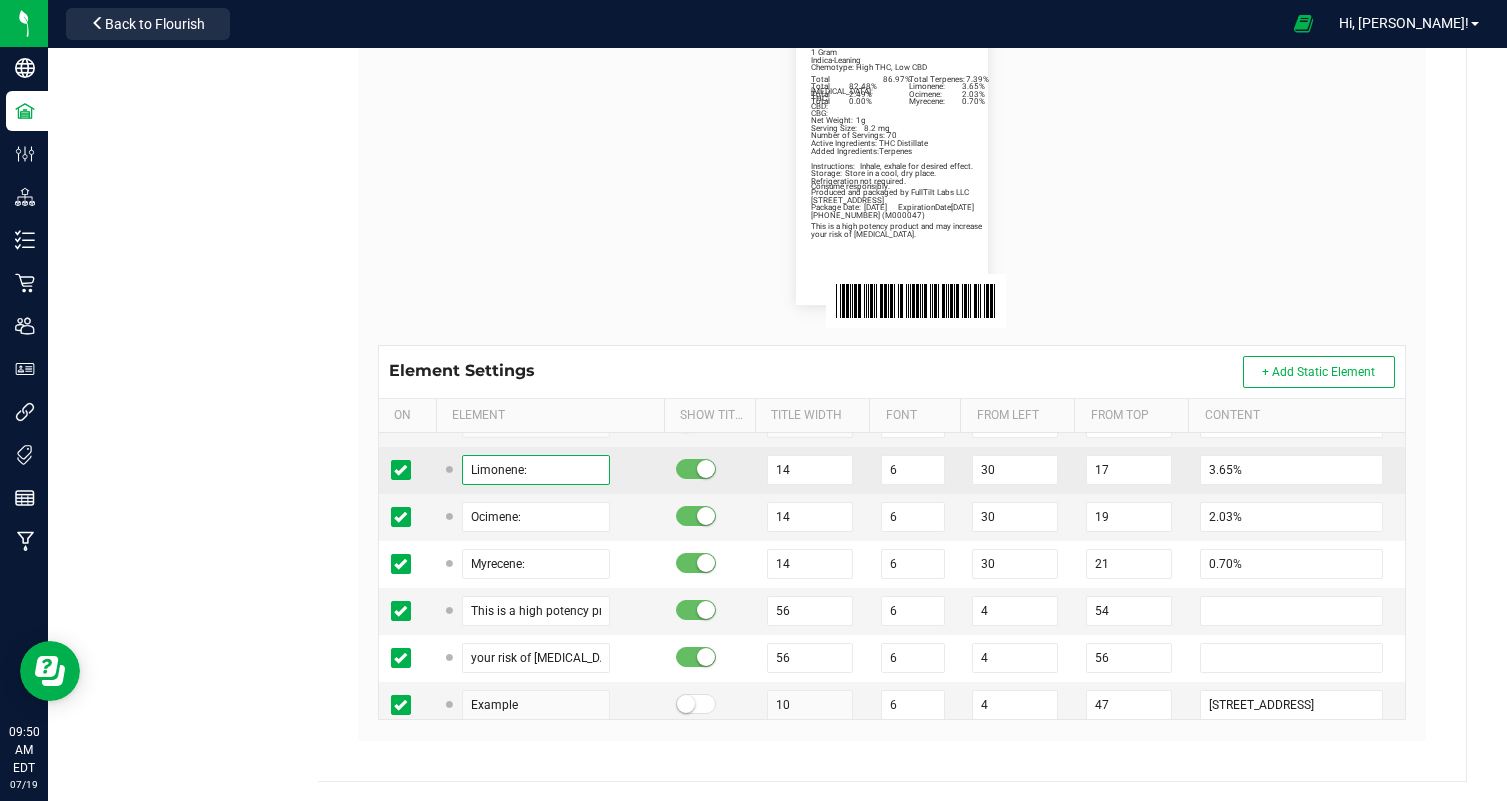 click on "Limonene:" at bounding box center (536, 470) 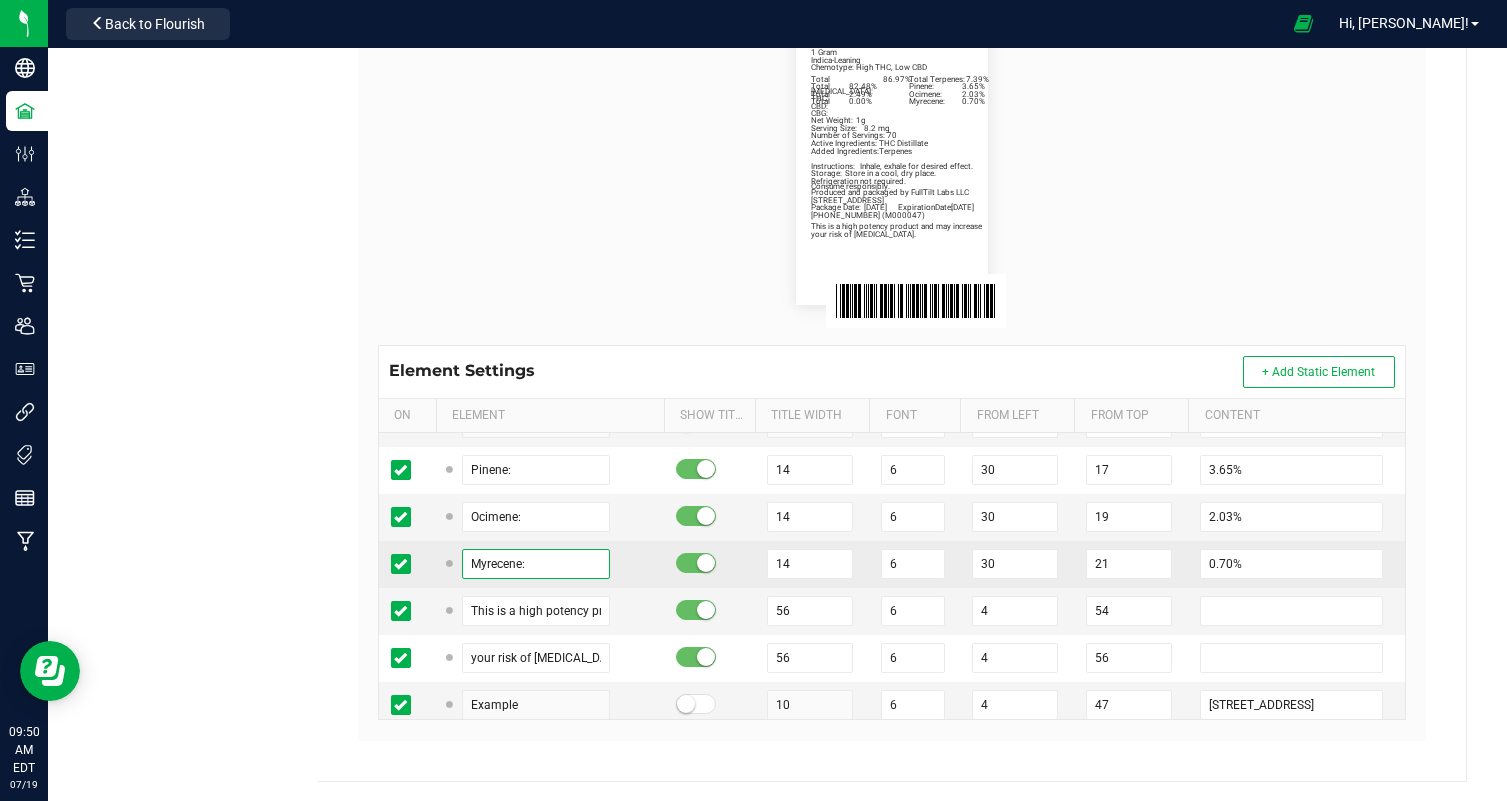 click on "Myrecene:" at bounding box center (536, 564) 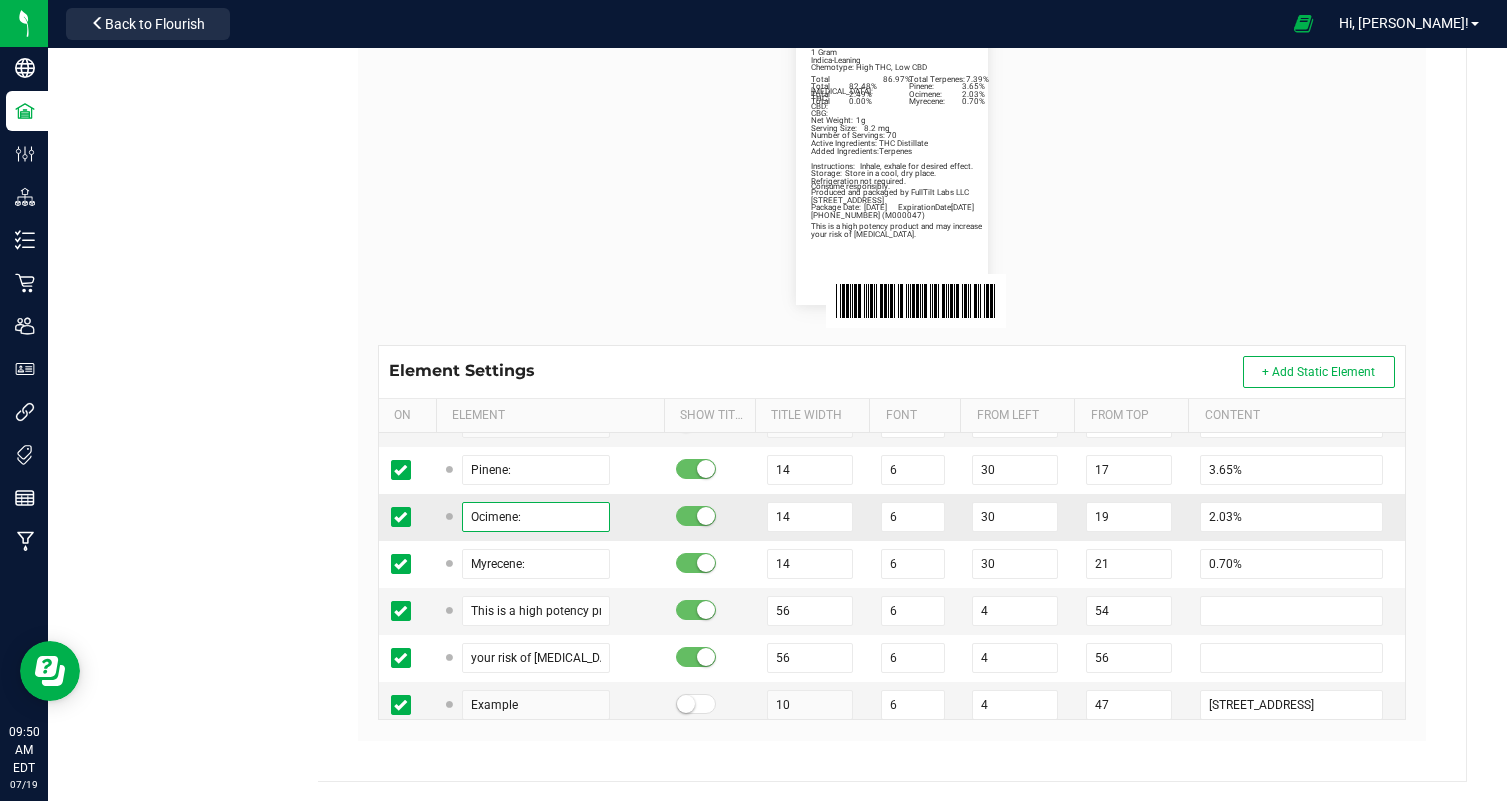 click on "Ocimene:" at bounding box center [536, 517] 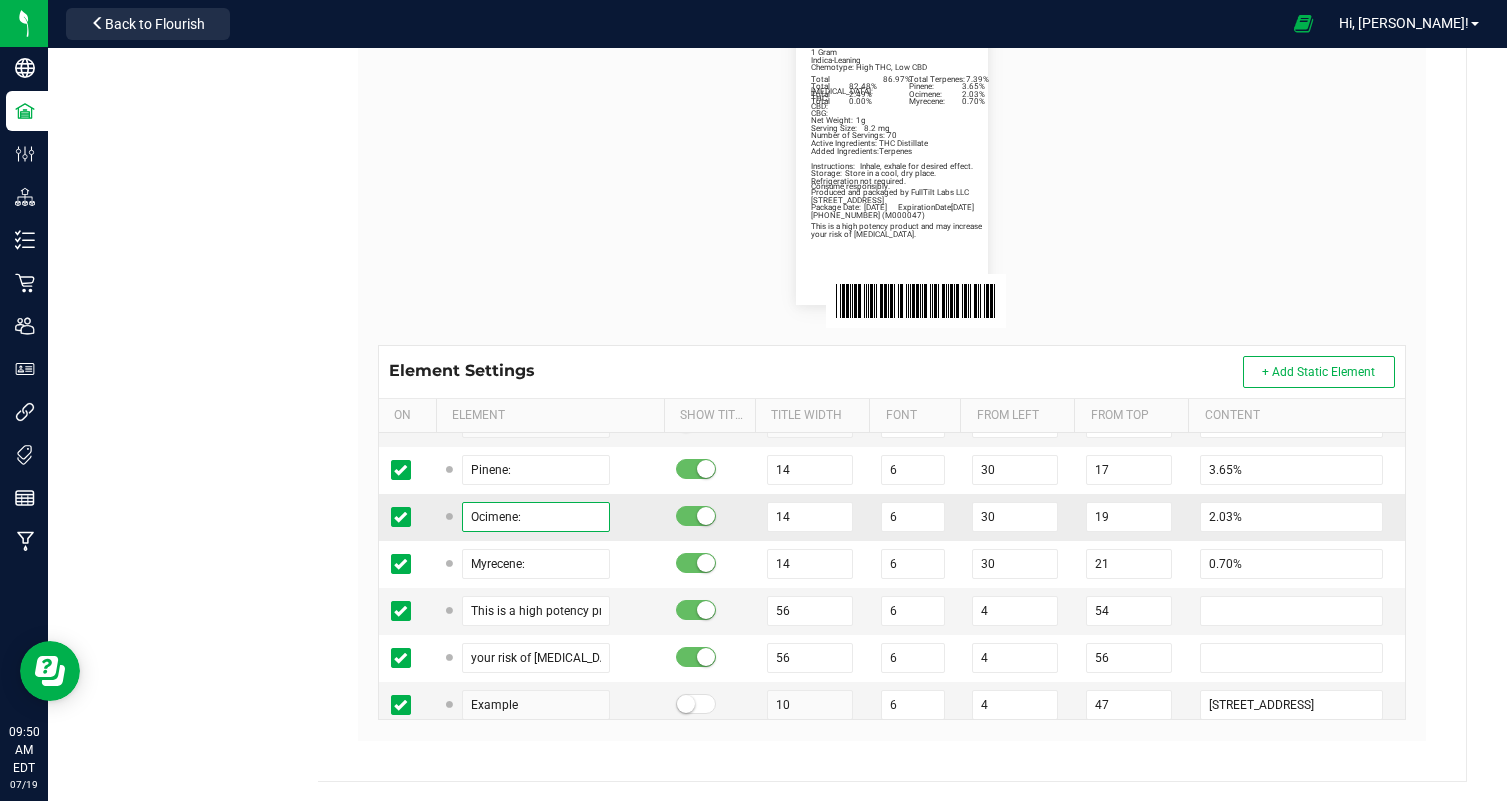 click on "Ocimene:" at bounding box center (536, 517) 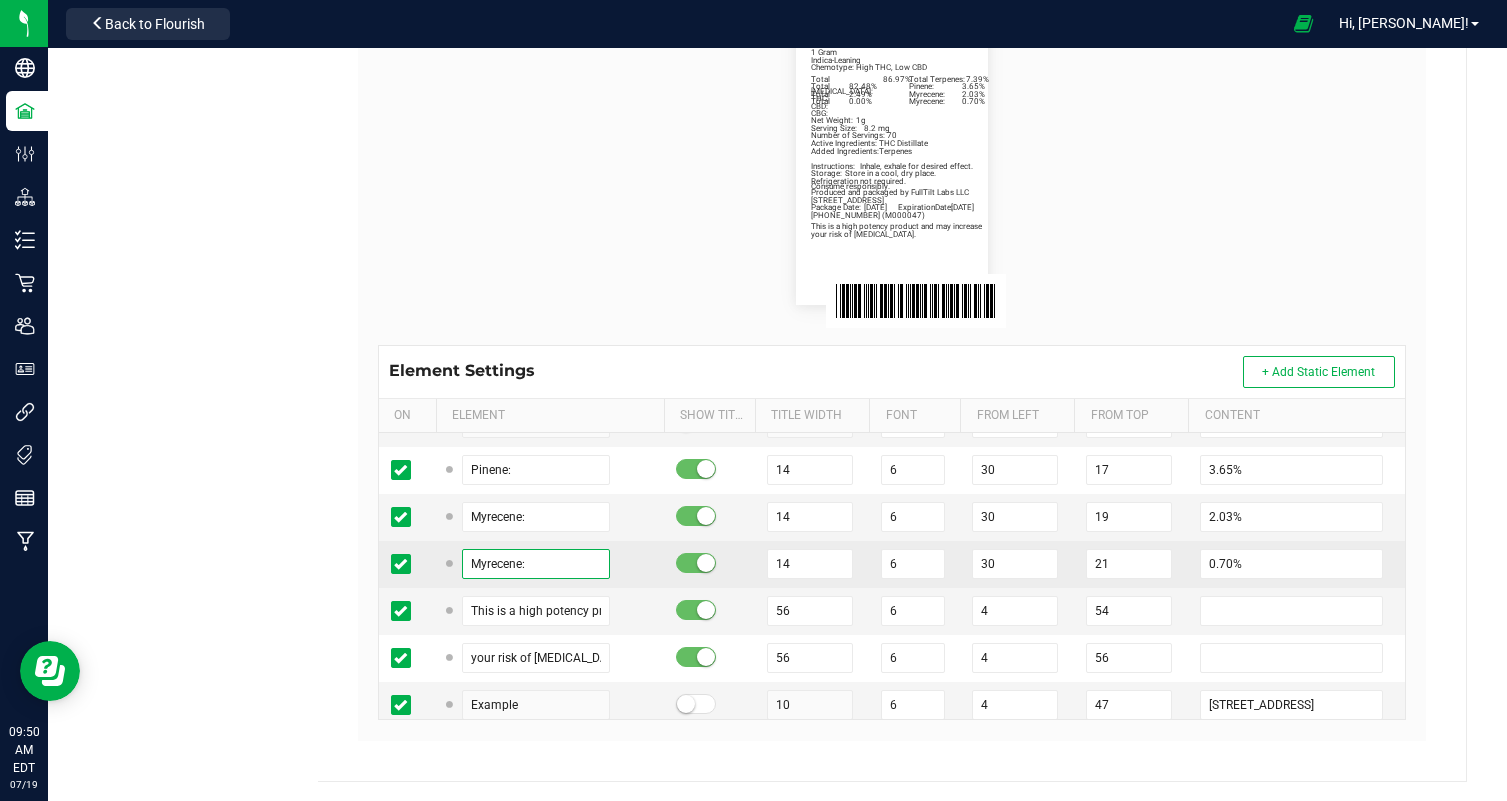 click on "Myrecene:" at bounding box center (536, 564) 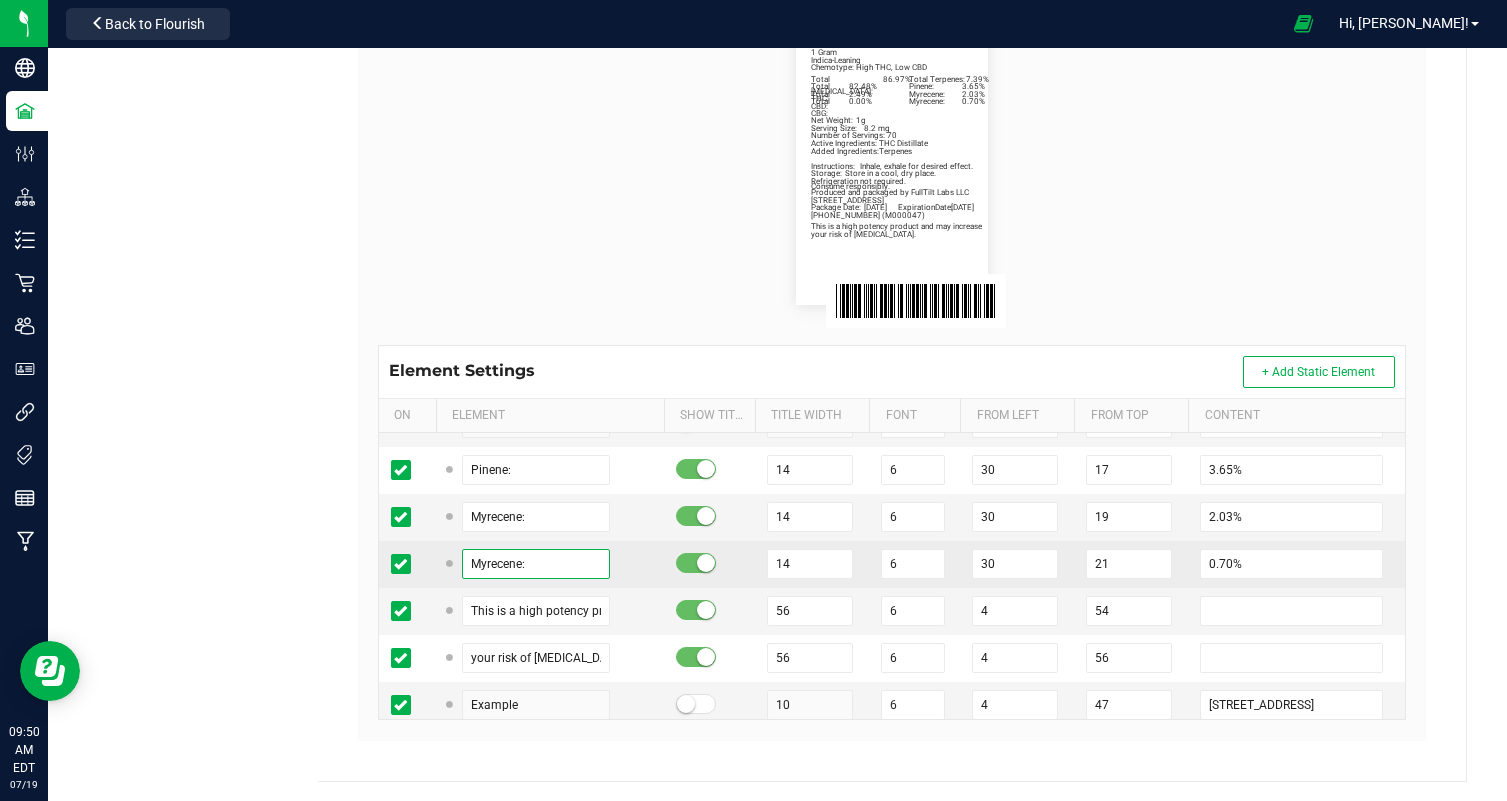 click on "Myrecene:" at bounding box center (536, 564) 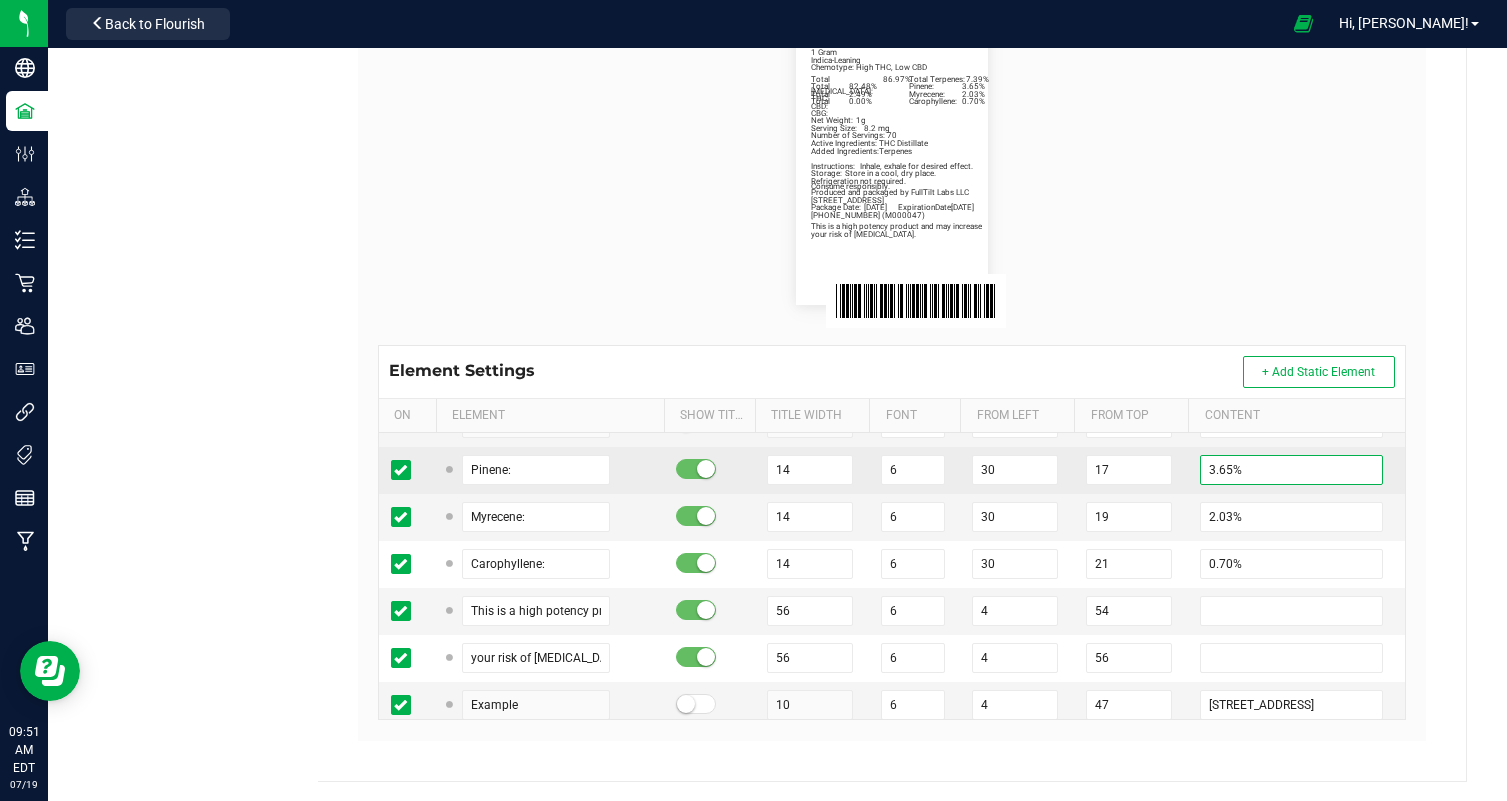 click on "3.65%" at bounding box center (1291, 470) 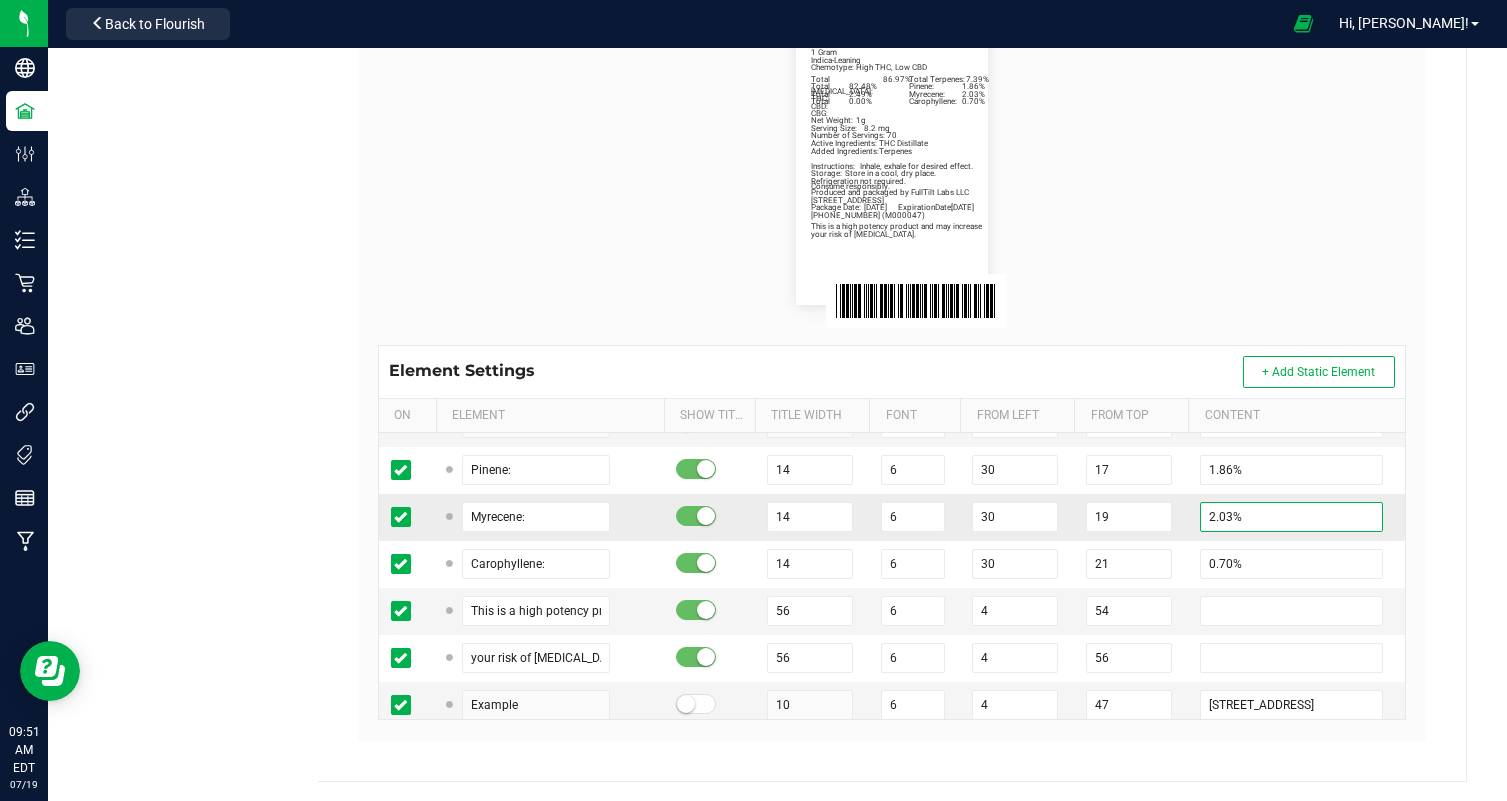 click on "2.03%" at bounding box center [1291, 517] 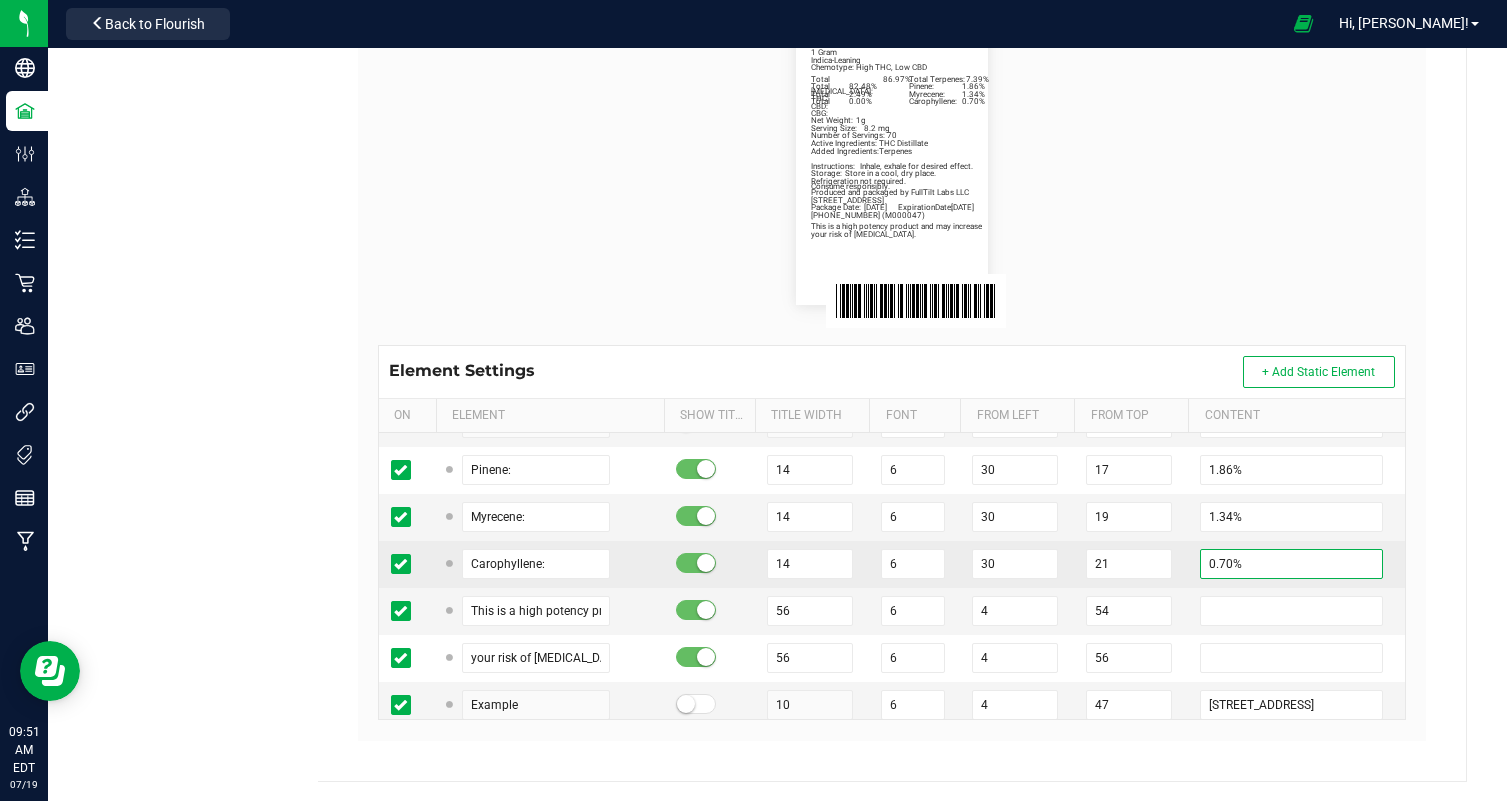 click on "0.70%" at bounding box center [1291, 564] 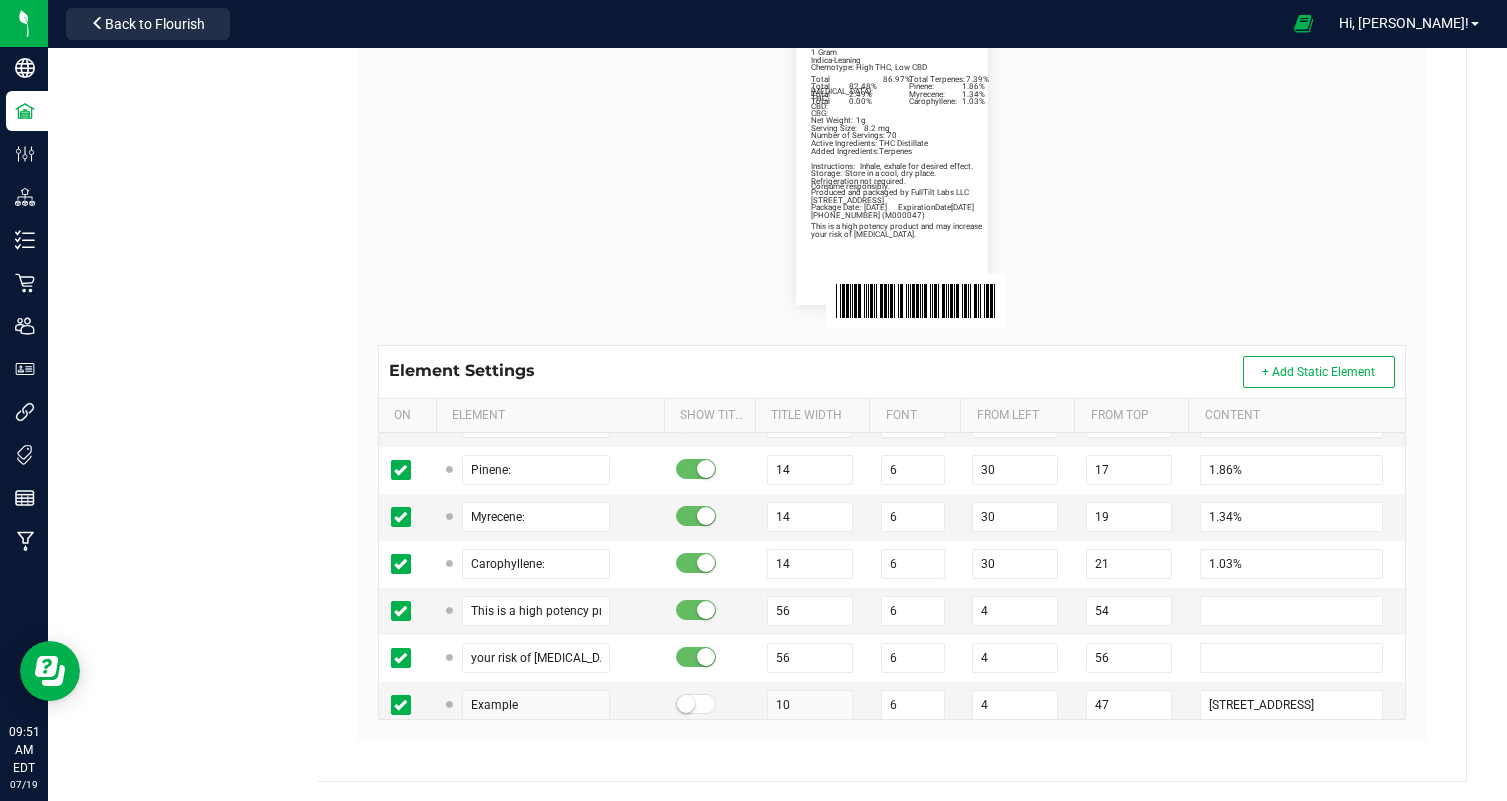 click on "Pineapple Express Distillate Vape 1g   Net Weight:   1g   Indica-Leaning   Chemotype:   High THC, Low CBD   Total Cannabinoids:   86.97%   Total Terpenes:   7.39%   1 Gram      Number of Servings:   70   Serving Size:   8.2 mg   Produced and packaged by FullTilt Labs LLC    Storage:   Store in a cool, dry place.    Instructions:   Inhale, exhale for desired effect.   Refrigeration not required.   Package Date:   07/15/25   ExpirationDate:   01/15/26   Total THC:   82.48%   Total CBD:   2.49%   (609) 895-6678 (M000047)    Total CBG:   0.00%   Active Ingredients:   THC Distillate   Added Ingredients:   Terpenes   Consume responsibly.   Pinene:   1.86%   Myrecene:   1.34%   Carophyllene:   1.03%   This is a high potency product and may increase       your risk of psychosis.       374 Eggerts Crossing Road Ewing NJ 08638" at bounding box center (892, 161) 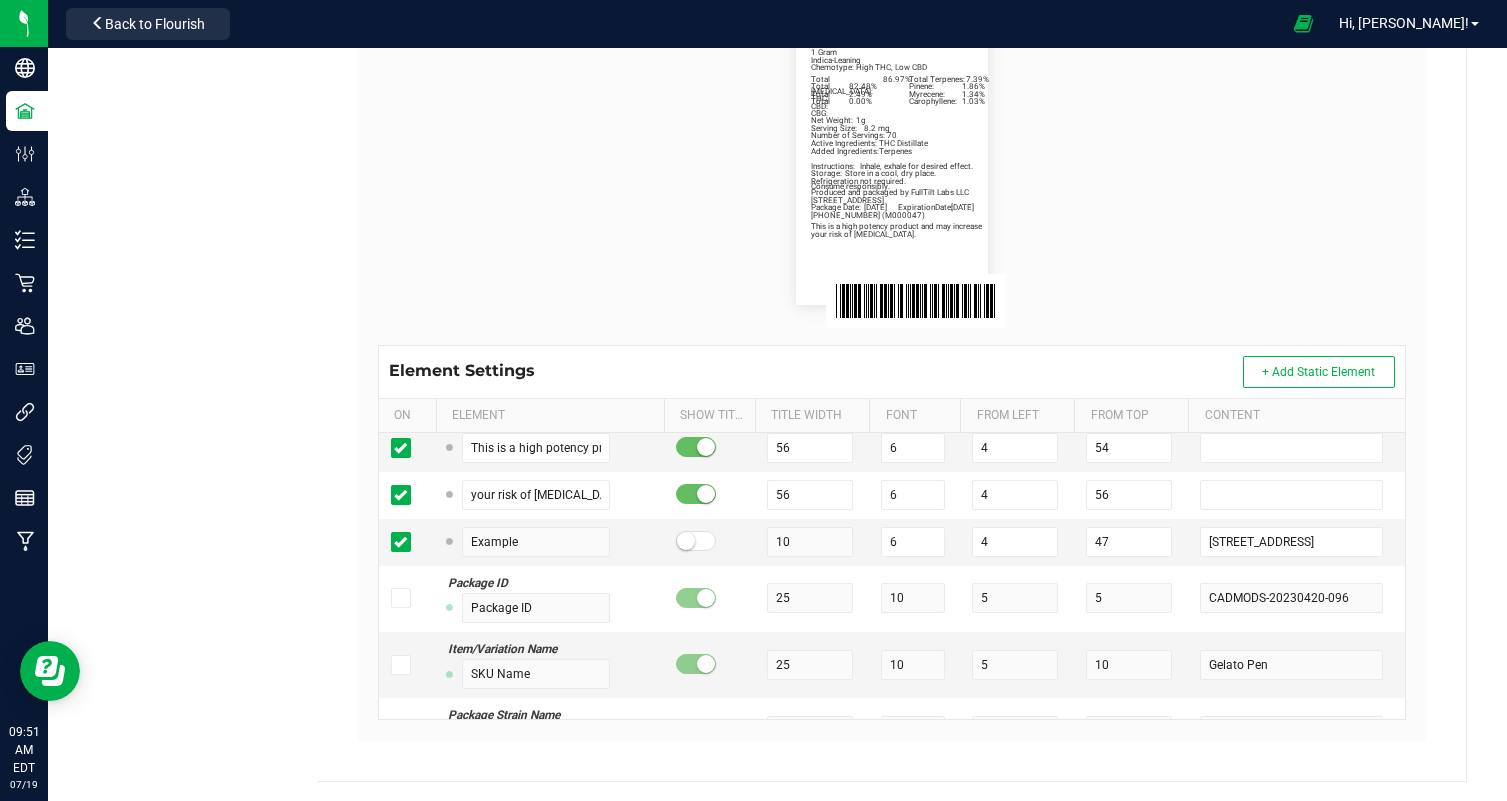 scroll, scrollTop: 1247, scrollLeft: 0, axis: vertical 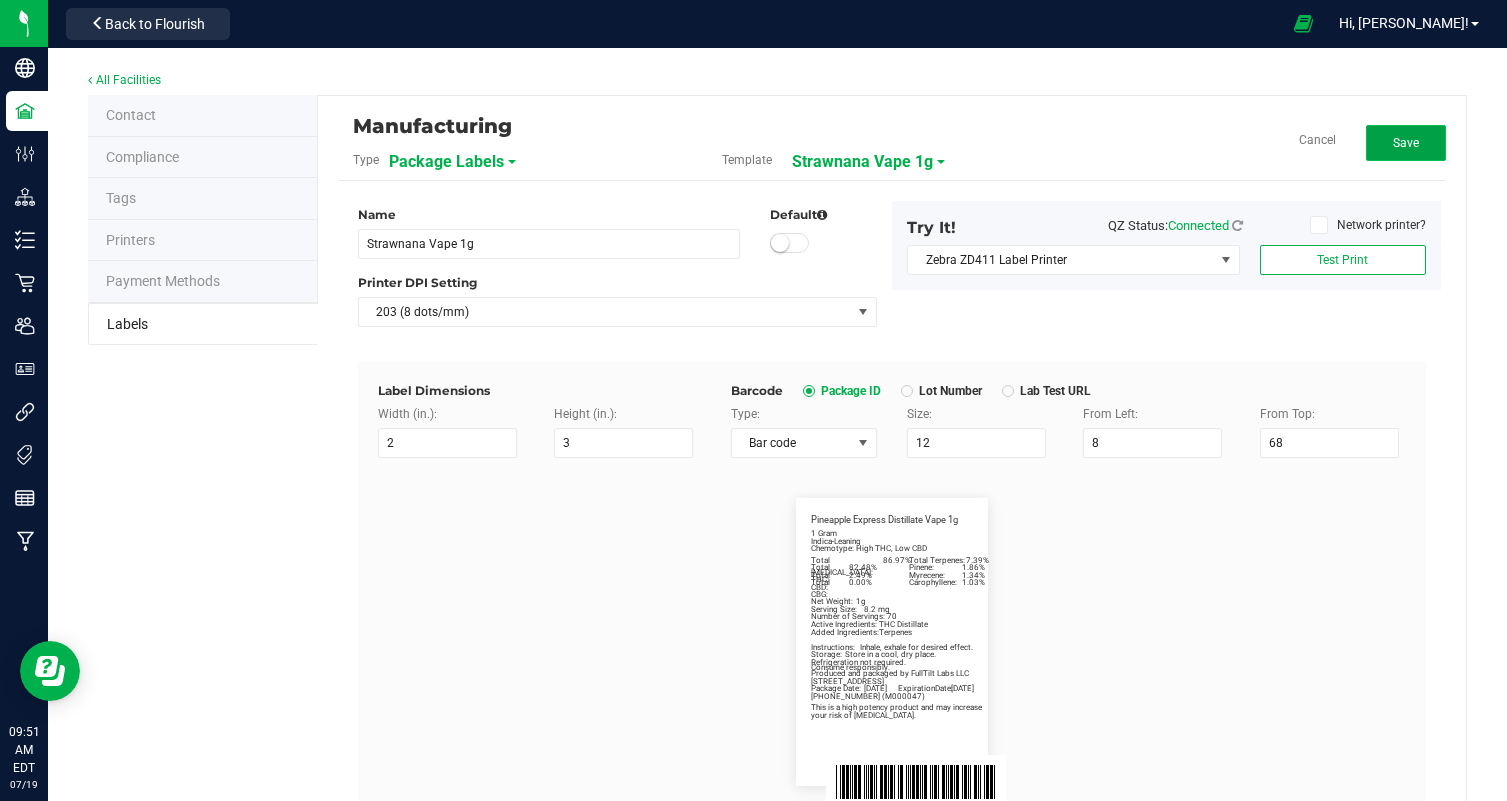 click on "Save" at bounding box center (1406, 143) 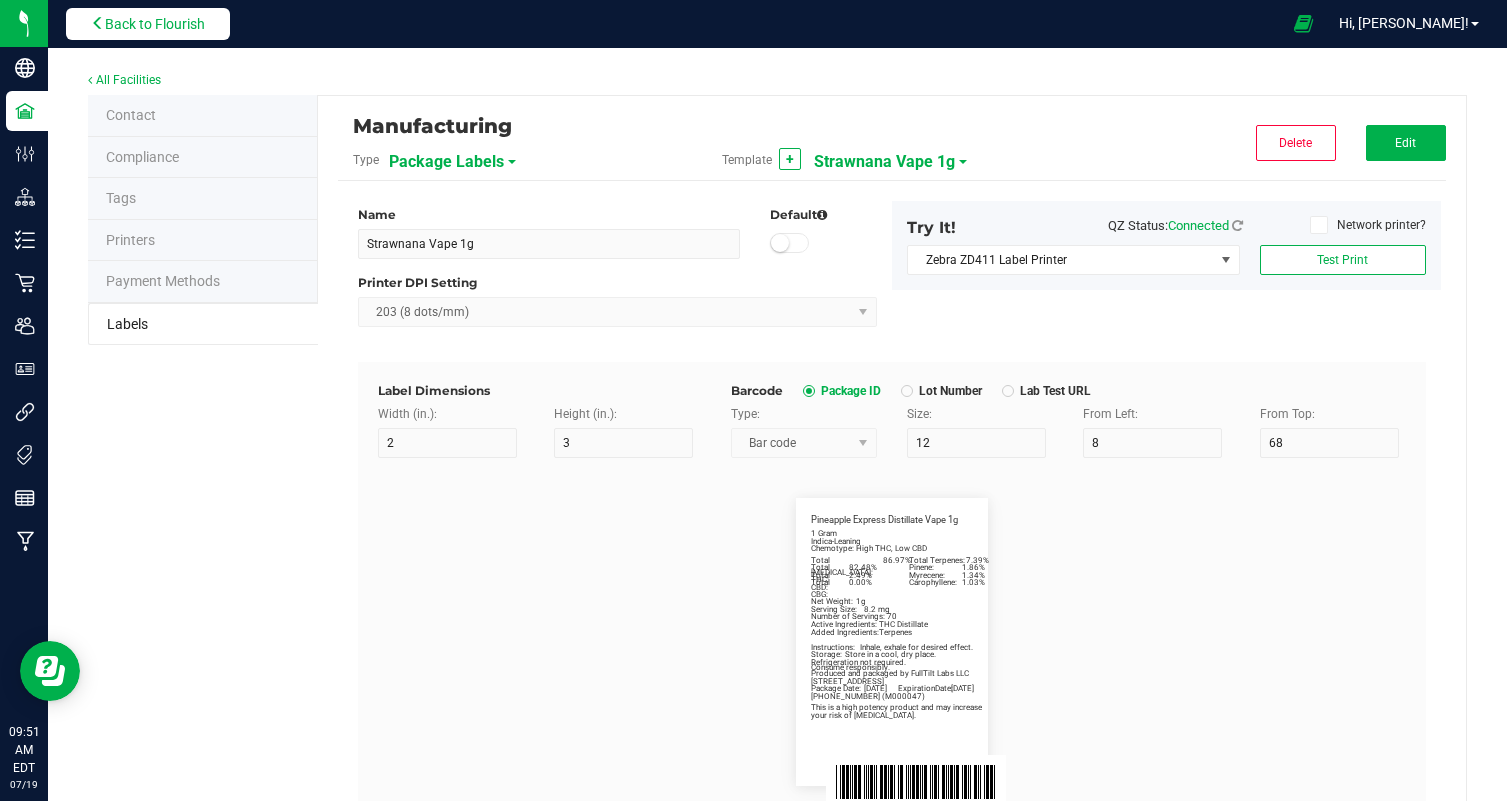 click on "Back to Flourish" at bounding box center (155, 24) 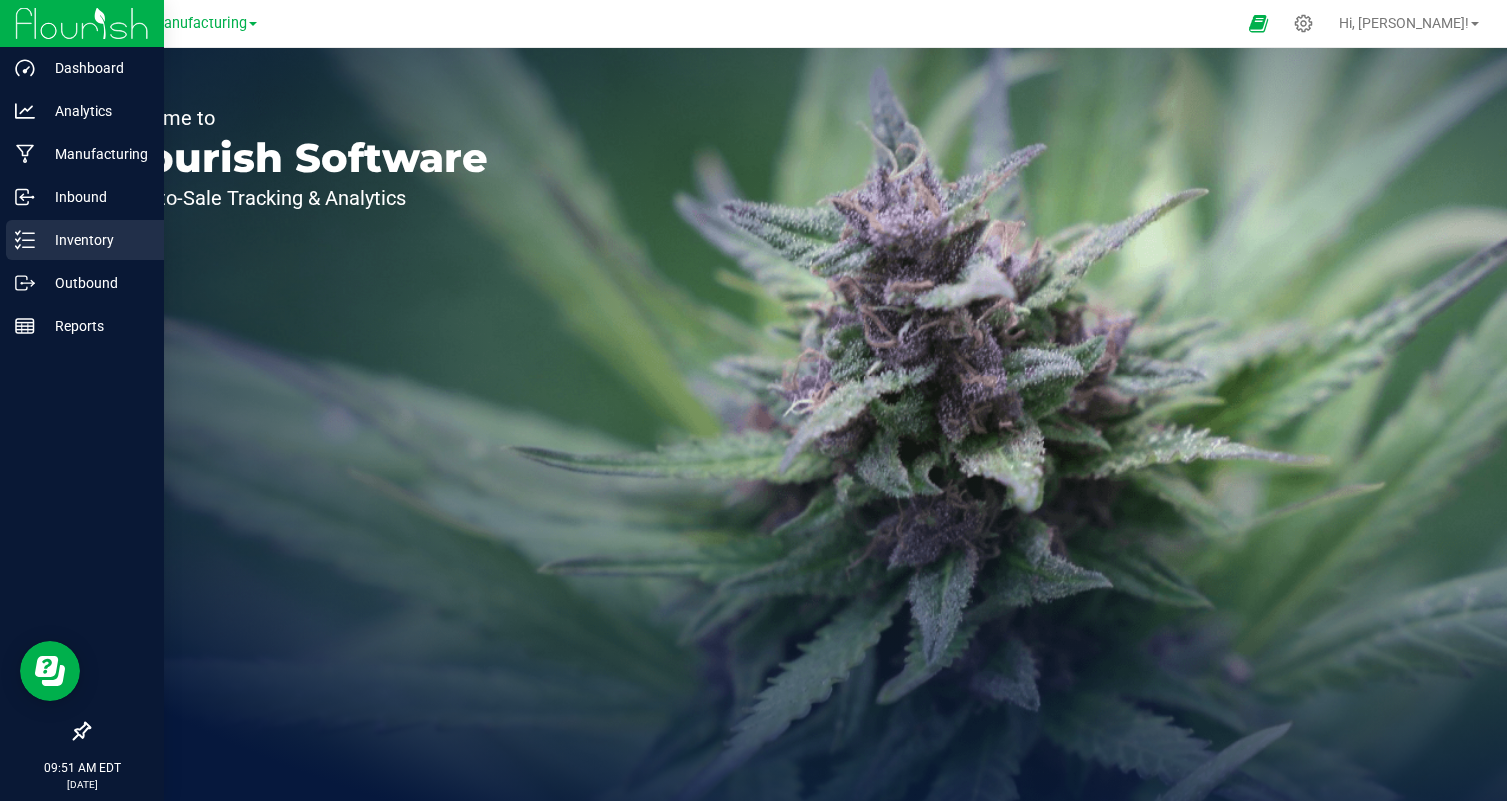 click on "Inventory" at bounding box center [95, 240] 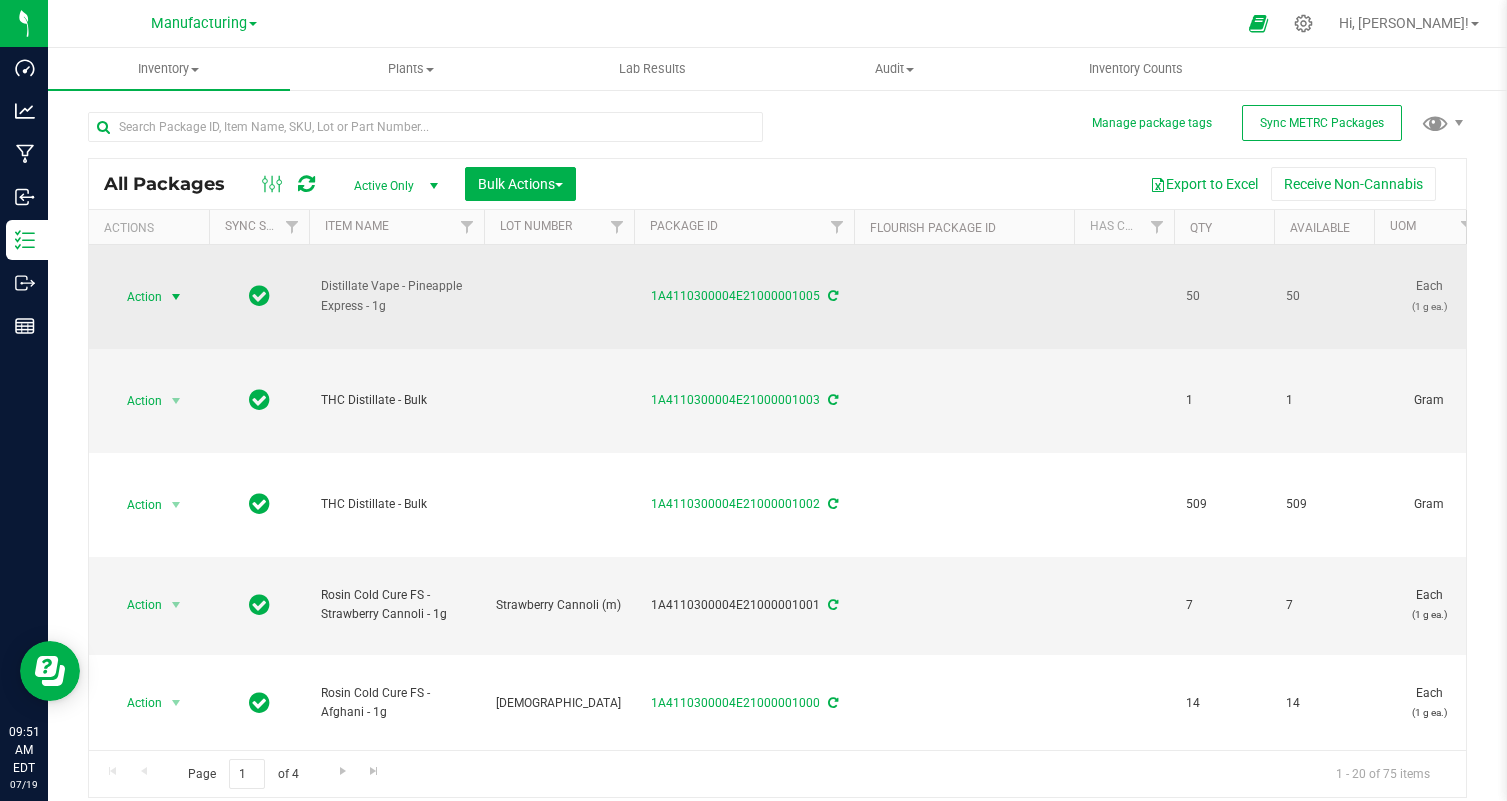 click on "Action" at bounding box center (136, 297) 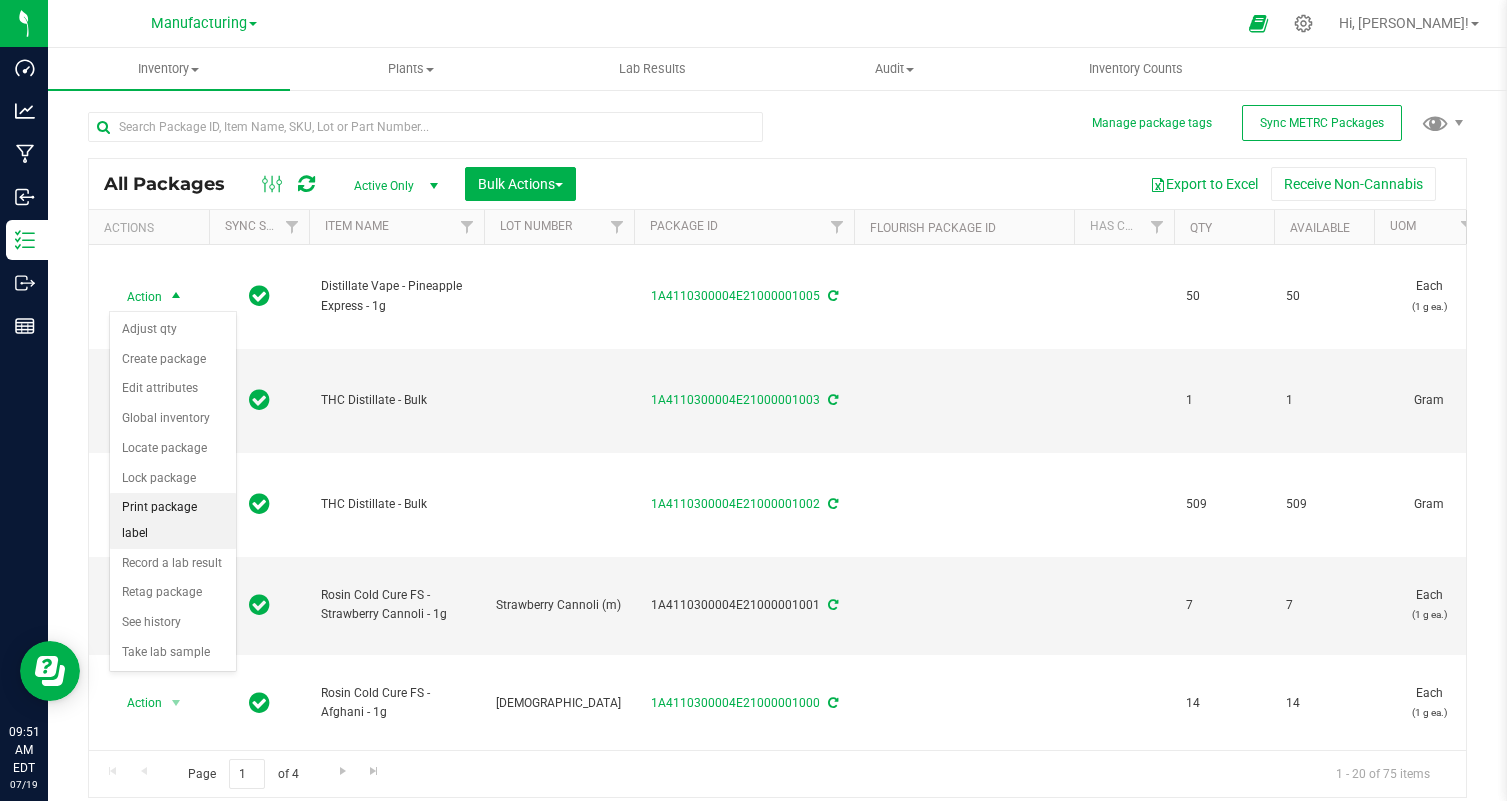 click on "Print package label" at bounding box center [173, 520] 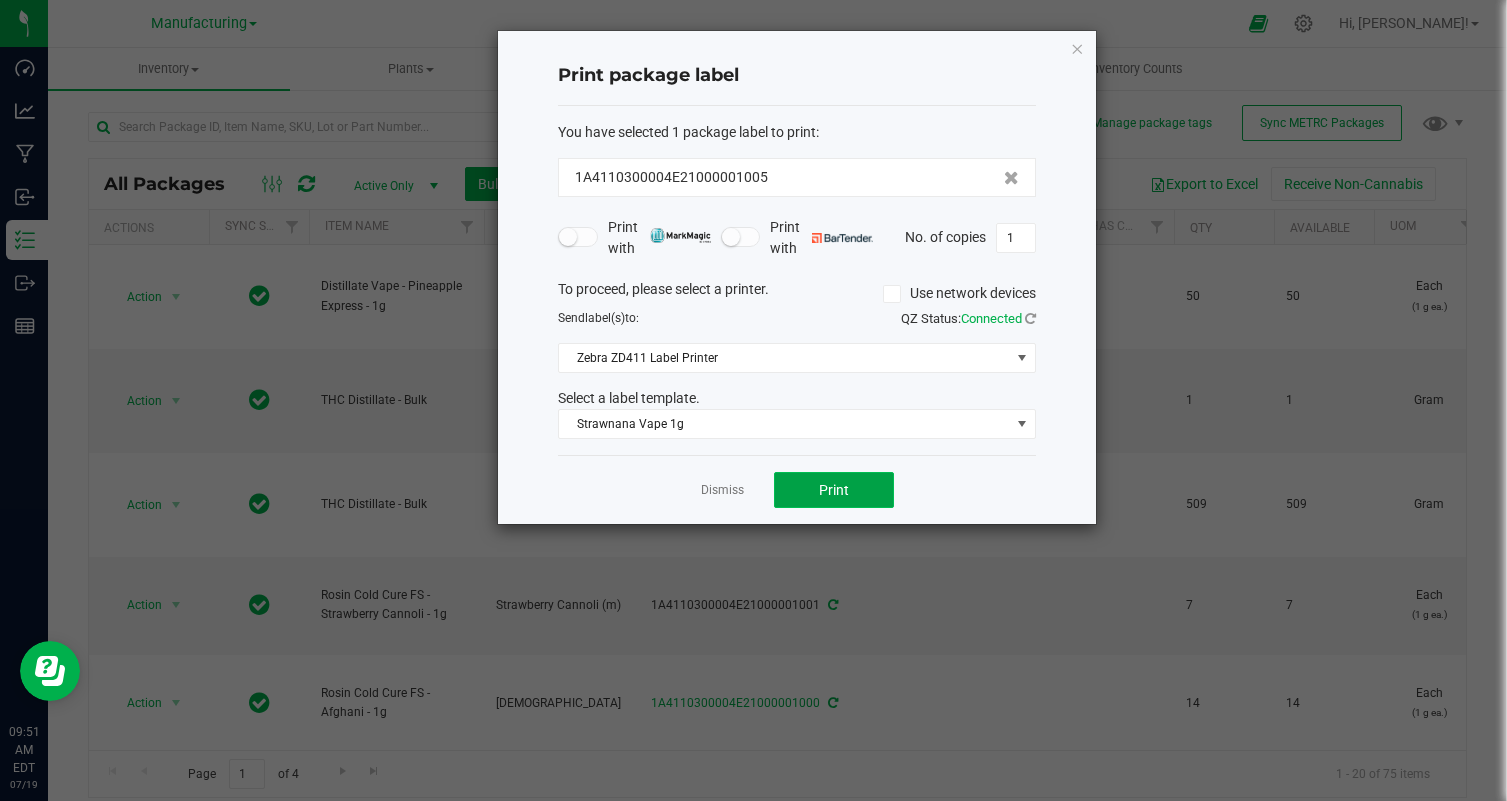 click on "Print" 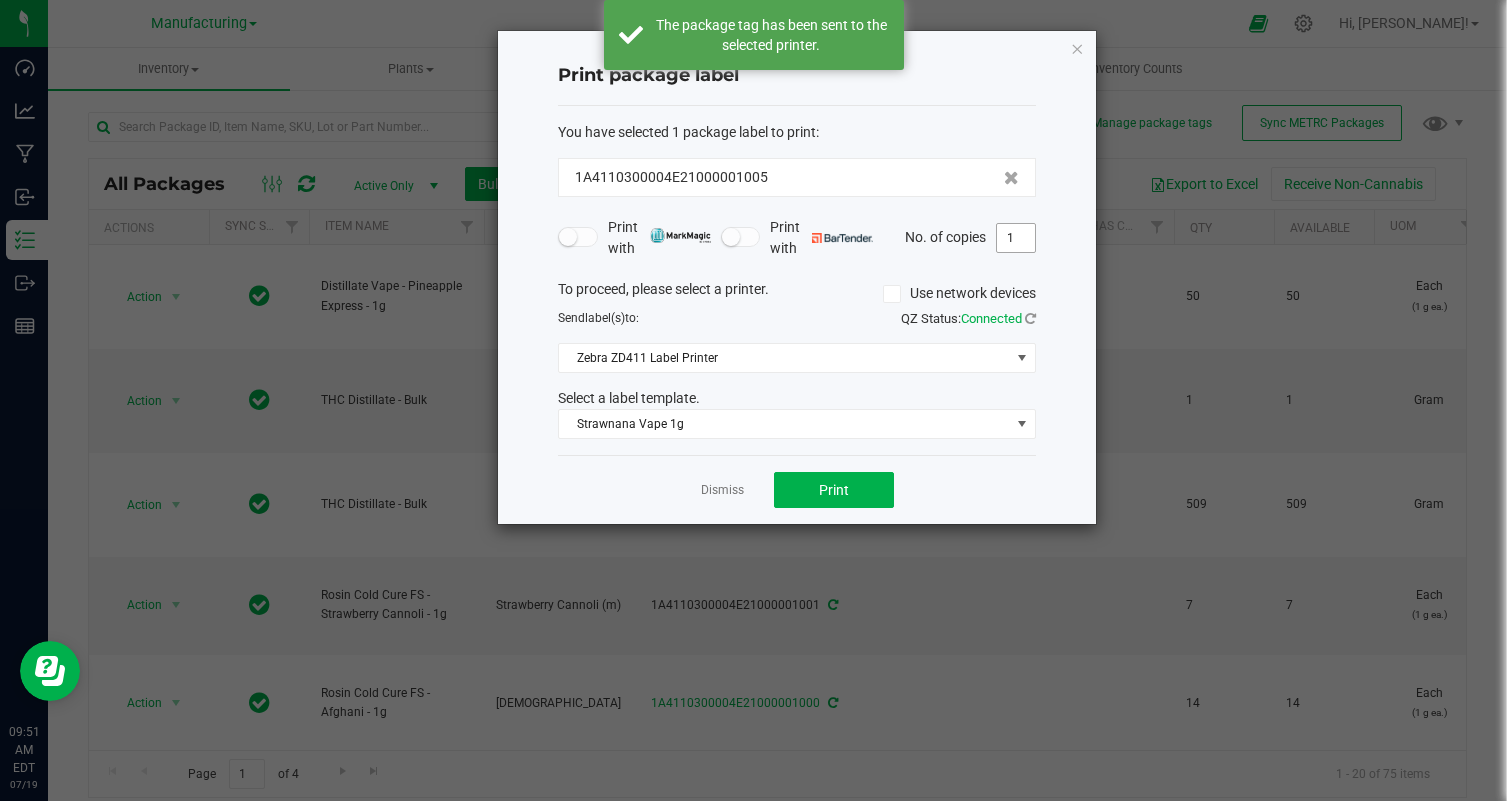 click on "1" at bounding box center [1016, 238] 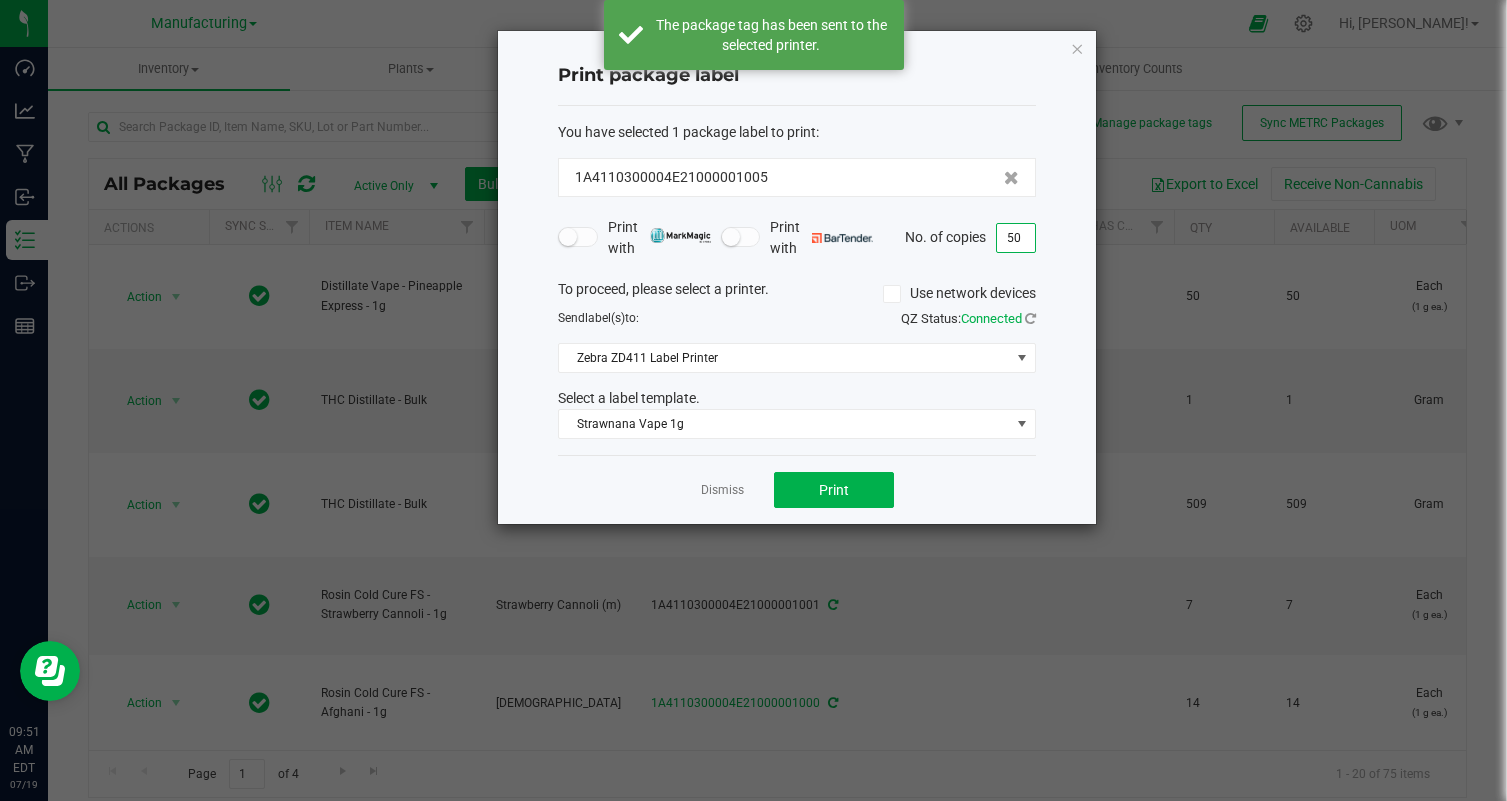 click on "Dismiss   Print" 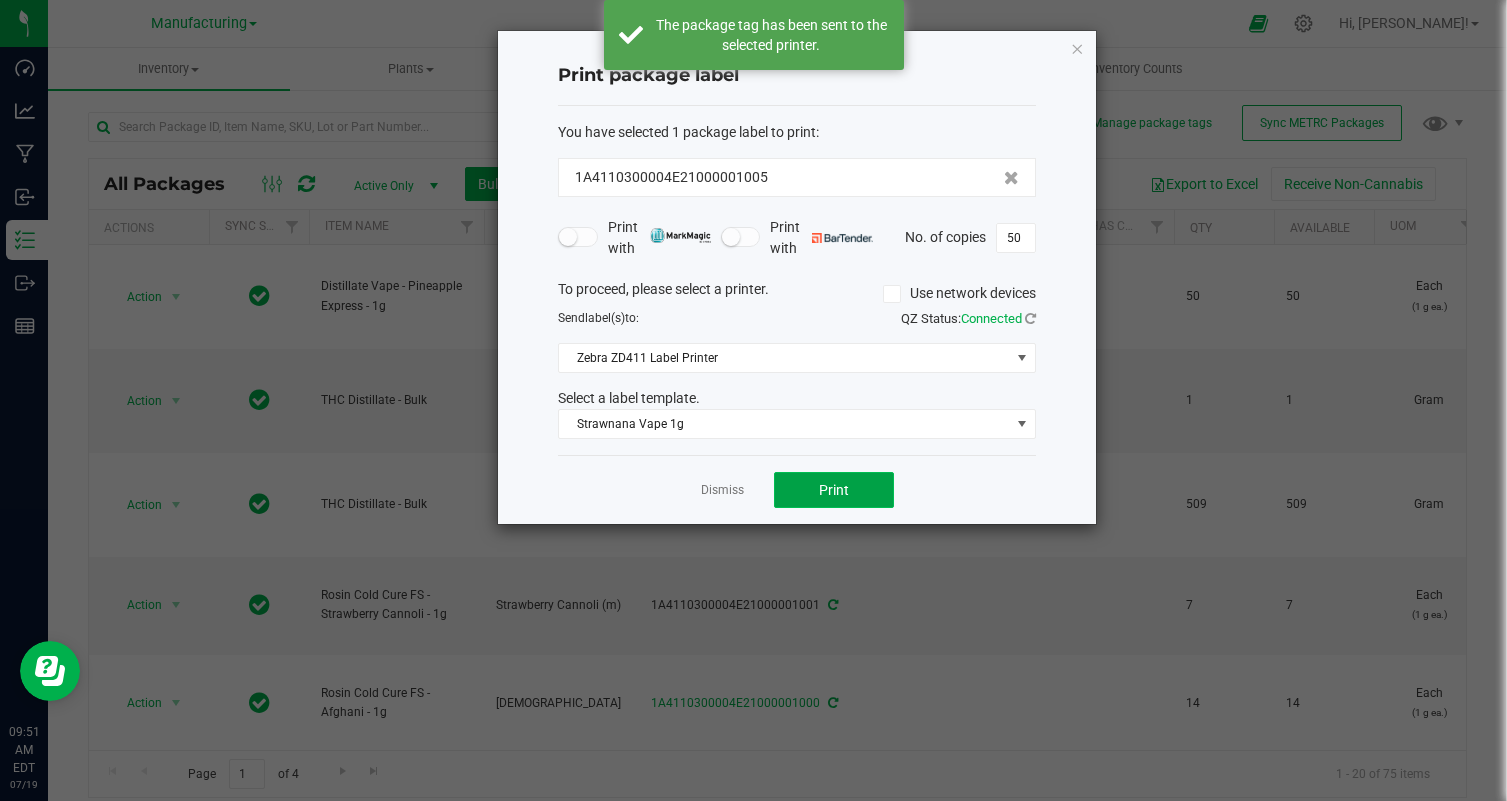 click on "Print" 